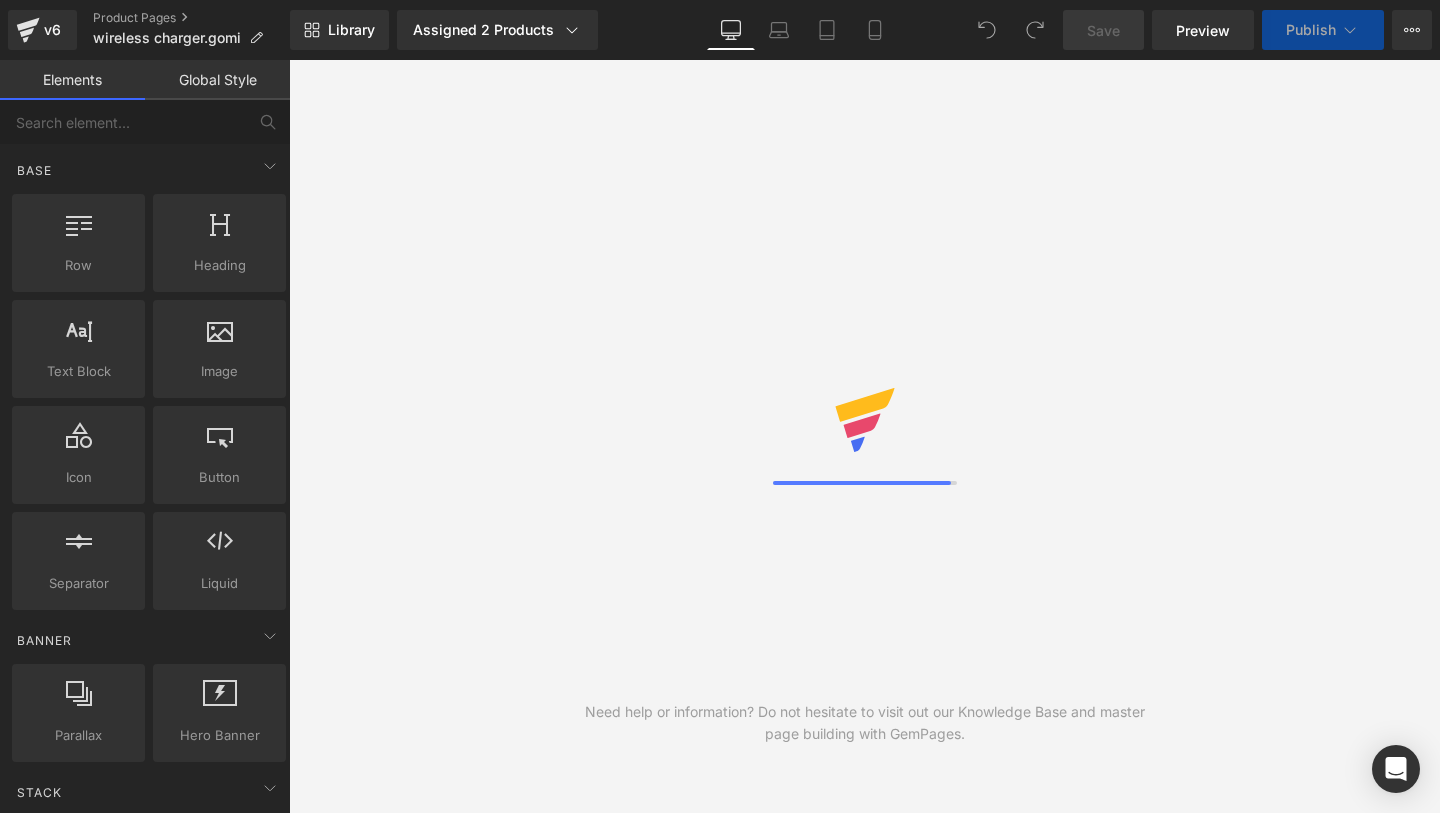 scroll, scrollTop: 0, scrollLeft: 0, axis: both 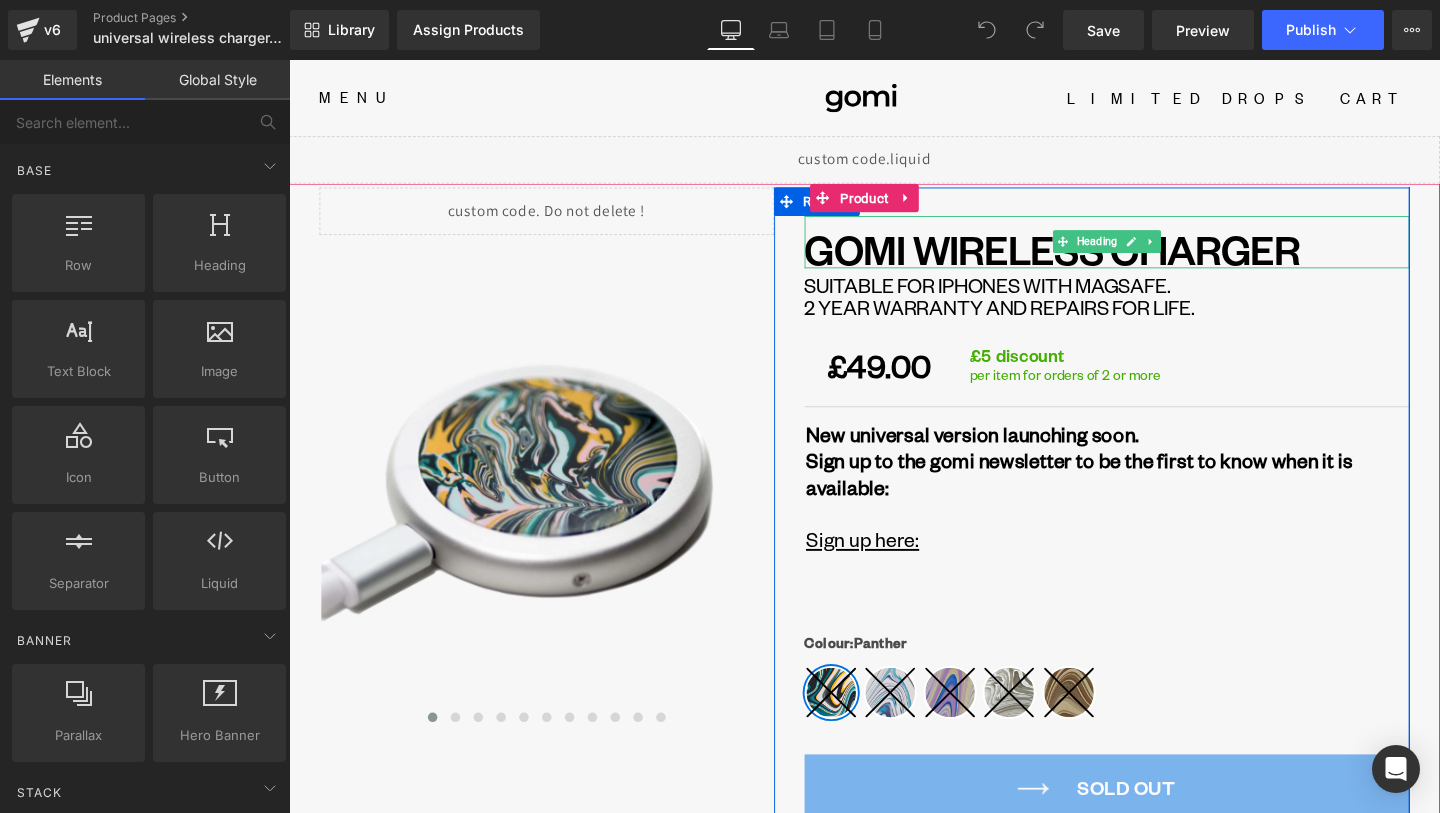 click on "GOMI WIRELESS CHARGER" at bounding box center (1149, 260) 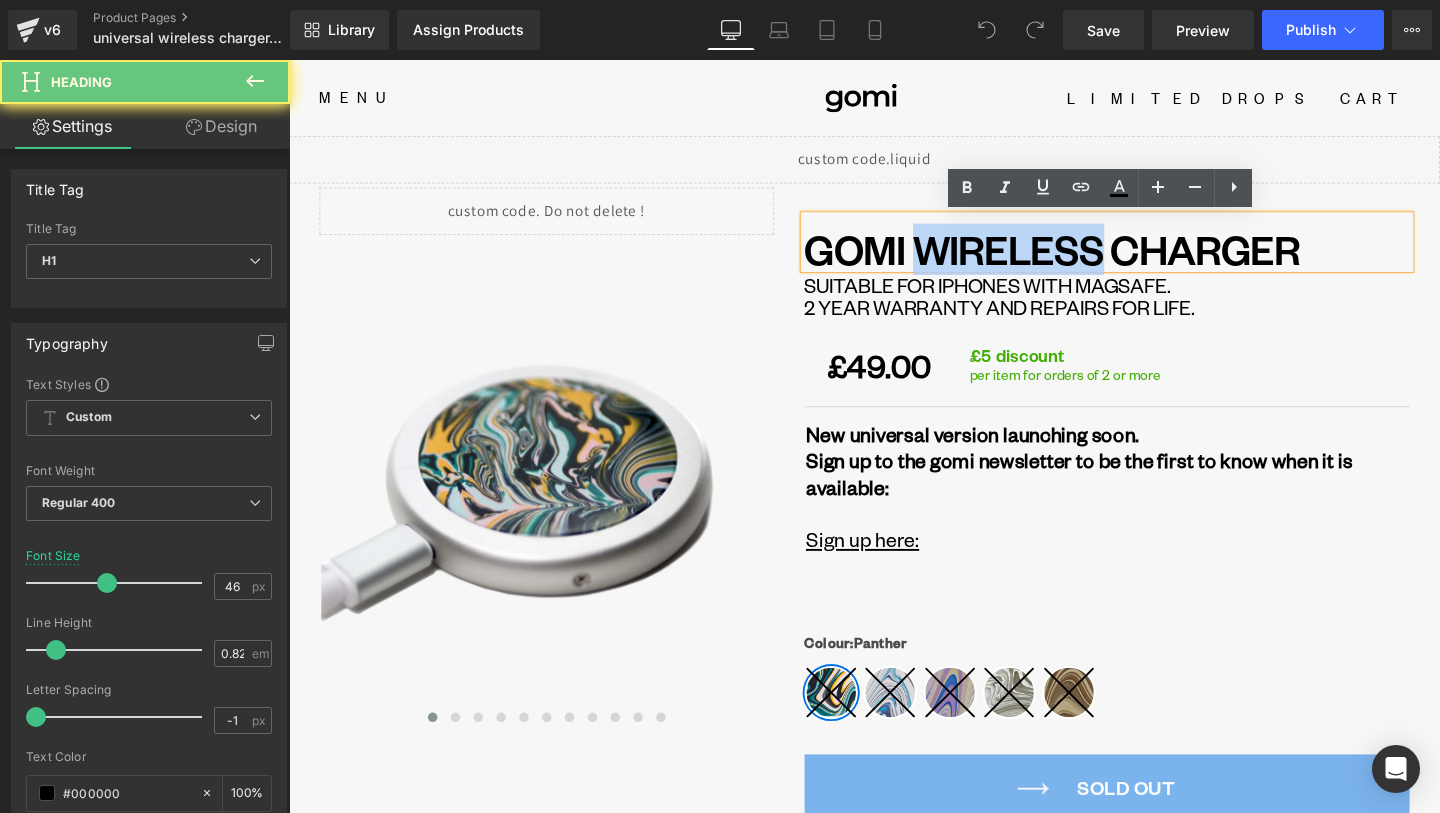 click on "GOMI WIRELESS CHARGER" at bounding box center (1149, 260) 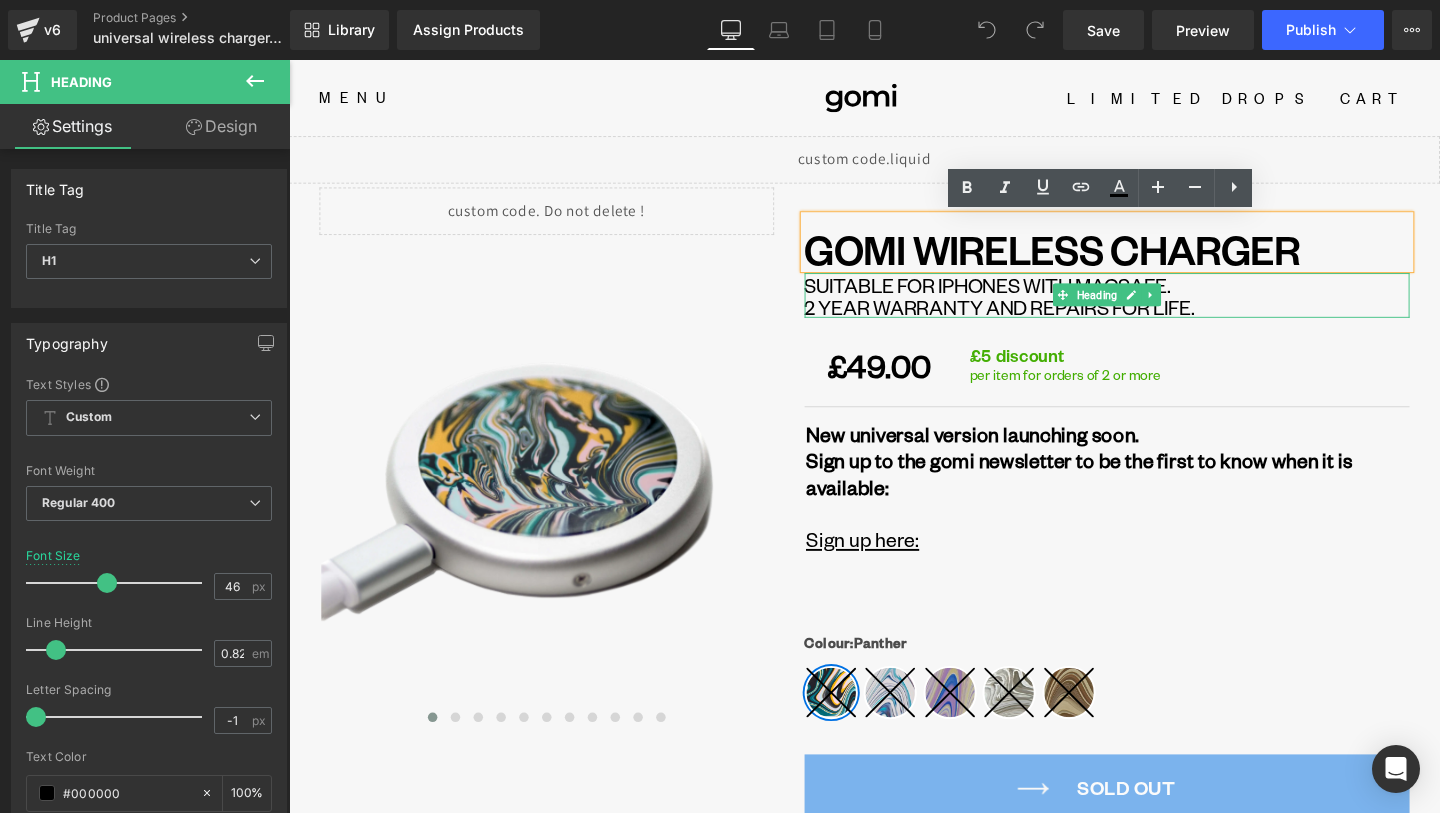 click on "Suitable for iphones with magsafe." at bounding box center [1149, 296] 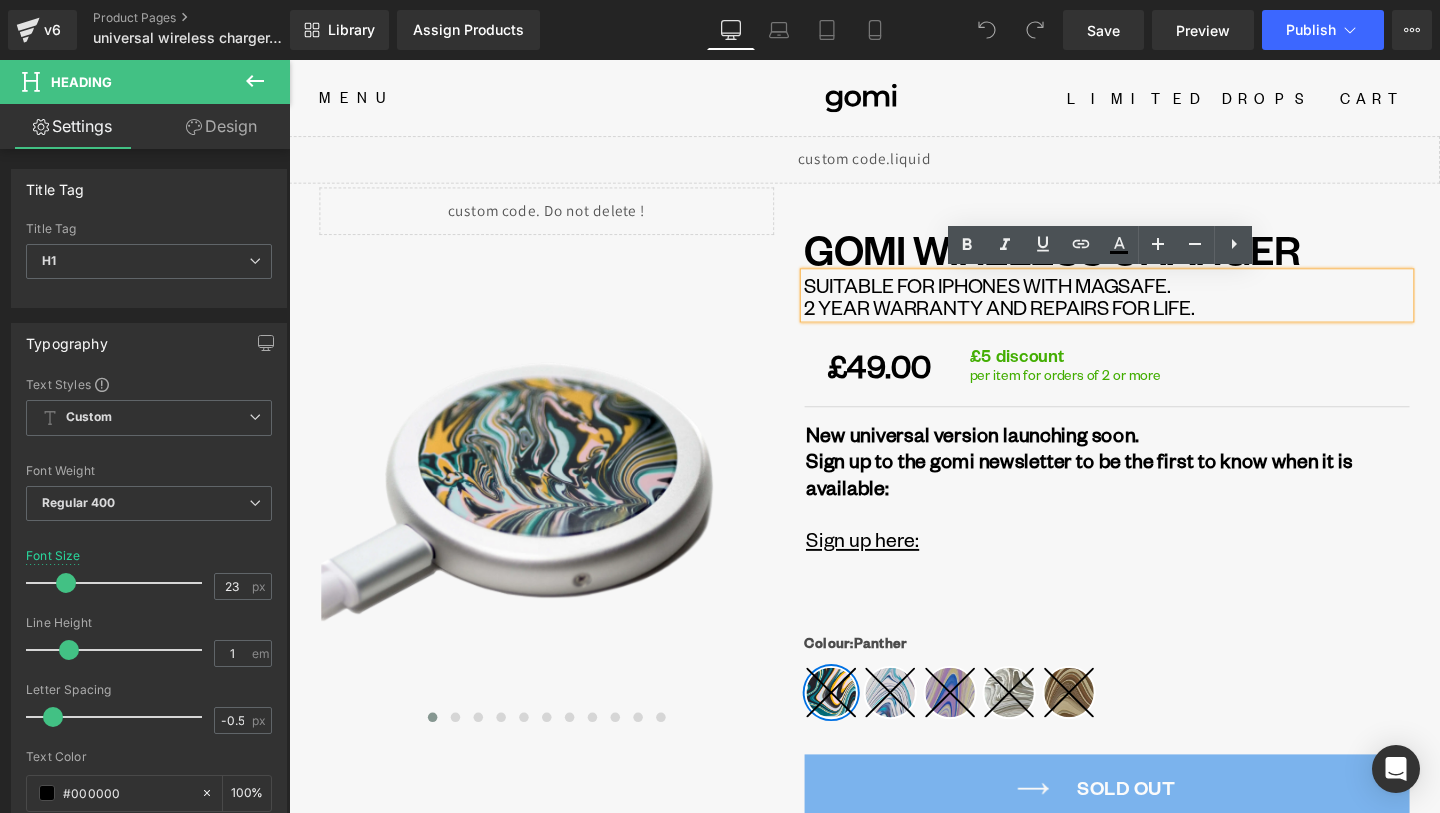 click on "Suitable for iphones with magsafe." at bounding box center (1149, 296) 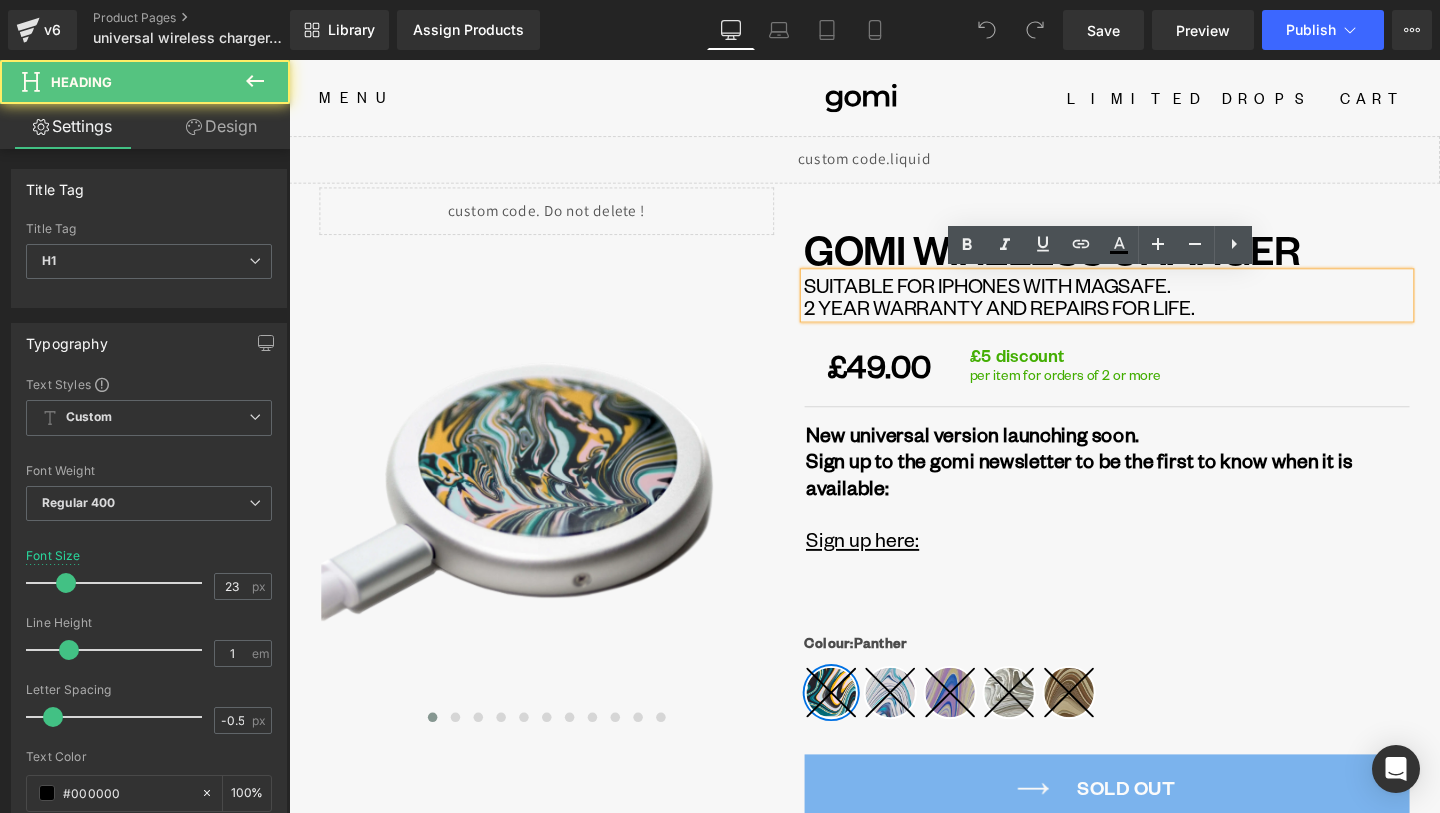 click on "Suitable for iphones with magsafe." at bounding box center (1149, 296) 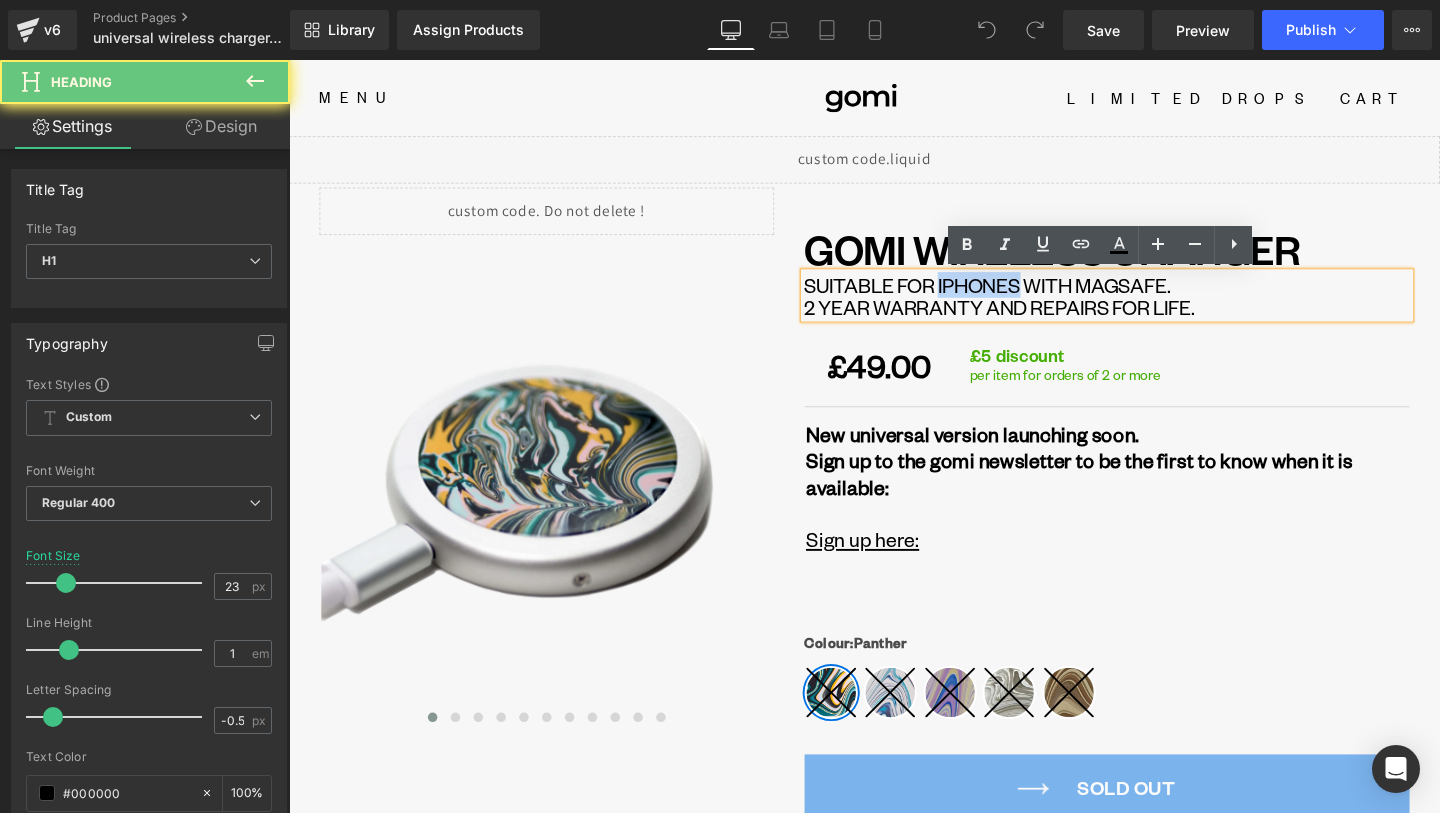 click on "Suitable for iphones with magsafe." at bounding box center (1149, 296) 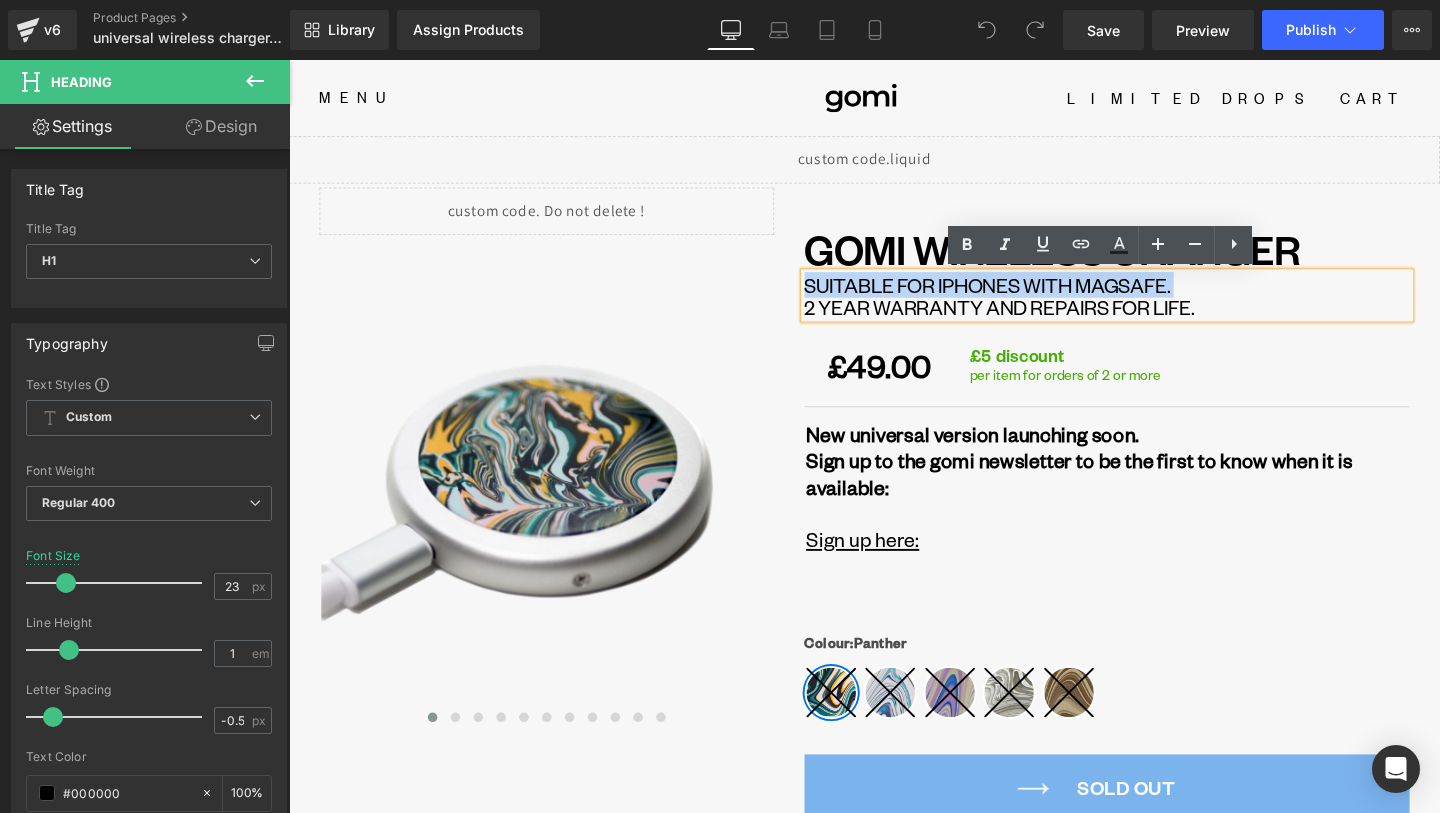 click on "Suitable for iphones with magsafe." at bounding box center [1149, 296] 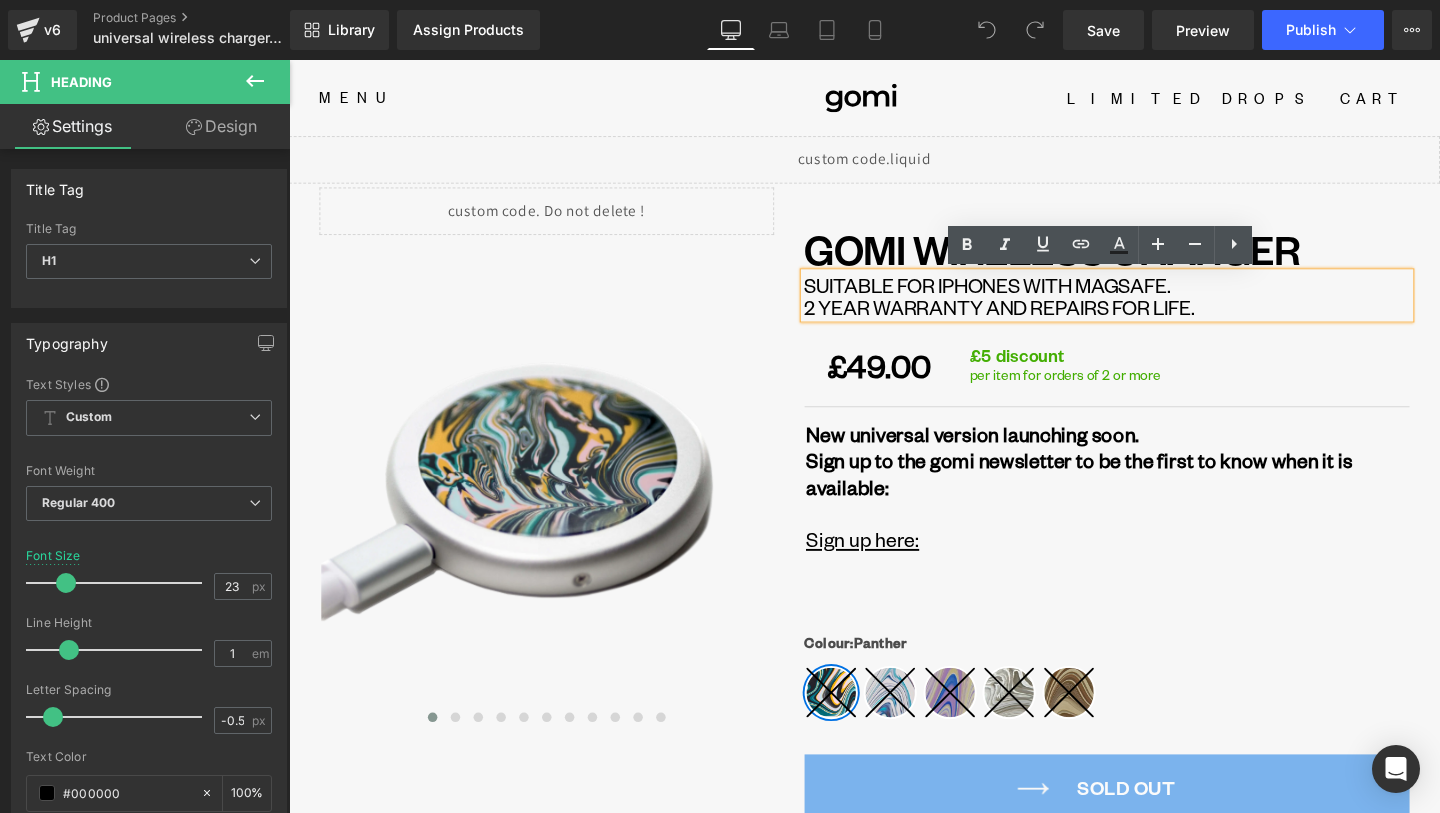 click on "Suitable for iphones with magsafe." at bounding box center (1149, 296) 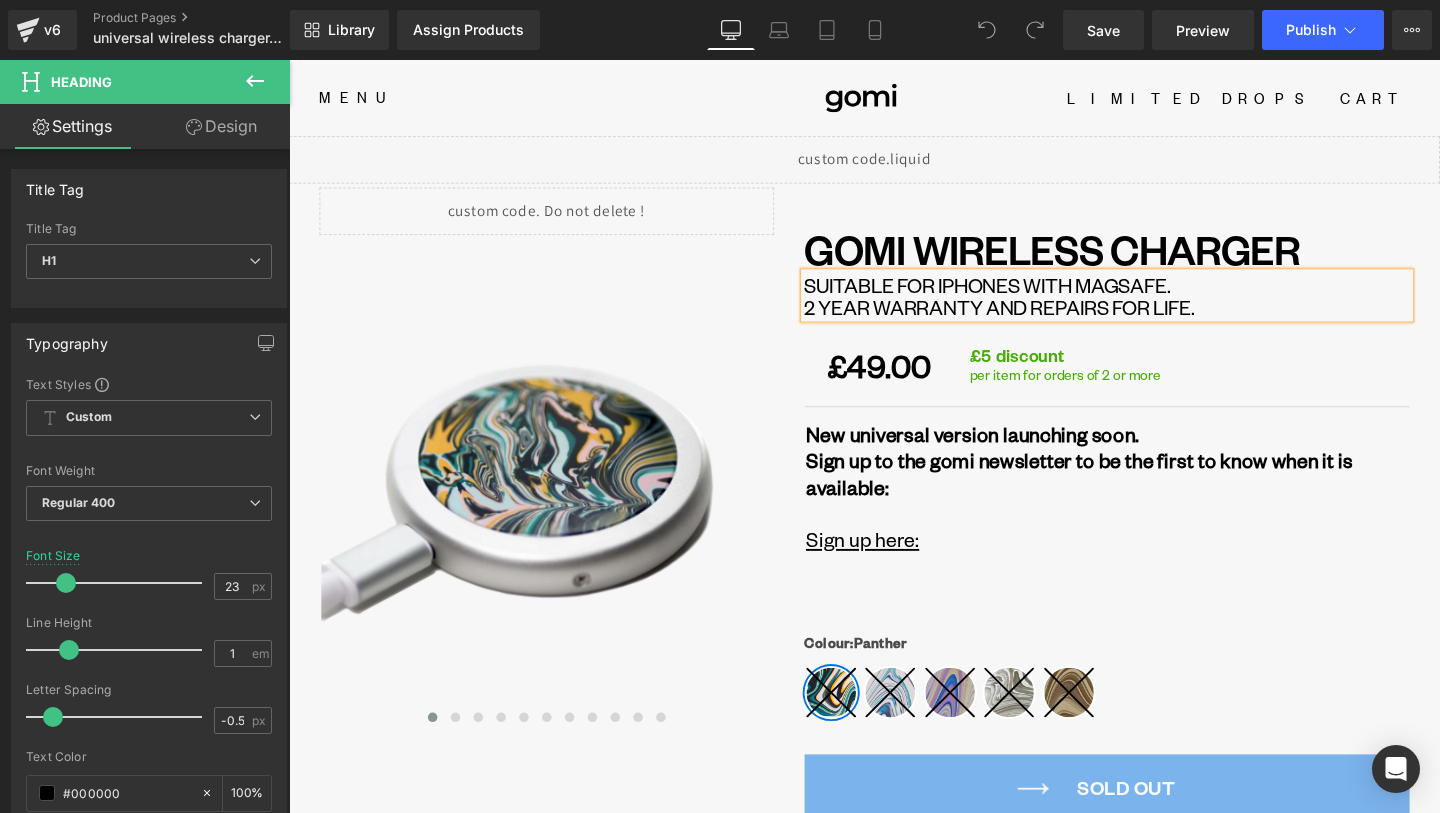type 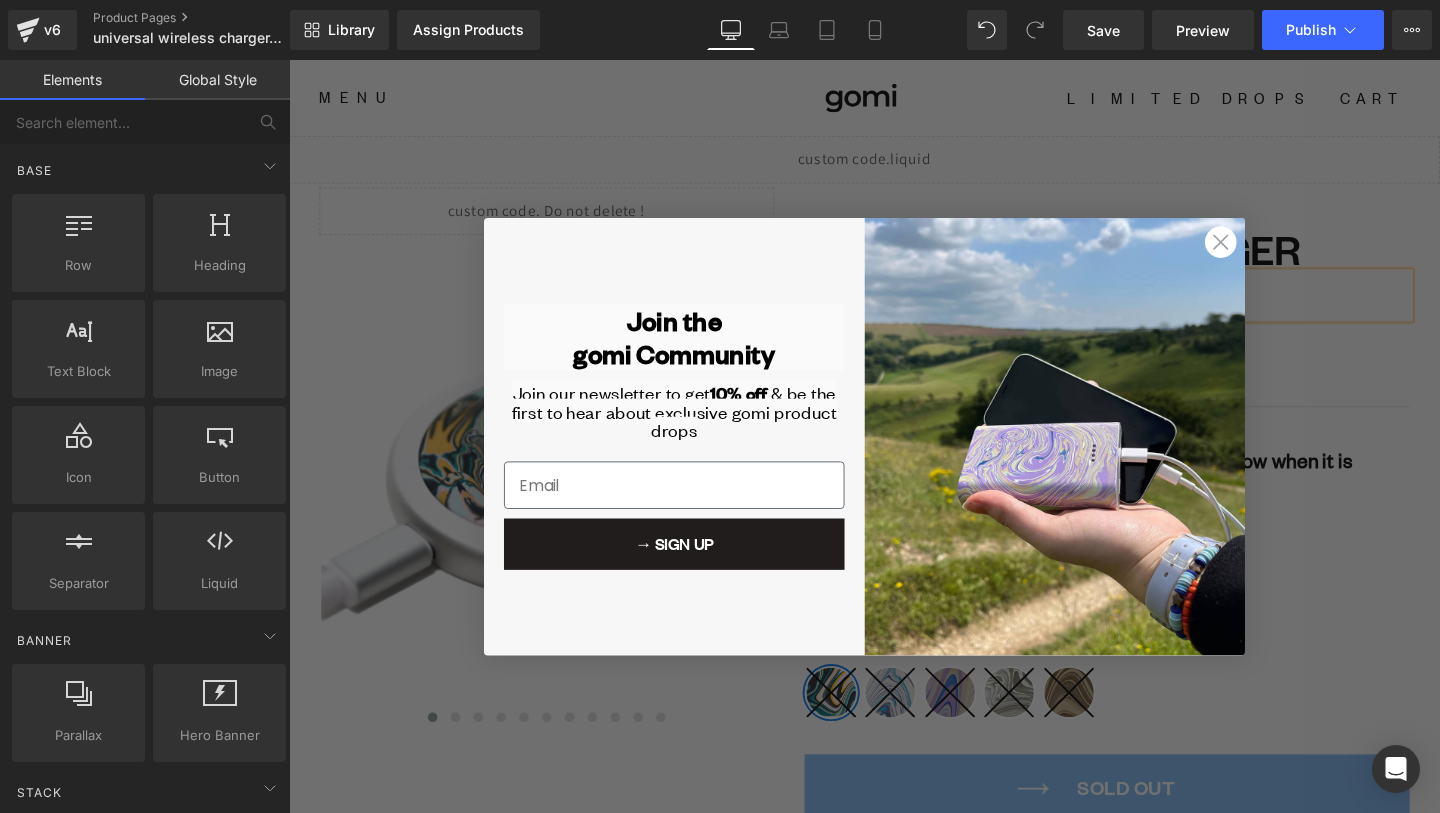 click at bounding box center (1094, 456) 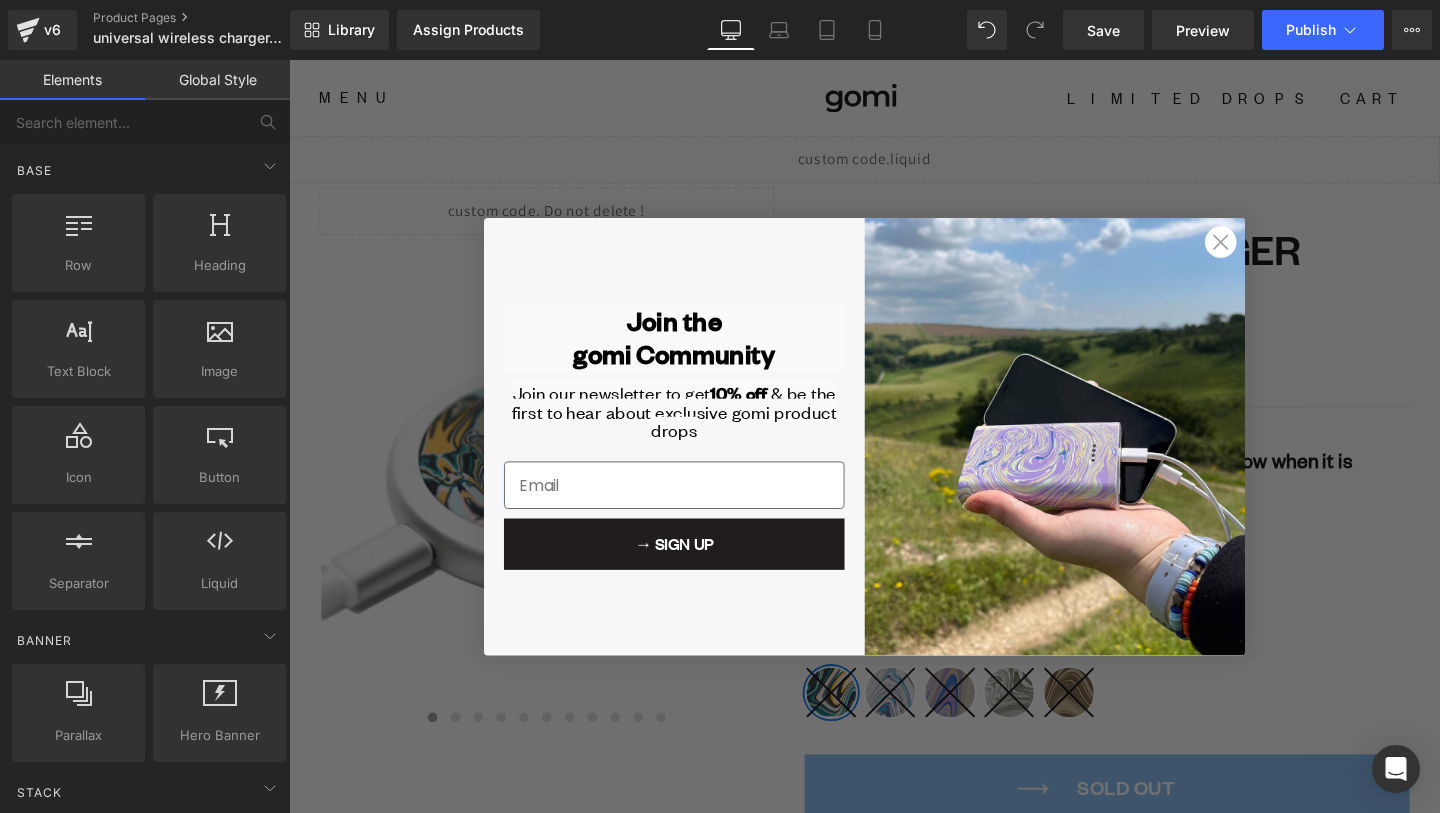 click 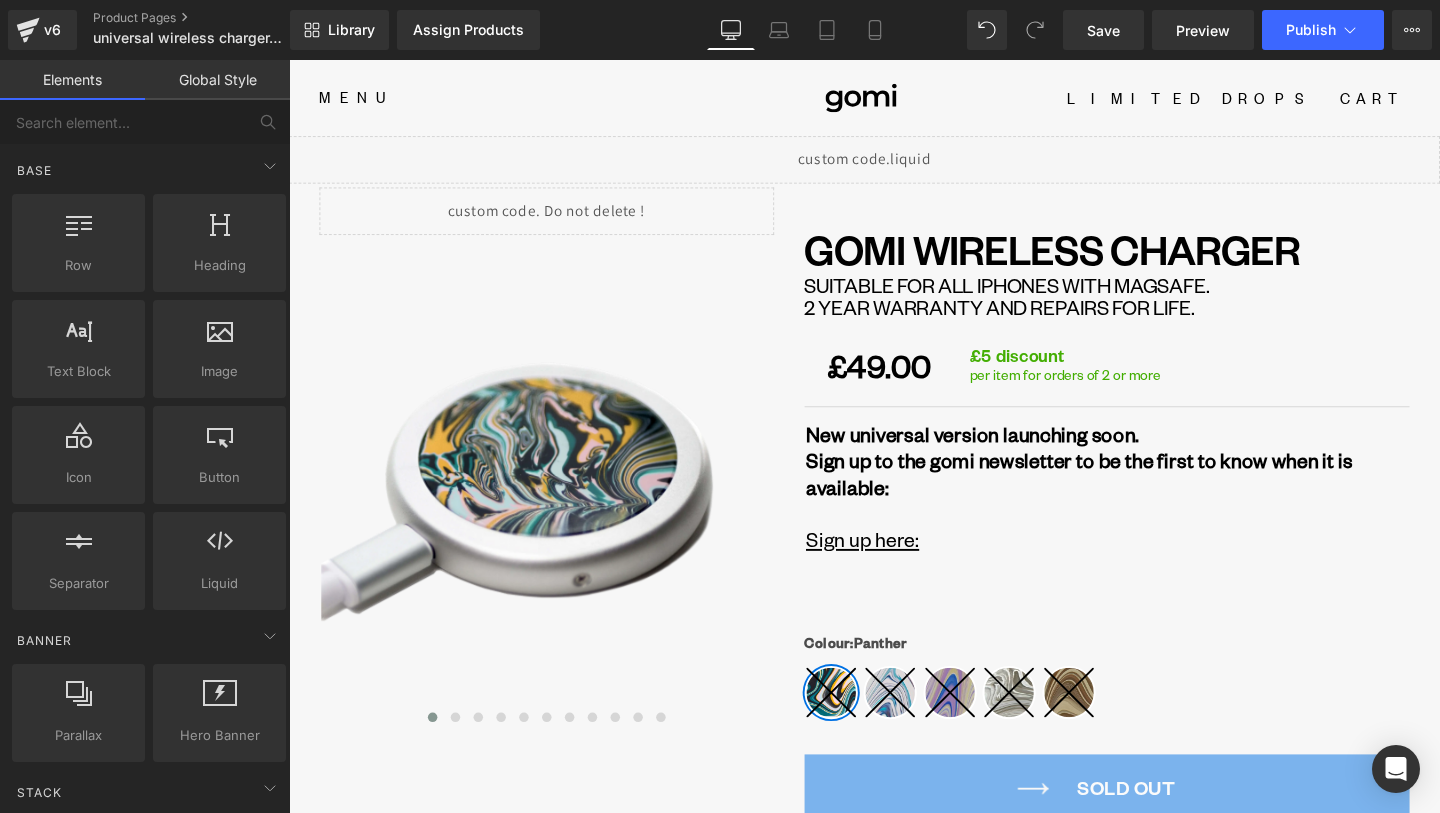 click on "Heading" at bounding box center (1138, 307) 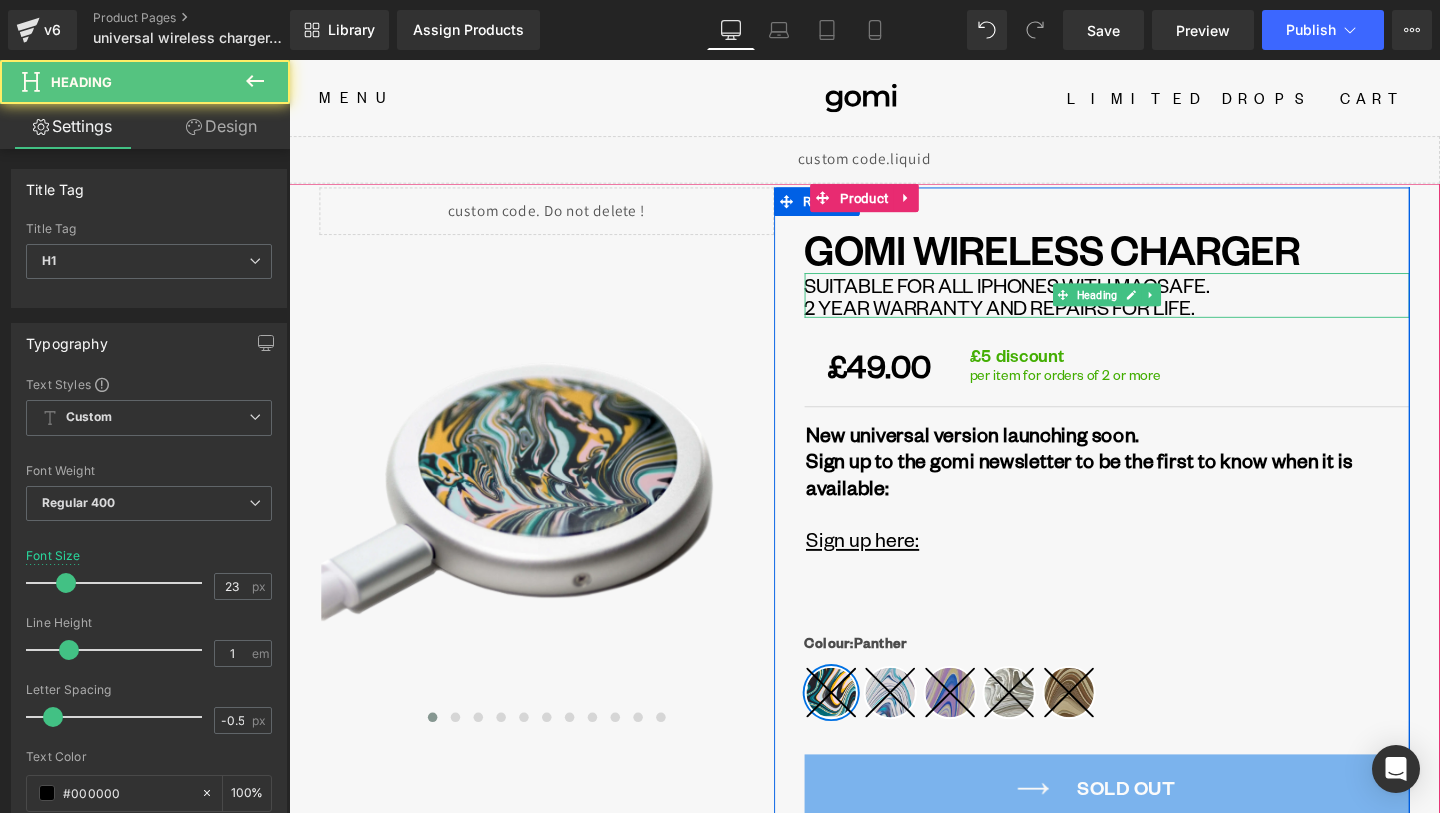 click on "Suitable for ALL iphones with magsafe." at bounding box center [1149, 296] 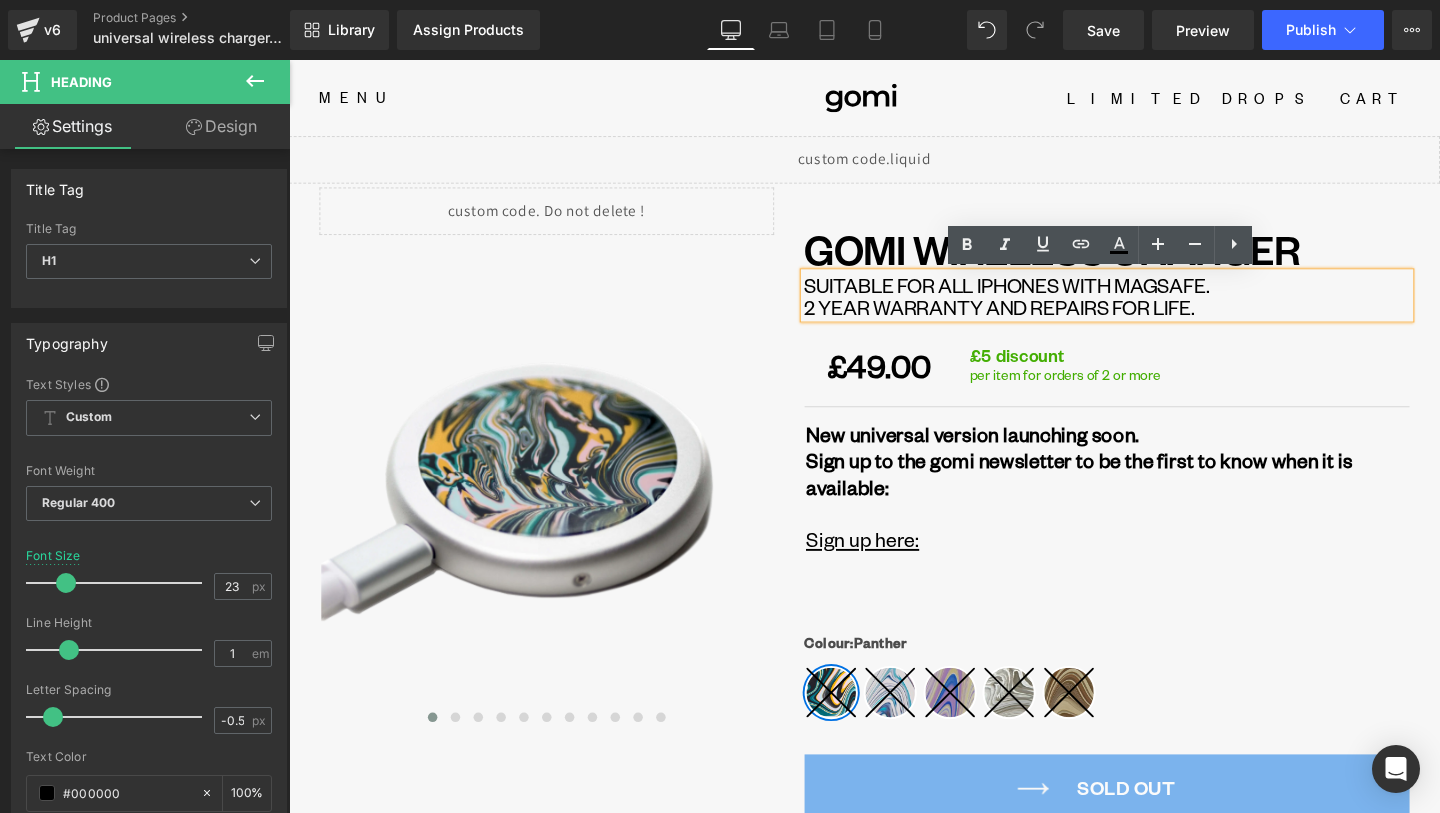 drag, startPoint x: 1008, startPoint y: 295, endPoint x: 1251, endPoint y: 299, distance: 243.03291 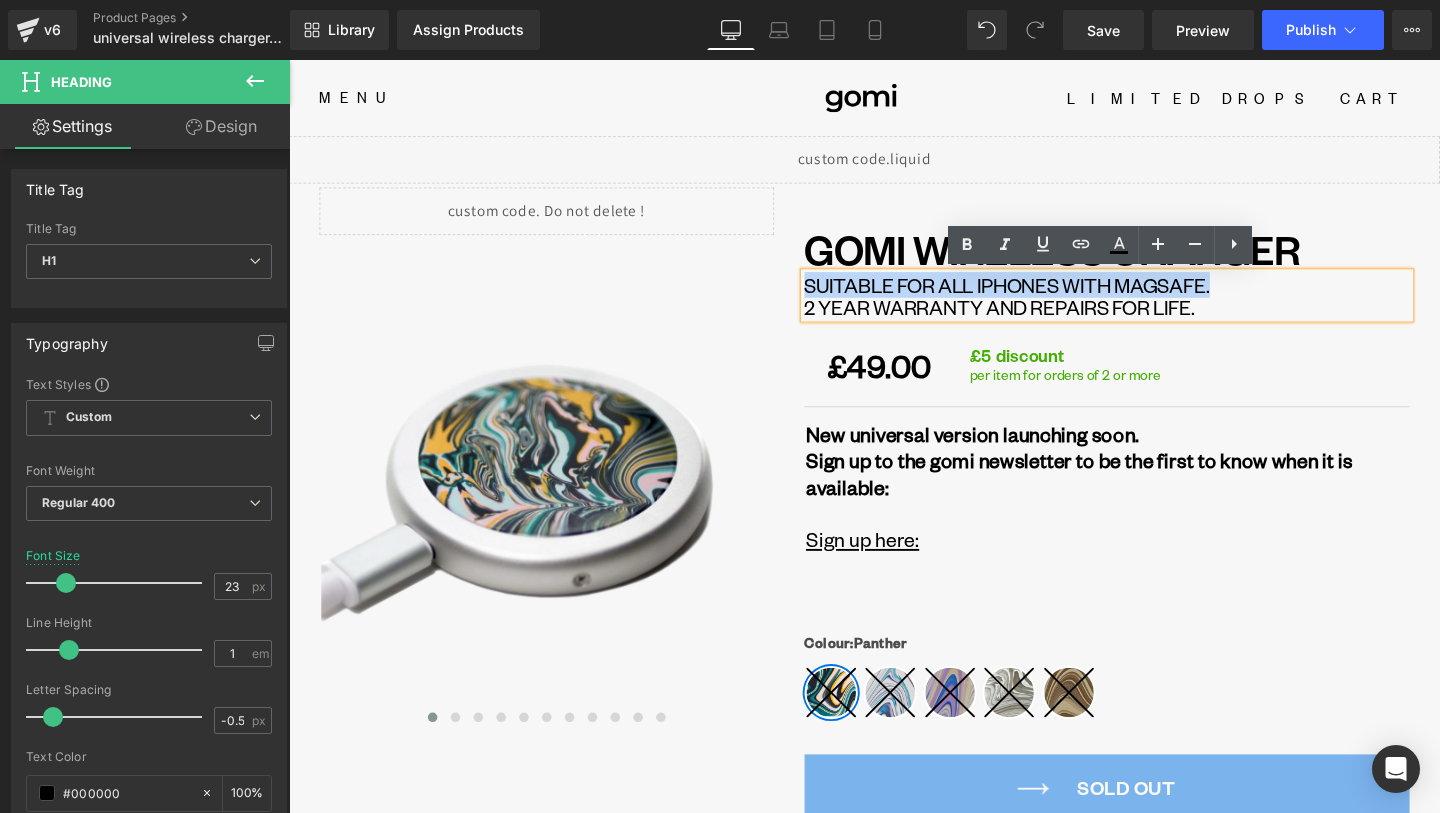 drag, startPoint x: 1259, startPoint y: 299, endPoint x: 832, endPoint y: 302, distance: 427.01053 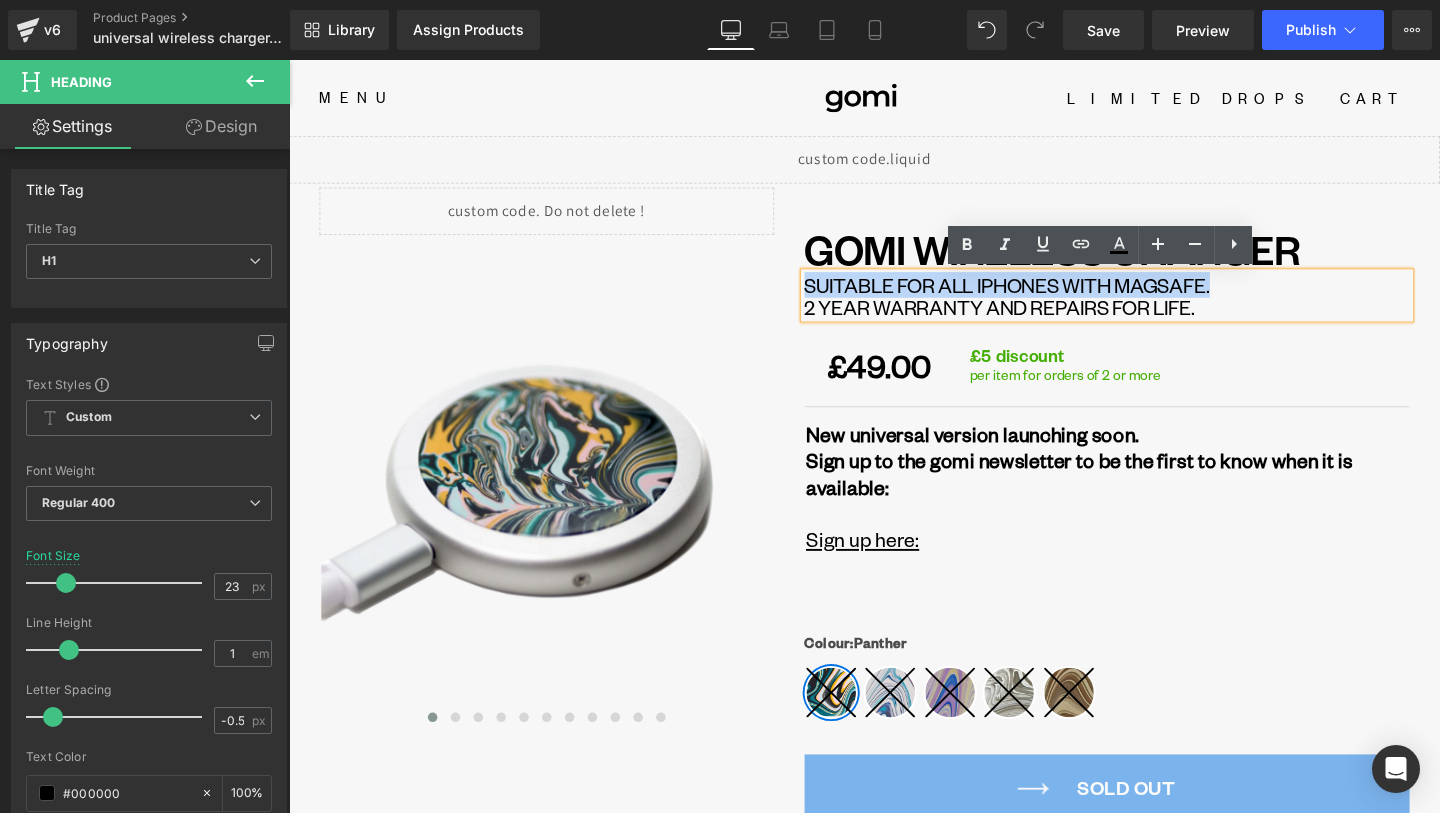 click on "Suitable for ALL iphones with magsafe." at bounding box center [1149, 296] 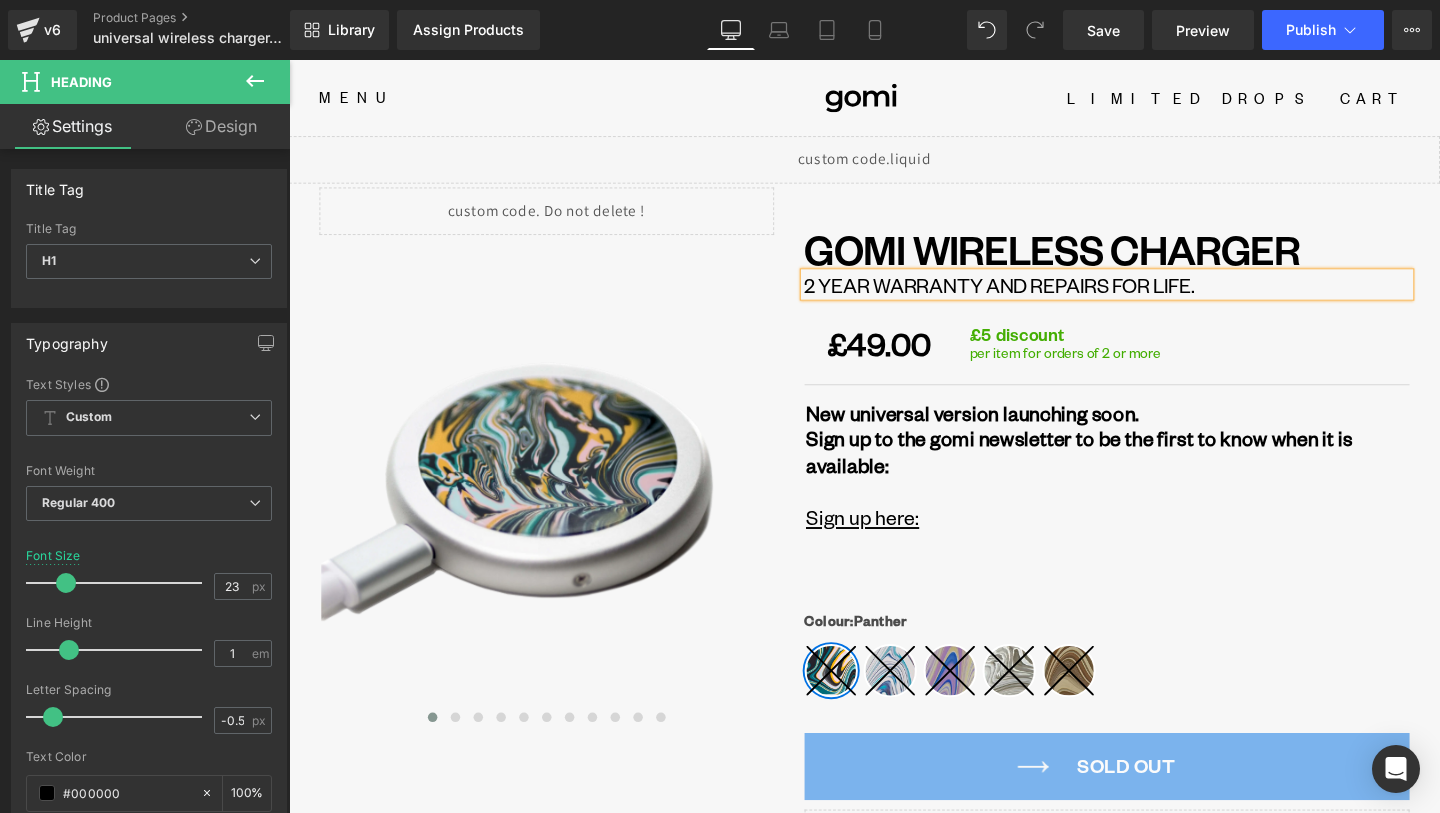 click on "GOMI WIRELESS CHARGER Heading
2 YEAR WARRANTY AND REPAIRS FOR LIFE.
Heading
15W fast charging wireless charging pad made from recycled plastic and recycled magnets.
Repairable design where components can be replaced or repaired.
Suitable only for iPhone versions from iPhone 12 to the latest iPhone 16. MagSafe compatible.
Text Block
Row
‹ ›" at bounding box center [1133, 757] 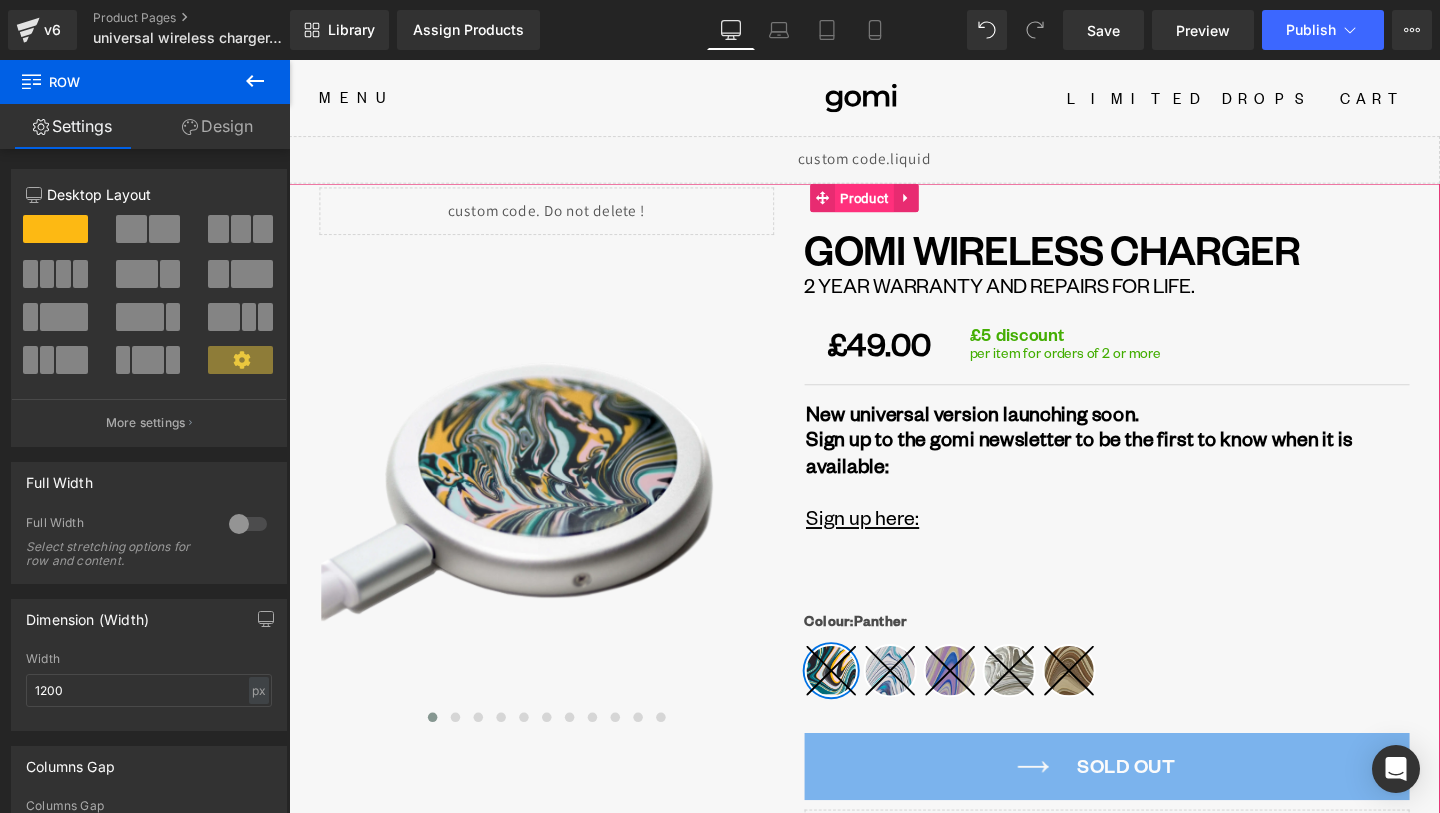 click on "Product" at bounding box center (894, 205) 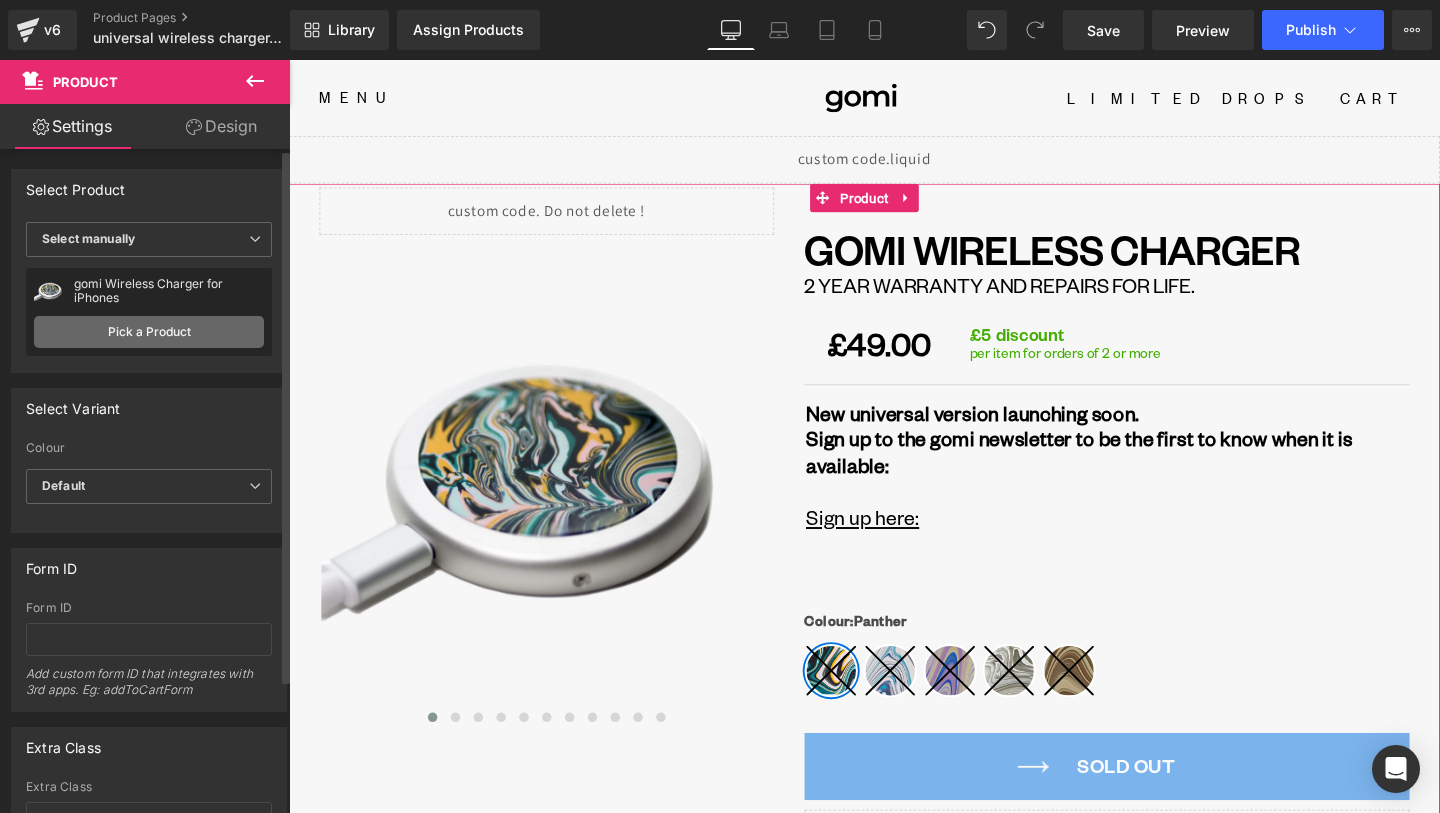 click on "Pick a Product" at bounding box center [149, 332] 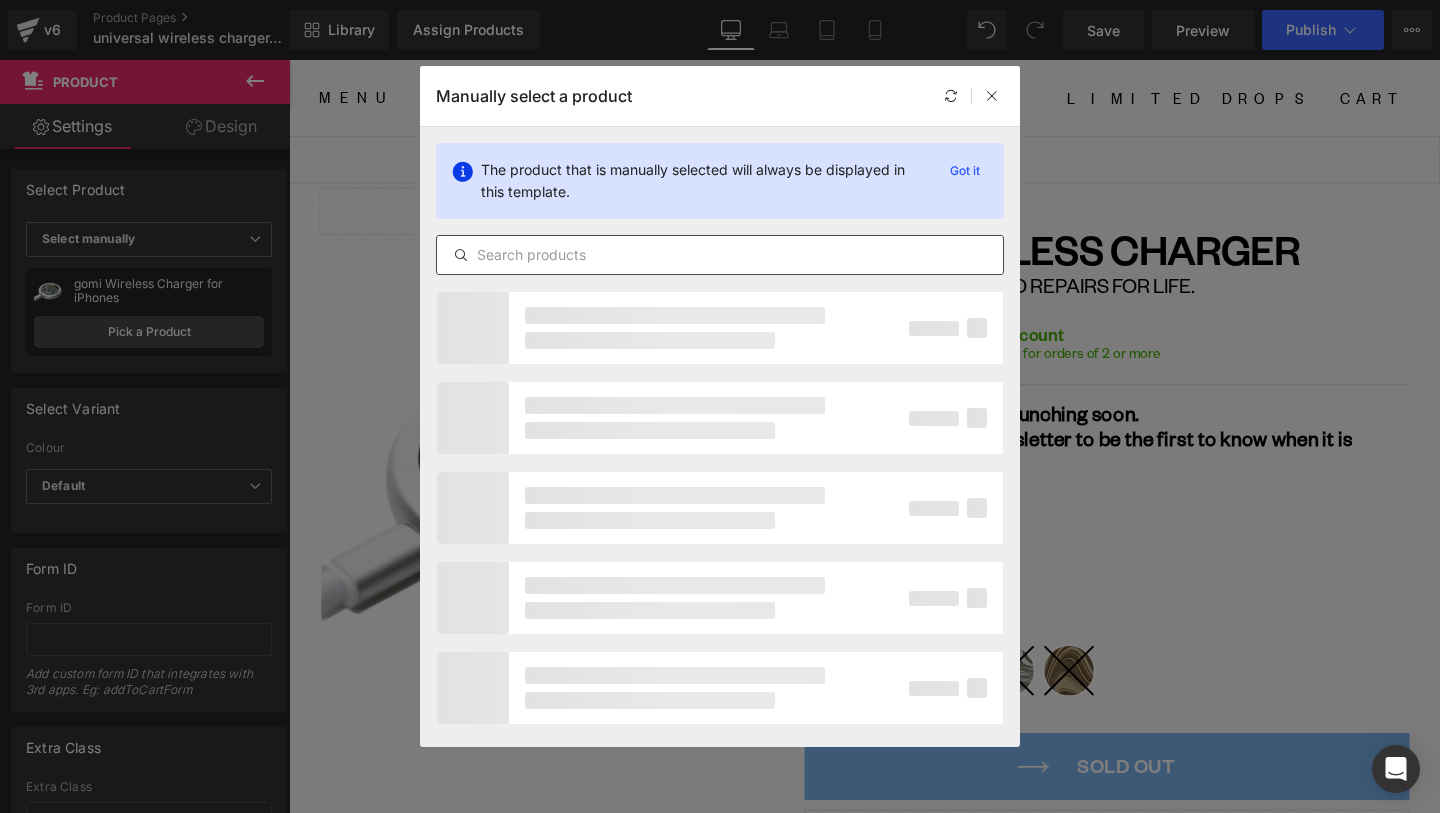 click at bounding box center (720, 255) 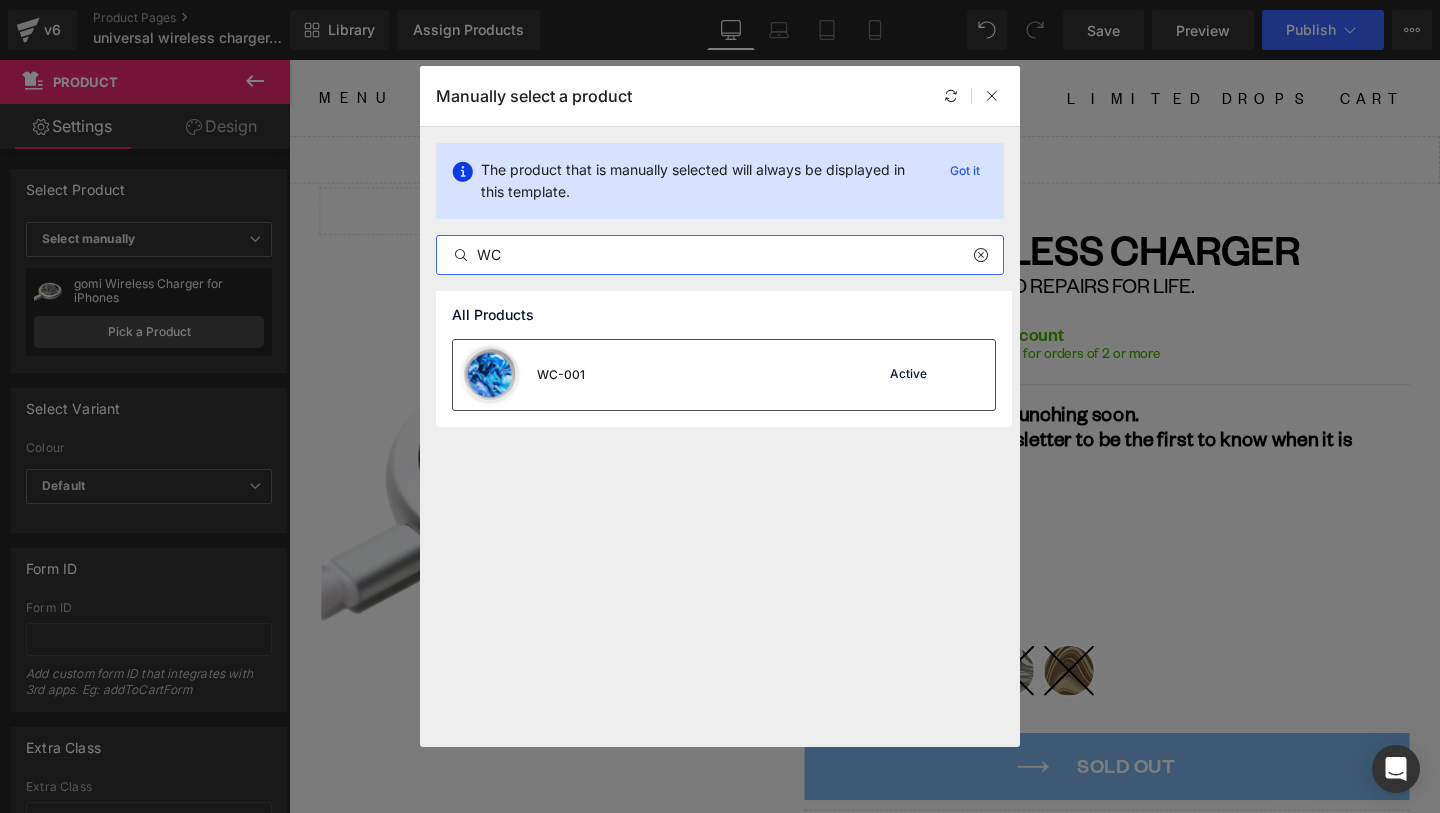 type on "WC" 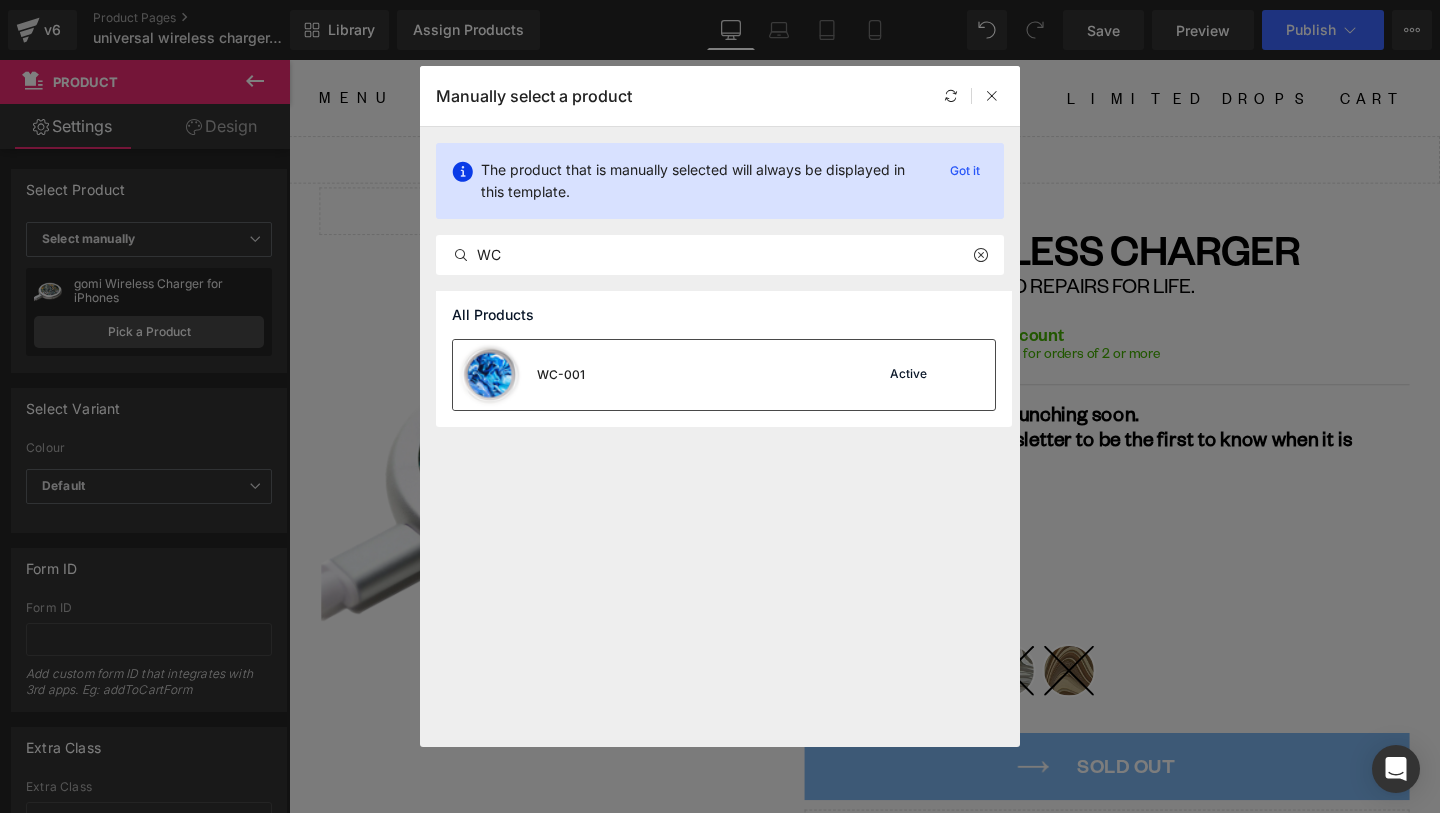 click on "WC-001 Active" at bounding box center (724, 375) 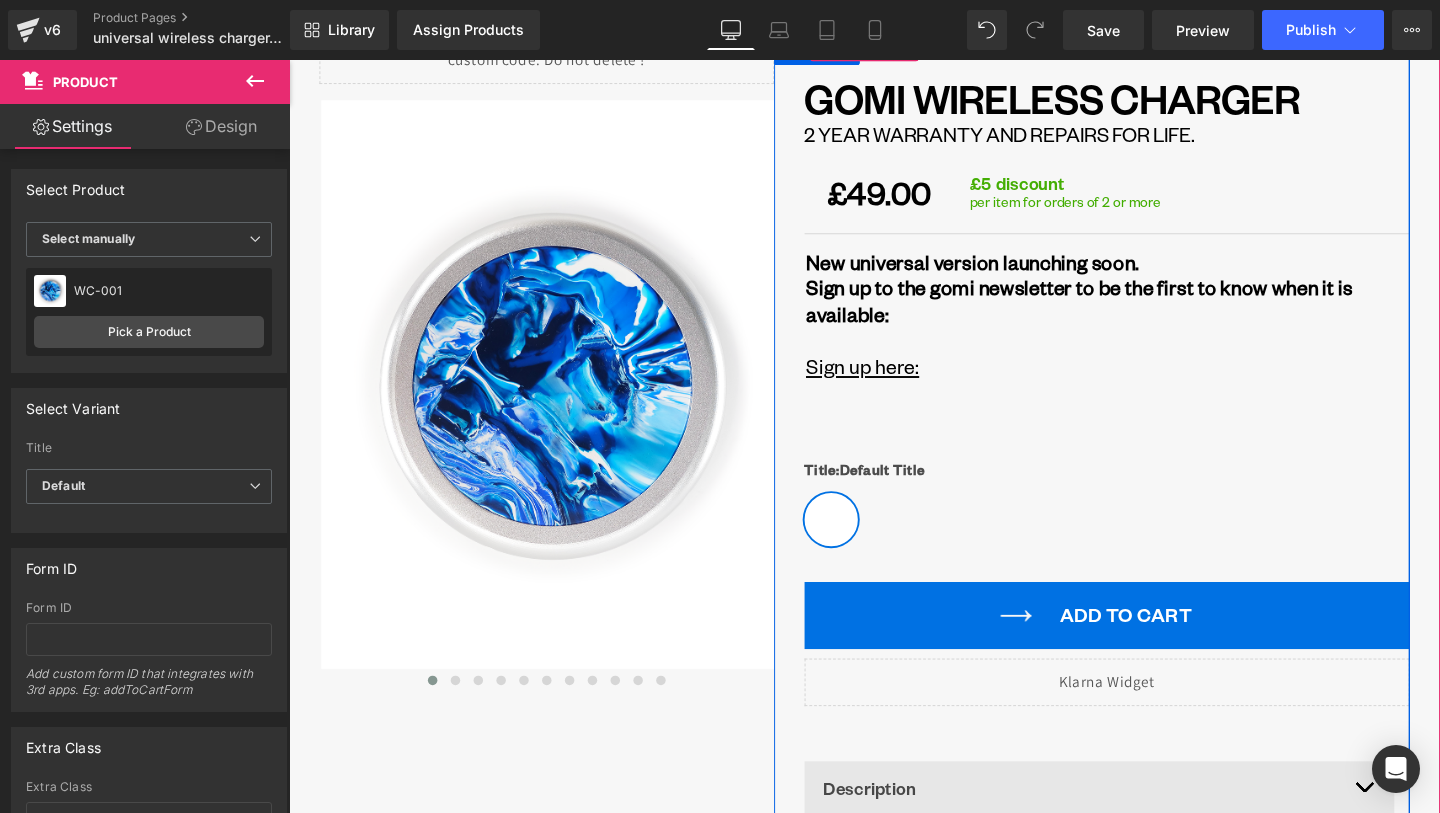 scroll, scrollTop: 160, scrollLeft: 0, axis: vertical 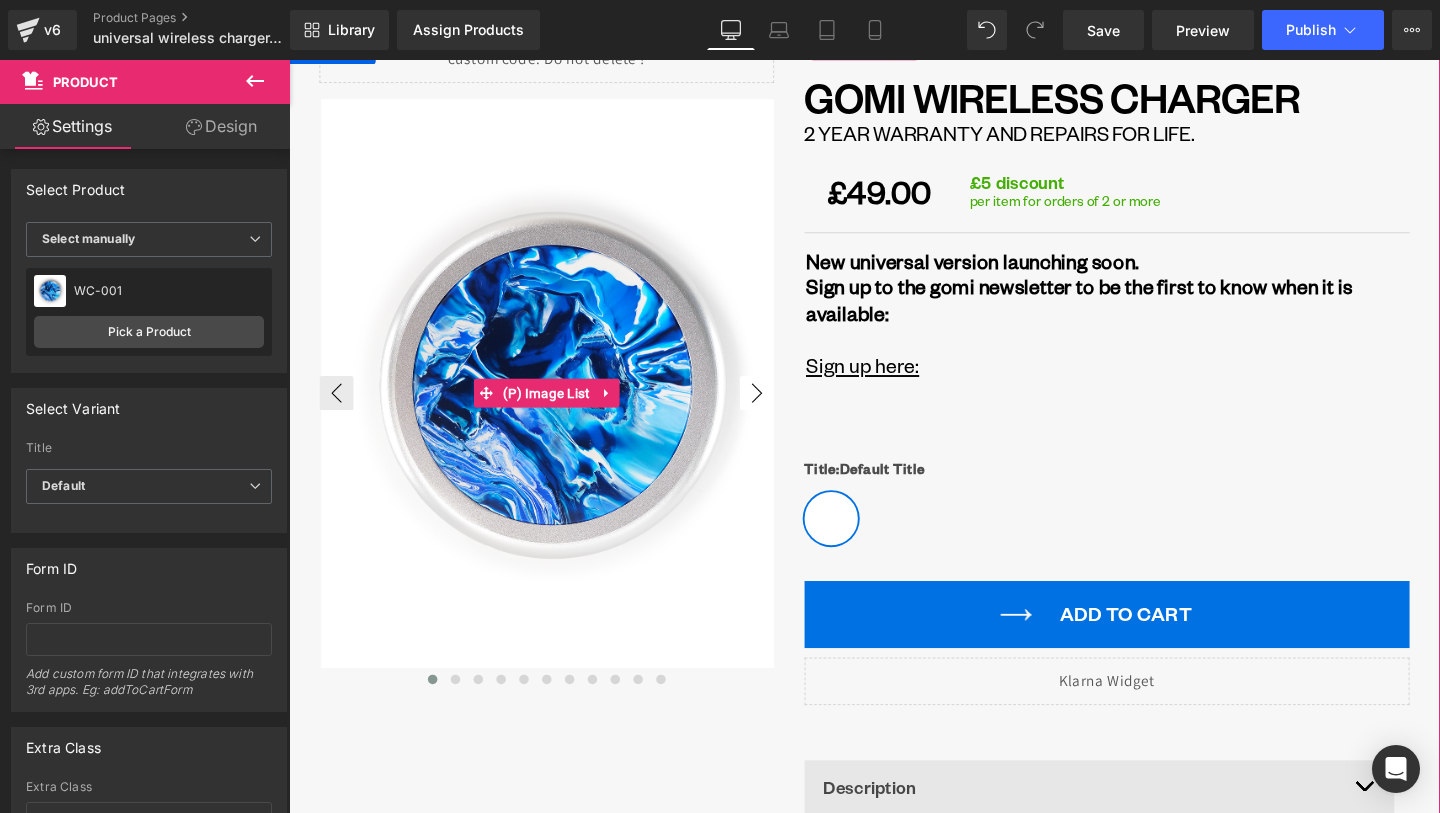 click on "›" at bounding box center [781, 410] 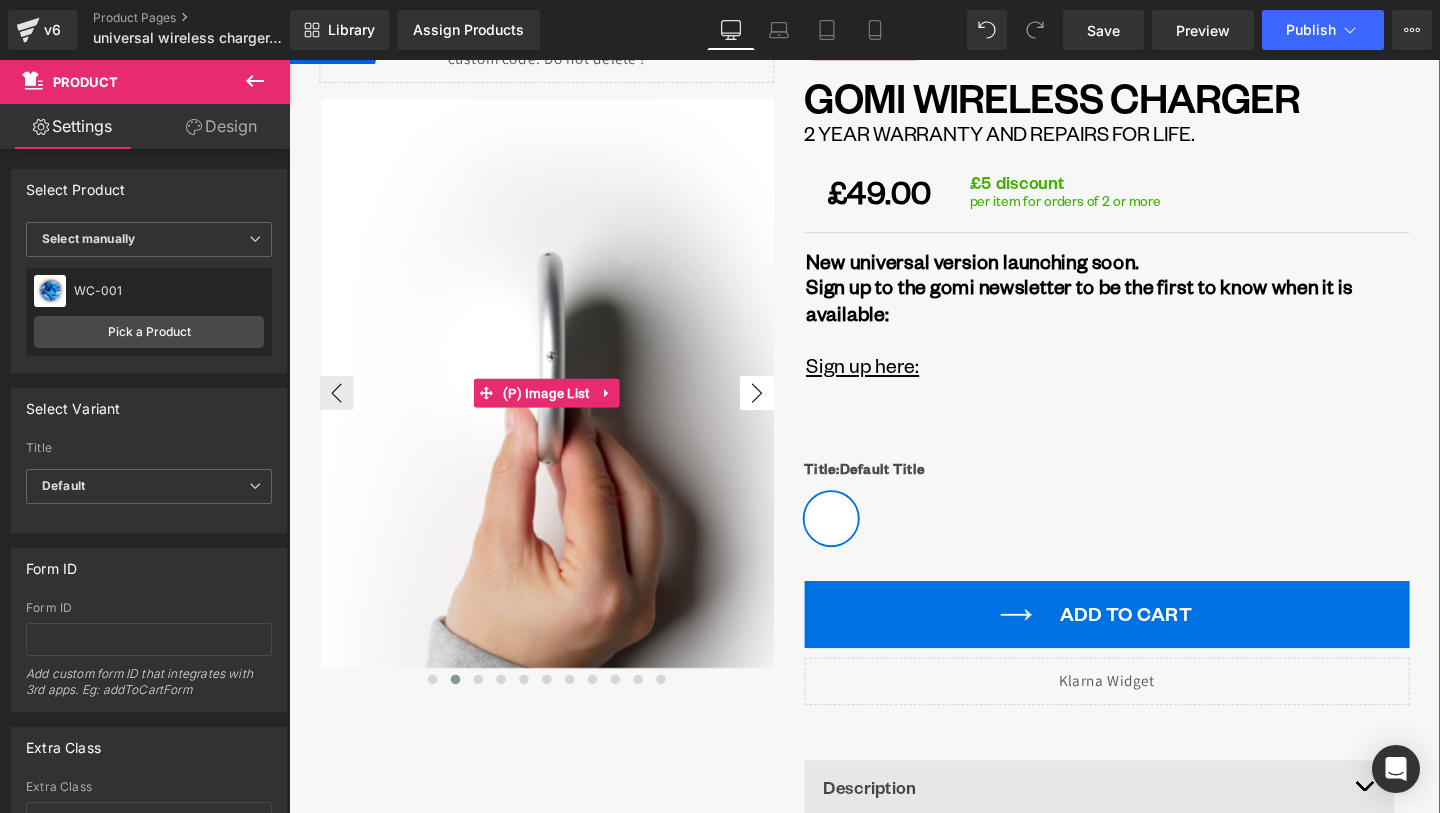 click on "›" at bounding box center (781, 410) 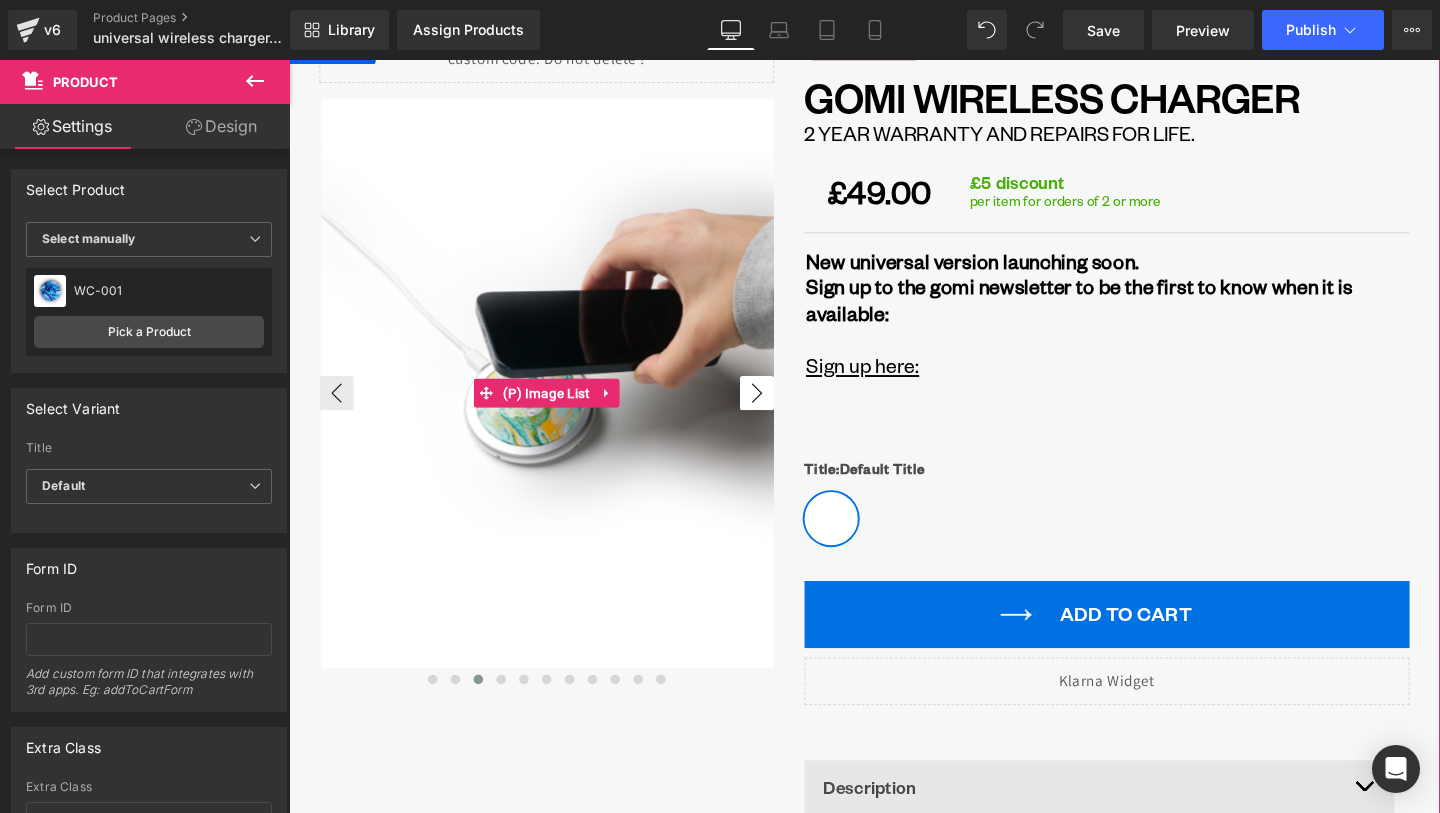click on "›" at bounding box center (781, 410) 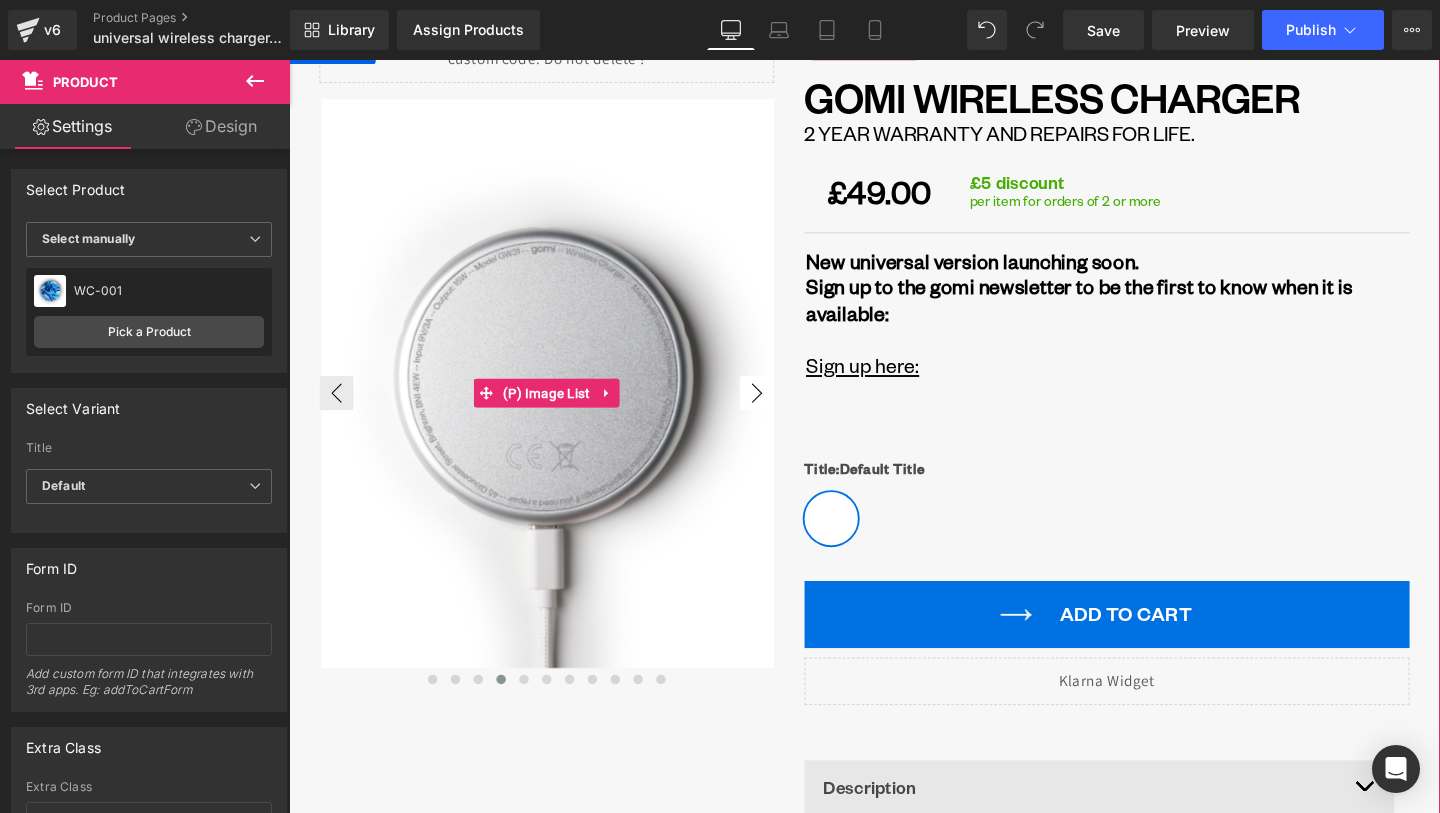 click on "›" at bounding box center [781, 410] 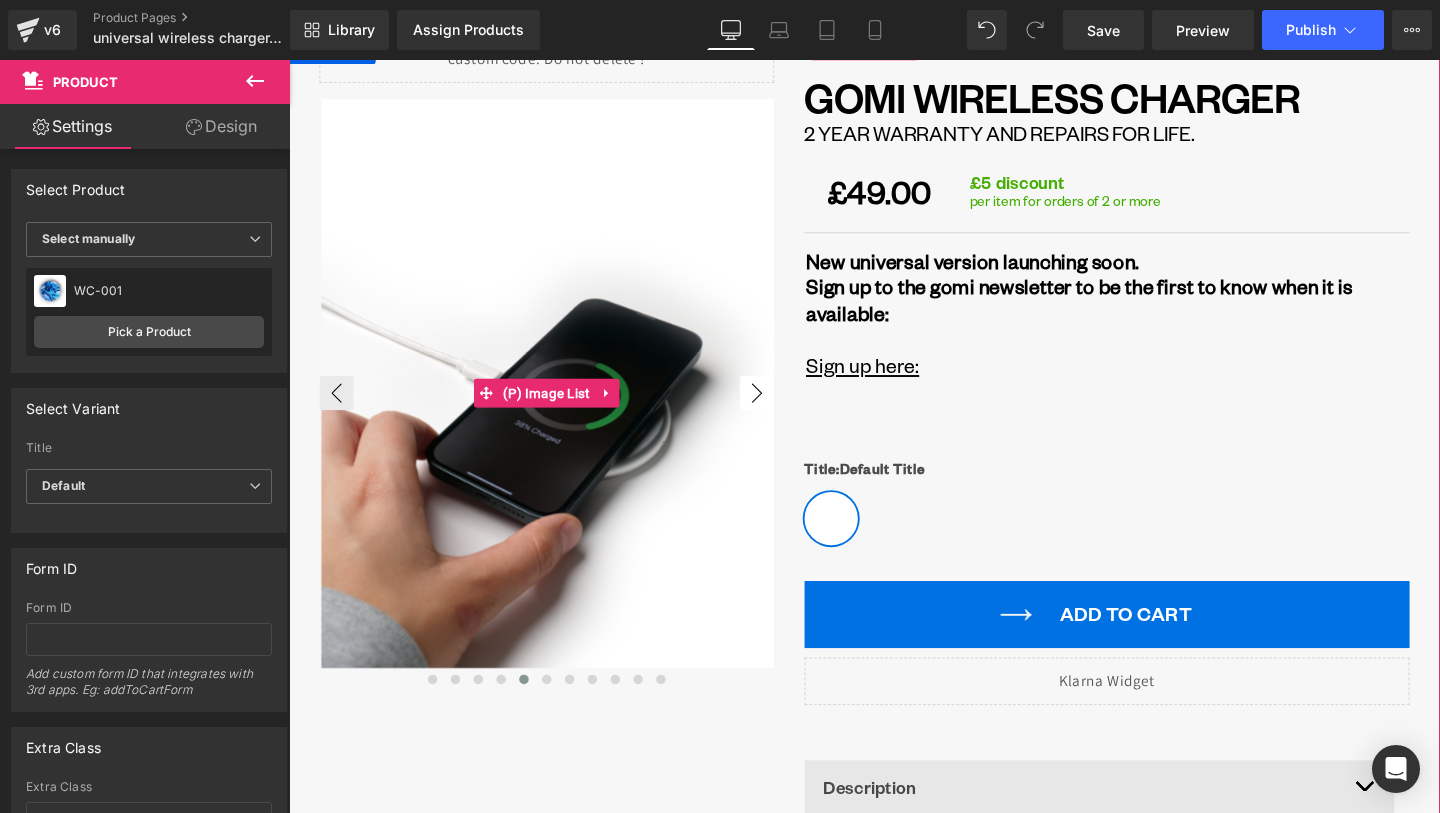 click on "›" at bounding box center [781, 410] 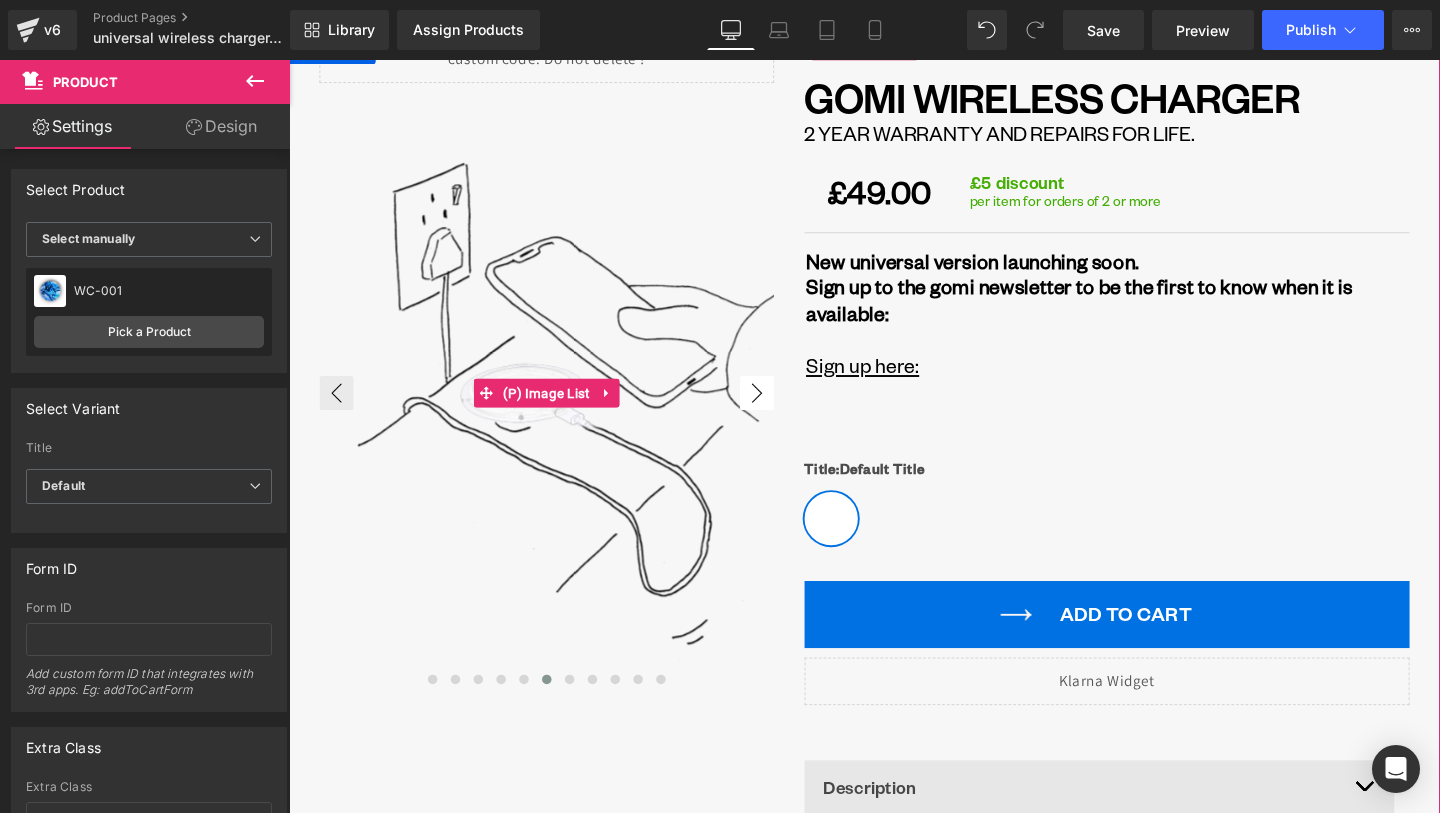 click on "›" at bounding box center [781, 410] 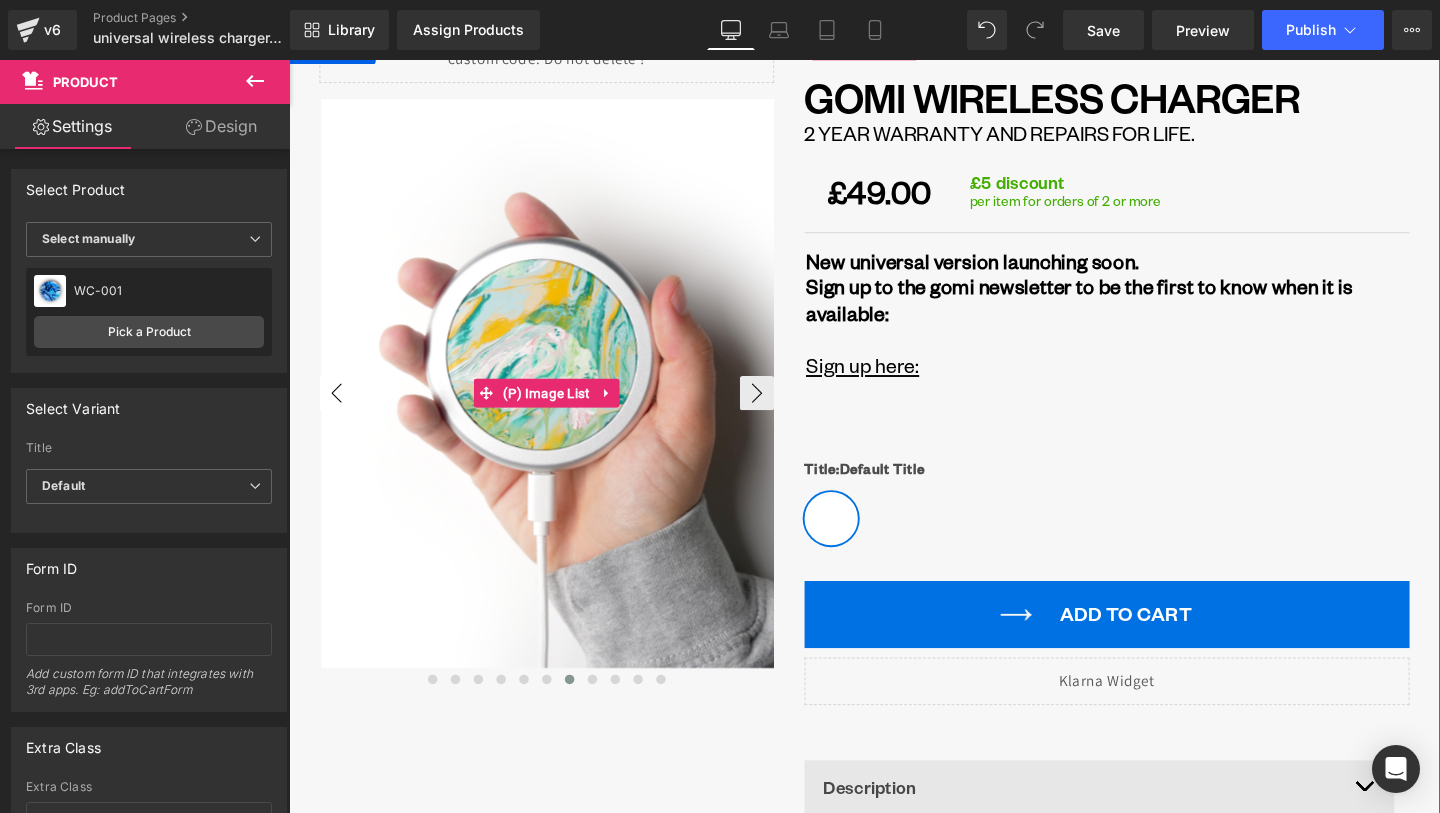 click on "‹" at bounding box center (339, 410) 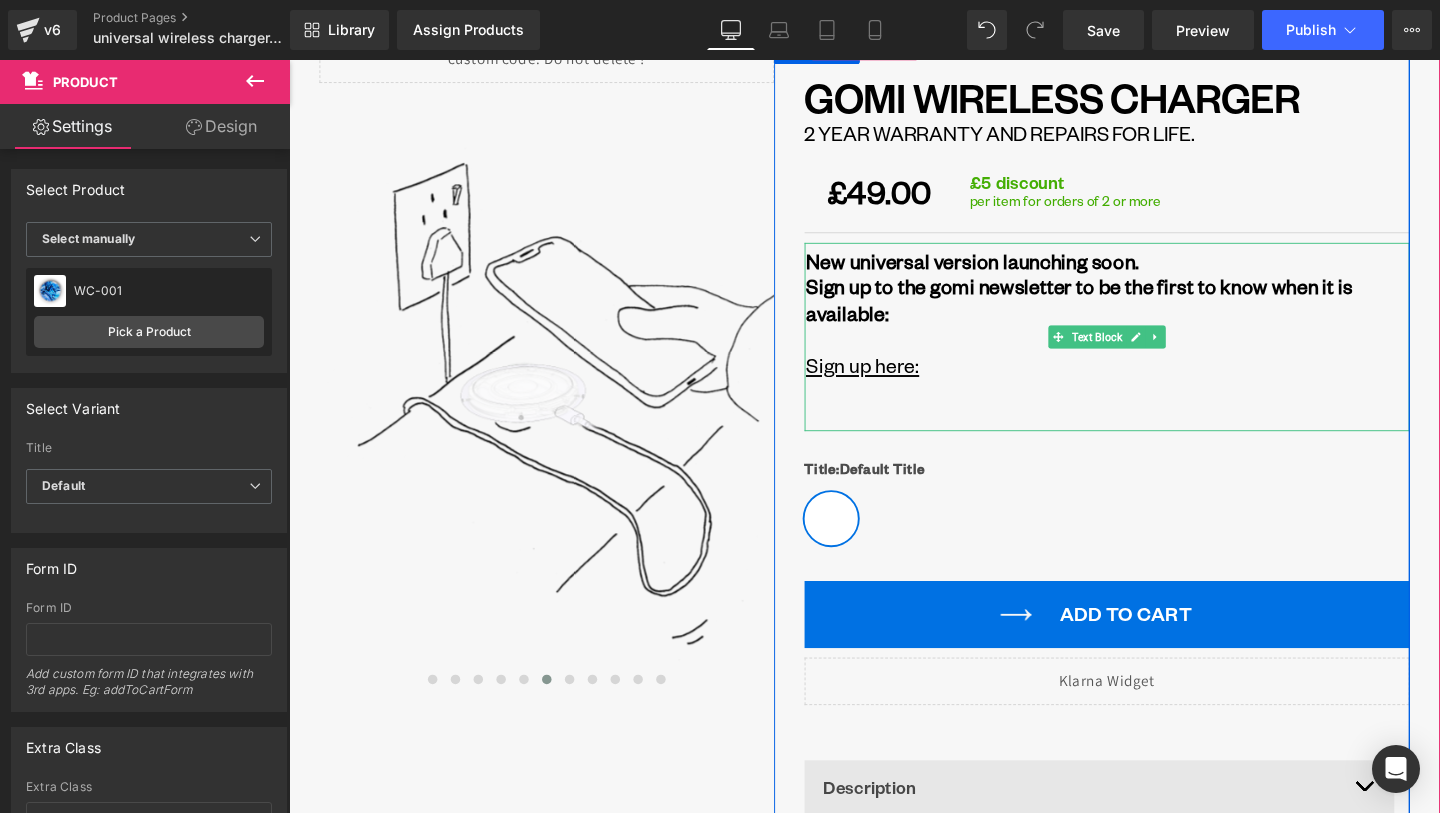 type 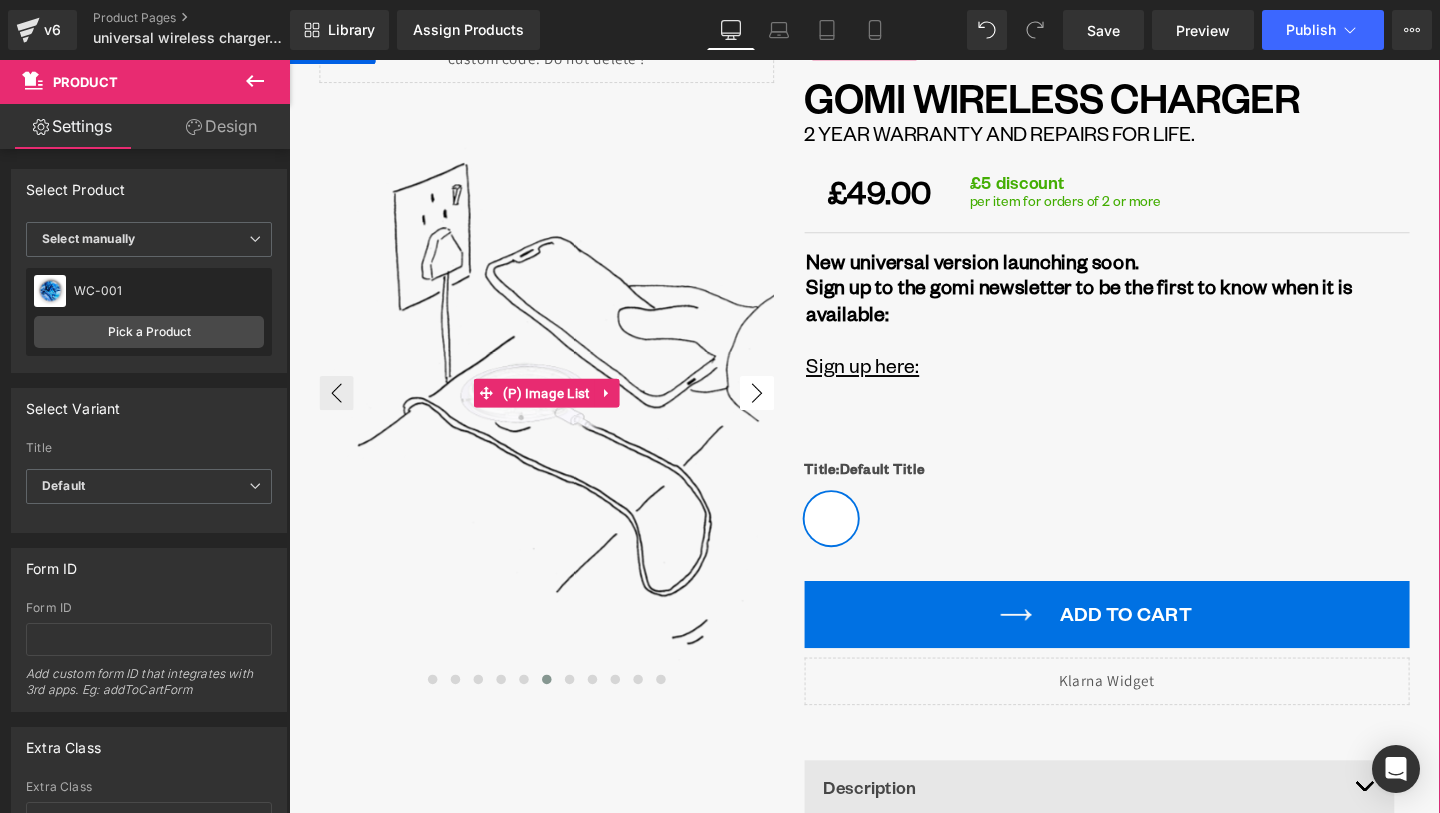 click on "›" at bounding box center [781, 410] 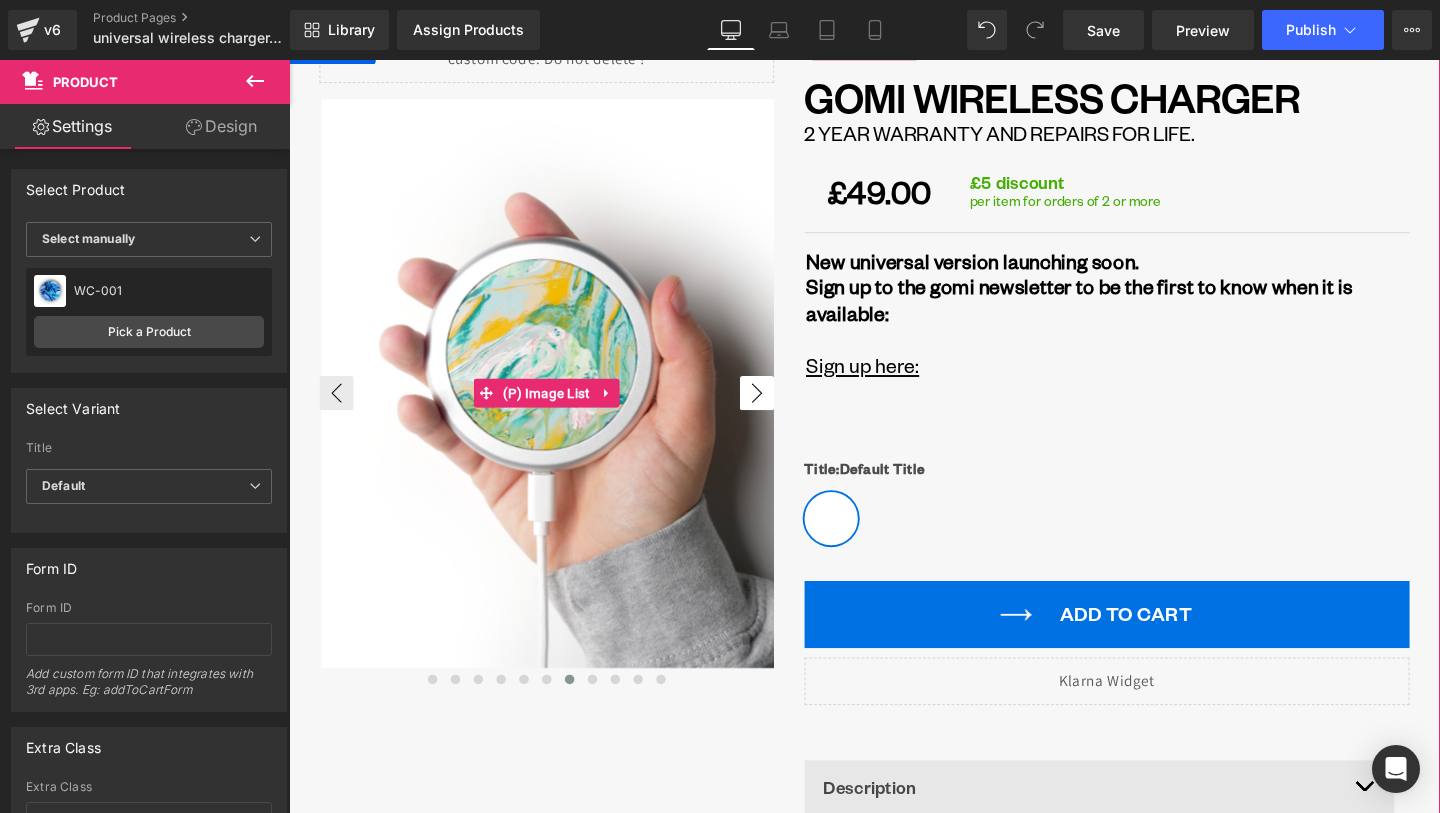 click on "›" at bounding box center (781, 410) 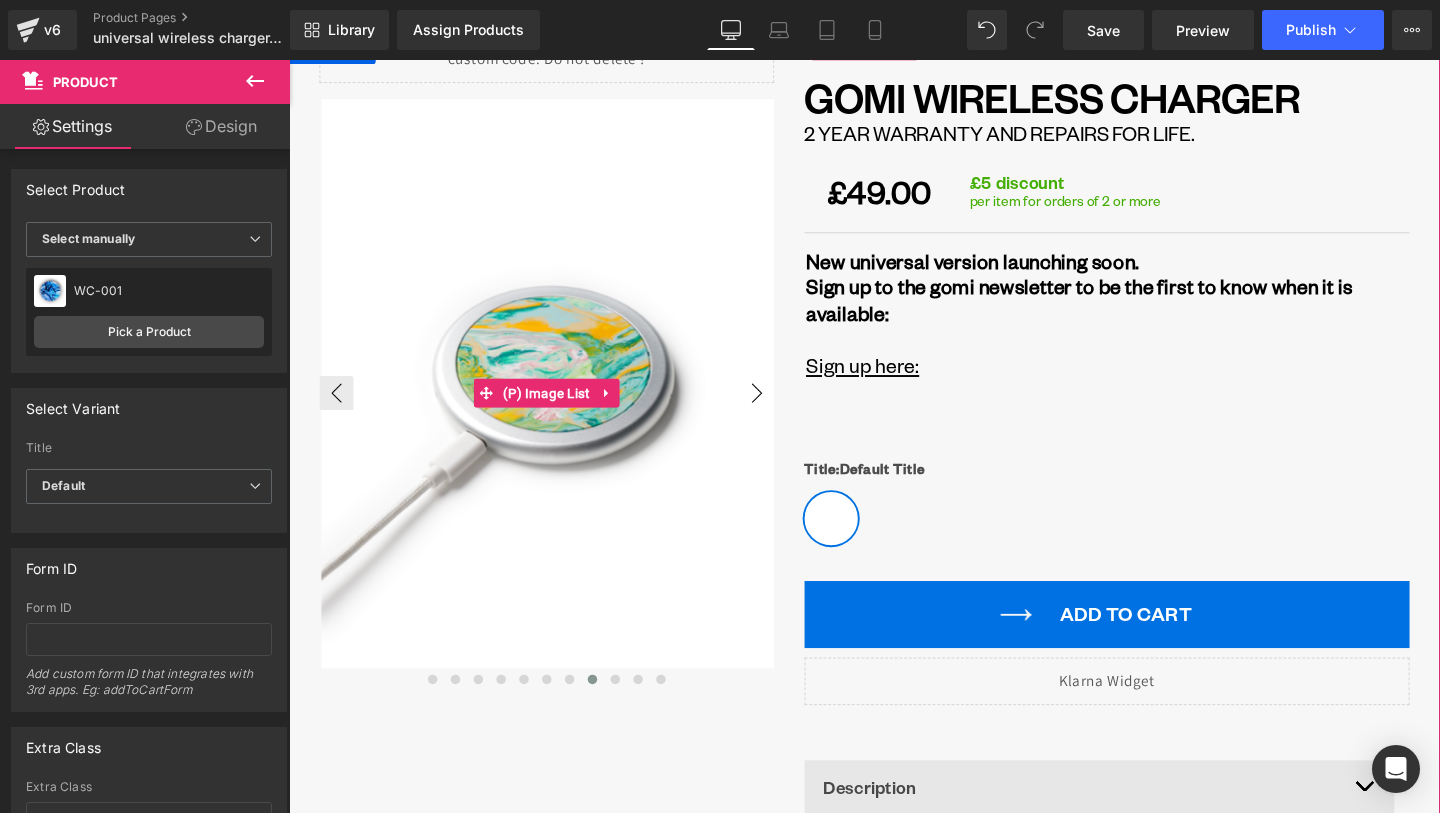 click on "›" at bounding box center [781, 410] 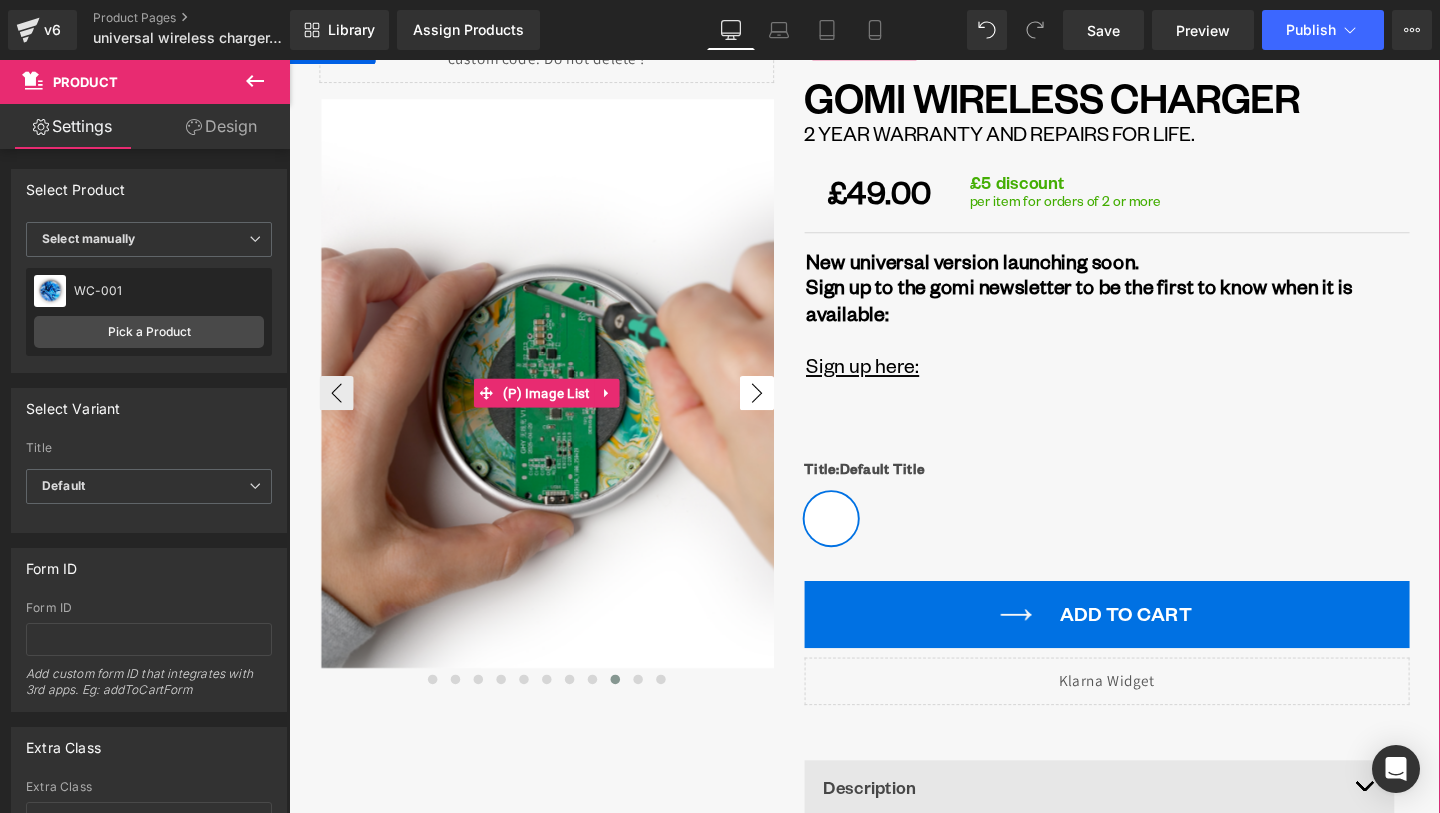 click on "›" at bounding box center (781, 410) 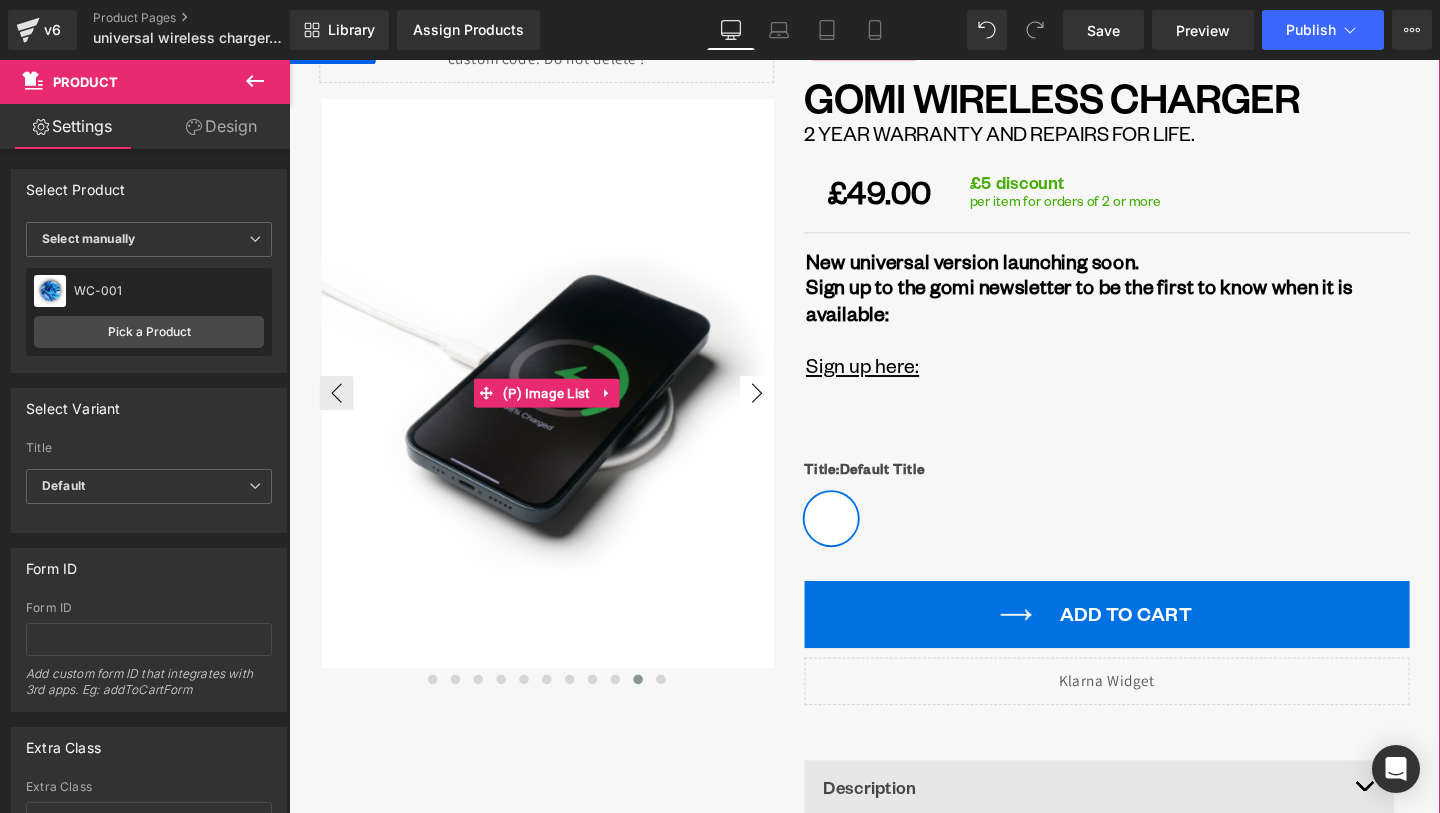 click on "›" at bounding box center (781, 410) 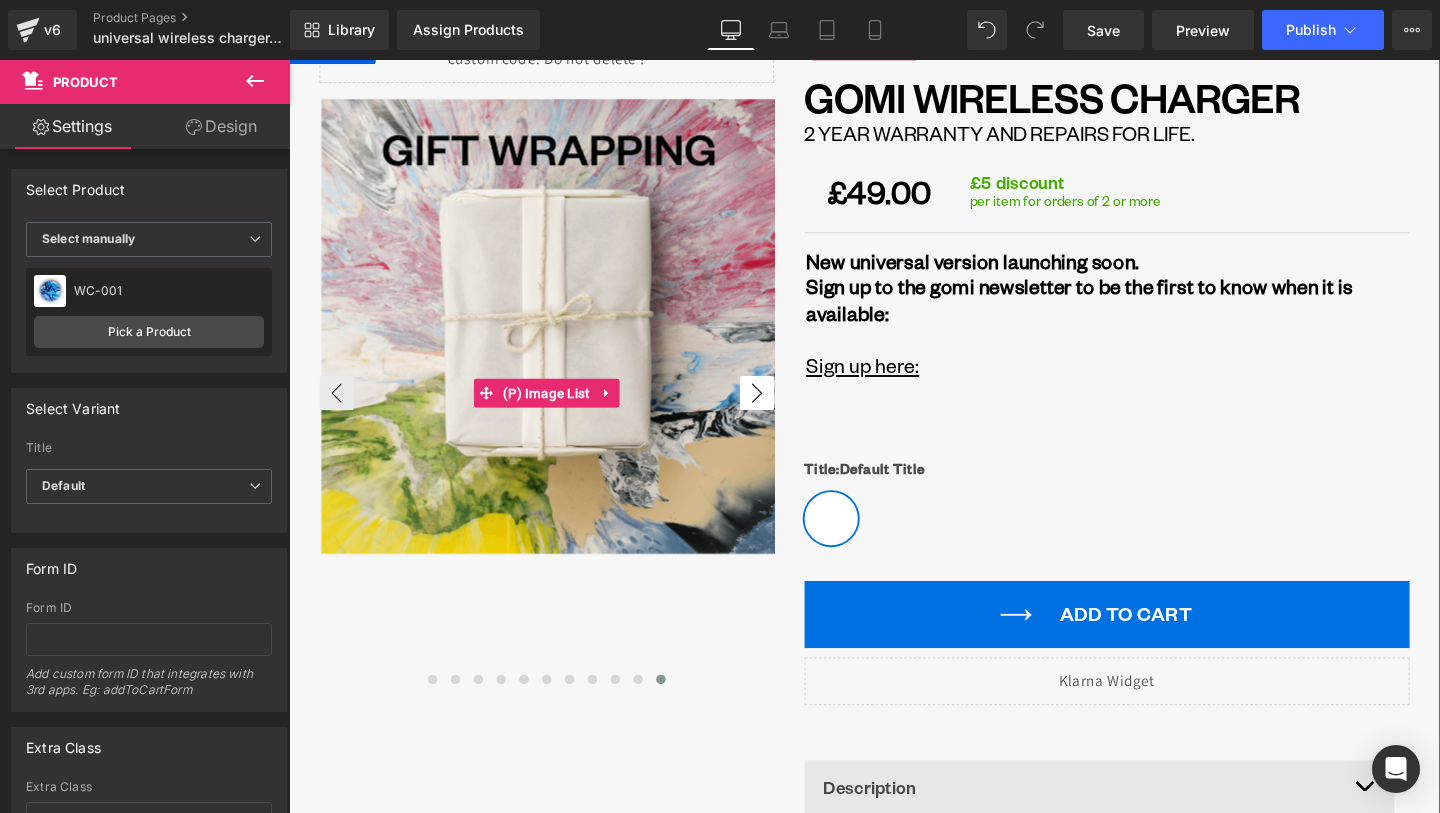click on "›" at bounding box center [781, 410] 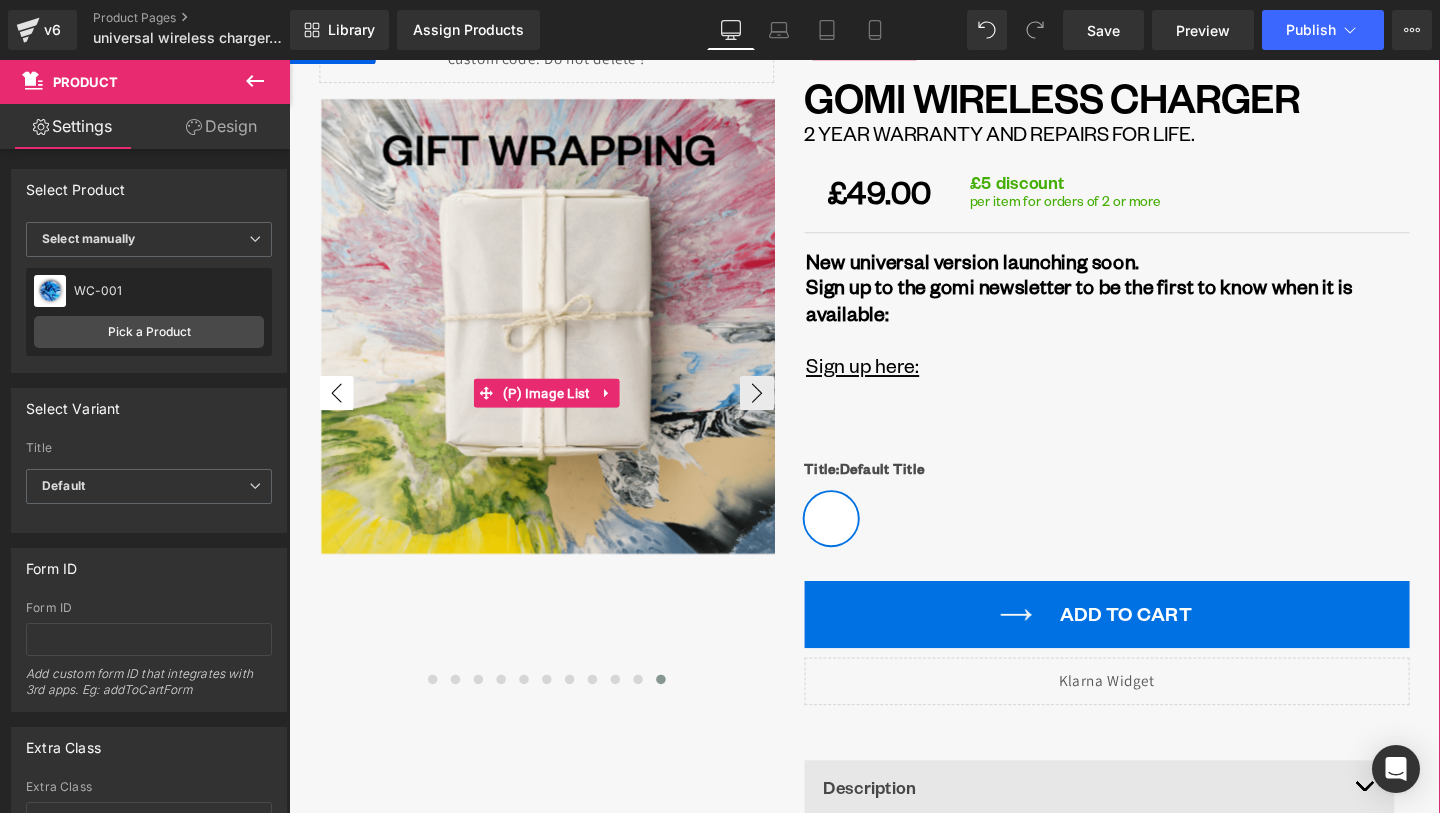 click on "‹" at bounding box center (339, 410) 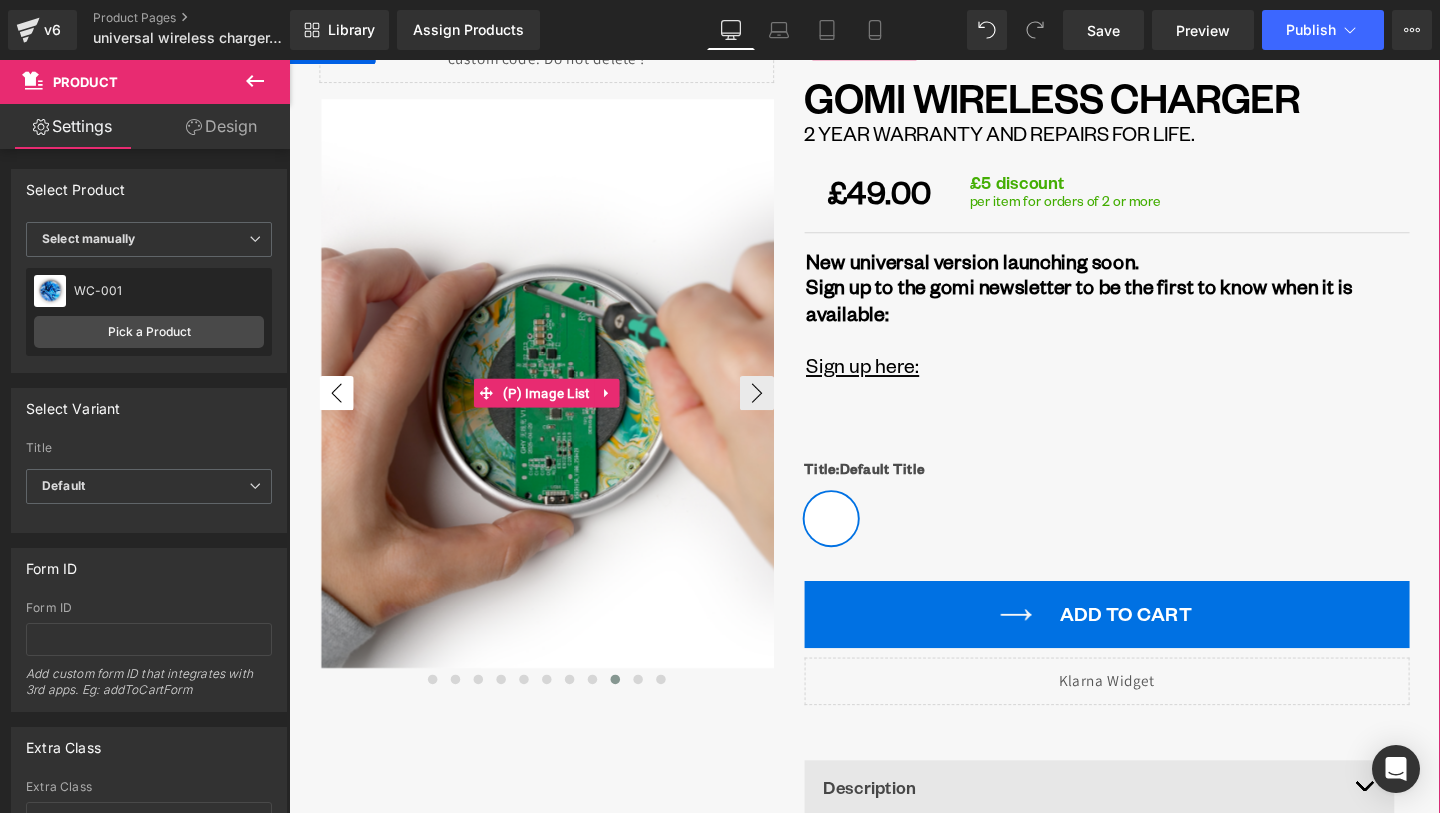 click on "‹" at bounding box center (339, 410) 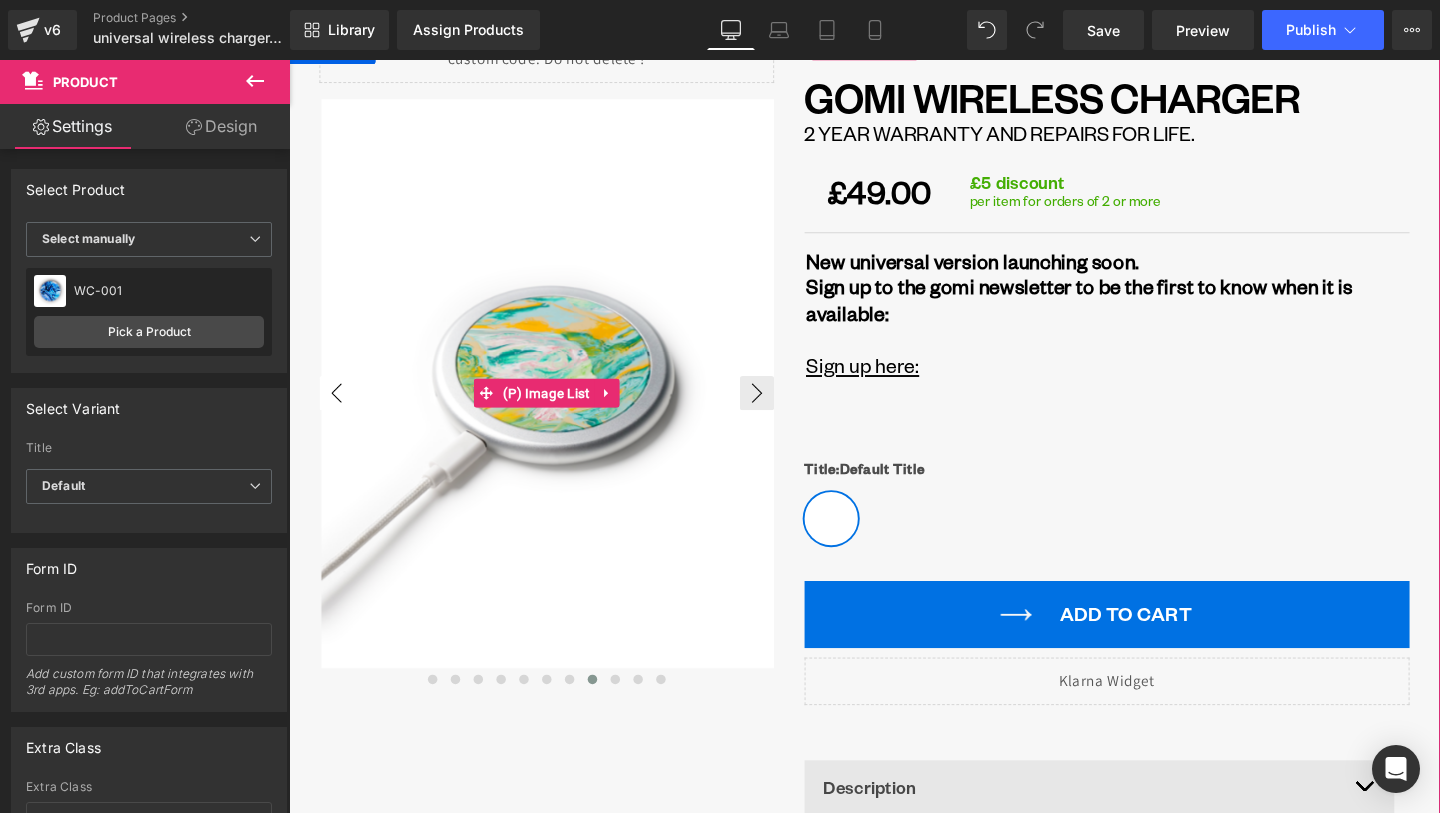 click on "‹" at bounding box center [339, 410] 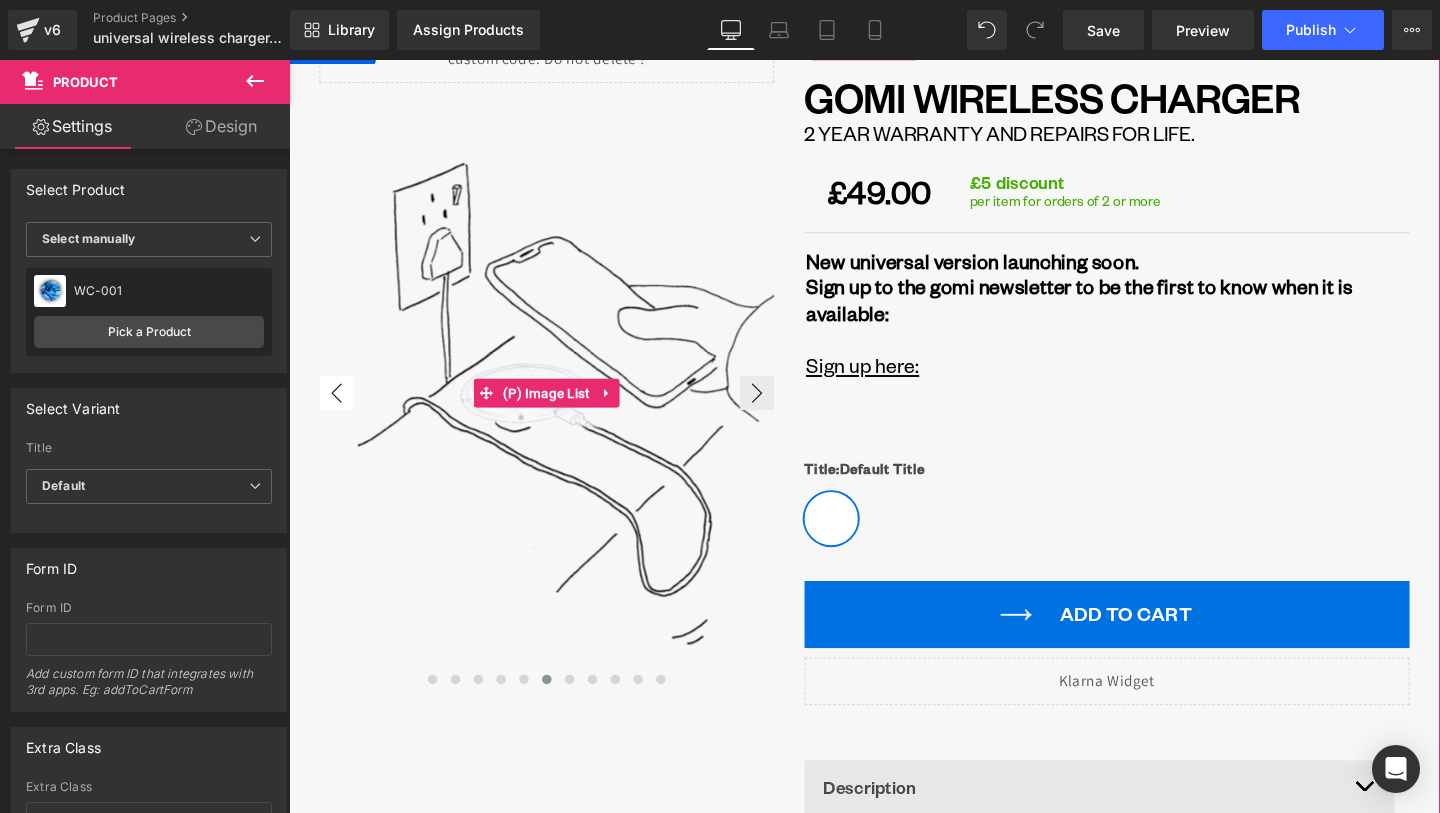 click on "‹" at bounding box center [339, 410] 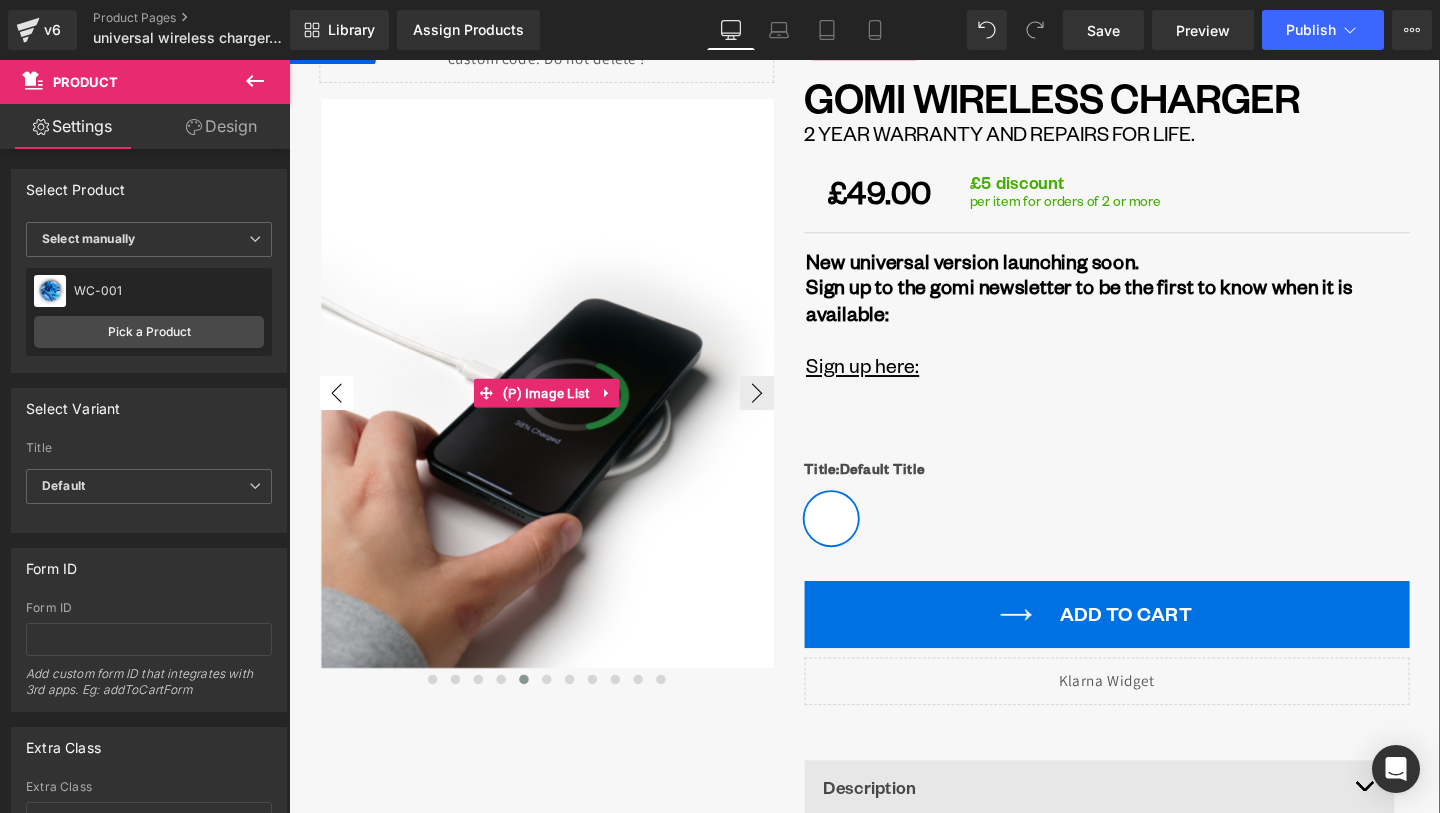 click on "‹" at bounding box center [339, 410] 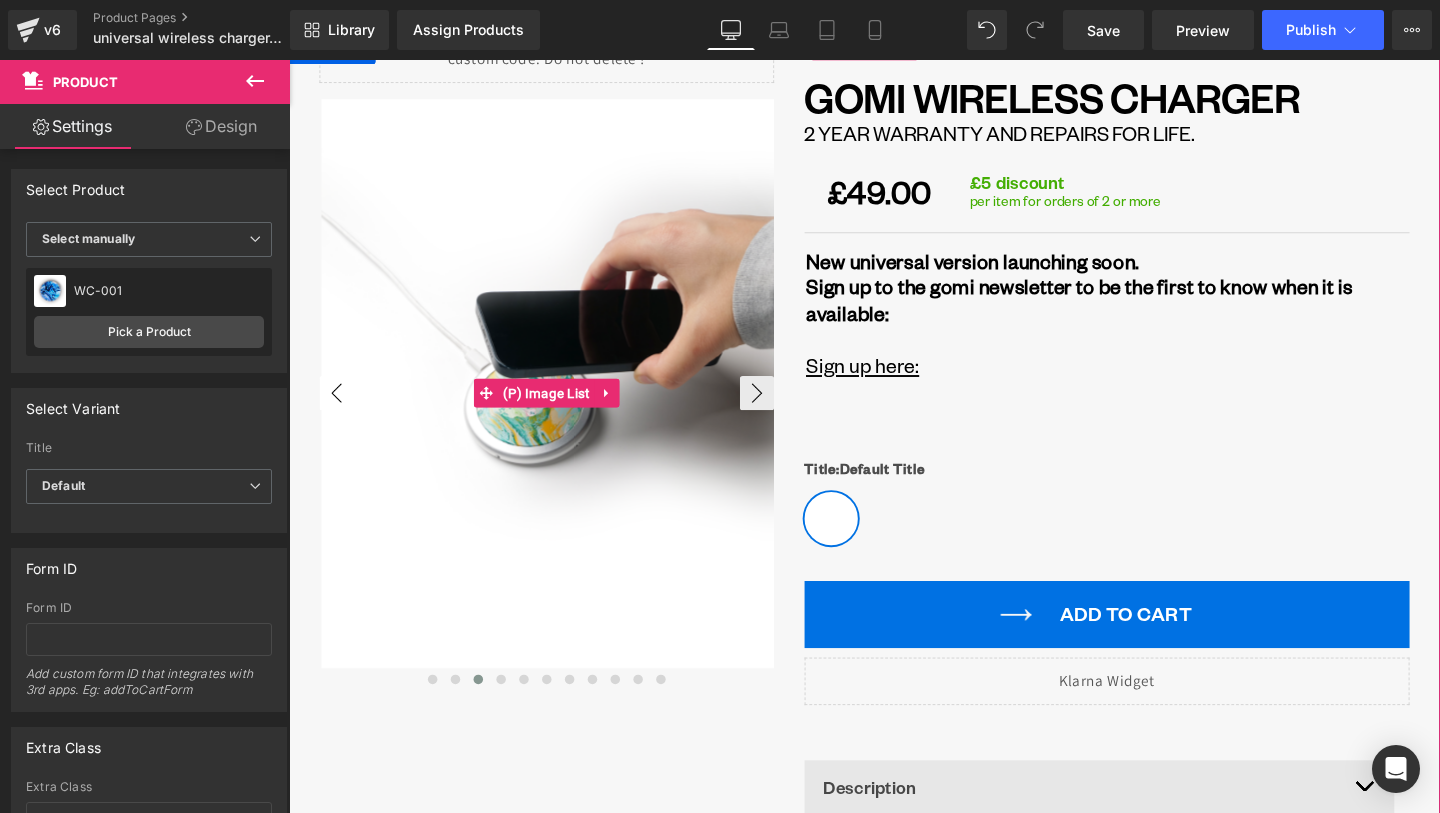 click on "‹" at bounding box center [339, 410] 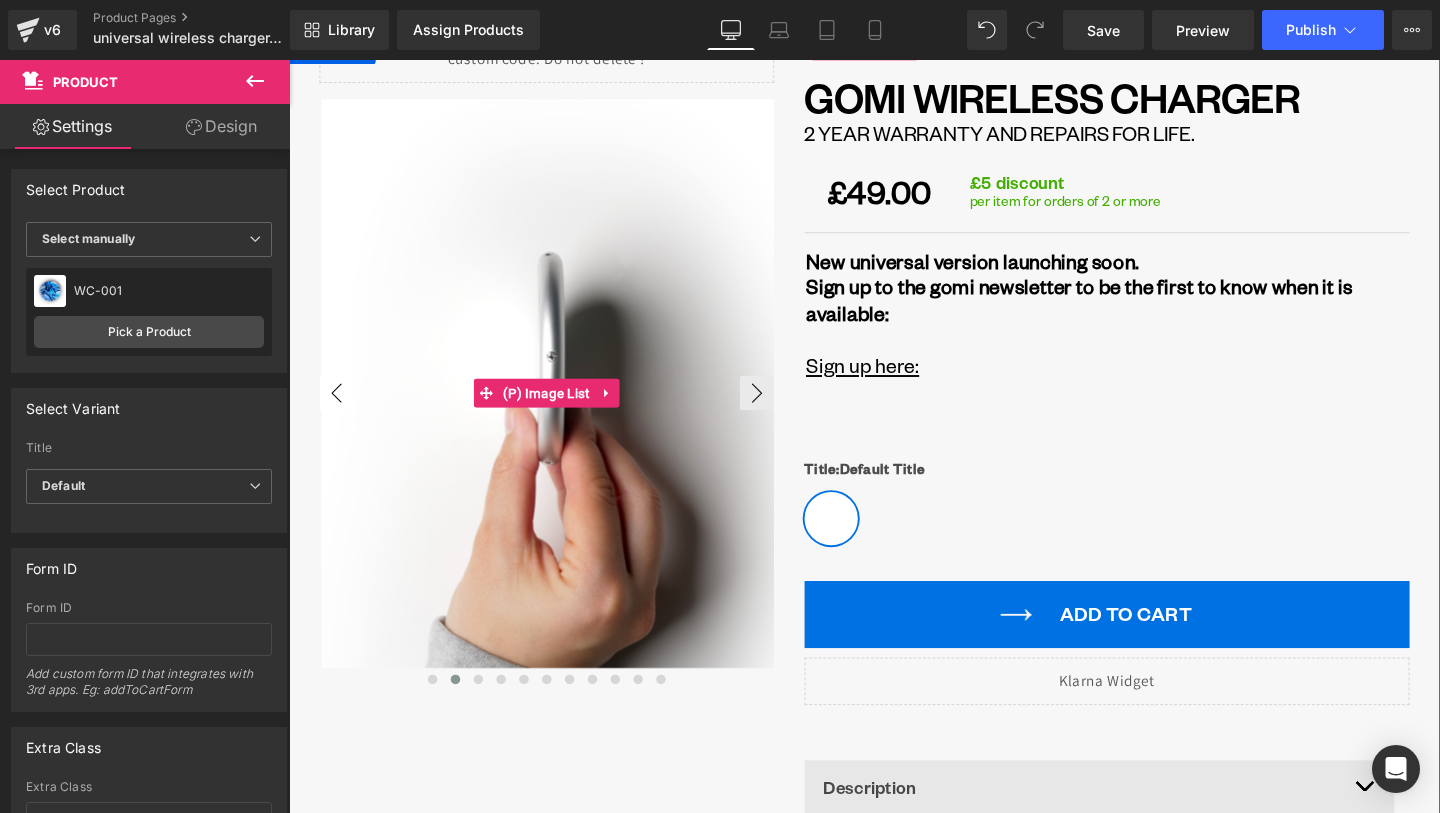 click on "‹" at bounding box center [339, 410] 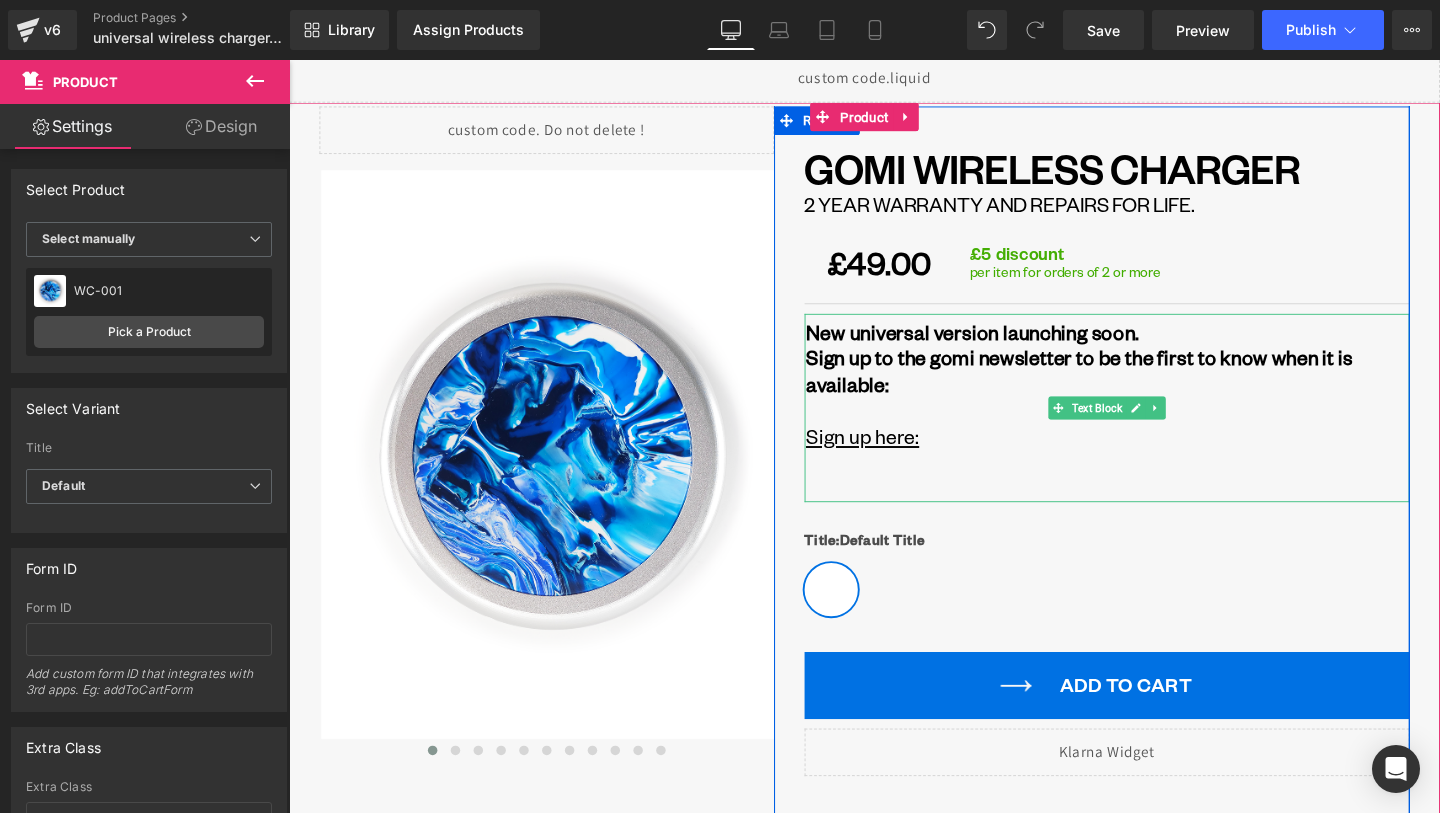 scroll, scrollTop: 0, scrollLeft: 0, axis: both 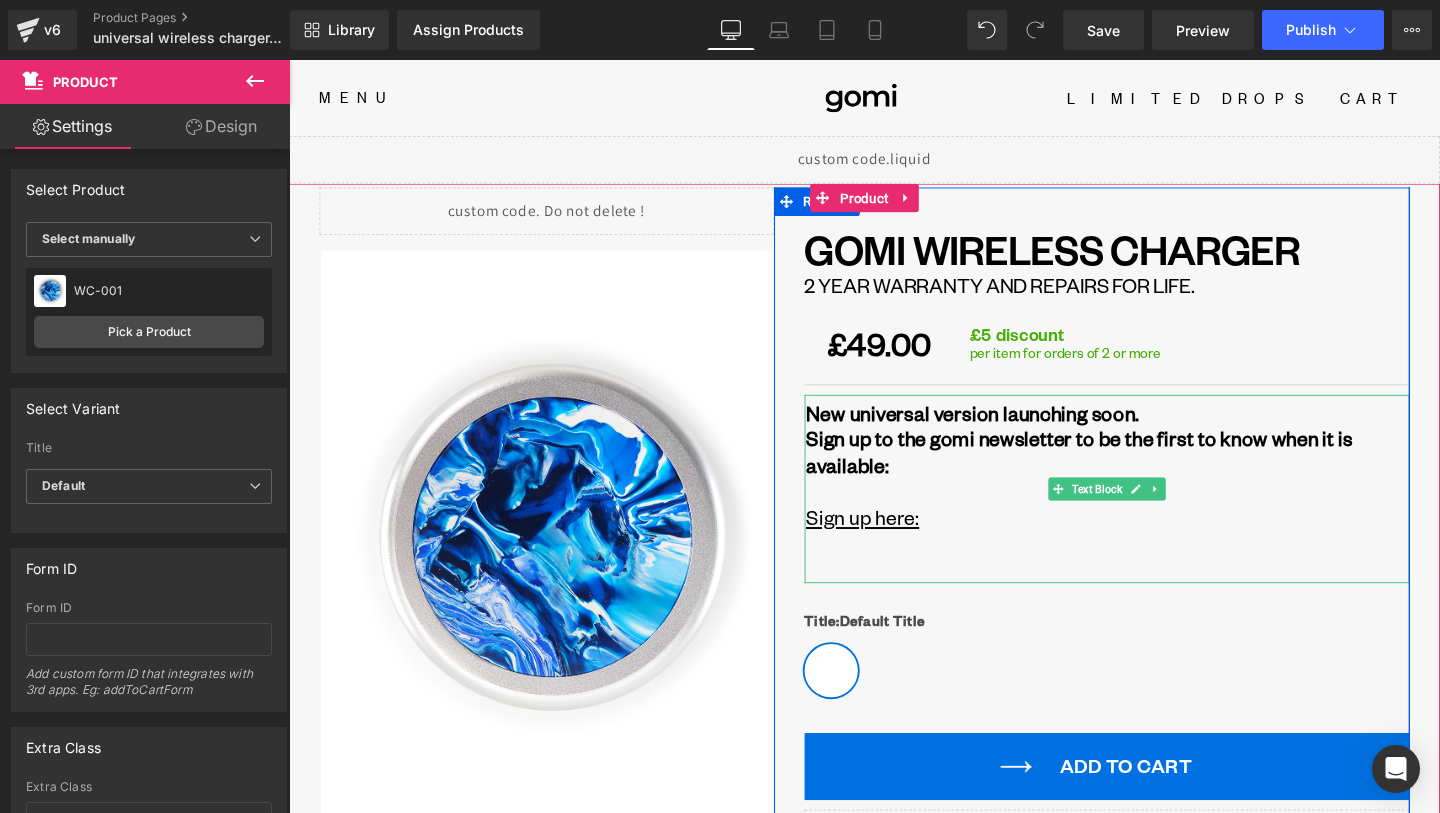 click on "Sign up here:" at bounding box center (1150, 526) 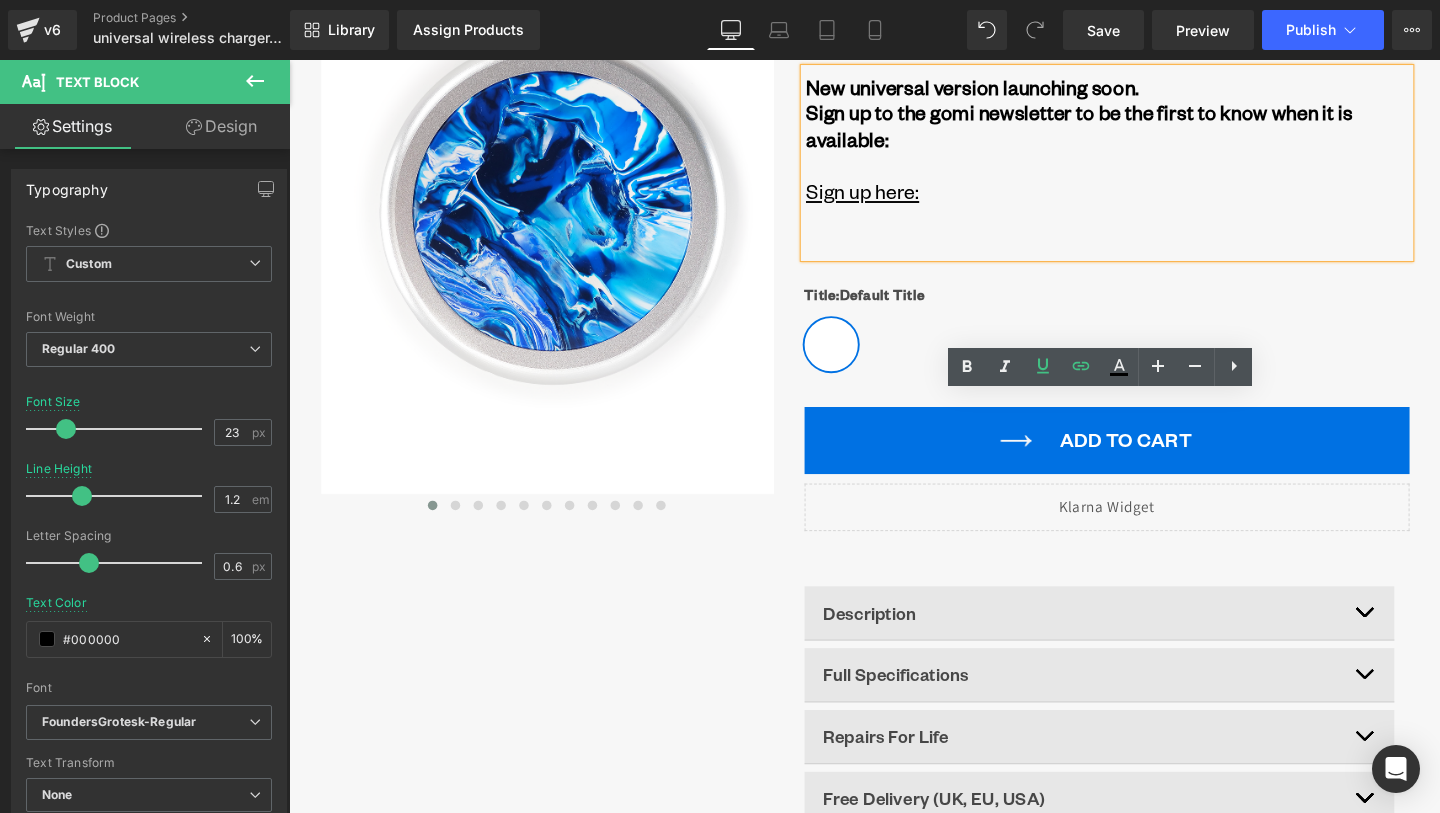 scroll, scrollTop: 0, scrollLeft: 0, axis: both 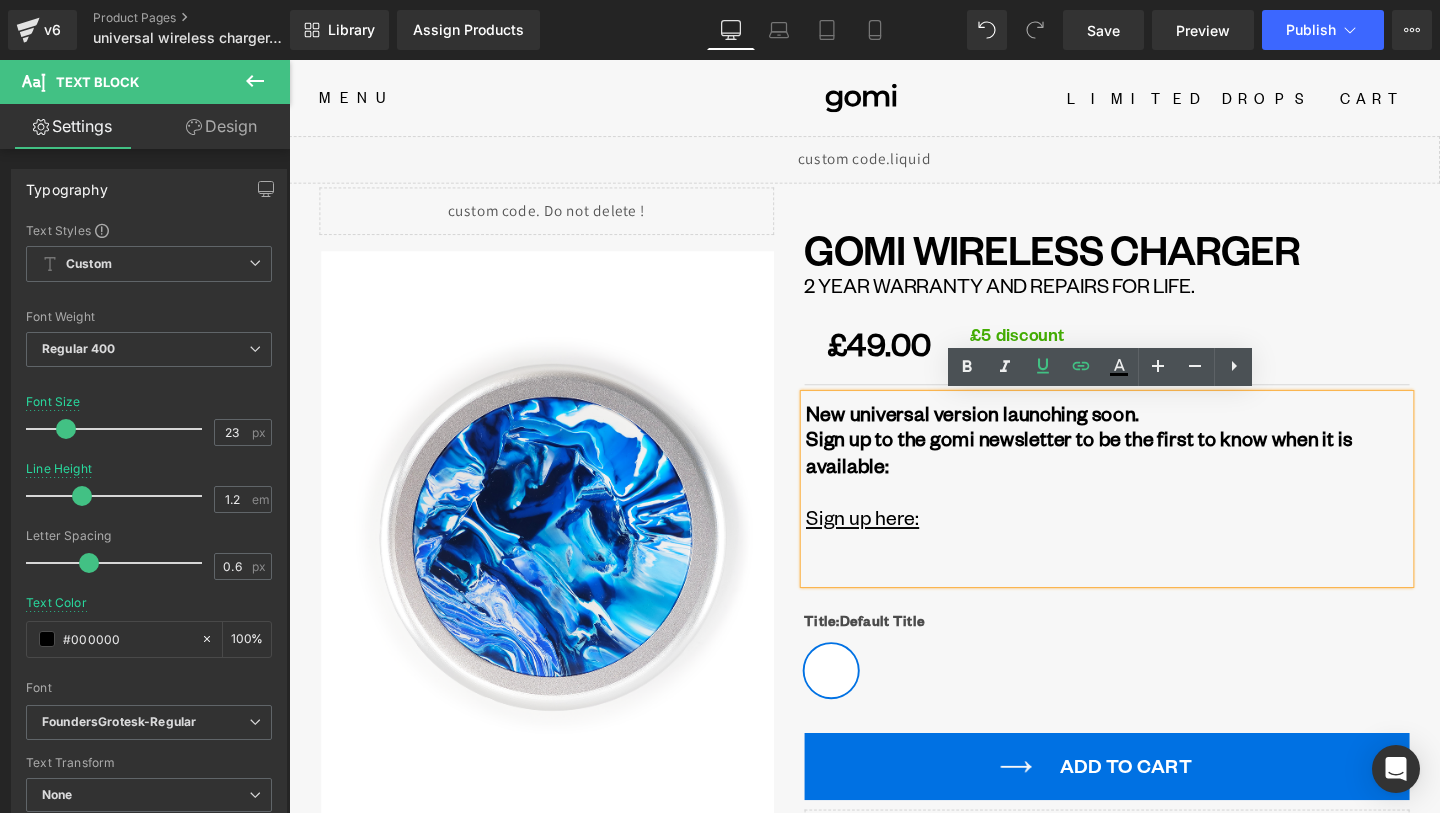 click at bounding box center (1150, 568) 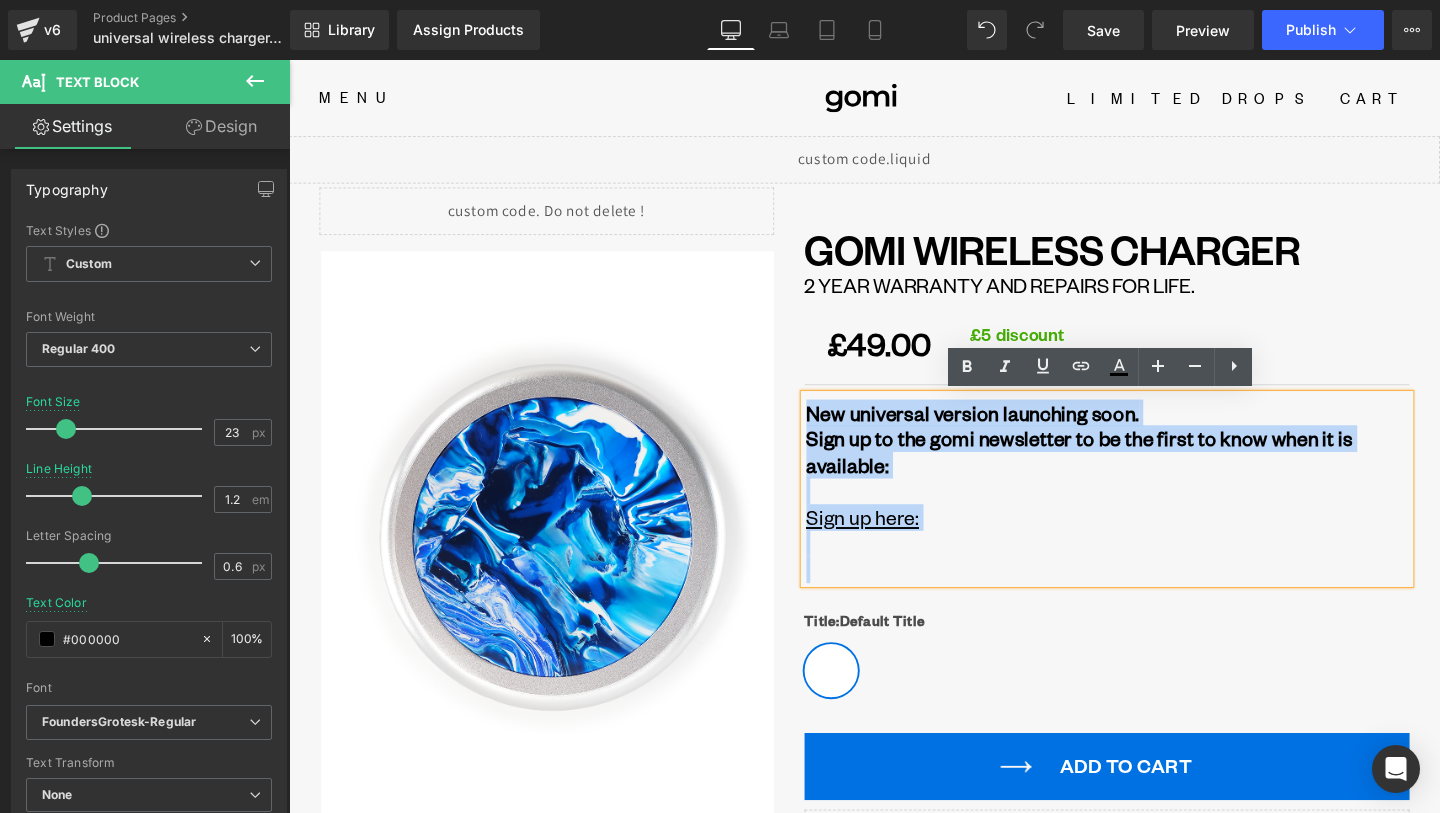 drag, startPoint x: 1041, startPoint y: 587, endPoint x: 816, endPoint y: 423, distance: 278.42593 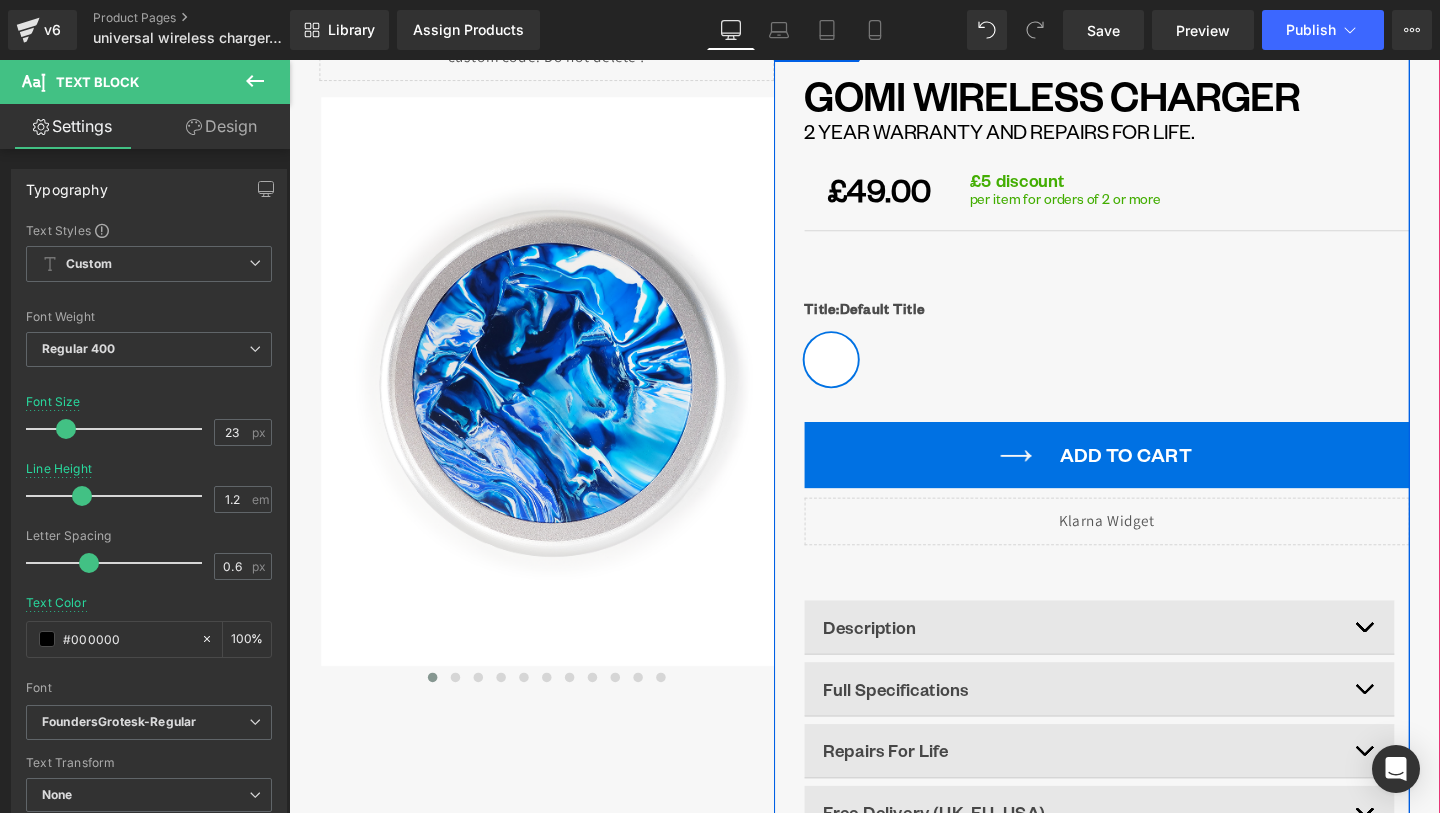 scroll, scrollTop: 180, scrollLeft: 0, axis: vertical 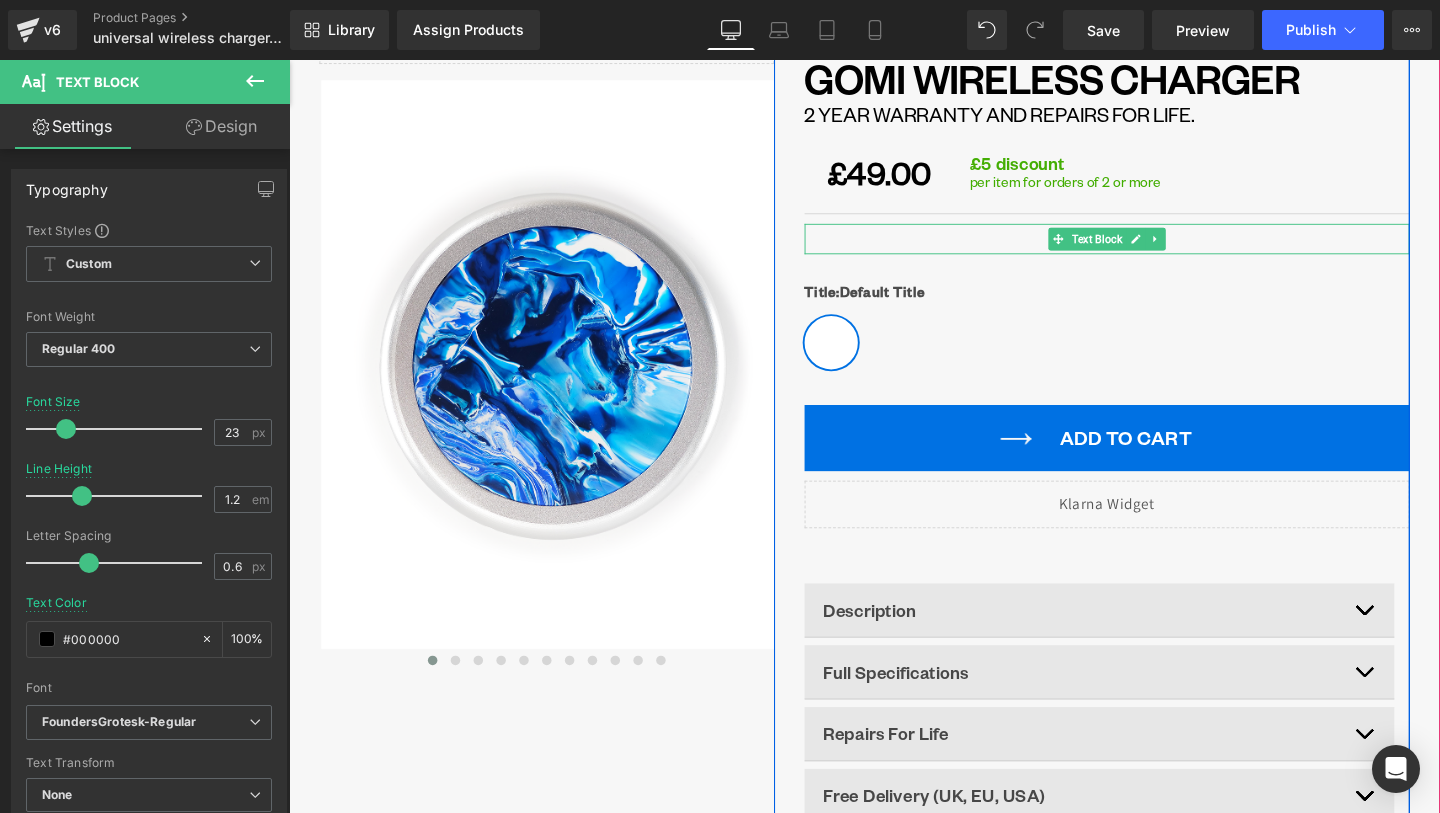click at bounding box center [1150, 251] 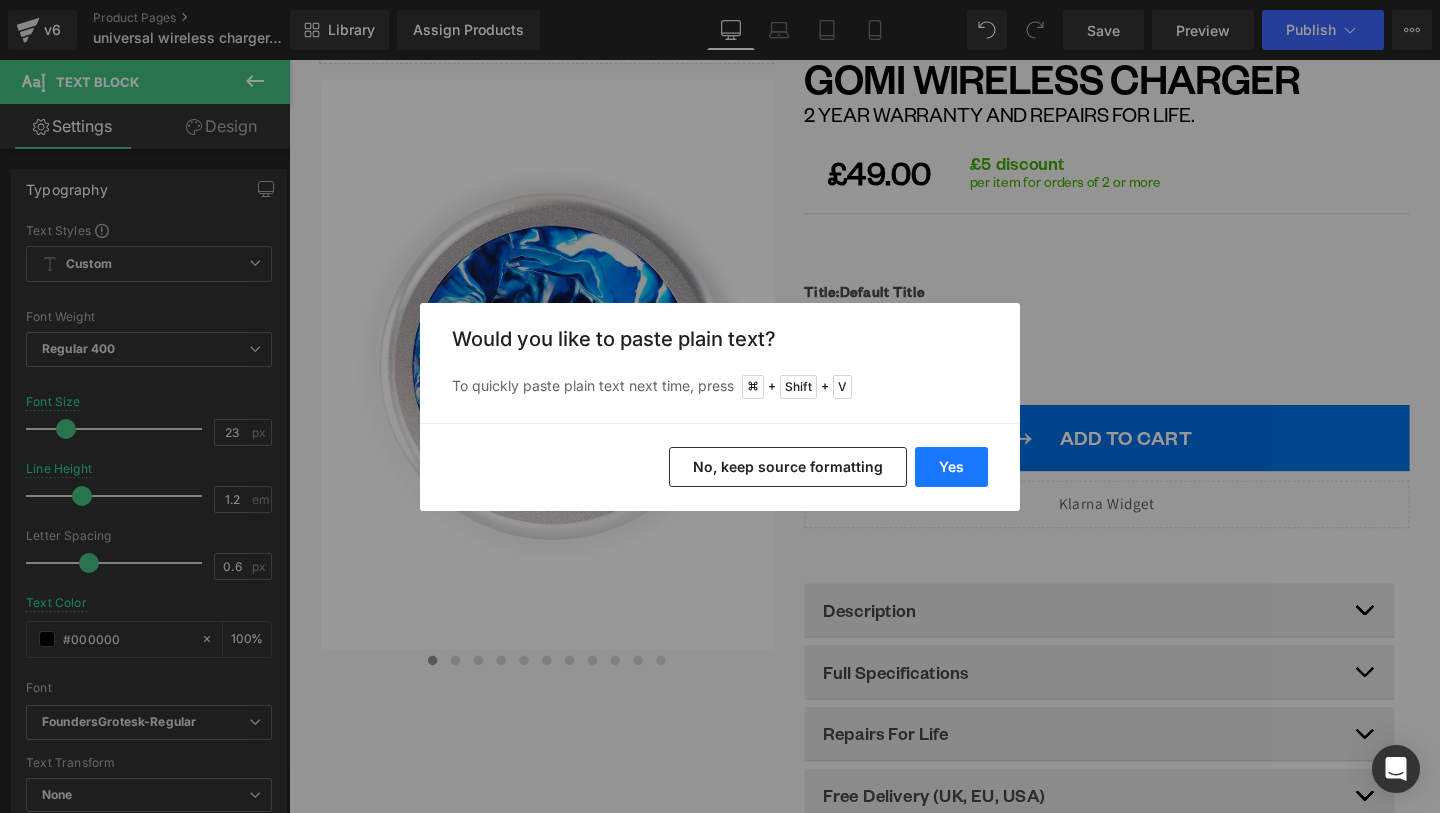 click on "Yes" at bounding box center (951, 467) 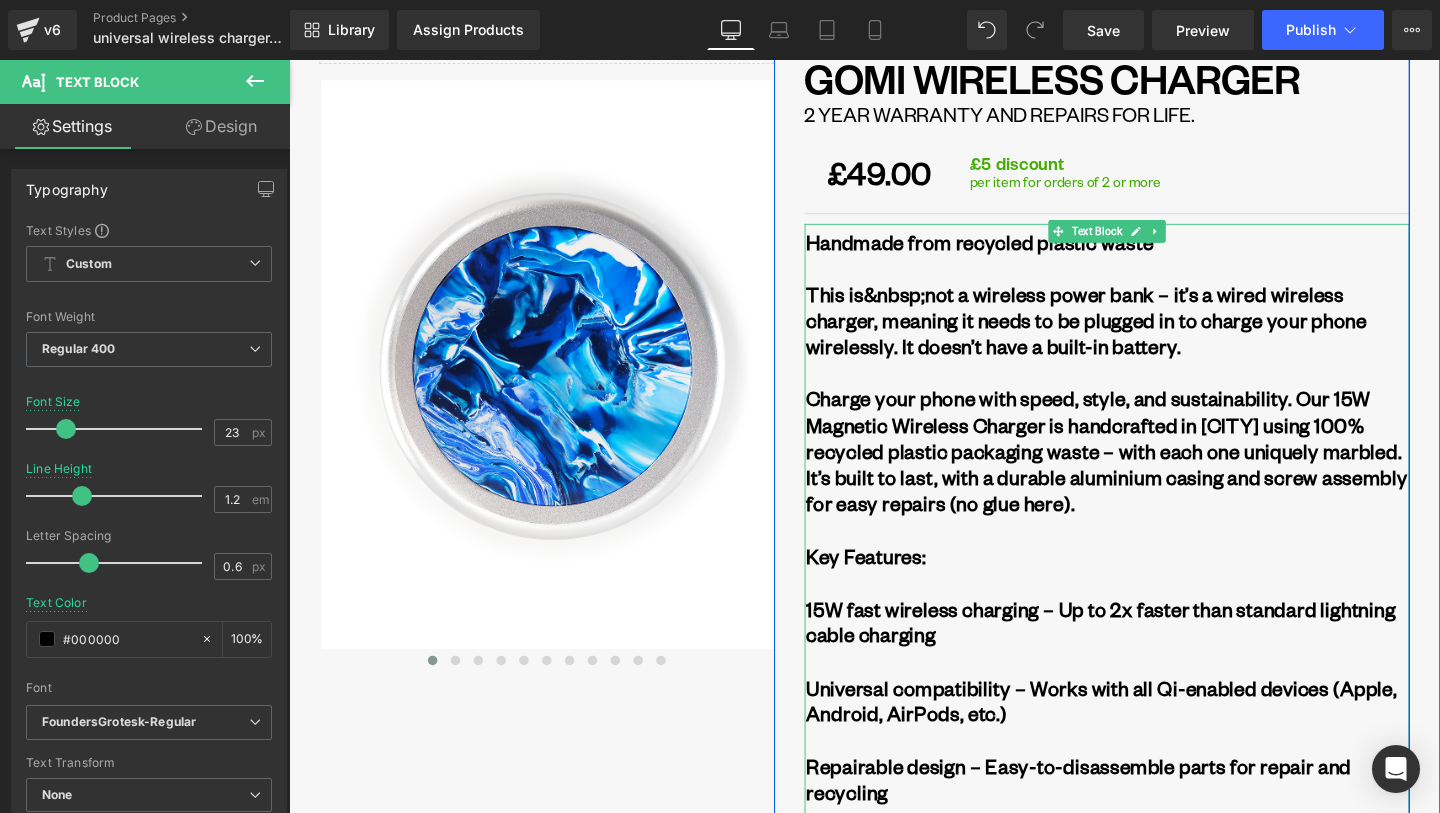 click on "Charge your phone with speed, style, and sustainability. Our 15W Magnetic Wireless Charger is handcrafted in [CITY] using 100% recycled plastic packaging waste – with each one uniquely marbled. It’s built to last, with a durable aluminium casing and screw assembly for easy repairs (no glue here)." at bounding box center [1149, 470] 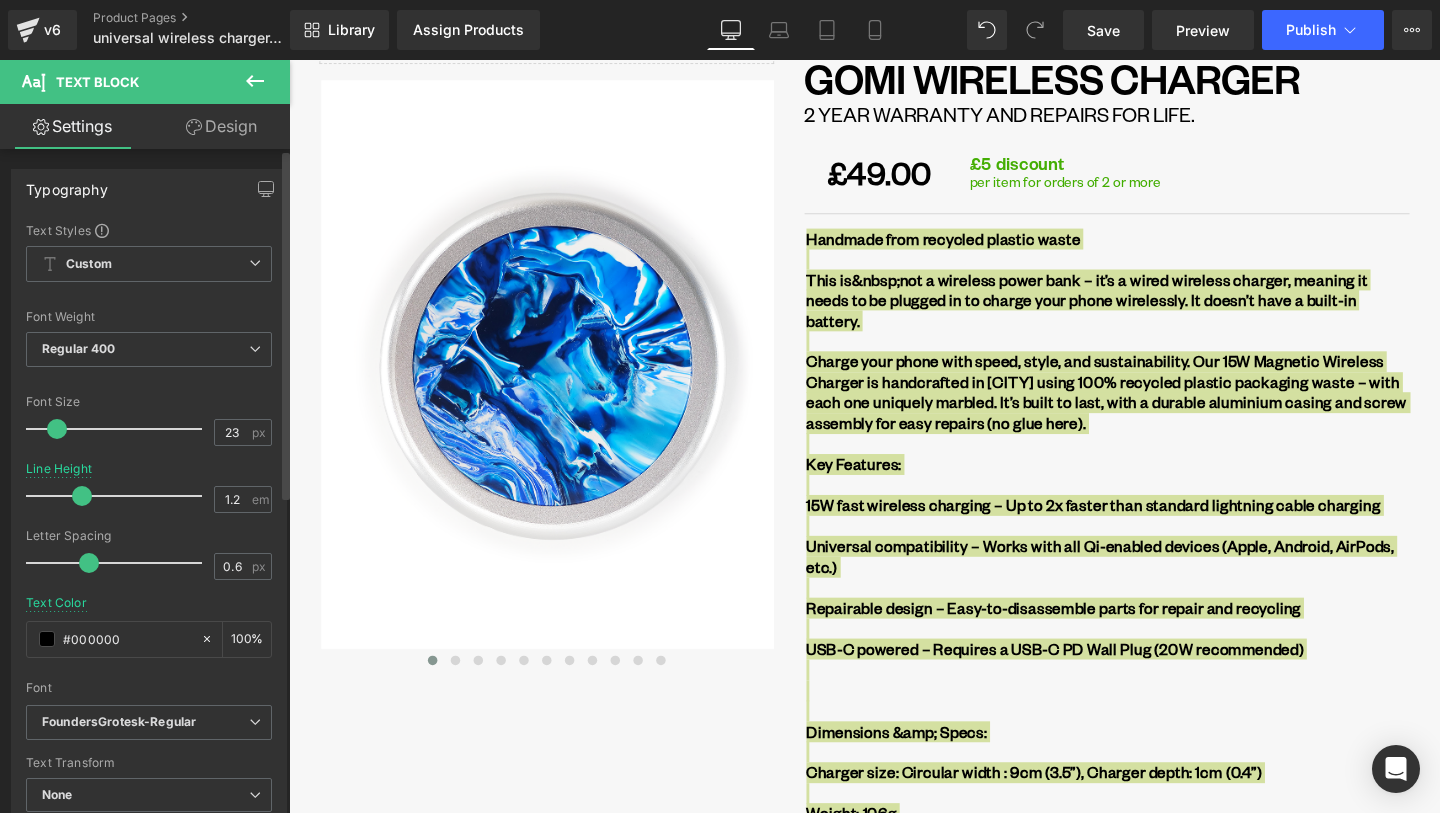 click at bounding box center (57, 429) 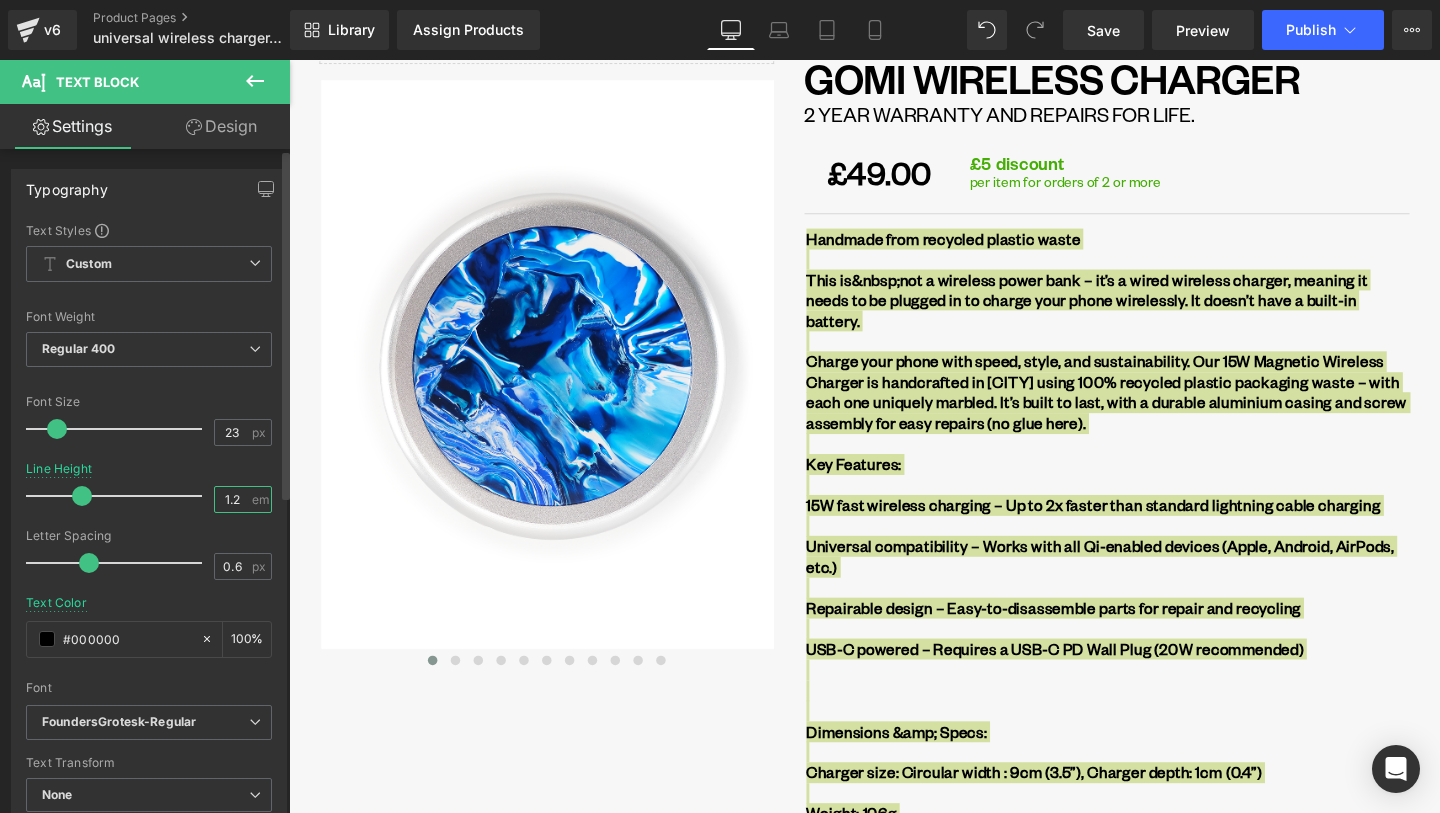 click on "1.2" at bounding box center (232, 499) 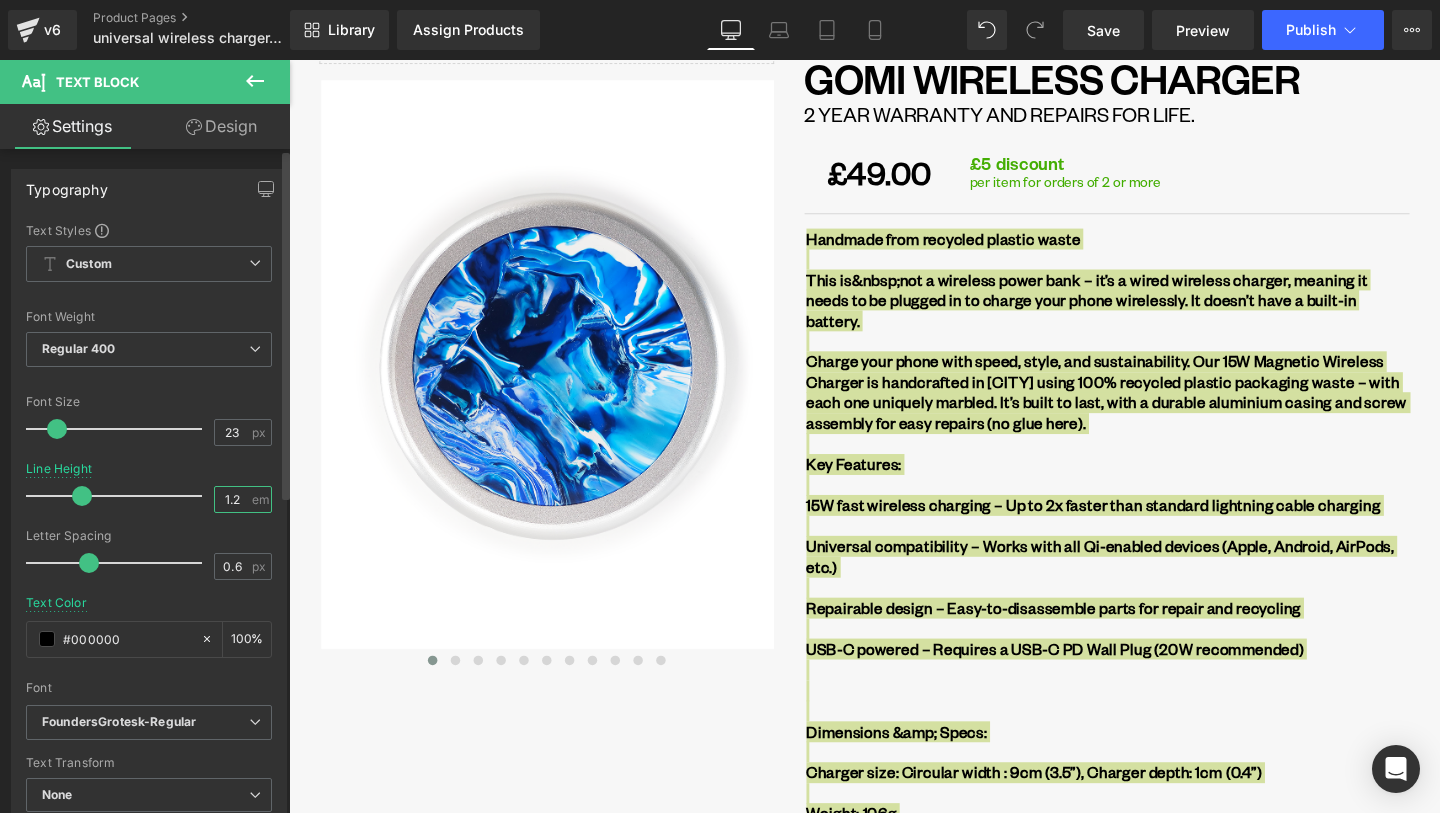 click on "1.2" at bounding box center (232, 499) 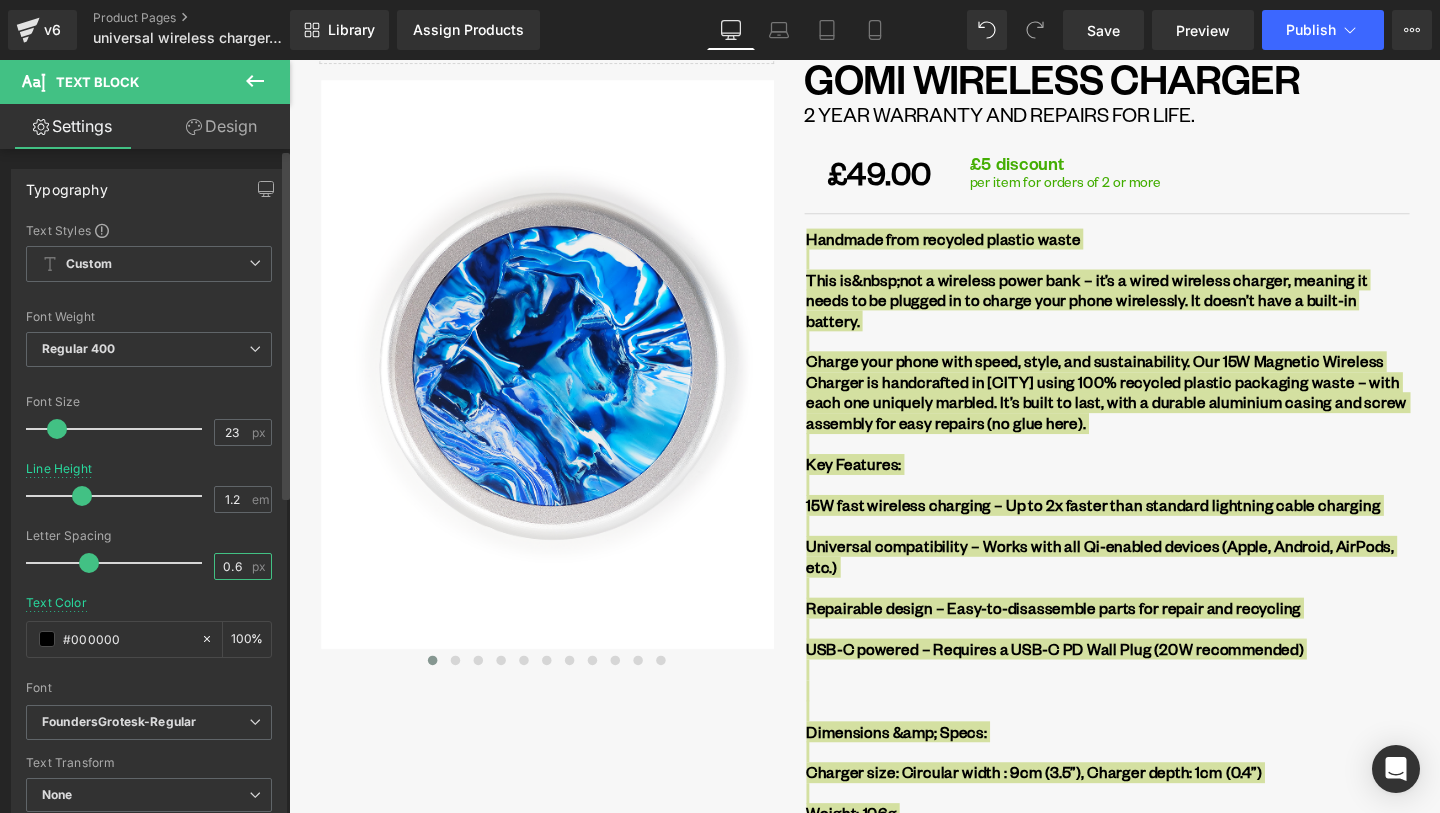 click on "0.6" at bounding box center (232, 566) 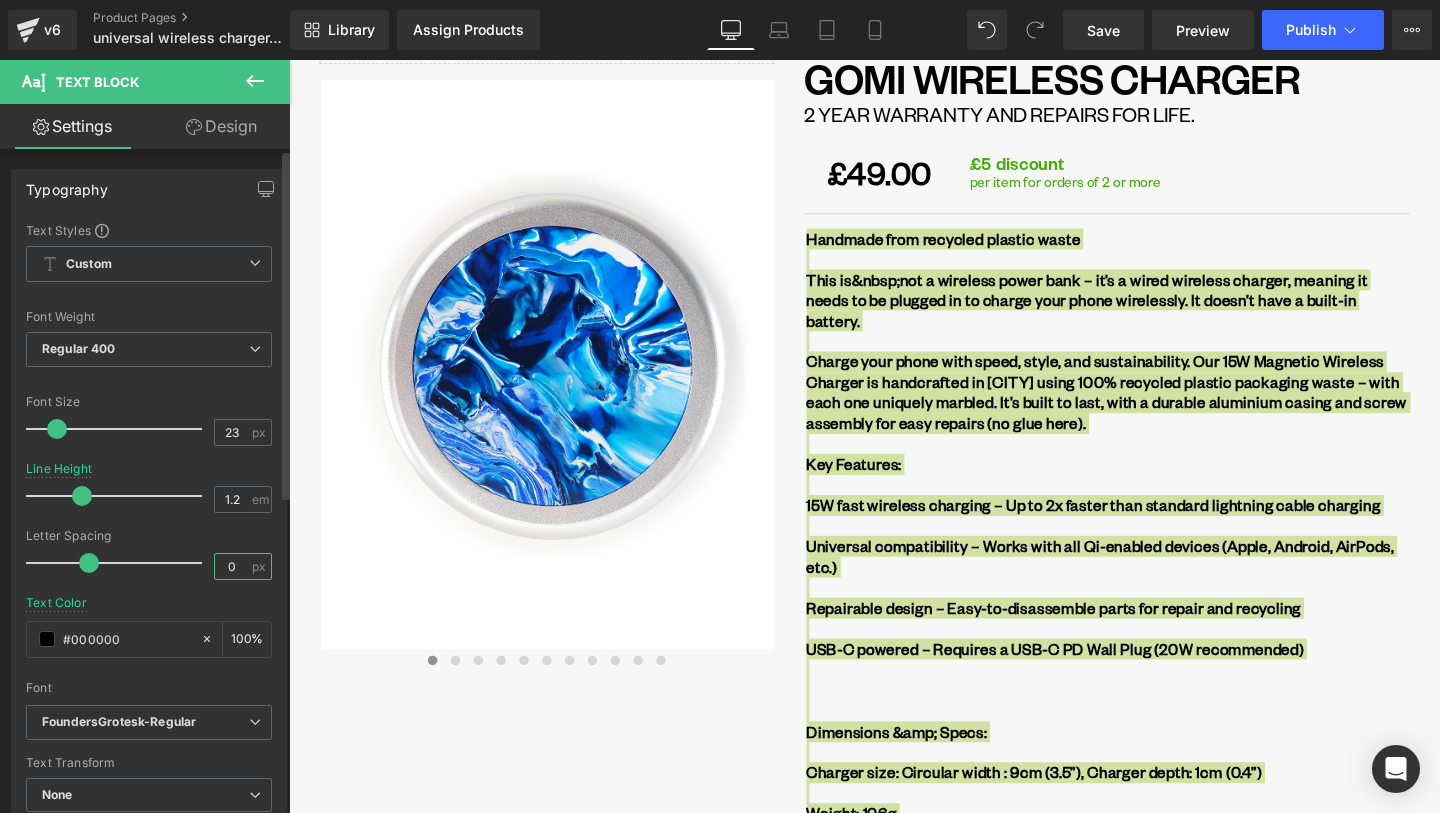 type on "0" 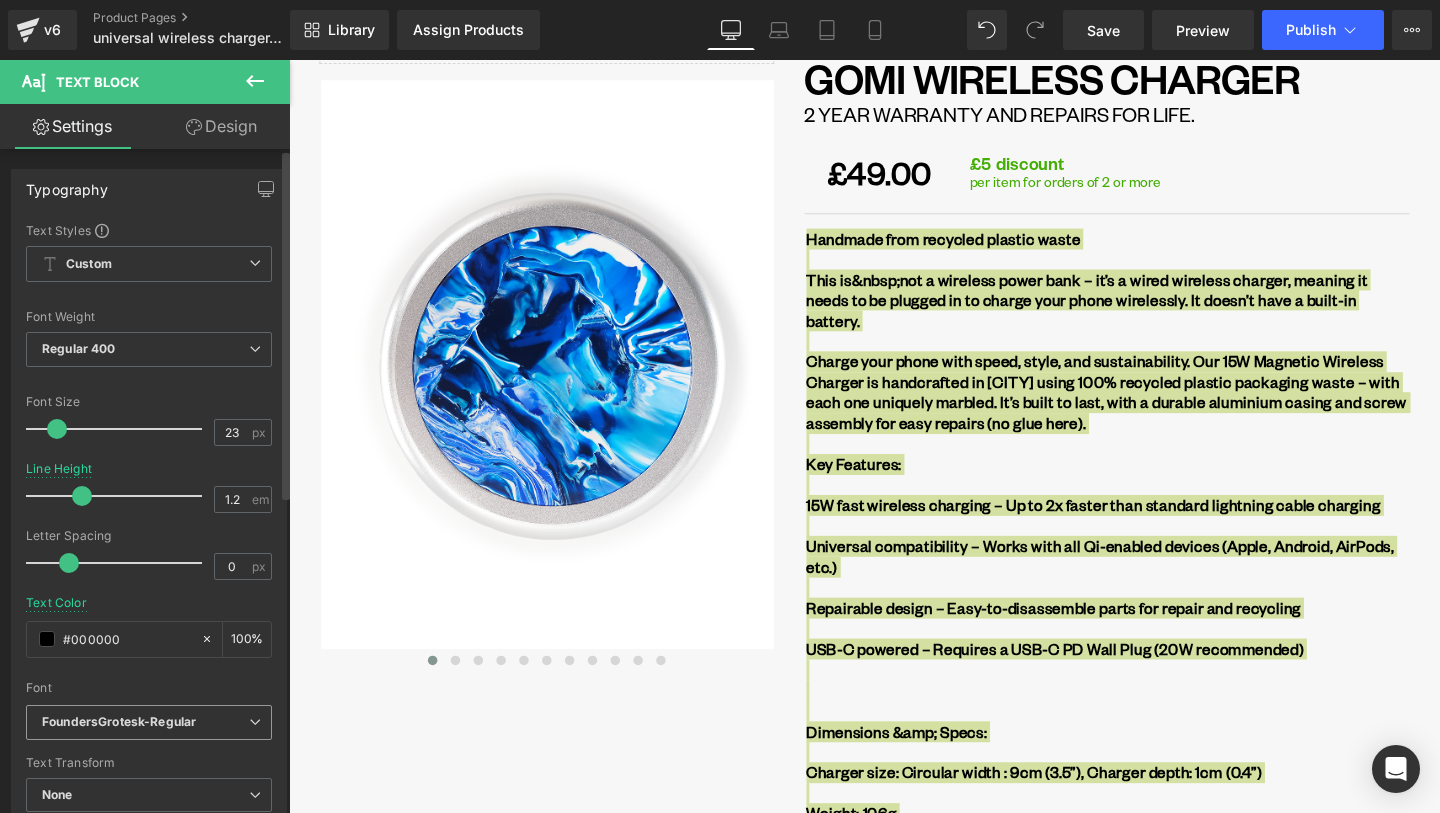 click on "FoundersGrotesk-Regular" at bounding box center [149, 722] 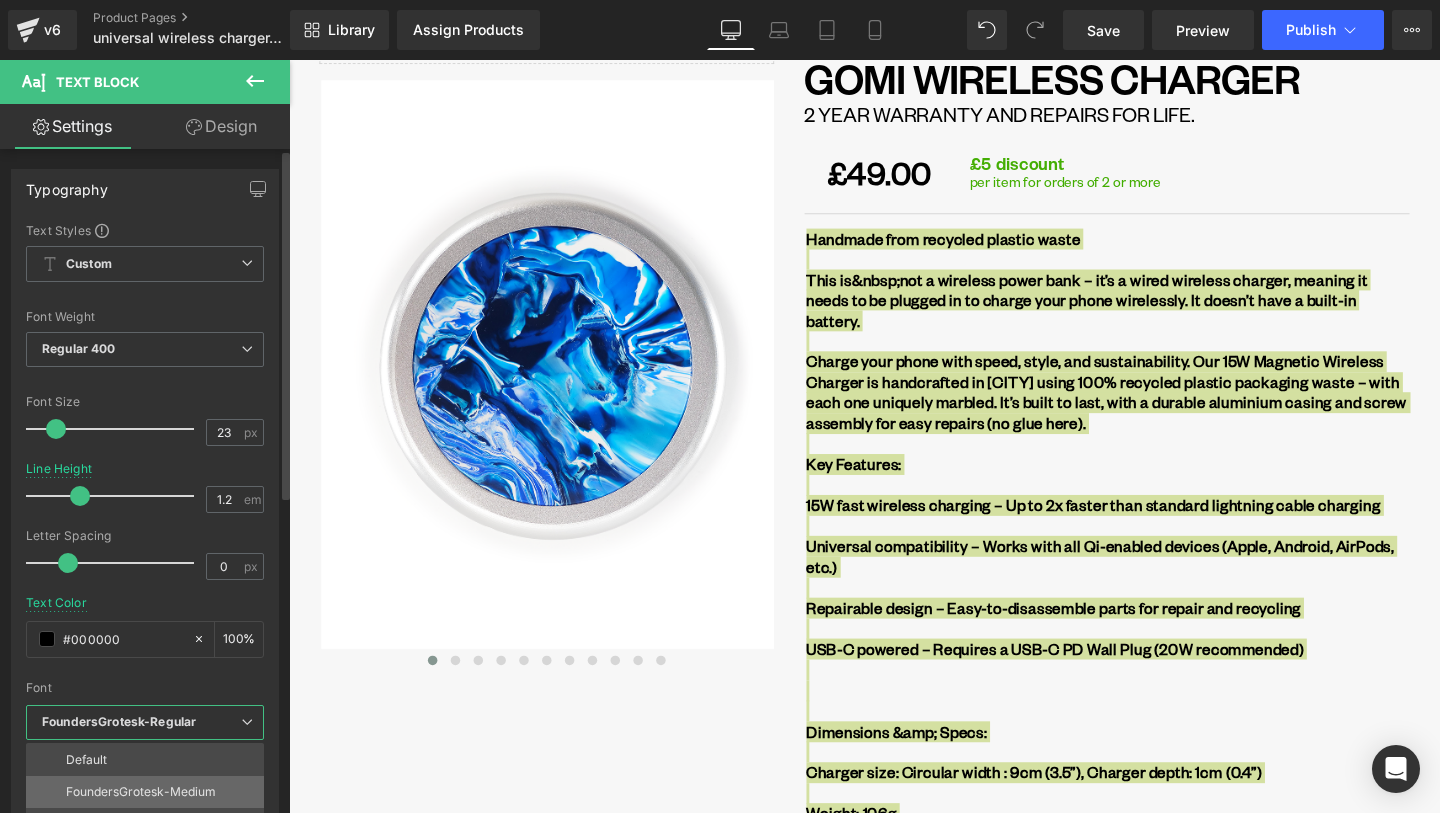 click on "FoundersGrotesk-Medium" at bounding box center [145, 792] 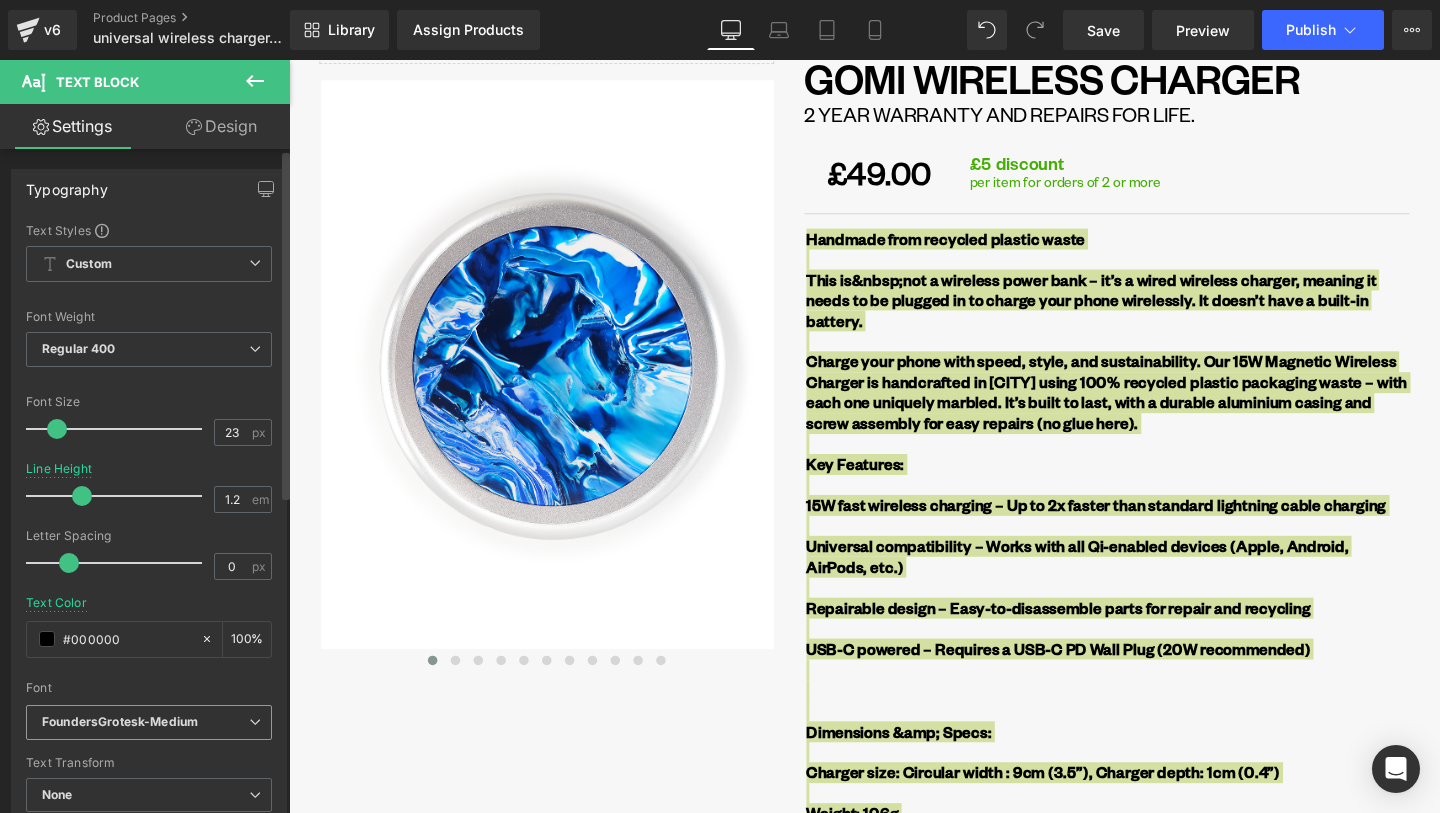 click at bounding box center (255, 722) 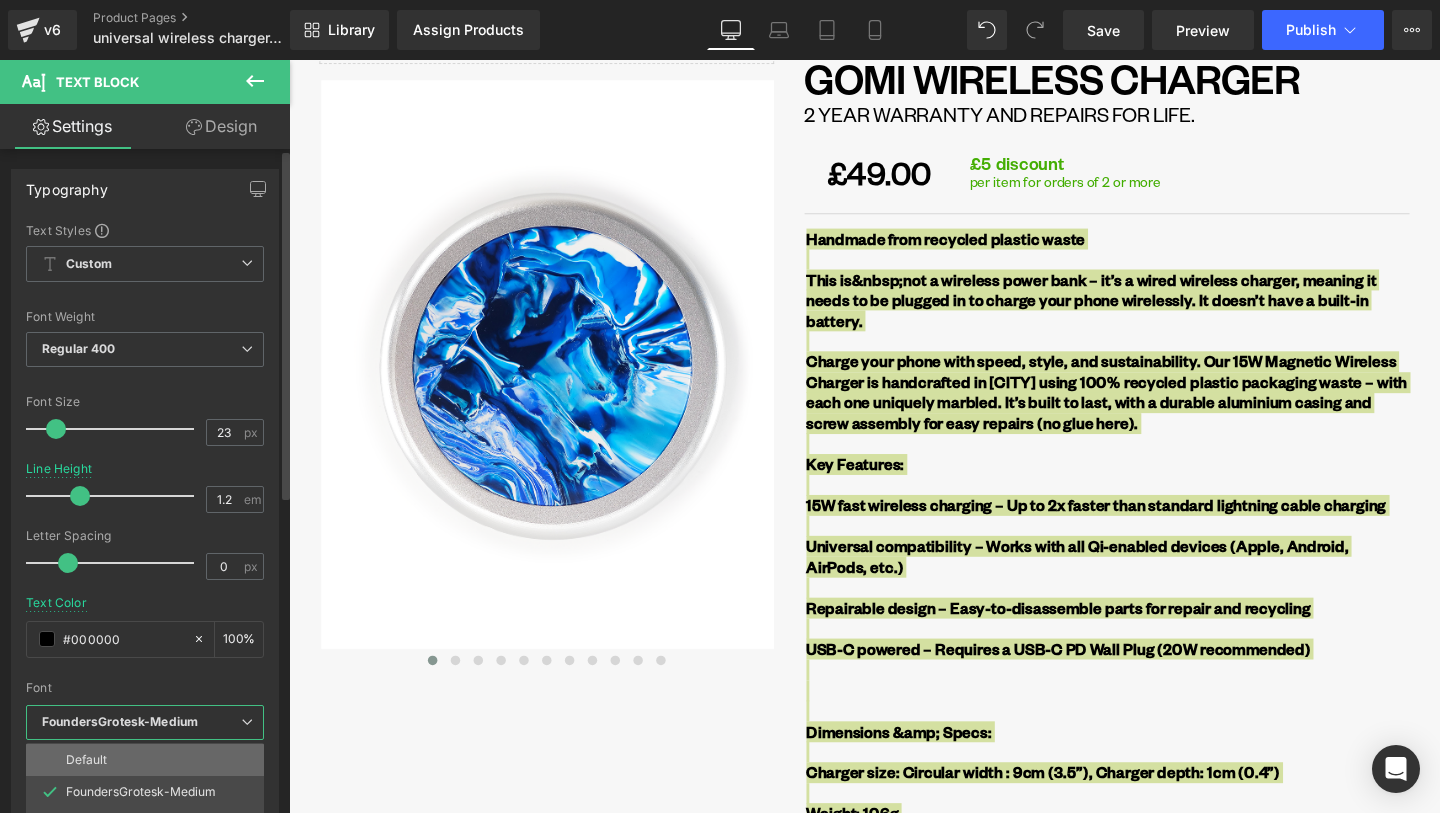 click on "Default" at bounding box center (145, 760) 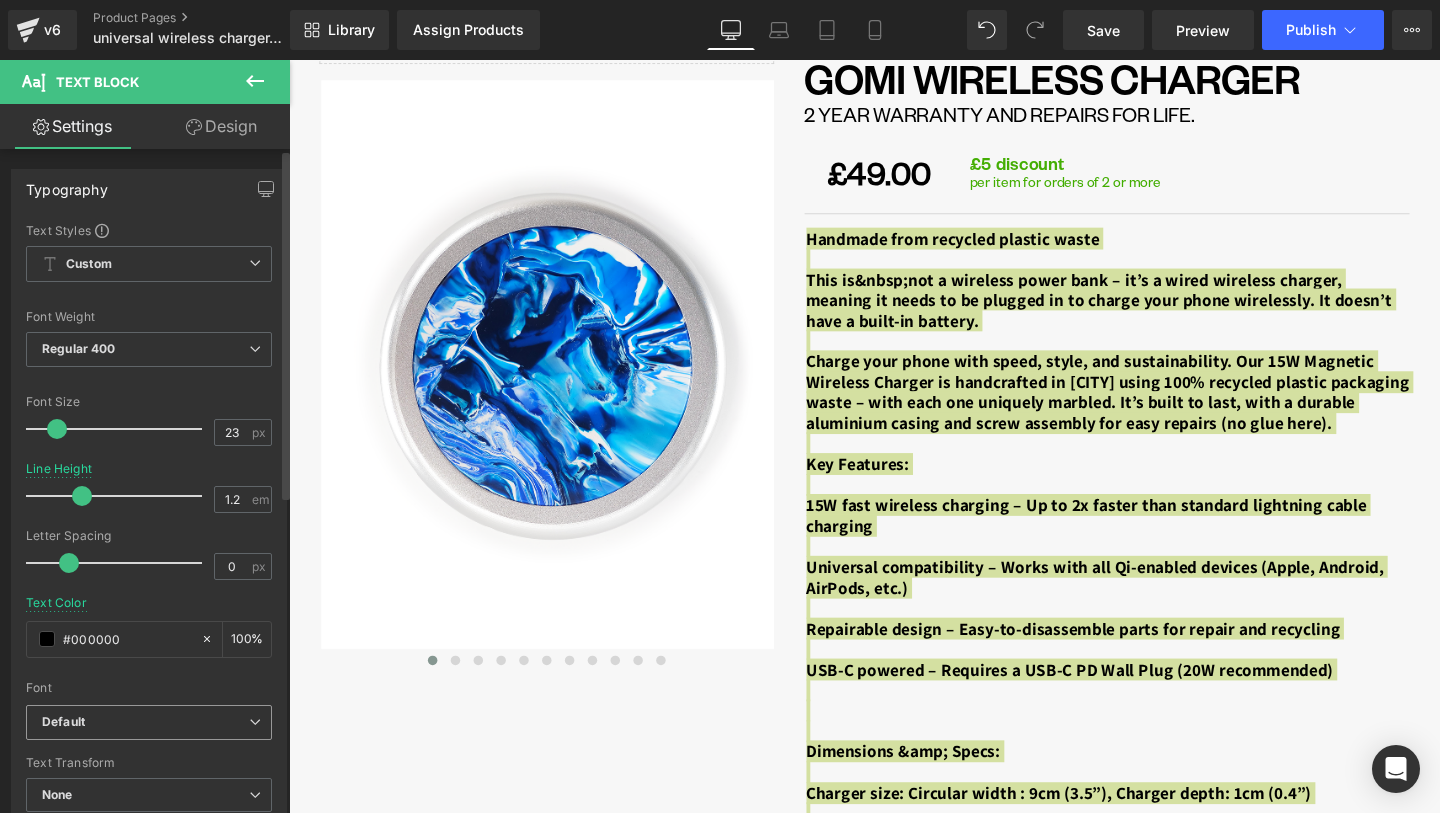 click on "Default" at bounding box center (145, 722) 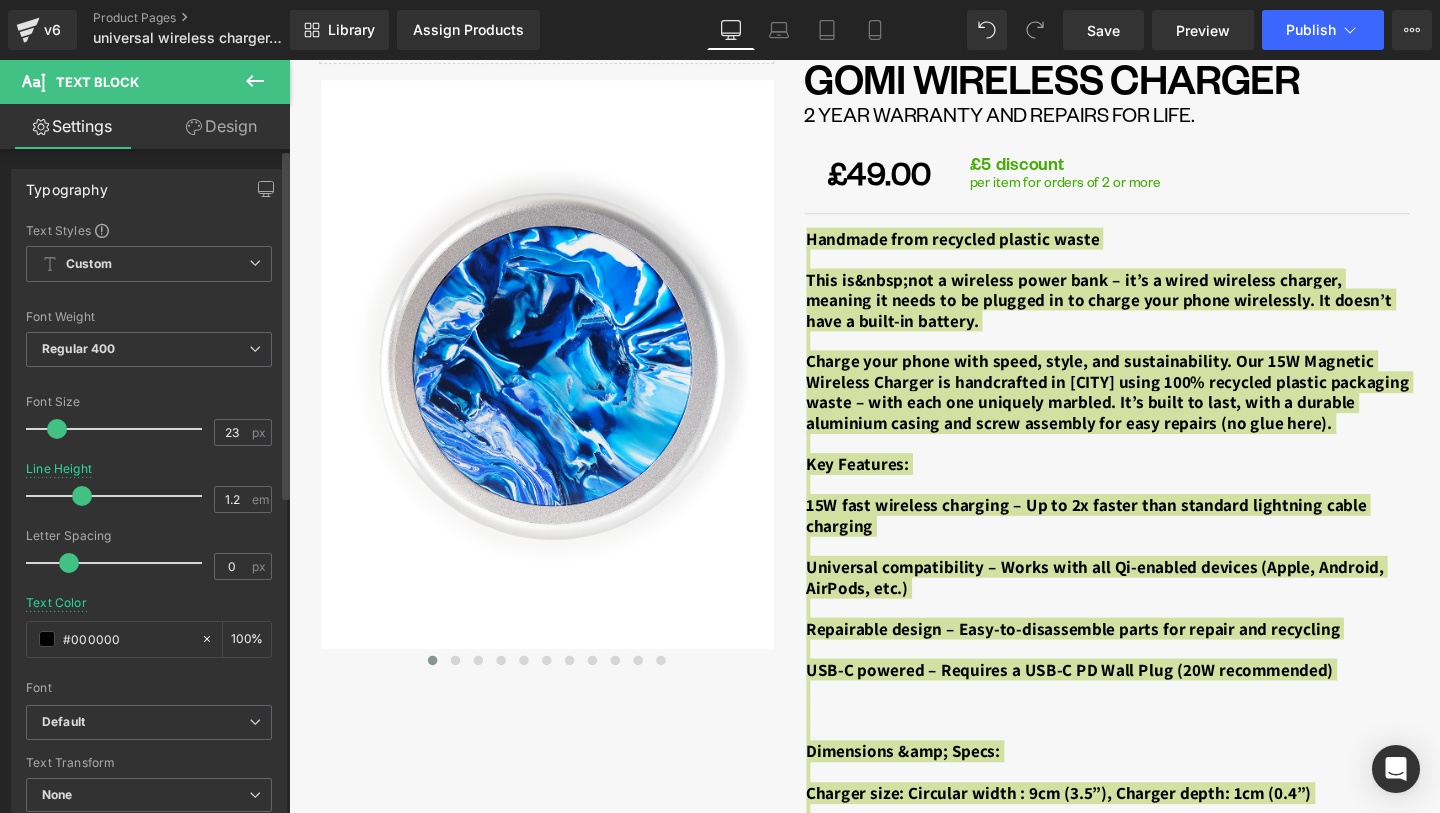 click on "Text Styles Custom
Custom
Setup Global Style
Custom
Setup Global Style
Thin 100 Semi Thin 200 Light 300 Regular 400 Medium 500 Semi Bold 600 Super Bold 800 Boldest 900 Bold 700 Lighter Bolder Font Weight
Regular 400
Thin 100 Semi Thin 200 Light 300 Regular 400 Medium 500 Semi Bold 600 Super Bold 800 Boldest 900 Bold 700 Lighter Bolder 23px Font Size 23 px 1.2em Line Height 1.2 em 0.6px Letter Spacing 0 px rgb(0, 0, 0) Text Color #000000 100 % FoundersGrotesk-Regular
Font
Default
FoundersGrotesk-Medium
FoundersGrotesk-Regular" at bounding box center (149, 531) 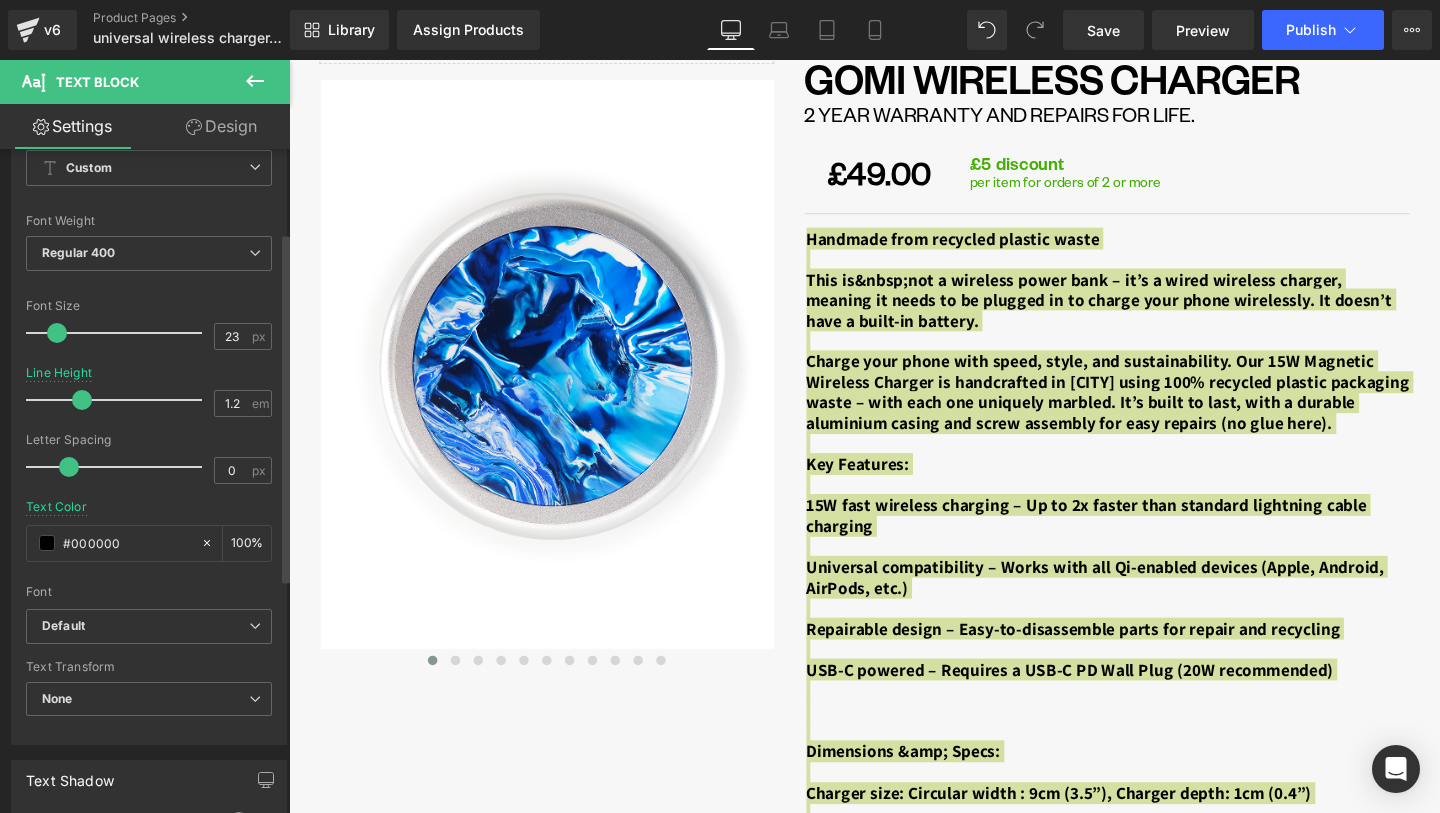 scroll, scrollTop: 285, scrollLeft: 0, axis: vertical 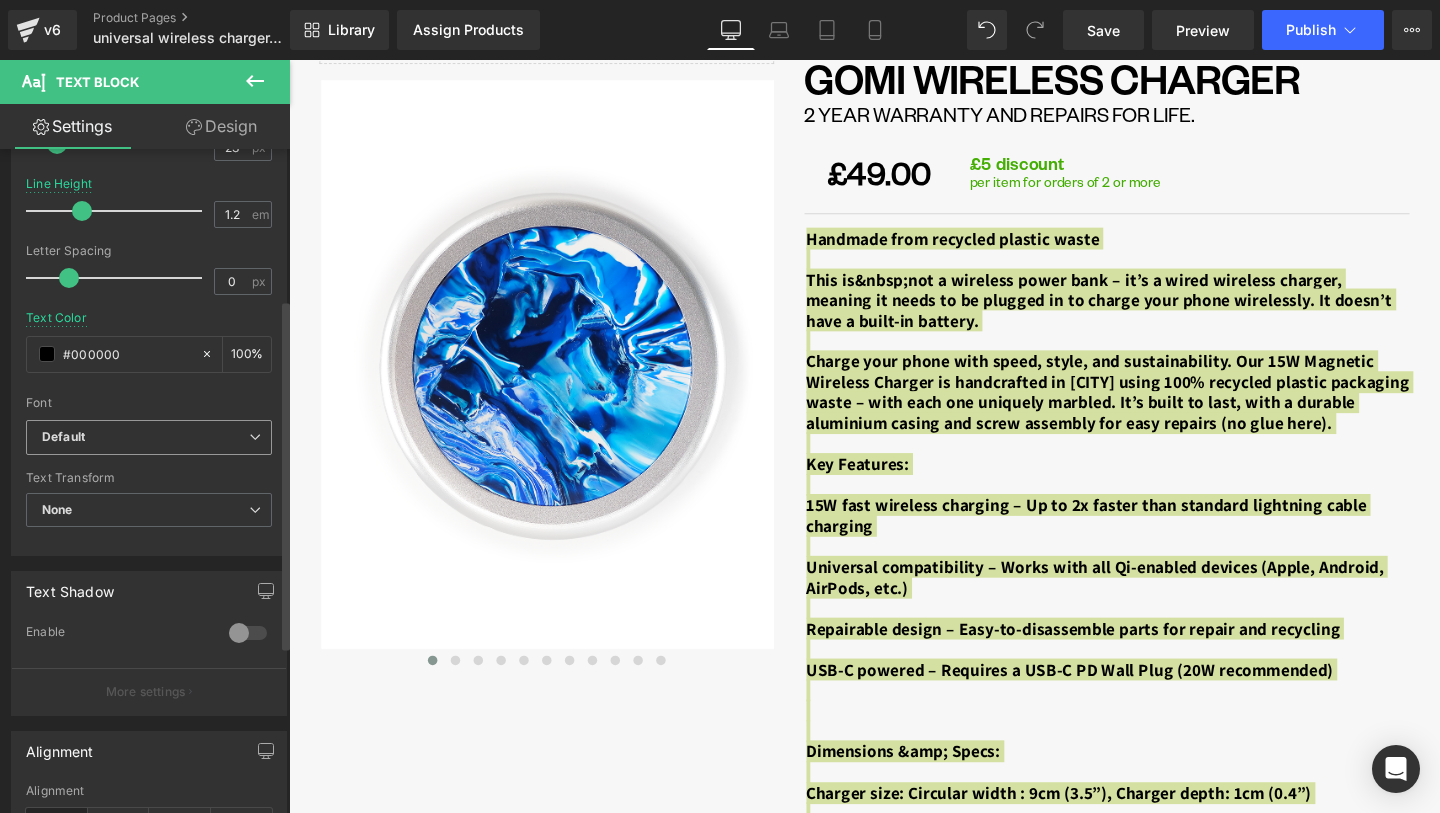click on "Default" at bounding box center [145, 437] 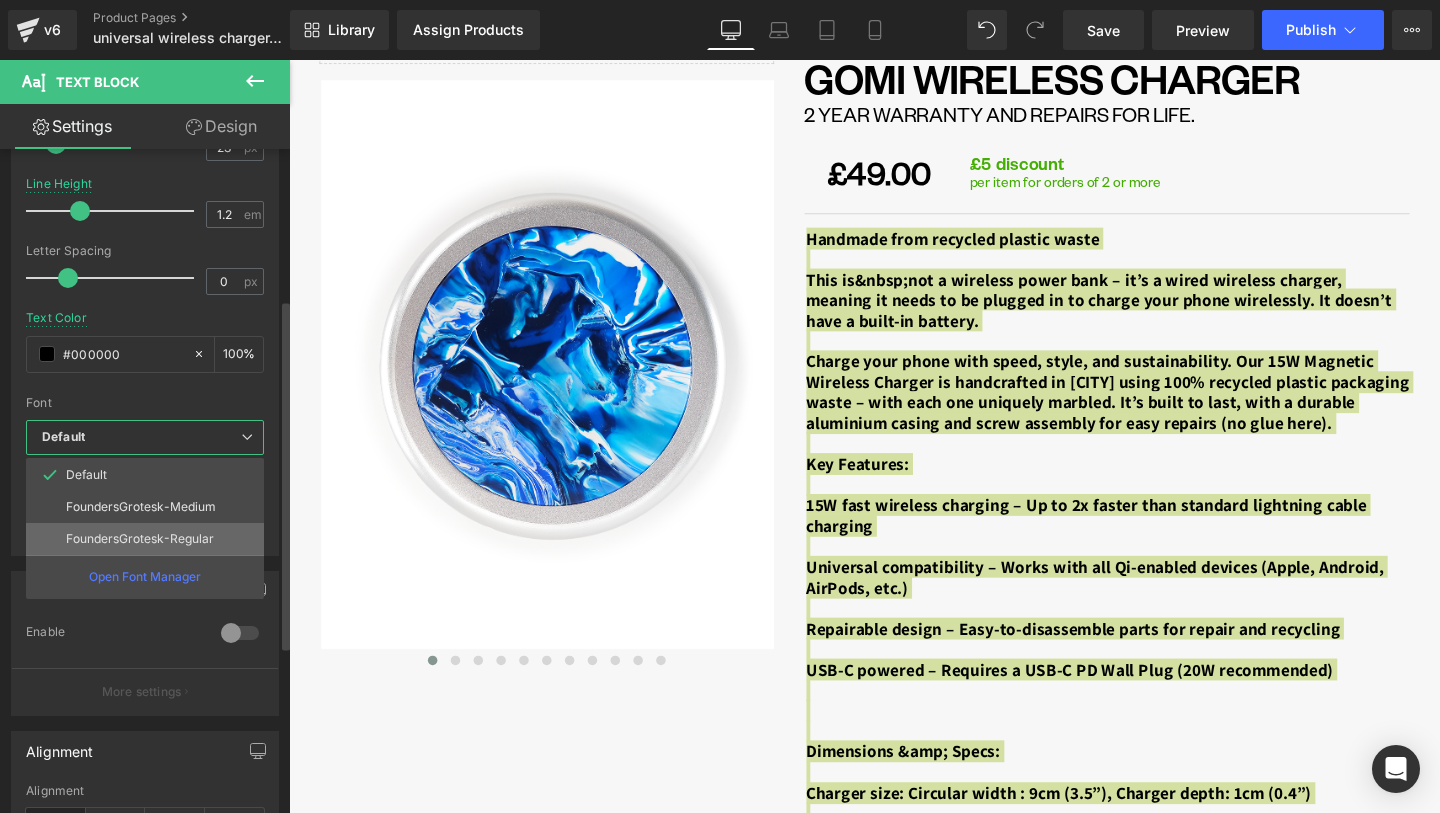 click on "FoundersGrotesk-Regular" at bounding box center [140, 539] 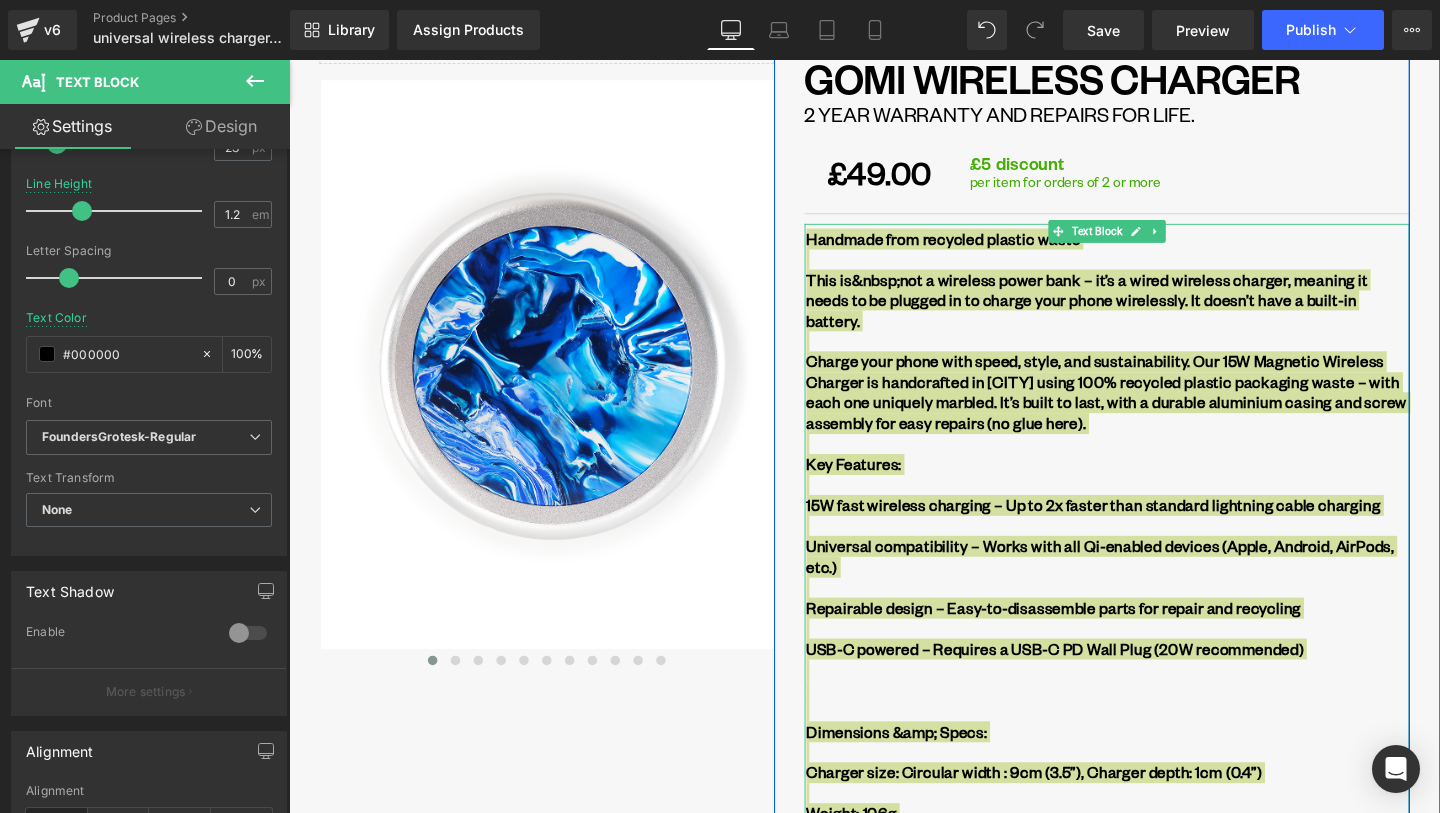 scroll, scrollTop: 47, scrollLeft: 0, axis: vertical 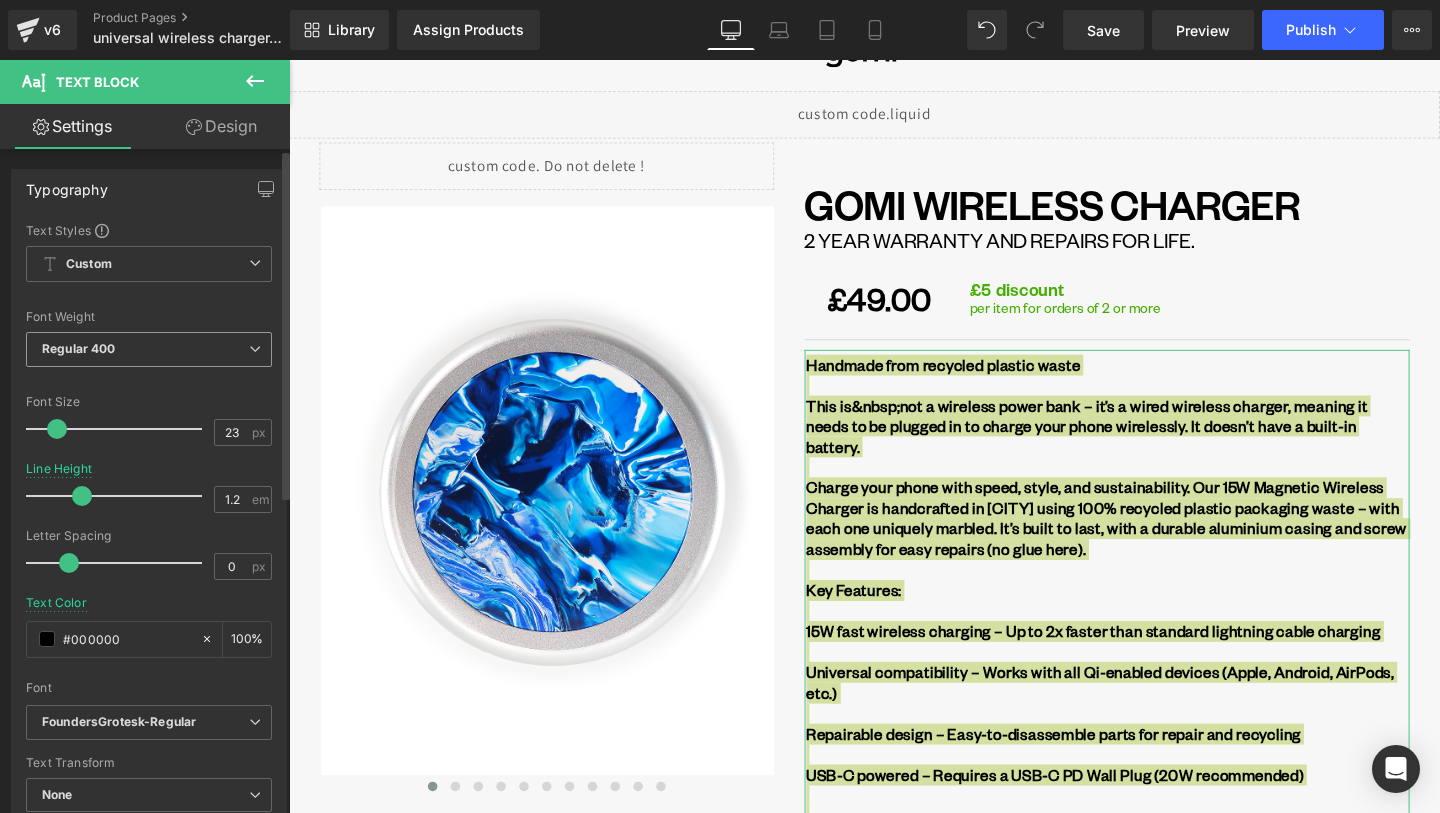click on "Regular 400" at bounding box center (149, 349) 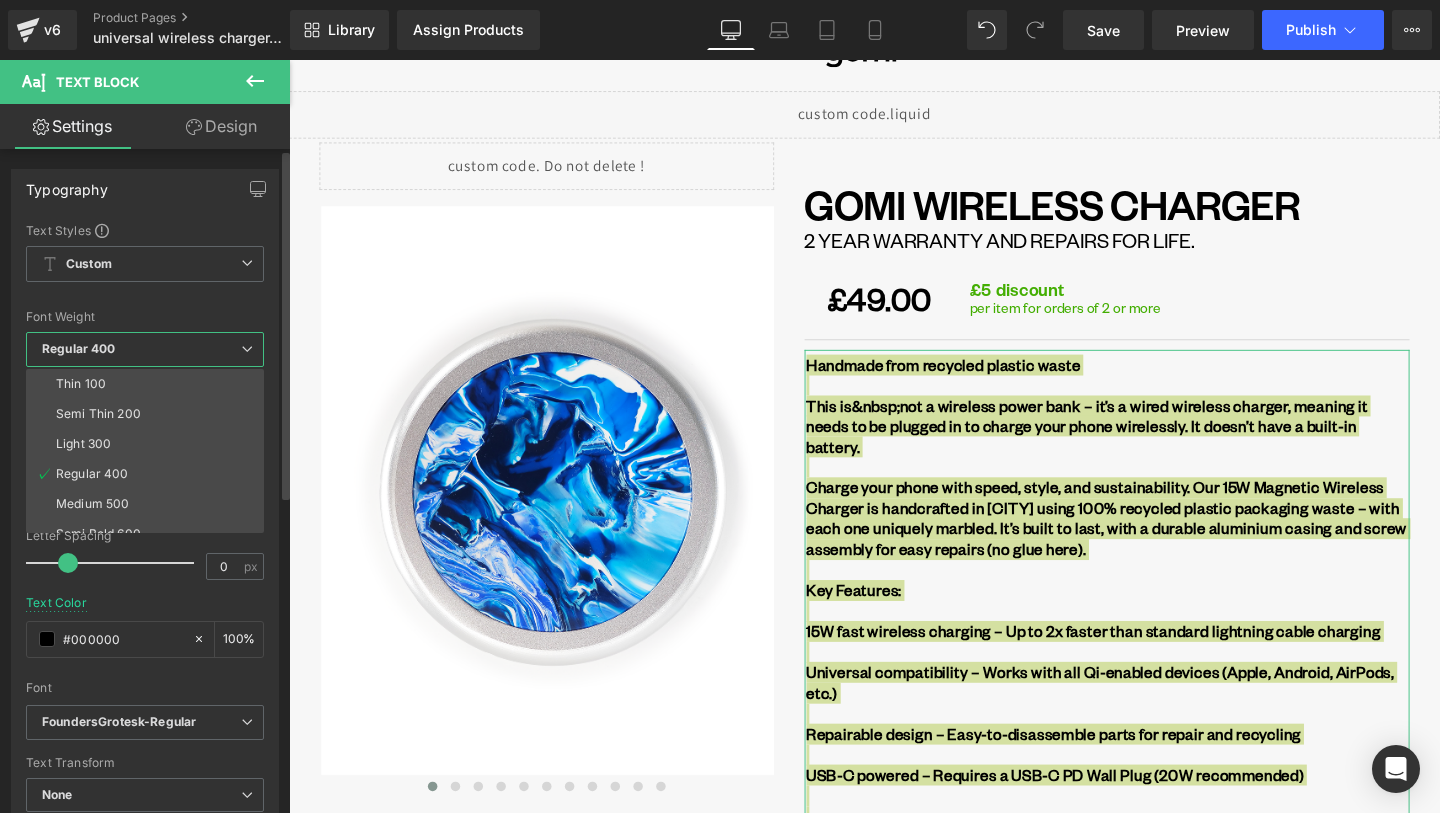 click on "Font Weight" at bounding box center (145, 317) 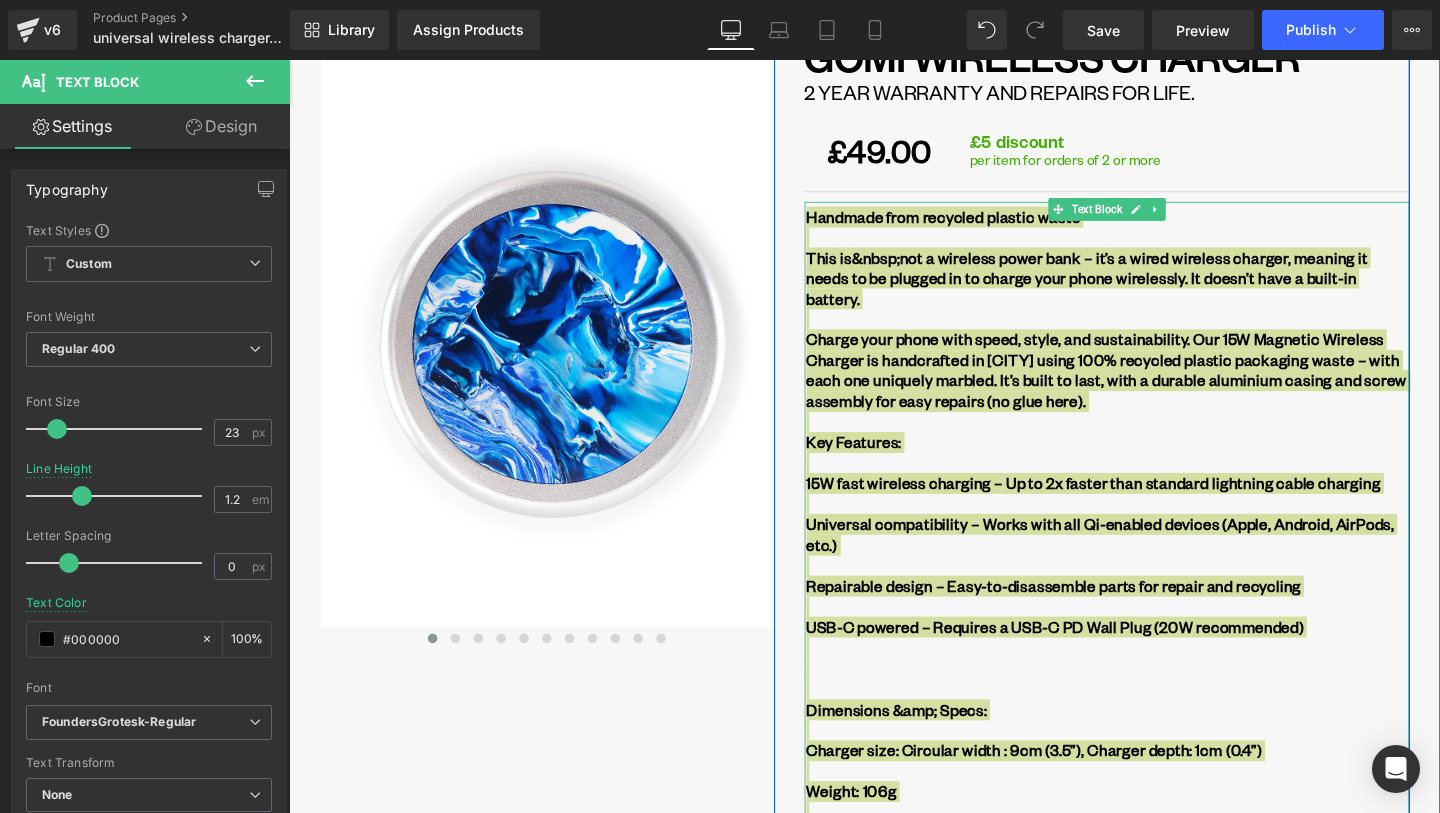 scroll, scrollTop: 268, scrollLeft: 0, axis: vertical 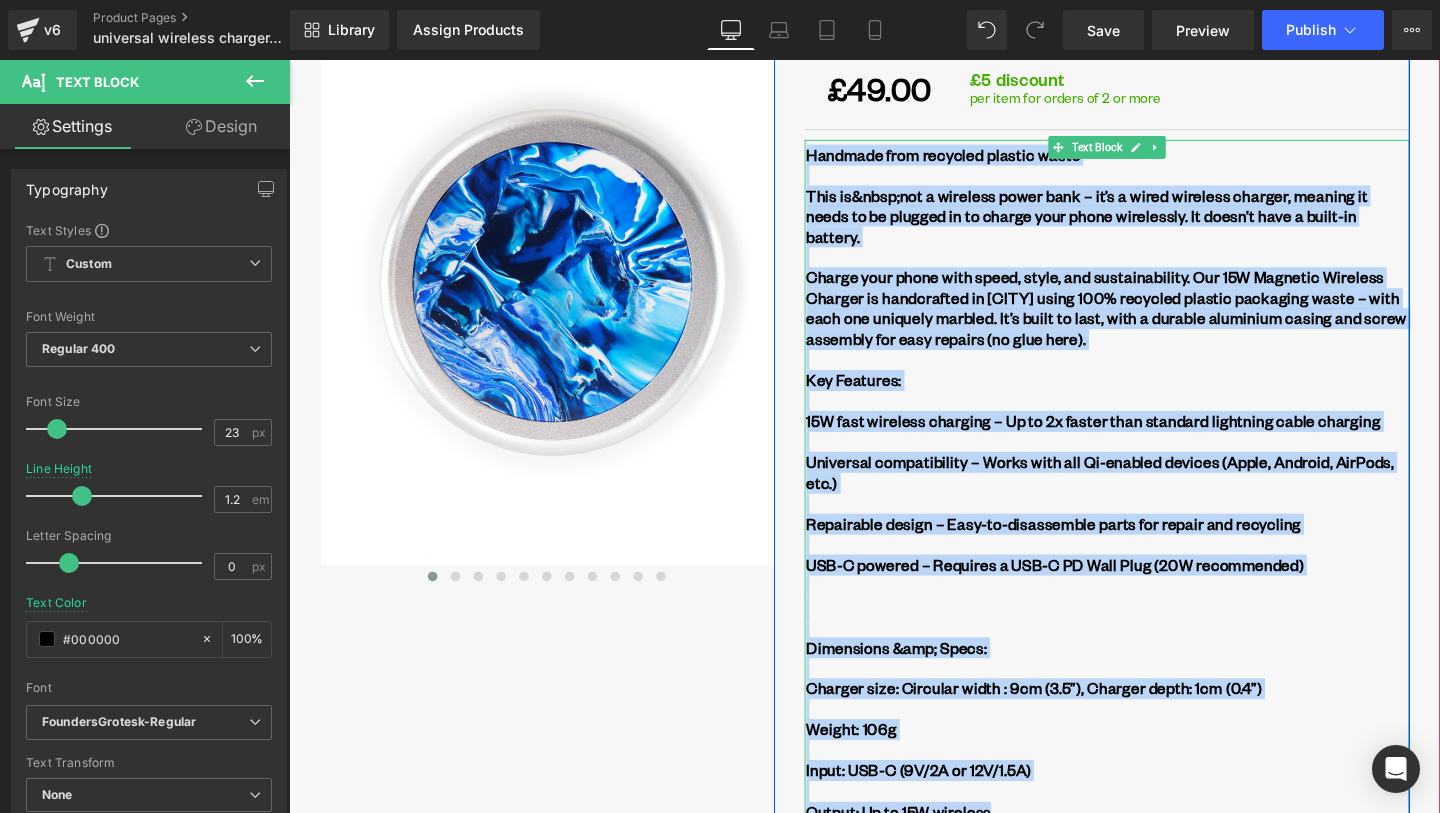 click on "15W fast wireless charging – Up to 2x faster than standard lightning cable charging" at bounding box center [1135, 439] 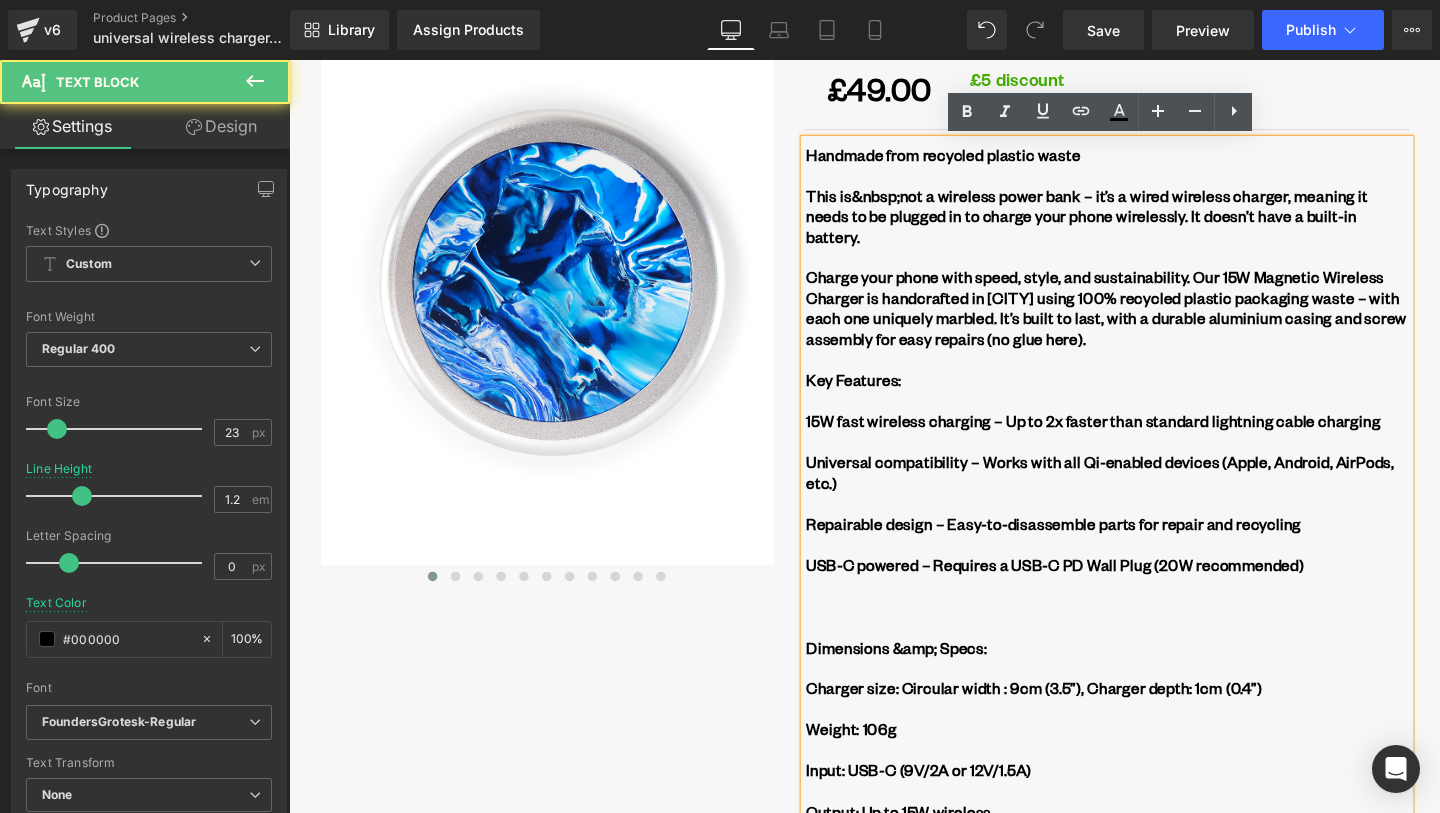 click on "USB-C powered – Requires a USB-C PD Wall Plug (20W recommended)" at bounding box center [1094, 590] 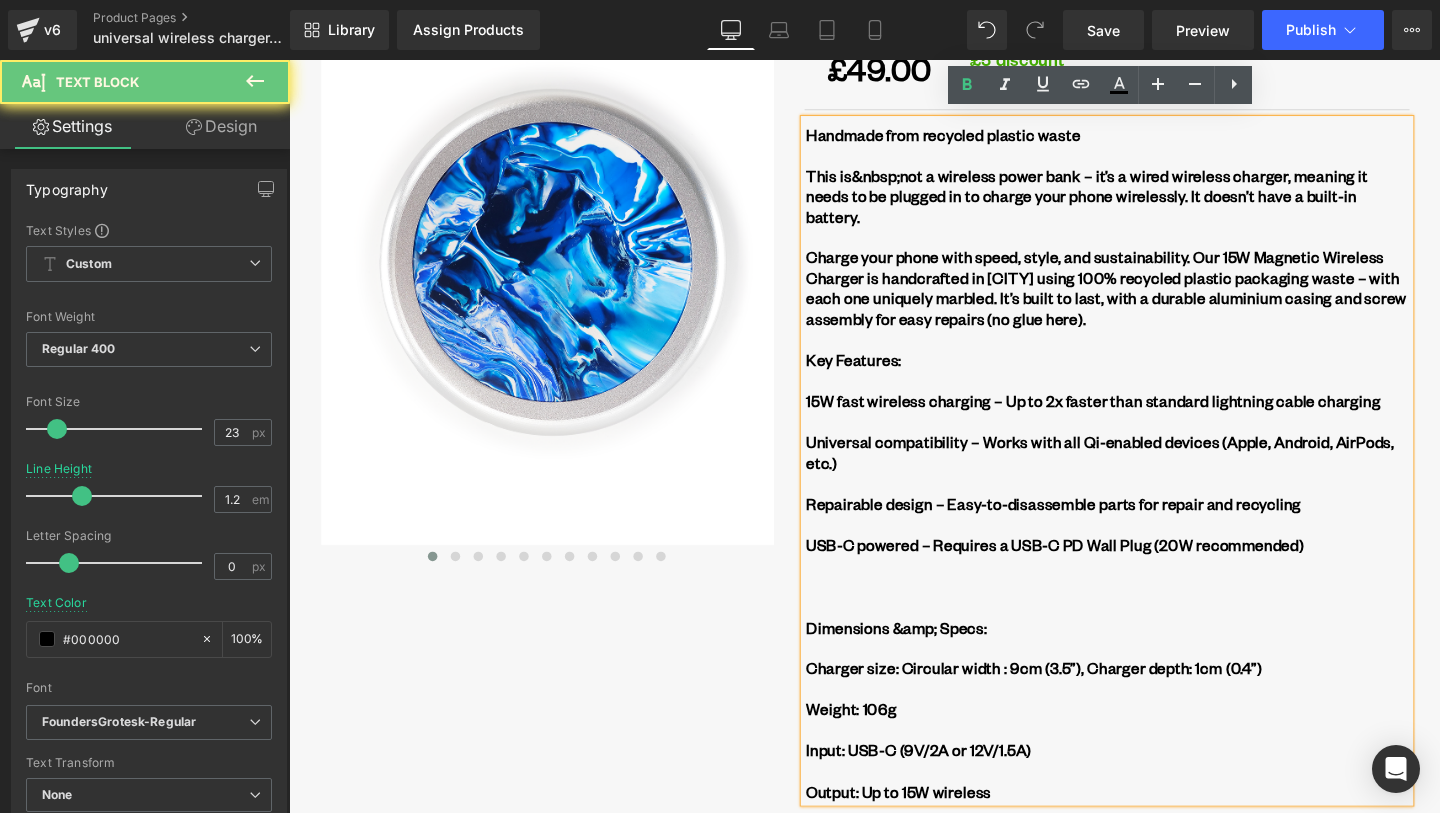 scroll, scrollTop: 296, scrollLeft: 0, axis: vertical 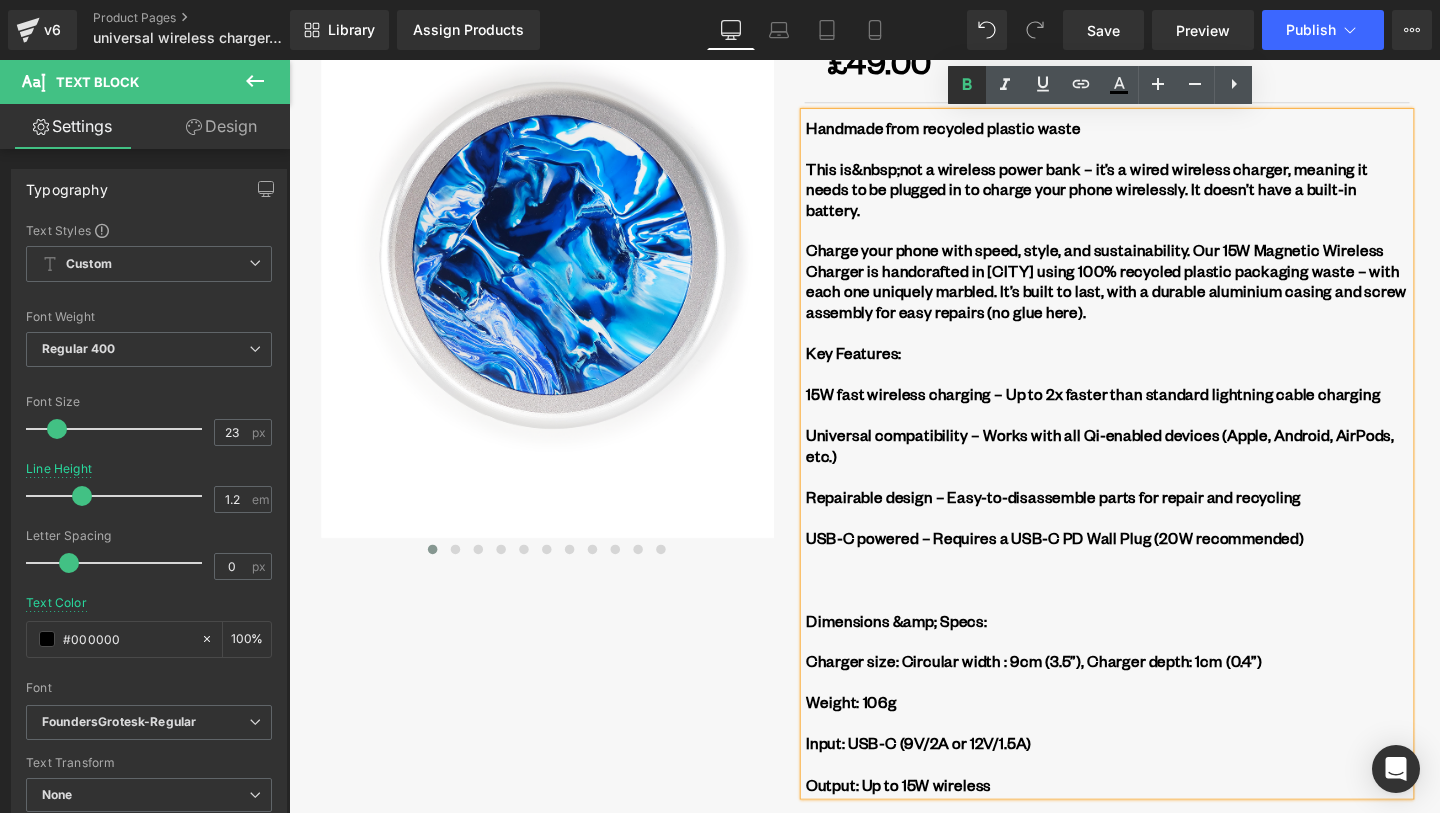 click at bounding box center (967, 85) 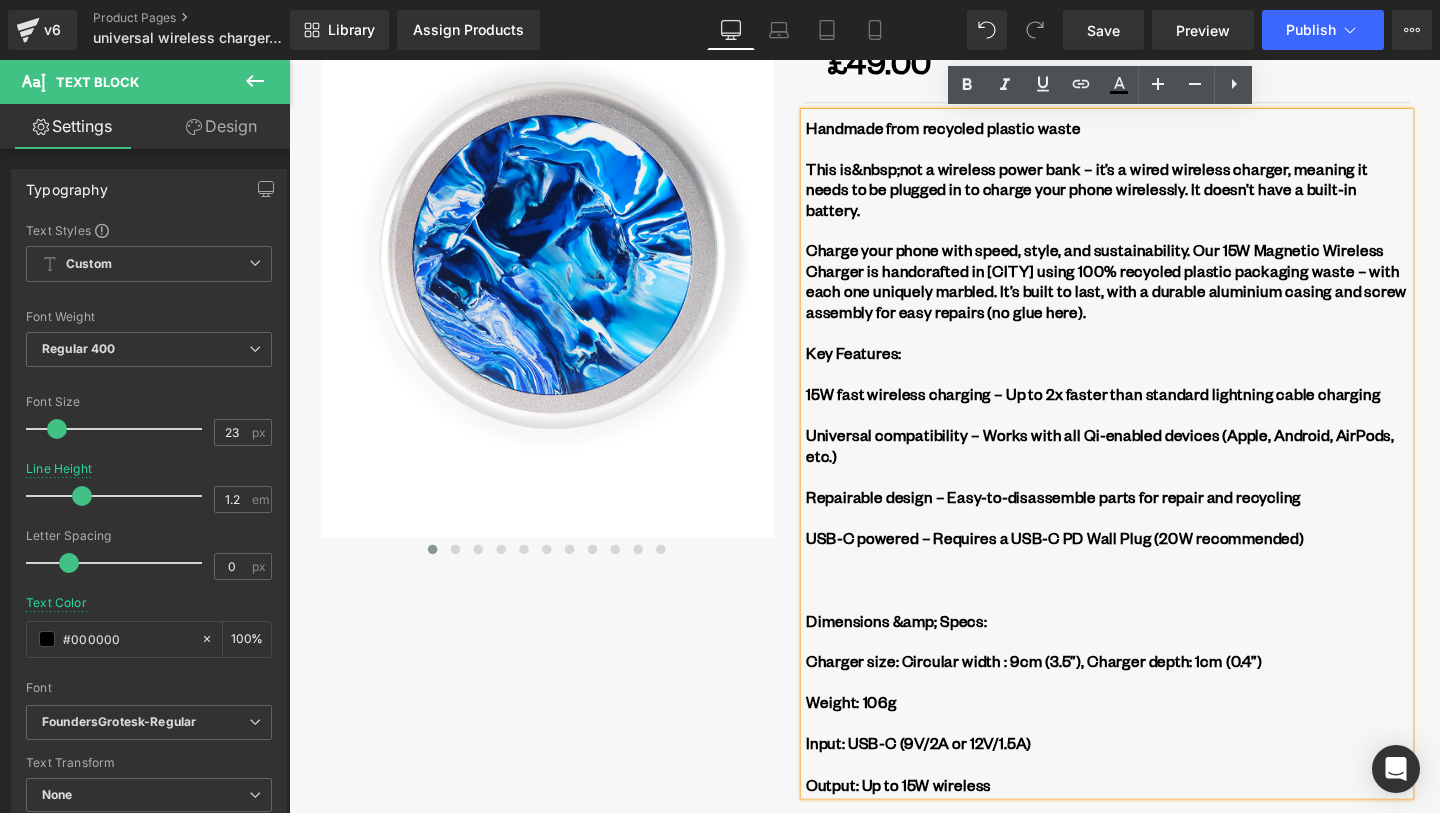 click on "Charge your phone with speed, style, and sustainability. Our 15W Magnetic Wireless Charger is handcrafted in [CITY] using 100% recycled plastic packaging waste – with each one uniquely marbled. It’s built to last, with a durable aluminium casing and screw assembly for easy repairs (no glue here)." at bounding box center (1149, 293) 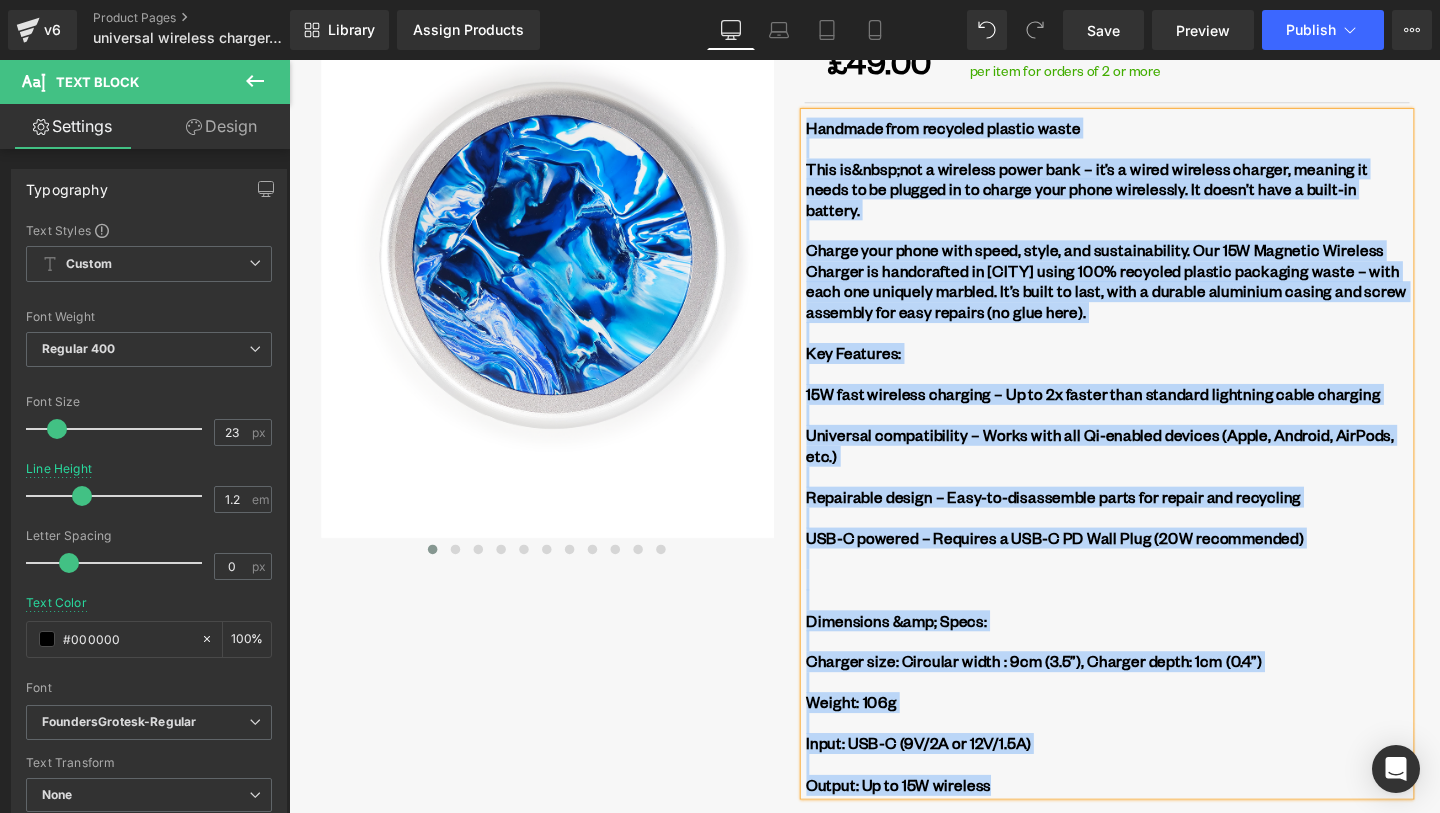 click at bounding box center (1150, 153) 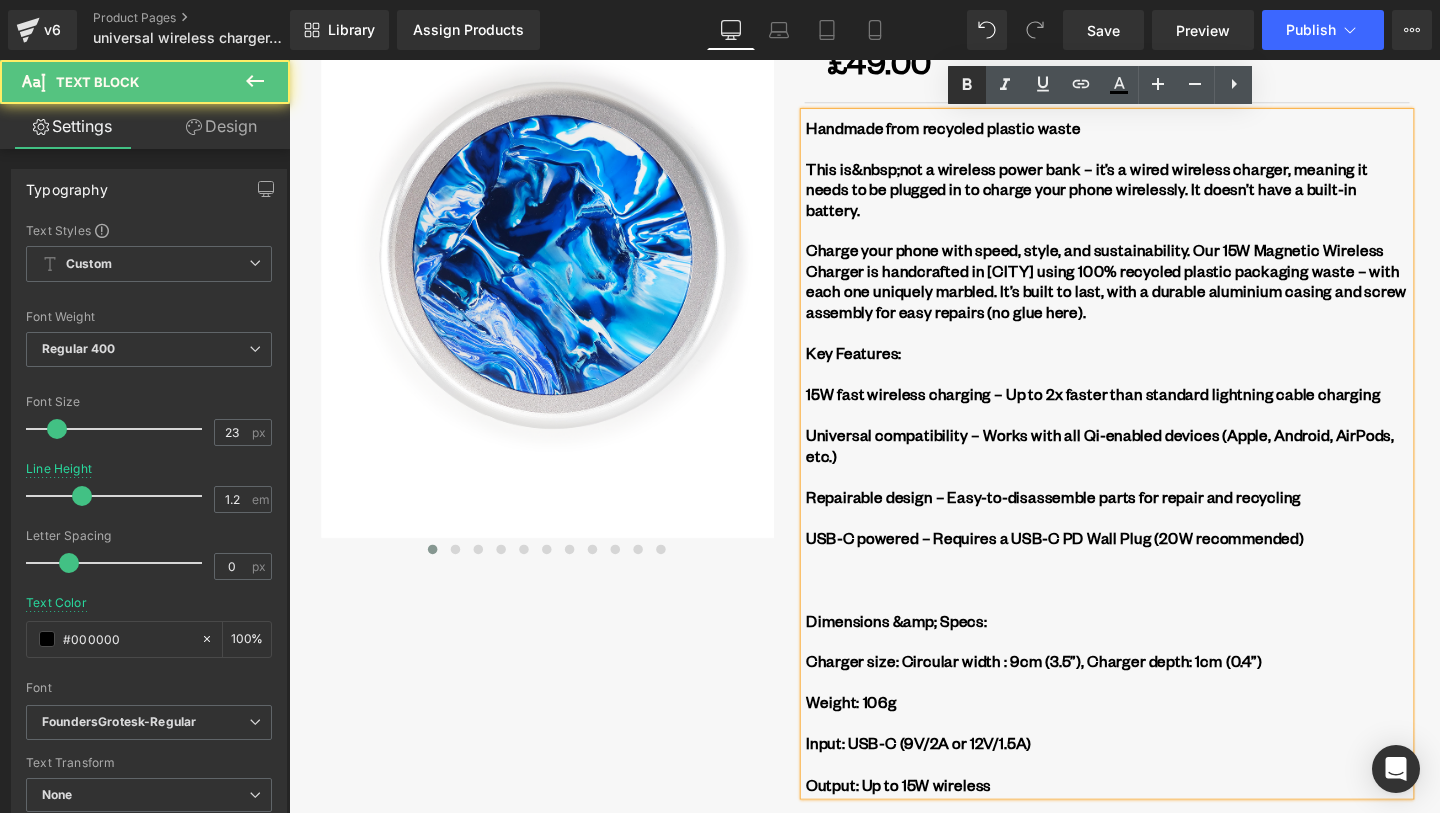 click 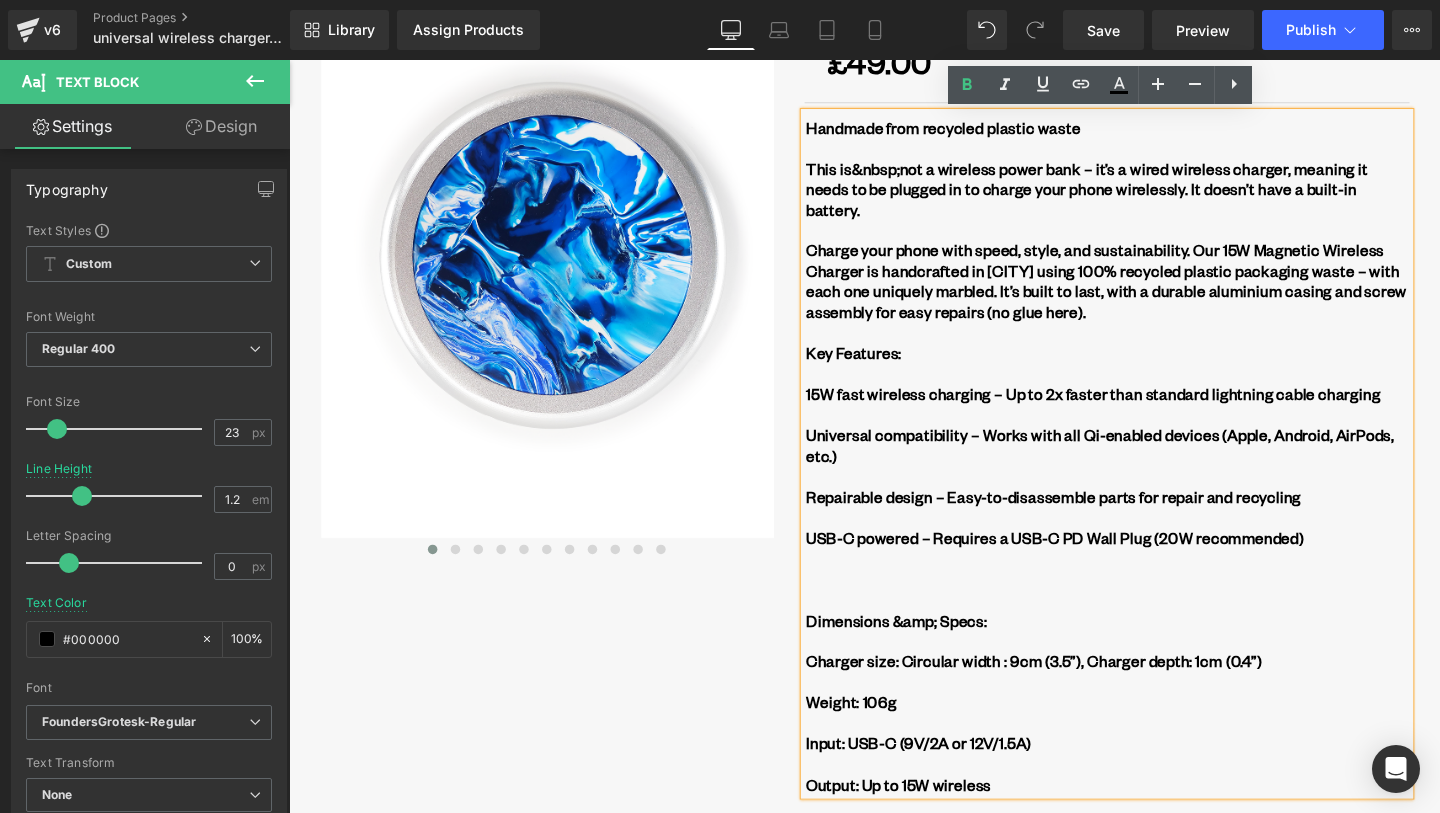 click on "Handmade from recycled plastic waste This is  not a wireless power bank – it’s a wired wireless charger, meaning it needs to be plugged in to charge your phone wirelessly. It doesn’t have a built-in battery. Charge your phone with speed, style, and sustainability. Our 15W Magnetic Wireless Charger is handcrafted in [CITY] using 100% recycled plastic packaging waste – with each one uniquely marbled. It’s built to last, with a durable aluminium casing and screw assembly for easy repairs (no glue here). Key Features: 15W fast wireless charging – Up to 2x faster than standard lightning cable charging Universal compatibility – Works with all Qi-enabled devices (Apple, Android, AirPods, etc.) Repairable design – Easy-to-disassemble parts for repair and recycling USB-C powered – Requires a USB-C PD Wall Plug (20W recommended) Dimensions & Specs: Charger size: Circular width : 9cm (3.5”), Charger depth: 1cm (0.4”) Weight: 106g Input: USB-C (9V/2A or 12V/1.5A) Output: Up to 15W wireless" at bounding box center [1149, 475] 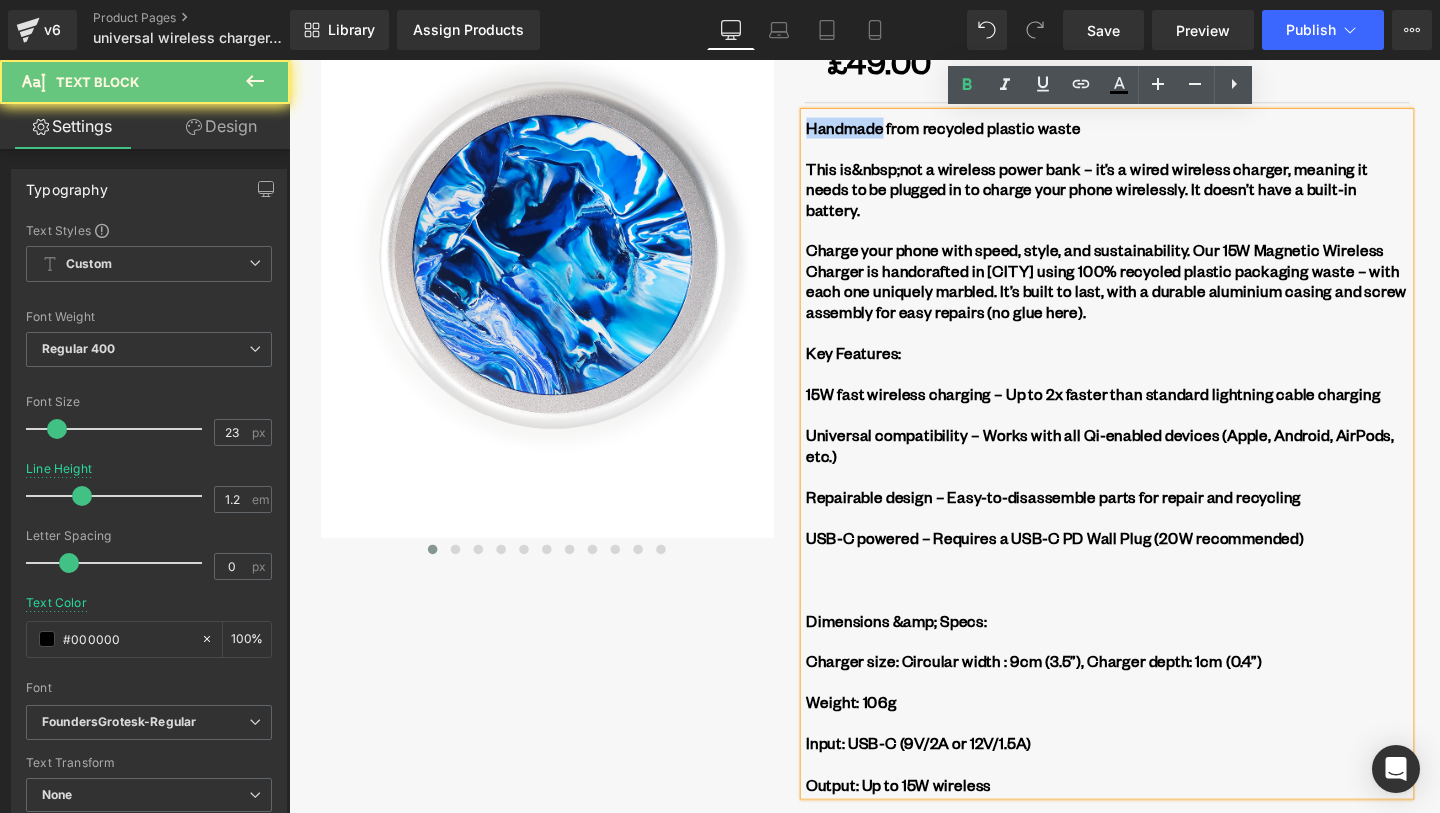 click on "Handmade from recycled plastic waste This is  not a wireless power bank – it’s a wired wireless charger, meaning it needs to be plugged in to charge your phone wirelessly. It doesn’t have a built-in battery. Charge your phone with speed, style, and sustainability. Our 15W Magnetic Wireless Charger is handcrafted in [CITY] using 100% recycled plastic packaging waste – with each one uniquely marbled. It’s built to last, with a durable aluminium casing and screw assembly for easy repairs (no glue here). Key Features: 15W fast wireless charging – Up to 2x faster than standard lightning cable charging Universal compatibility – Works with all Qi-enabled devices (Apple, Android, AirPods, etc.) Repairable design – Easy-to-disassemble parts for repair and recycling USB-C powered – Requires a USB-C PD Wall Plug (20W recommended) Dimensions & Specs: Charger size: Circular width : 9cm (3.5”), Charger depth: 1cm (0.4”) Weight: 106g Input: USB-C (9V/2A or 12V/1.5A) Output: Up to 15W wireless" at bounding box center [1149, 475] 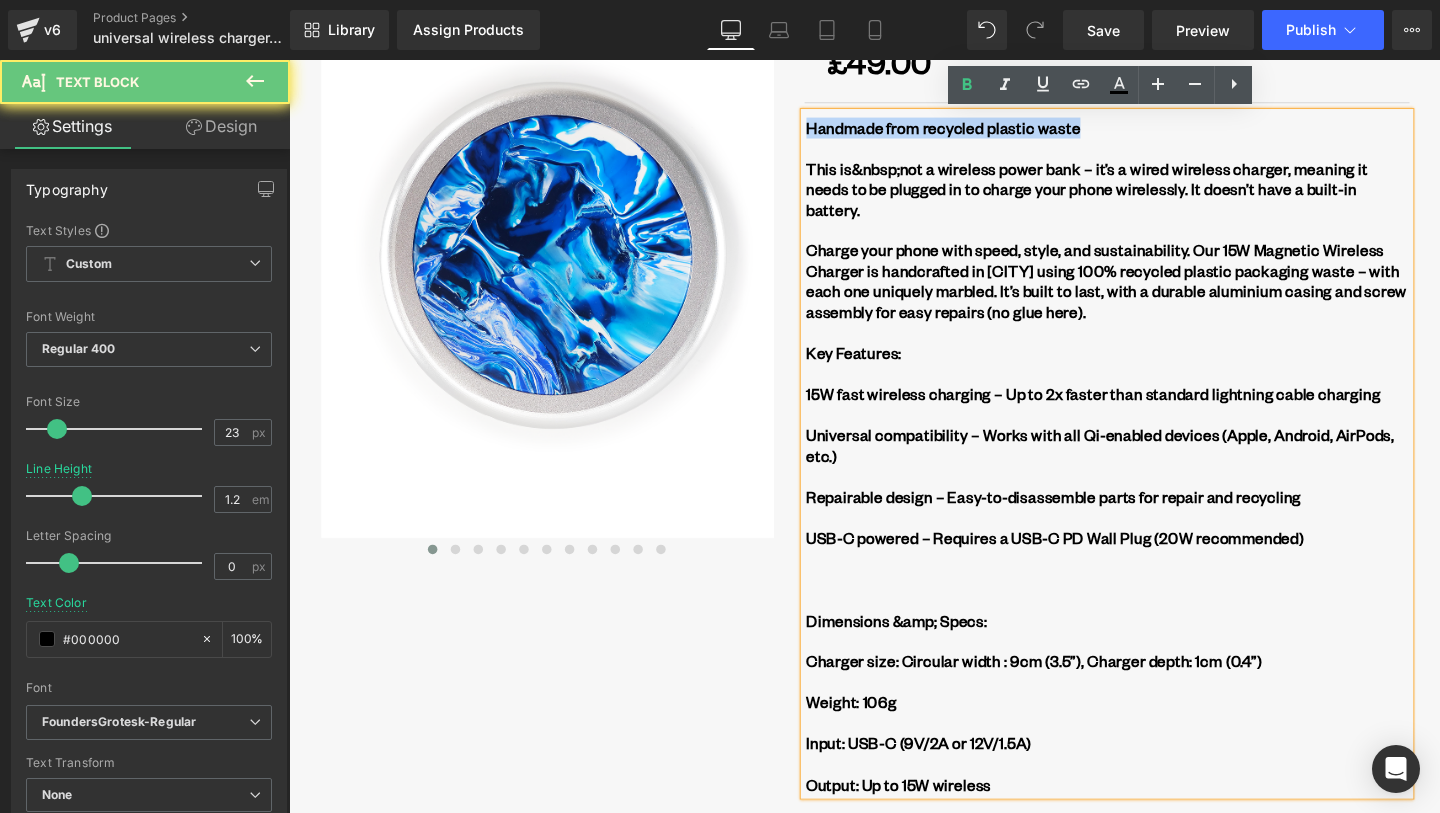 click on "Handmade from recycled plastic waste This is  not a wireless power bank – it’s a wired wireless charger, meaning it needs to be plugged in to charge your phone wirelessly. It doesn’t have a built-in battery. Charge your phone with speed, style, and sustainability. Our 15W Magnetic Wireless Charger is handcrafted in [CITY] using 100% recycled plastic packaging waste – with each one uniquely marbled. It’s built to last, with a durable aluminium casing and screw assembly for easy repairs (no glue here). Key Features: 15W fast wireless charging – Up to 2x faster than standard lightning cable charging Universal compatibility – Works with all Qi-enabled devices (Apple, Android, AirPods, etc.) Repairable design – Easy-to-disassemble parts for repair and recycling USB-C powered – Requires a USB-C PD Wall Plug (20W recommended) Dimensions & Specs: Charger size: Circular width : 9cm (3.5”), Charger depth: 1cm (0.4”) Weight: 106g Input: USB-C (9V/2A or 12V/1.5A) Output: Up to 15W wireless" at bounding box center [1149, 475] 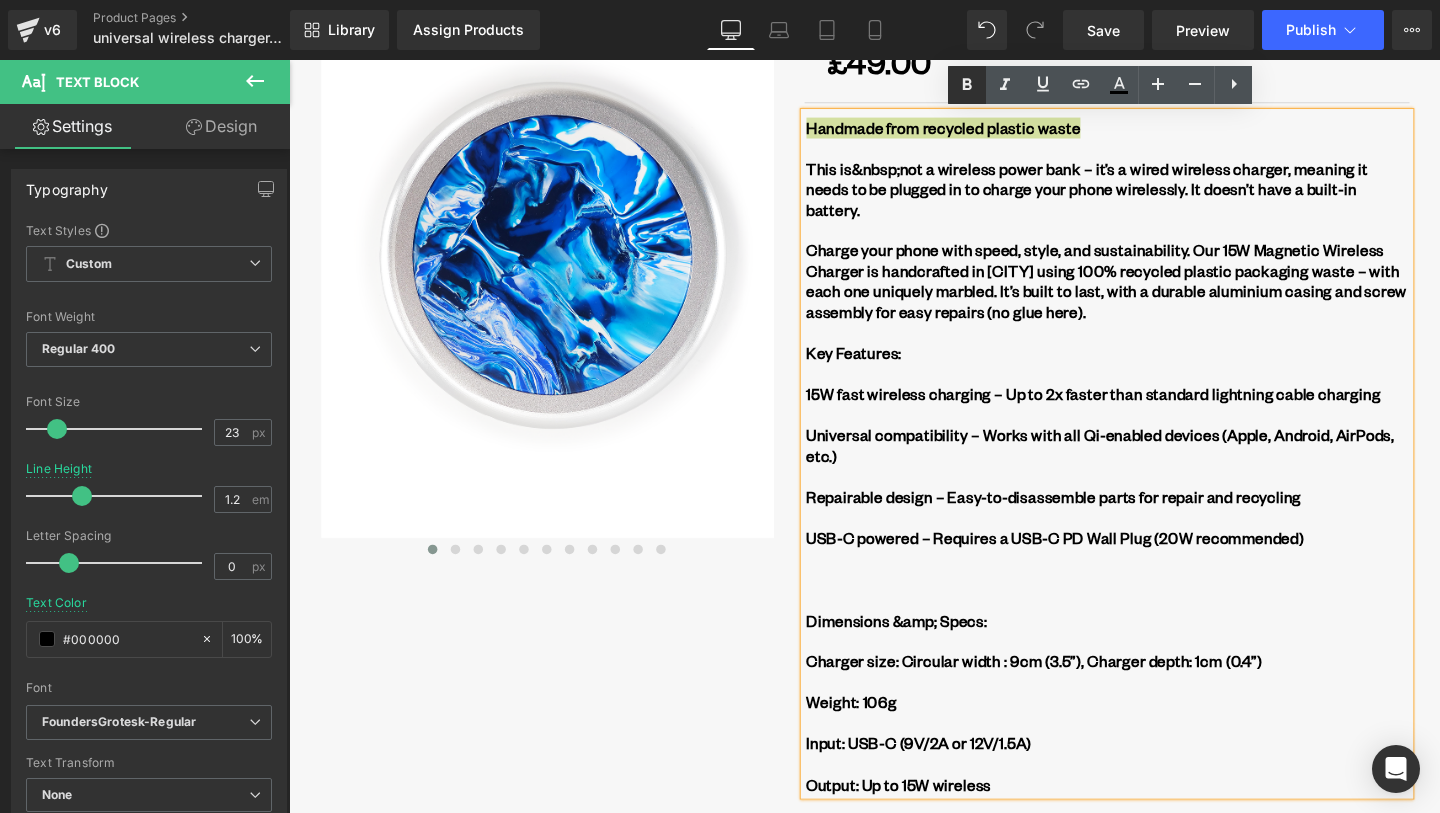 click 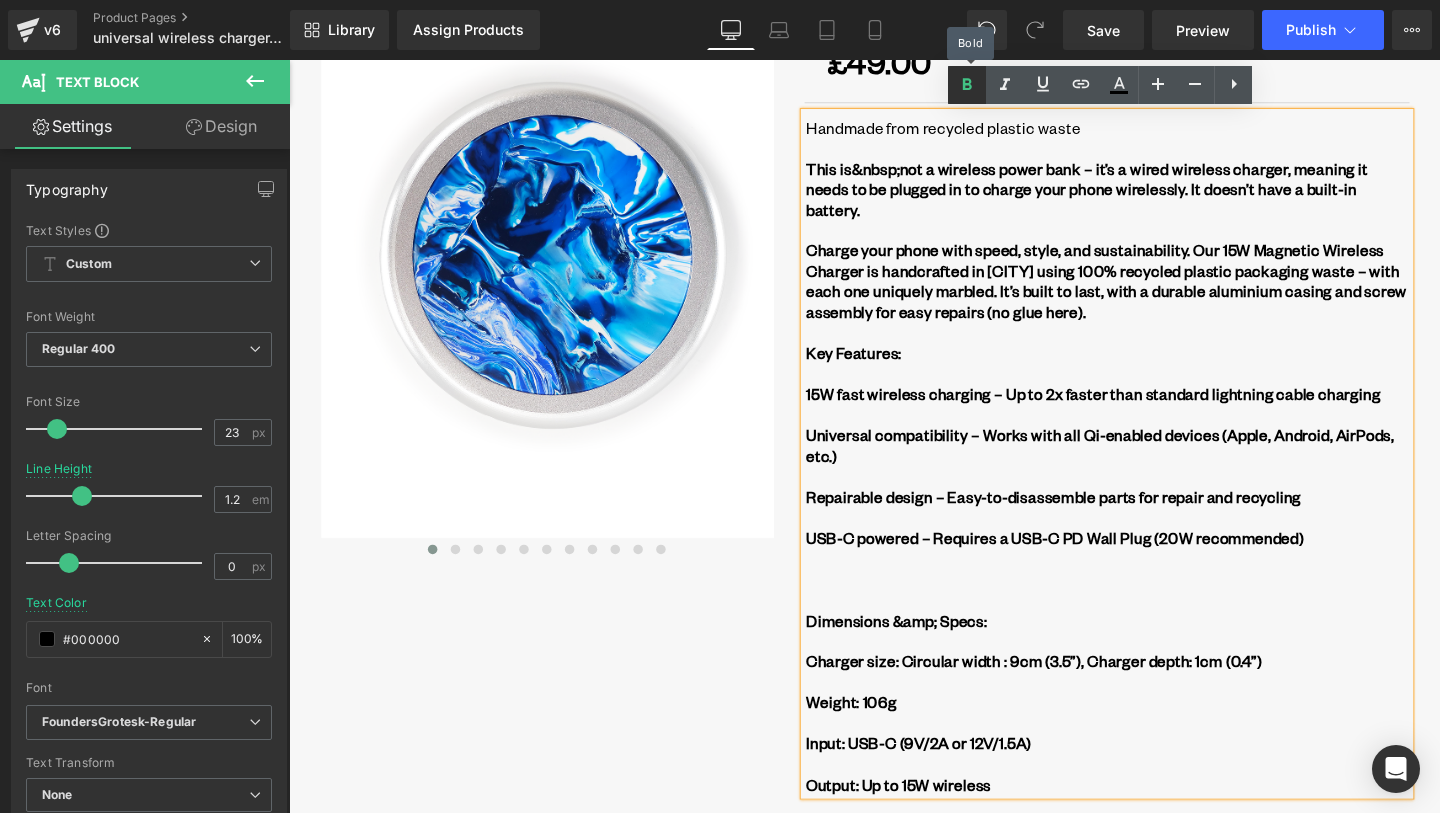 click 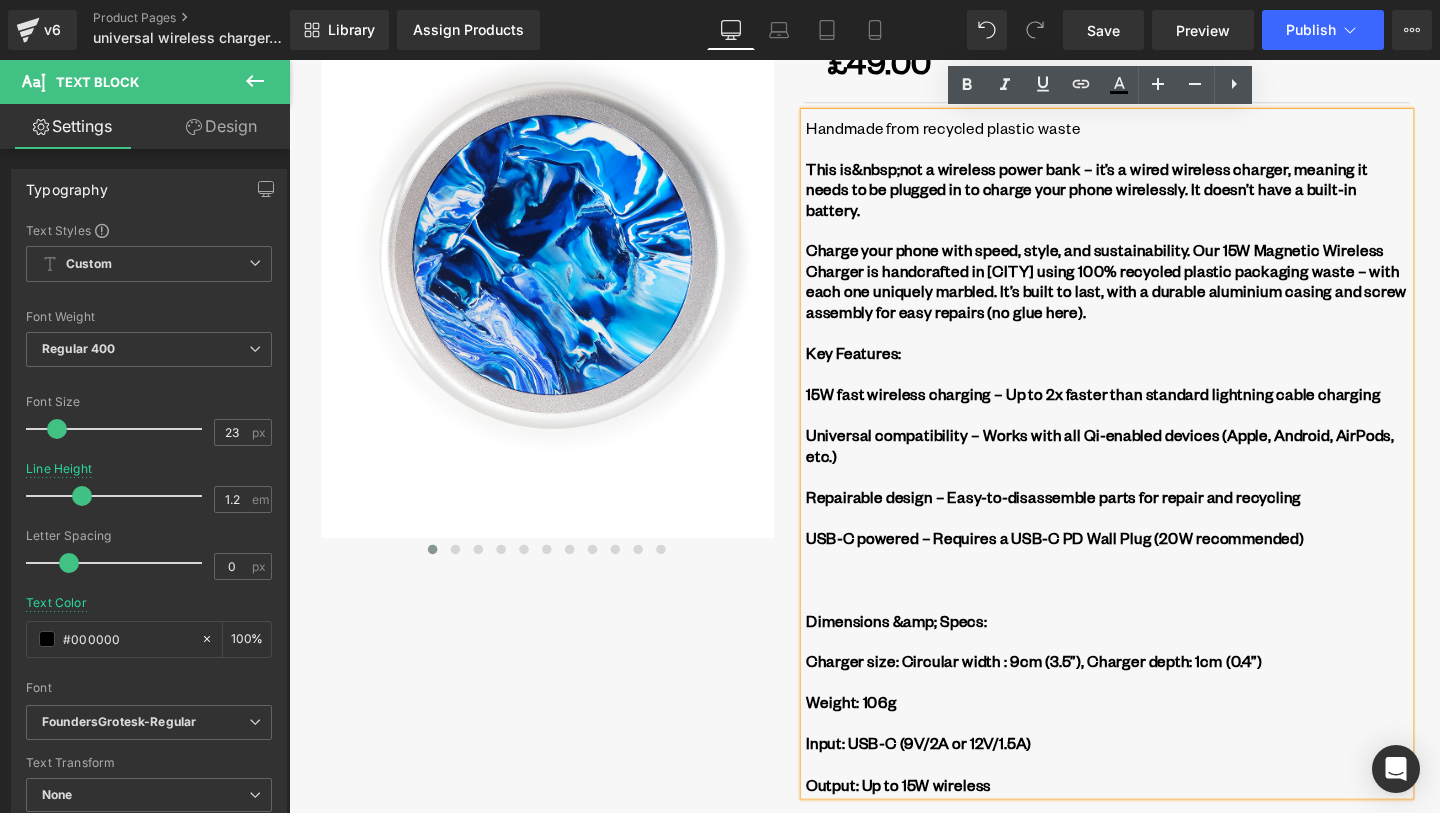 click at bounding box center [1150, 153] 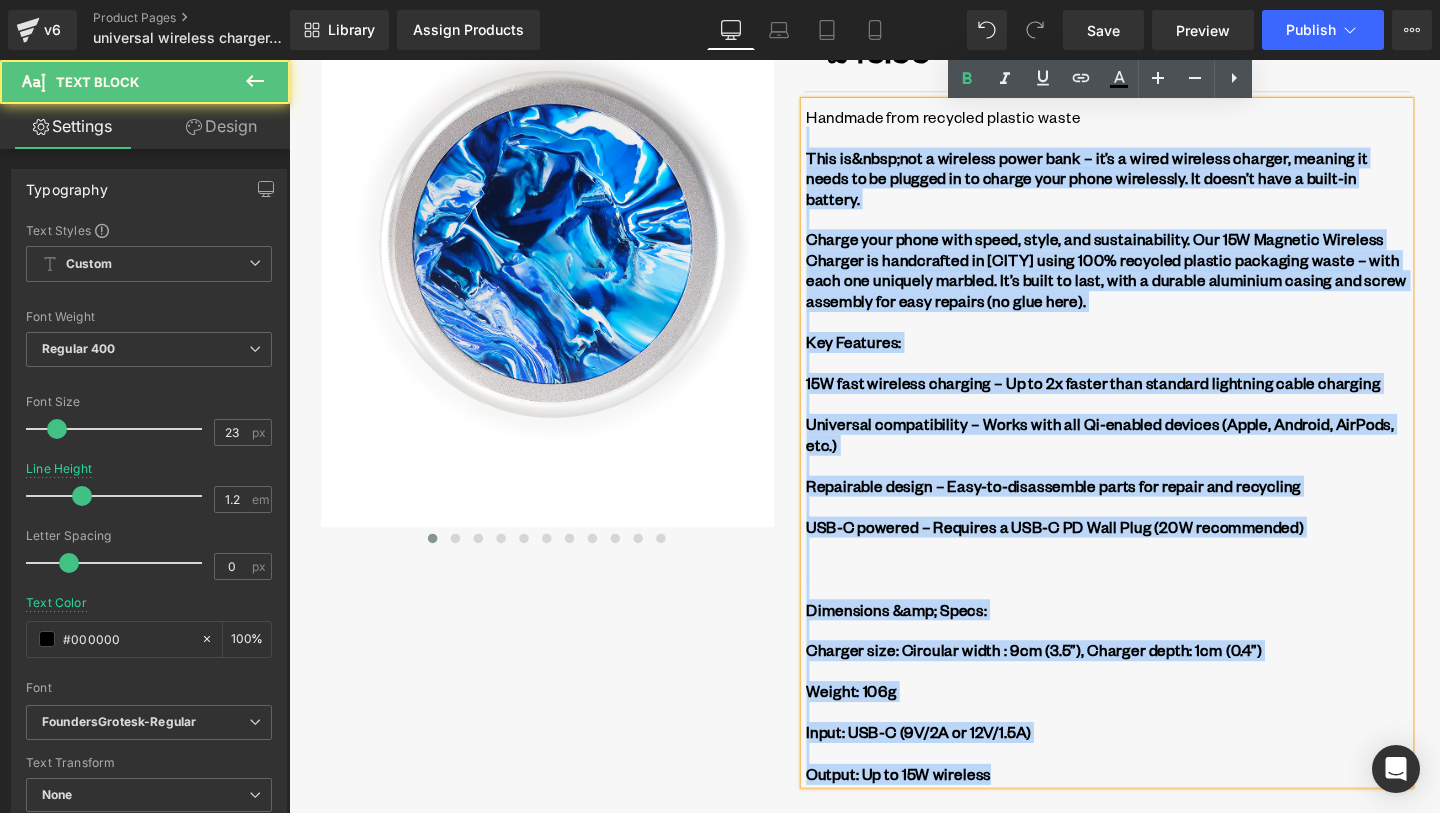 drag, startPoint x: 980, startPoint y: 147, endPoint x: 1221, endPoint y: 850, distance: 743.1622 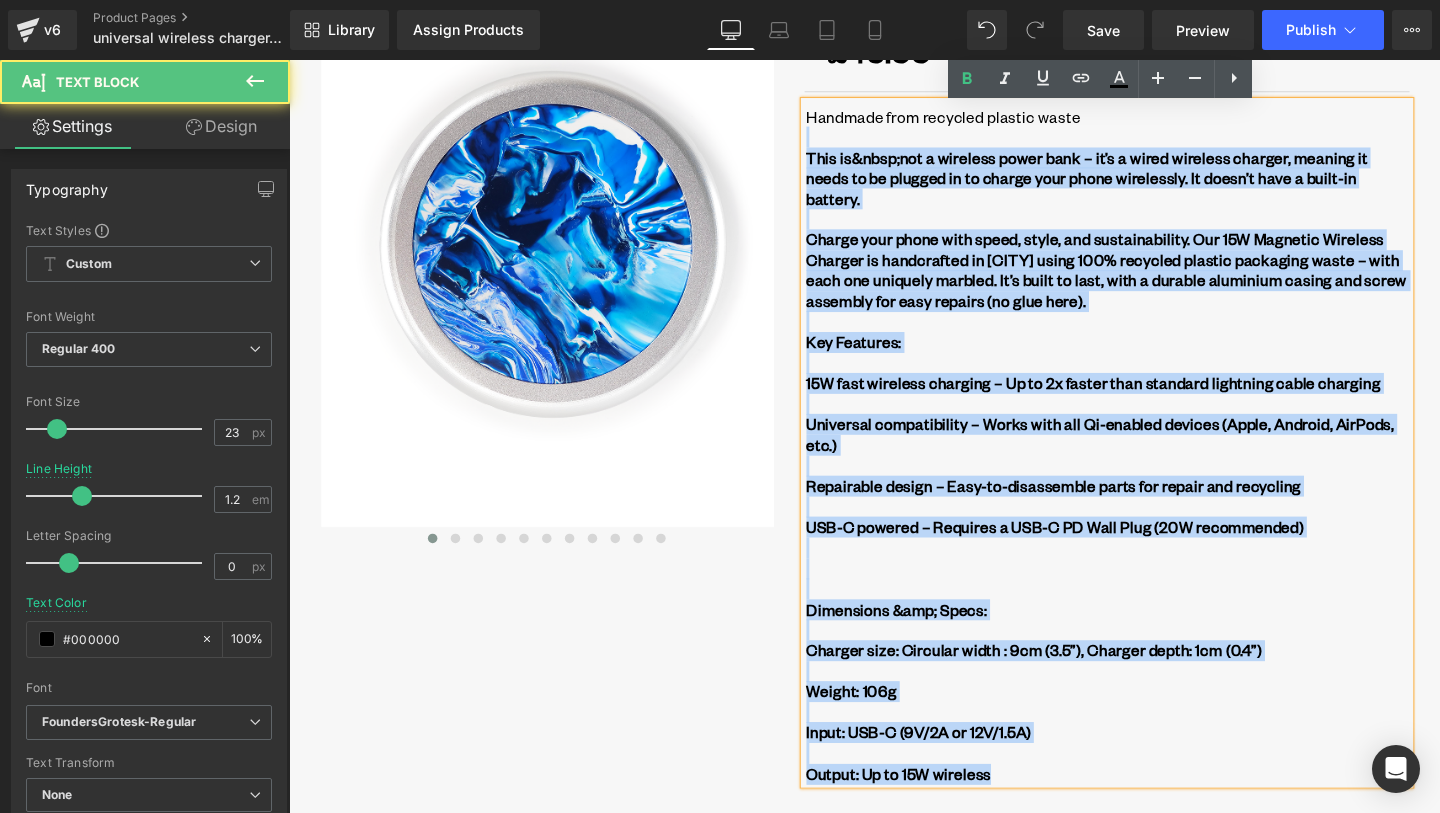 click on "GOMI WIRELESS CHARGER Heading
2 YEAR WARRANTY AND REPAIRS FOR LIFE.
Heading
15W fast charging wireless charging pad made from recycled plastic and recycled magnets.
Repairable design where components can be replaced or repaired.
Suitable only for iPhone versions from iPhone 12 to the latest iPhone 16. MagSafe compatible.
Text Block
Row" at bounding box center (1149, 719) 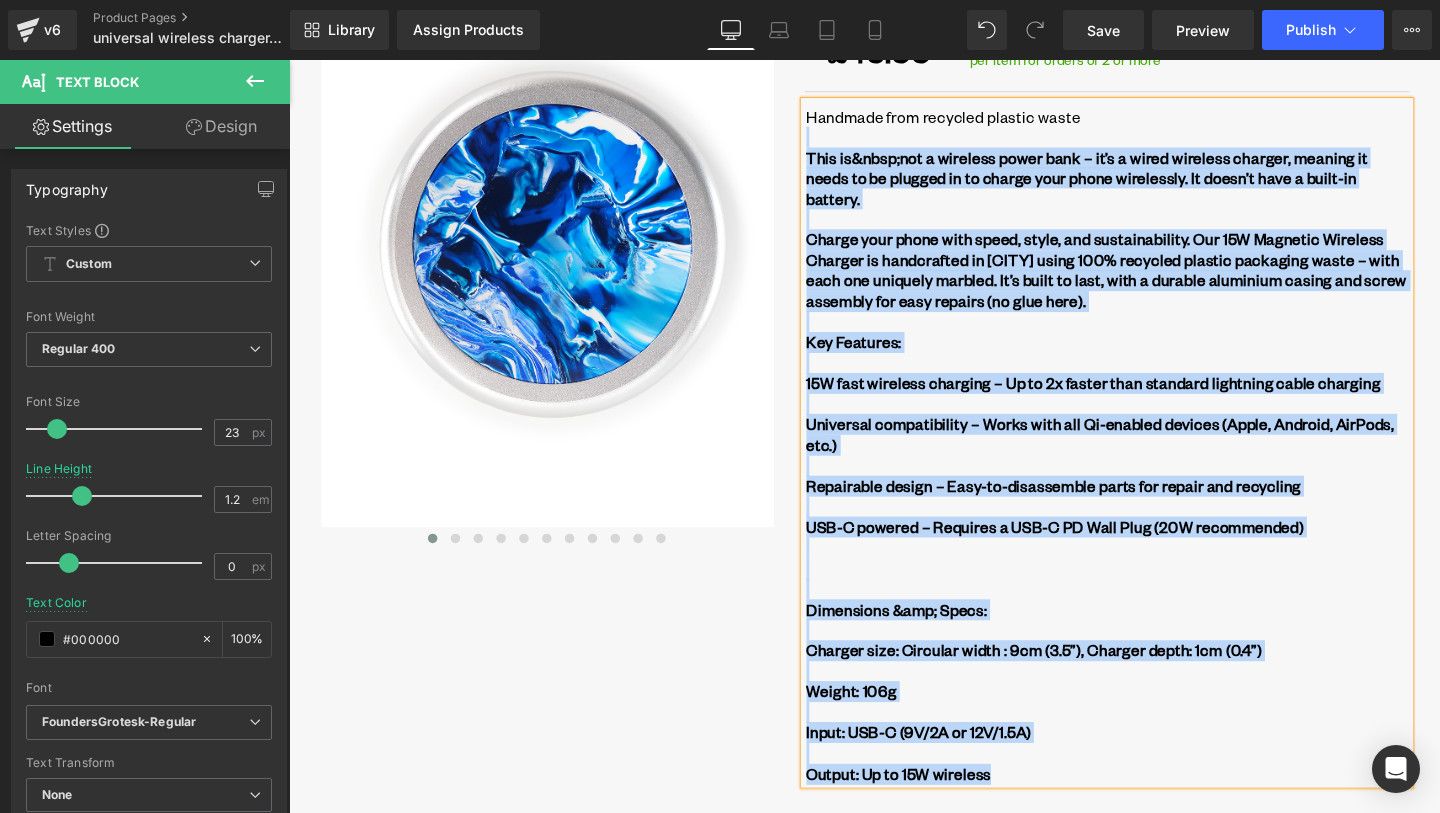 scroll, scrollTop: 309, scrollLeft: 0, axis: vertical 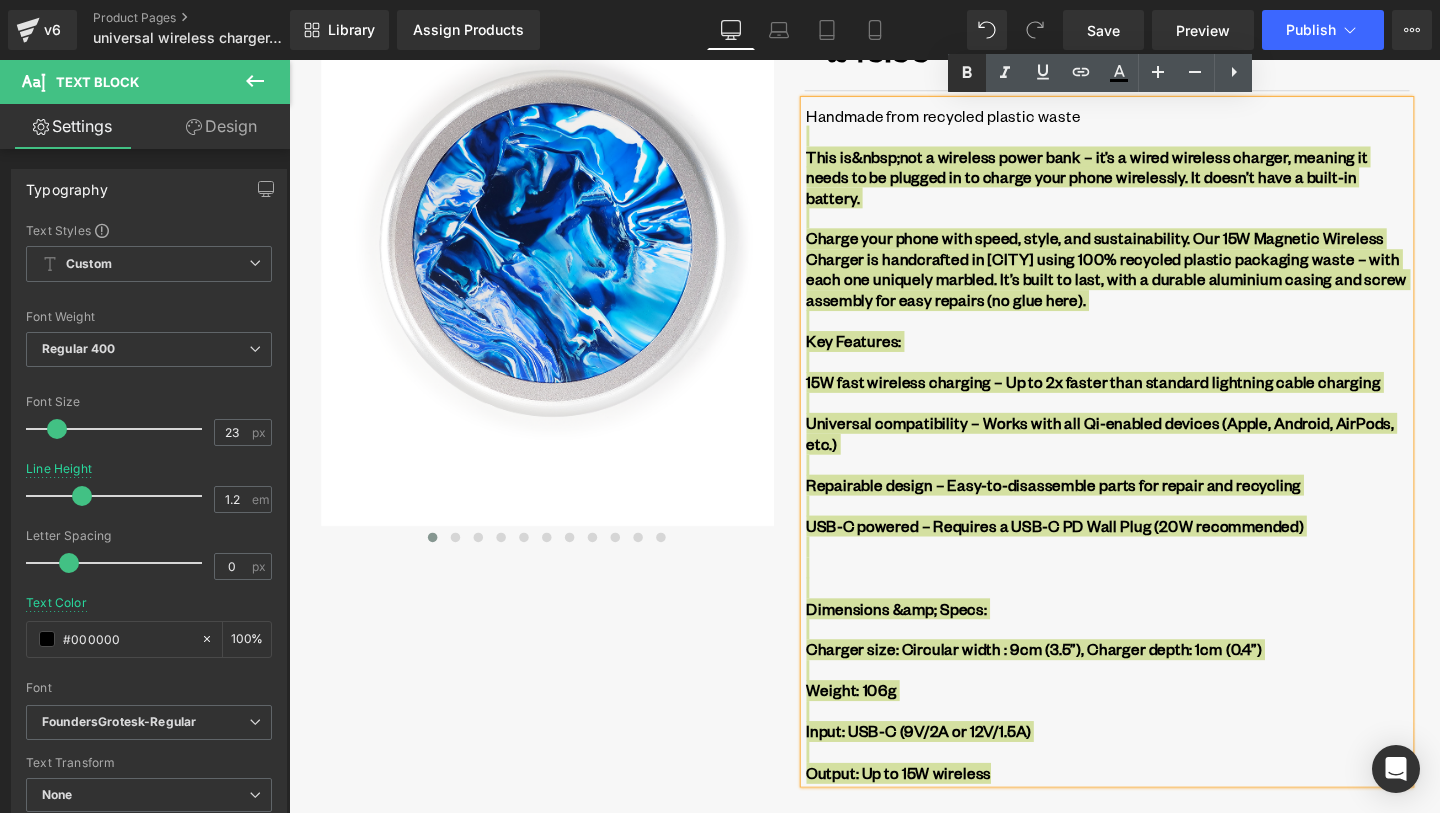 click 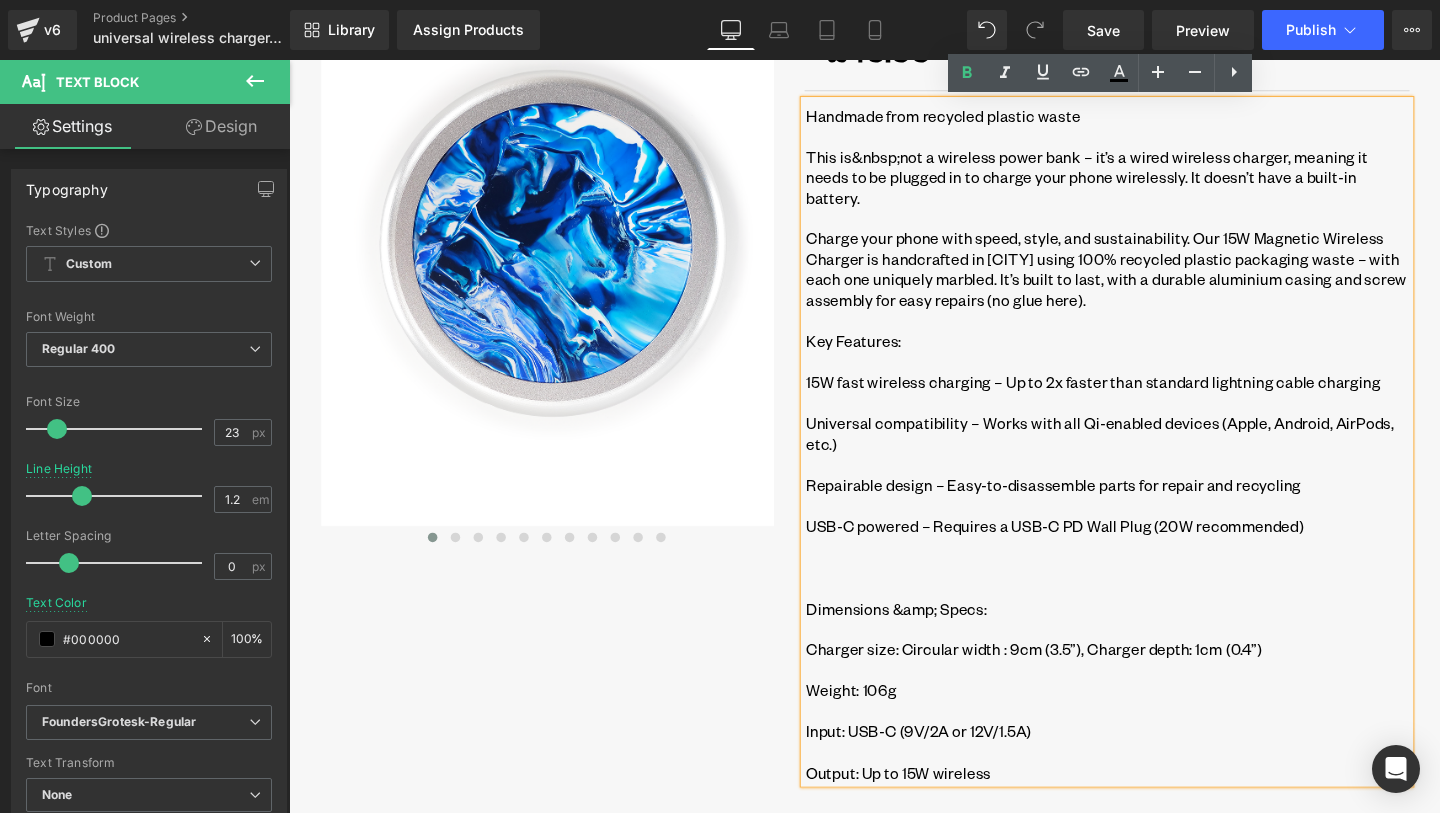 click at bounding box center [1150, 421] 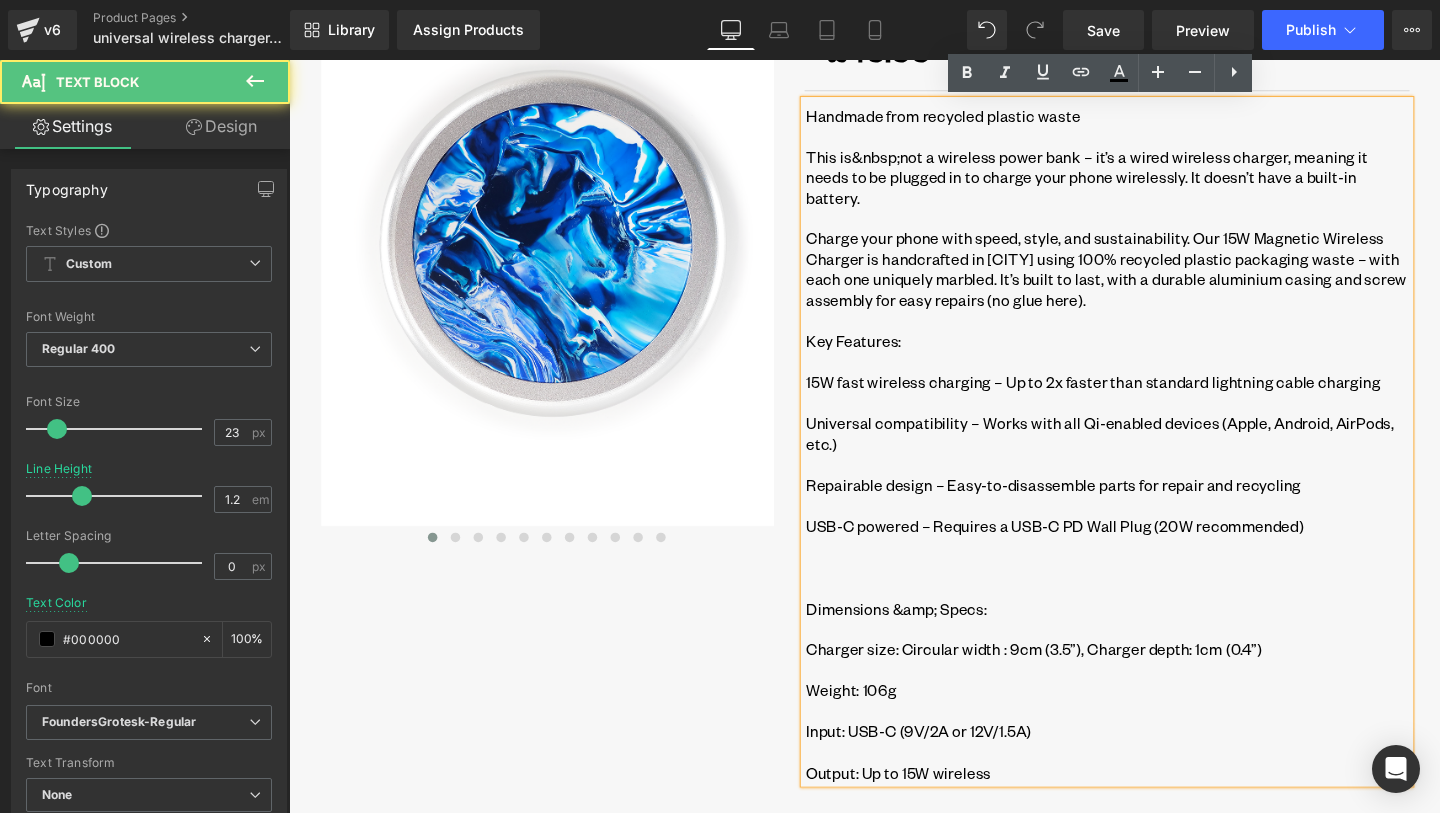 click at bounding box center [1150, 572] 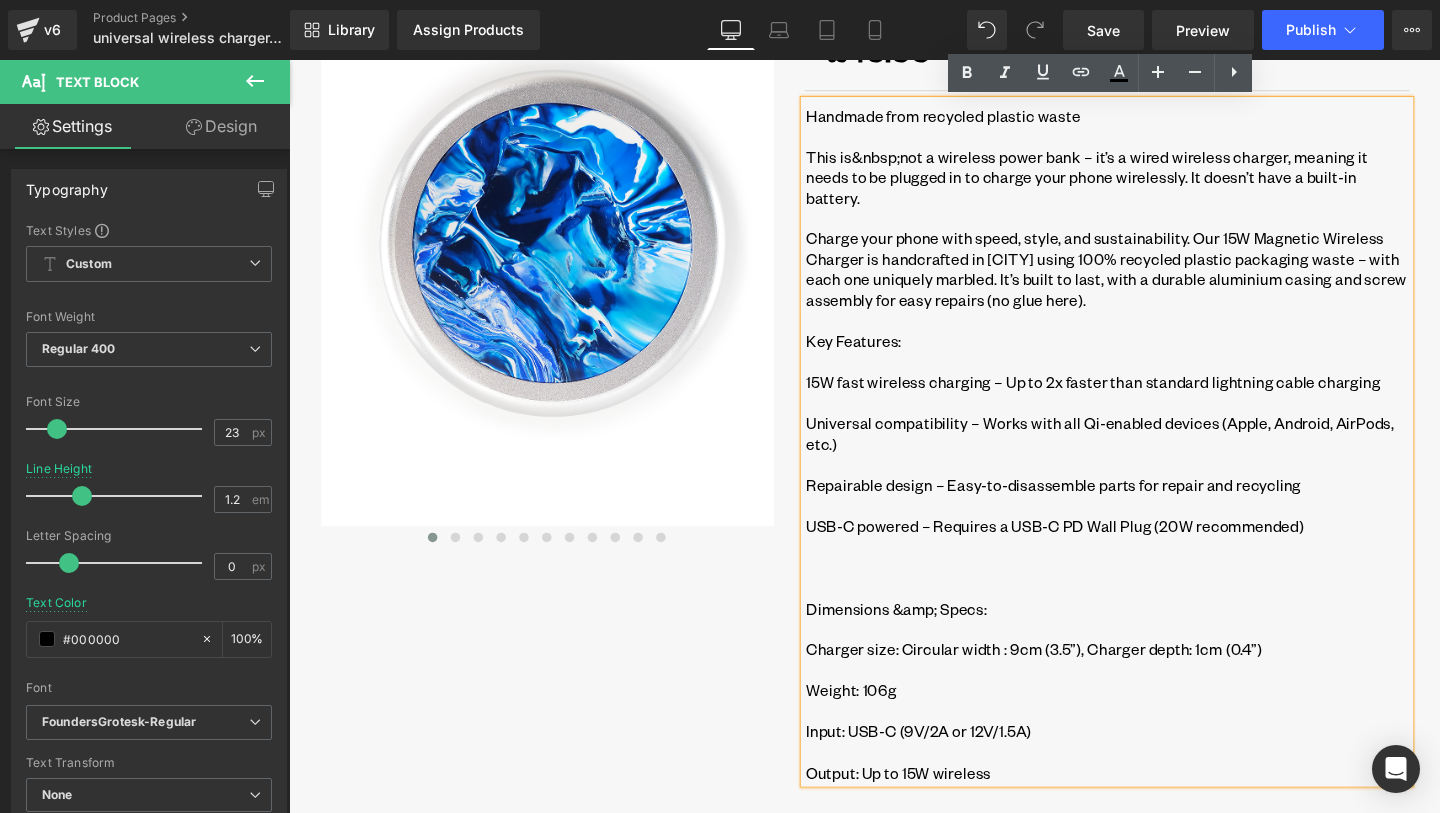 click at bounding box center [1150, 615] 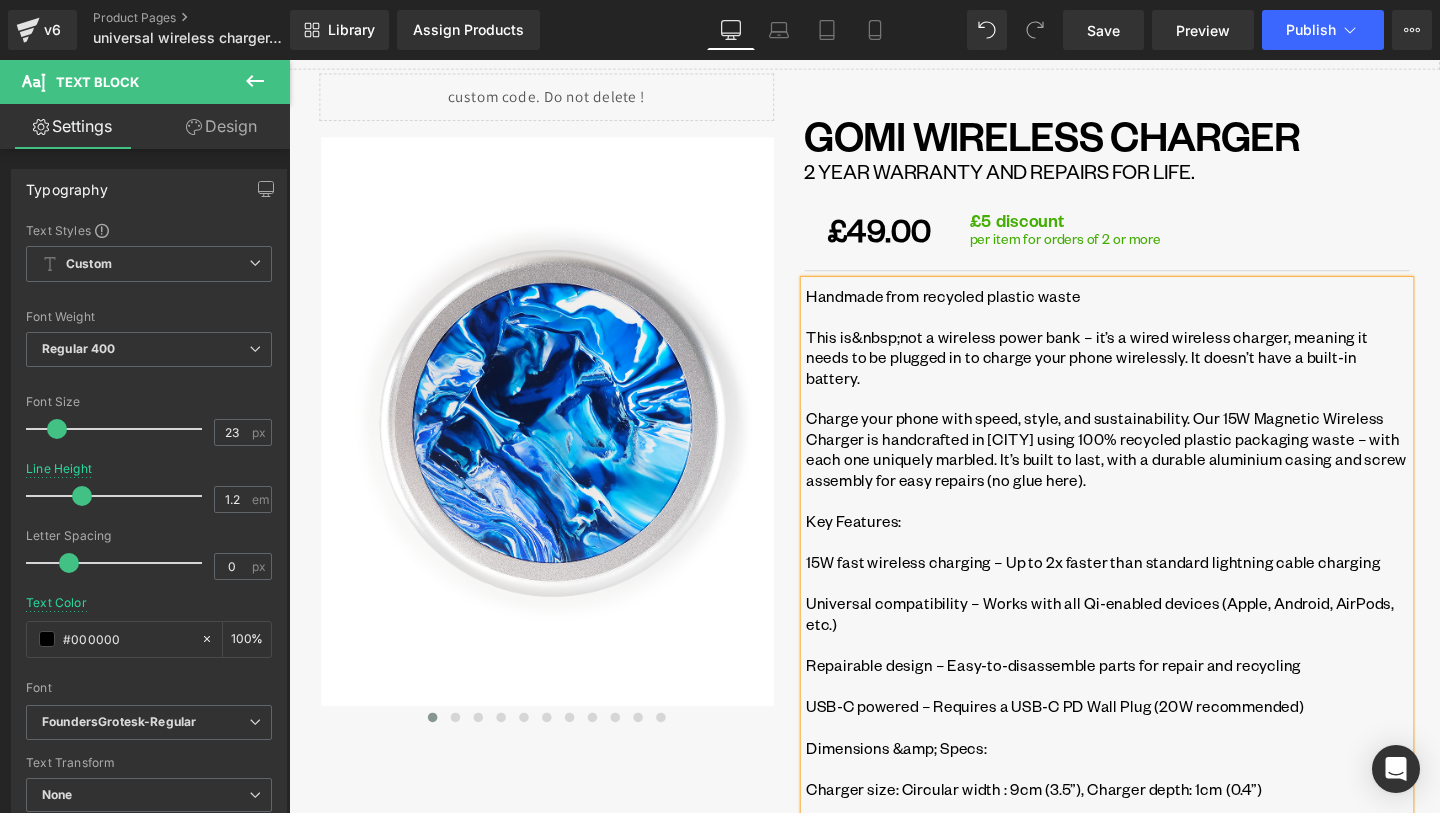 scroll, scrollTop: 118, scrollLeft: 0, axis: vertical 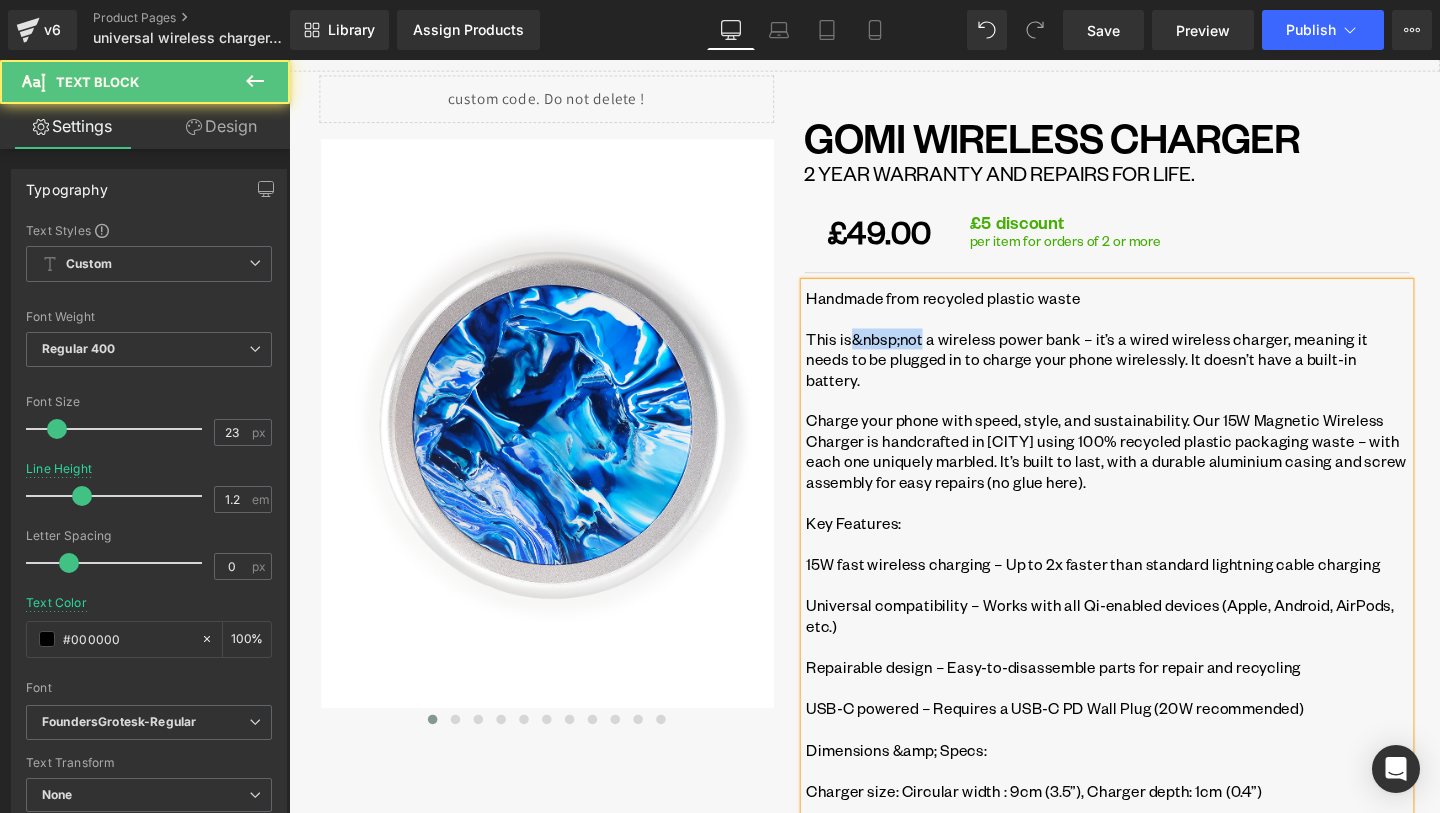 drag, startPoint x: 878, startPoint y: 351, endPoint x: 955, endPoint y: 353, distance: 77.02597 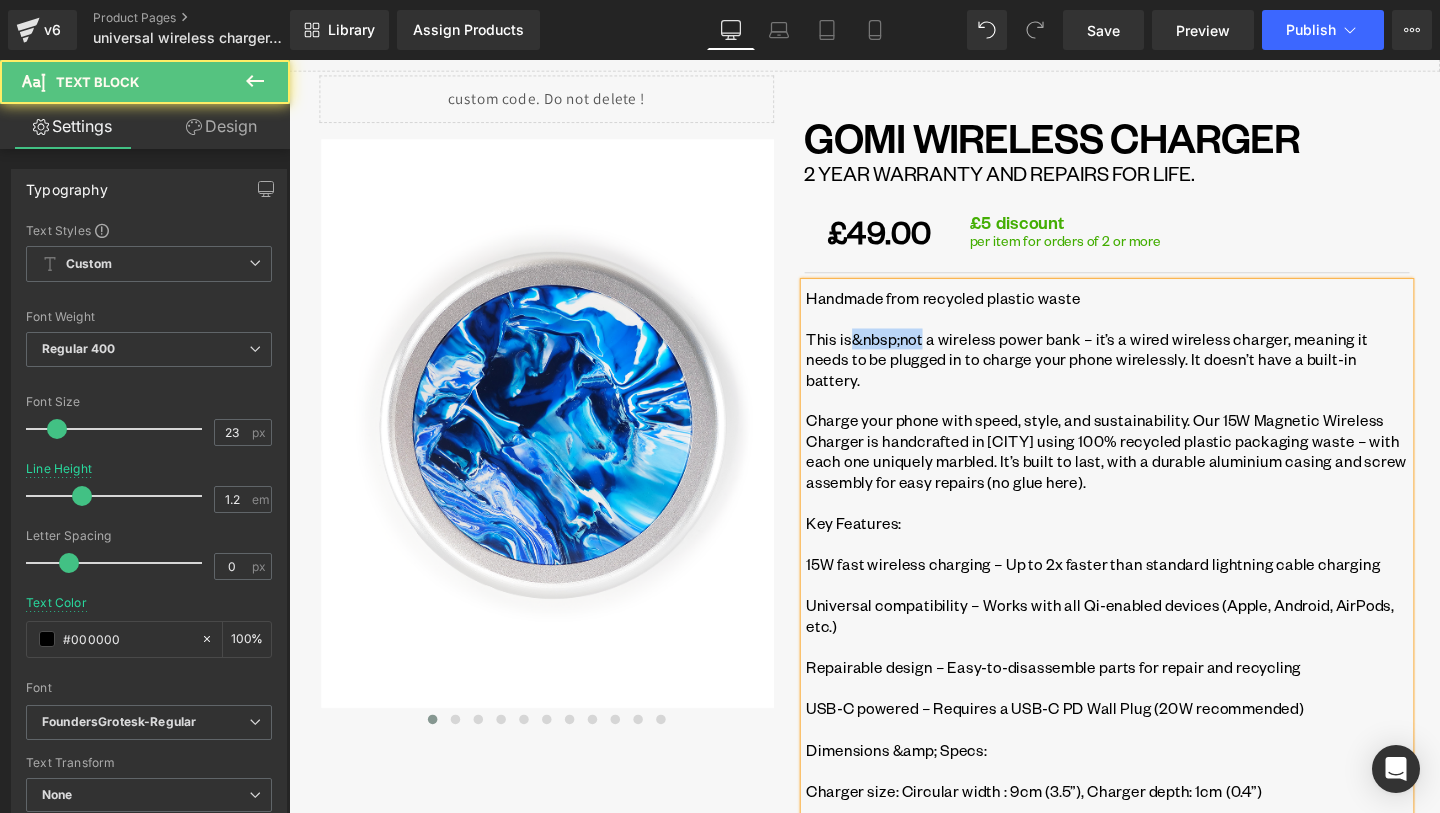 click on "This is&nbsp;not a wireless power bank – it’s a wired wireless charger, meaning it needs to be plugged in to charge your phone wirelessly. It doesn’t have a built-in battery." at bounding box center [1150, 374] 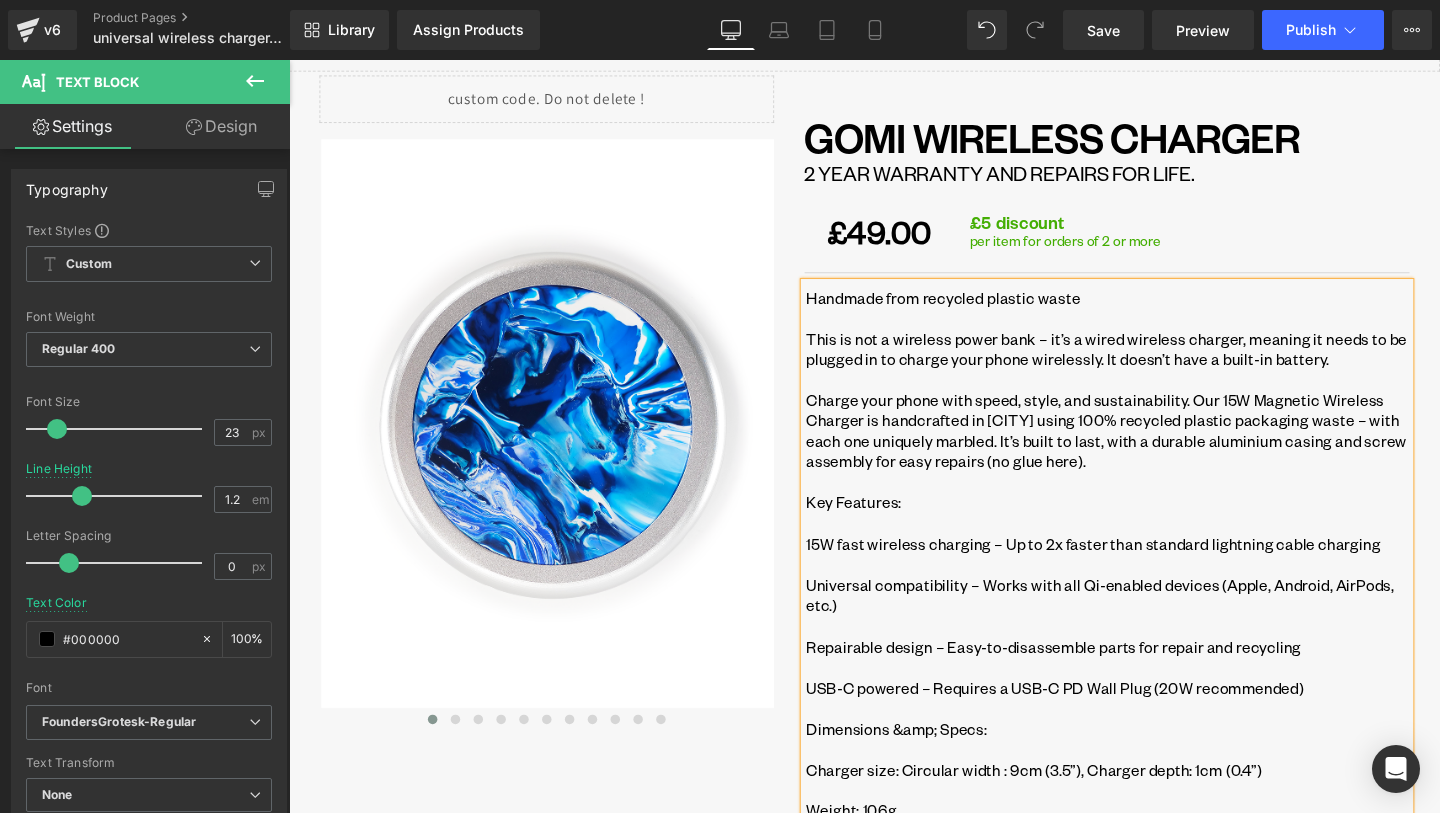 click on "This is not a wireless power bank – it’s a wired wireless charger, meaning it needs to be plugged in to charge your phone wirelessly. It doesn’t have a built-in battery." at bounding box center (1150, 363) 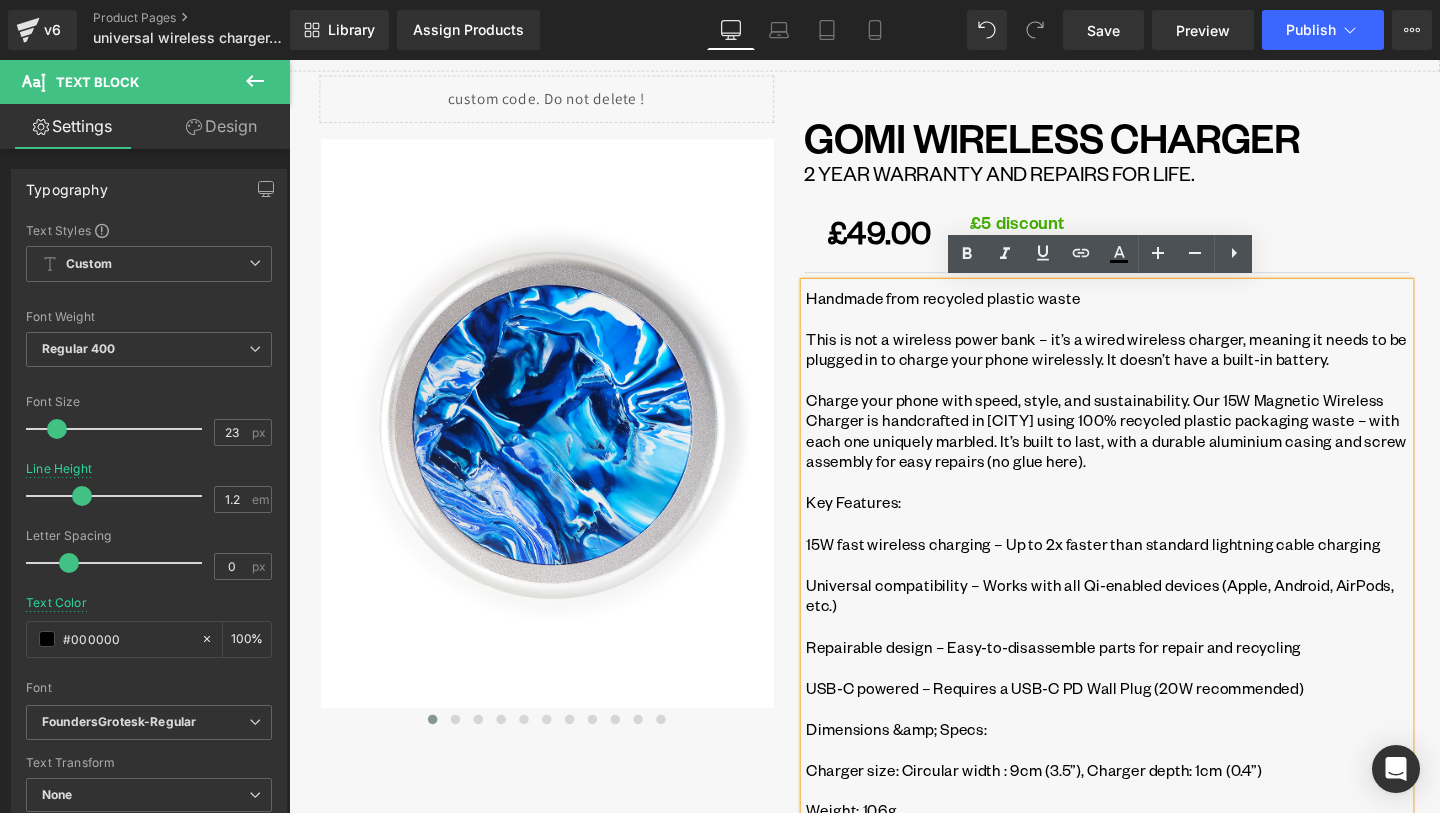 click on "This is not a wireless power bank – it’s a wired wireless charger, meaning it needs to be plugged in to charge your phone wirelessly. It doesn’t have a built-in battery." at bounding box center (1150, 363) 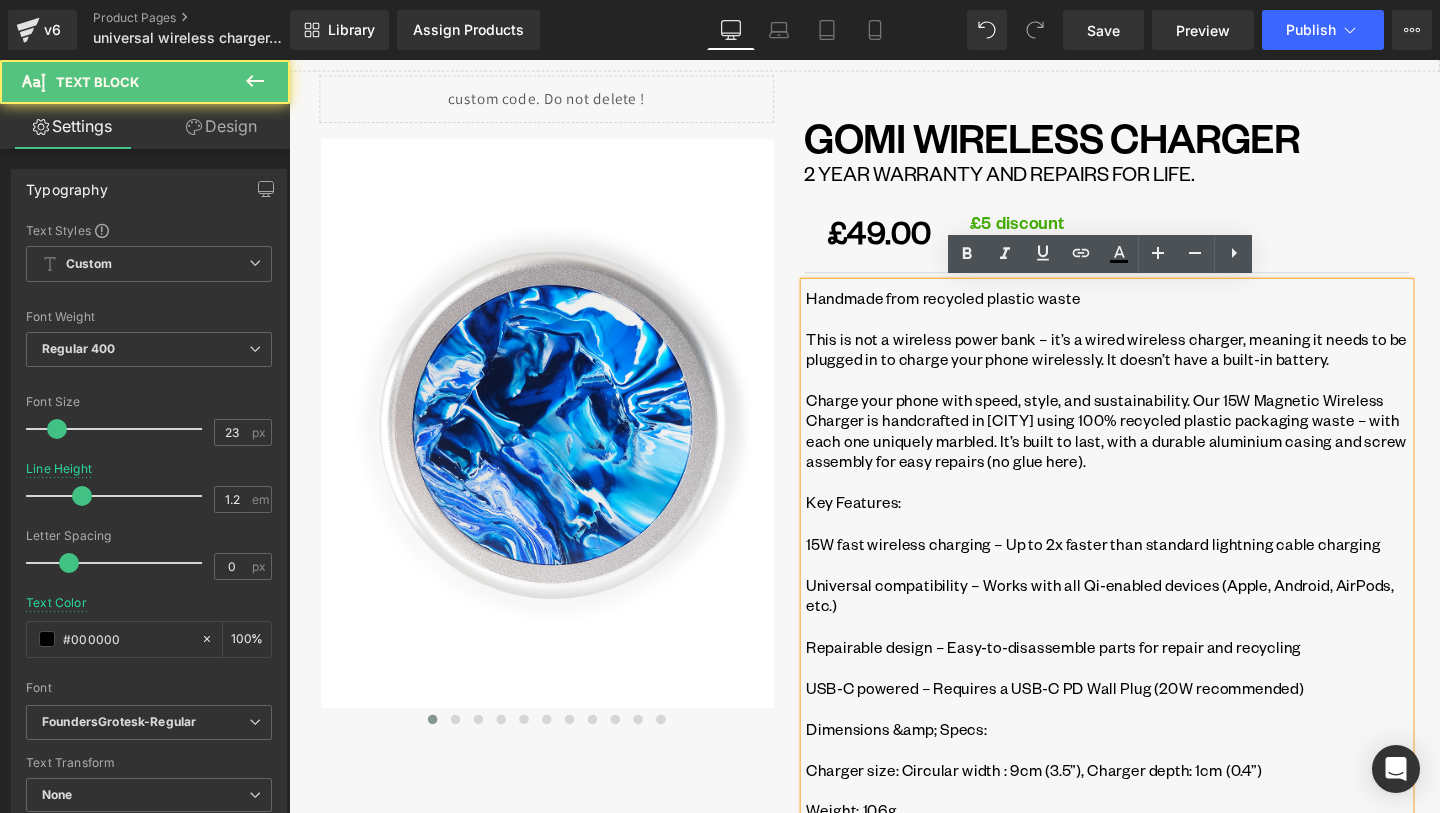click at bounding box center (1150, 331) 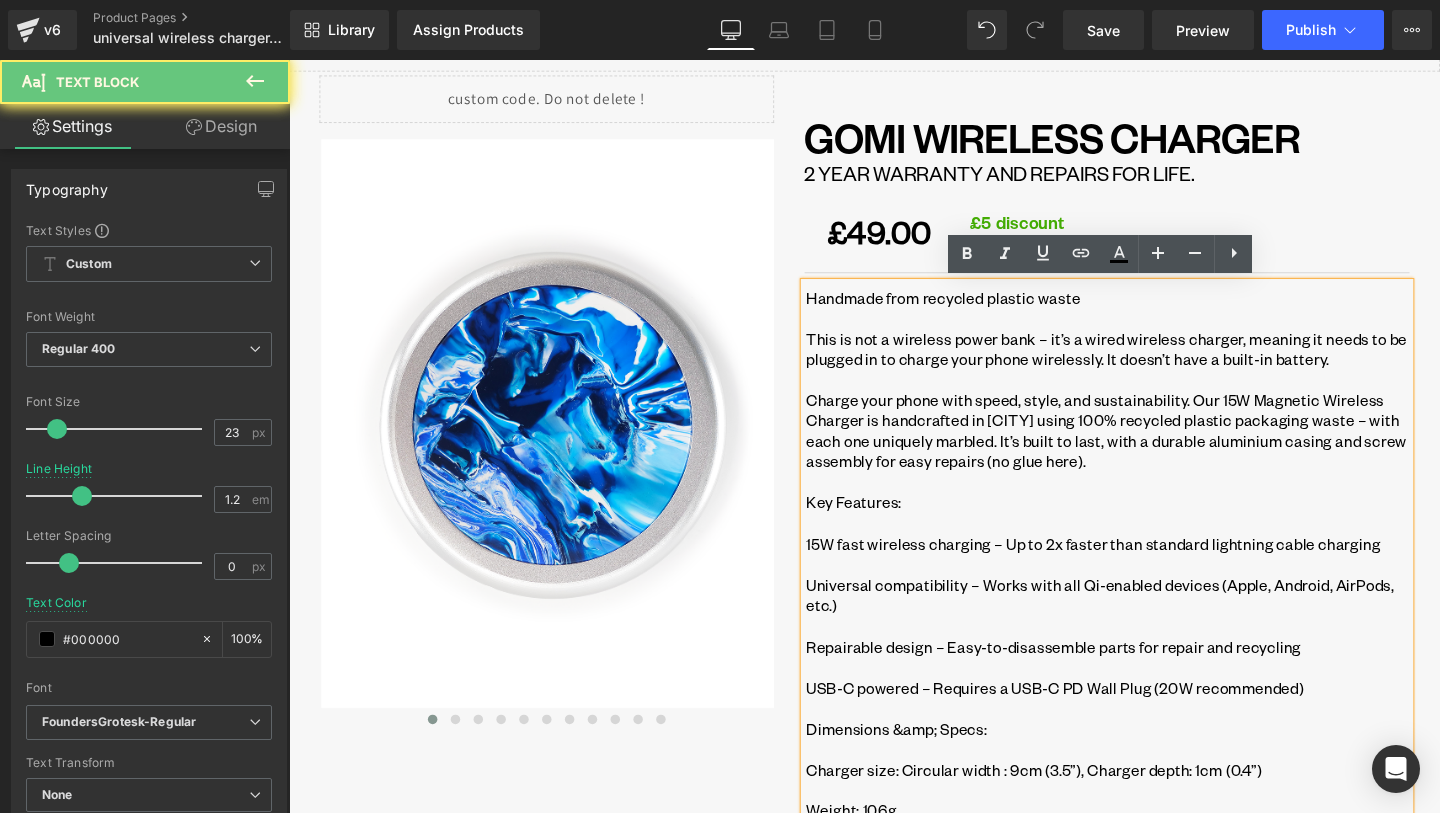 click at bounding box center [1150, 331] 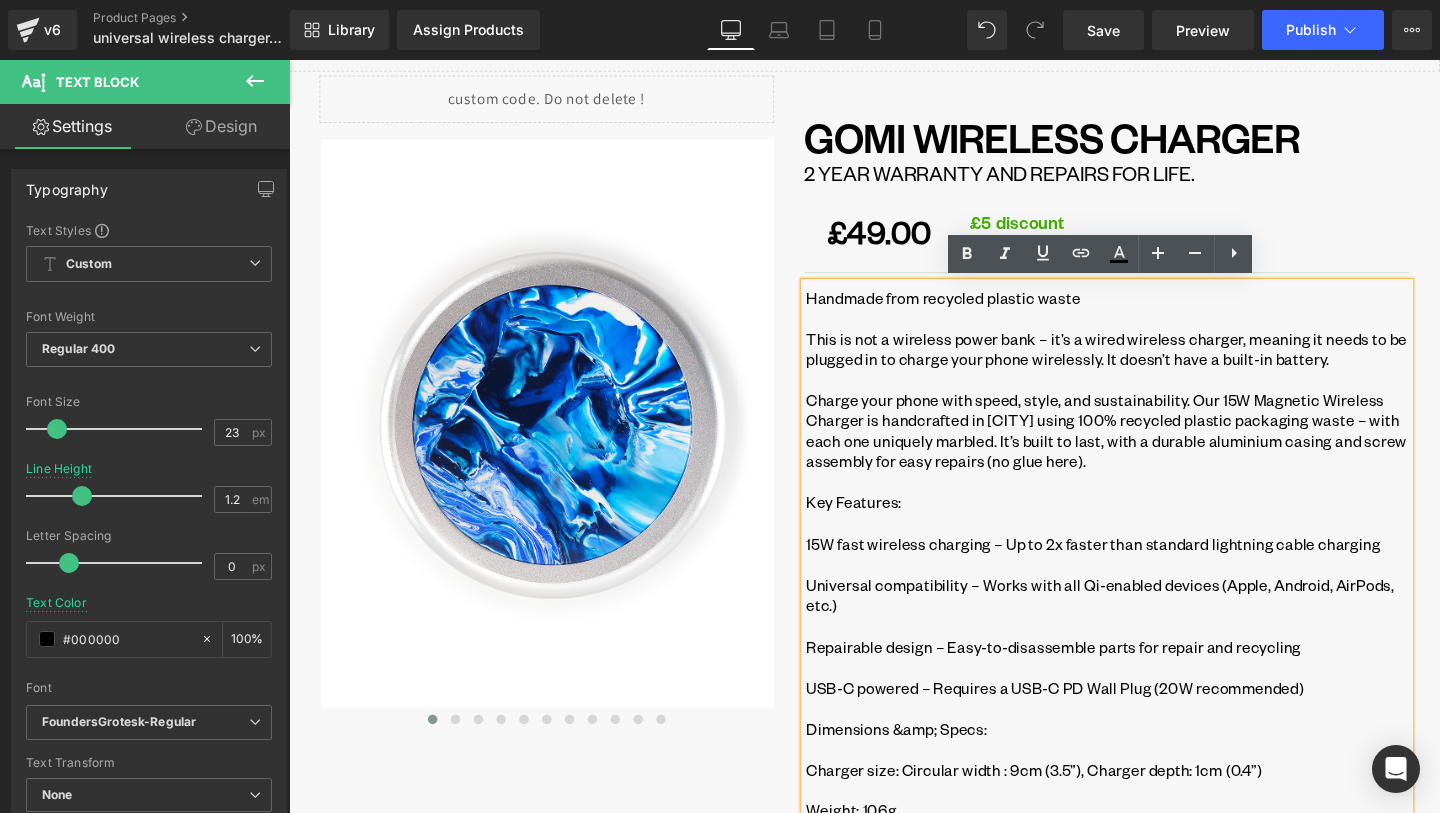 click on "This is not a wireless power bank – it’s a wired wireless charger, meaning it needs to be plugged in to charge your phone wirelessly. It doesn’t have a built-in battery." at bounding box center [1150, 363] 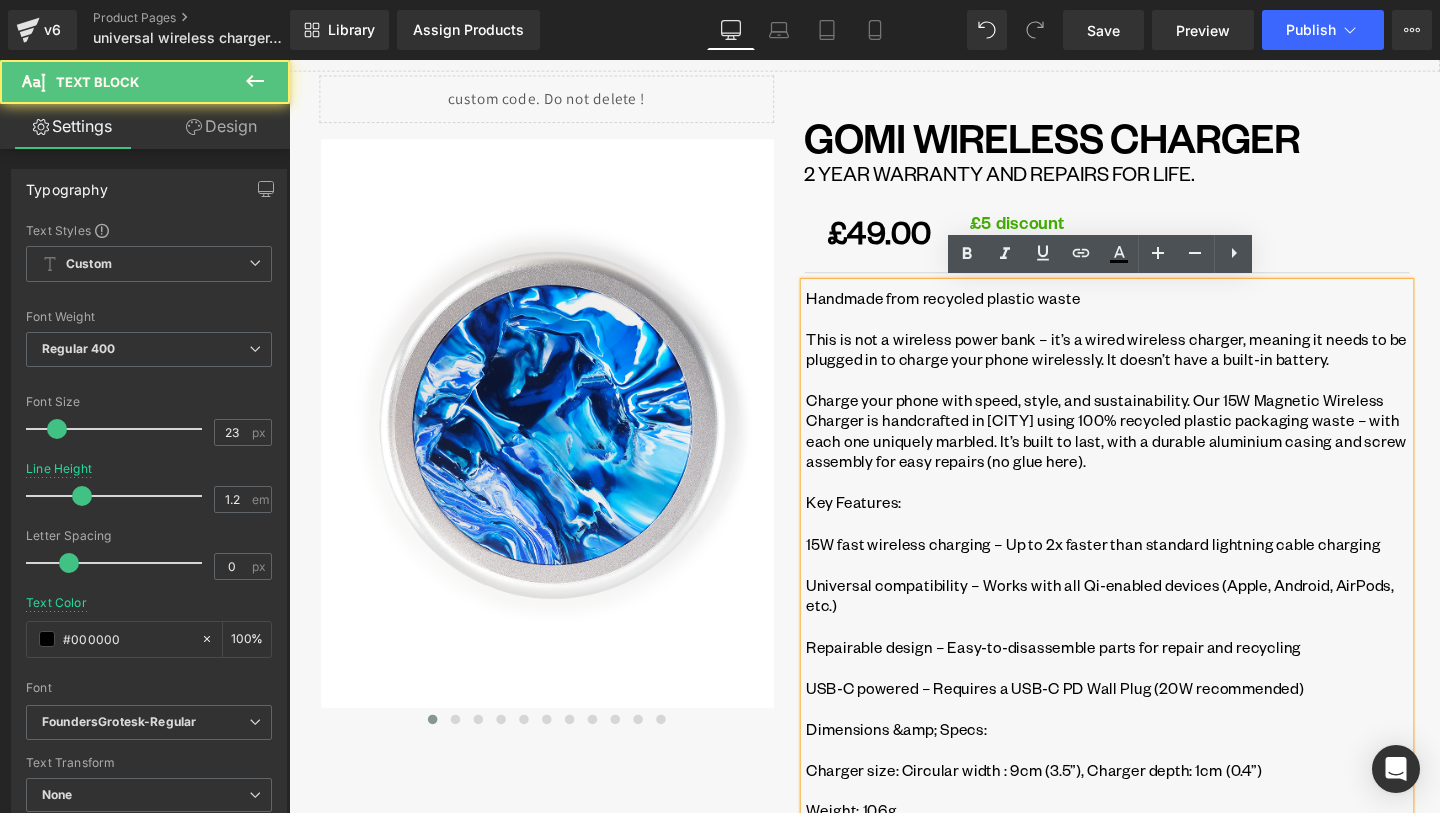 click on "Charge your phone with speed, style, and sustainability. Our 15W Magnetic Wireless Charger is handcrafted in [CITY] using 100% recycled plastic packaging waste – with each one uniquely marbled. It’s built to last, with a durable aluminium casing and screw assembly for easy repairs (no glue here)." at bounding box center [1150, 449] 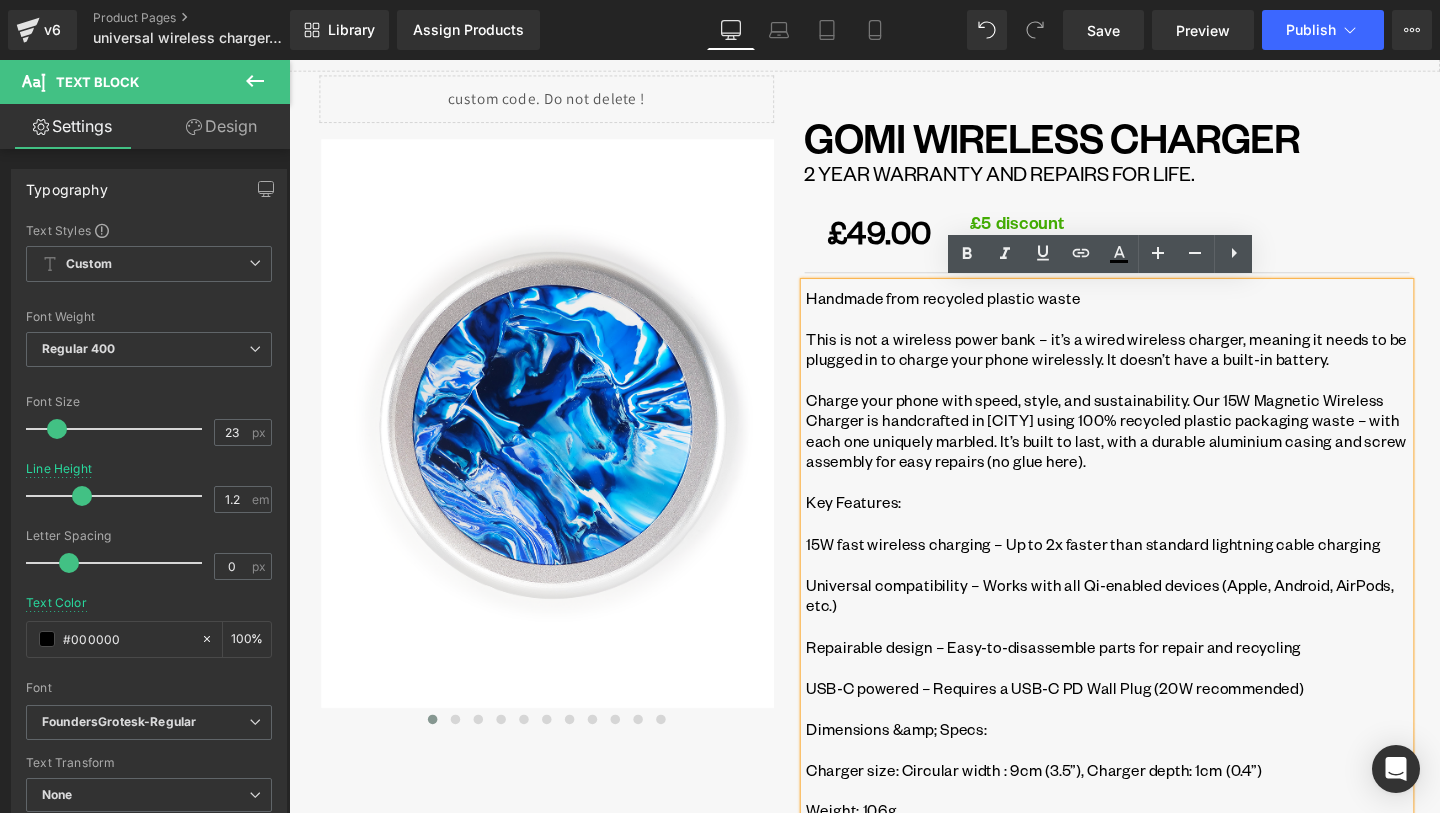 click on "Charge your phone with speed, style, and sustainability. Our 15W Magnetic Wireless Charger is handcrafted in [CITY] using 100% recycled plastic packaging waste – with each one uniquely marbled. It’s built to last, with a durable aluminium casing and screw assembly for easy repairs (no glue here)." at bounding box center [1150, 449] 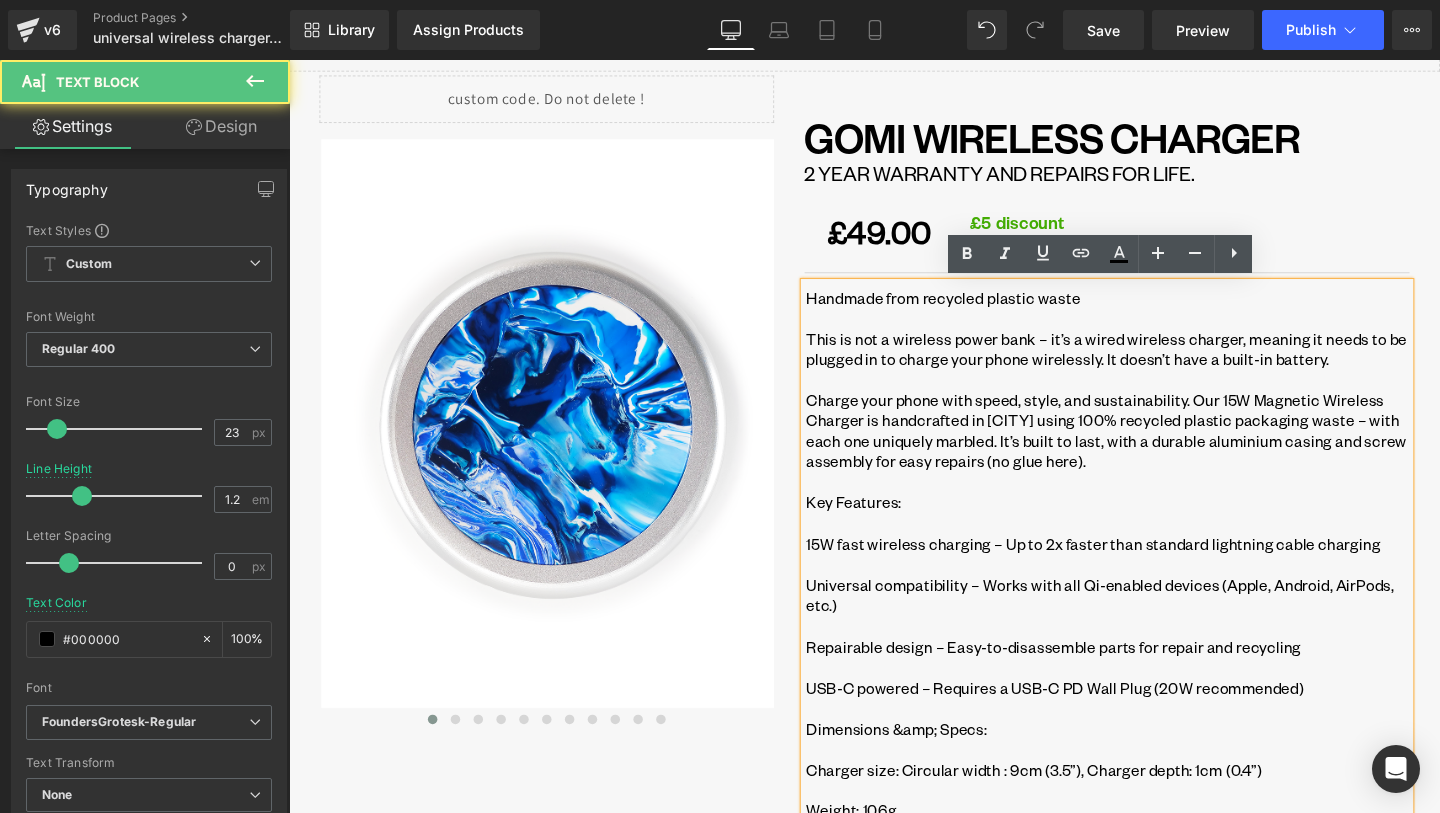 click on "Charge your phone with speed, style, and sustainability. Our 15W Magnetic Wireless Charger is handcrafted in [CITY] using 100% recycled plastic packaging waste – with each one uniquely marbled. It’s built to last, with a durable aluminium casing and screw assembly for easy repairs (no glue here)." at bounding box center (1150, 449) 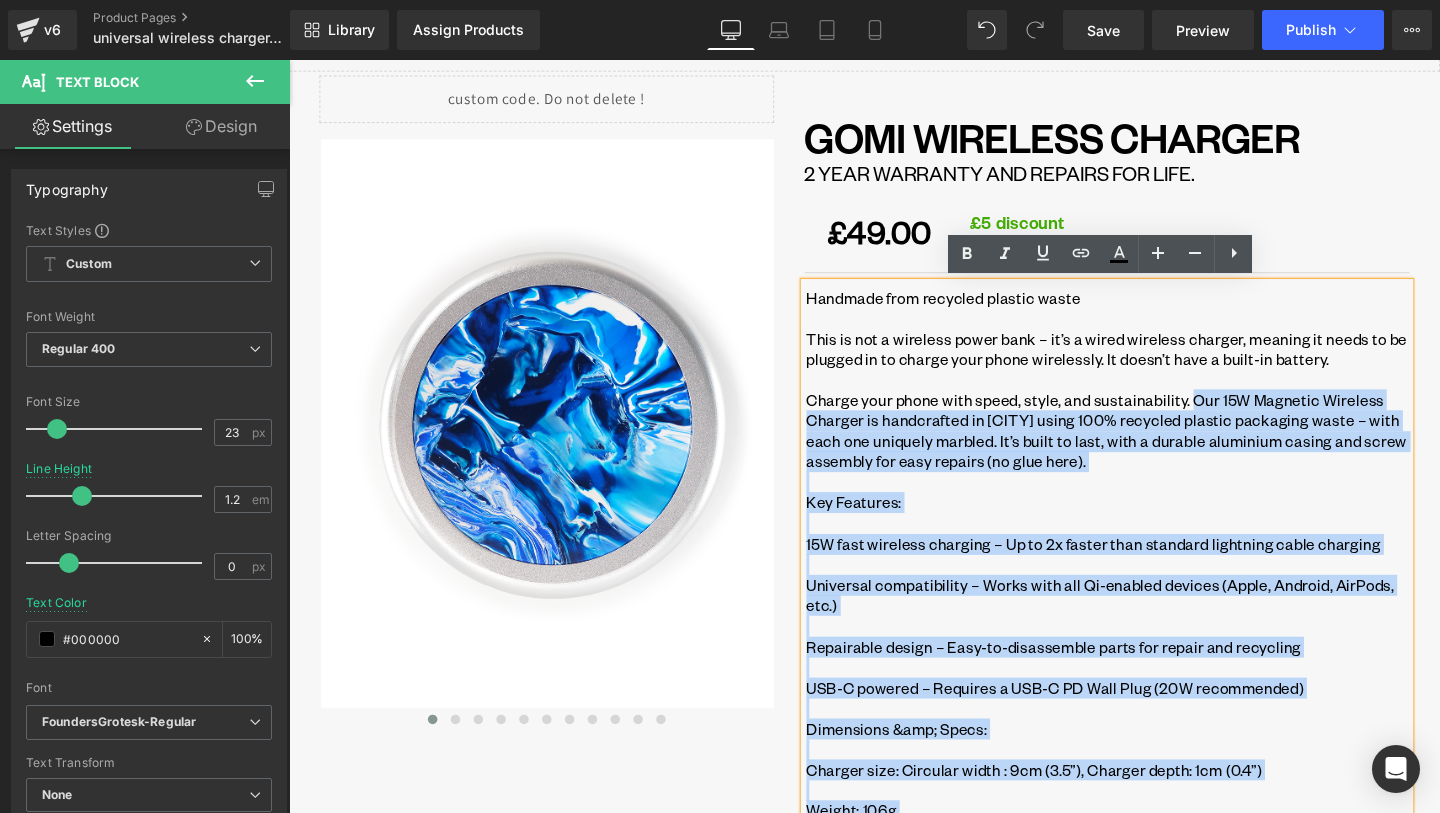 drag, startPoint x: 1240, startPoint y: 420, endPoint x: 829, endPoint y: 426, distance: 411.0438 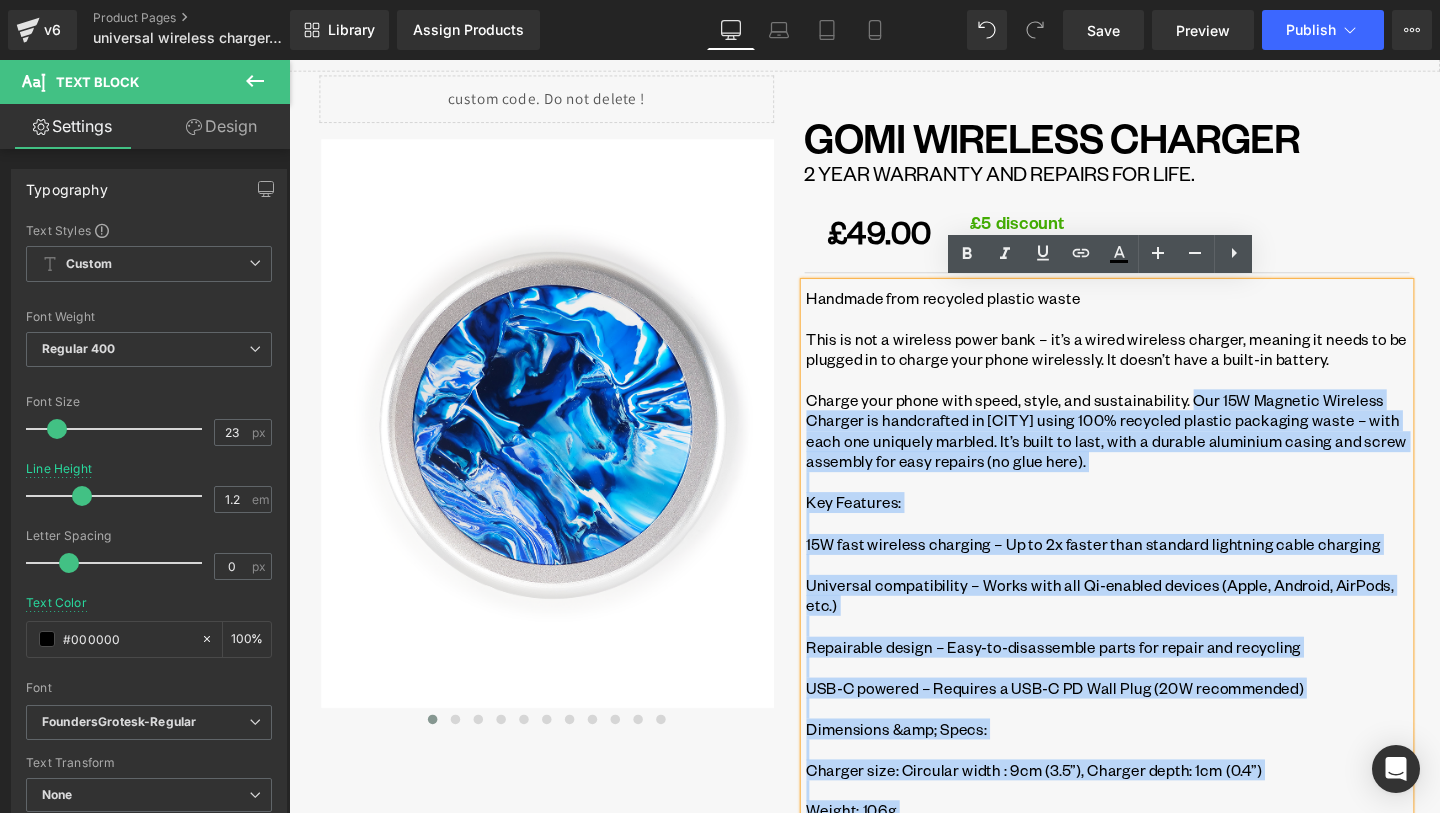 click on "Handmade from recycled plastic waste This is not a wireless power bank – it’s a wired wireless charger, meaning it needs to be plugged in to charge your phone wirelessly. It doesn’t have a built-in battery. Charge your phone with speed, style, and sustainability. Our 15W Magnetic Wireless Charger is handcrafted in Brighton using 100% recycled plastic packaging waste – with each one uniquely marbled. It’s built to last, with a durable aluminium casing and screw assembly for easy repairs (no glue here). Key Features: 15W fast wireless charging – Up to 2x faster than standard lightning cable charging Universal compatibility – Works with all Qi-enabled devices (Apple, Android, AirPods, etc.) Repairable design – Easy-to-disassemble parts for repair and recycling USB-C powered – Requires a USB-C PD Wall Plug (20W recommended) Dimensions &amp; Specs: Charger size: Circular width : 9cm (3.5”), Charger depth: 1cm (0.4”) Weight: 106g Input: USB-C (9V/2A or 12V/1.5A) Output: Up to 15W wireless" at bounding box center [1149, 620] 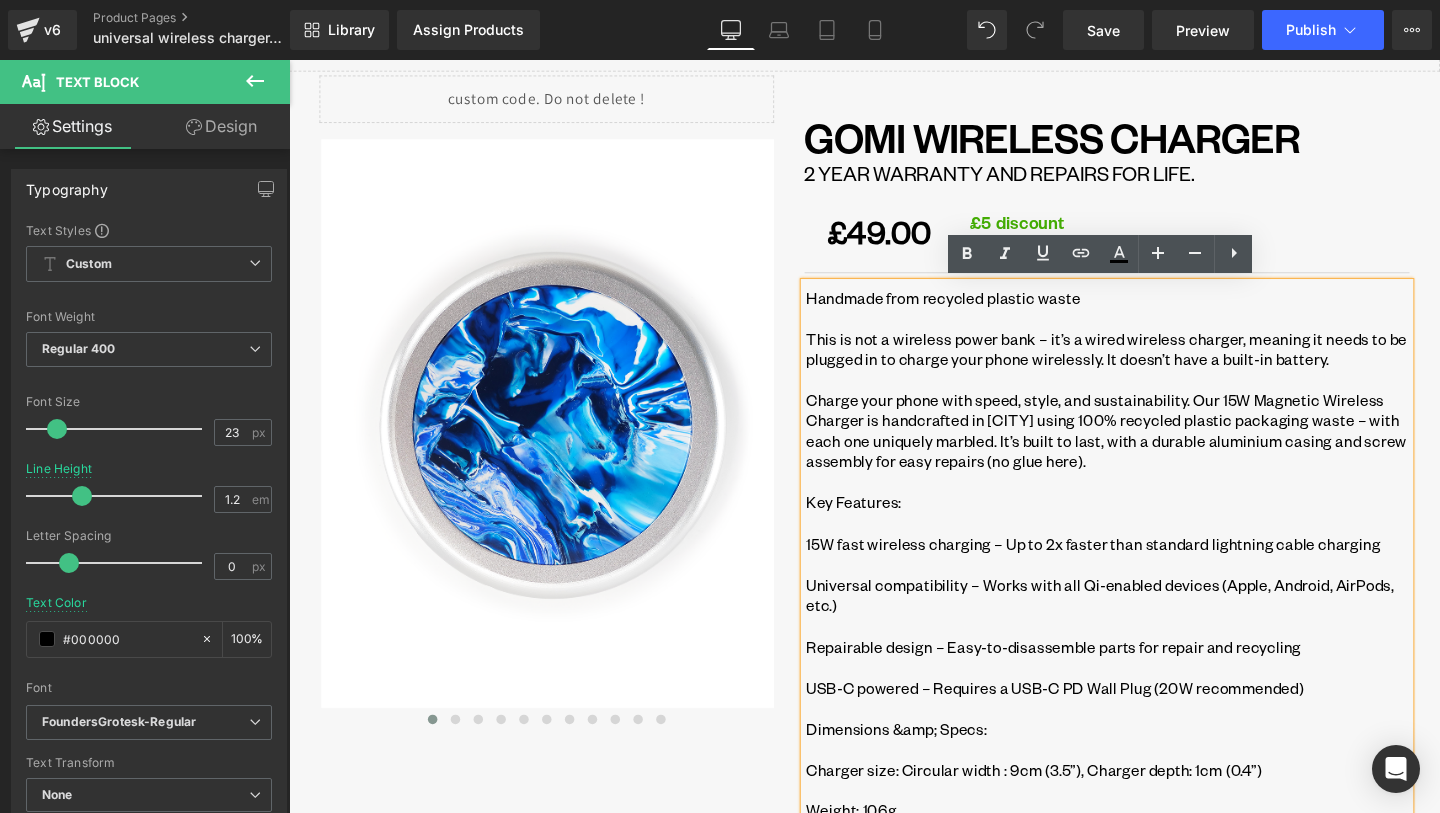 click on "Charge your phone with speed, style, and sustainability. Our 15W Magnetic Wireless Charger is handcrafted in [CITY] using 100% recycled plastic packaging waste – with each one uniquely marbled. It’s built to last, with a durable aluminium casing and screw assembly for easy repairs (no glue here)." at bounding box center [1150, 449] 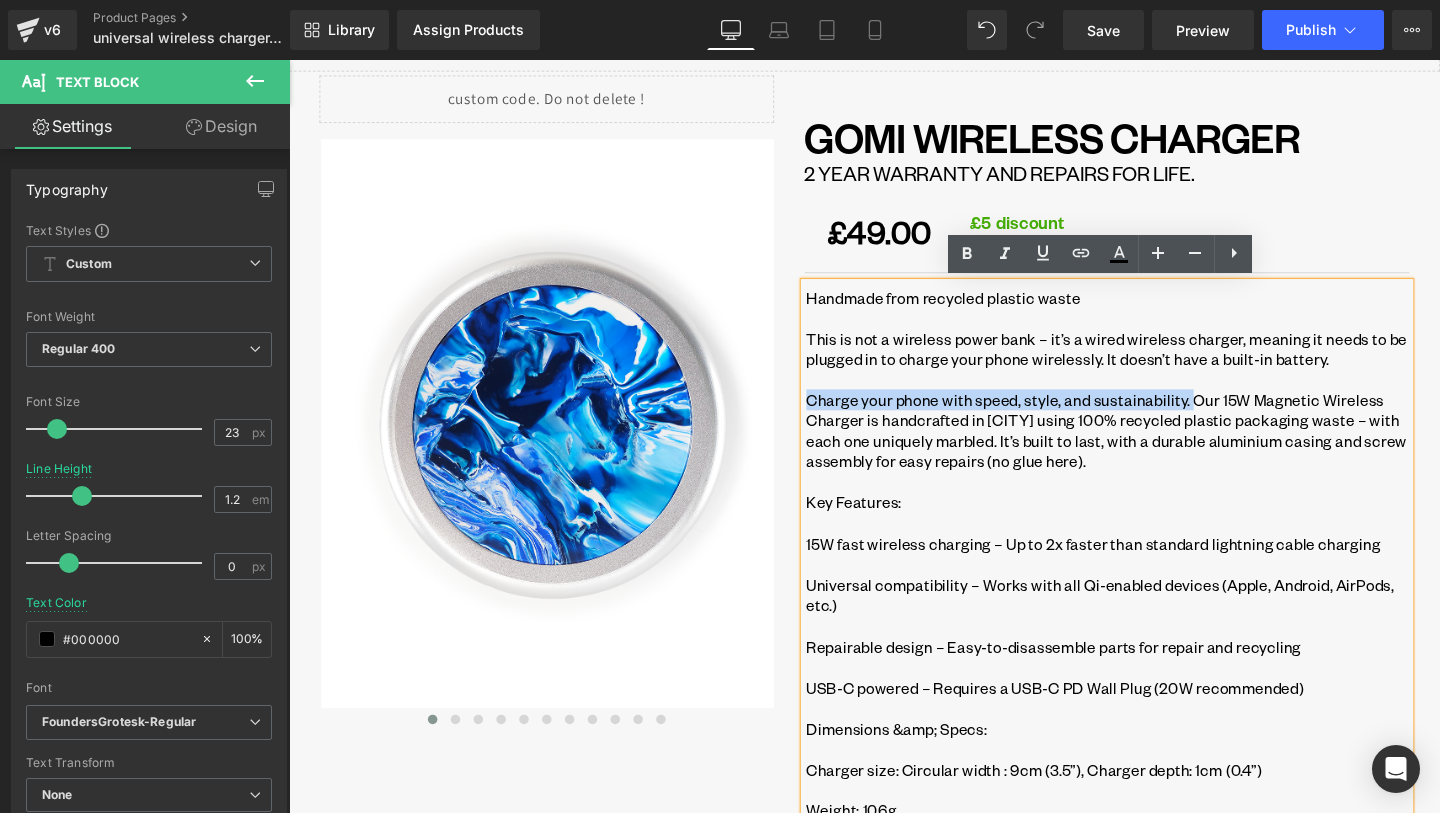 drag, startPoint x: 1238, startPoint y: 416, endPoint x: 837, endPoint y: 410, distance: 401.0449 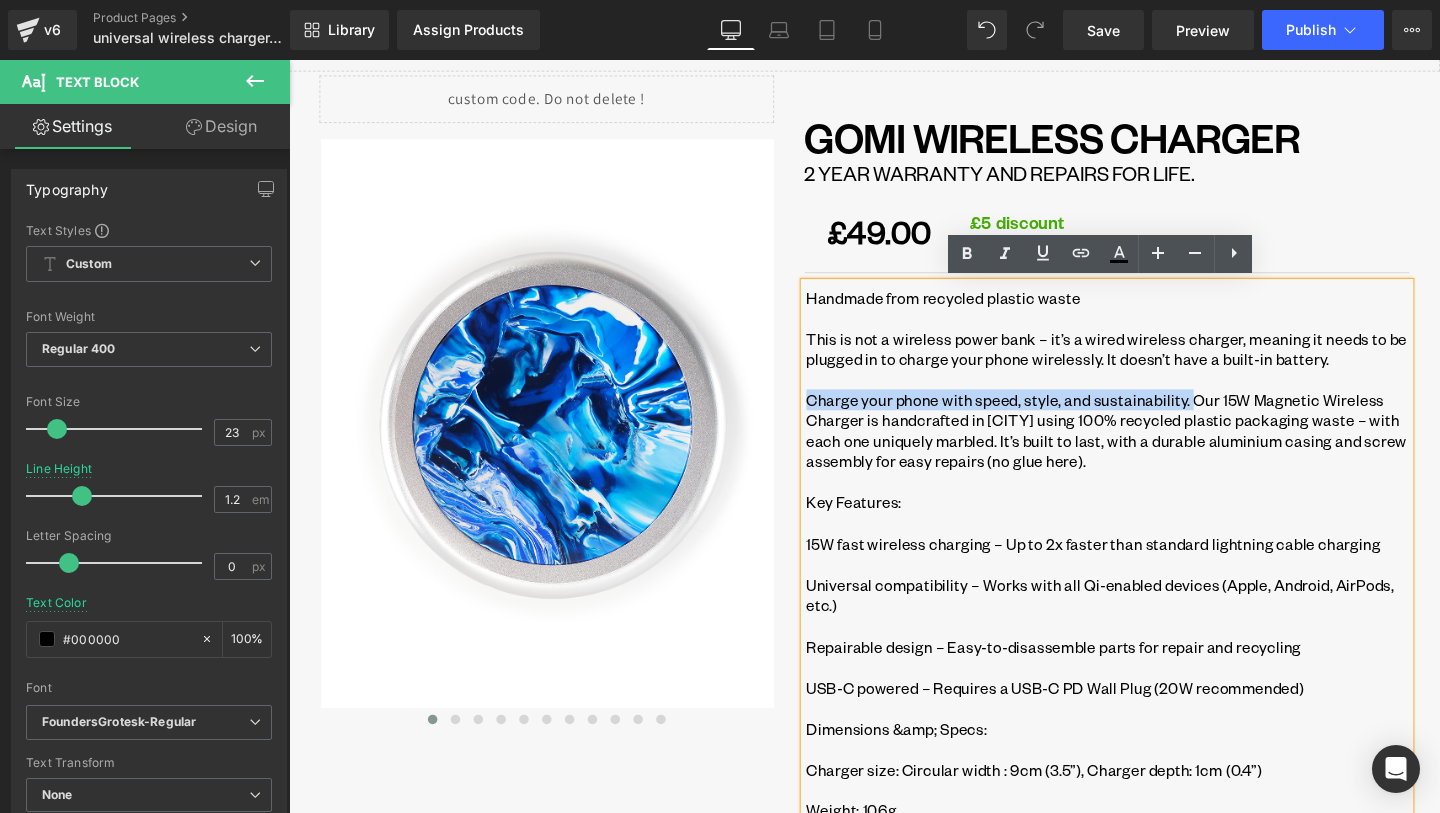 click on "Charge your phone with speed, style, and sustainability. Our 15W Magnetic Wireless Charger is handcrafted in [CITY] using 100% recycled plastic packaging waste – with each one uniquely marbled. It’s built to last, with a durable aluminium casing and screw assembly for easy repairs (no glue here)." at bounding box center (1150, 449) 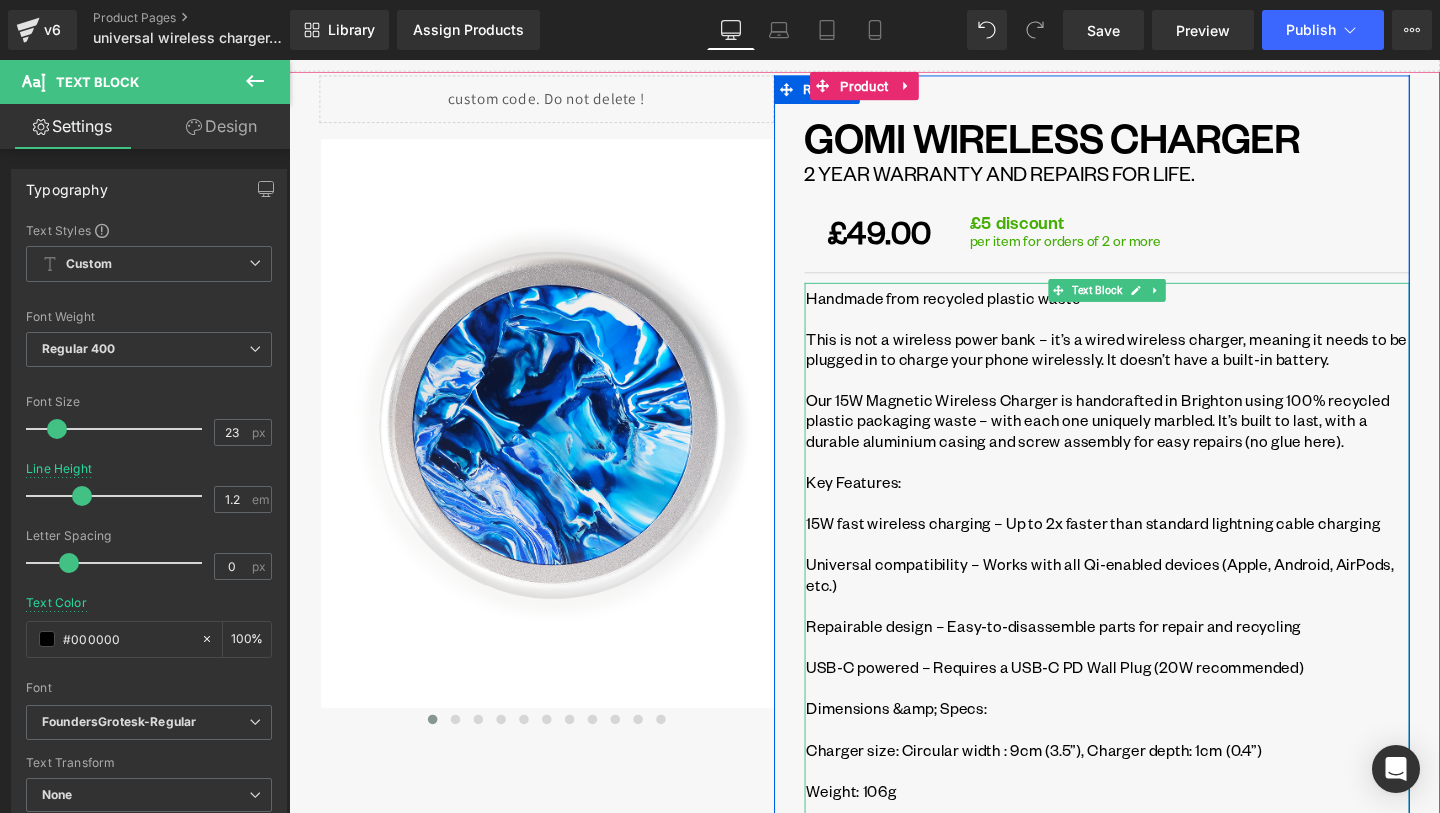 click on "Our 15W Magnetic Wireless Charger is handcrafted in Brighton using 100% recycled plastic packaging waste – with each one uniquely marbled. It’s built to last, with a durable aluminium casing and screw assembly for easy repairs (no glue here)." at bounding box center [1150, 438] 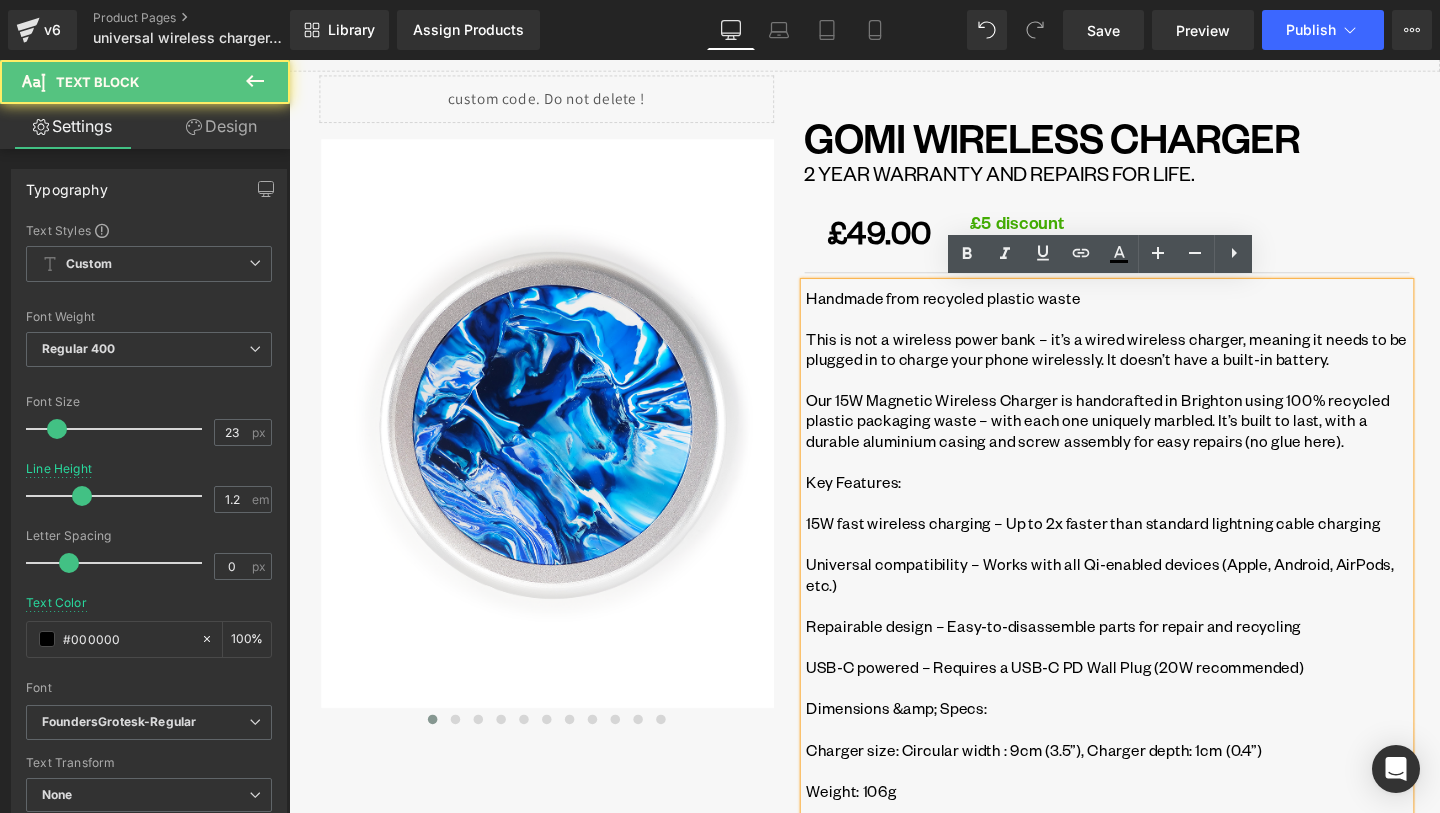 click on "Our 15W Magnetic Wireless Charger is handcrafted in Brighton using 100% recycled plastic packaging waste – with each one uniquely marbled. It’s built to last, with a durable aluminium casing and screw assembly for easy repairs (no glue here)." at bounding box center [1150, 438] 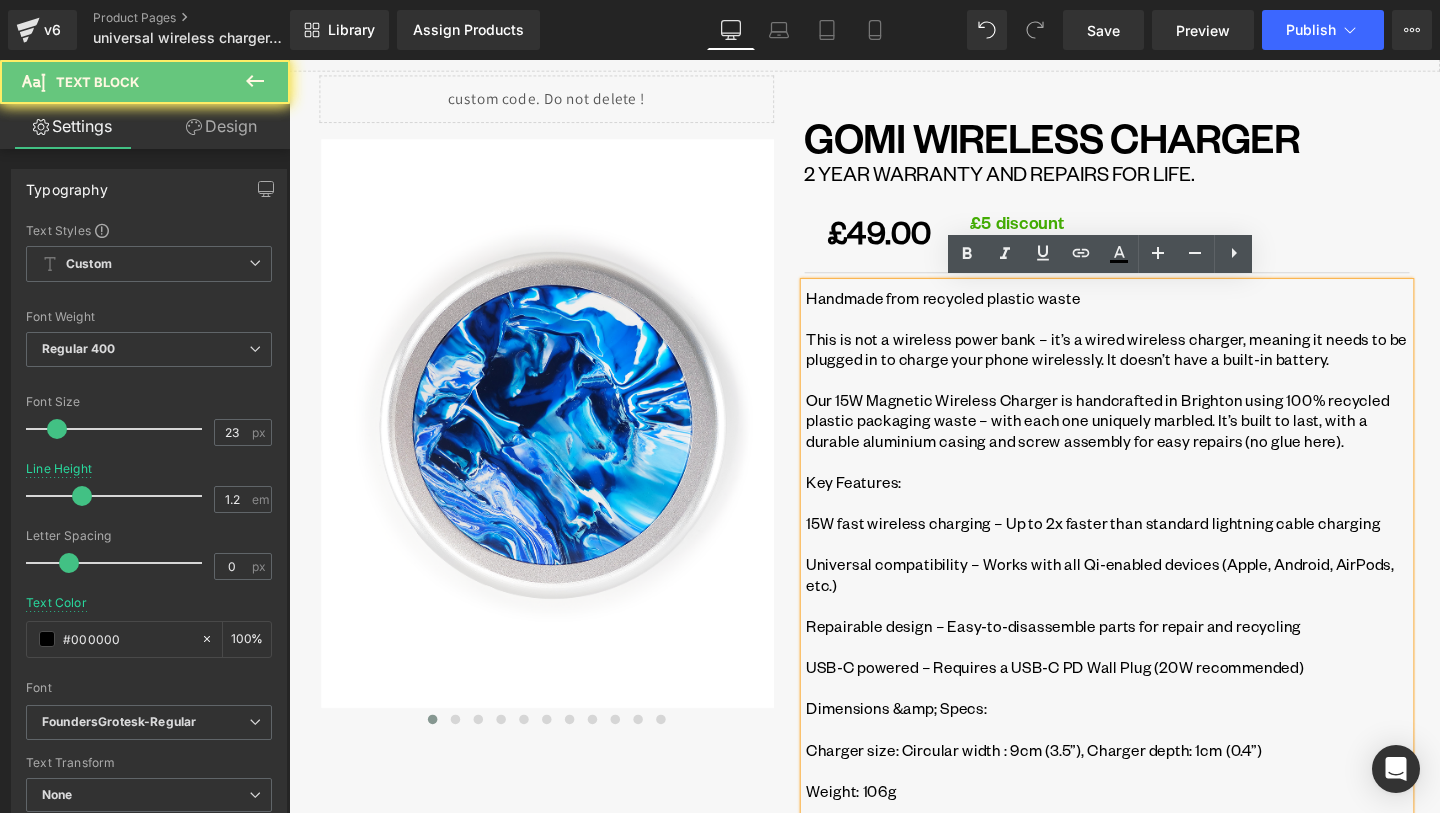click on "Our 15W Magnetic Wireless Charger is handcrafted in Brighton using 100% recycled plastic packaging waste – with each one uniquely marbled. It’s built to last, with a durable aluminium casing and screw assembly for easy repairs (no glue here)." at bounding box center (1150, 438) 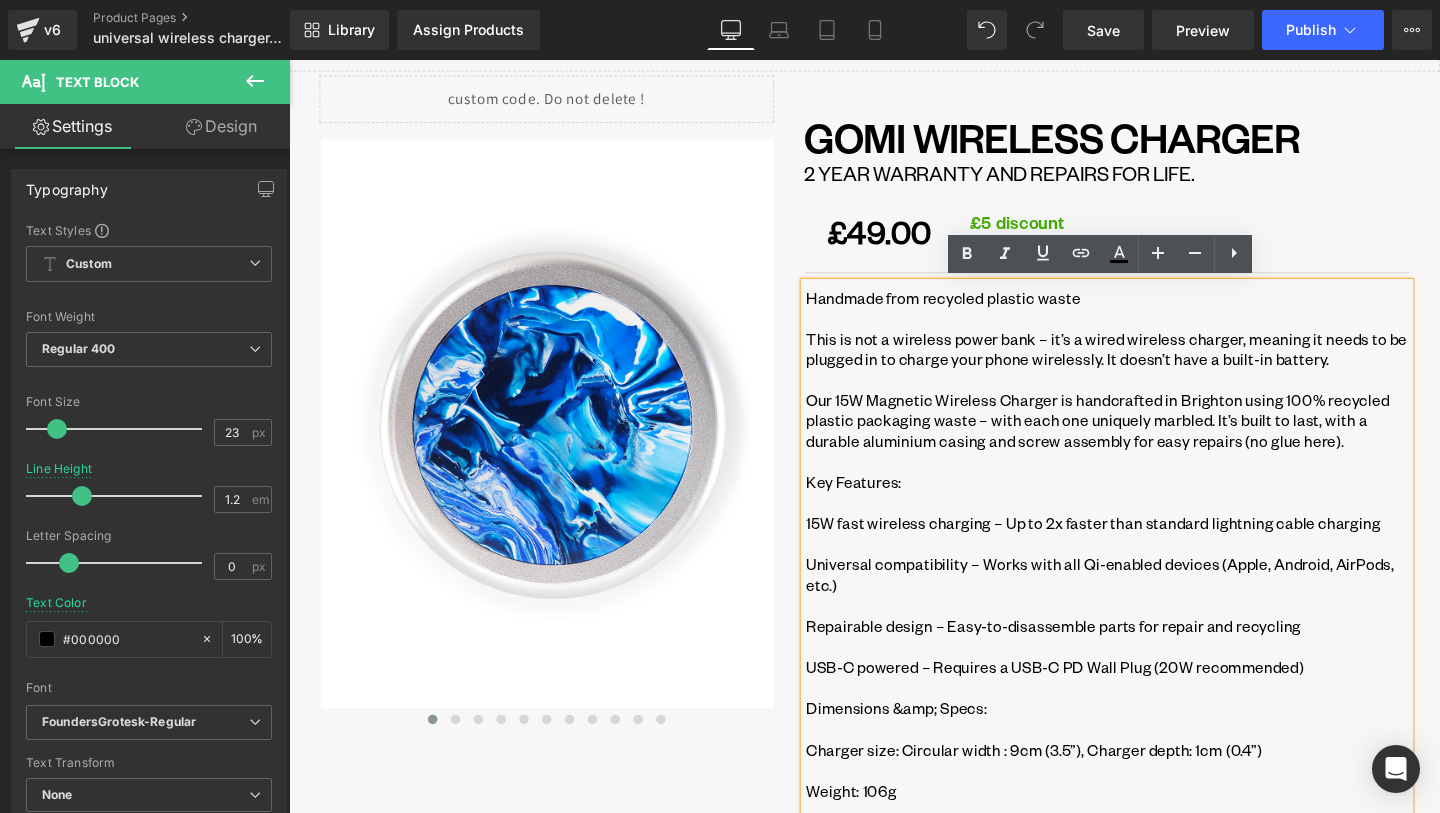 click at bounding box center [1150, 482] 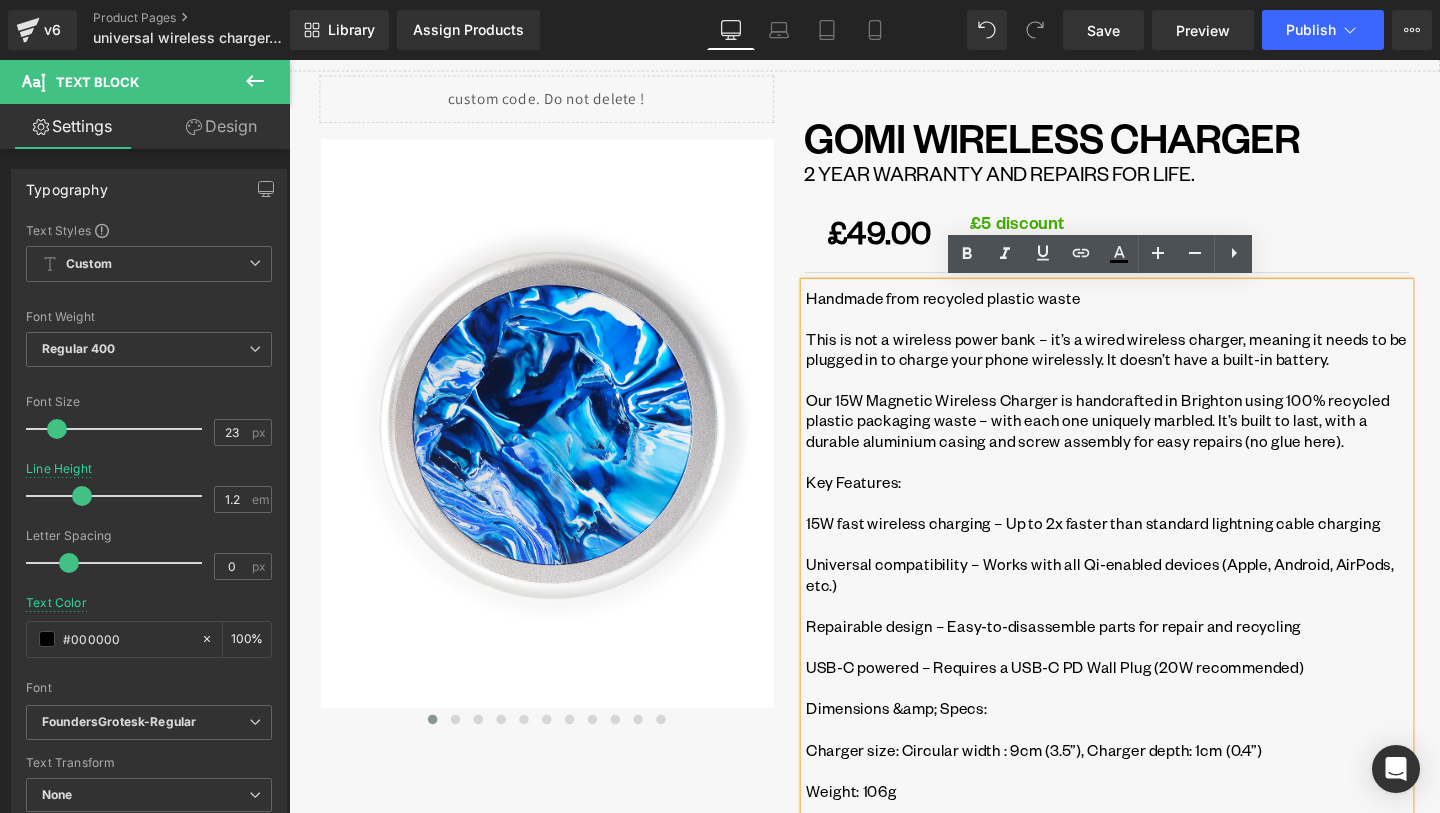 click on "Our 15W Magnetic Wireless Charger is handcrafted in Brighton using 100% recycled plastic packaging waste – with each one uniquely marbled. It’s built to last, with a durable aluminium casing and screw assembly for easy repairs (no glue here)." at bounding box center (1150, 438) 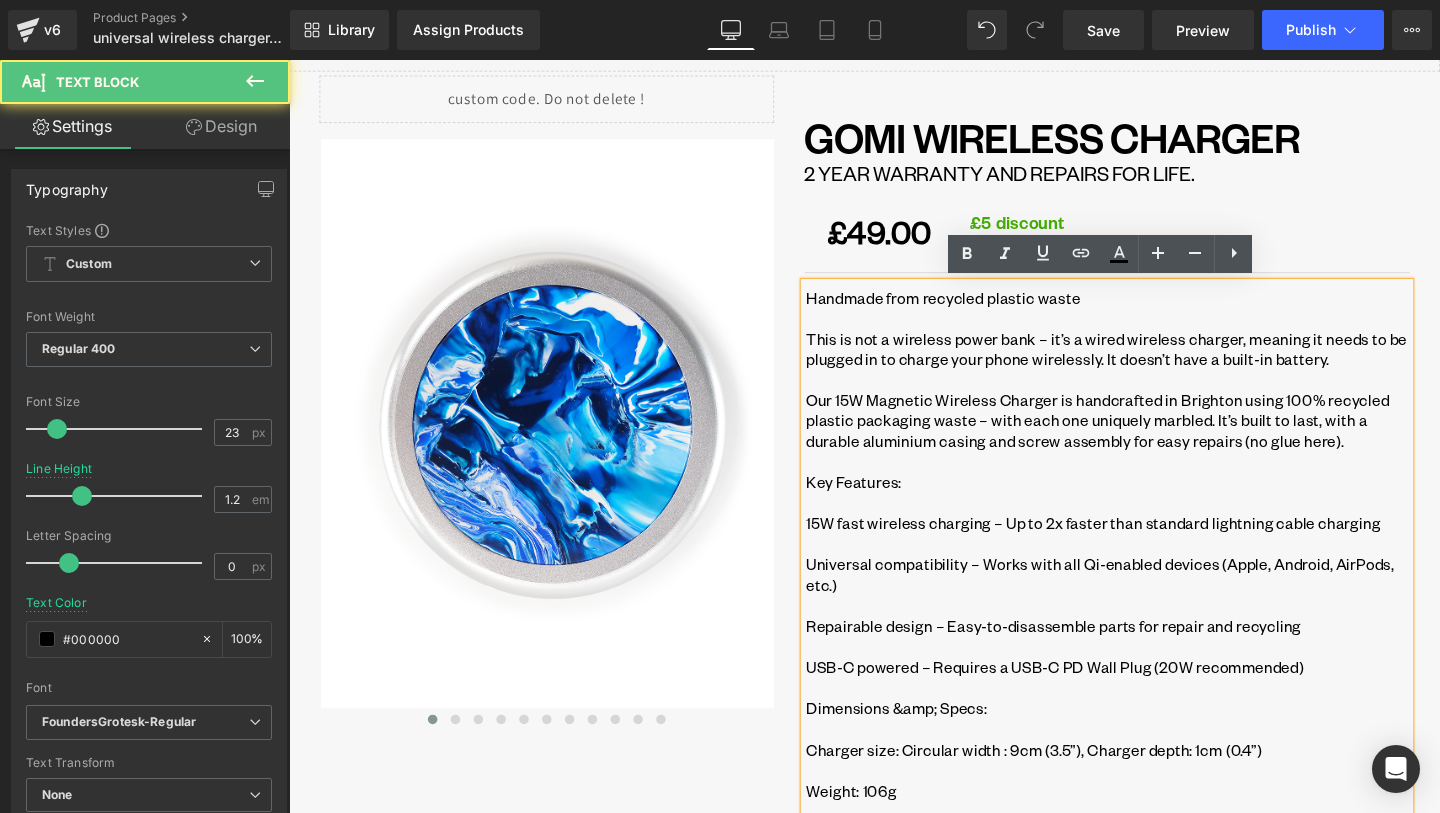 click on "Our 15W Magnetic Wireless Charger is handcrafted in Brighton using 100% recycled plastic packaging waste – with each one uniquely marbled. It’s built to last, with a durable aluminium casing and screw assembly for easy repairs (no glue here)." at bounding box center [1150, 438] 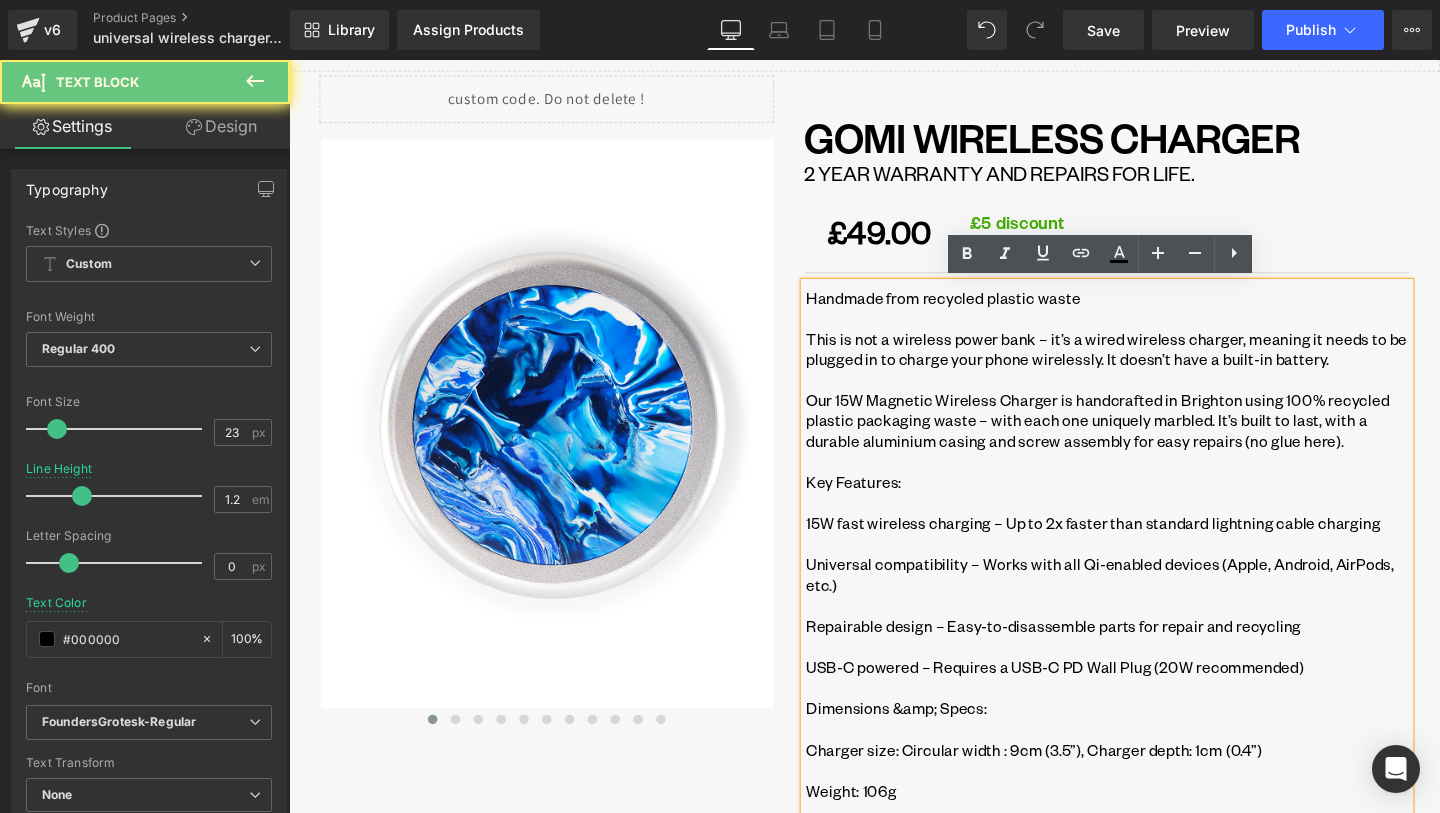 click on "Our 15W Magnetic Wireless Charger is handcrafted in Brighton using 100% recycled plastic packaging waste – with each one uniquely marbled. It’s built to last, with a durable aluminium casing and screw assembly for easy repairs (no glue here)." at bounding box center (1150, 438) 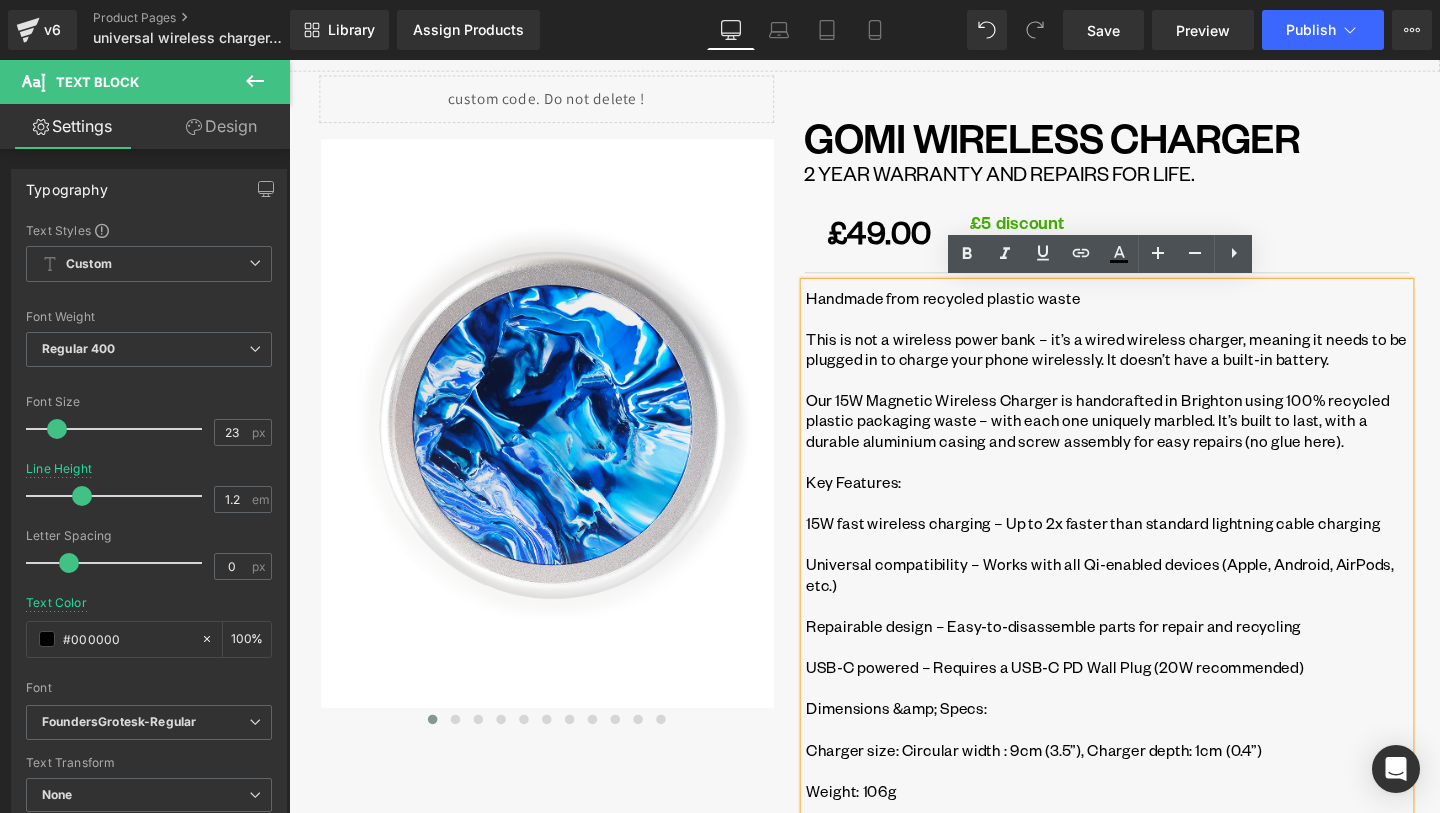 click at bounding box center [1150, 482] 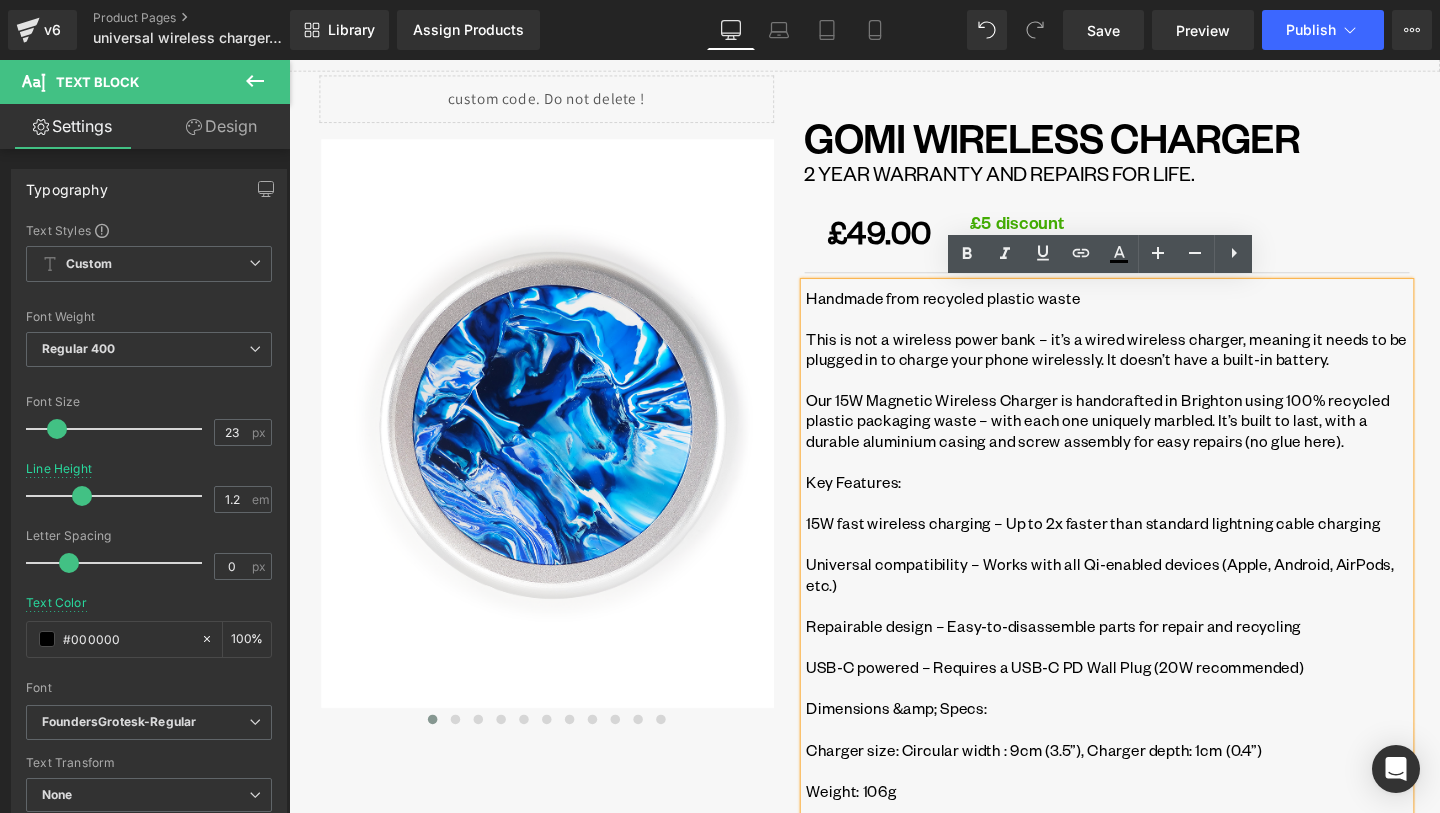 click on "15W fast wireless charging – Up to 2x faster than standard lightning cable charging" at bounding box center [1150, 547] 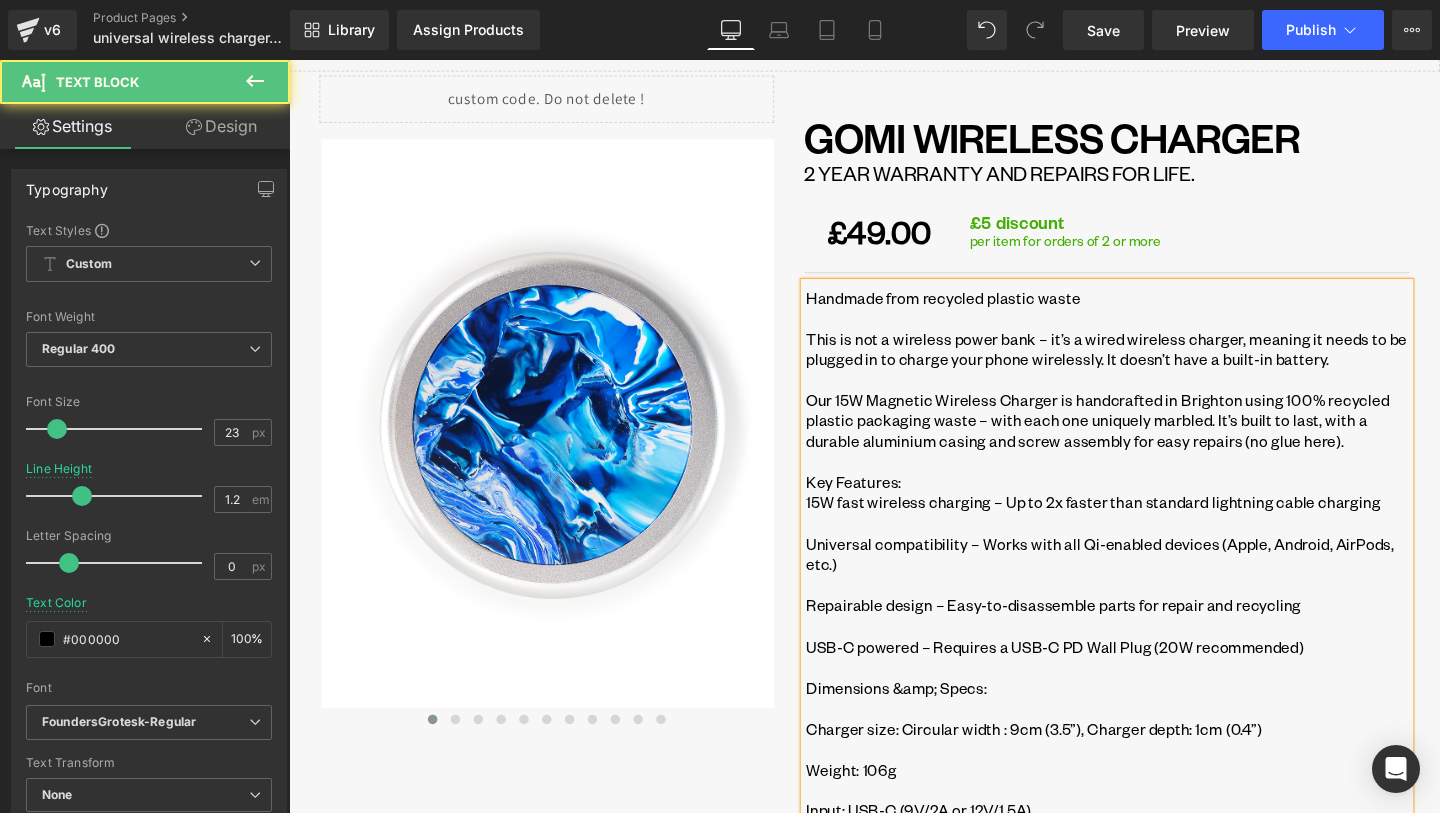 click on "Universal compatibility – Works with all Qi-enabled devices (Apple, Android, AirPods, etc.)" at bounding box center (1150, 579) 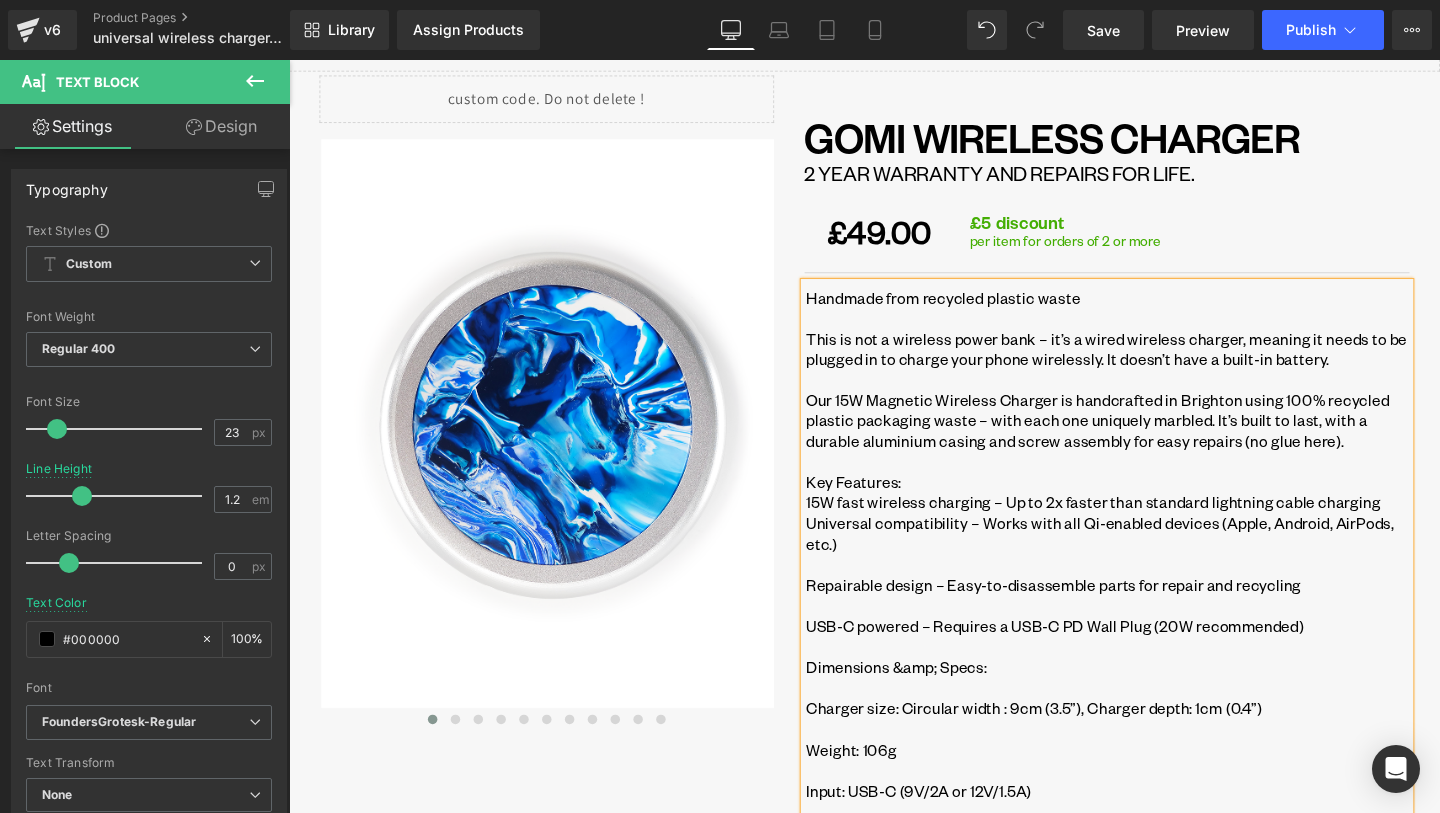 click at bounding box center [1150, 590] 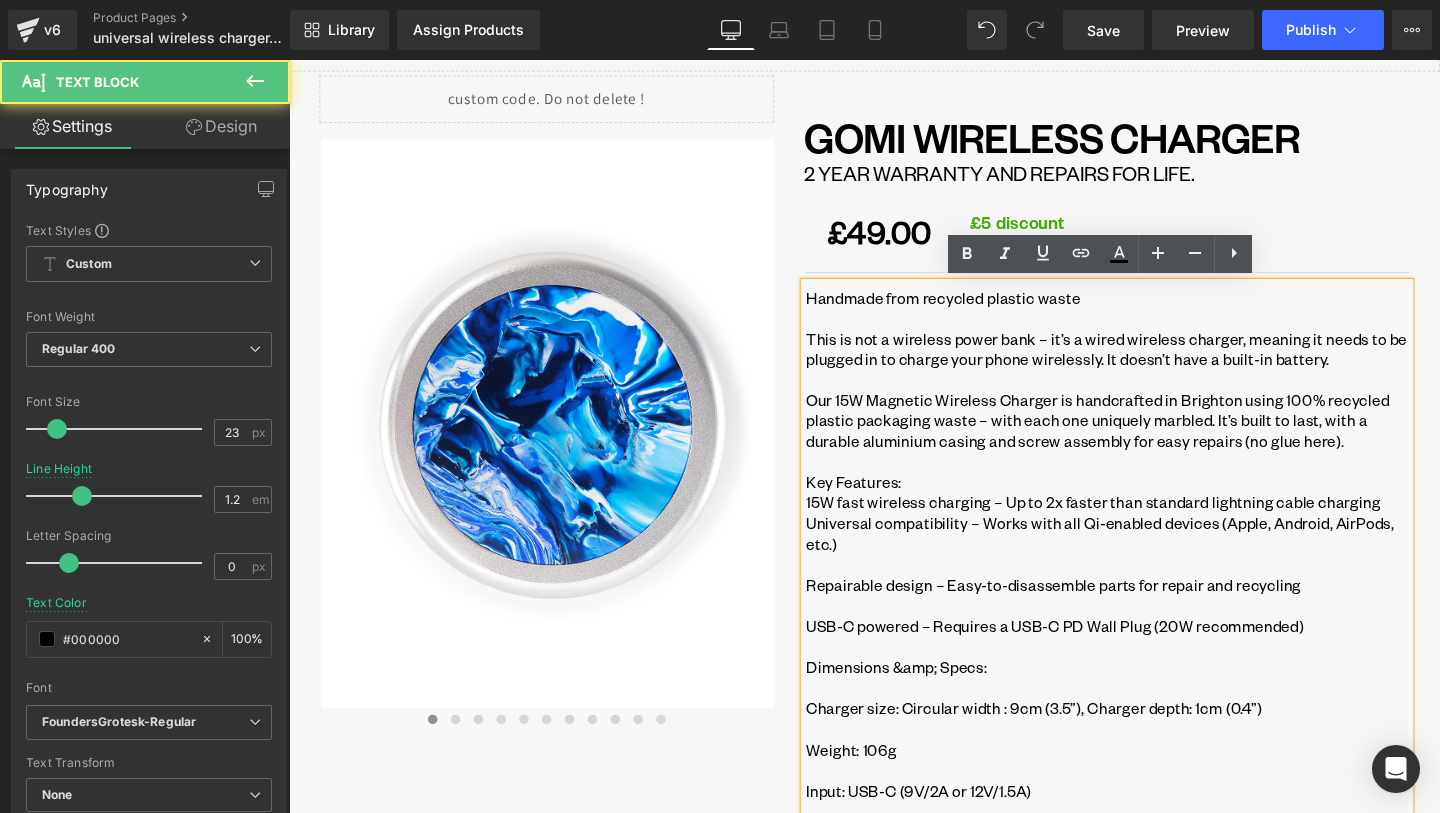click on "Repairable design – Easy-to-disassemble parts for repair and recycling" at bounding box center [1150, 612] 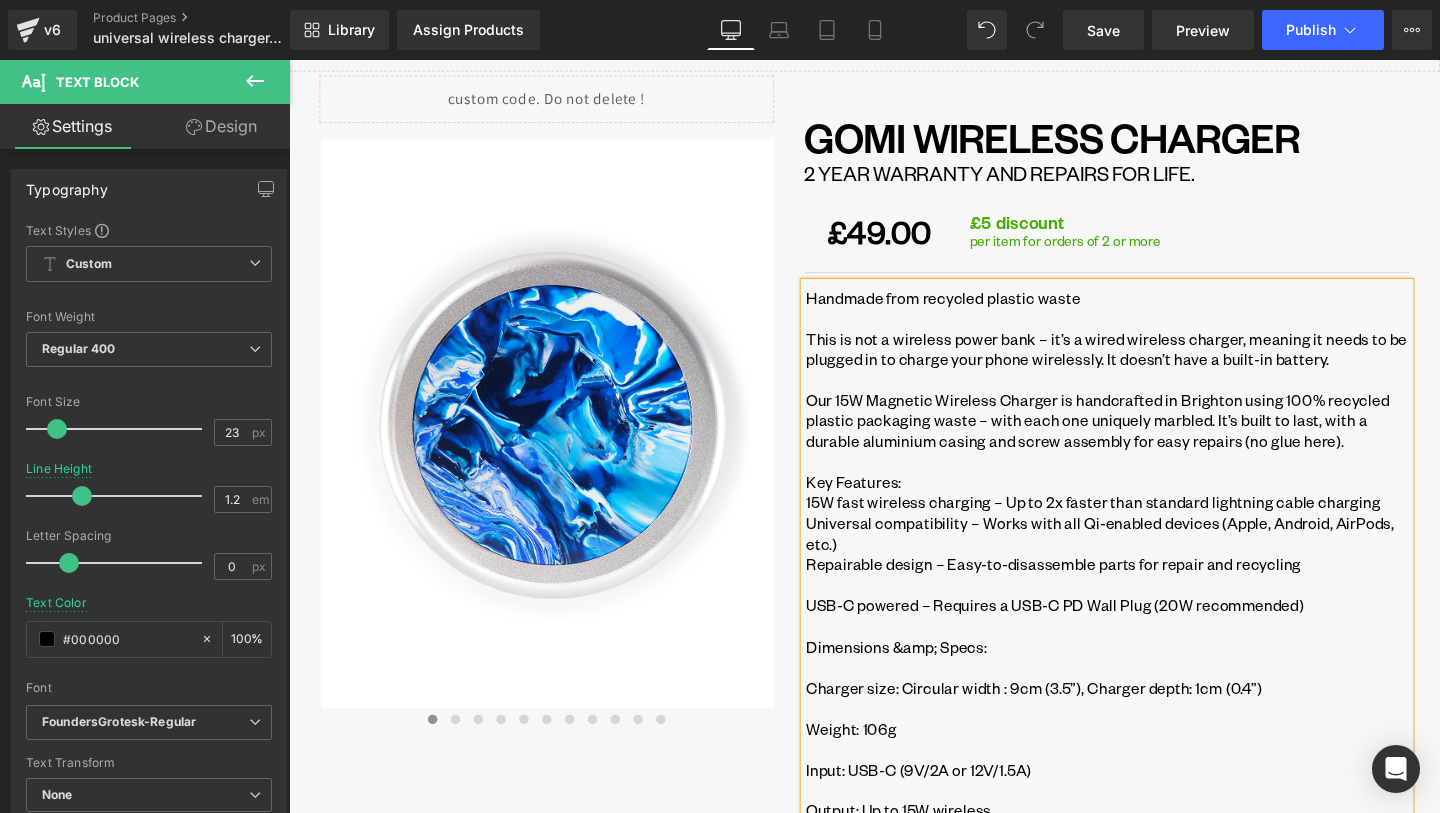 click on "USB-C powered – Requires a USB-C PD Wall Plug (20W recommended)" at bounding box center [1150, 633] 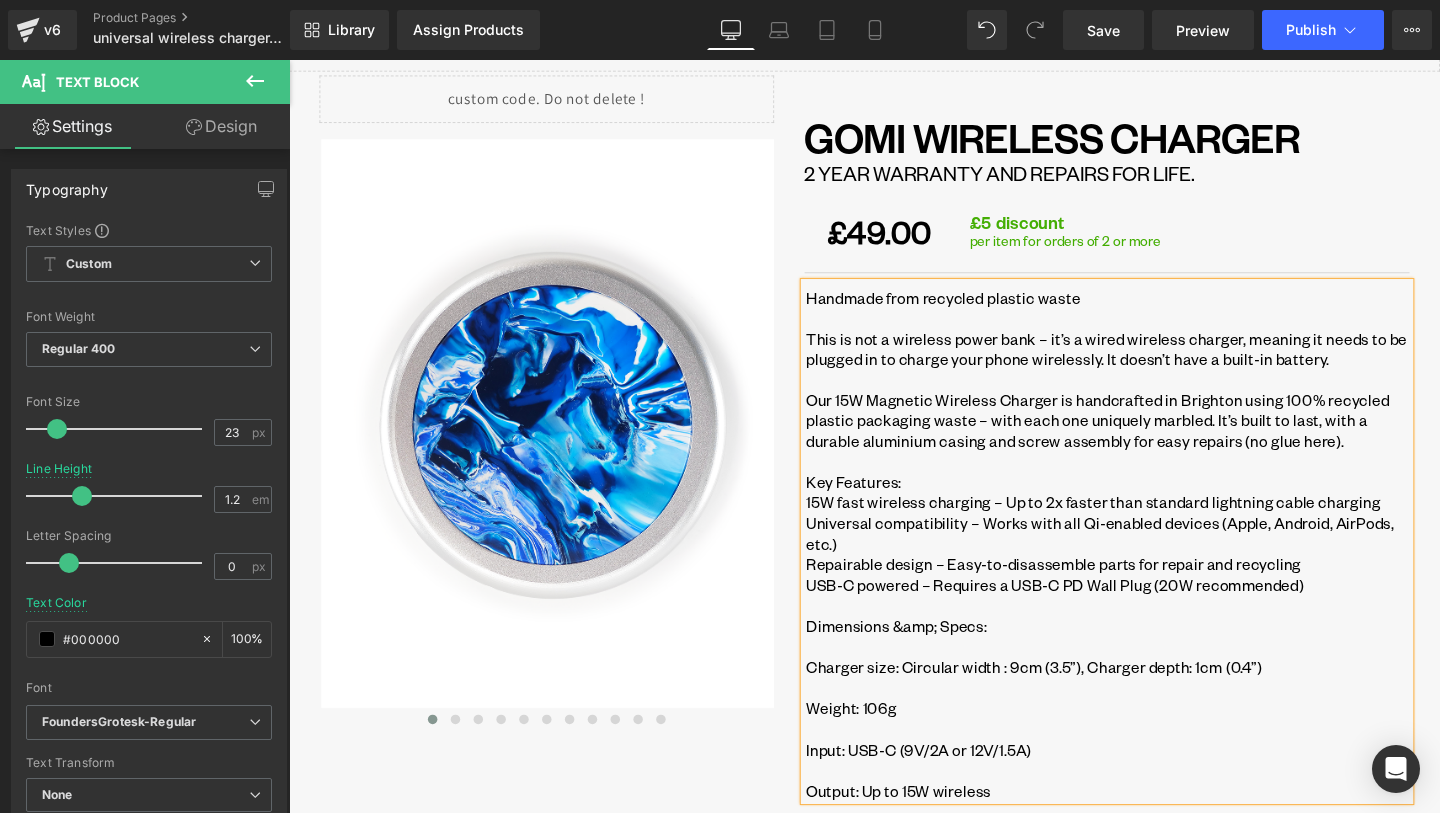 click on "Dimensions &amp; Specs:" at bounding box center [1150, 655] 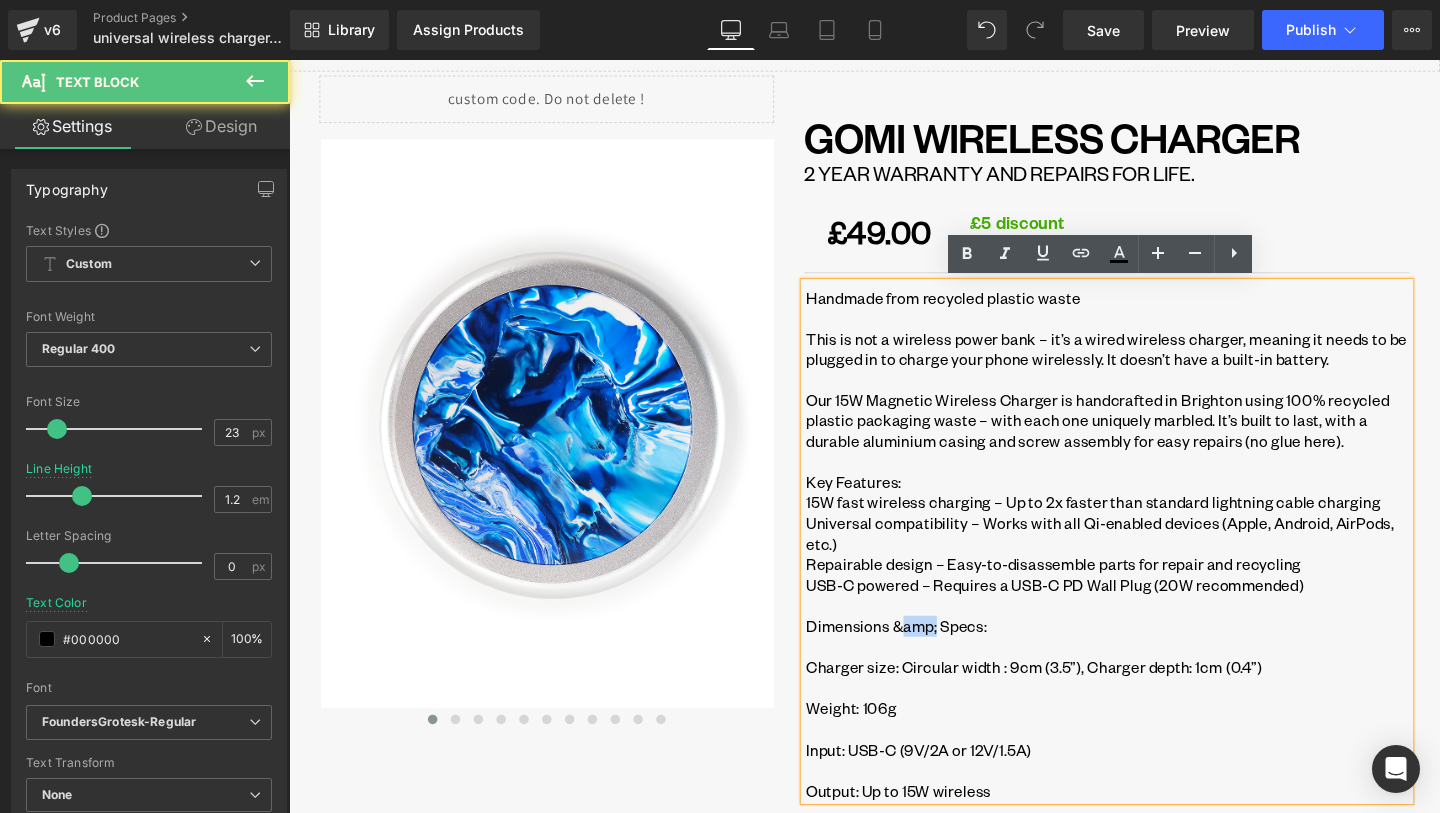 drag, startPoint x: 968, startPoint y: 656, endPoint x: 935, endPoint y: 661, distance: 33.37664 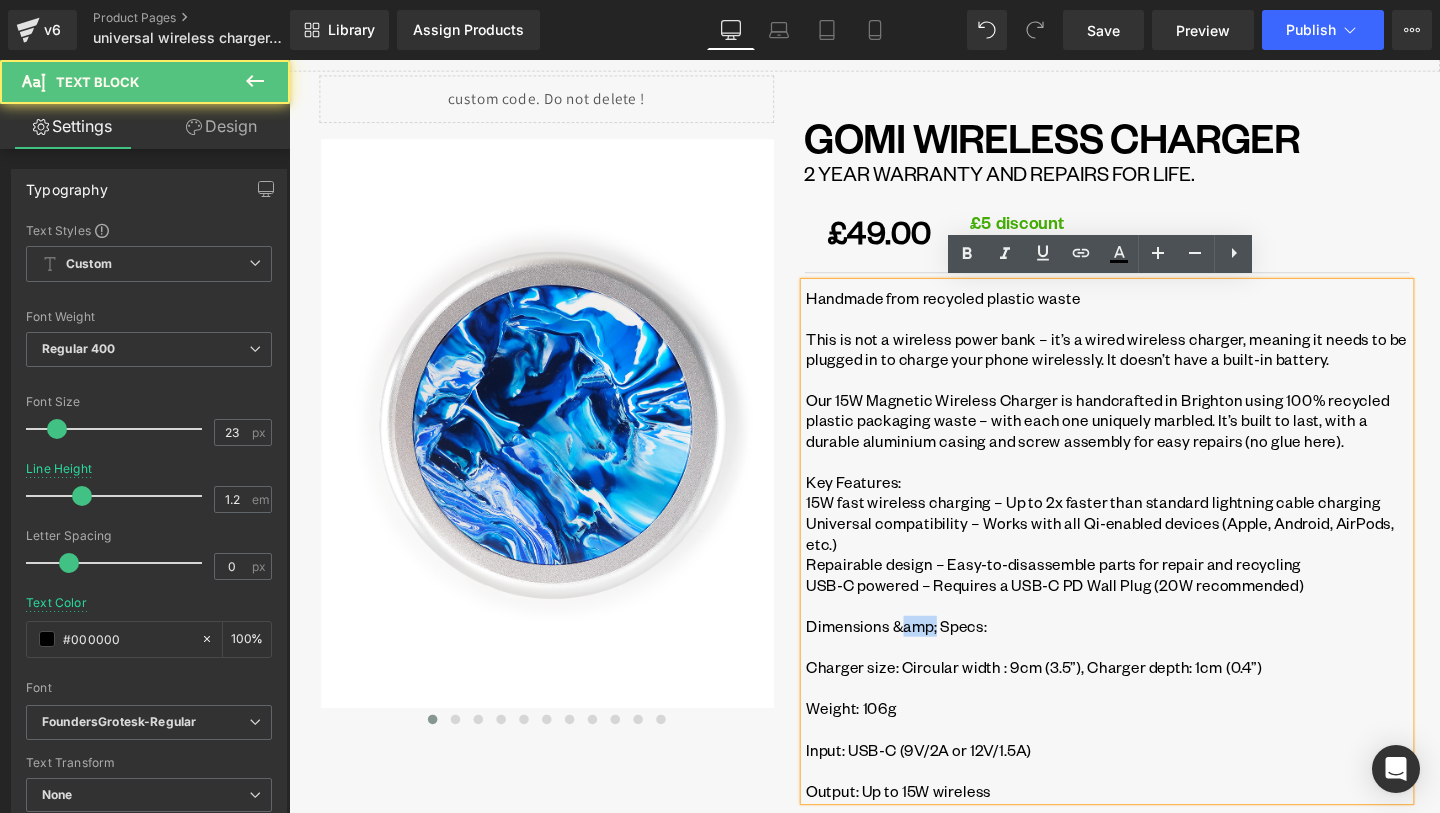click on "Dimensions &amp; Specs:" at bounding box center (1150, 655) 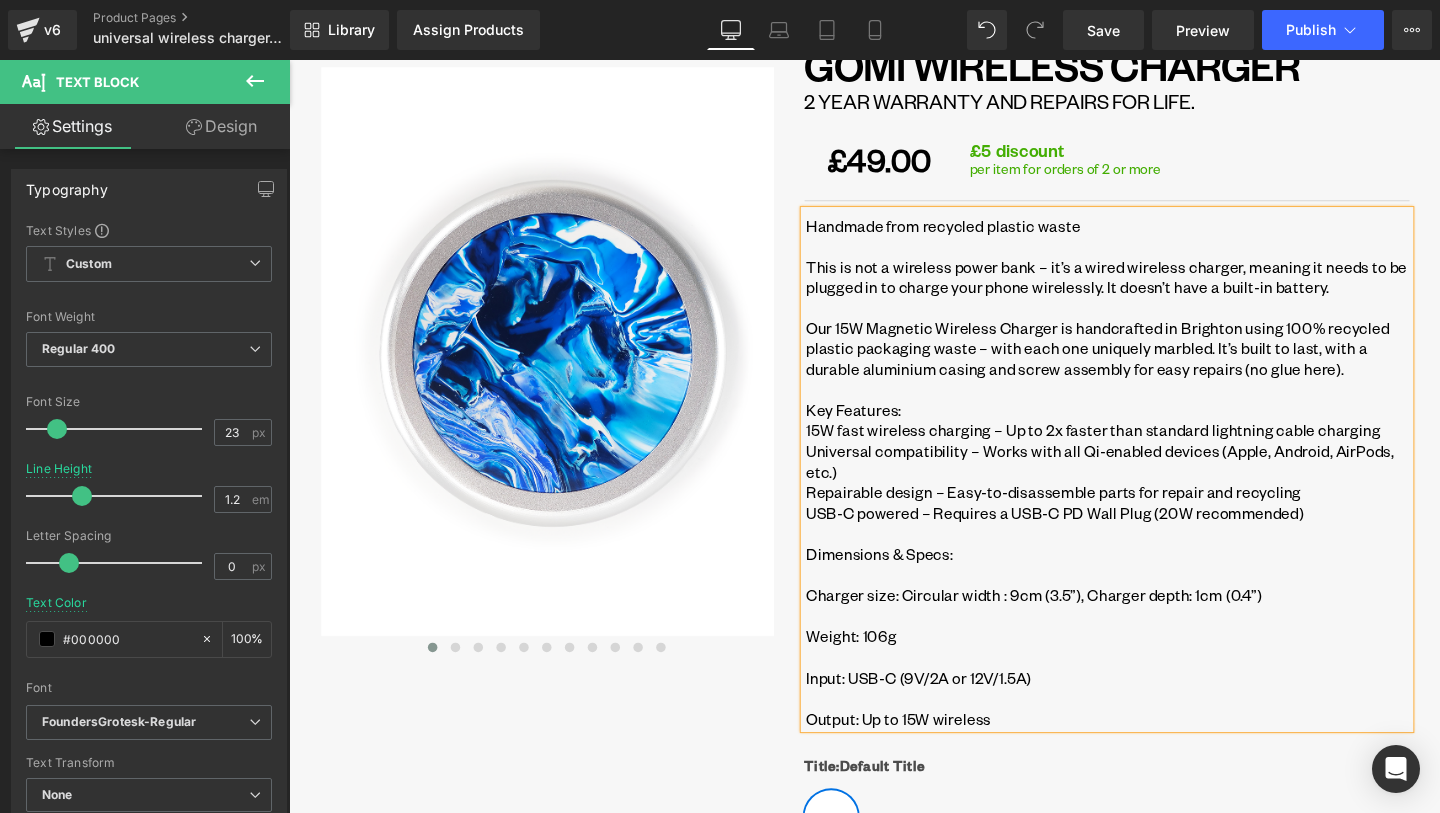 scroll, scrollTop: 205, scrollLeft: 0, axis: vertical 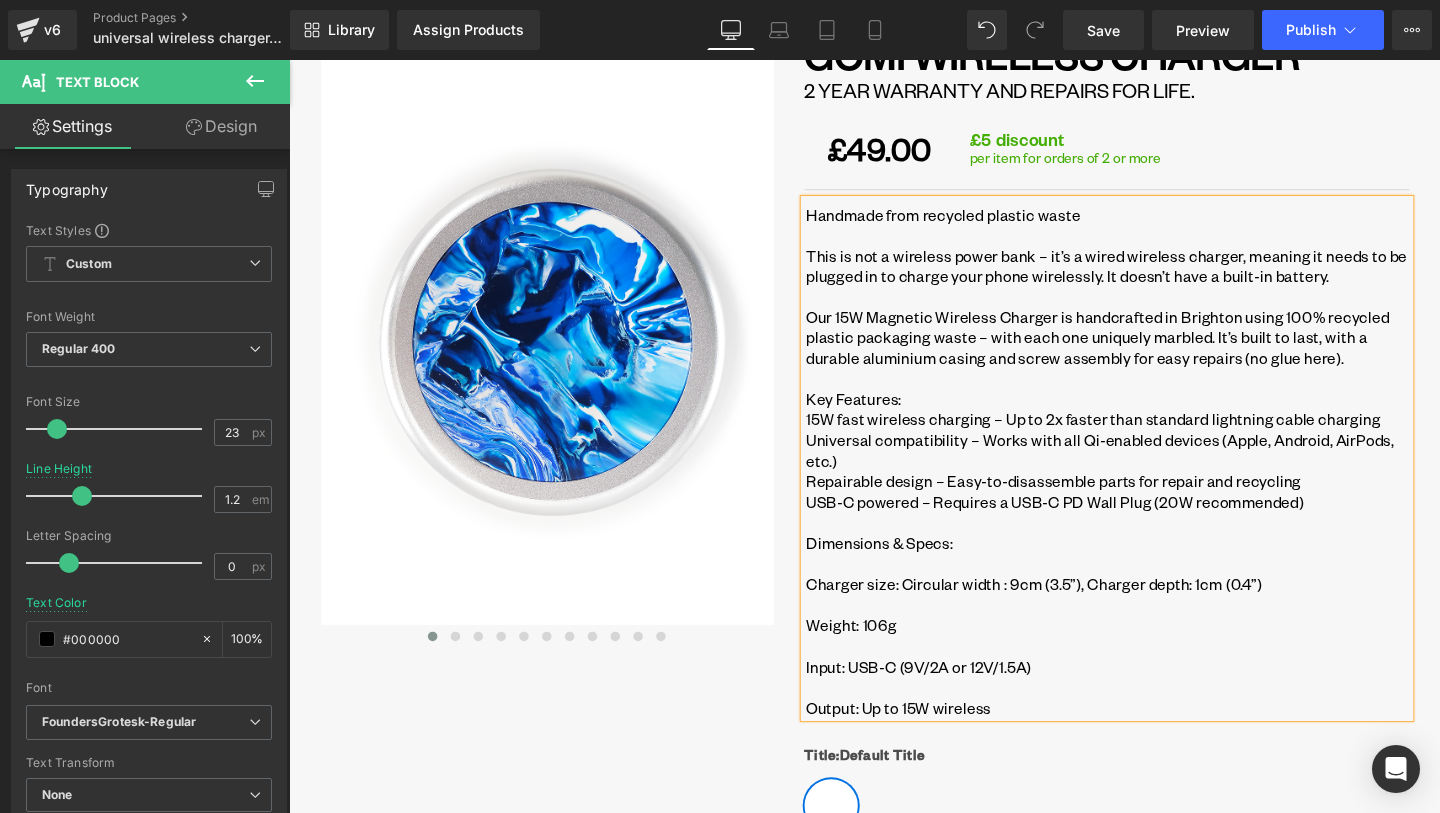 click on "Charger size: Circular width : 9cm (3.5”), Charger depth: 1cm (0.4”)" at bounding box center (1150, 611) 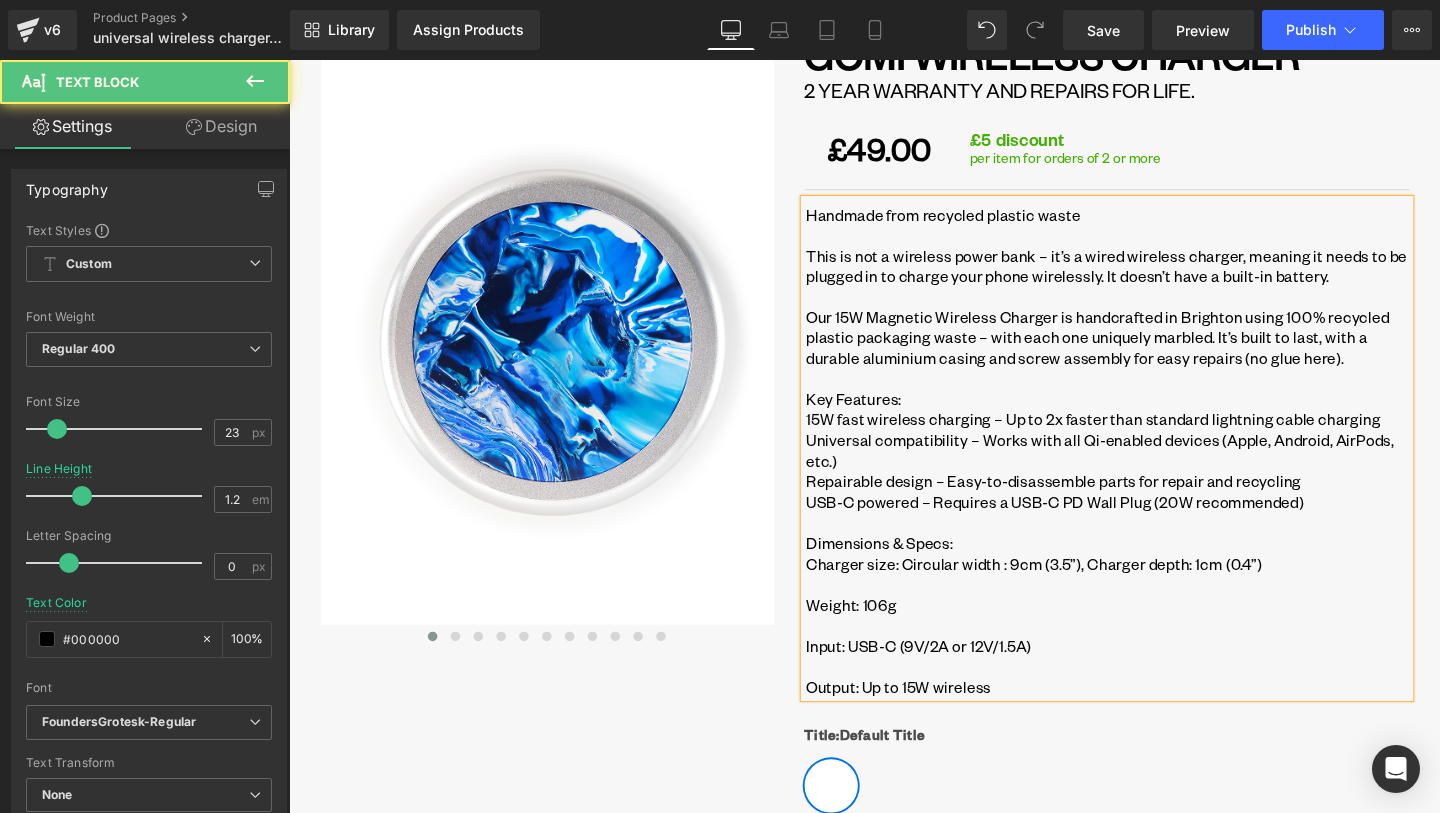 click on "Handmade from recycled plastic waste This is not a wireless power bank – it’s a wired wireless charger, meaning it needs to be plugged in to charge your phone wirelessly. It doesn’t have a built-in battery. Our 15W Magnetic Wireless Charger is handcrafted in Brighton using 100% recycled plastic packaging waste – with each one uniquely marbled. It’s built to last, with a durable aluminium casing and screw assembly for easy repairs (no glue here). Key Features: 15W fast wireless charging – Up to 2x faster than standard lightning cable charging Universal compatibility – Works with all Qi-enabled devices (Apple, Android, AirPods, etc.) Repairable design – Easy-to-disassemble parts for repair and recycling USB-C powered – Requires a USB-C PD Wall Plug (20W recommended) Dimensions & Specs: Charger size: Circular width : 9cm (3.5”), Charger depth: 1cm (0.4”) Weight: 106g Input: USB-C (9V/2A or 12V/1.5A) Output: Up to 15W wireless" at bounding box center [1149, 468] 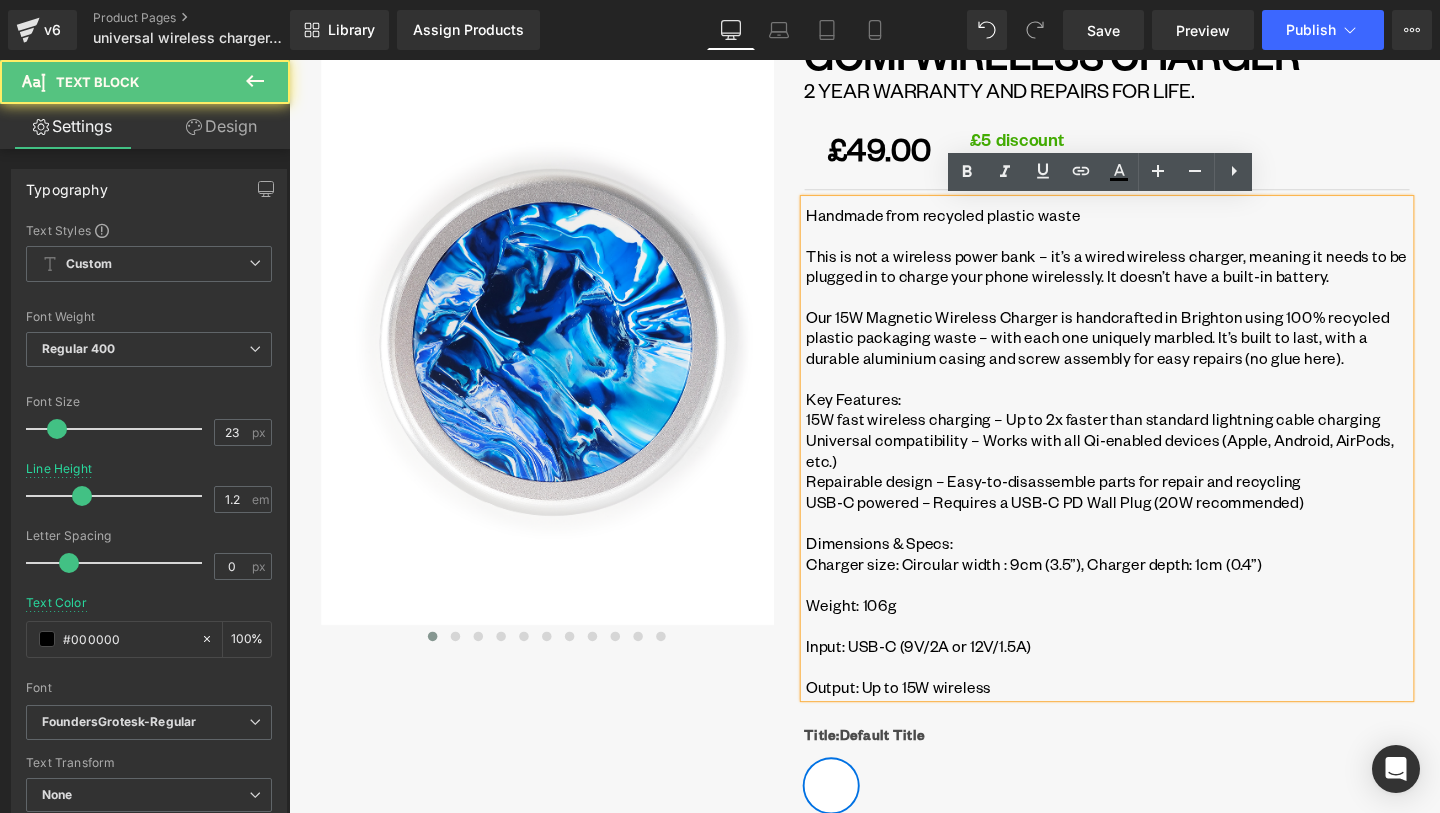 click on "Handmade from recycled plastic waste This is not a wireless power bank – it’s a wired wireless charger, meaning it needs to be plugged in to charge your phone wirelessly. It doesn’t have a built-in battery. Our 15W Magnetic Wireless Charger is handcrafted in Brighton using 100% recycled plastic packaging waste – with each one uniquely marbled. It’s built to last, with a durable aluminium casing and screw assembly for easy repairs (no glue here). Key Features: 15W fast wireless charging – Up to 2x faster than standard lightning cable charging Universal compatibility – Works with all Qi-enabled devices (Apple, Android, AirPods, etc.) Repairable design – Easy-to-disassemble parts for repair and recycling USB-C powered – Requires a USB-C PD Wall Plug (20W recommended) Dimensions & Specs: Charger size: Circular width : 9cm (3.5”), Charger depth: 1cm (0.4”) Weight: 106g Input: USB-C (9V/2A or 12V/1.5A) Output: Up to 15W wireless" at bounding box center [1149, 468] 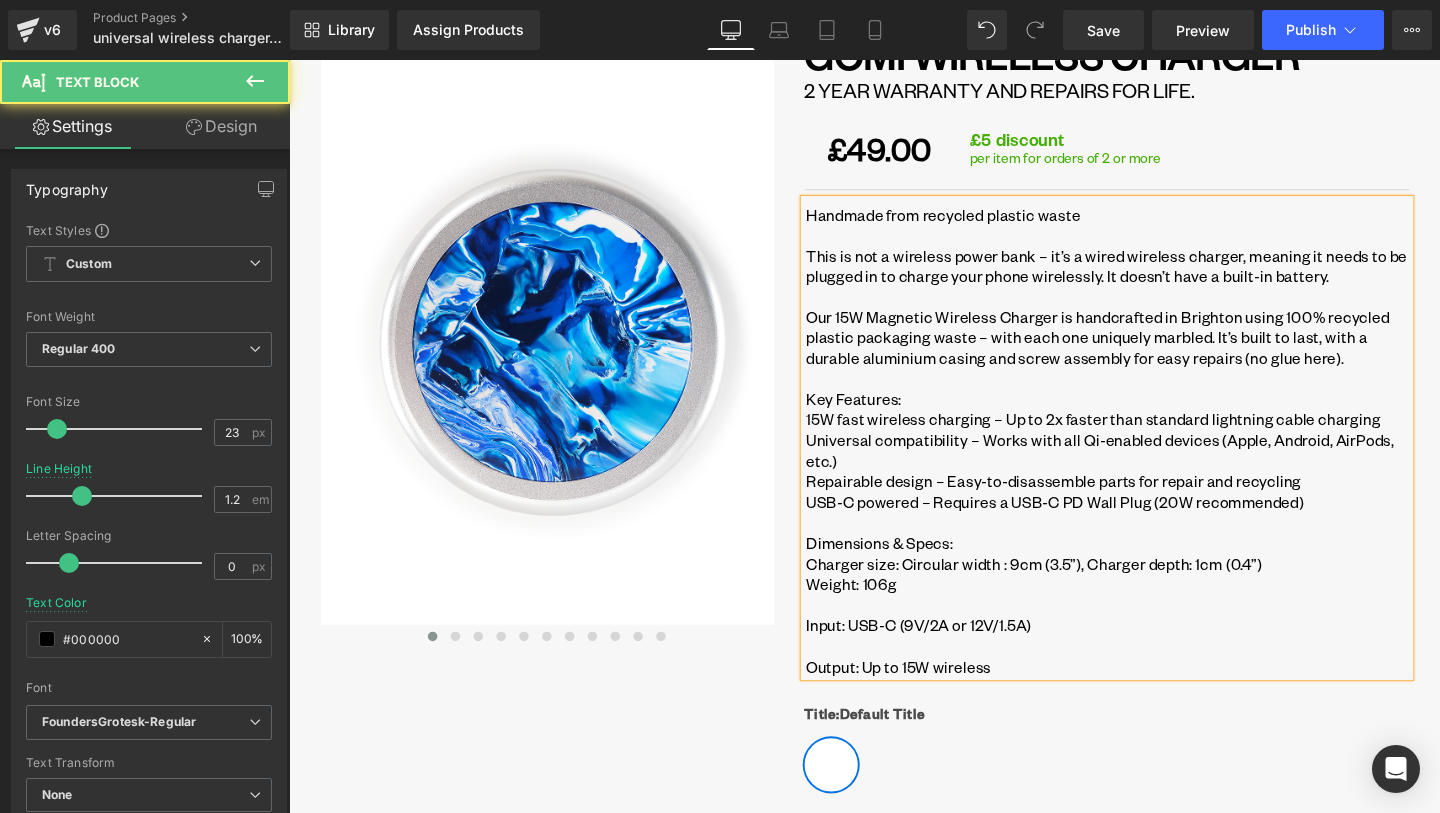 click on "Handmade from recycled plastic waste This is not a wireless power bank – it’s a wired wireless charger, meaning it needs to be plugged in to charge your phone wirelessly. It doesn’t have a built-in battery. Our 15W Magnetic Wireless Charger is handcrafted in Brighton using 100% recycled plastic packaging waste – with each one uniquely marbled. It’s built to last, with a durable aluminium casing and screw assembly for easy repairs (no glue here). Key Features: 15W fast wireless charging – Up to 2x faster than standard lightning cable charging Universal compatibility – Works with all Qi-enabled devices (Apple, Android, AirPods, etc.) Repairable design – Easy-to-disassemble parts for repair and recycling USB-C powered – Requires a USB-C PD Wall Plug (20W recommended) Dimensions & Specs: Charger size: Circular width : 9cm (3.5”), Charger depth: 1cm (0.4”) Weight: 106g Input: USB-C (9V/2A or 12V/1.5A) Output: Up to 15W wireless" at bounding box center [1149, 458] 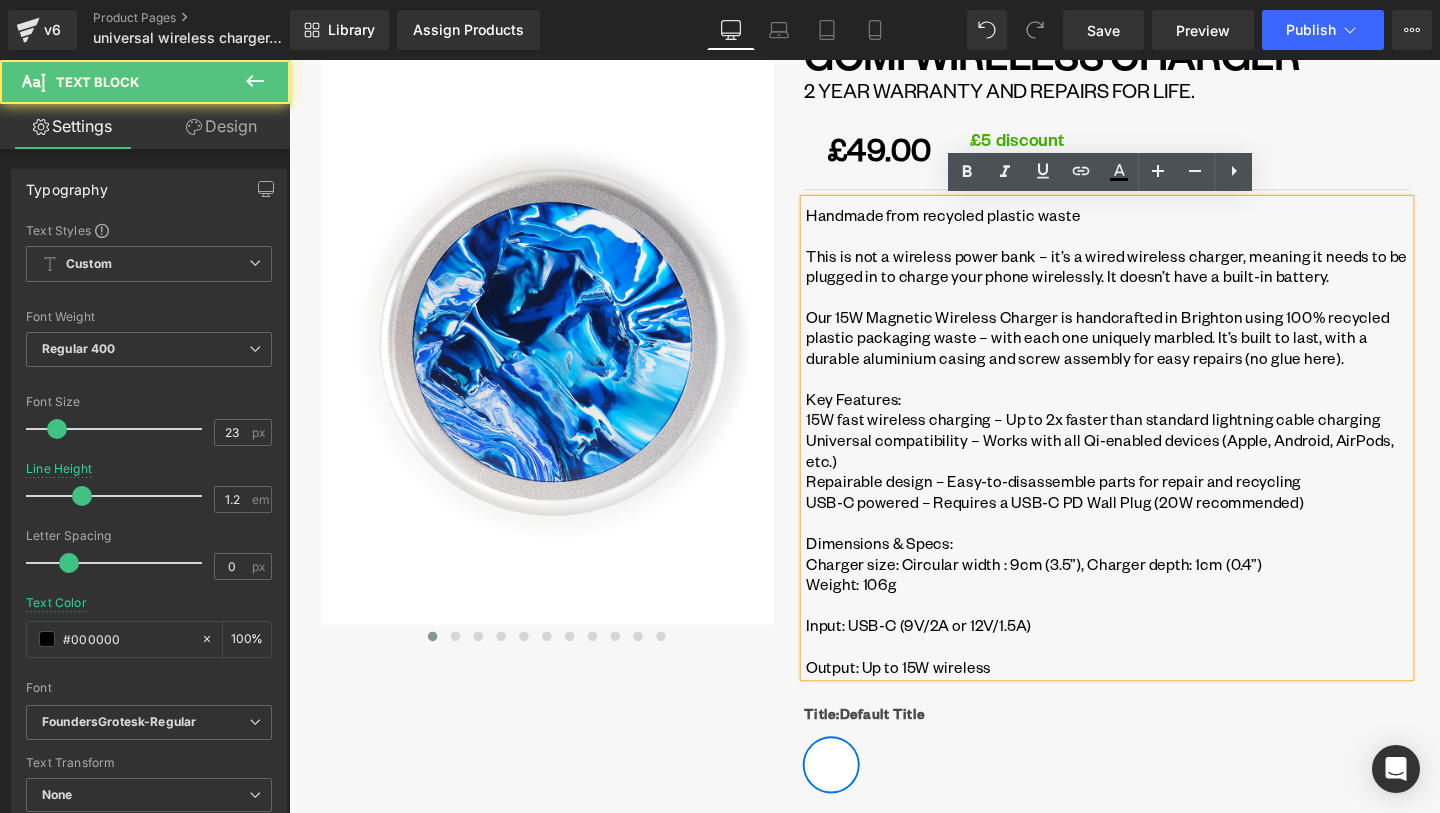 click on "Handmade from recycled plastic waste This is not a wireless power bank – it’s a wired wireless charger, meaning it needs to be plugged in to charge your phone wirelessly. It doesn’t have a built-in battery. Our 15W Magnetic Wireless Charger is handcrafted in Brighton using 100% recycled plastic packaging waste – with each one uniquely marbled. It’s built to last, with a durable aluminium casing and screw assembly for easy repairs (no glue here). Key Features: 15W fast wireless charging – Up to 2x faster than standard lightning cable charging Universal compatibility – Works with all Qi-enabled devices (Apple, Android, AirPods, etc.) Repairable design – Easy-to-disassemble parts for repair and recycling USB-C powered – Requires a USB-C PD Wall Plug (20W recommended) Dimensions & Specs: Charger size: Circular width : 9cm (3.5”), Charger depth: 1cm (0.4”) Weight: 106g Input: USB-C (9V/2A or 12V/1.5A) Output: Up to 15W wireless" at bounding box center (1149, 458) 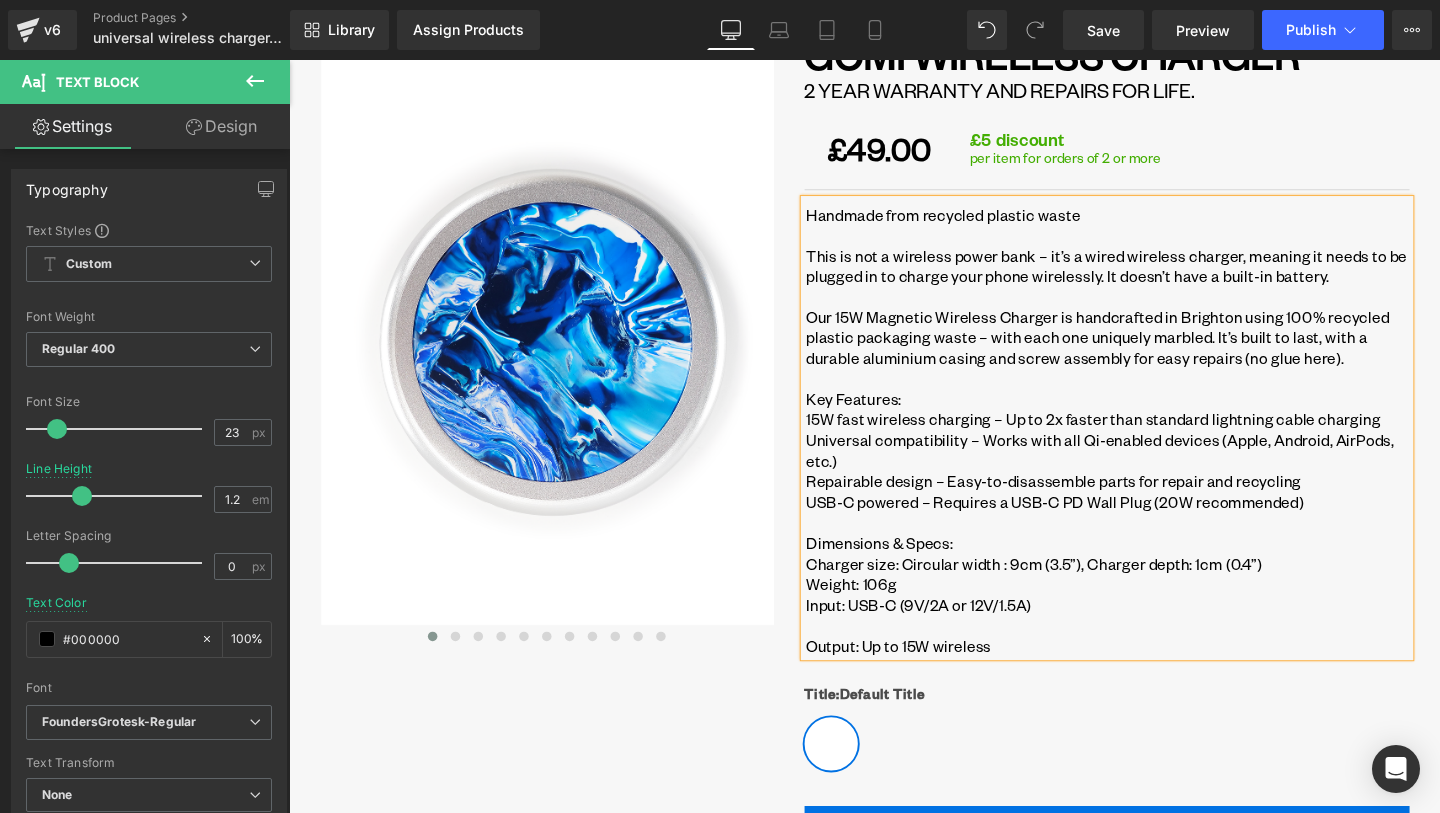 click on "Handmade from recycled plastic waste This is not a wireless power bank – it’s a wired wireless charger, meaning it needs to be plugged in to charge your phone wirelessly. It doesn’t have a built-in battery. Our 15W Magnetic Wireless Charger is handcrafted in Brighton using 100% recycled plastic packaging waste – with each one uniquely marbled. It’s built to last, with a durable aluminium casing and screw assembly for easy repairs (no glue here). Key Features: 15W fast wireless charging – Up to 2x faster than standard lightning cable charging Universal compatibility – Works with all Qi-enabled devices (Apple, Android, AirPods, etc.) Repairable design – Easy-to-disassemble parts for repair and recycling USB-C powered – Requires a USB-C PD Wall Plug (20W recommended) Dimensions & Specs: Charger size: Circular width : 9cm (3.5”), Charger depth: 1cm (0.4”) Weight: 106g Input: USB-C (9V/2A or 12V/1.5A) Output: Up to 15W wireless" at bounding box center [1149, 447] 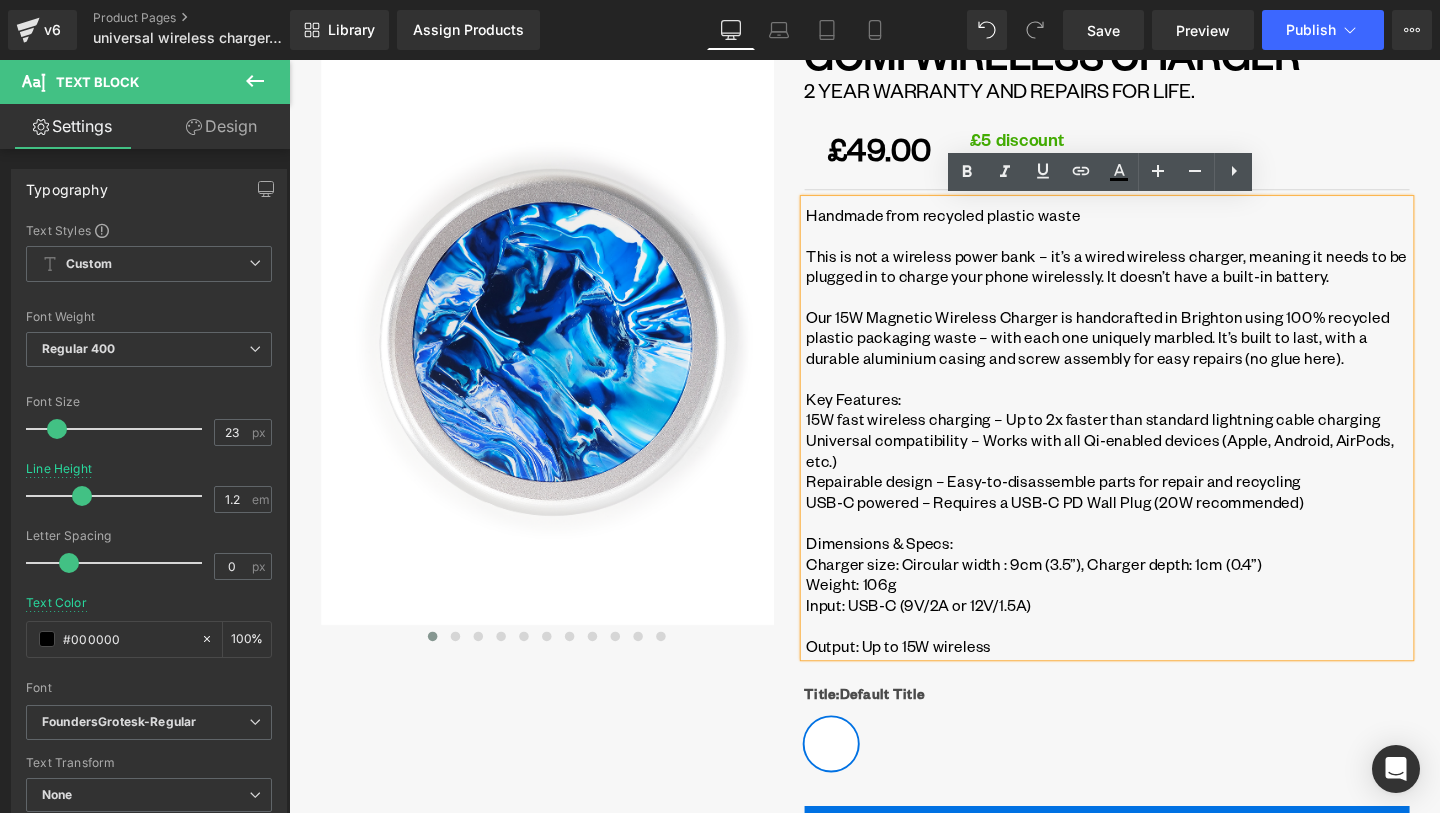 click on "Output: Up to 15W wireless" at bounding box center (1150, 676) 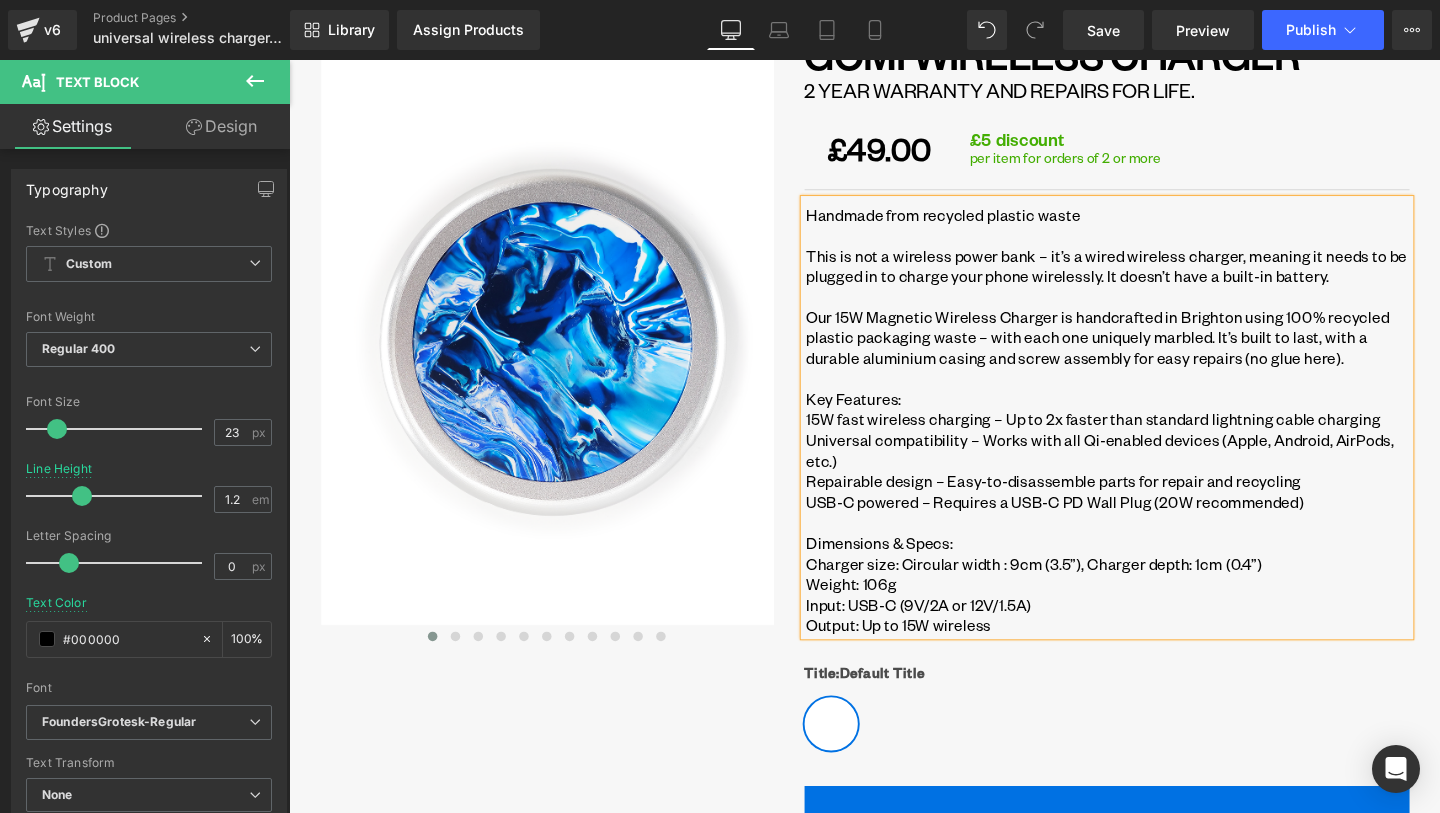 click on "Input: USB-C (9V/2A or 12V/1.5A)" at bounding box center [1150, 633] 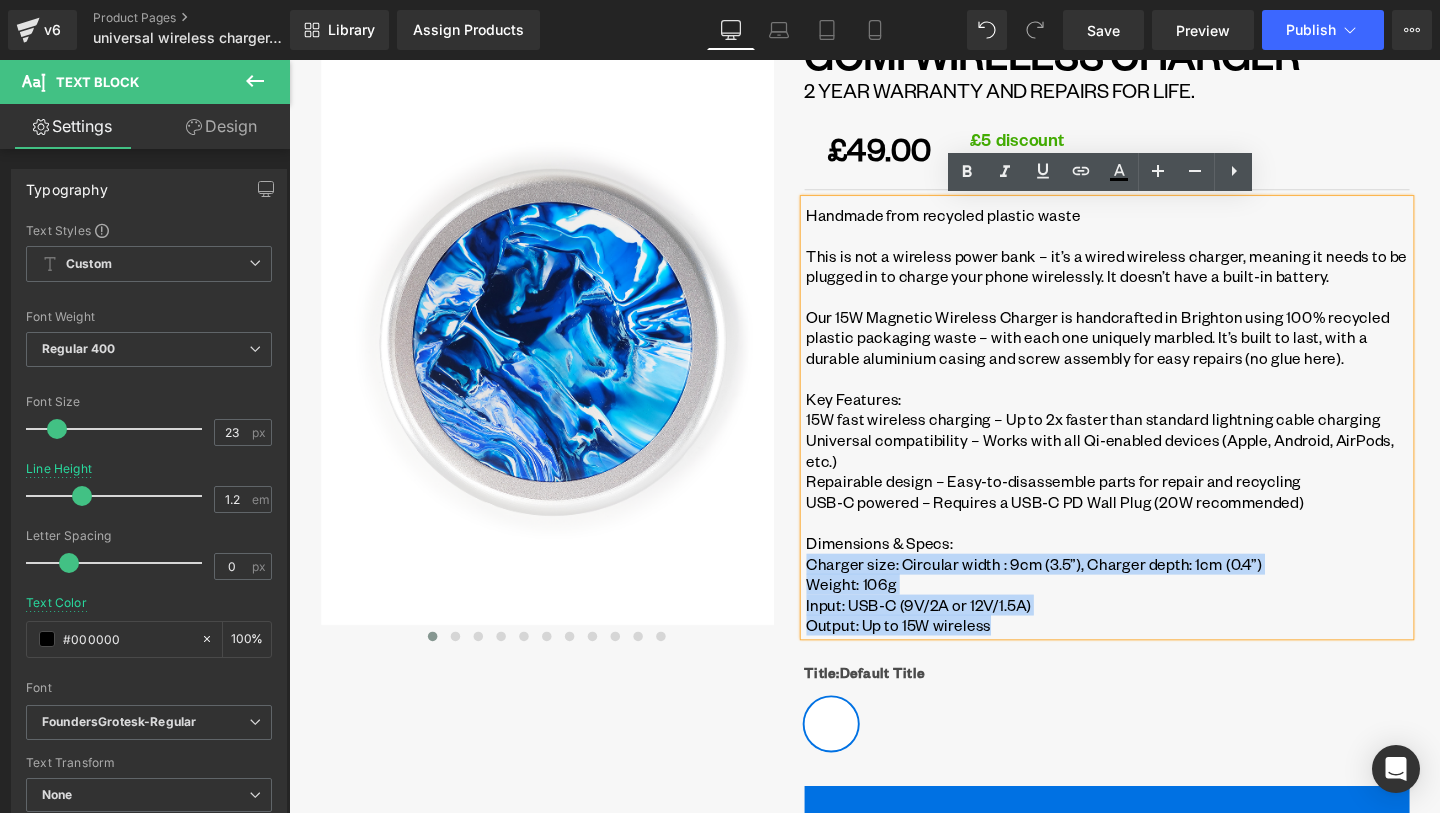 drag, startPoint x: 1048, startPoint y: 657, endPoint x: 802, endPoint y: 593, distance: 254.1889 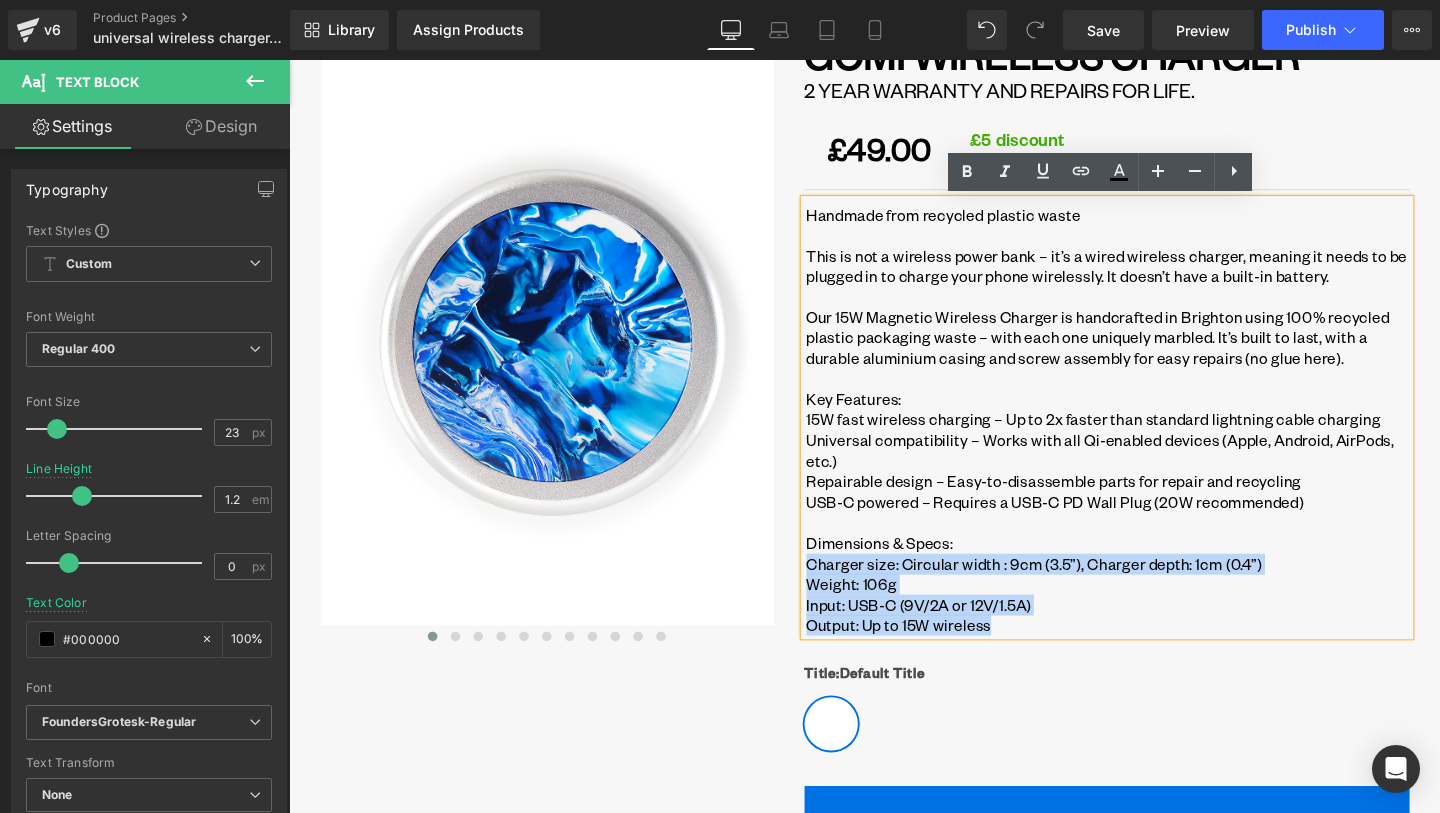 click on "GOMI WIRELESS CHARGER Heading
2 YEAR WARRANTY AND REPAIRS FOR LIFE.
Heading
15W fast charging wireless charging pad made from recycled plastic and recycled magnets.
Repairable design where components can be replaced or repaired.
Suitable only for iPhone versions from iPhone 12 to the latest iPhone 16. MagSafe compatible.
Text Block
Row
‹ ›" at bounding box center (1133, 682) 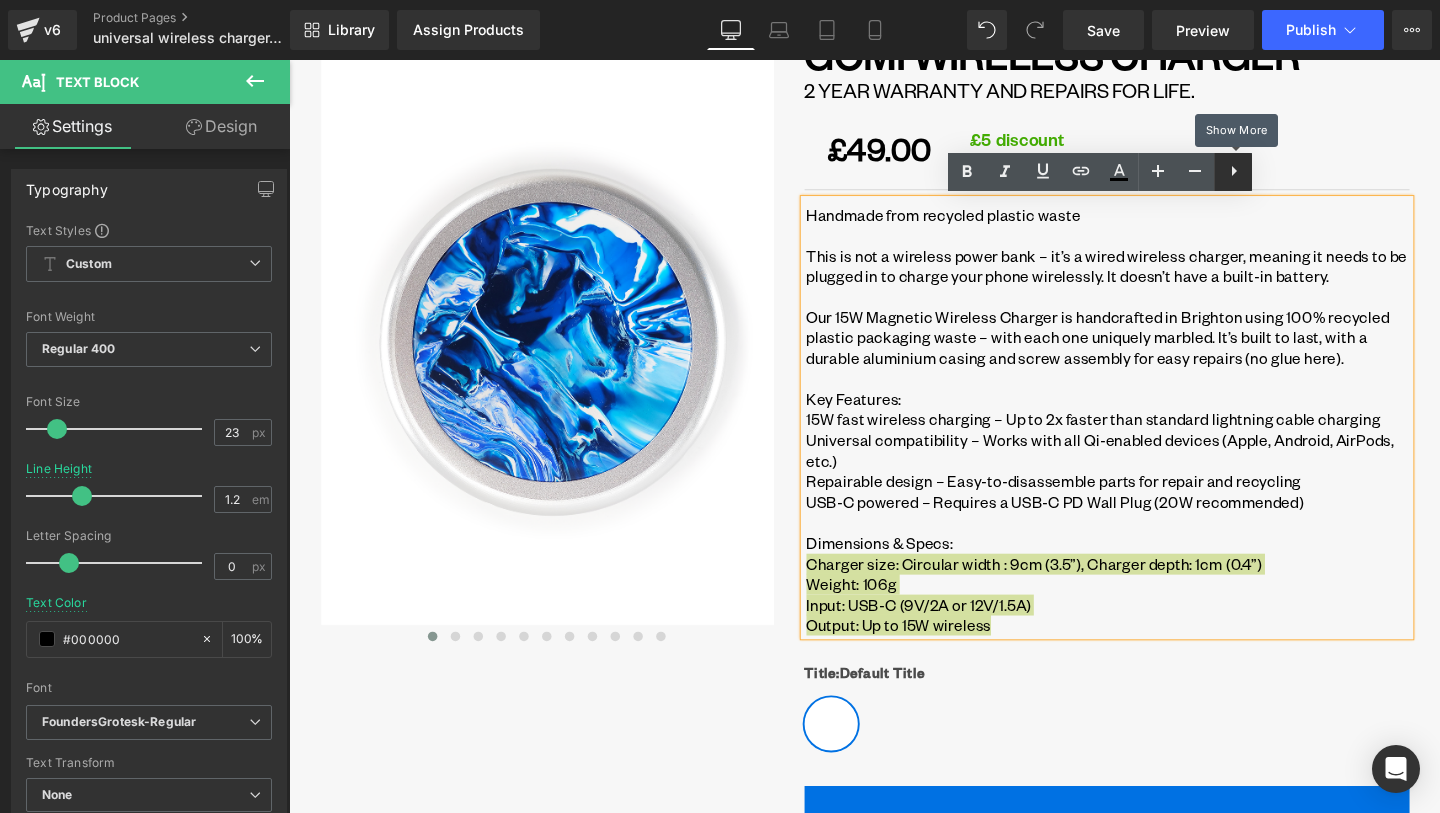 click 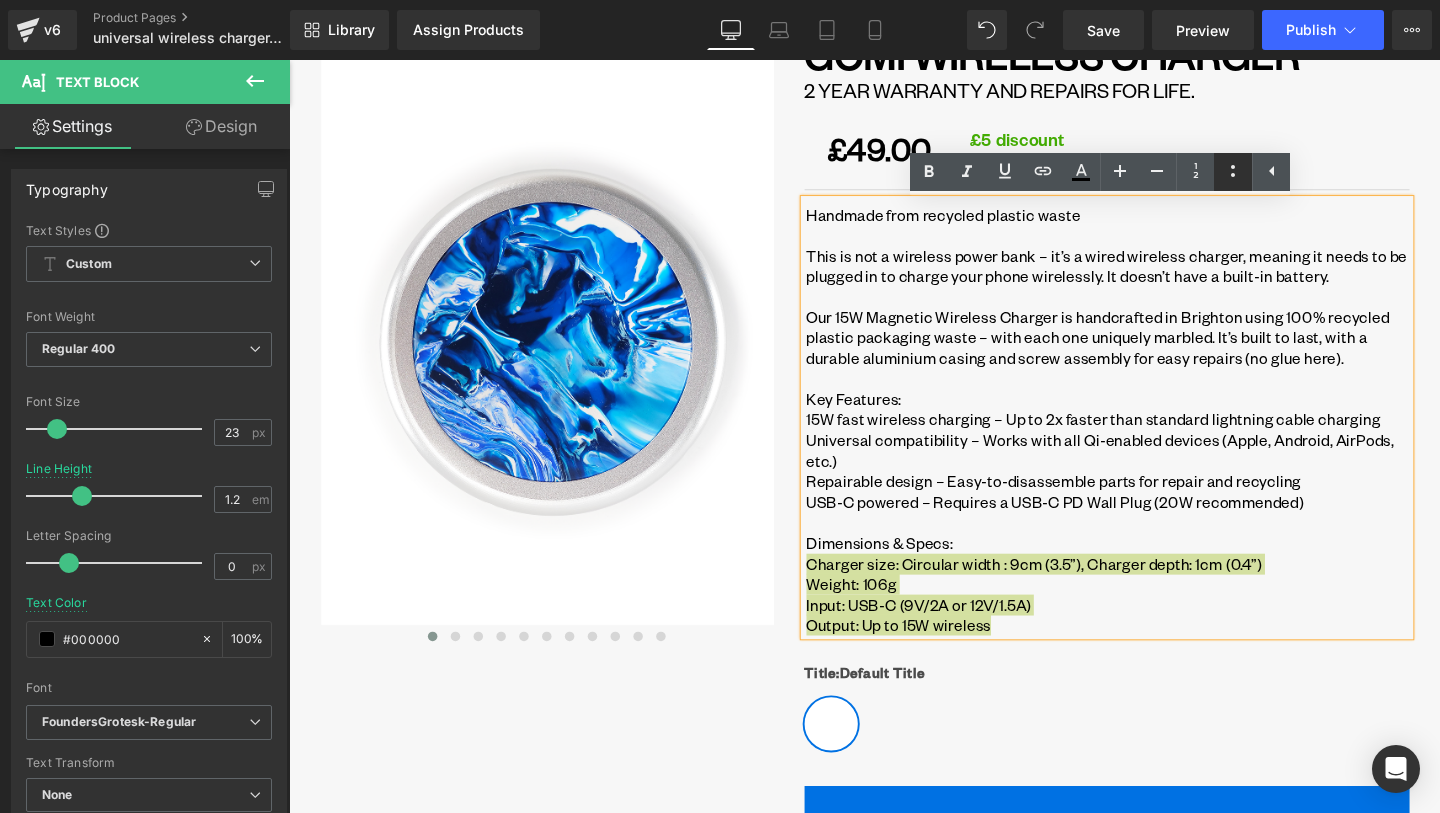 click at bounding box center (1233, 172) 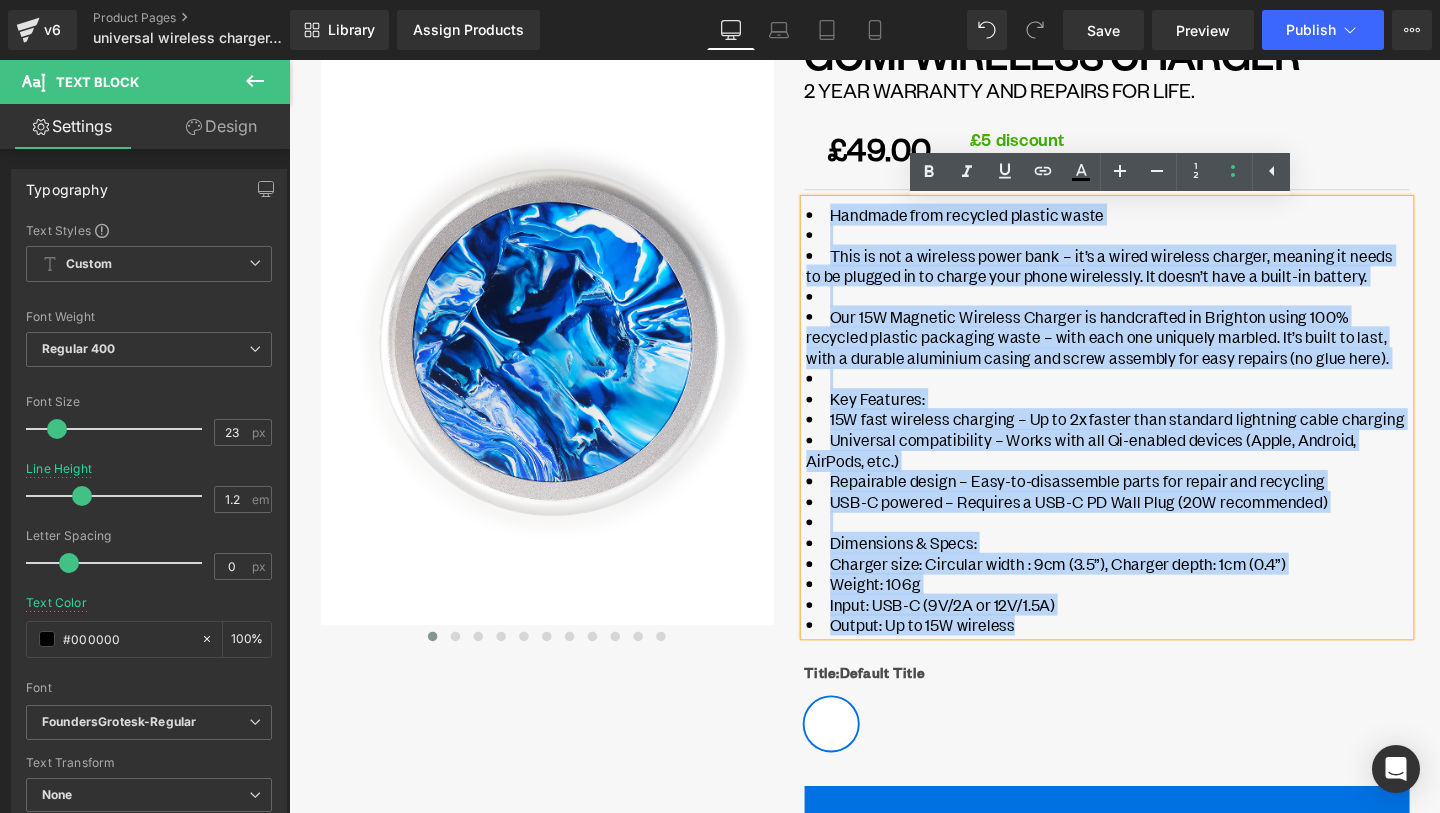 click on "Repairable design – Easy-to-disassemble parts for repair and recycling" at bounding box center (1150, 503) 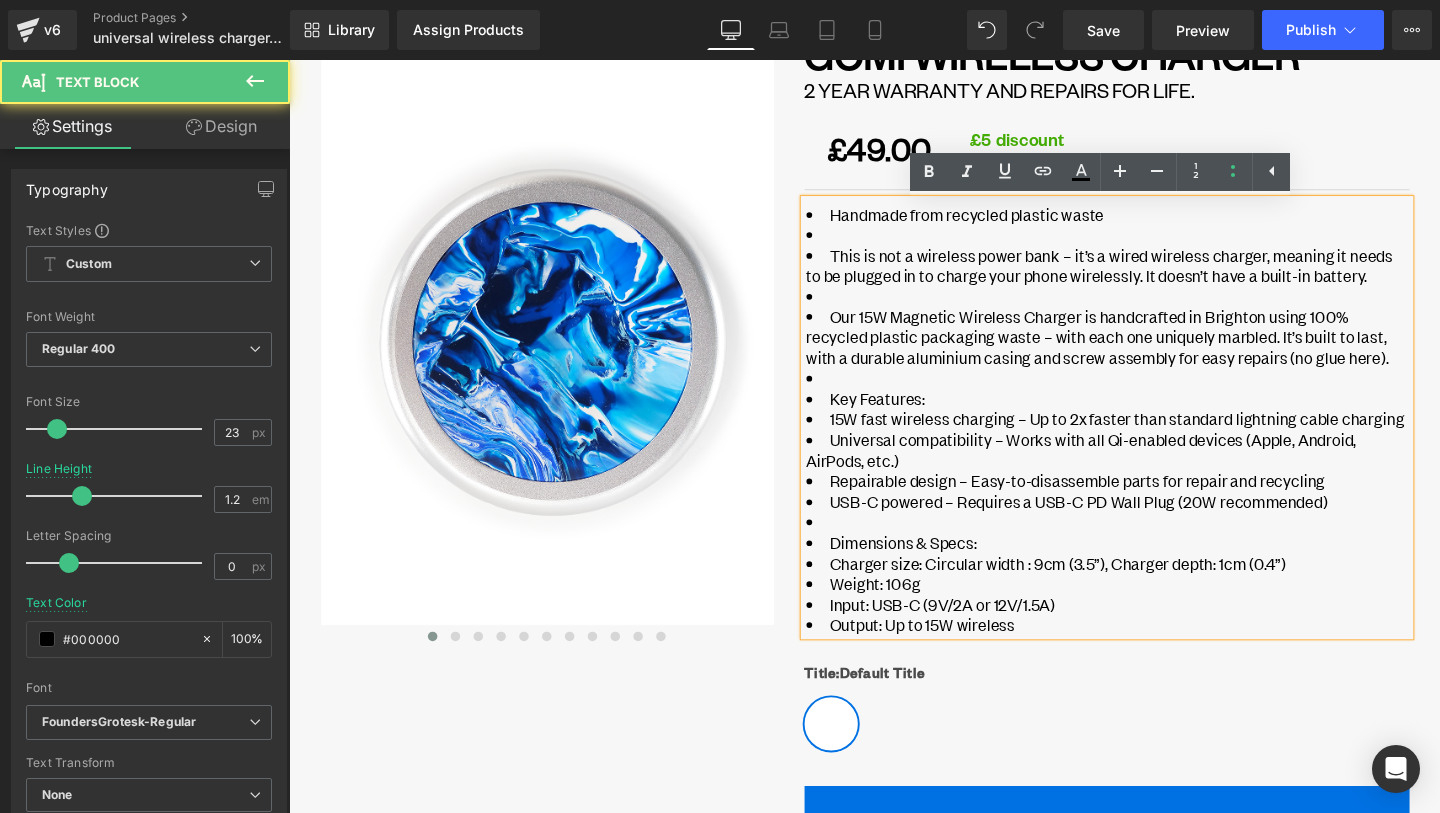 click on "Dimensions & Specs:" at bounding box center (1150, 568) 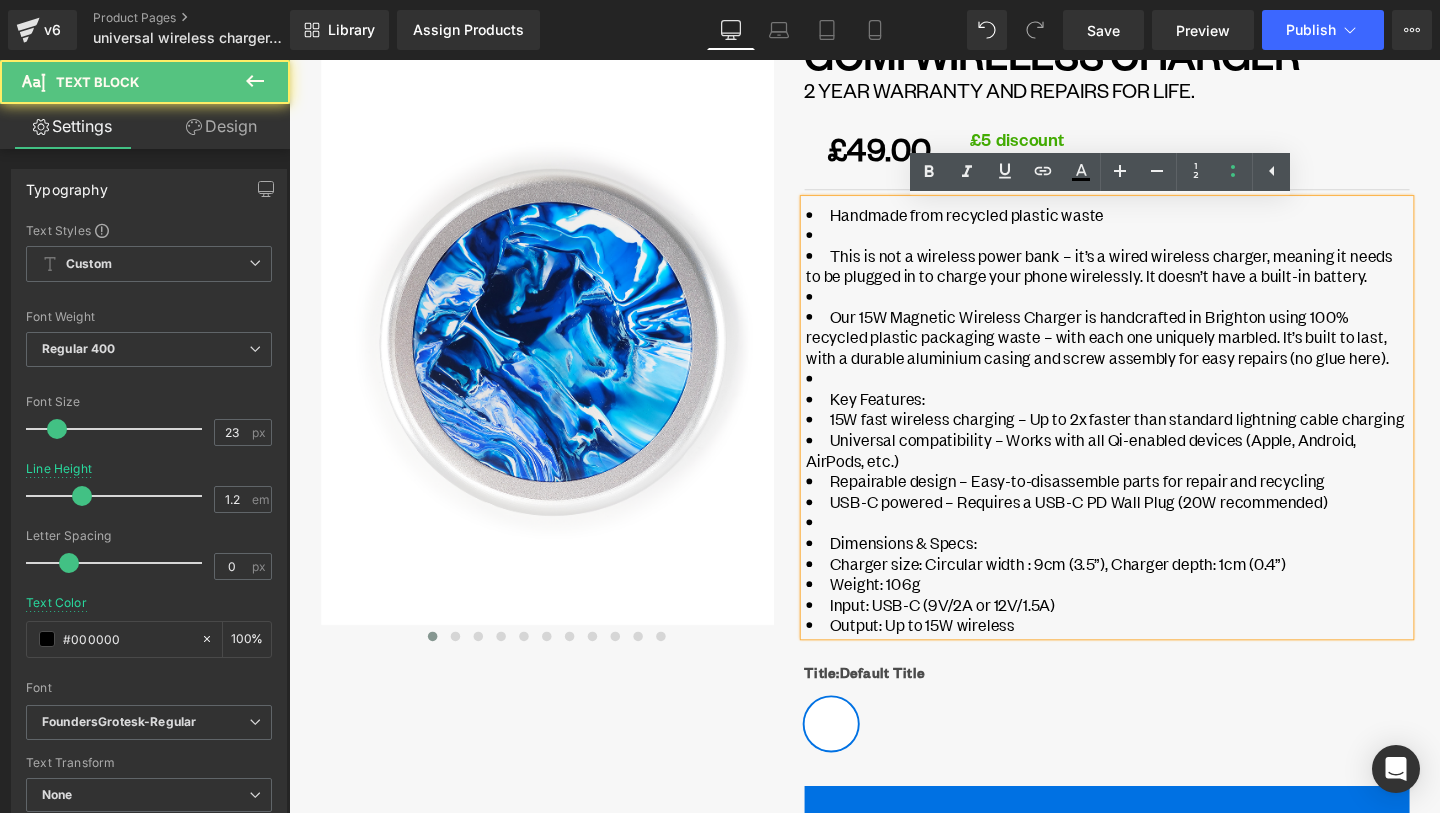 click on "Dimensions & Specs:" at bounding box center (1150, 568) 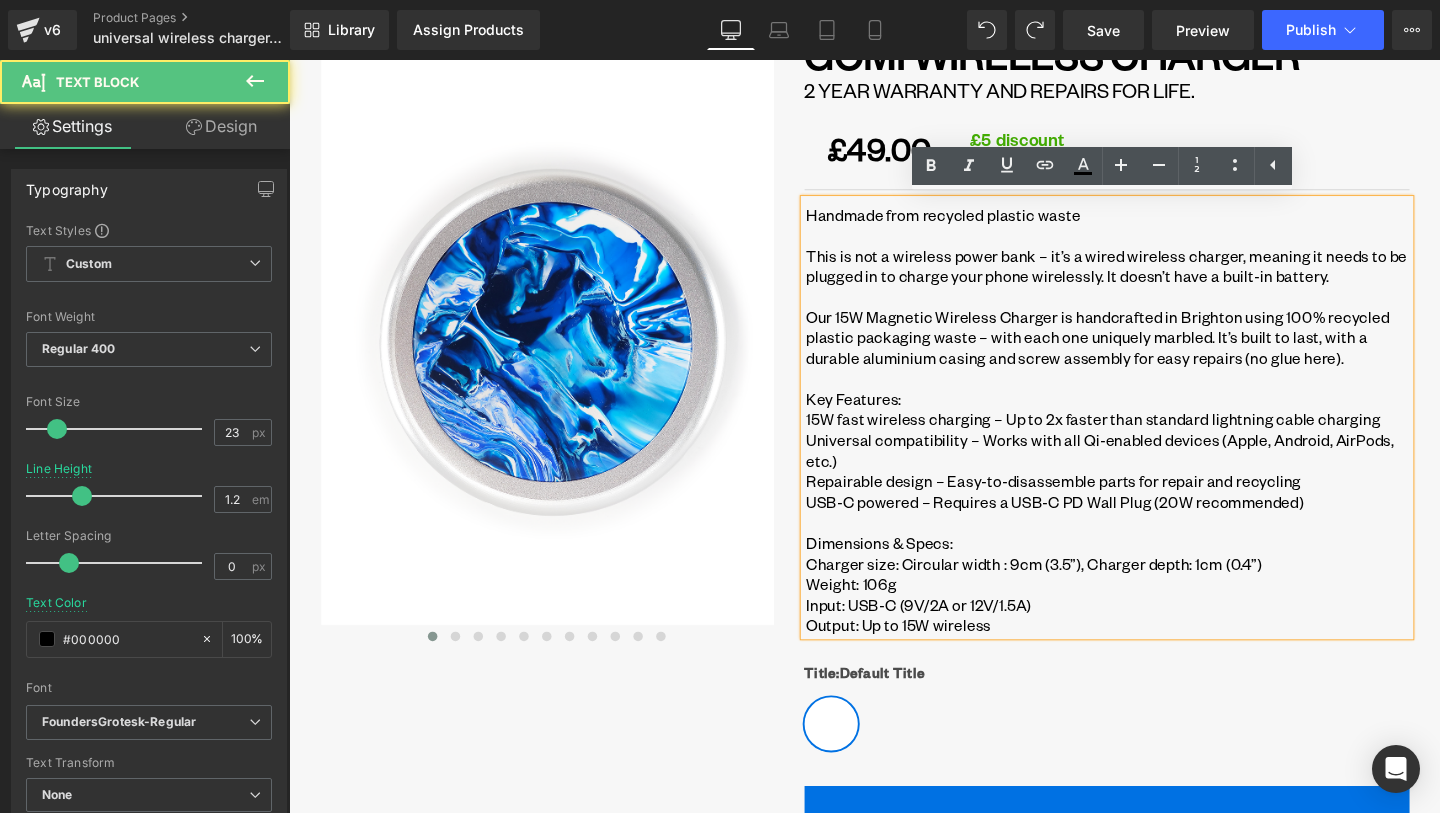 click on "15W fast wireless charging – Up to 2x faster than standard lightning cable charging" at bounding box center [1150, 438] 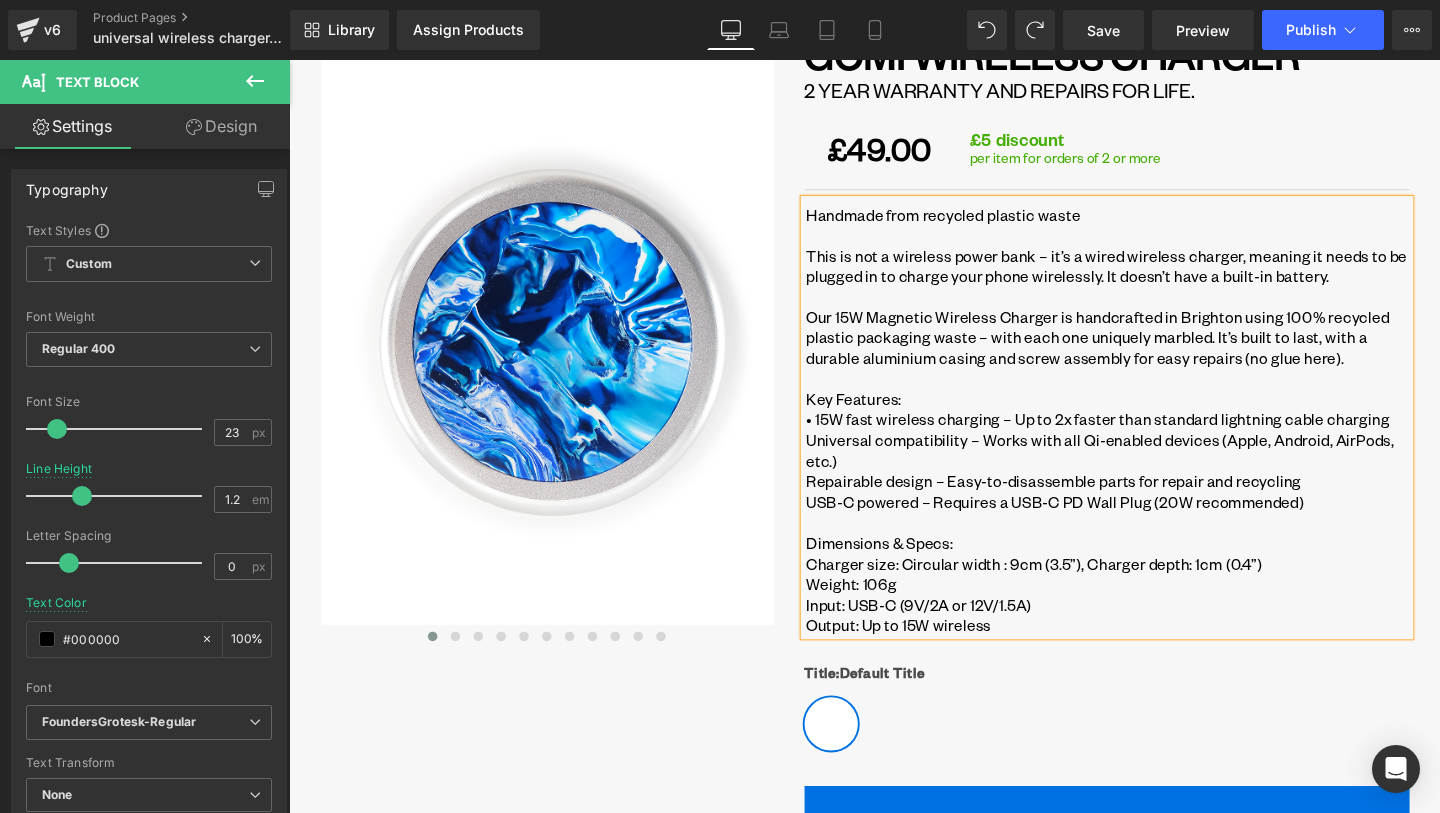click on "Repairable design – Easy-to-disassemble parts for repair and recycling" at bounding box center (1150, 503) 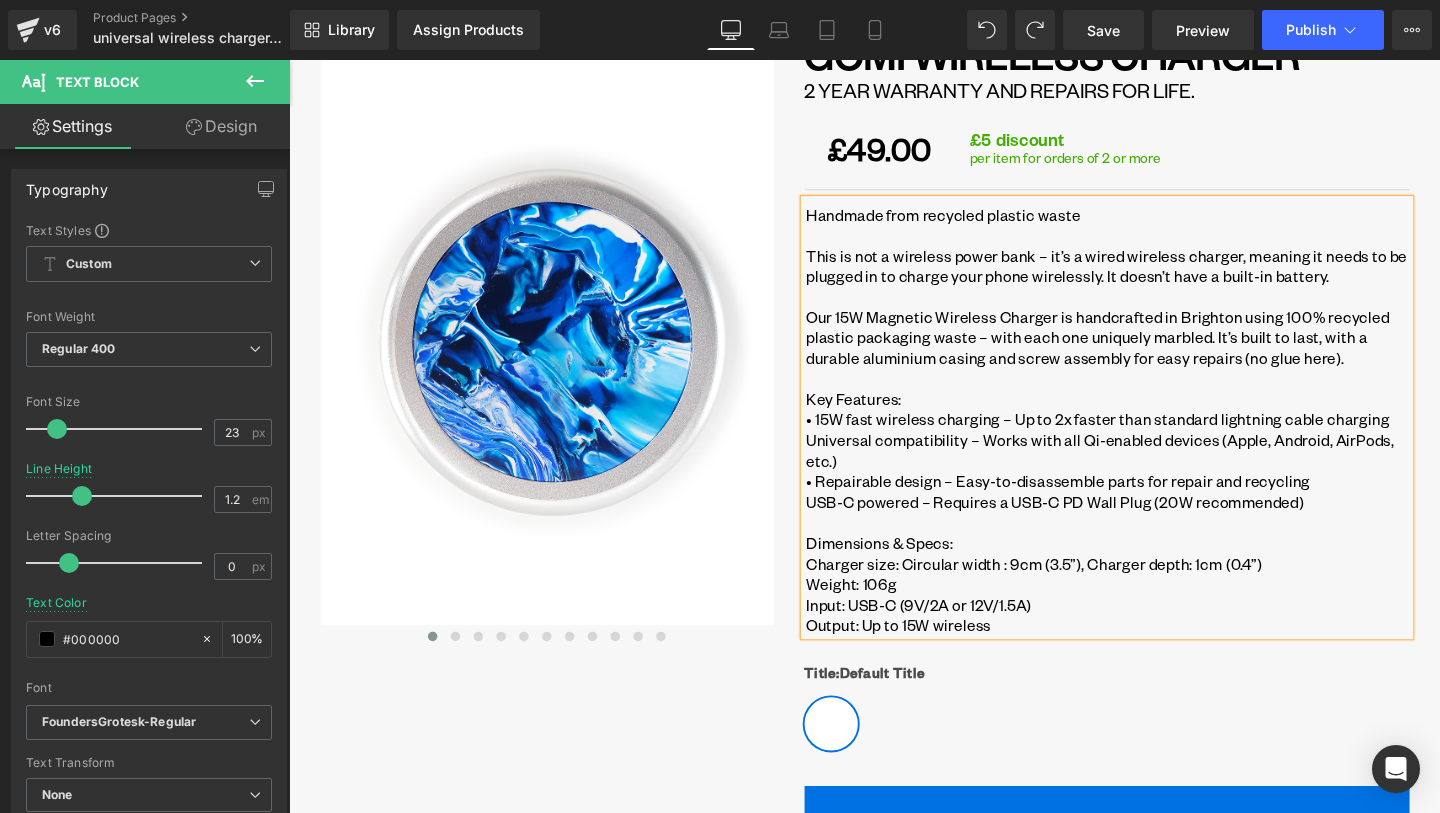 click on "USB-C powered – Requires a USB-C PD Wall Plug (20W recommended)" at bounding box center [1150, 525] 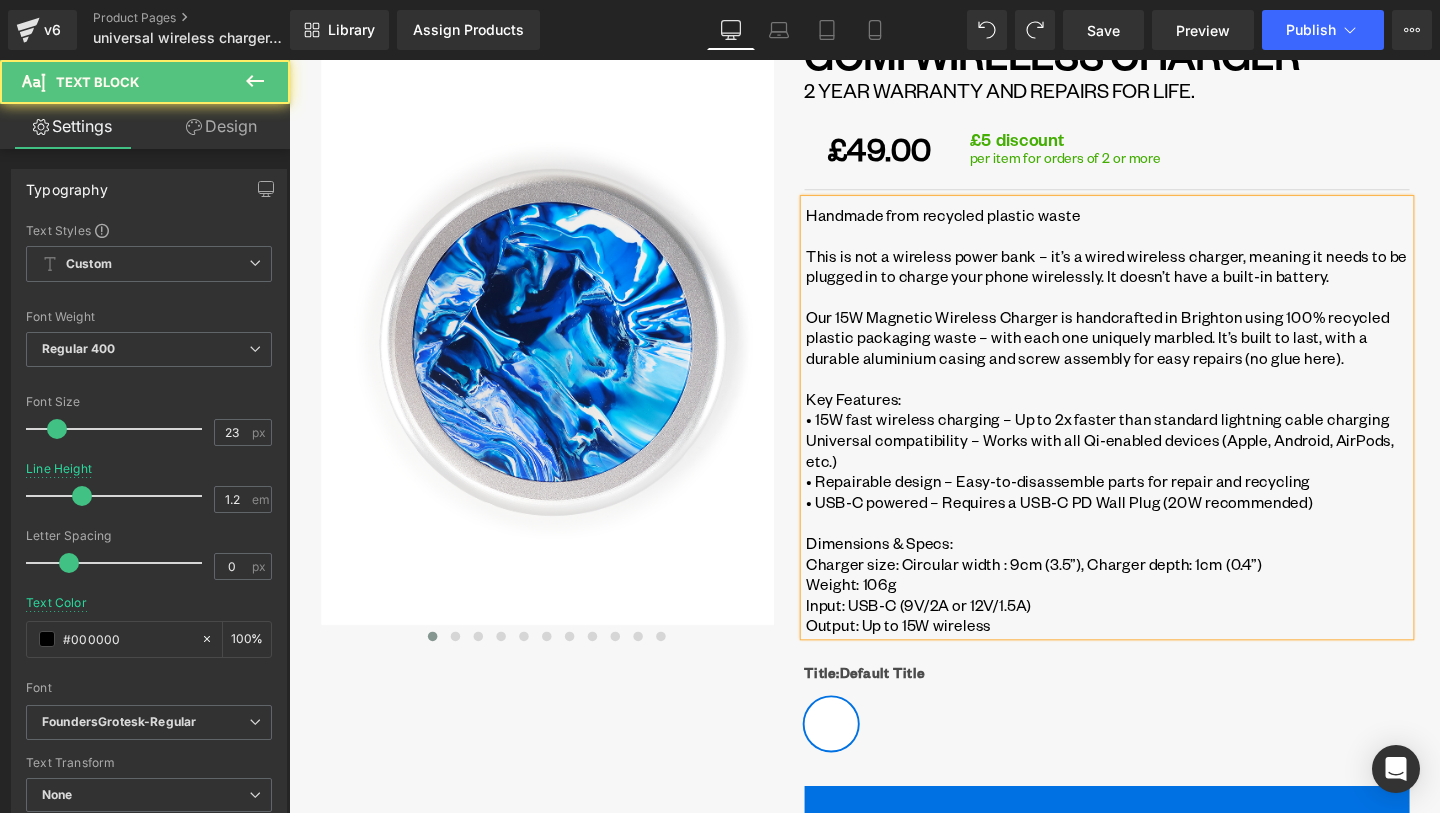 click on "Charger size: Circular width : 9cm (3.5”), Charger depth: 1cm (0.4”)" at bounding box center (1150, 590) 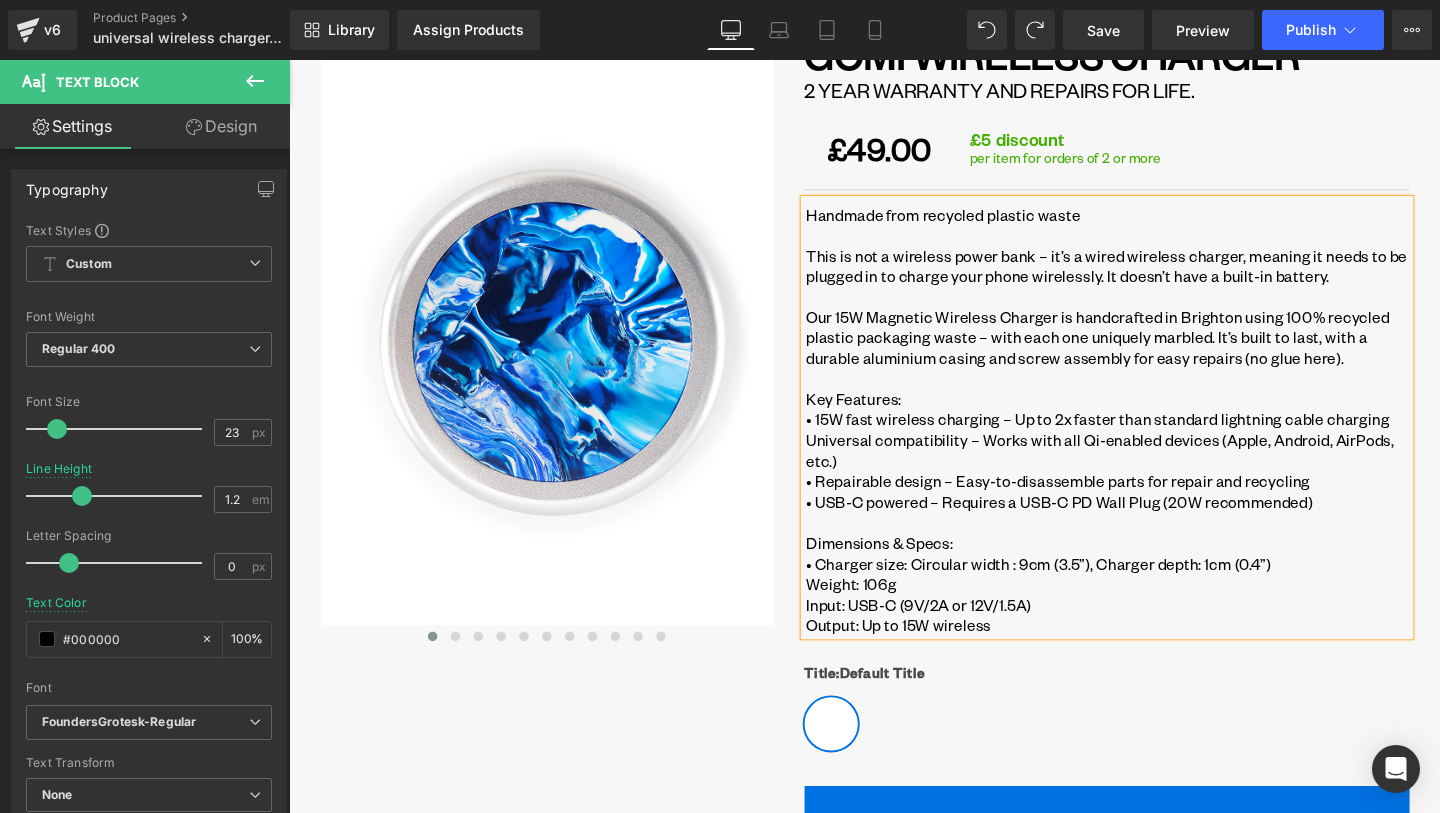 click on "Handmade from recycled plastic waste This is not a wireless power bank – it’s a wired wireless charger, meaning it needs to be plugged in to charge your phone wirelessly. It doesn’t have a built-in battery. Our 15W Magnetic Wireless Charger is handcrafted in Brighton using 100% recycled plastic packaging waste – with each one uniquely marbled. It’s built to last, with a durable aluminium casing and screw assembly for easy repairs (no glue here). Key Features: • 15W fast wireless charging – Up to 2x faster than standard lightning cable charging Universal compatibility – Works with all Qi-enabled devices (Apple, Android, AirPods, etc.) • Repairable design – Easy-to-disassemble parts for repair and recycling • USB-C powered – Requires a USB-C PD Wall Plug (20W recommended) Dimensions & Specs: • Charger size: Circular width : 9cm (3.5”), Charger depth: 1cm (0.4”) Weight: 106g Input: USB-C (9V/2A or 12V/1.5A) Output: Up to 15W wireless" at bounding box center (1149, 436) 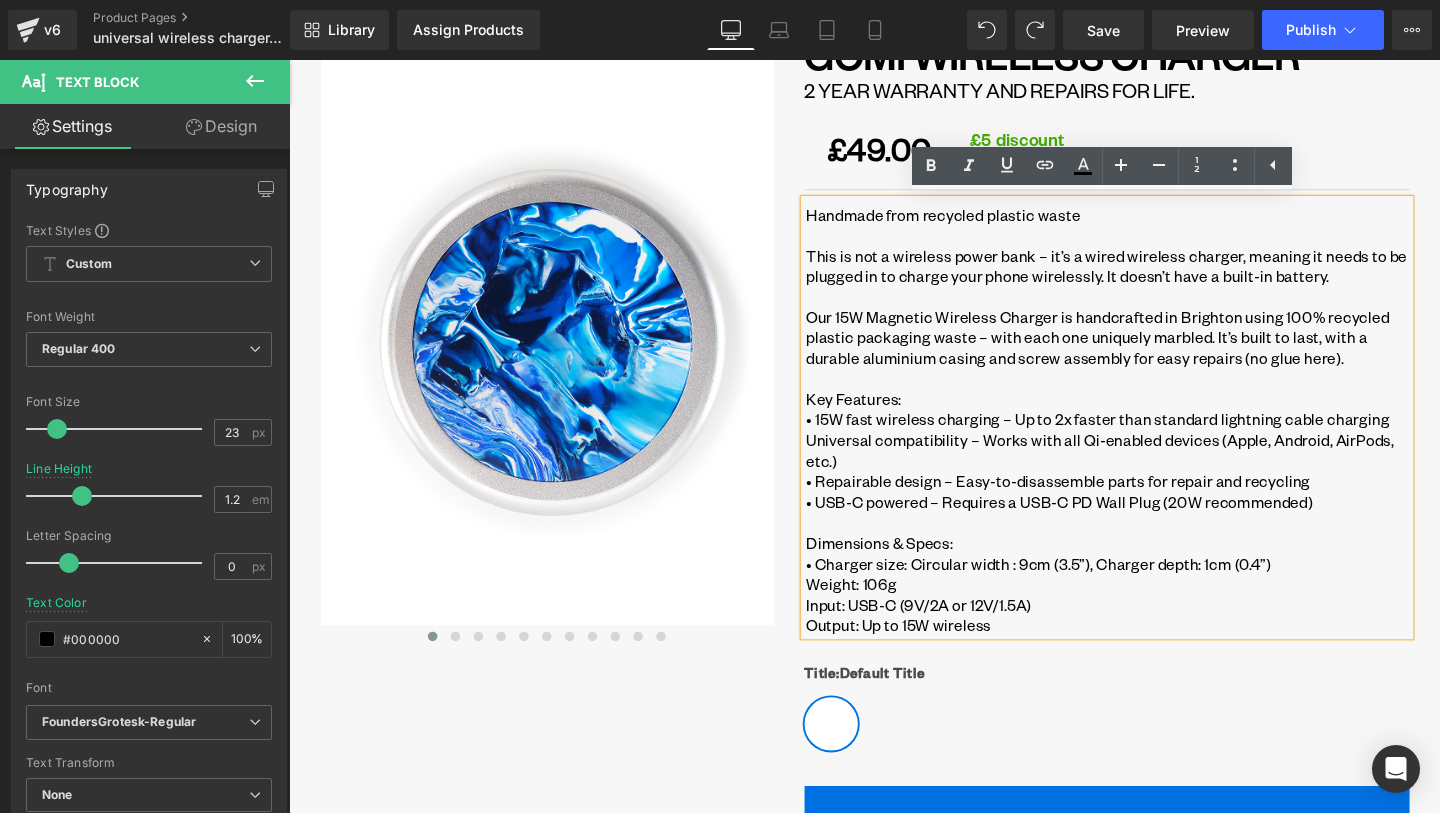 click on "Weight: 106g" at bounding box center [1150, 611] 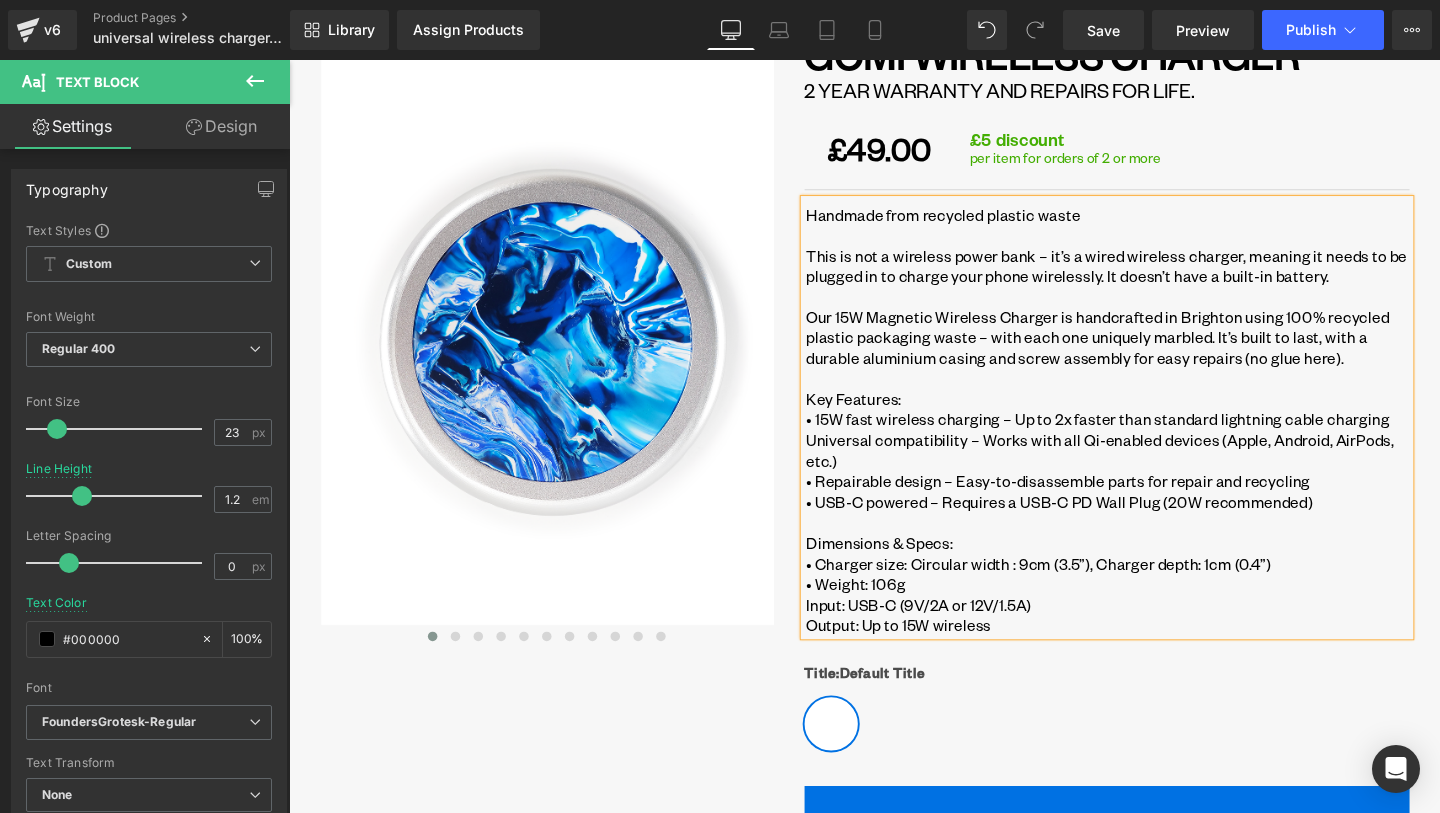 click on "Input: USB-C (9V/2A or 12V/1.5A)" at bounding box center [1150, 633] 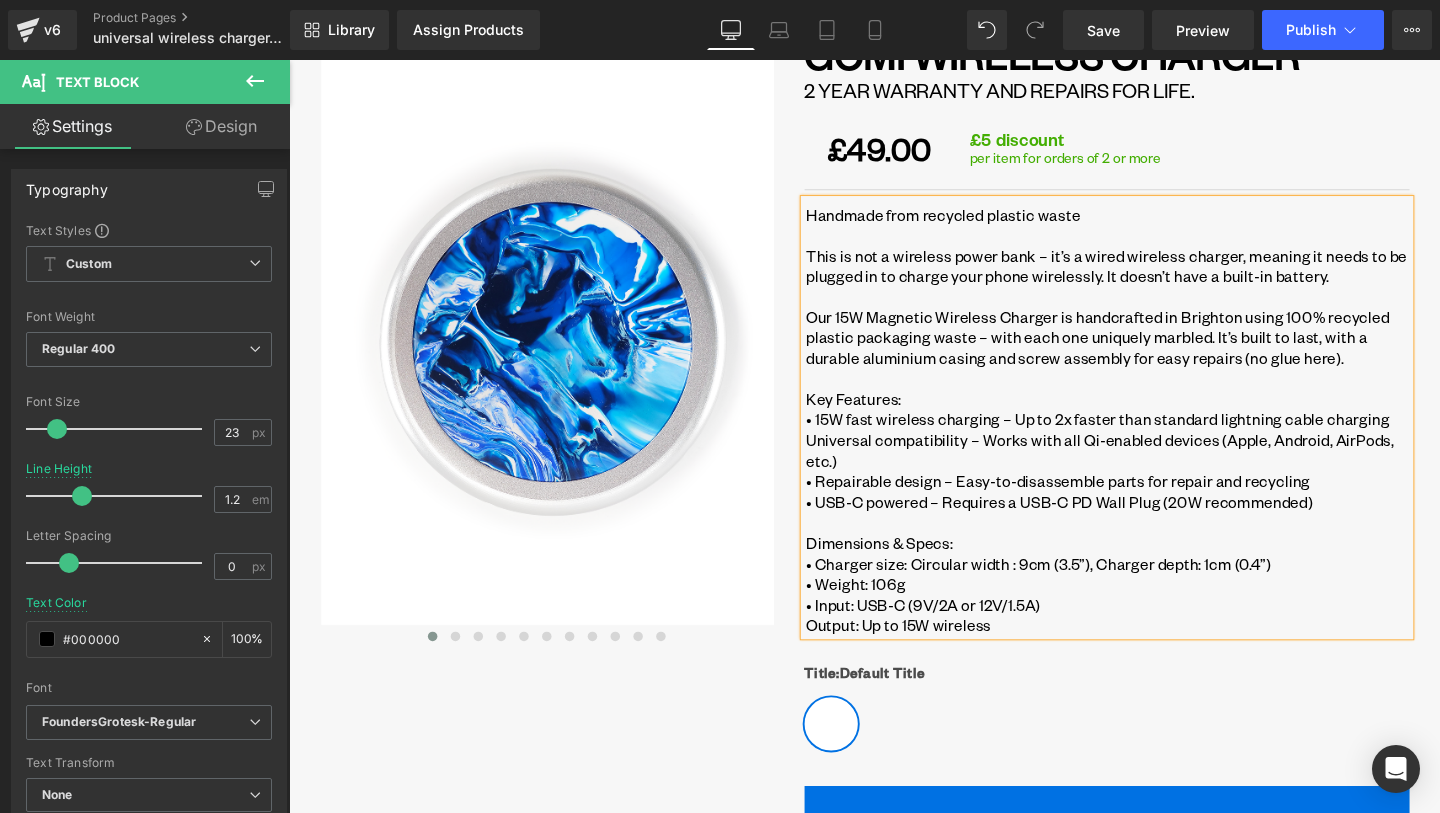click on "Handmade from recycled plastic waste This is not a wireless power bank – it’s a wired wireless charger, meaning it needs to be plugged in to charge your phone wirelessly. It doesn’t have a built-in battery. Our 15W Magnetic Wireless Charger is handcrafted in [CITY] using 100% recycled plastic packaging waste – with each one uniquely marbled. It’s built to last, with a durable aluminium casing and screw assembly for easy repairs (no glue here). Key Features: • 15W fast wireless charging – Up to 2x faster than standard lightning cable charging Universal compatibility – Works with all Qi-enabled devices (Apple, Android, AirPods, etc.) • Repairable design – Easy-to-disassemble parts for repair and recycling • USB-C powered – Requires a USB-C PD Wall Plug (20W recommended) Dimensions & Specs: • Charger size: Circular width : 9cm (3.5”), Charger depth: 1cm (0.4”) • Weight: 106g • Input: USB-C (9V/2A or 12V/1.5A) Output: Up to 15W wireless" at bounding box center [1149, 436] 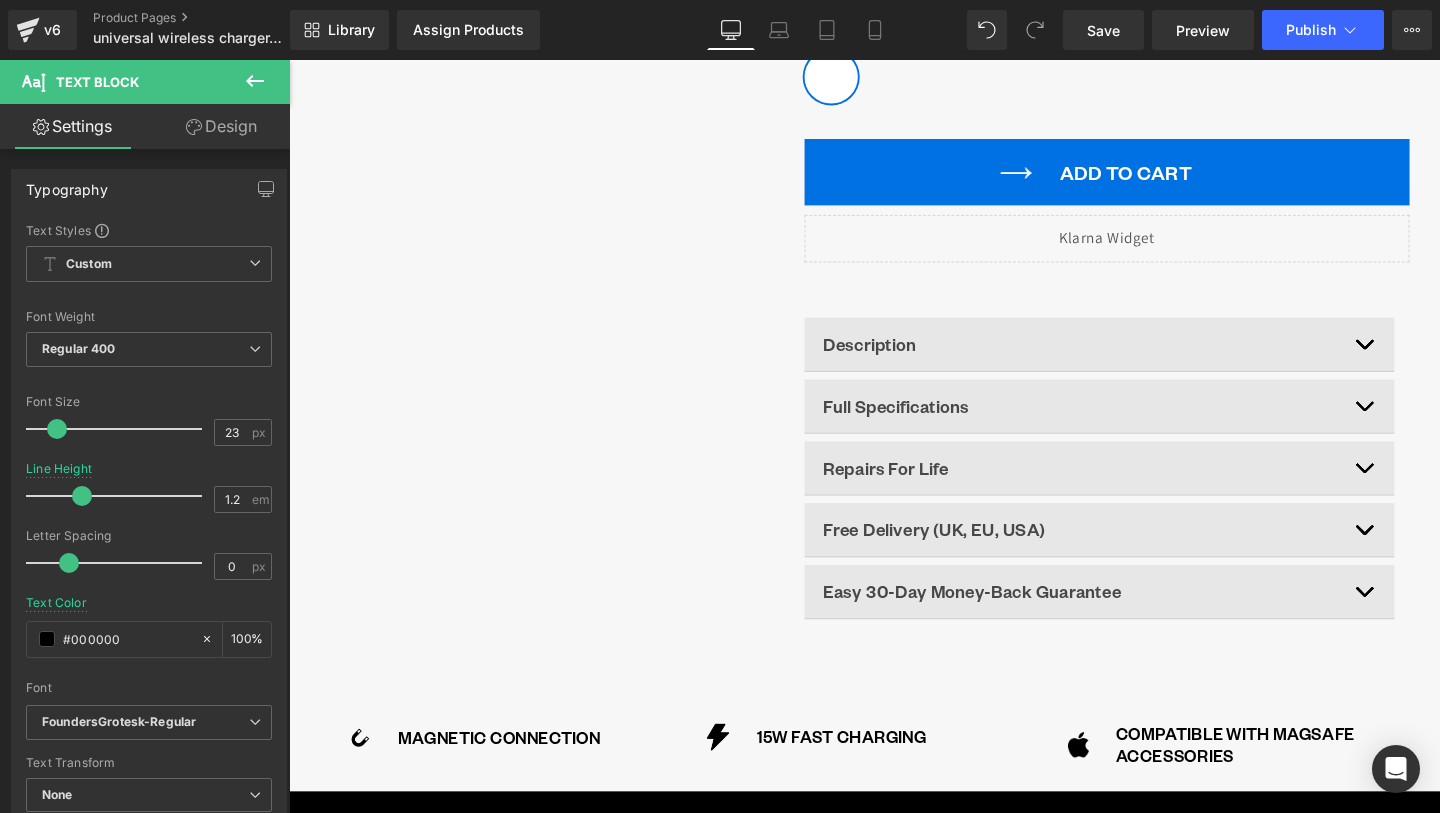 scroll, scrollTop: 895, scrollLeft: 0, axis: vertical 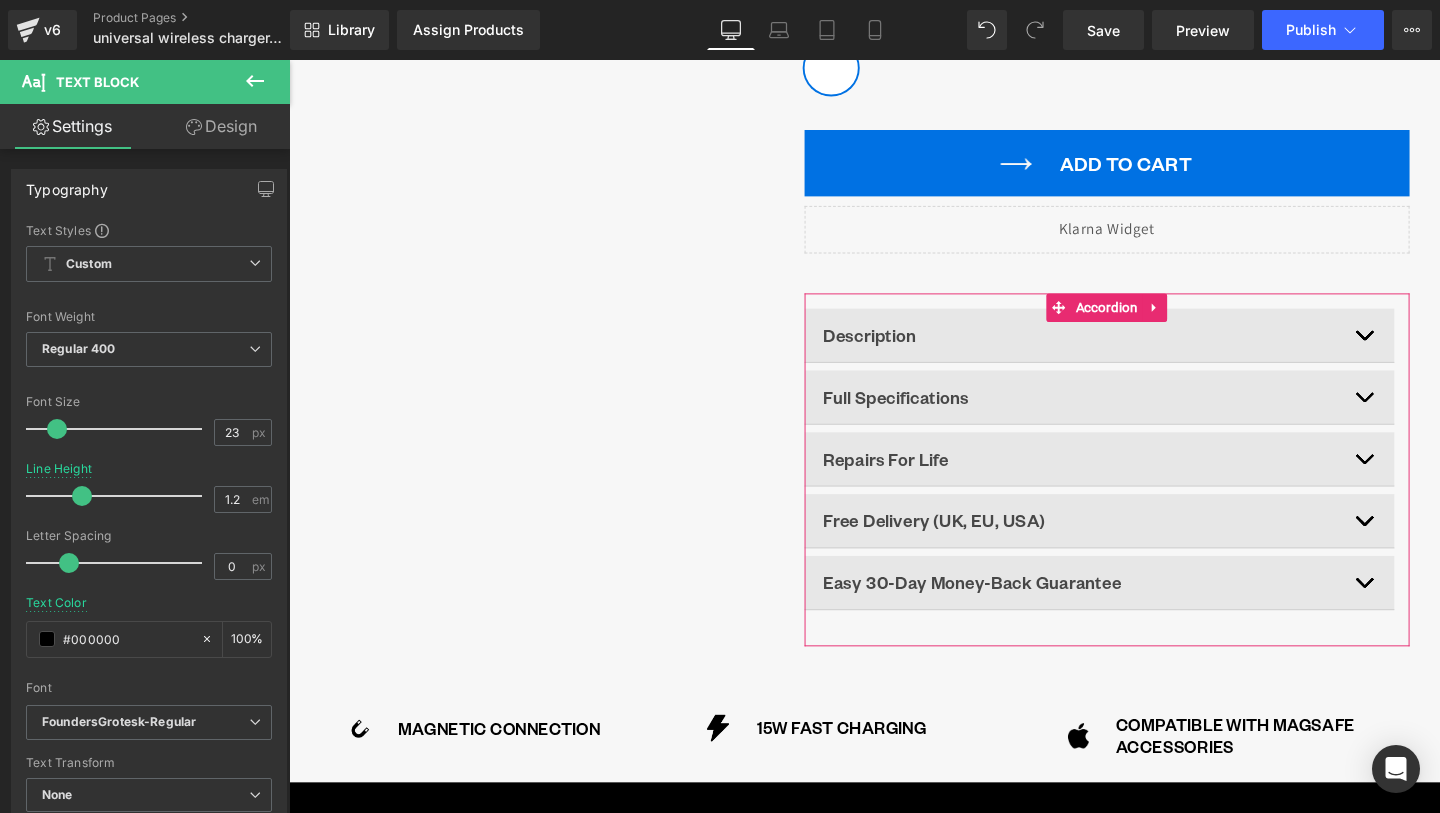 click at bounding box center [1431, 349] 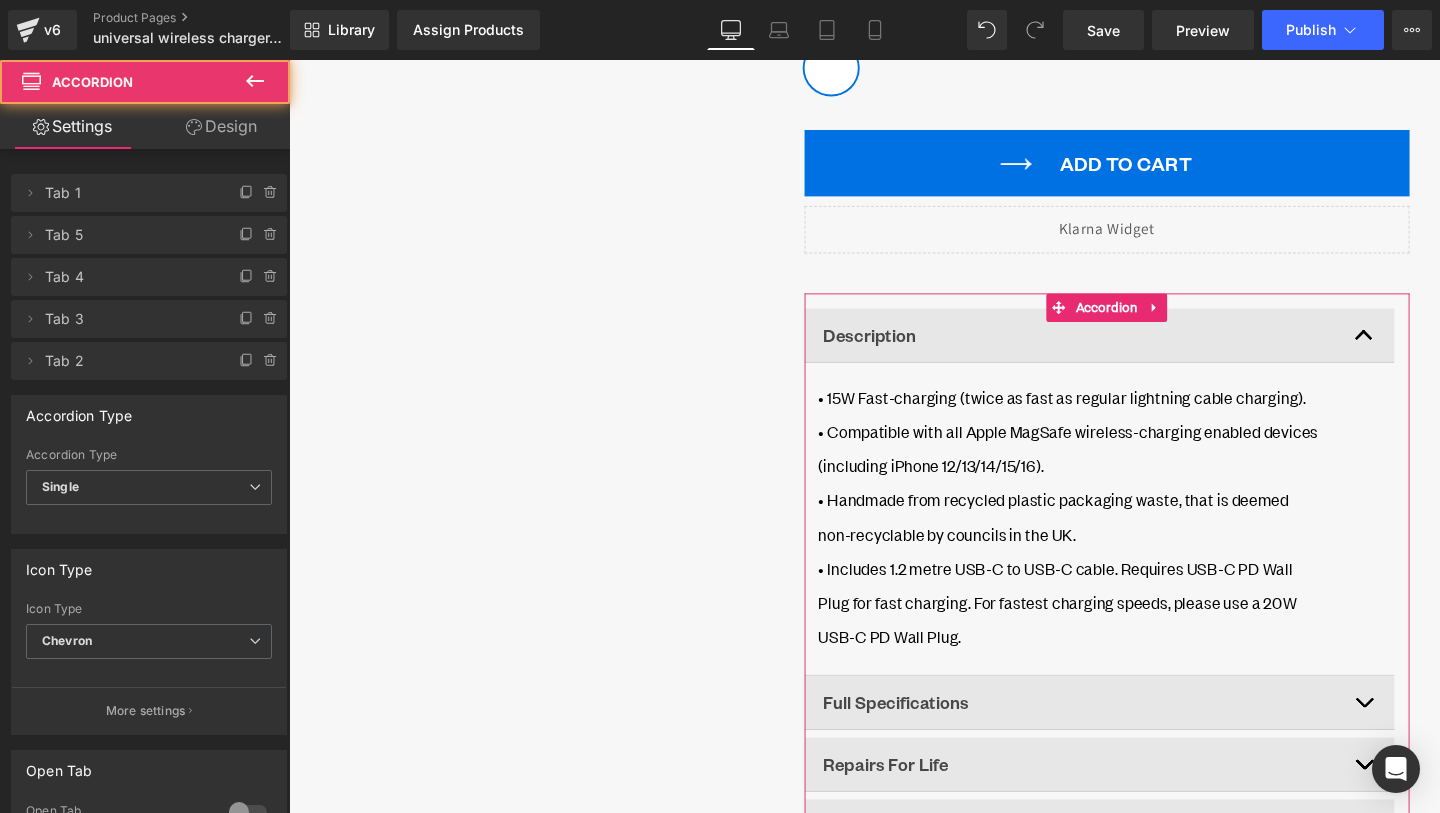 click at bounding box center [1431, 349] 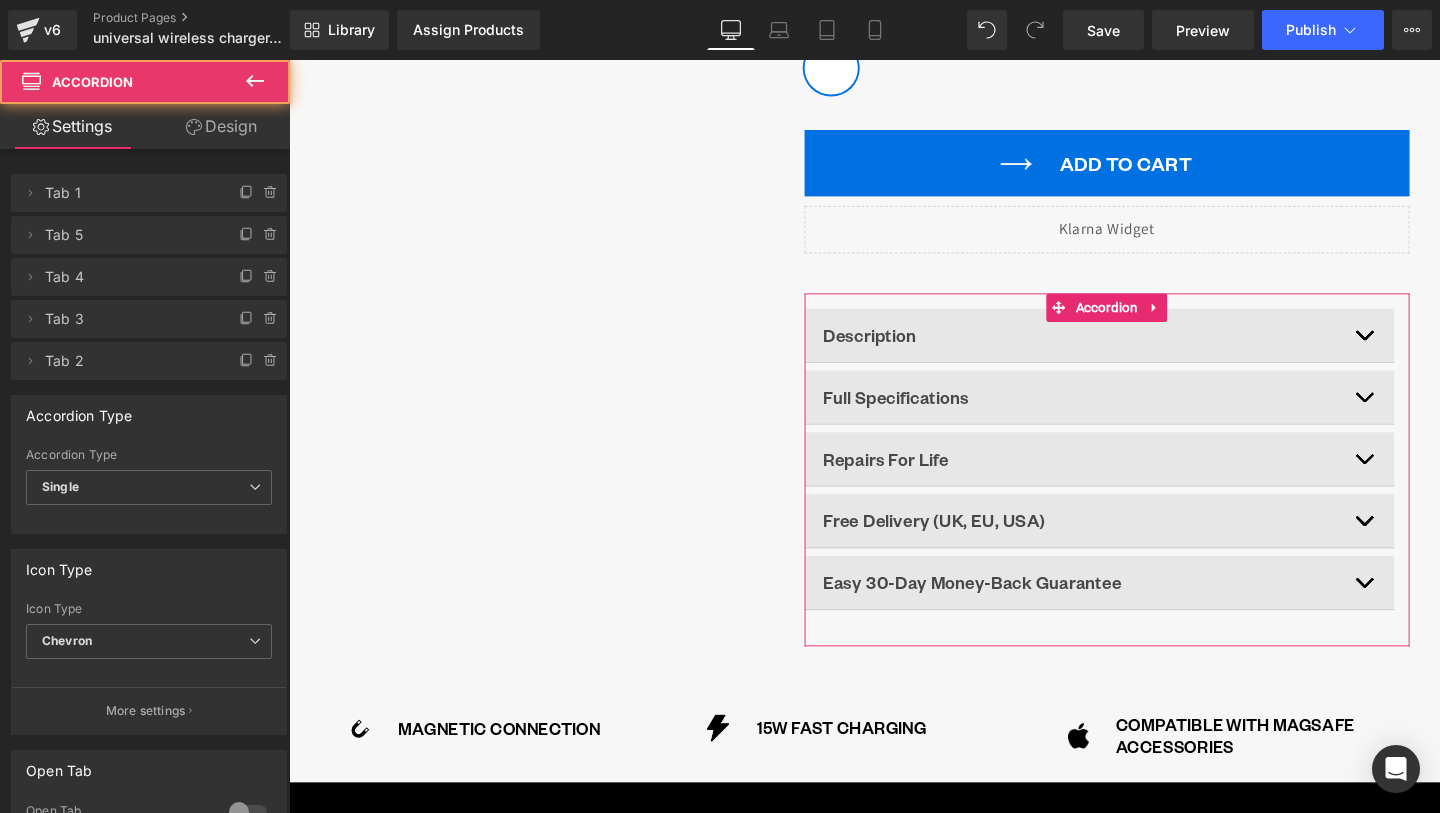 click at bounding box center (1431, 414) 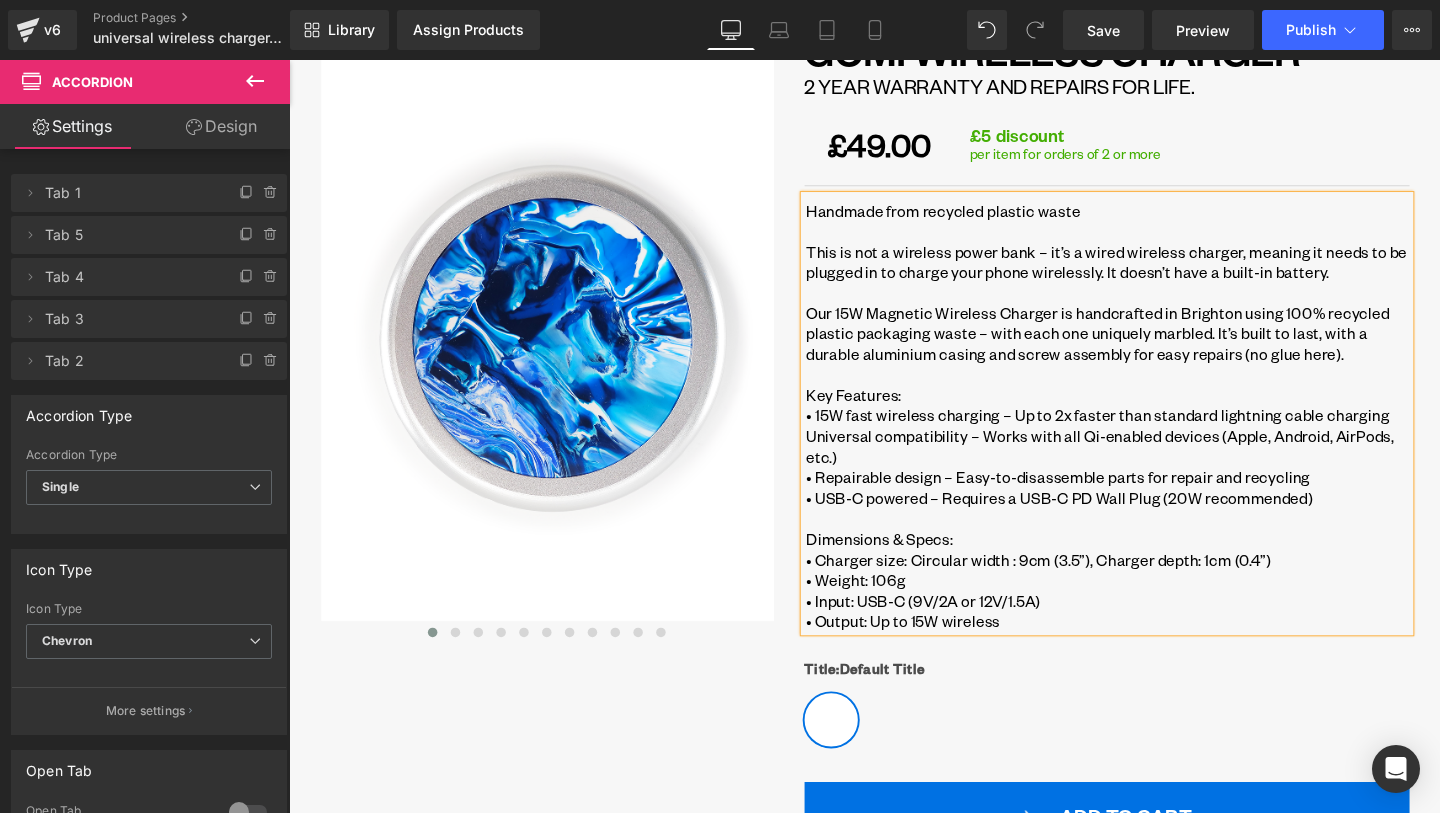 scroll, scrollTop: 213, scrollLeft: 0, axis: vertical 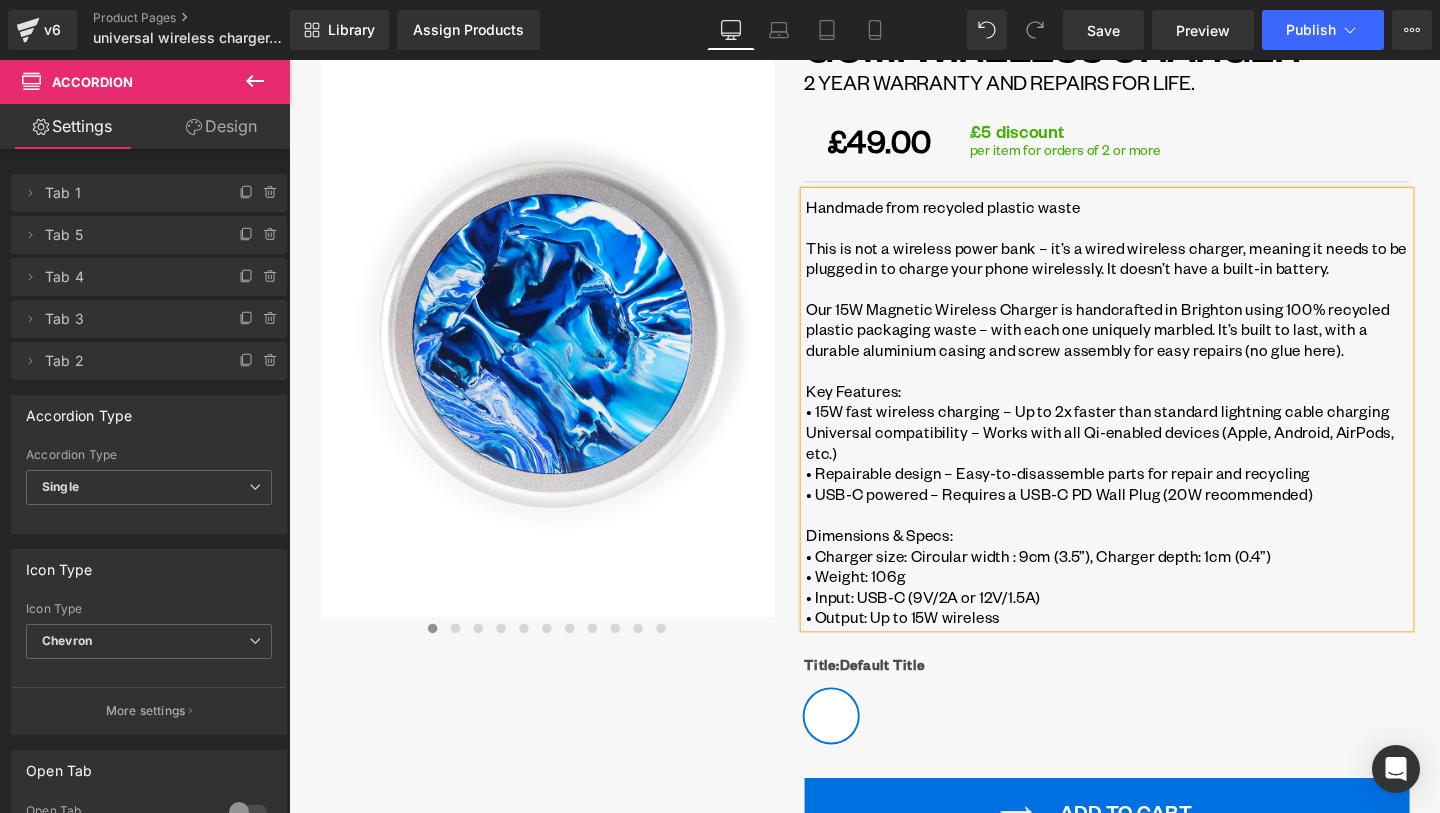 click on "• Output: Up to 15W wireless" at bounding box center [1150, 646] 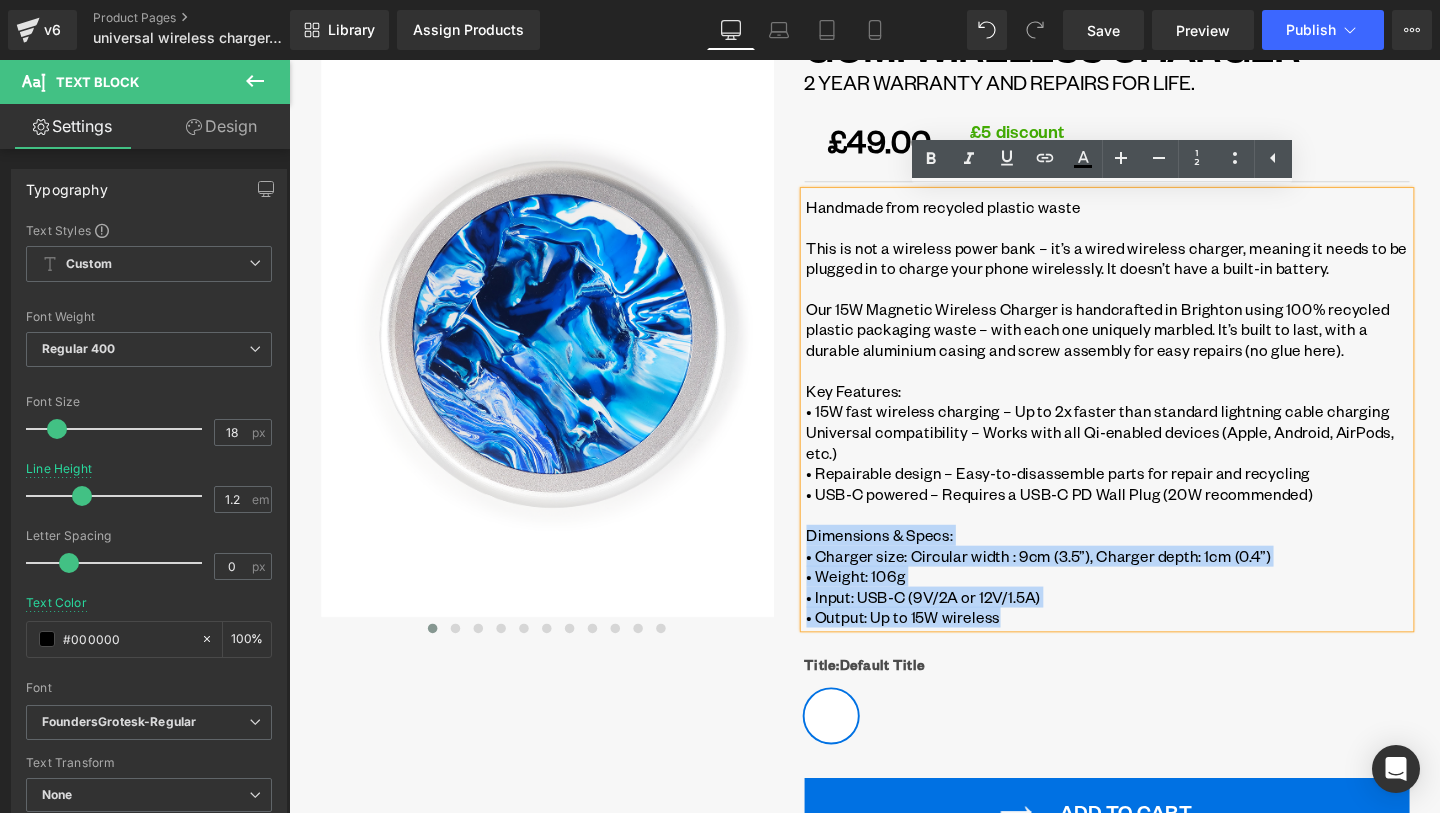 drag, startPoint x: 1116, startPoint y: 653, endPoint x: 833, endPoint y: 553, distance: 300.1483 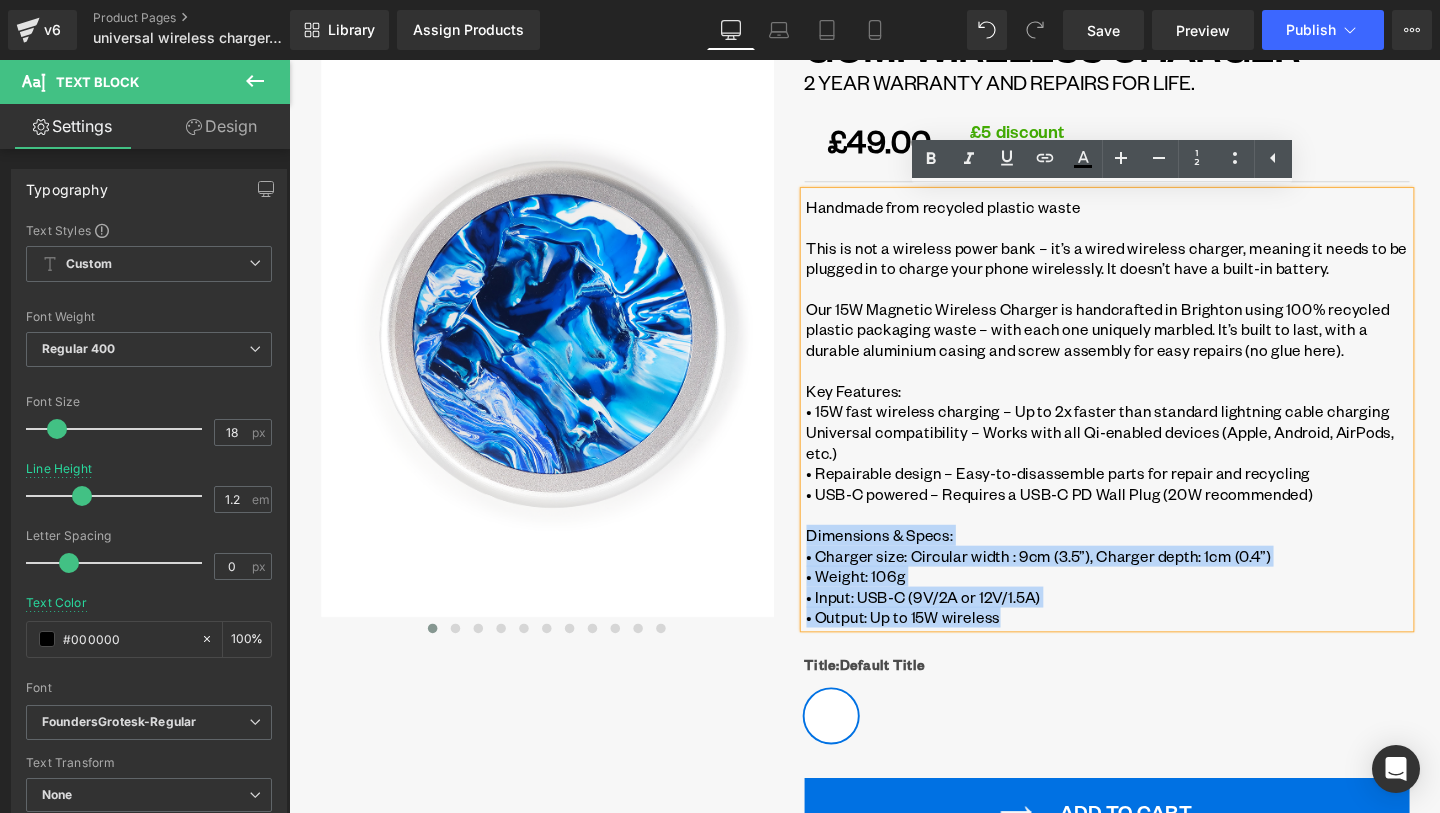 click on "Handmade from recycled plastic waste This is not a wireless power bank – it’s a wired wireless charger, meaning it needs to be plugged in to charge your phone wirelessly. It doesn’t have a built-in battery. Our 15W Magnetic Wireless Charger is handcrafted in Brighton using 100% recycled plastic packaging waste – with each one uniquely marbled. It’s built to last, with a durable aluminium casing and screw assembly for easy repairs (no glue here). Key Features: • 15W fast wireless charging – Up to 2x faster than standard lightning cable charging Universal compatibility – Works with all Qi-enabled devices (Apple, Android, AirPods, etc.) • Repairable design – Easy-to-disassemble parts for repair and recycling • USB-C powered – Requires a USB-C PD Wall Plug (20W recommended) Dimensions & Specs: • Charger size: Circular width : 9cm (3.5”), Charger depth: 1cm (0.4”) • Weight: 106g • Input: USB-C (9V/2A or 12V/1.5A) • Output: Up to 15W wireless" at bounding box center (1149, 428) 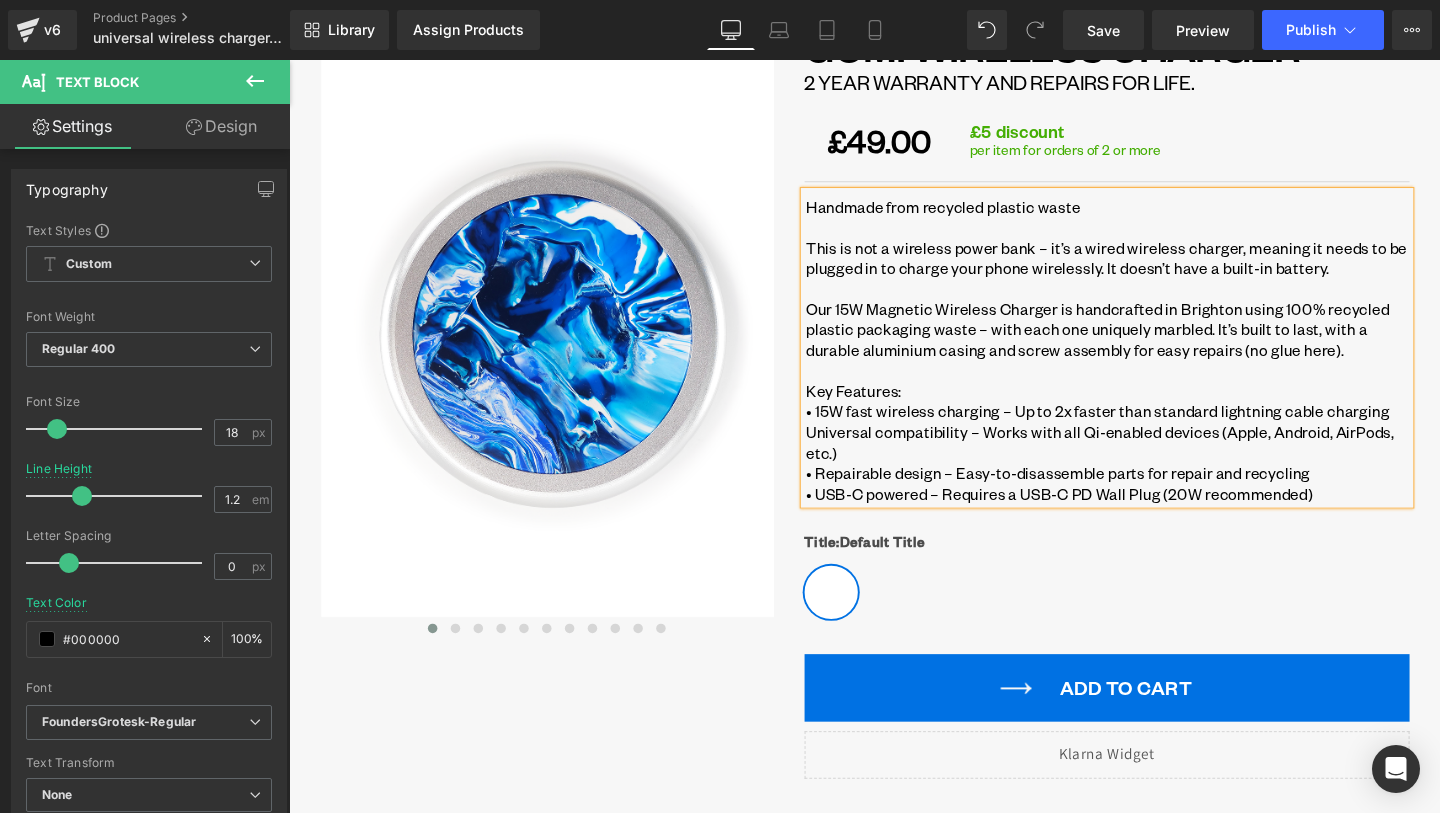 click on "Key Features:" at bounding box center (1150, 409) 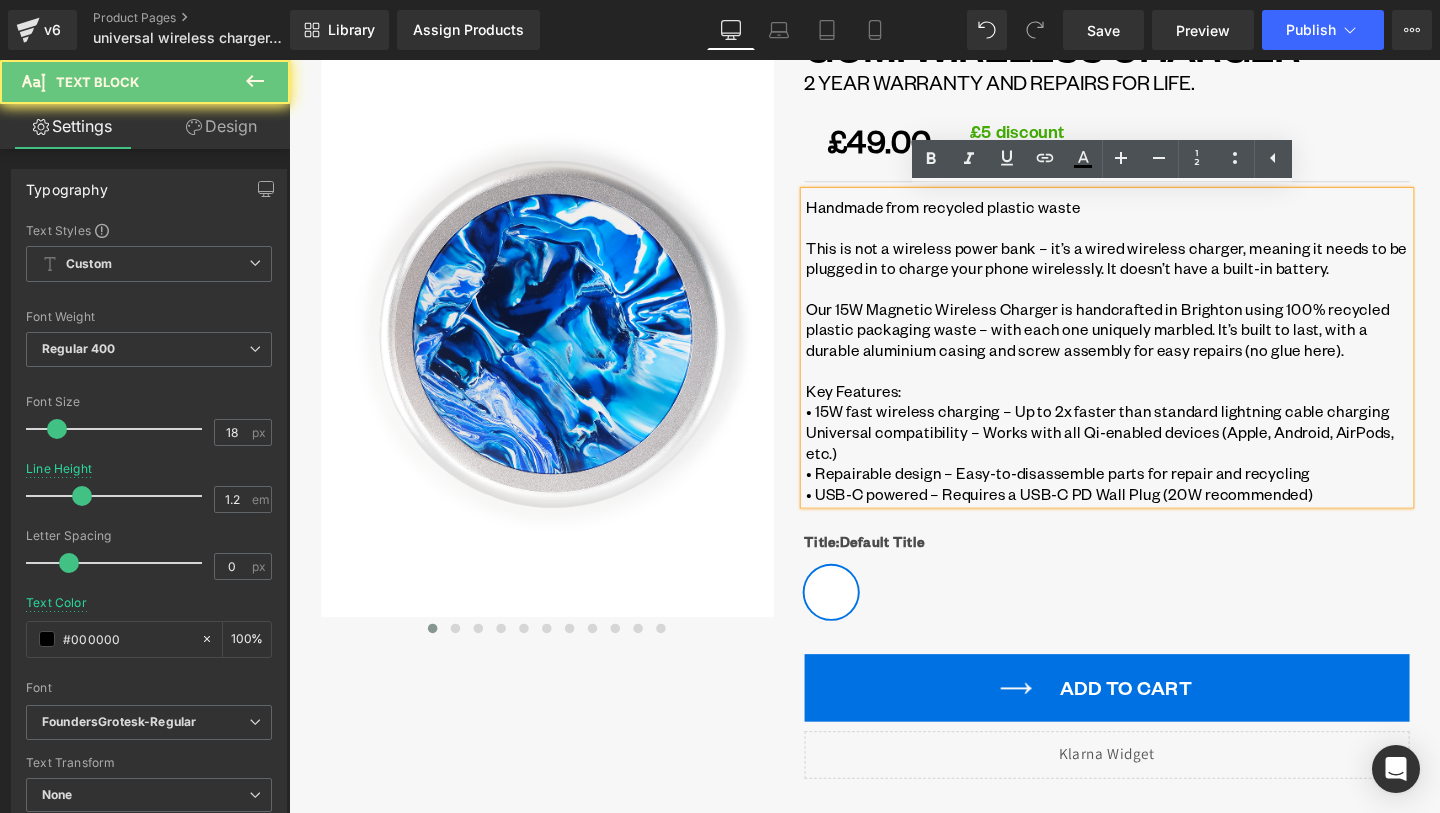 click on "Key Features:" at bounding box center [1150, 409] 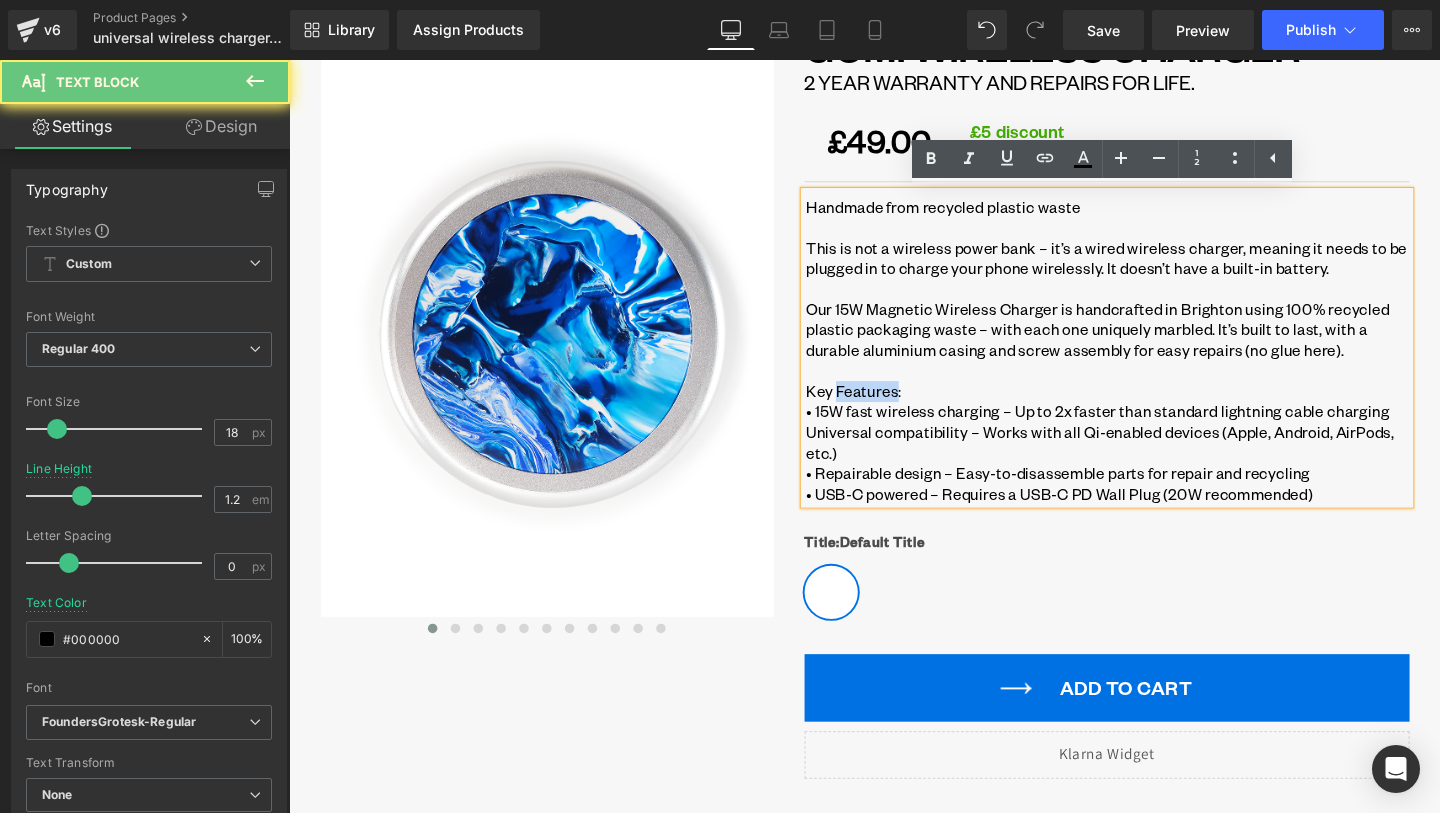 click on "Key Features:" at bounding box center (1150, 409) 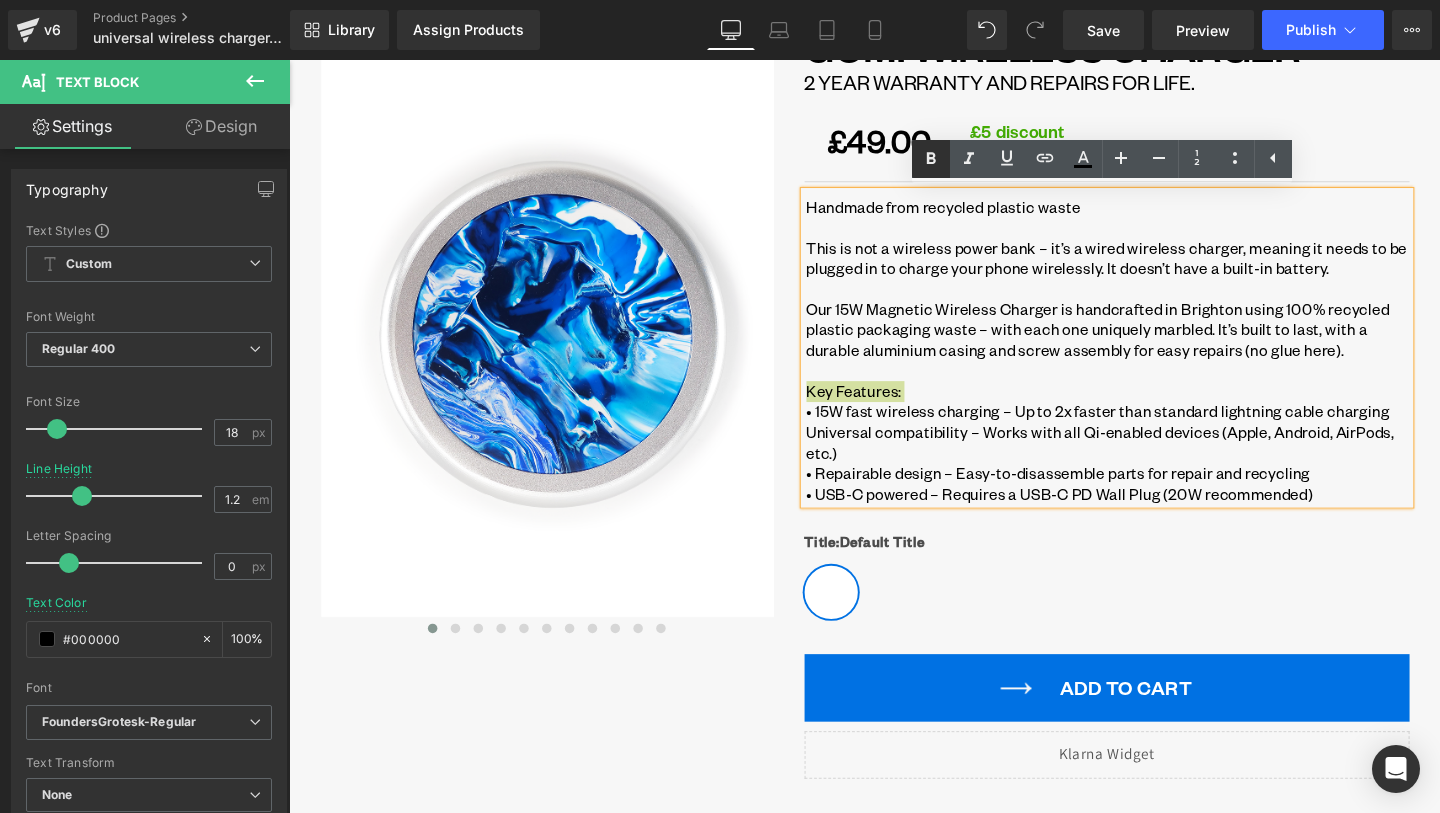 click 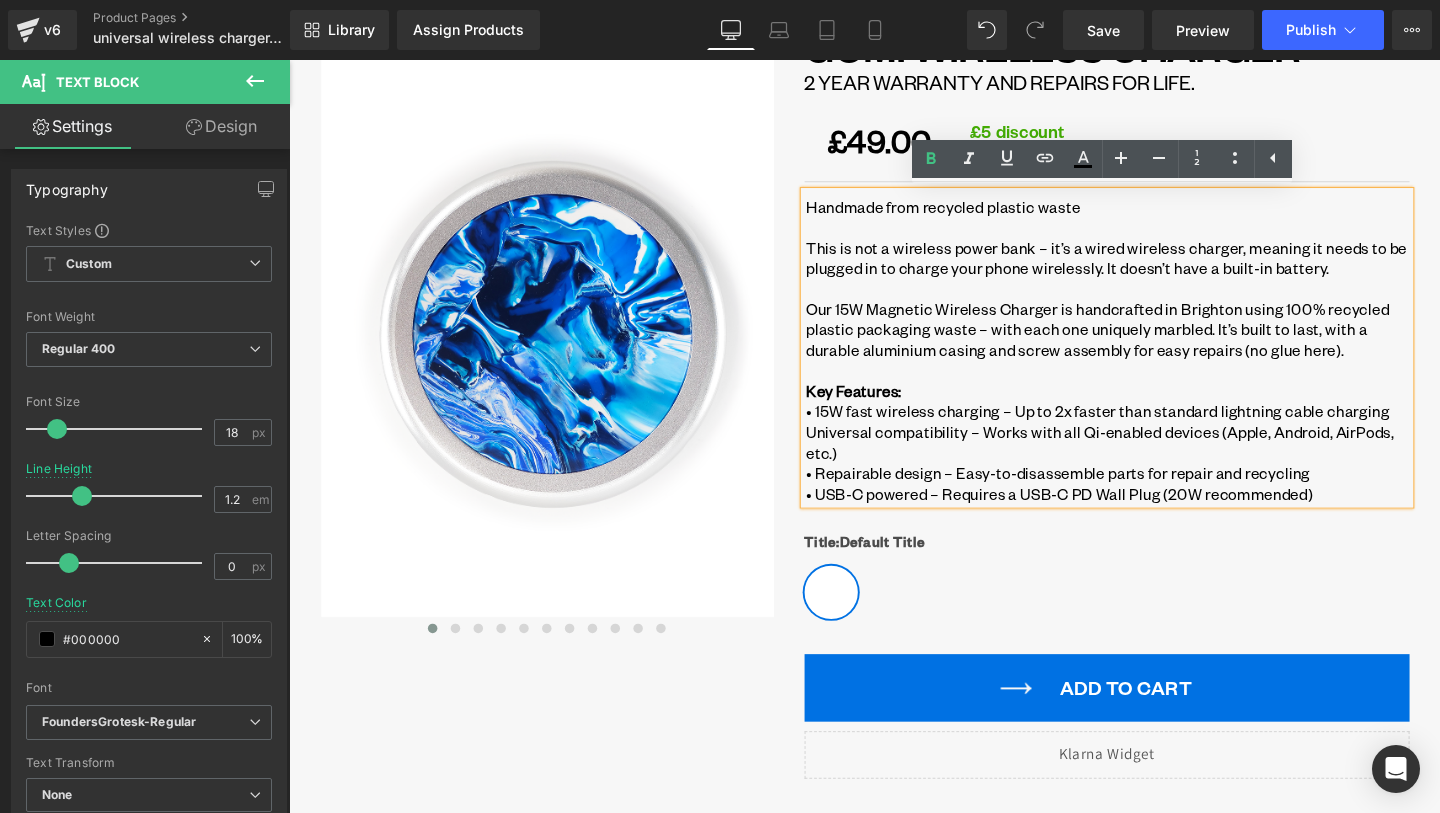 click on "Our 15W Magnetic Wireless Charger is handcrafted in Brighton using 100% recycled plastic packaging waste – with each one uniquely marbled. It’s built to last, with a durable aluminium casing and screw assembly for easy repairs (no glue here)." at bounding box center (1150, 343) 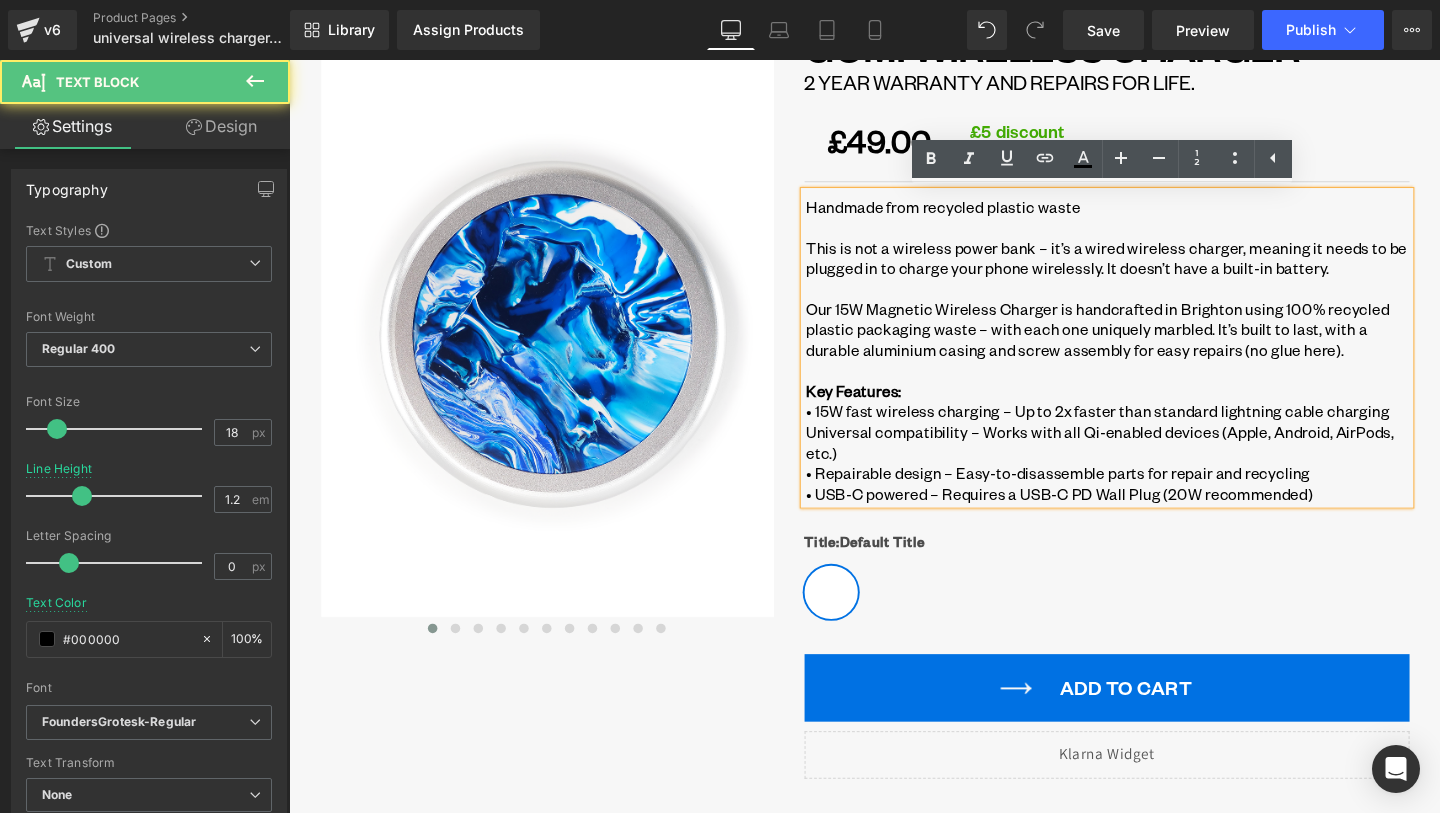 click on "Universal compatibility – Works with all Qi-enabled devices (Apple, Android, AirPods, etc.)" at bounding box center (1150, 462) 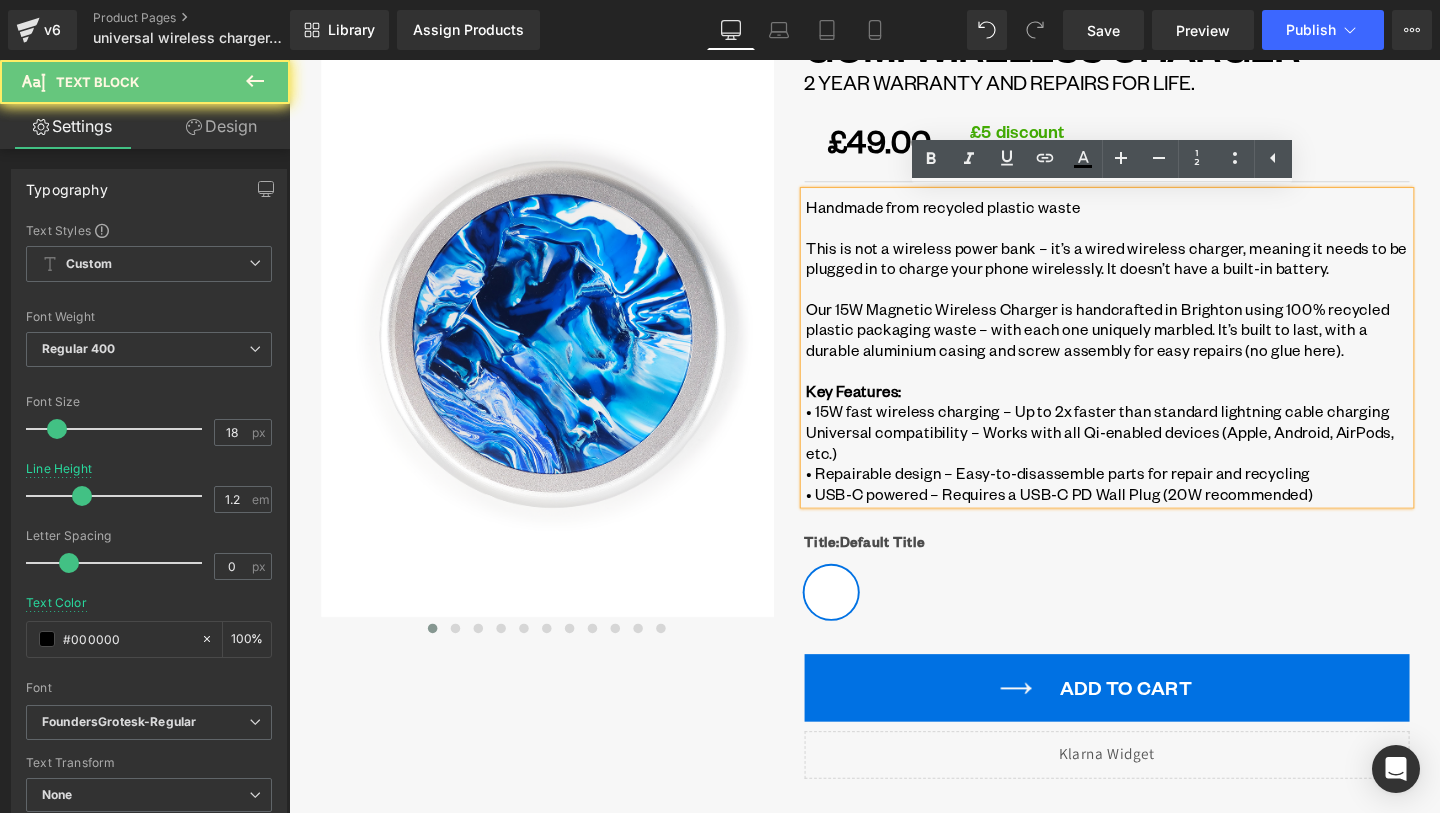 click on "Universal compatibility – Works with all Qi-enabled devices (Apple, Android, AirPods, etc.)" at bounding box center [1150, 462] 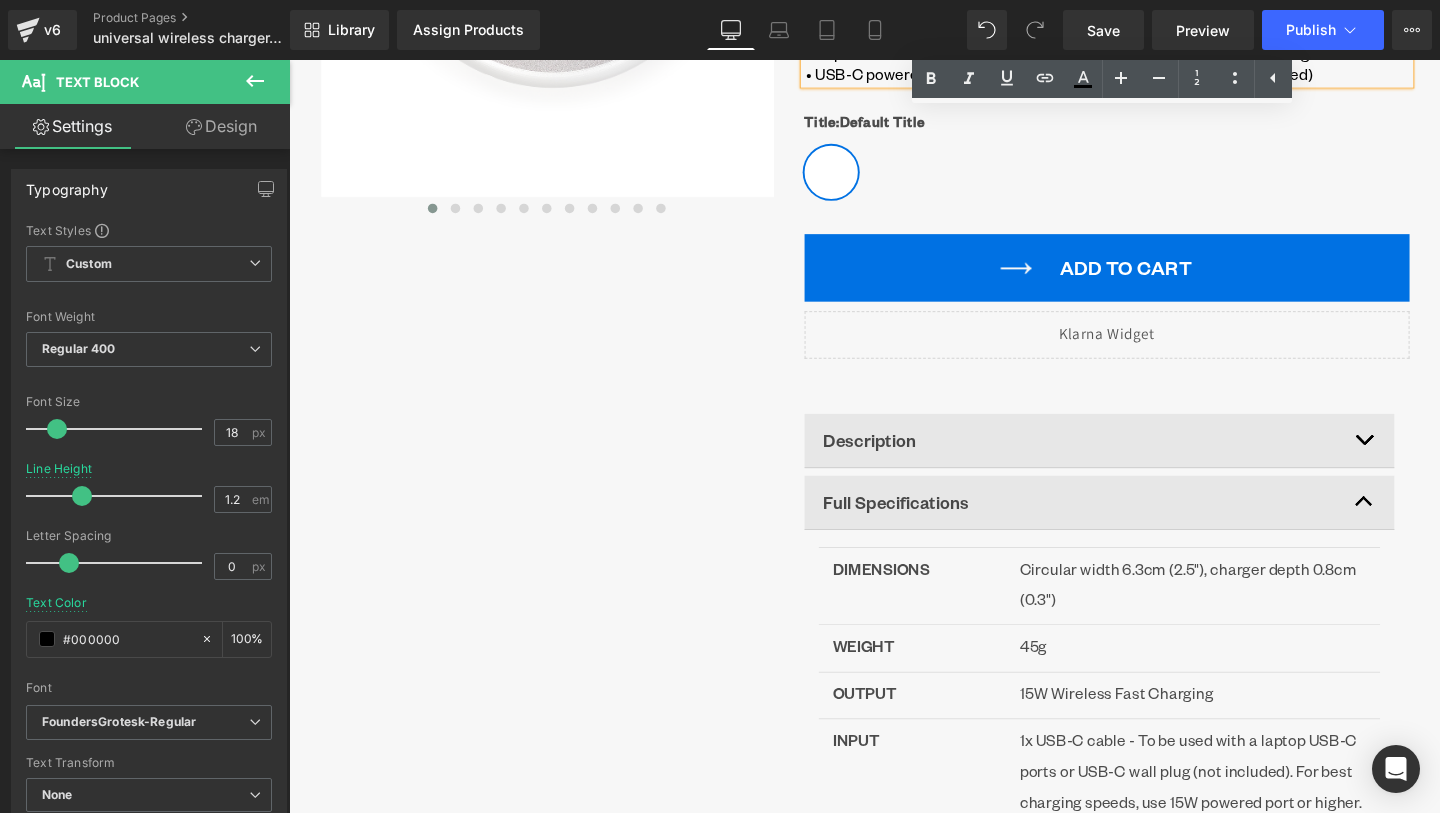 scroll, scrollTop: 685, scrollLeft: 0, axis: vertical 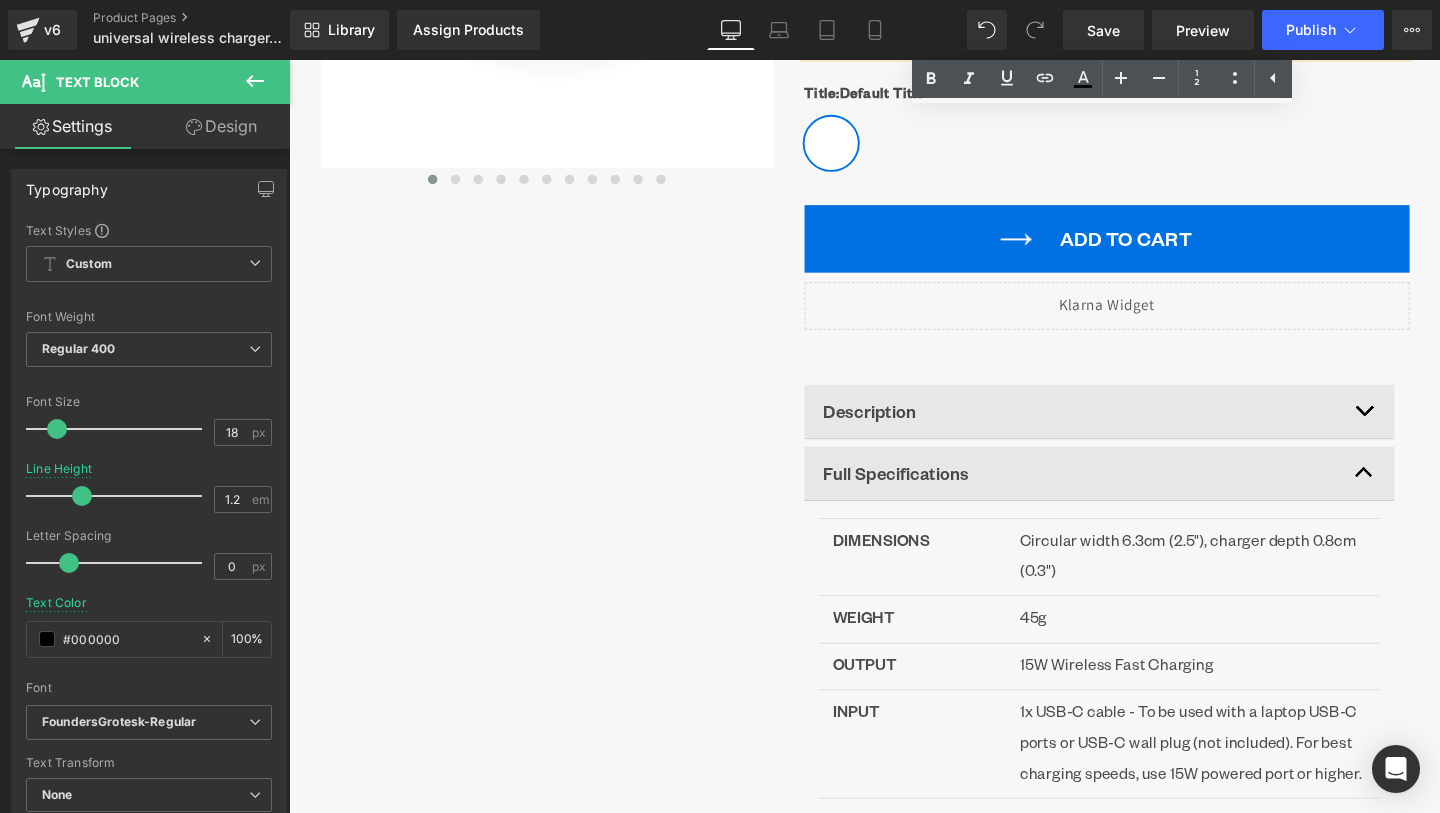 click at bounding box center [289, 60] 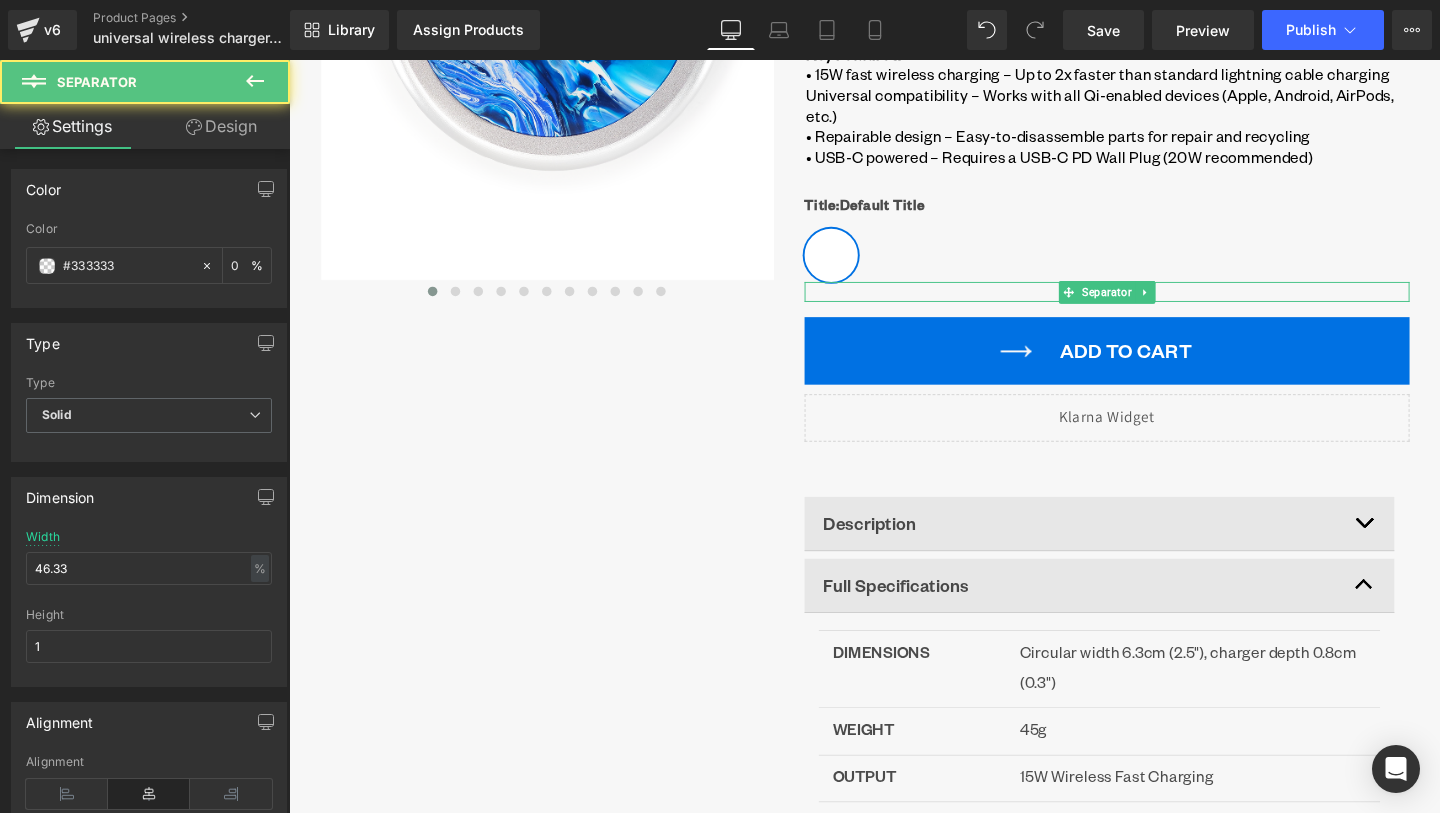 scroll, scrollTop: 460, scrollLeft: 0, axis: vertical 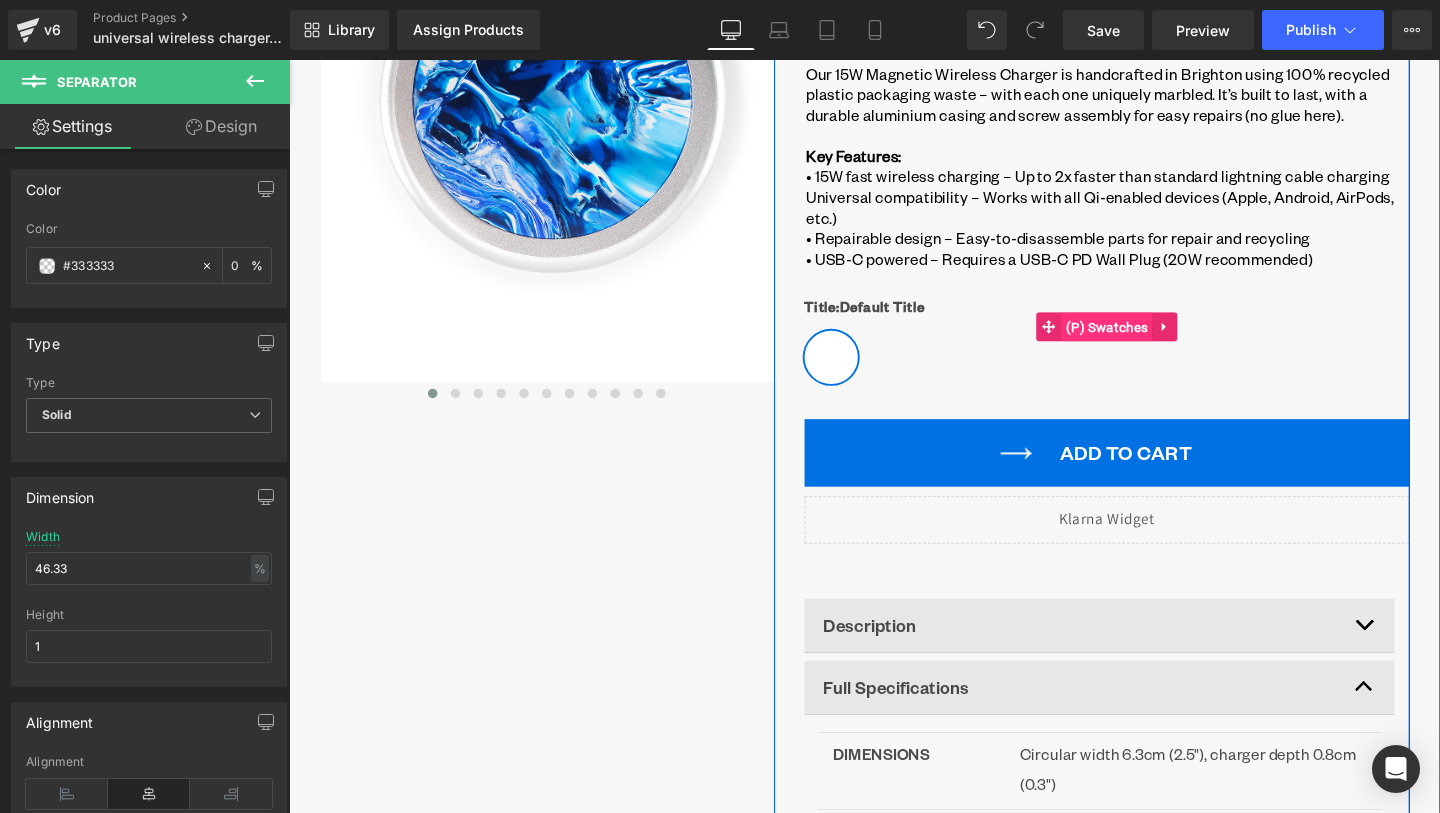 click on "(P) Swatches" at bounding box center [1148, 341] 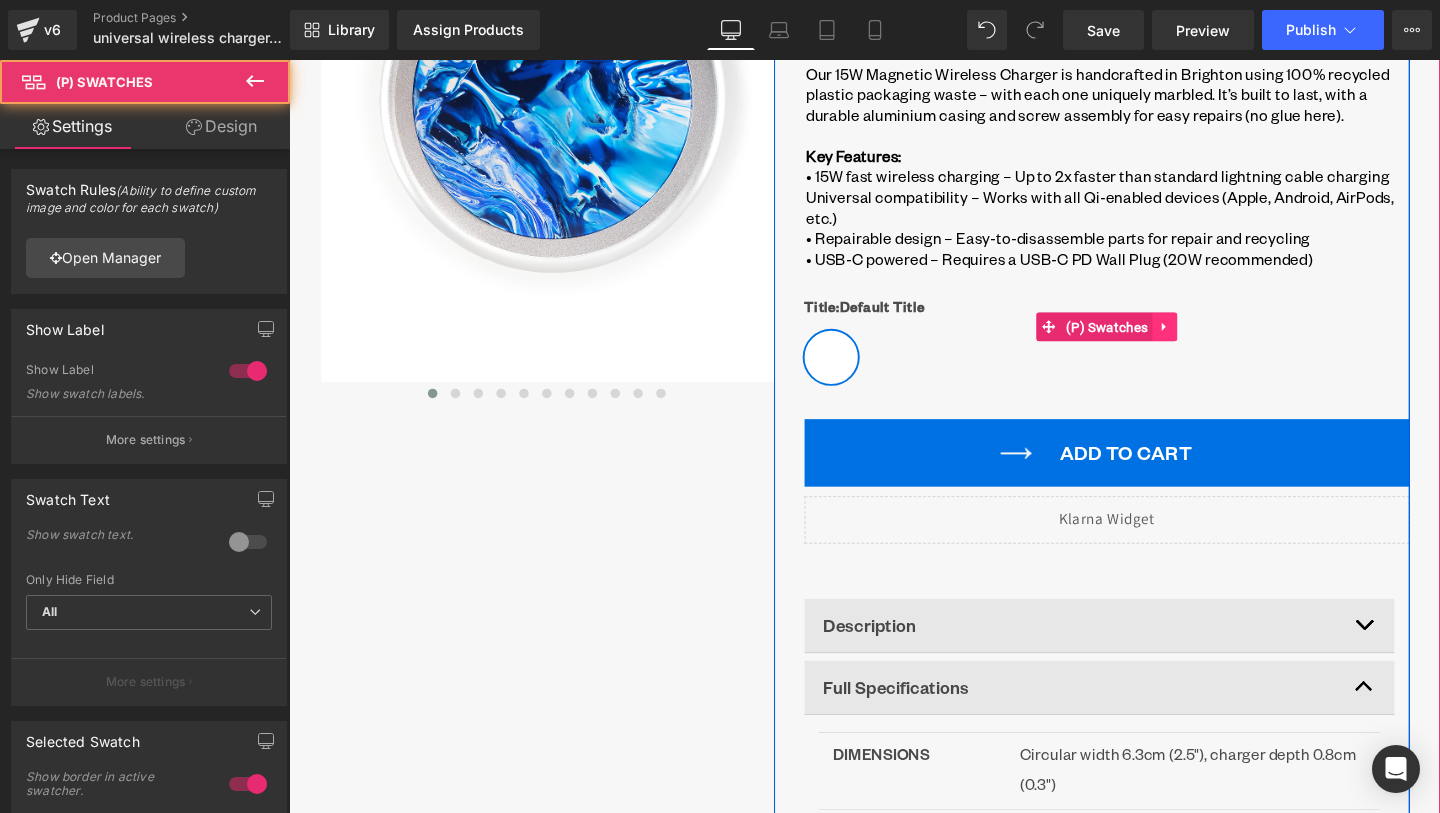 click 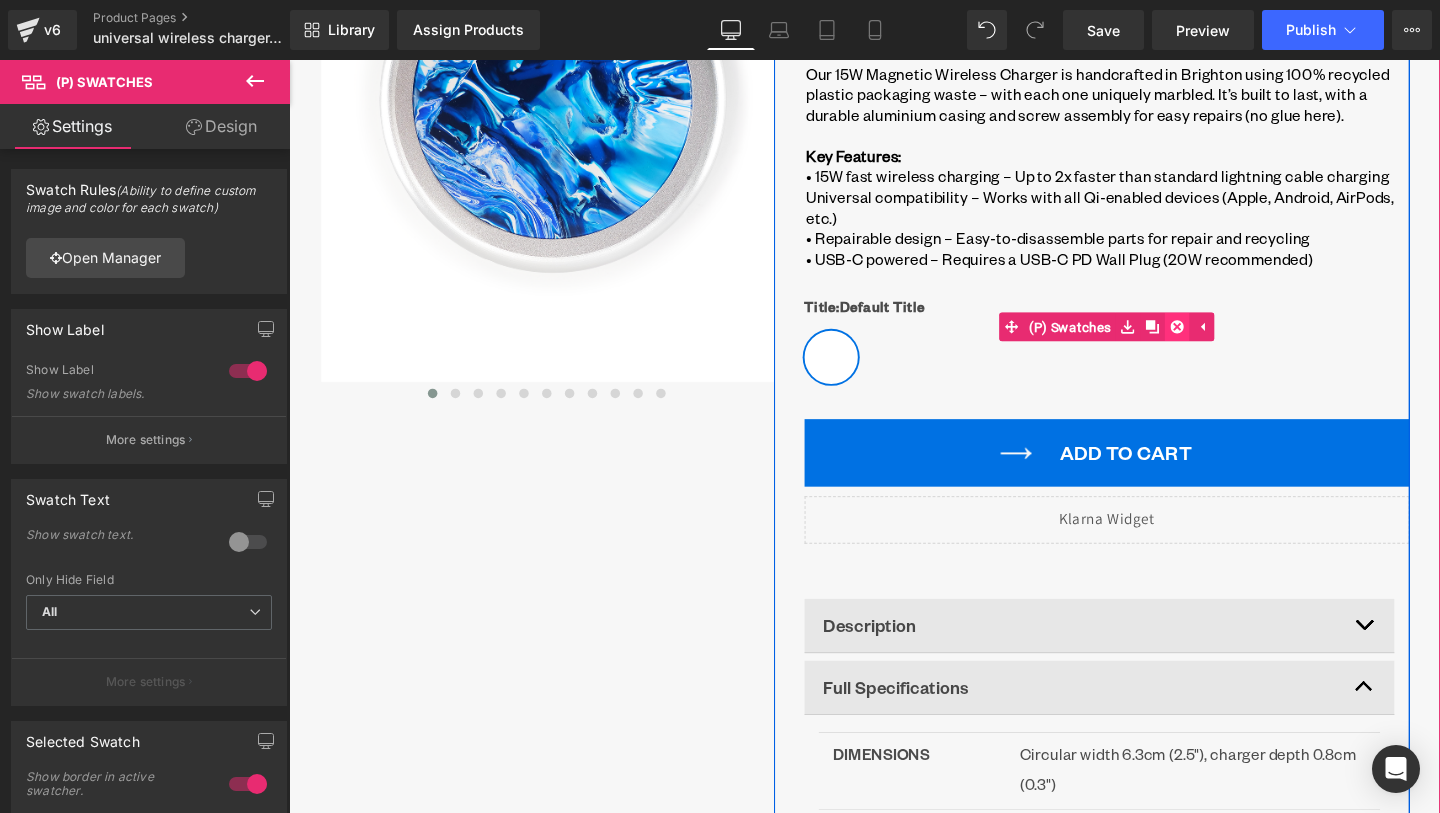 click 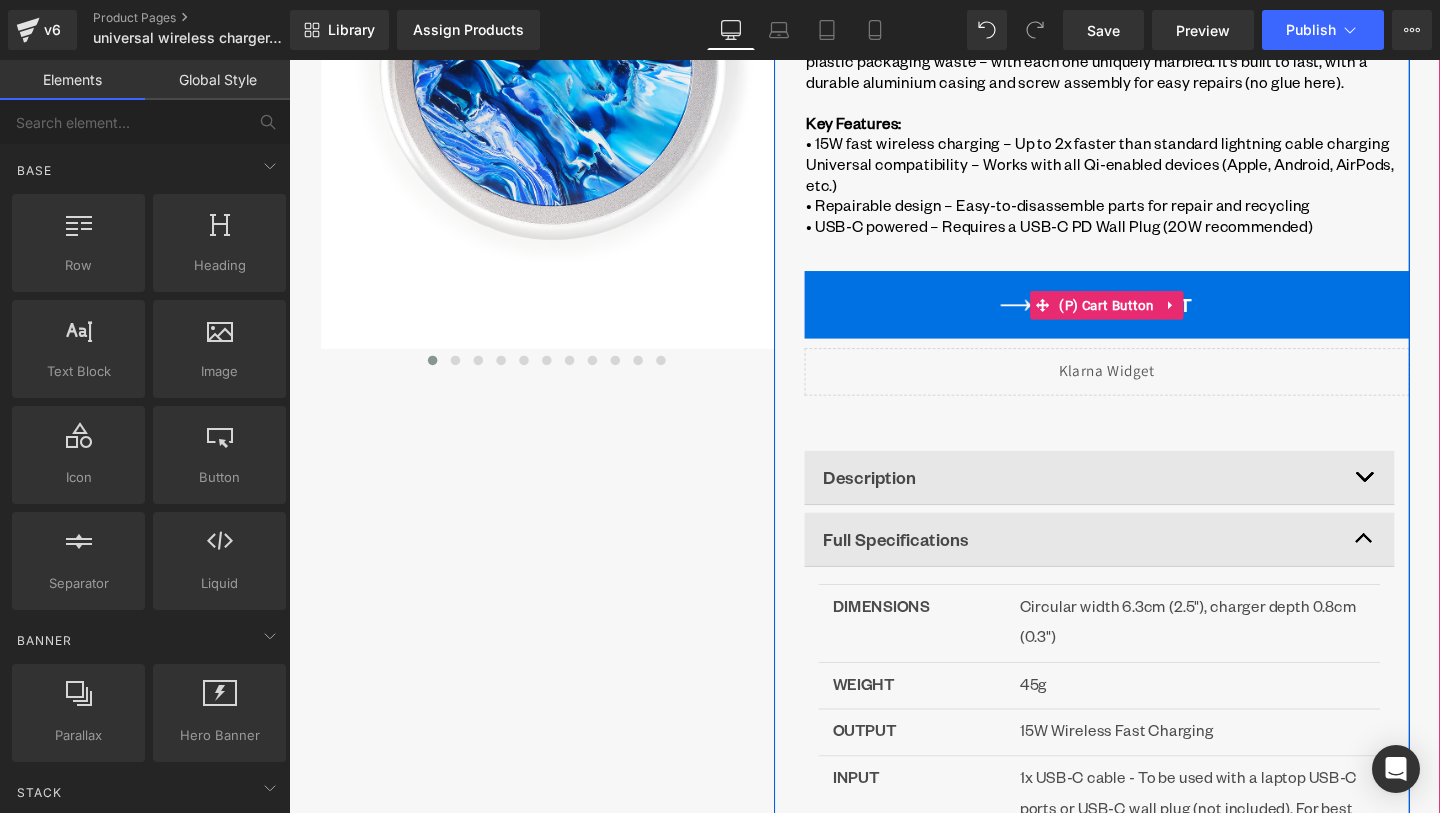 scroll, scrollTop: 525, scrollLeft: 0, axis: vertical 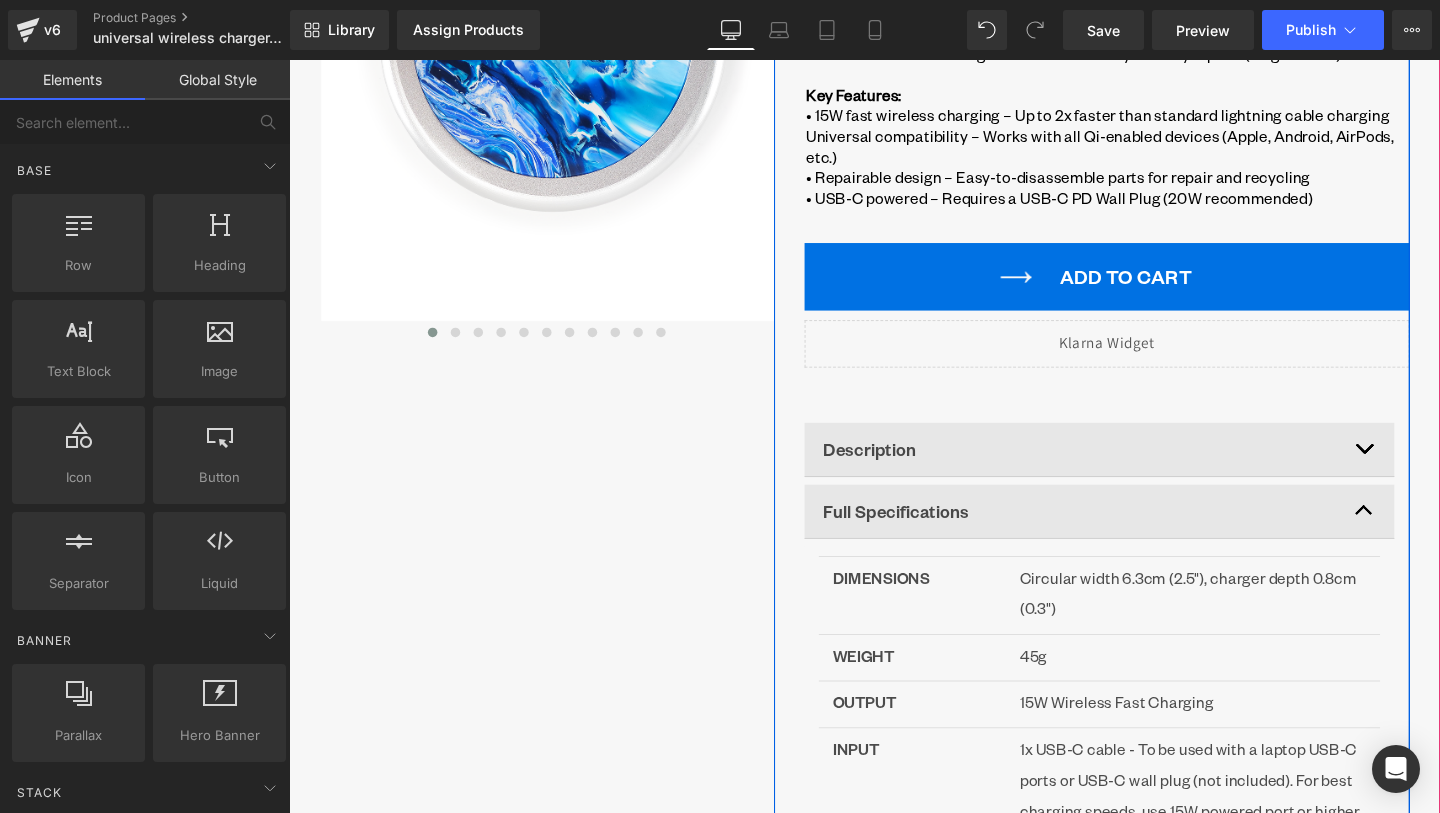 click on "Liquid" at bounding box center (1149, 358) 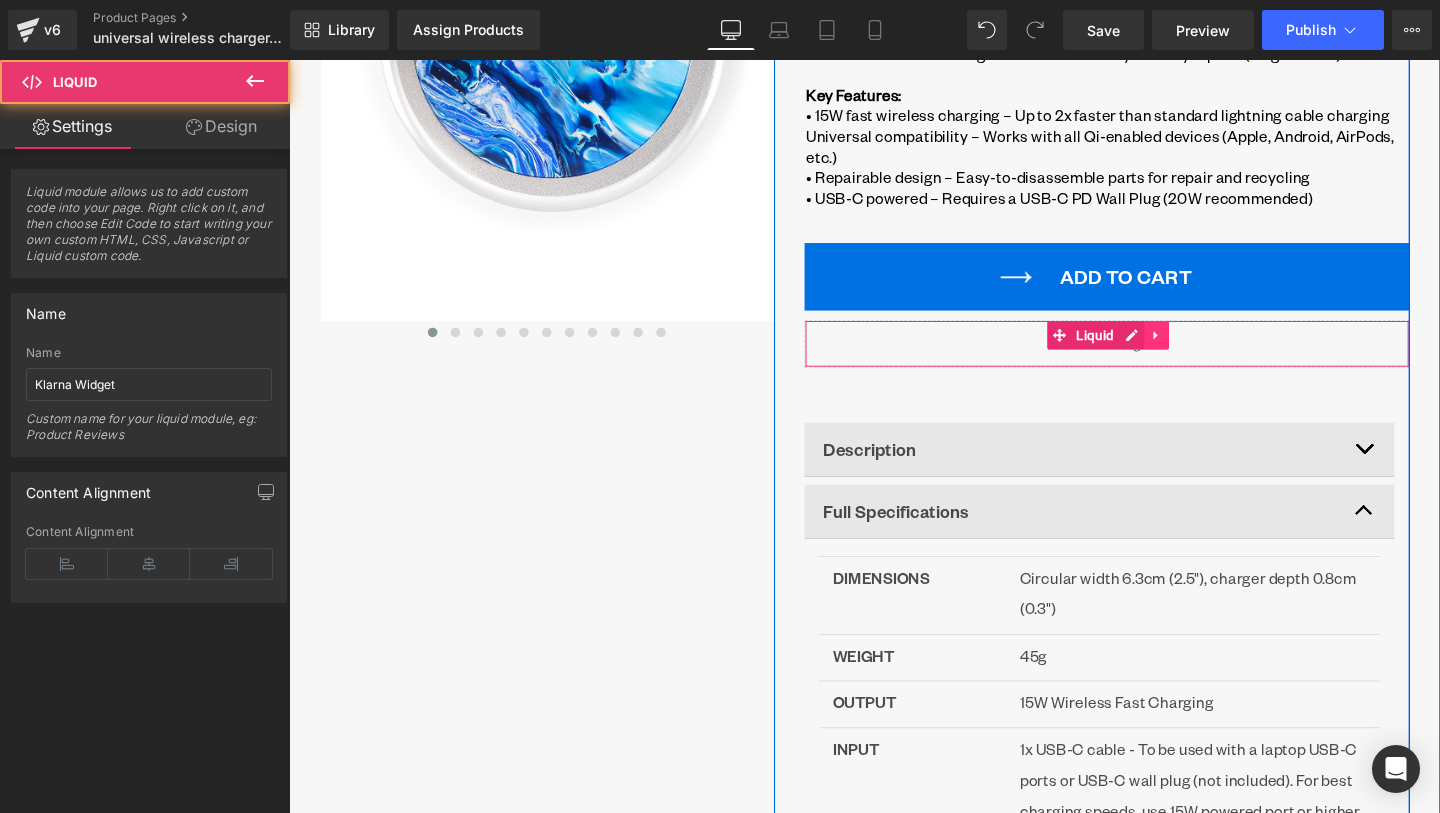 click 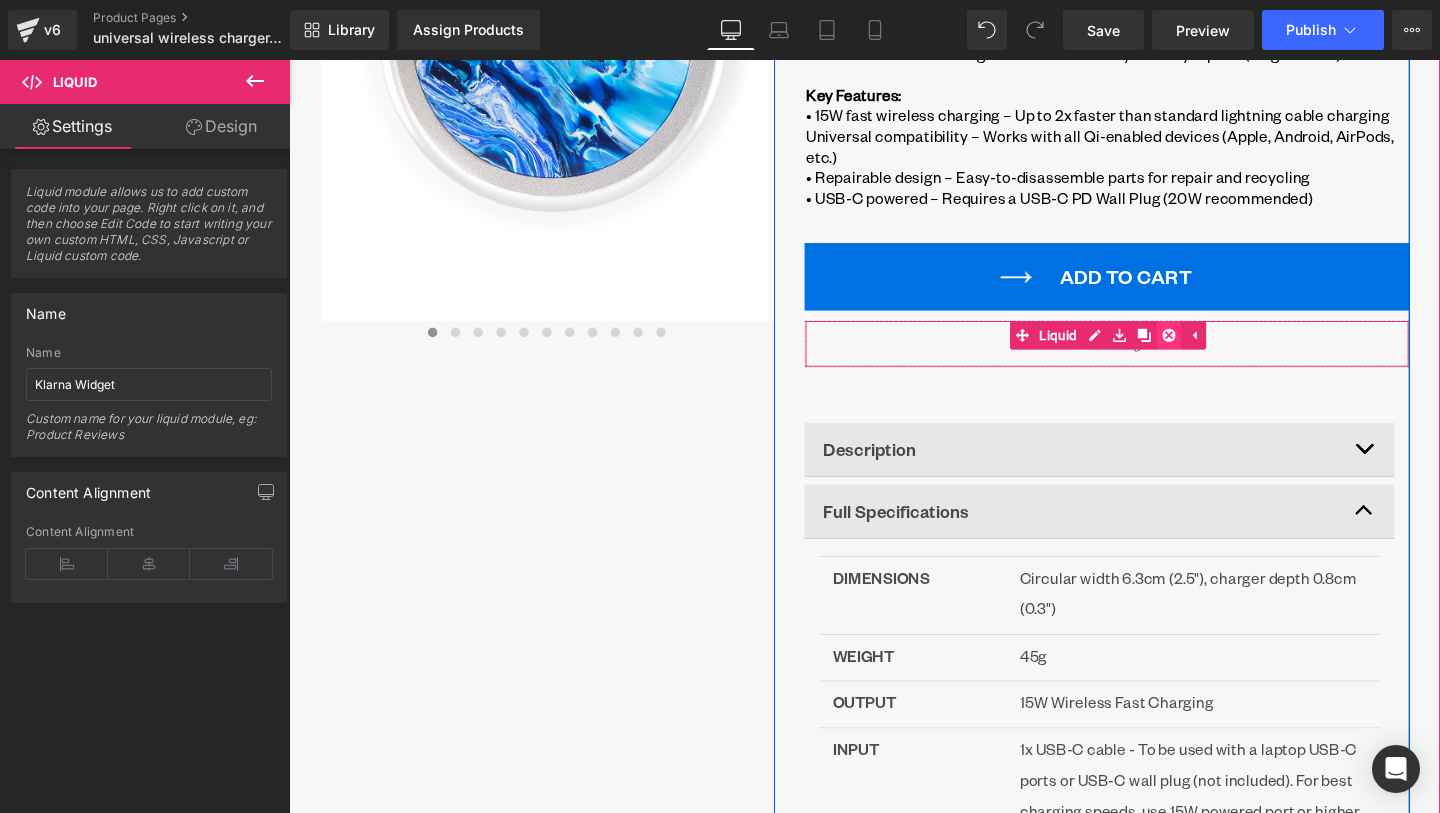click 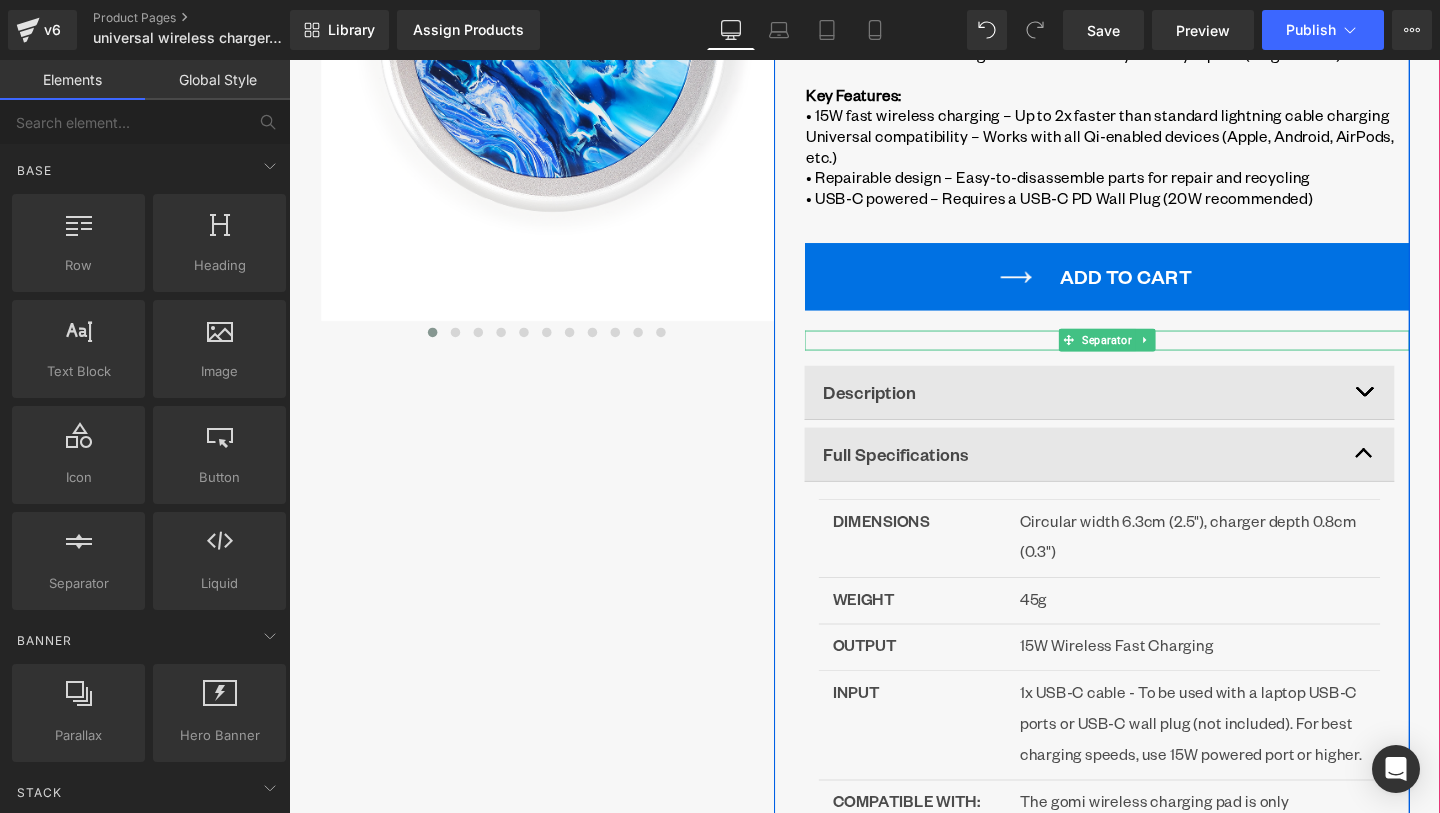 click at bounding box center (1149, 354) 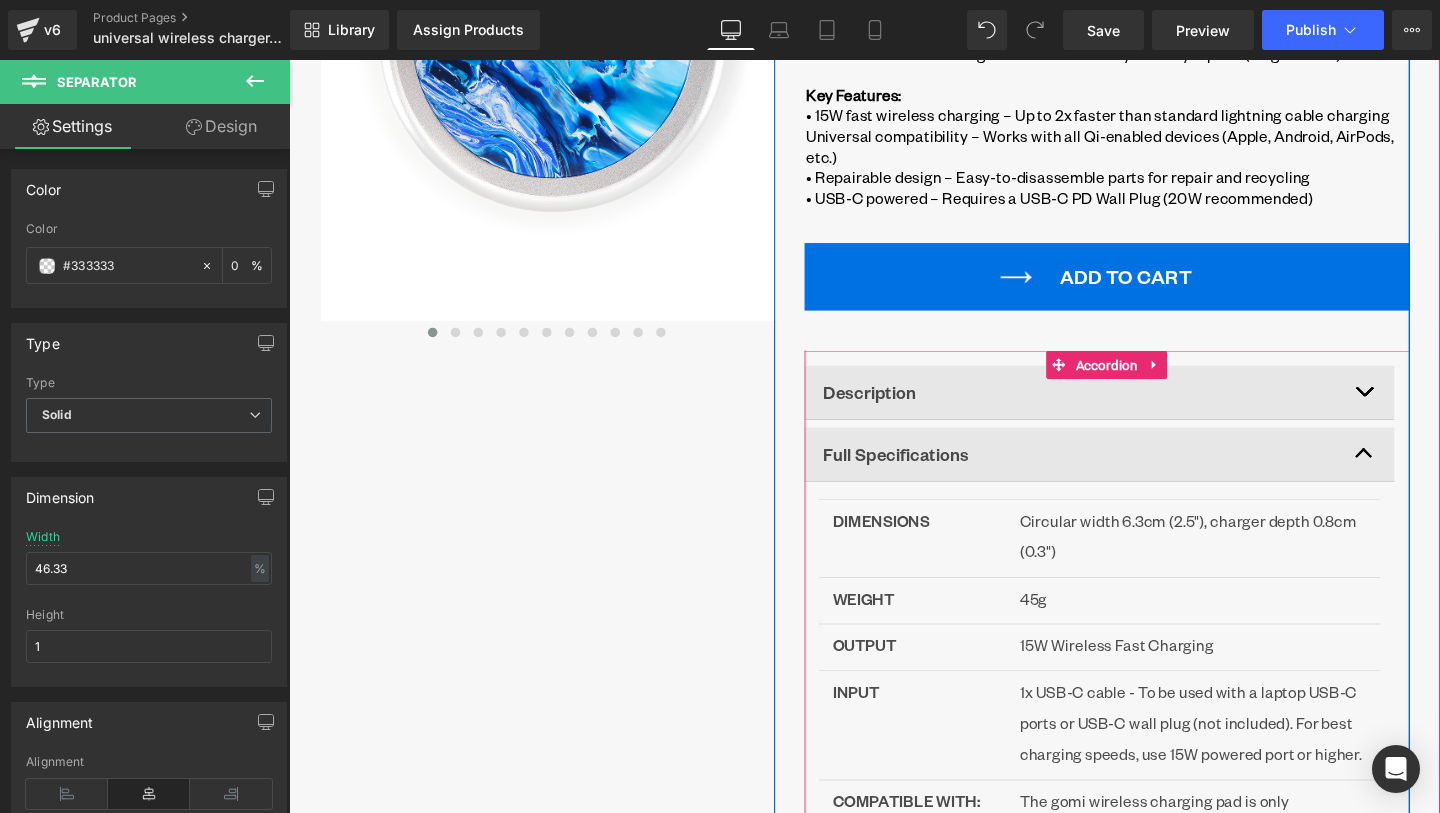 click at bounding box center [1431, 409] 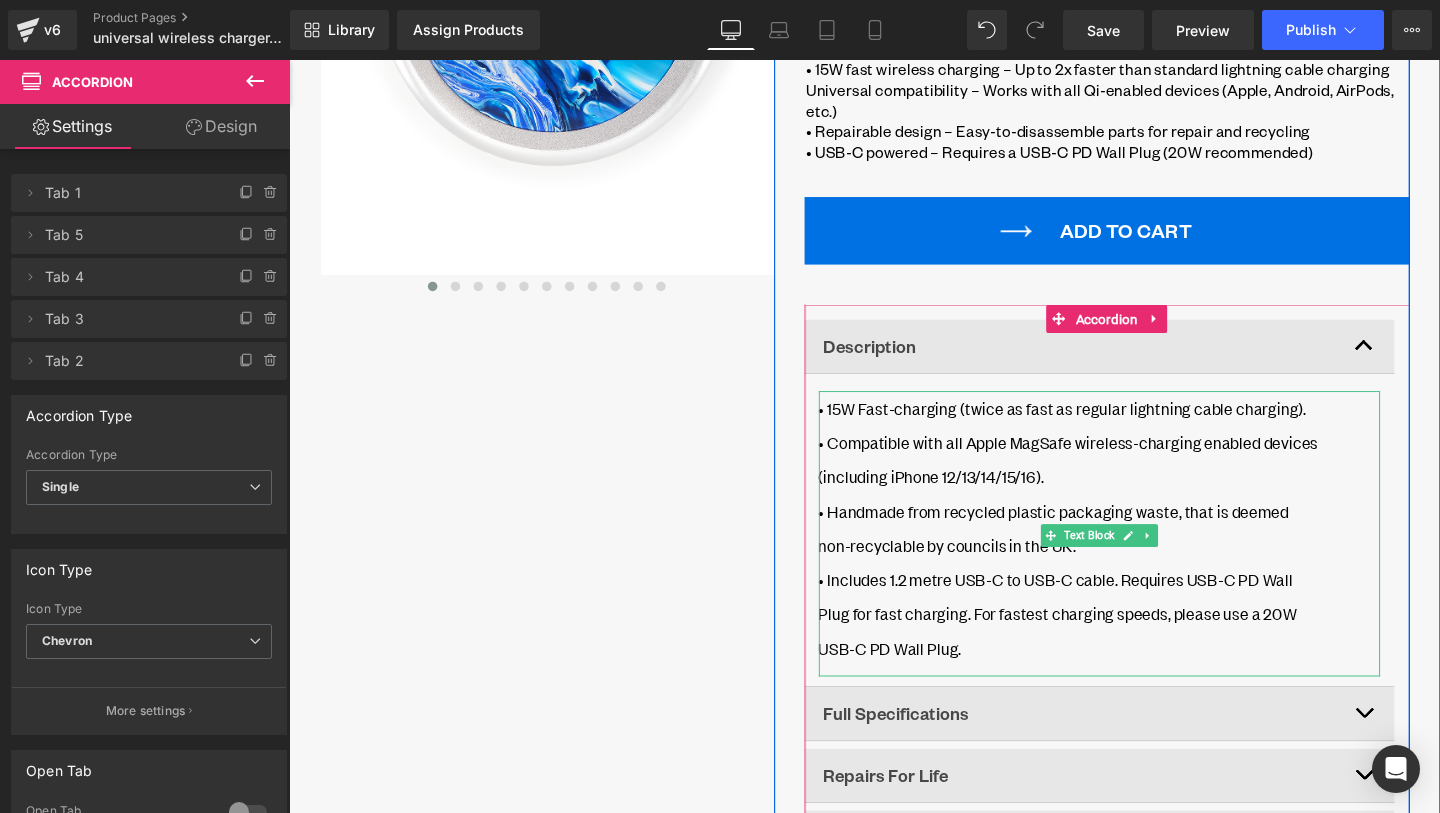 scroll, scrollTop: 543, scrollLeft: 0, axis: vertical 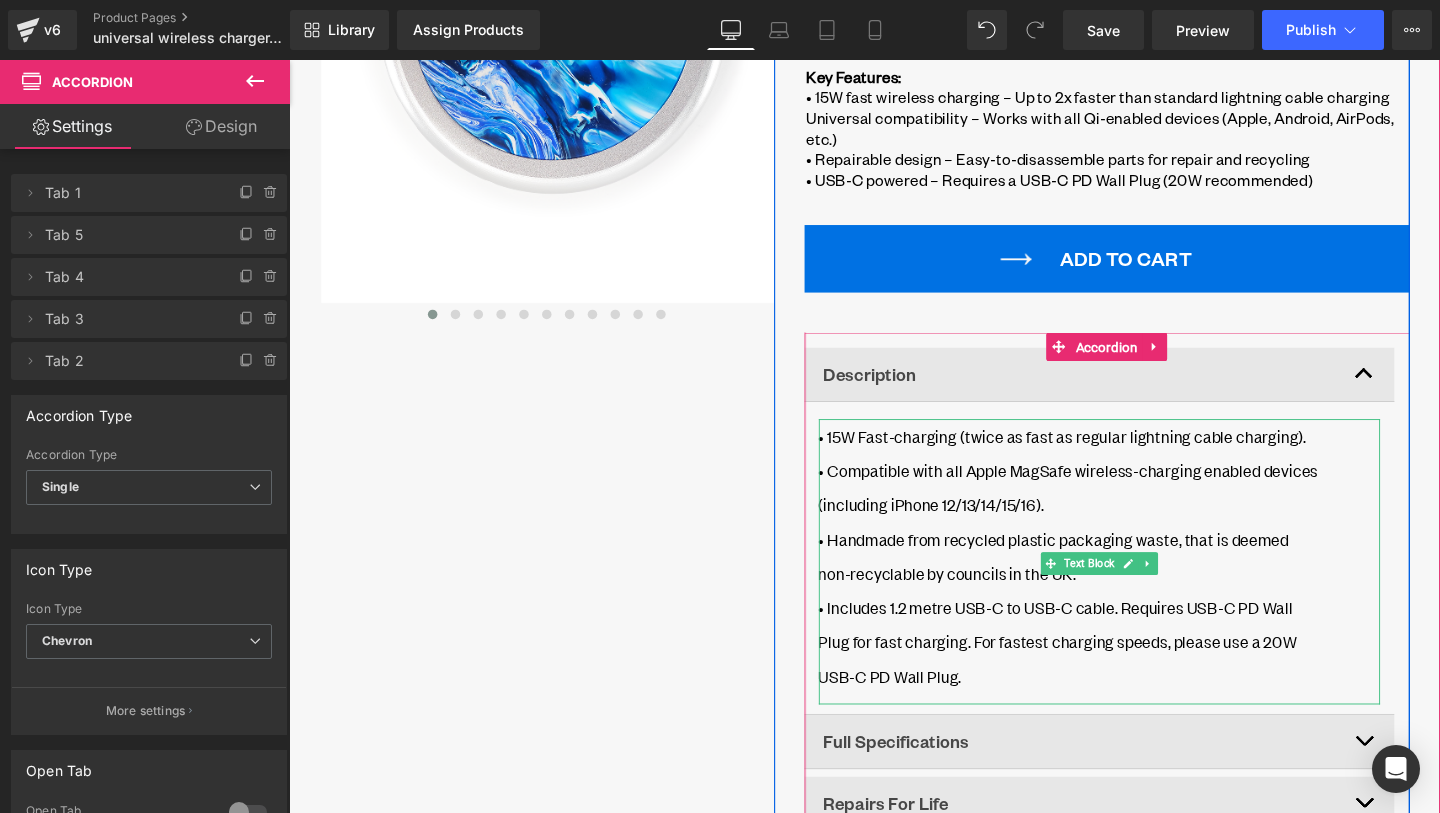 click on "• 15W Fast-charging (twice as fast as regular lightning cable charging). • Compatible with all Apple MagSafe wireless-charging enabled devices (including iPhone 12/13/14/15/16). • Handmade from recycled plastic packaging waste, that is deemed non-recyclable by councils in the [COUNTRY]. • Includes 1.2 metre USB-C to USB-C cable. Requires USB-C PD Wall Plug for fast charging. For fastest charging speeds, please use a 20W USB-C PD Wall Plug." at bounding box center [1141, 588] 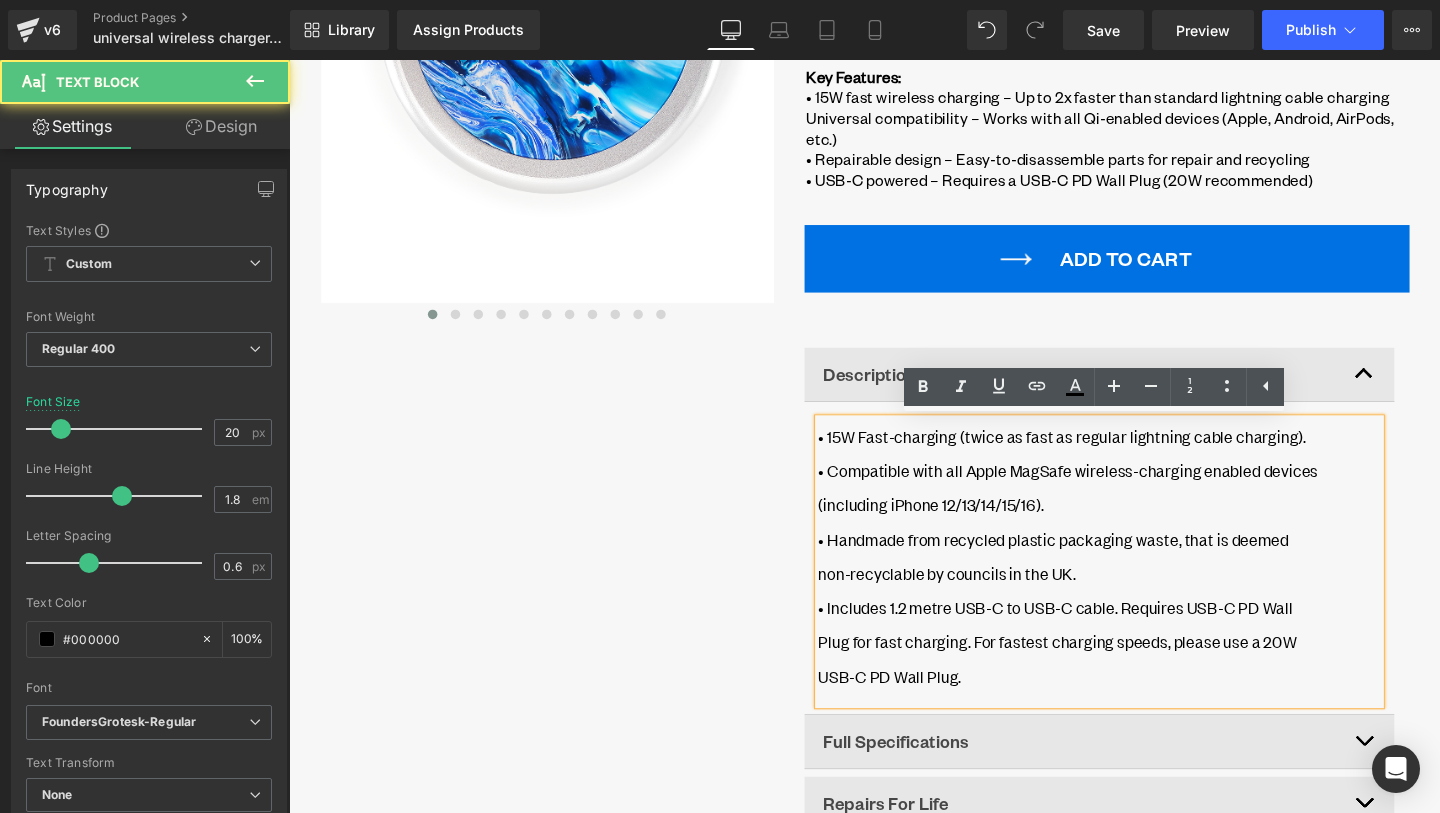 click on "• Includes 1.2 metre USB-C to USB-C cable. Requires USB-C PD Wall Plug for fast charging. For fastest charging speeds, please use a 20W USB-C PD Wall Plug." at bounding box center (1097, 672) 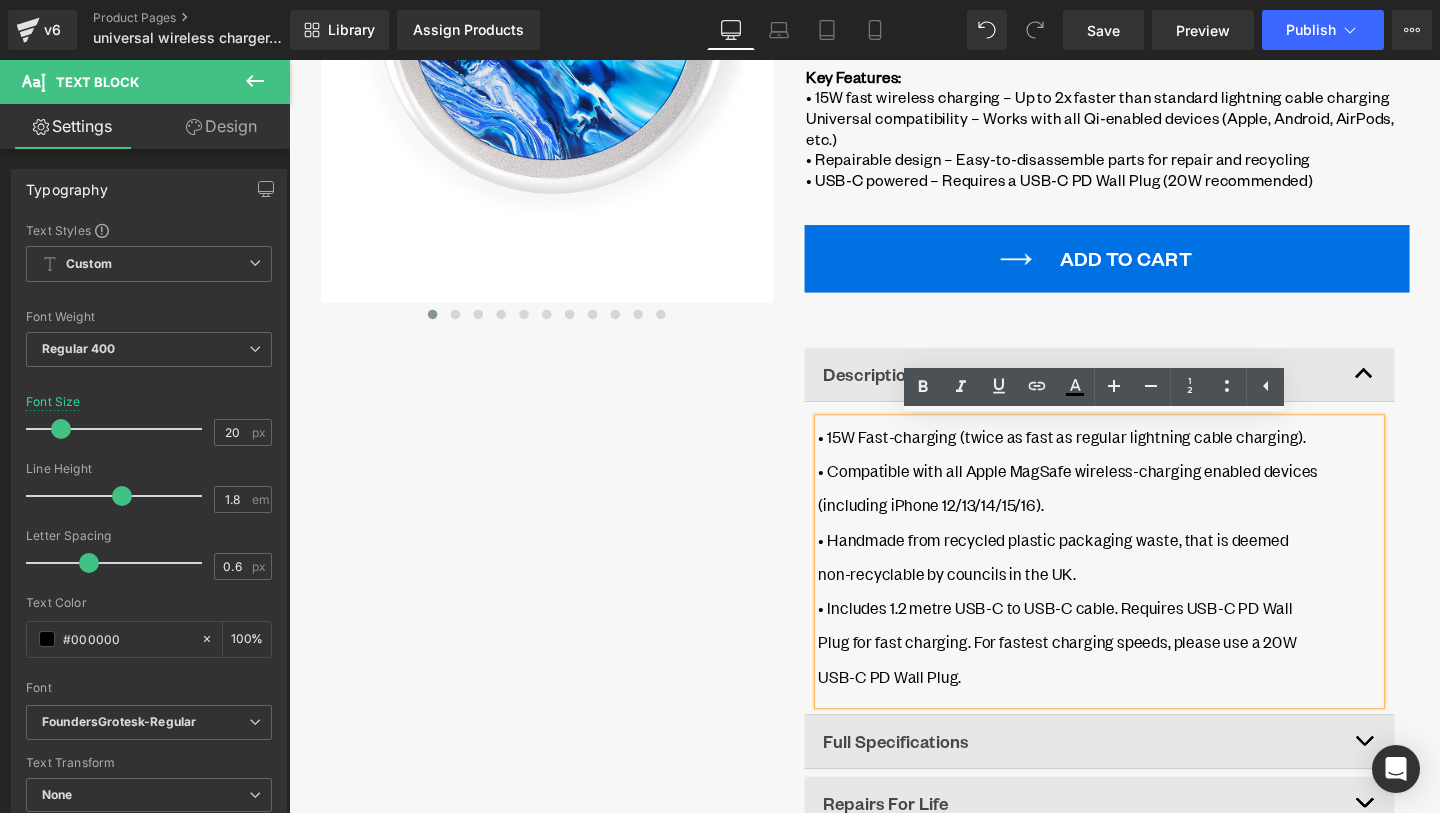 click on "• 15W Fast-charging (twice as fast as regular lightning cable charging). • Compatible with all Apple MagSafe wireless-charging enabled devices (including iPhone 12/13/14/15/16). • Handmade from recycled plastic packaging waste, that is deemed non-recyclable by councils in the [COUNTRY]. • Includes 1.2 metre USB-C to USB-C cable. Requires USB-C PD Wall Plug for fast charging. For fastest charging speeds, please use a 20W USB-C PD Wall Plug." at bounding box center [1141, 588] 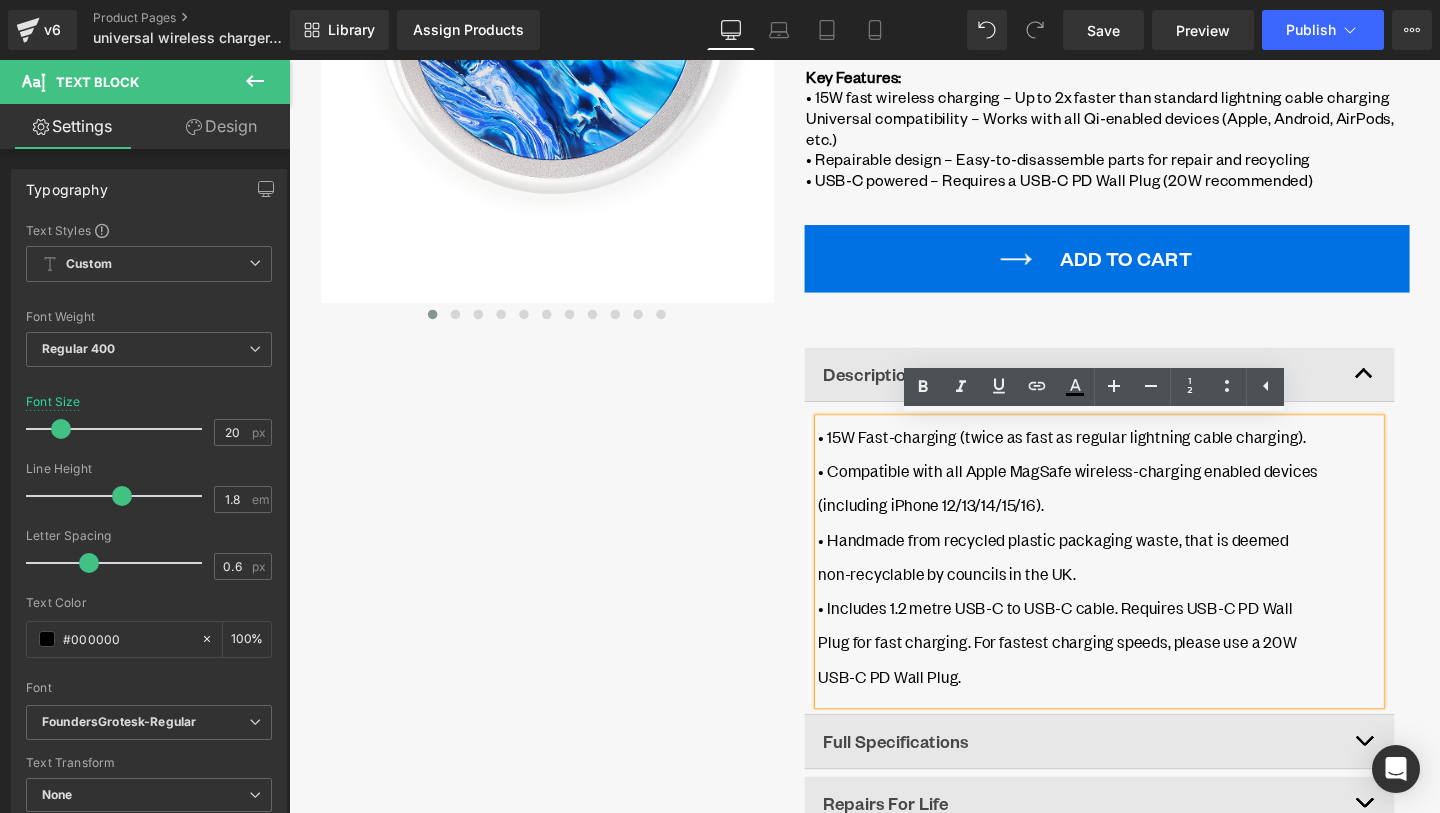 click on "• 15W Fast-charging (twice as fast as regular lightning cable charging). • Compatible with all Apple MagSafe wireless-charging enabled devices (including iPhone 12/13/14/15/16). • Handmade from recycled plastic packaging waste, that is deemed non-recyclable by councils in the [COUNTRY]. • Includes 1.2 metre USB-C to USB-C cable. Requires USB-C PD Wall Plug for fast charging. For fastest charging speeds, please use a 20W USB-C PD Wall Plug." at bounding box center (1141, 588) 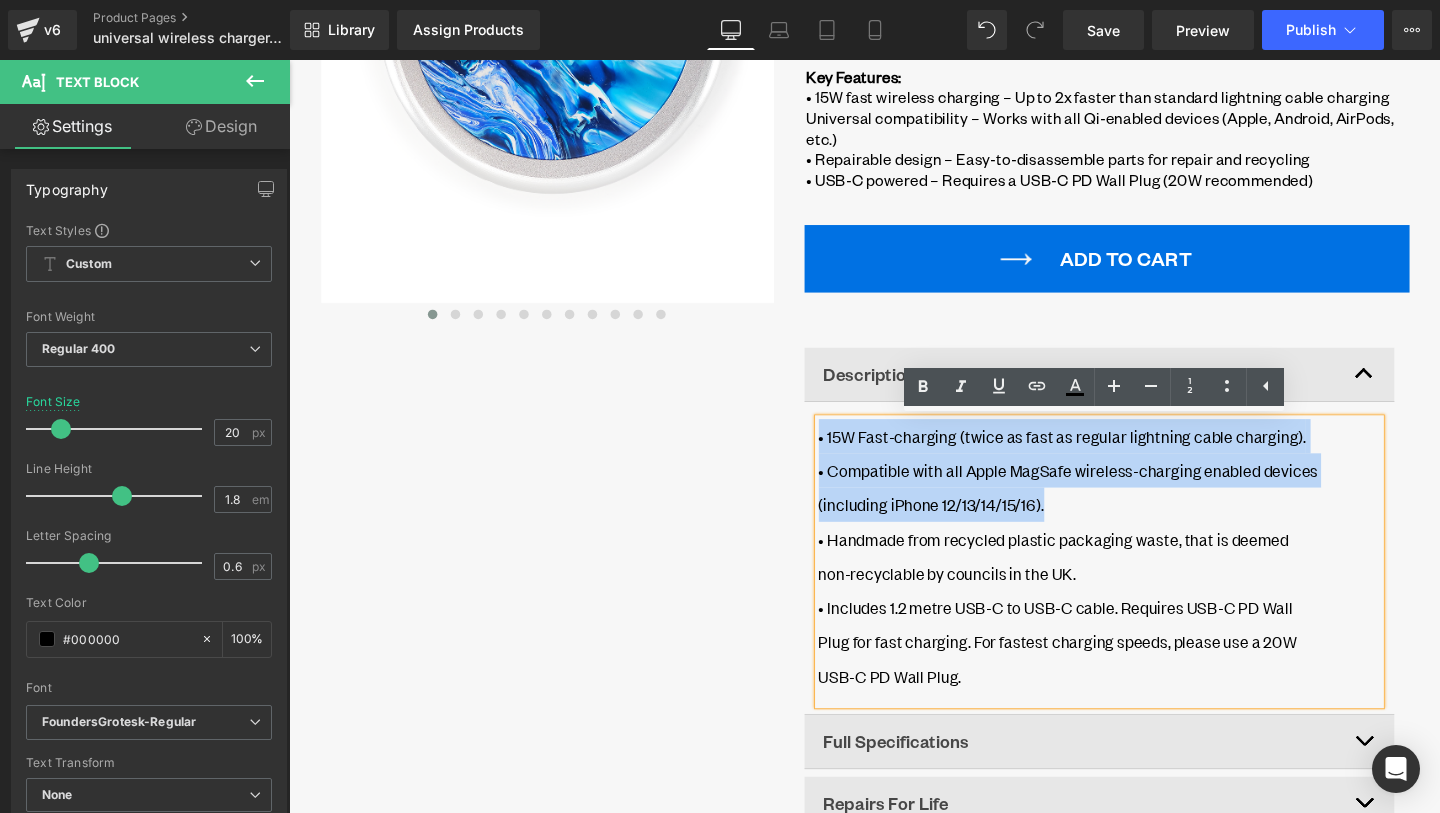 drag, startPoint x: 1120, startPoint y: 542, endPoint x: 833, endPoint y: 446, distance: 302.63013 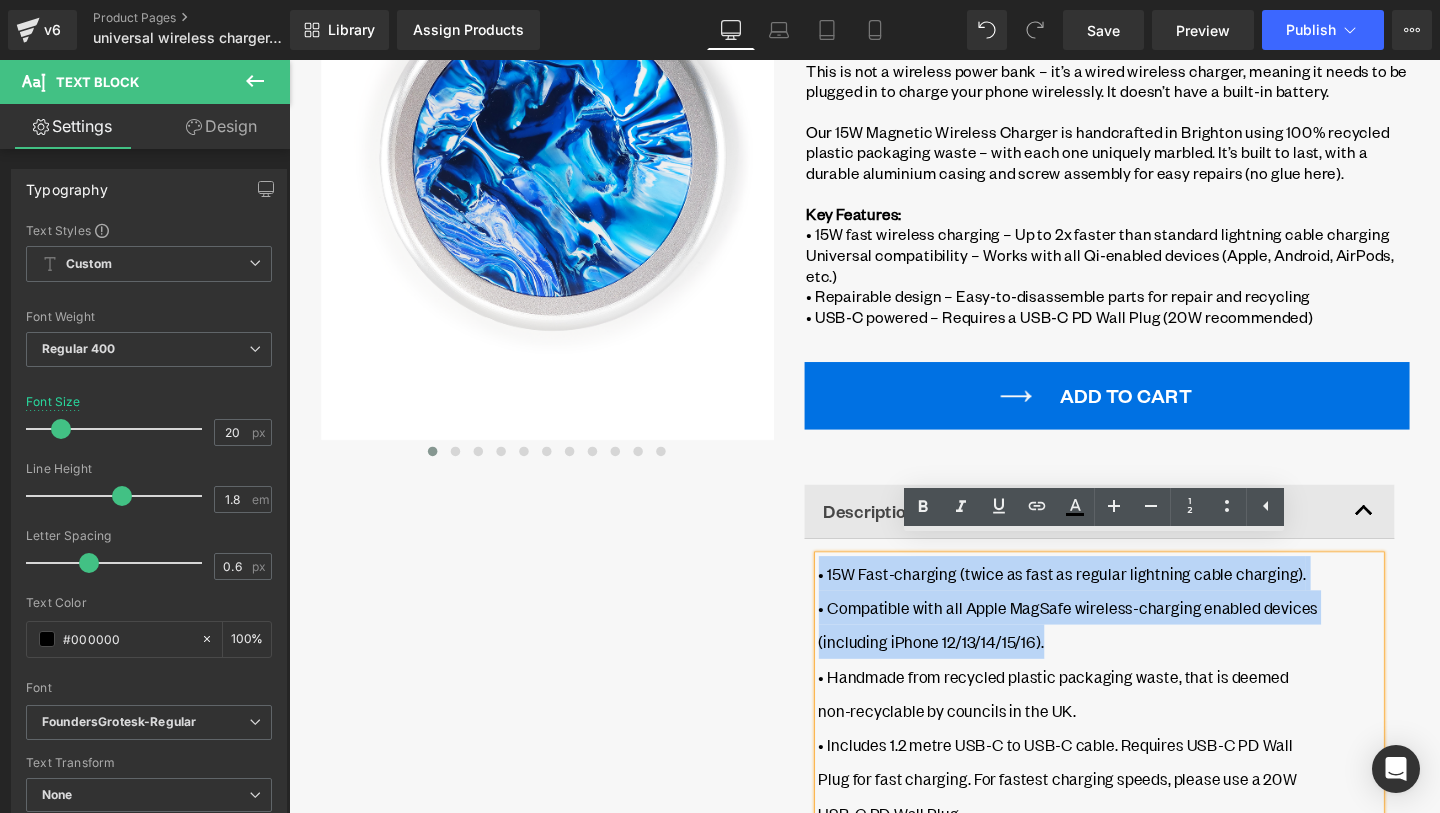 scroll, scrollTop: 436, scrollLeft: 0, axis: vertical 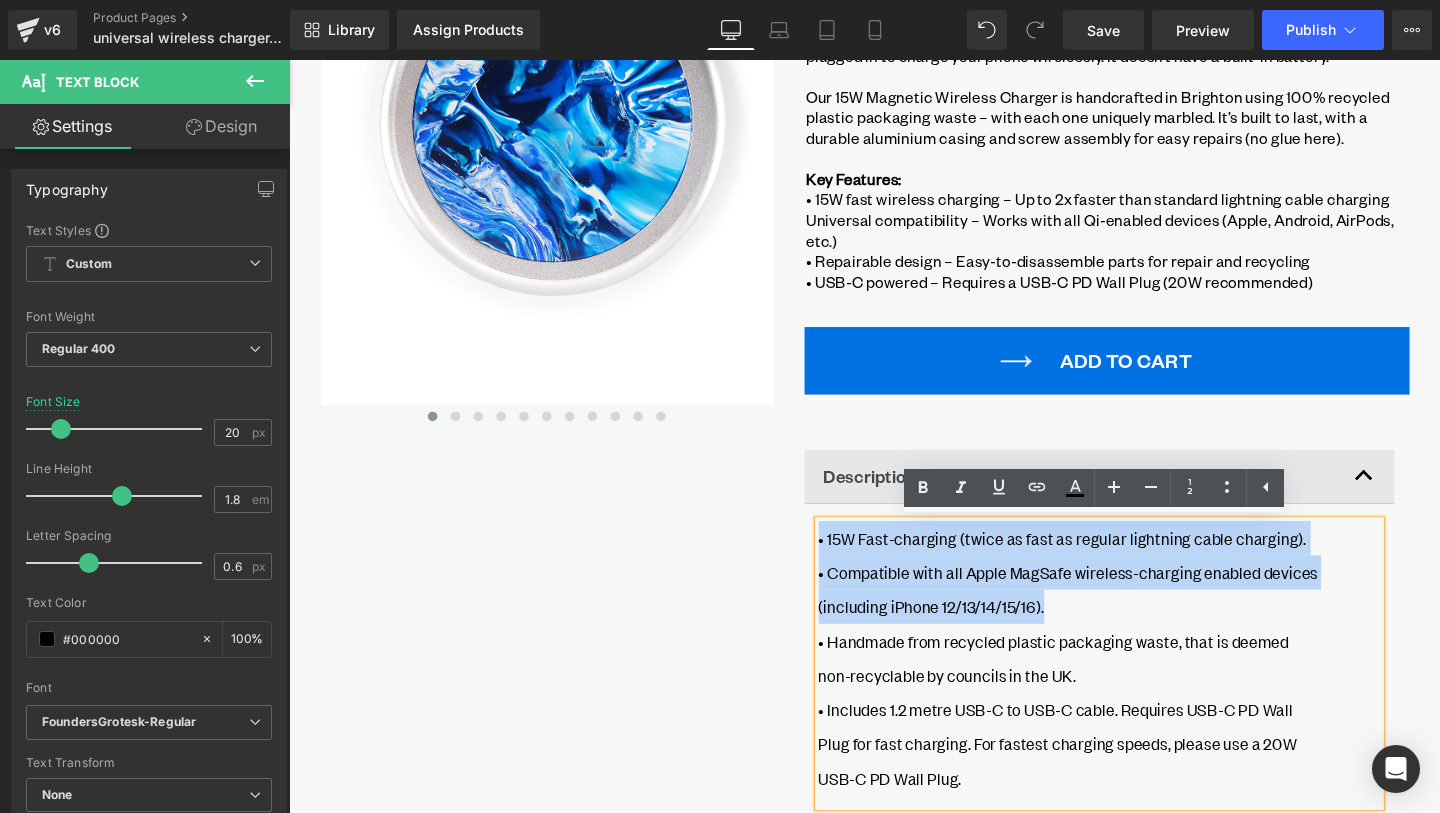 click on "• Compatible with all Apple MagSafe wireless-charging enabled devices (including iPhone 12/13/14/15/16)." at bounding box center [1108, 617] 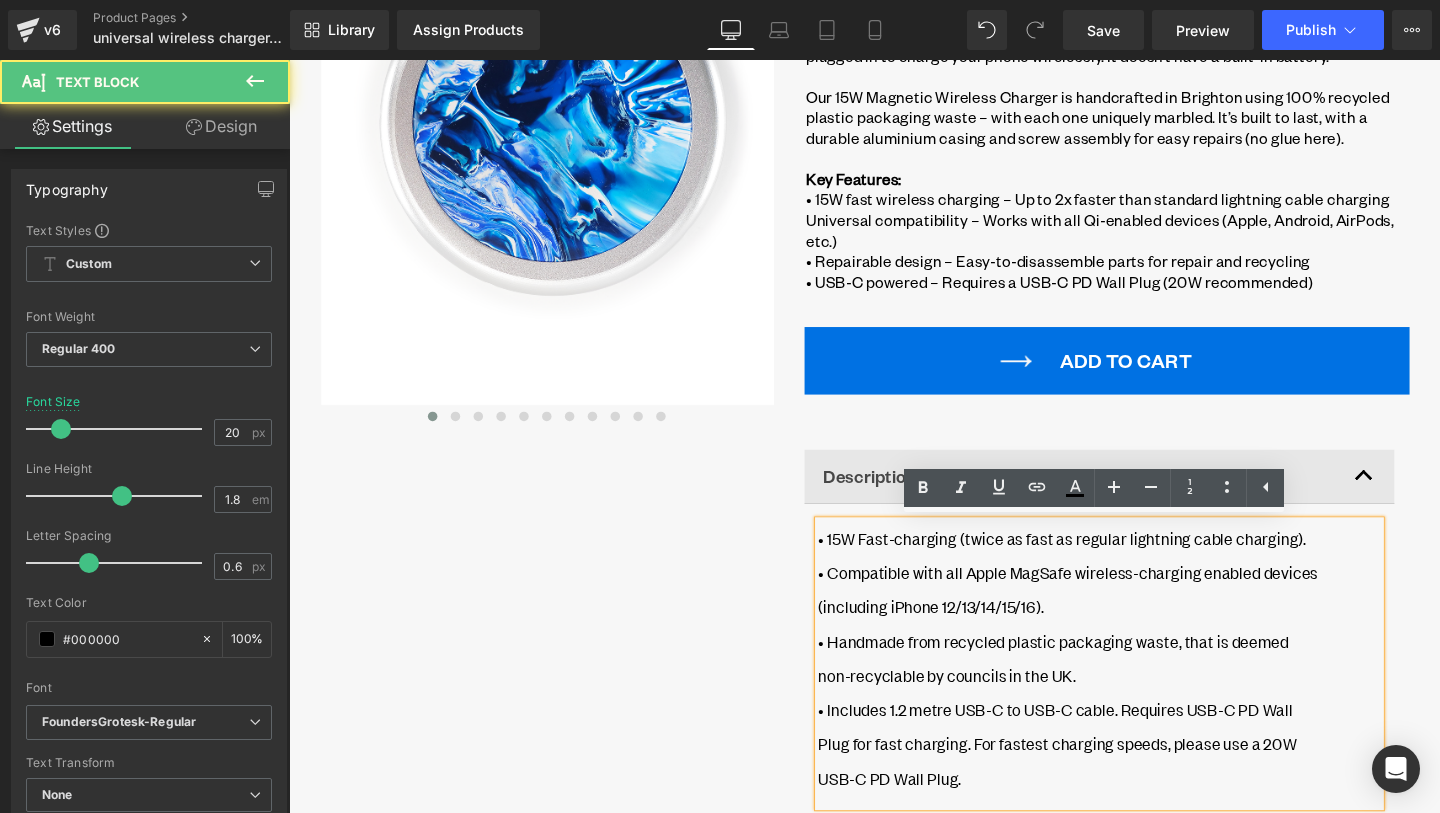 click on "• 15W Fast-charging (twice as fast as regular lightning cable charging). • Compatible with all Apple MagSafe wireless-charging enabled devices (including iPhone 12/13/14/15/16). • Handmade from recycled plastic packaging waste, that is deemed non-recyclable by councils in the [COUNTRY]. • Includes 1.2 metre USB-C to USB-C cable. Requires USB-C PD Wall Plug for fast charging. For fastest charging speeds, please use a 20W USB-C PD Wall Plug." at bounding box center (1141, 695) 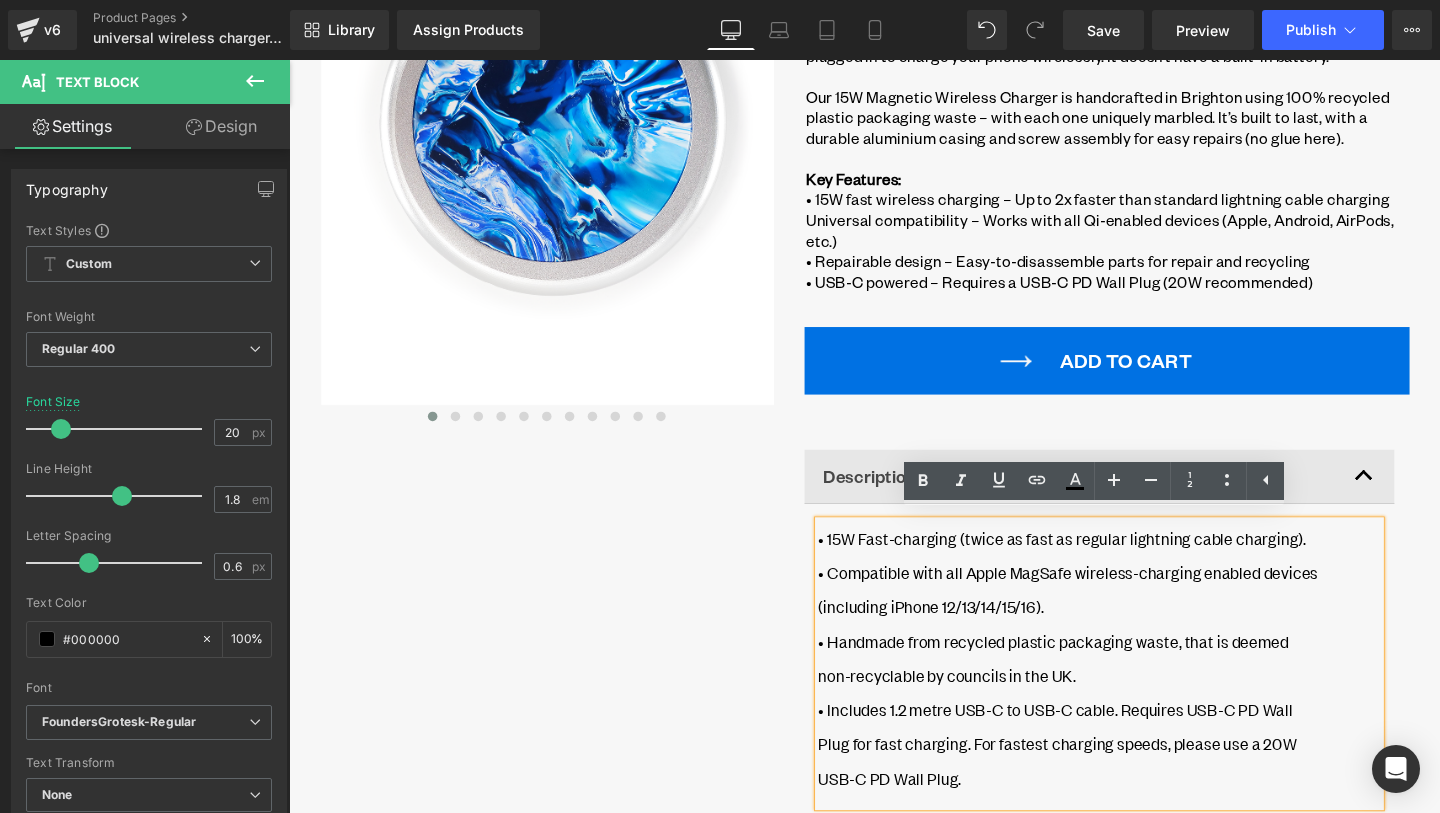 scroll, scrollTop: 452, scrollLeft: 0, axis: vertical 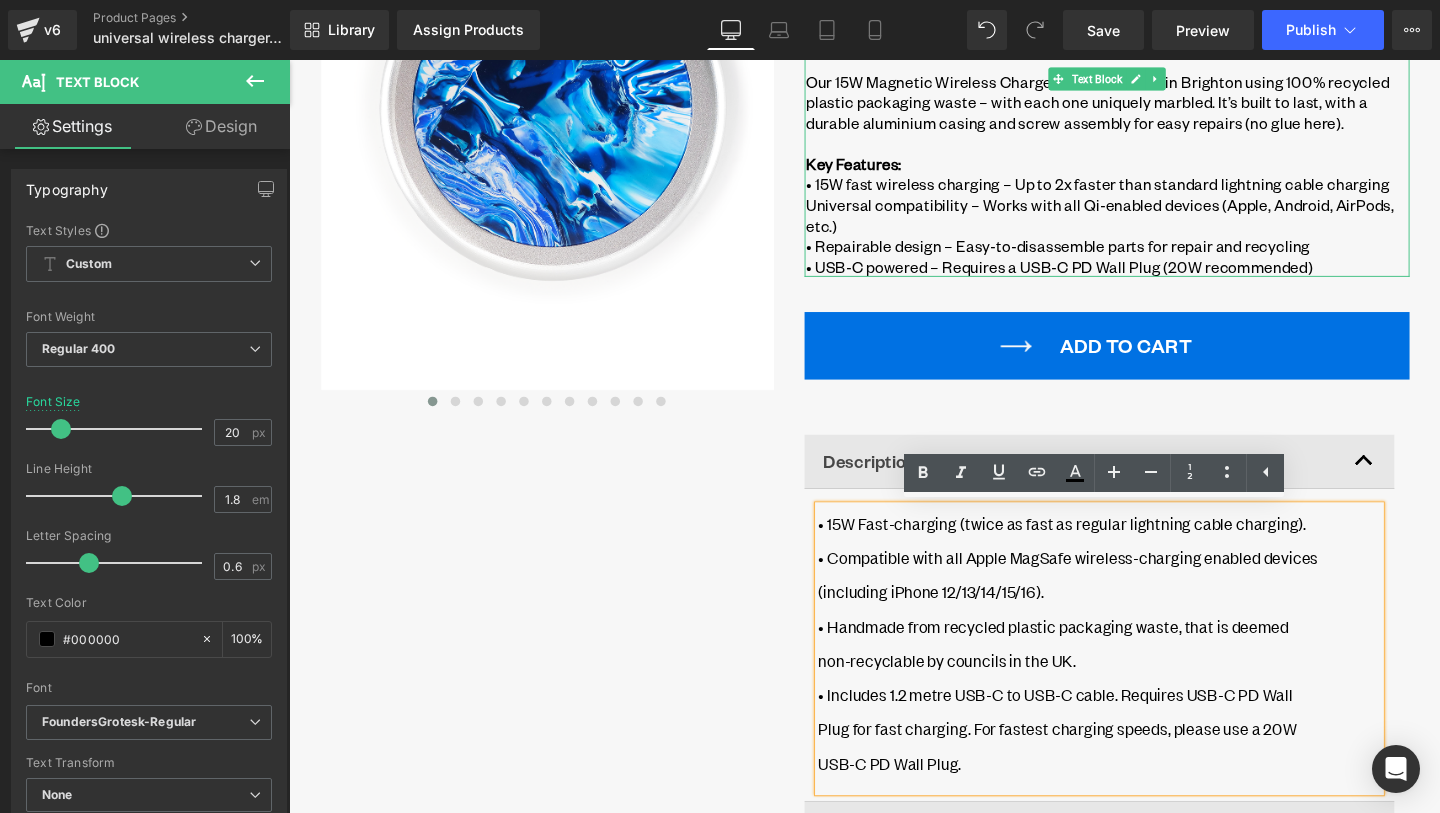 click on "• USB-C powered – Requires a USB-C PD Wall Plug (20W recommended)" at bounding box center [1150, 278] 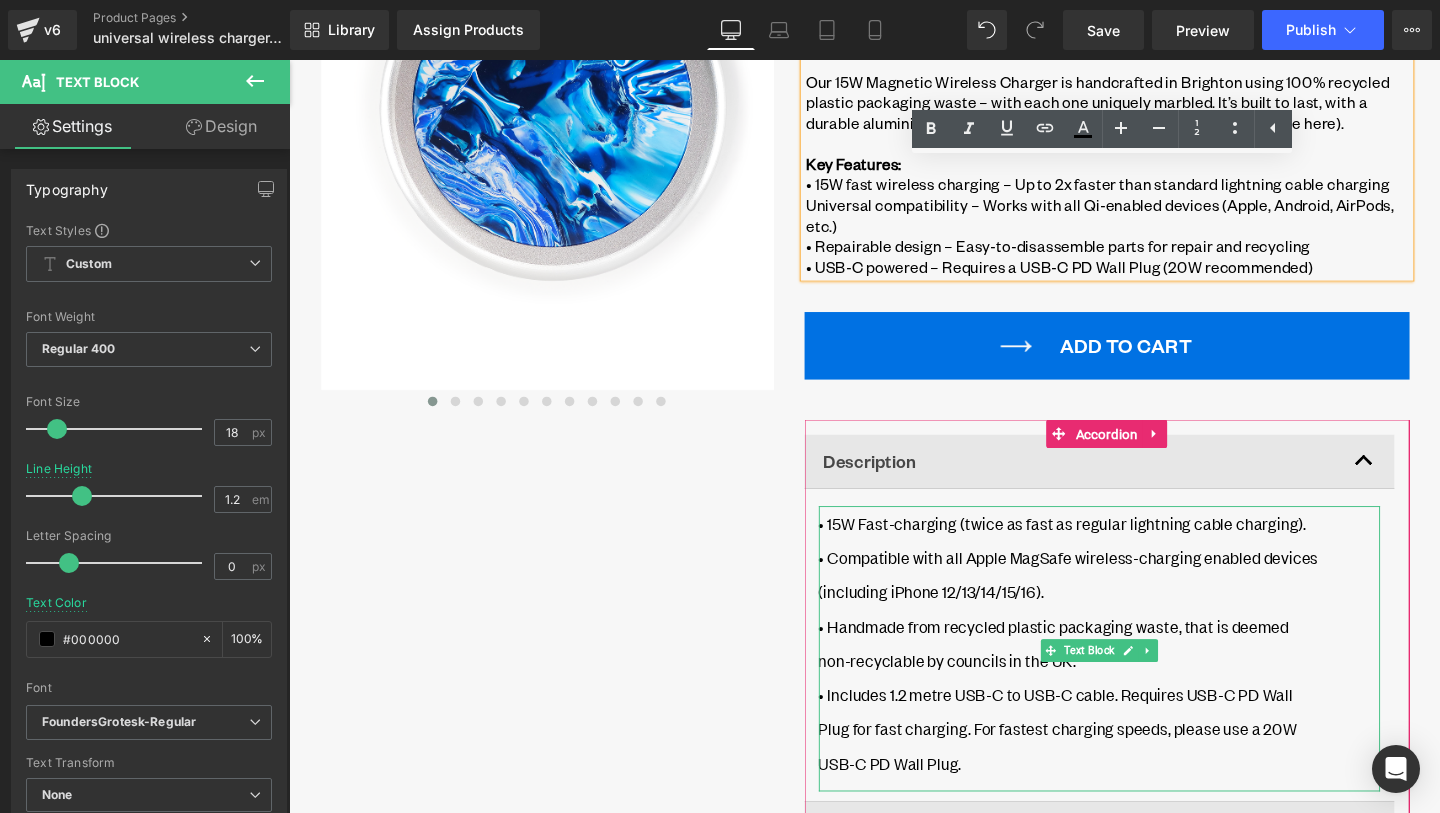 click on "• 15W Fast-charging (twice as fast as regular lightning cable charging). • Compatible with all Apple MagSafe wireless-charging enabled devices (including iPhone 12/13/14/15/16). • Handmade from recycled plastic packaging waste, that is deemed non-recyclable by councils in the [COUNTRY]. • Includes 1.2 metre USB-C to USB-C cable. Requires USB-C PD Wall Plug for fast charging. For fastest charging speeds, please use a 20W USB-C PD Wall Plug." at bounding box center (1141, 679) 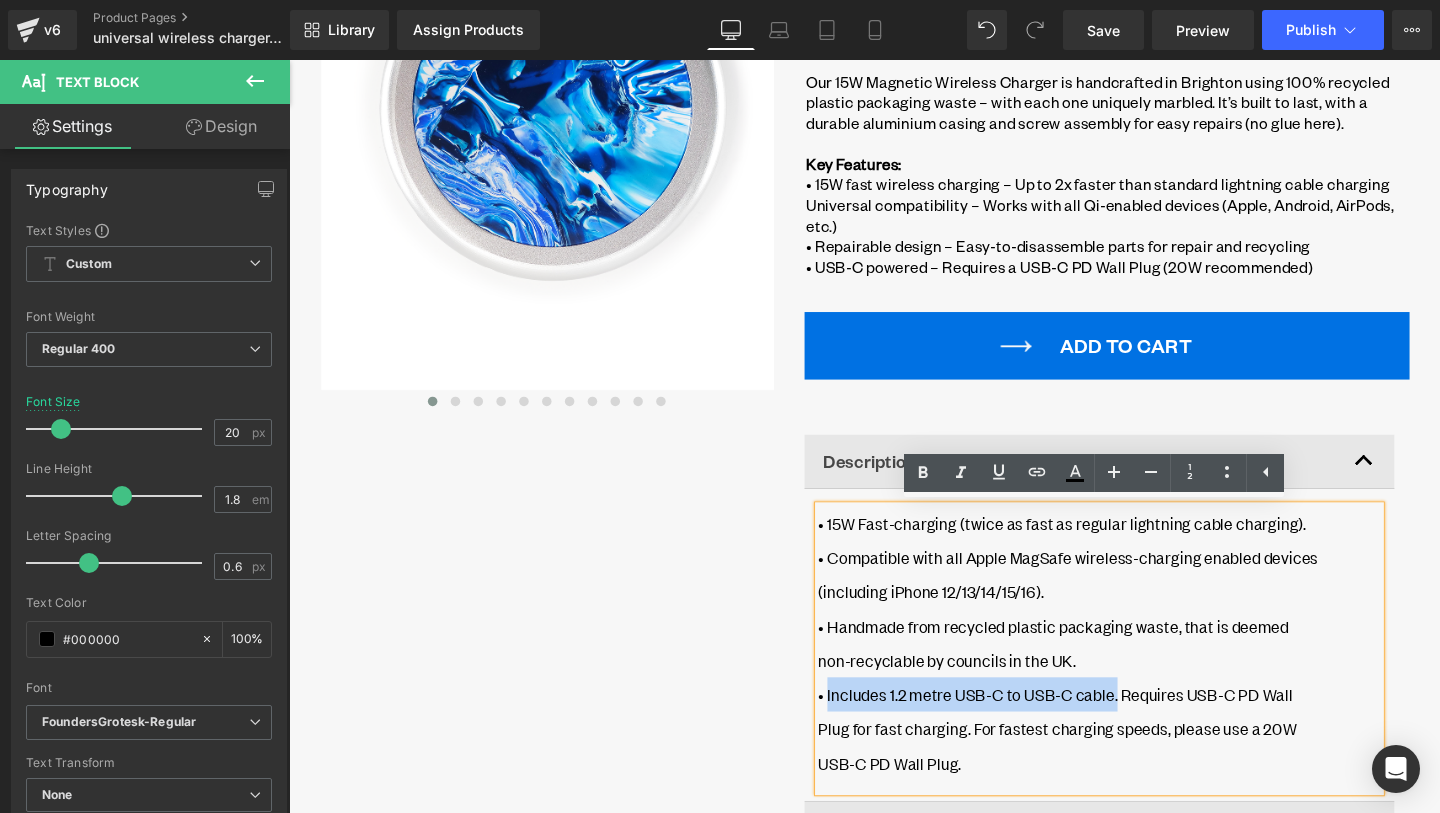 drag, startPoint x: 853, startPoint y: 732, endPoint x: 1160, endPoint y: 730, distance: 307.0065 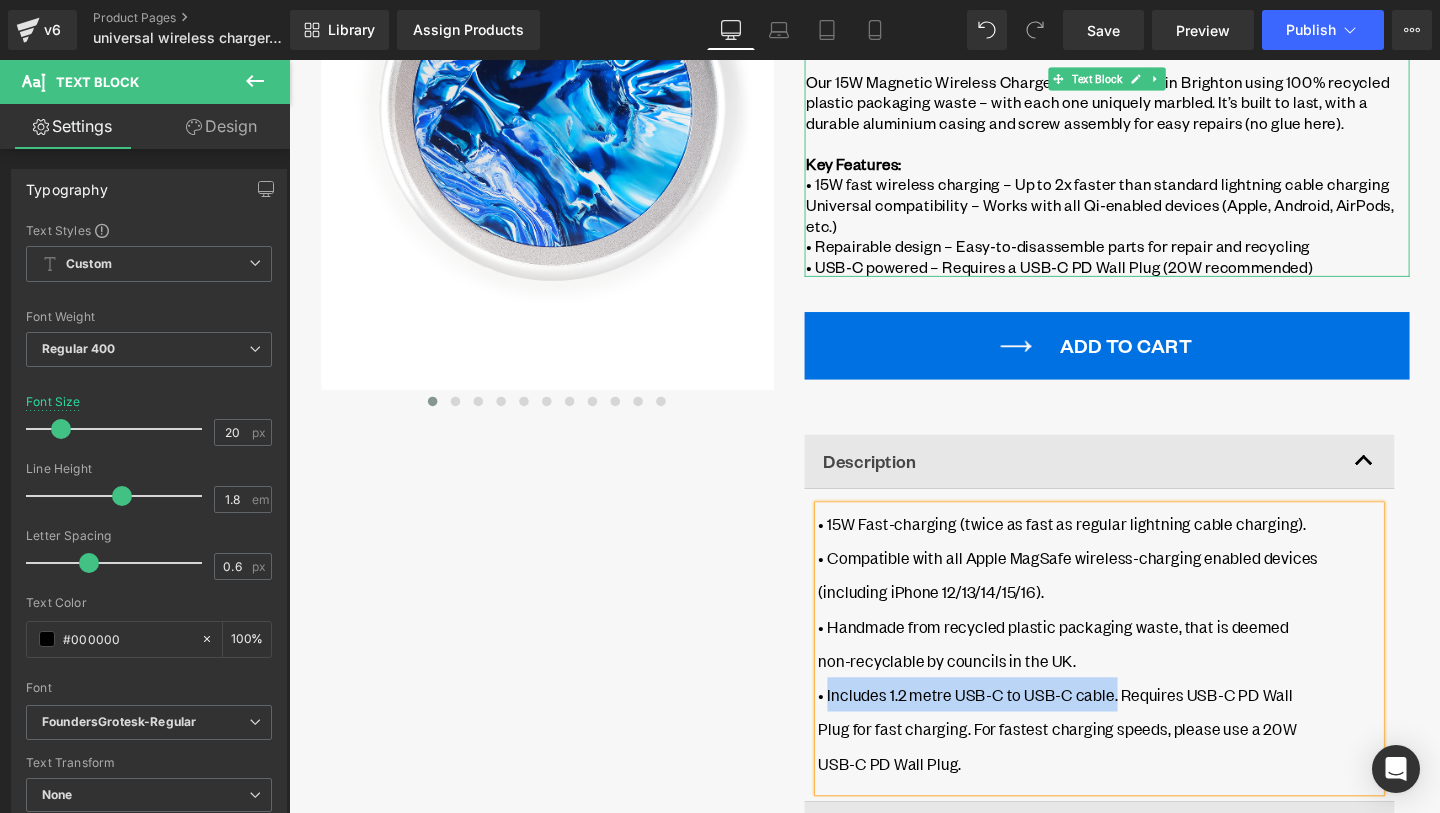 click on "• USB-C powered – Requires a USB-C PD Wall Plug (20W recommended)" at bounding box center (1150, 278) 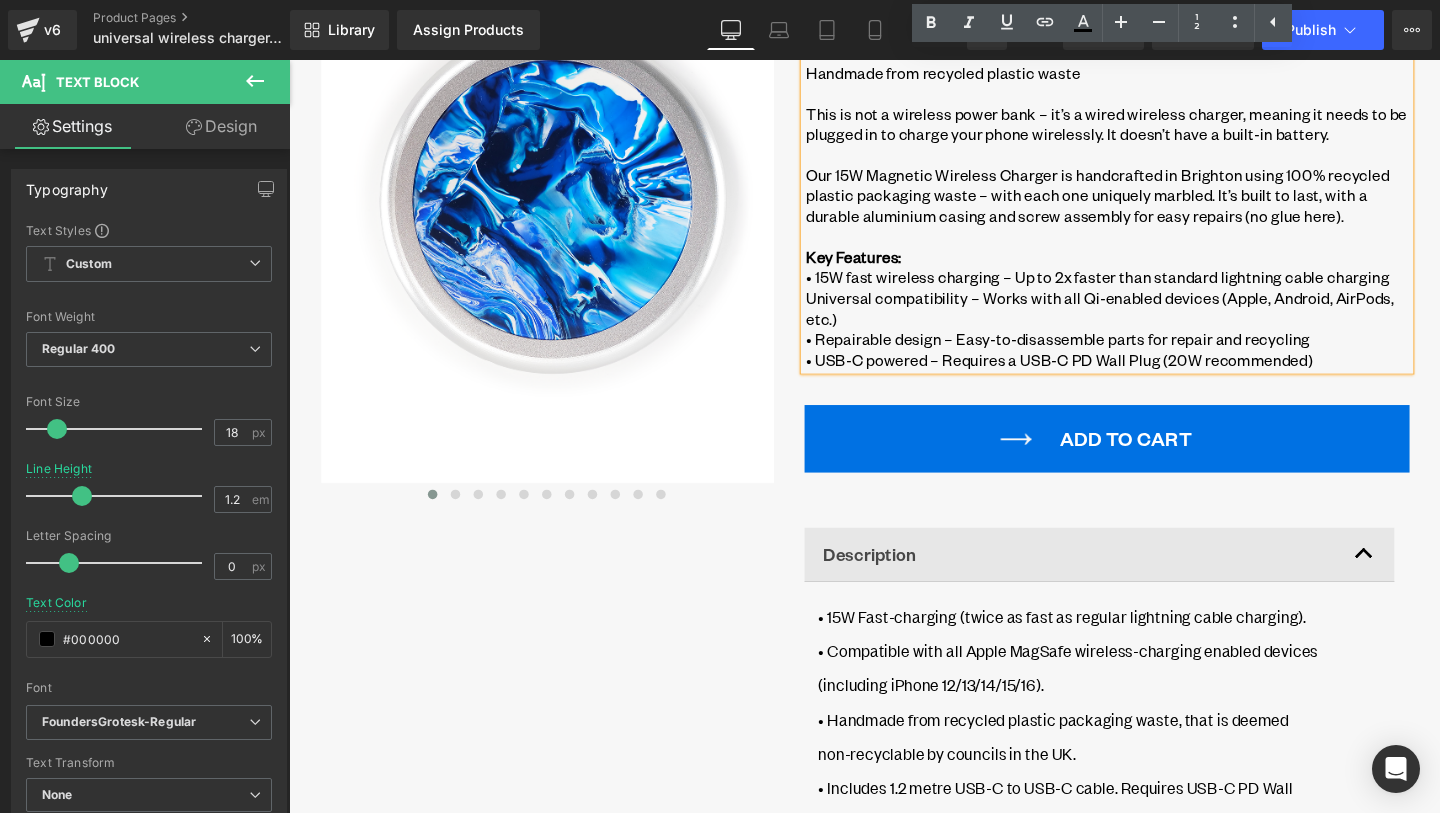 scroll, scrollTop: 356, scrollLeft: 0, axis: vertical 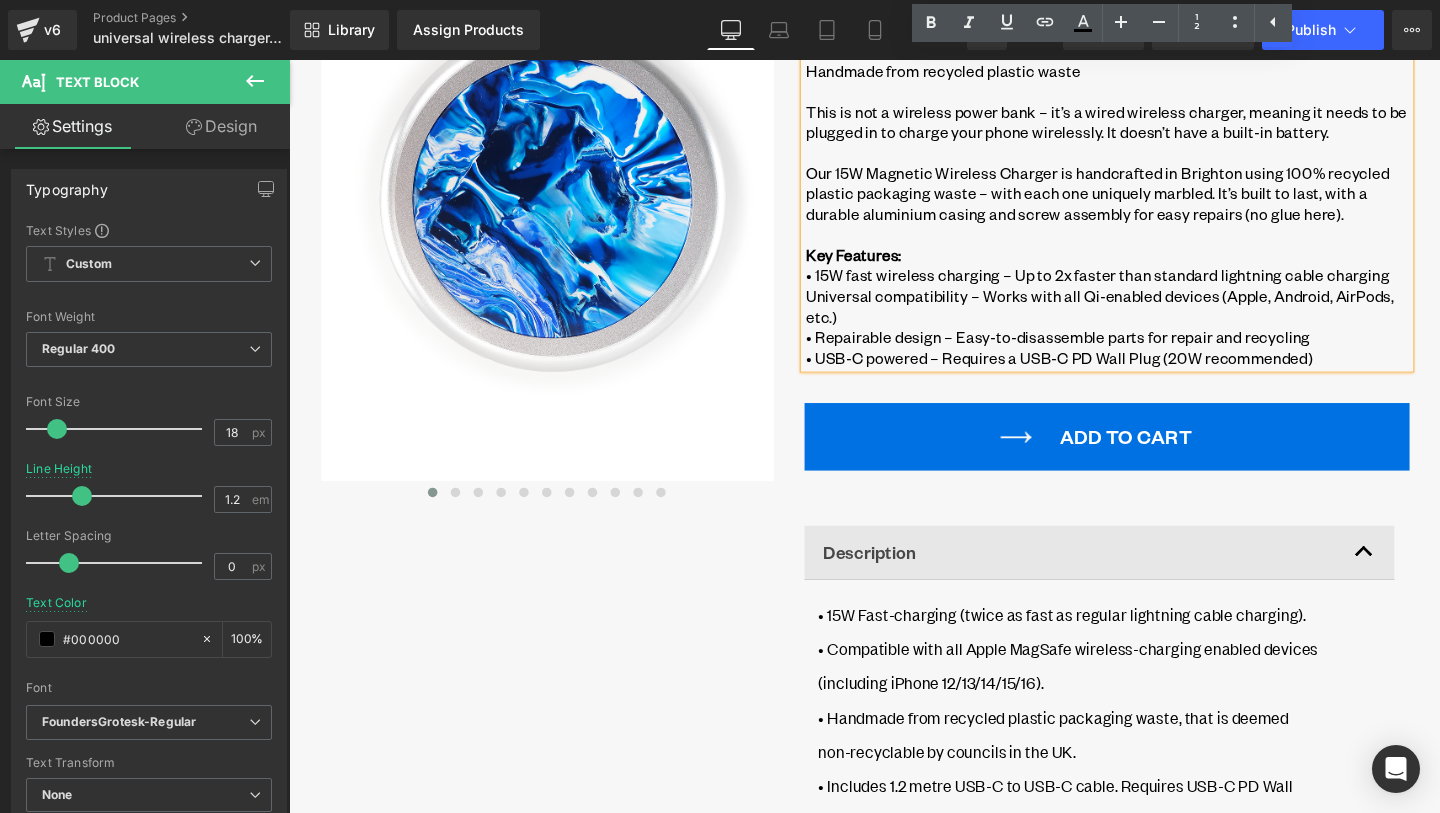 type 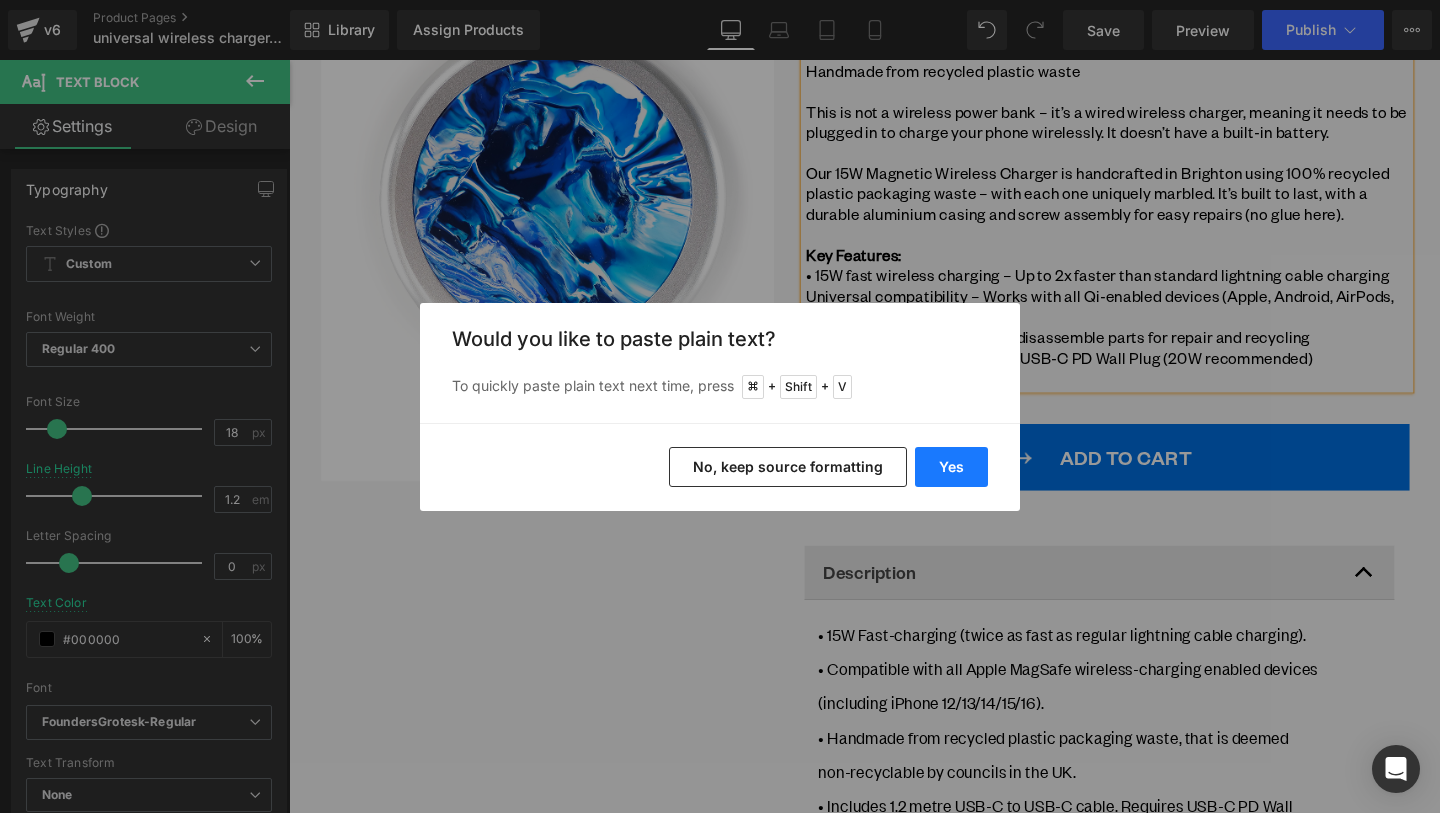 click on "Yes" at bounding box center (951, 467) 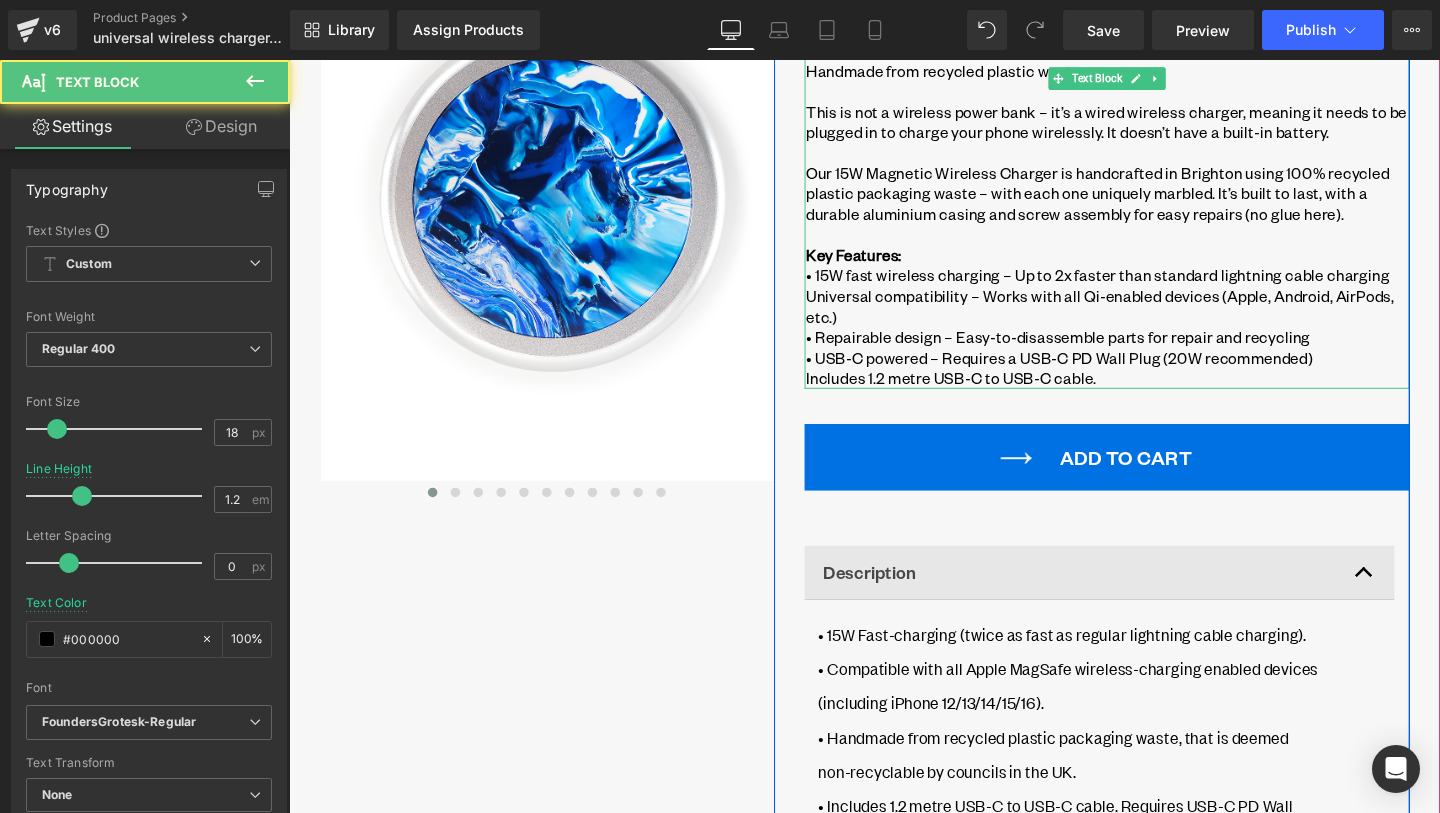click on "Includes 1.2 metre USB-C to USB-C cable." at bounding box center (1150, 395) 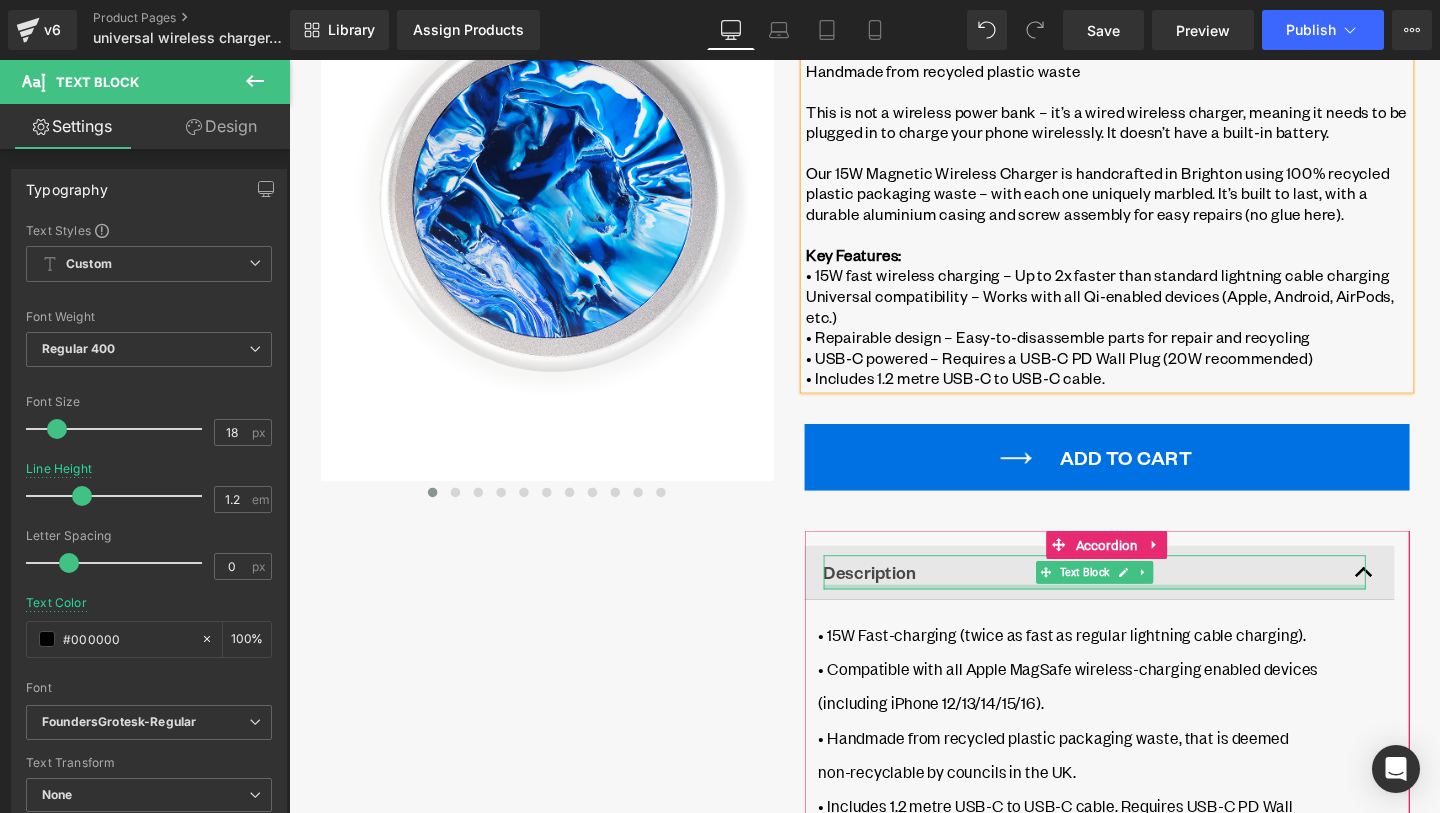click at bounding box center [1136, 614] 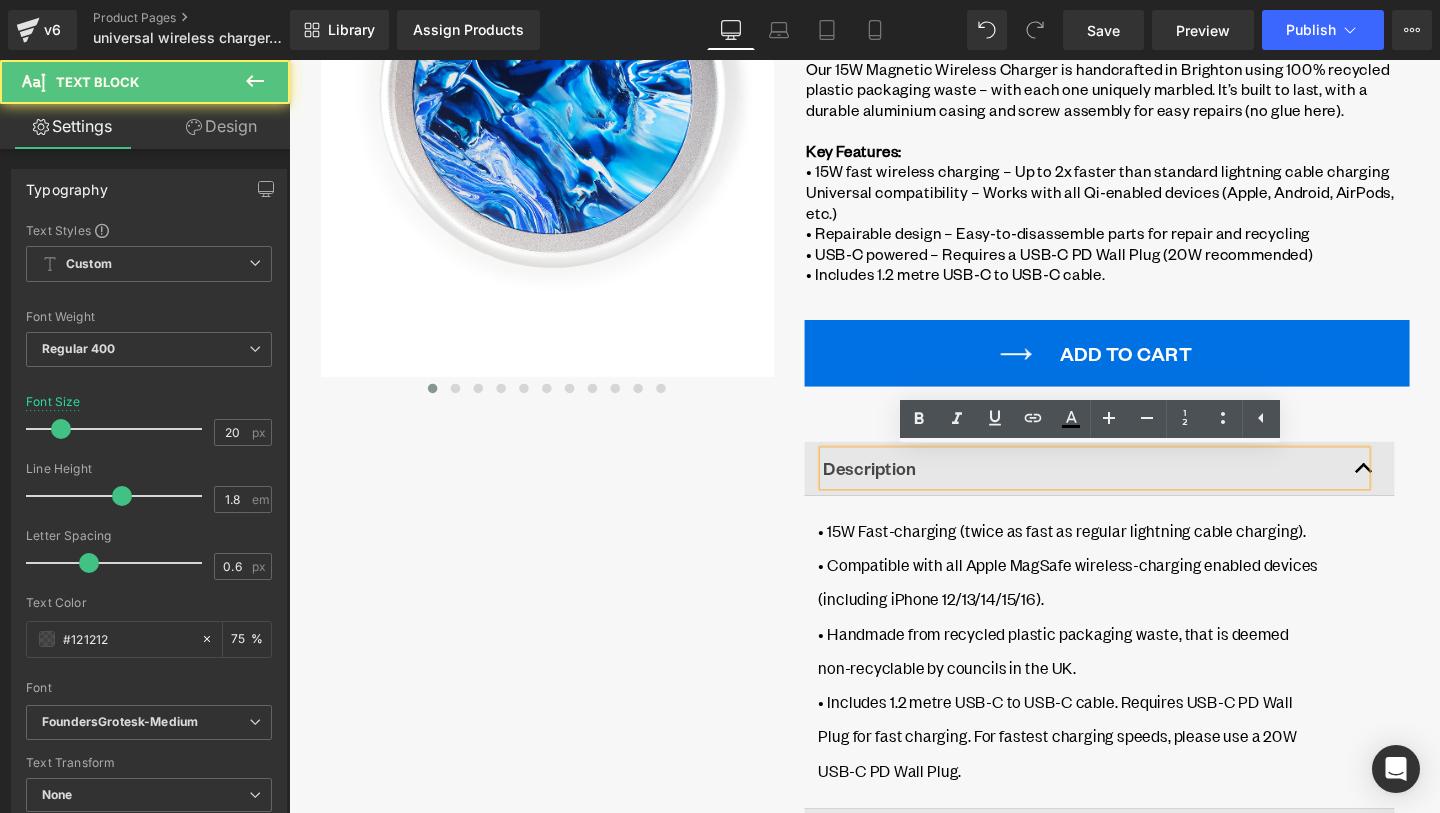 click on "Liquid
‹ ›" at bounding box center (560, 437) 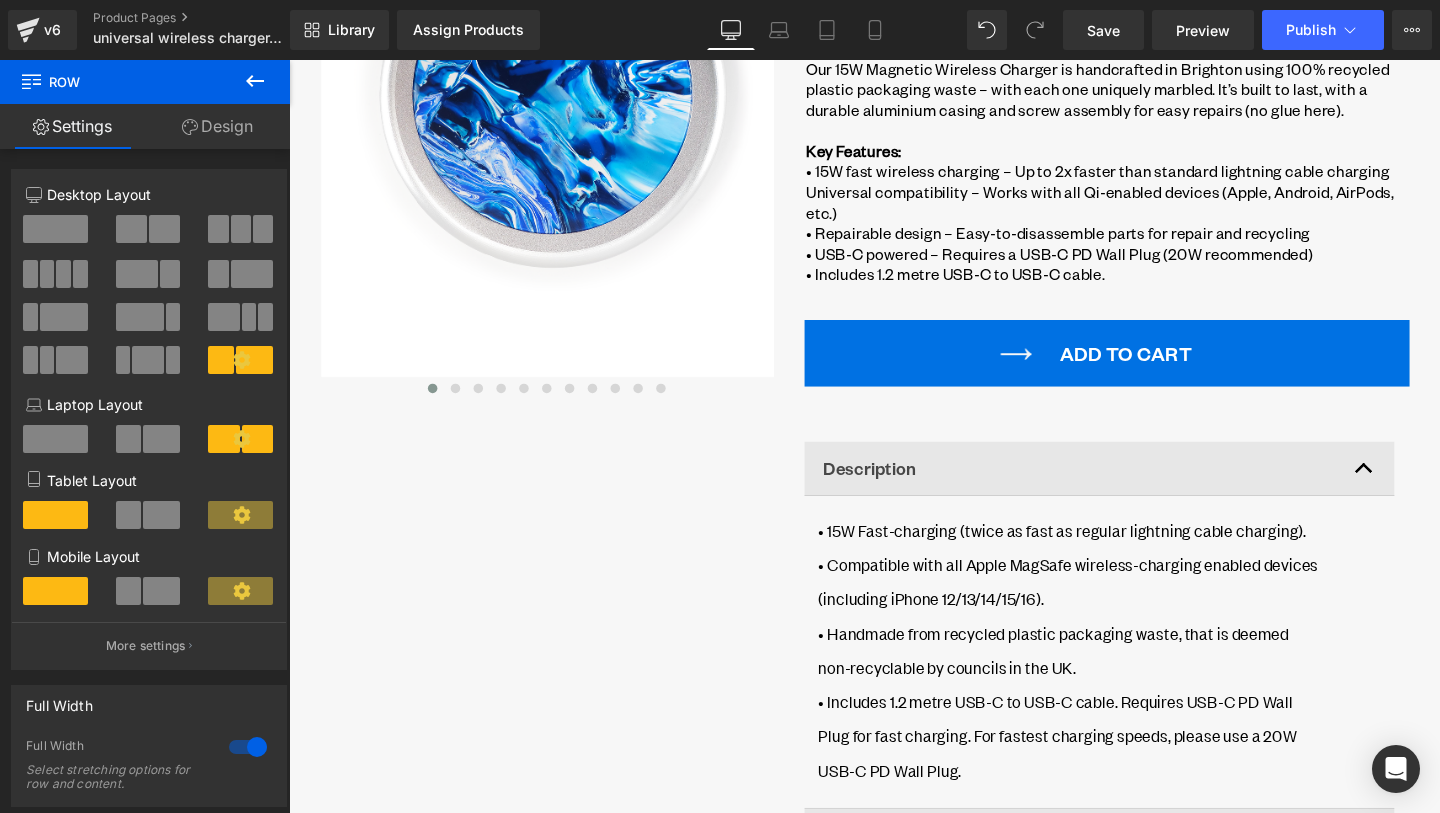 scroll, scrollTop: 456, scrollLeft: 0, axis: vertical 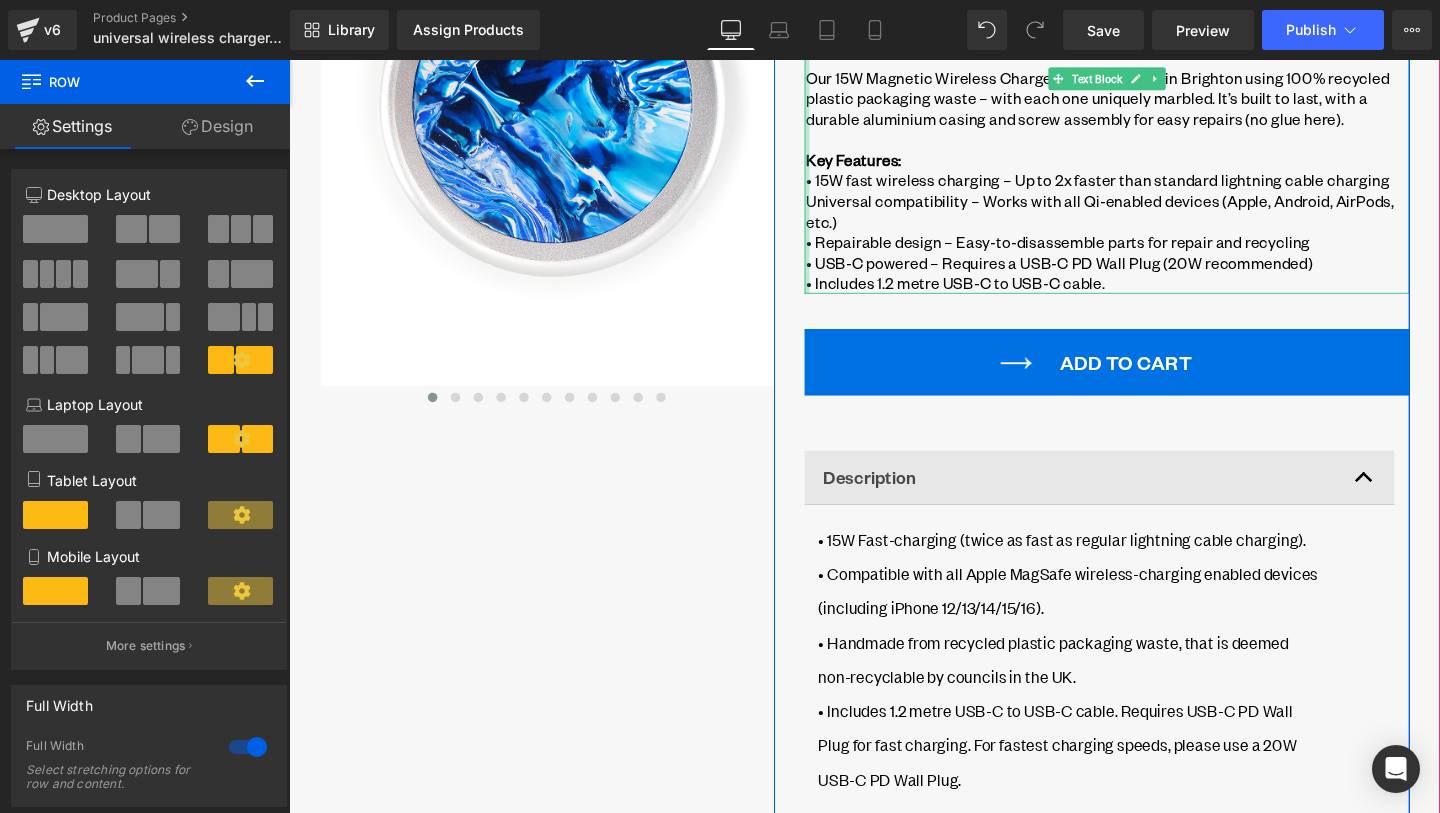 click at bounding box center (833, 131) 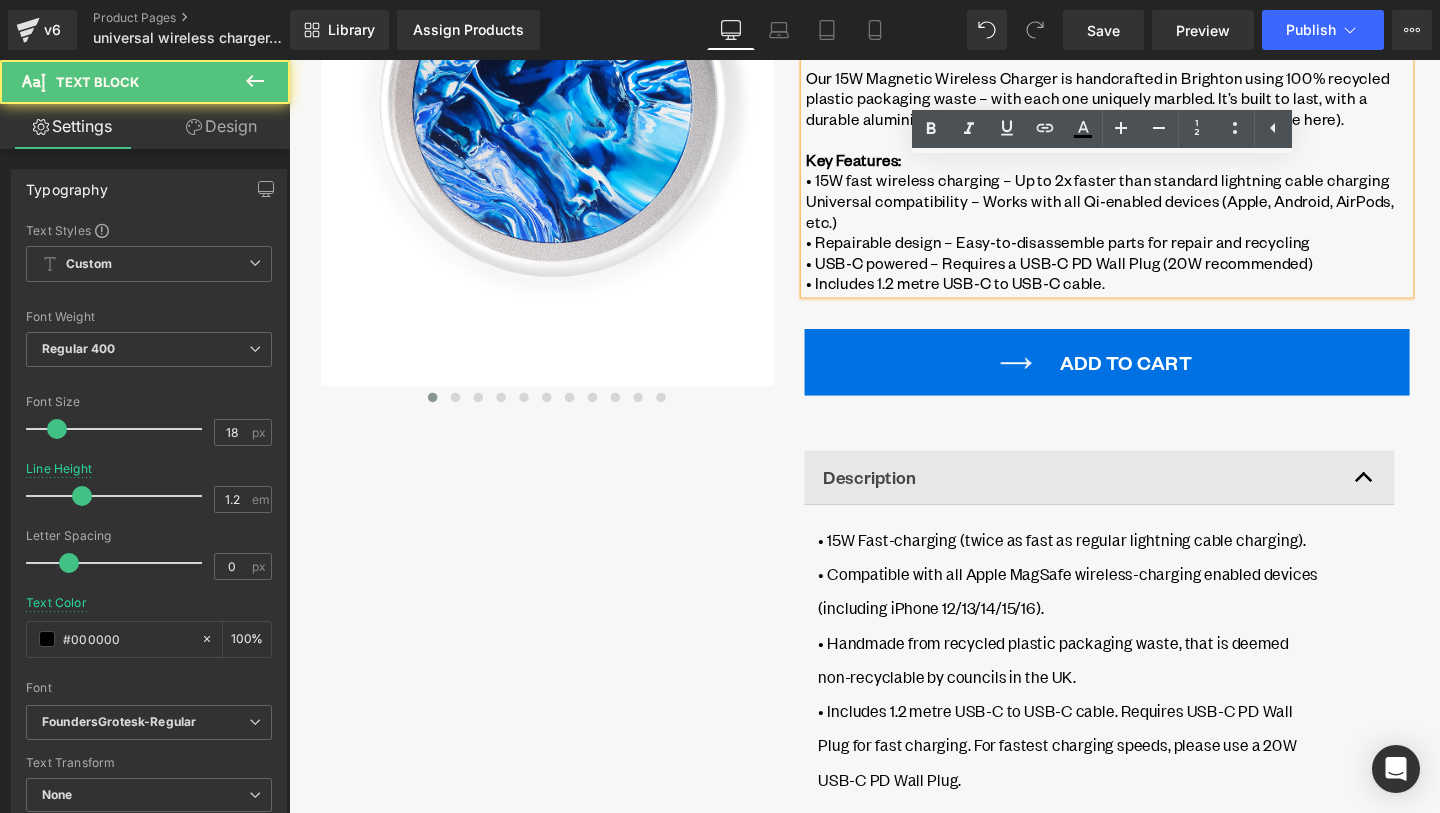 click on "Universal compatibility – Works with all Qi-enabled devices (Apple, Android, AirPods, etc.)" at bounding box center [1150, 219] 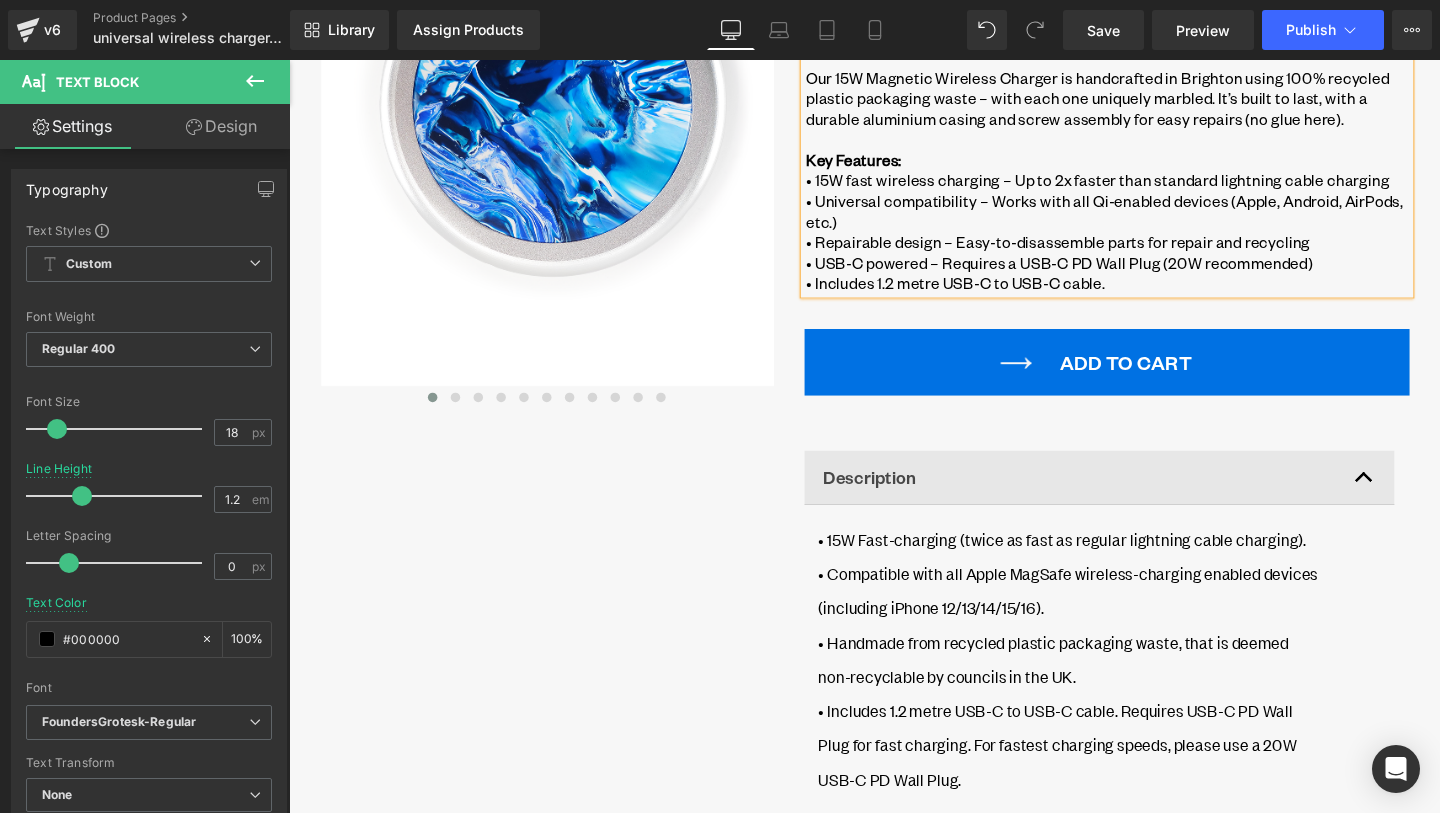 click on "• Universal compatibility – Works with all Qi-enabled devices (Apple, Android, AirPods, etc.)" at bounding box center [1150, 219] 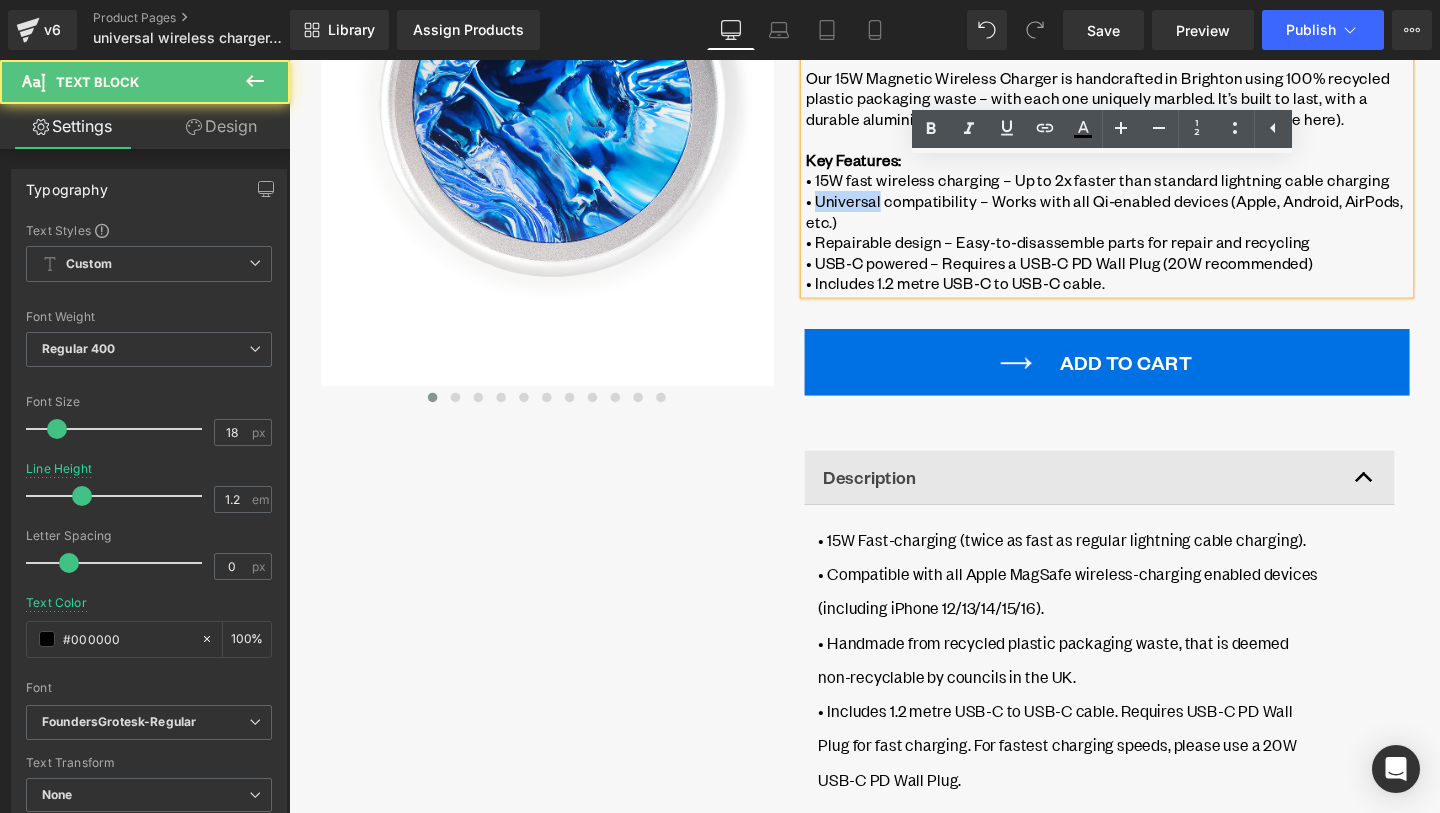 click on "• Universal compatibility – Works with all Qi-enabled devices (Apple, Android, AirPods, etc.)" at bounding box center (1150, 219) 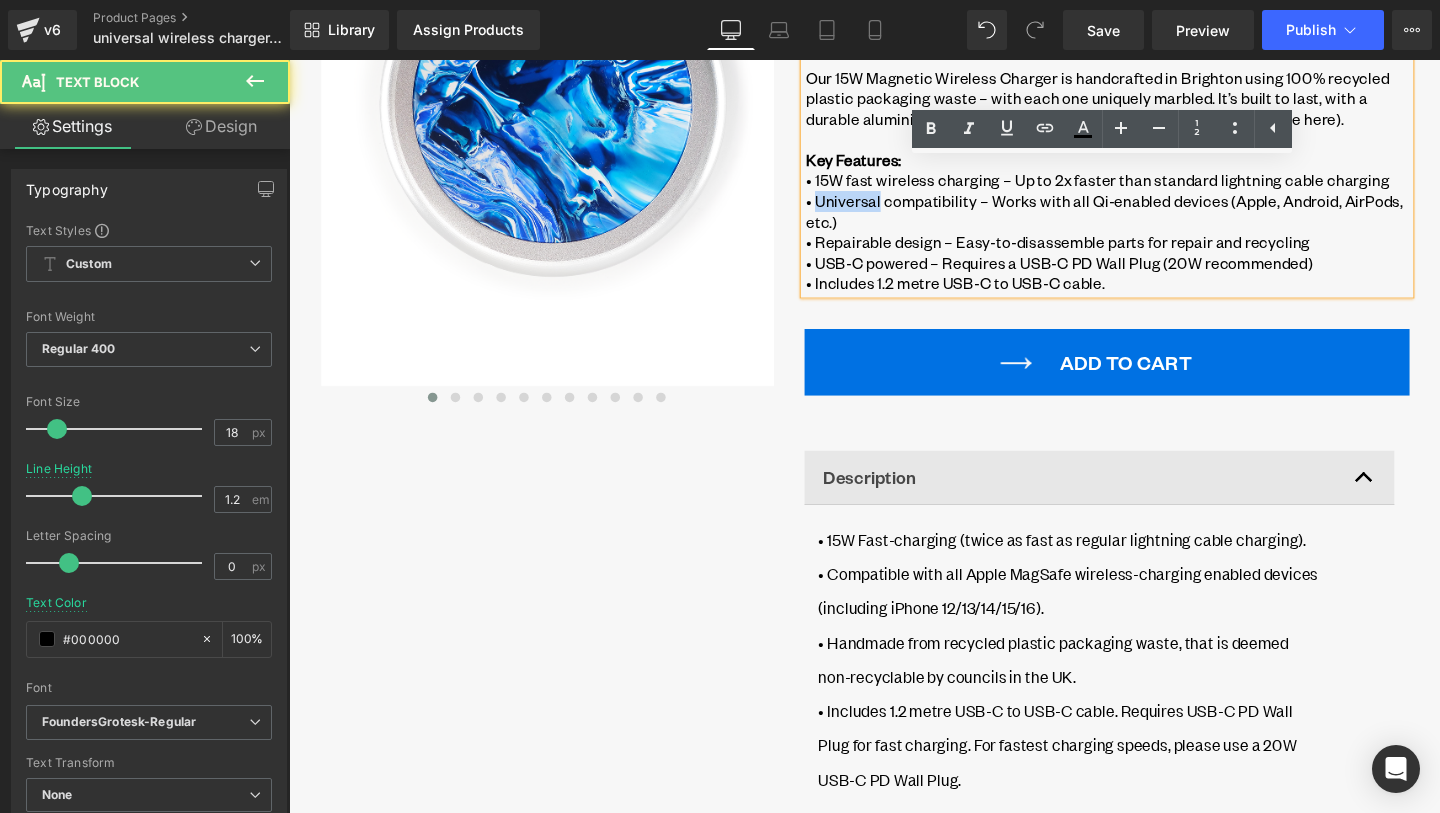 click on "• Universal compatibility – Works with all Qi-enabled devices (Apple, Android, AirPods, etc.)" at bounding box center (1150, 219) 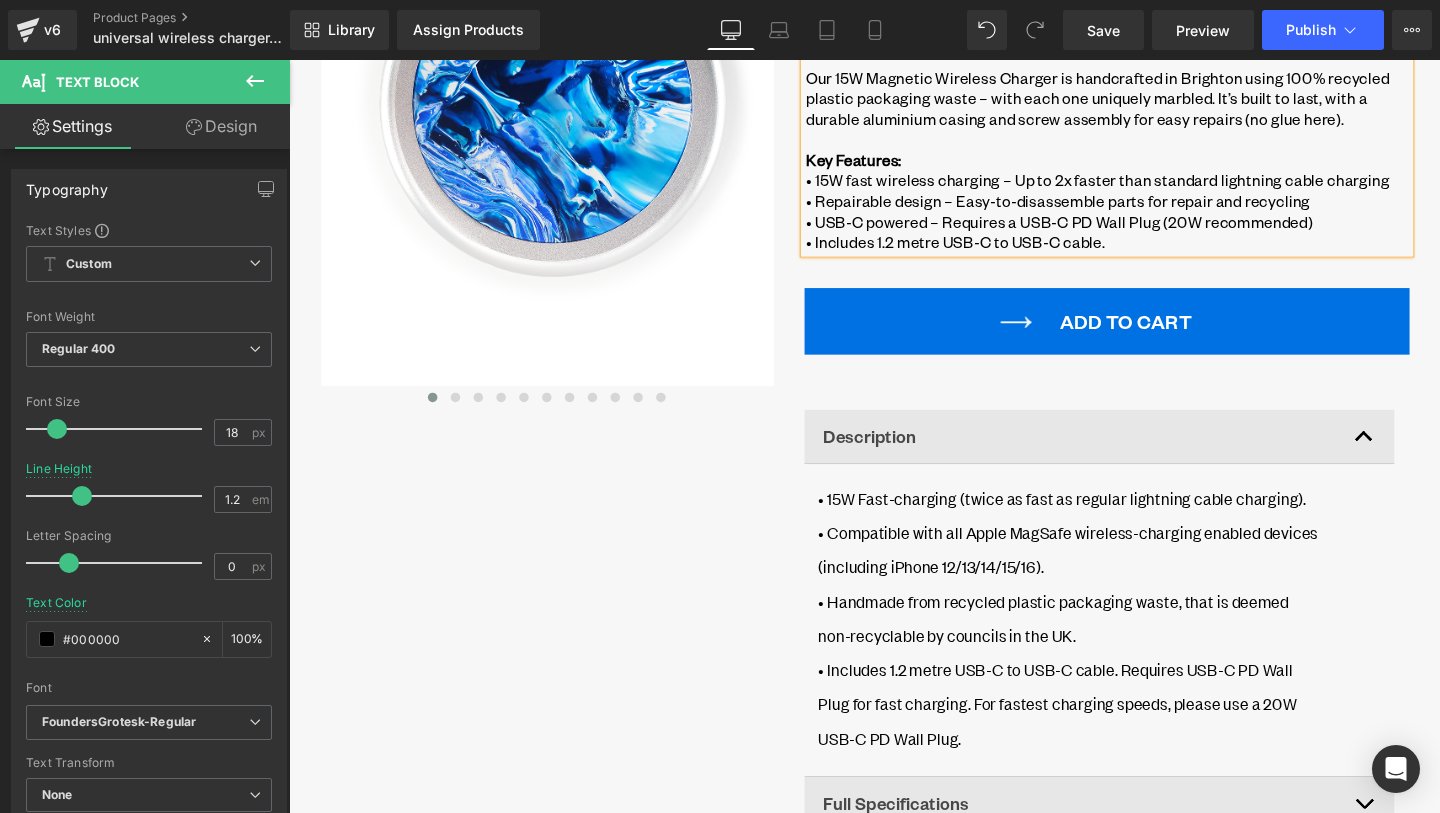 click on "• 15W fast wireless charging – Up to 2x faster than standard lightning cable charging" at bounding box center [1150, 187] 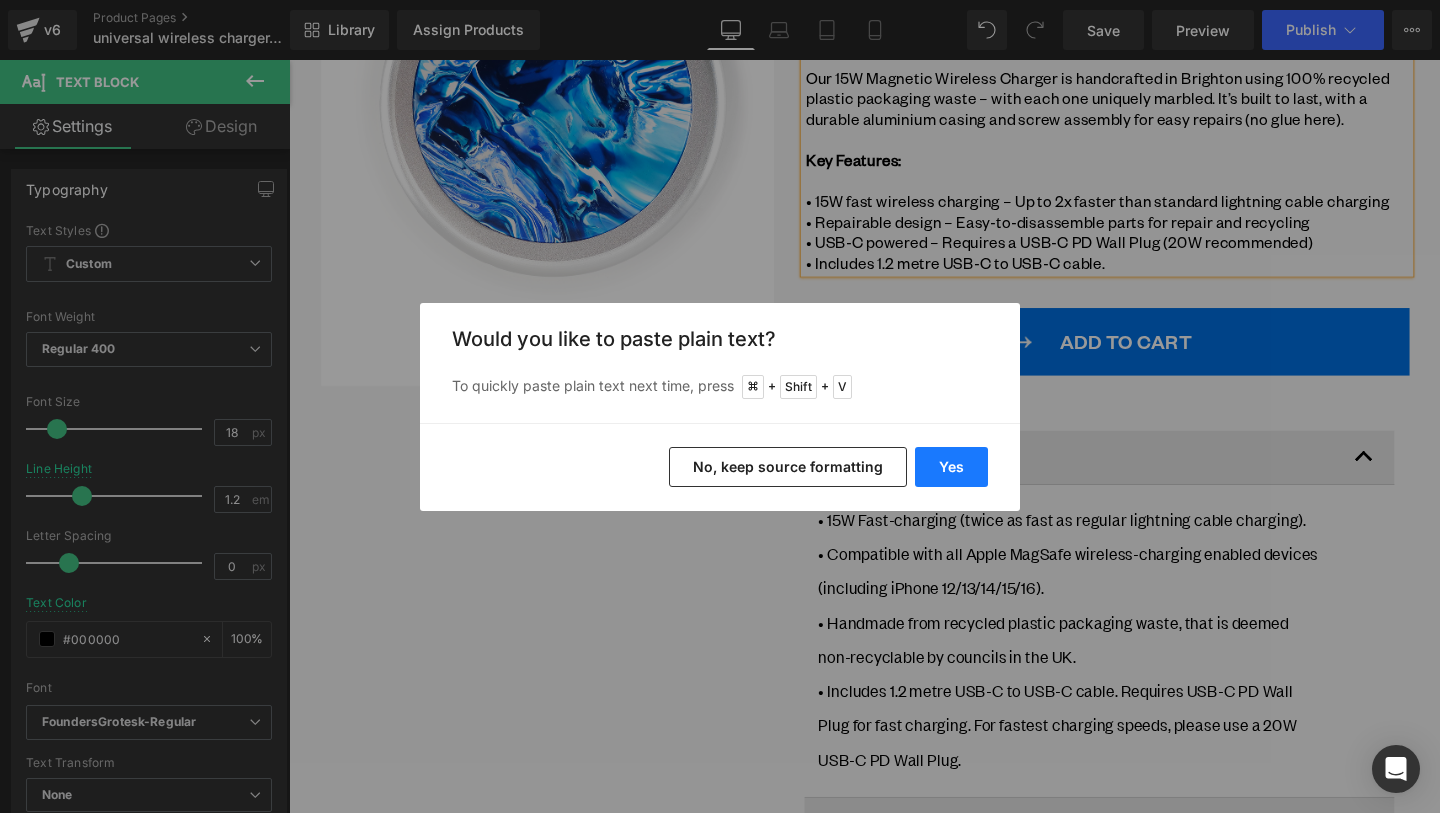 click on "Yes" at bounding box center [951, 467] 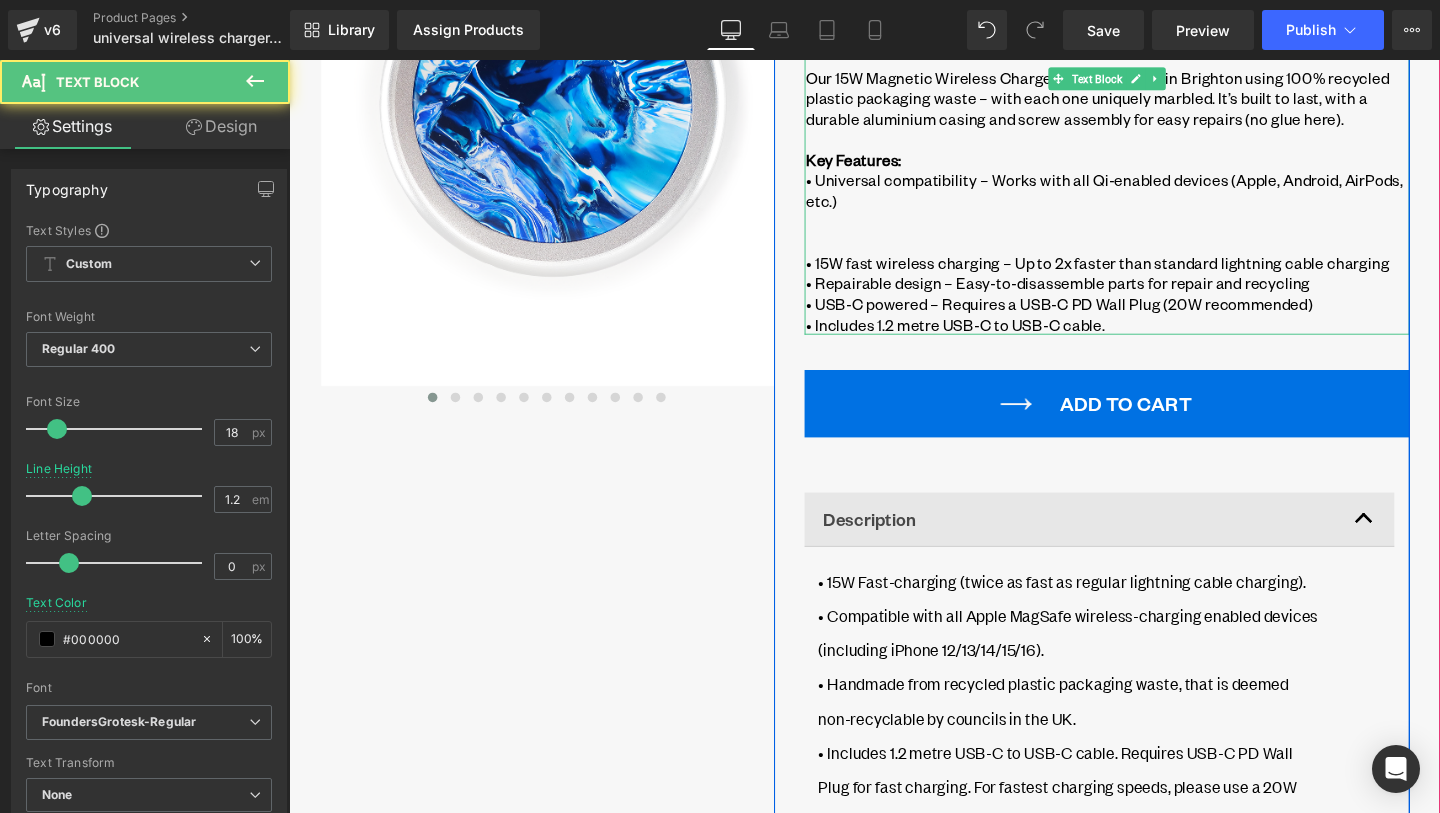 click at bounding box center [1150, 252] 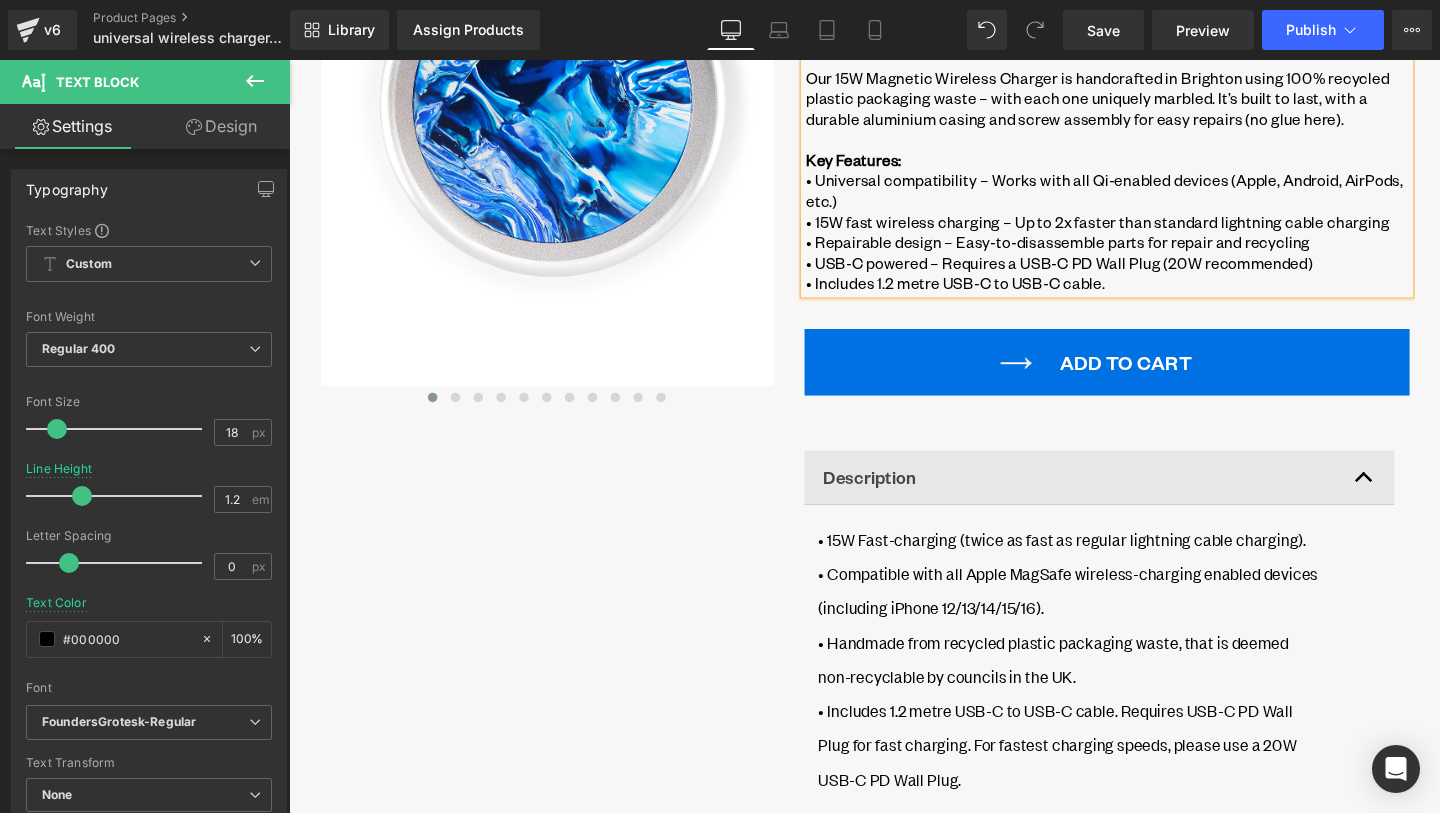 click on "• USB-C powered – Requires a USB-C PD Wall Plug (20W recommended)" at bounding box center [1150, 274] 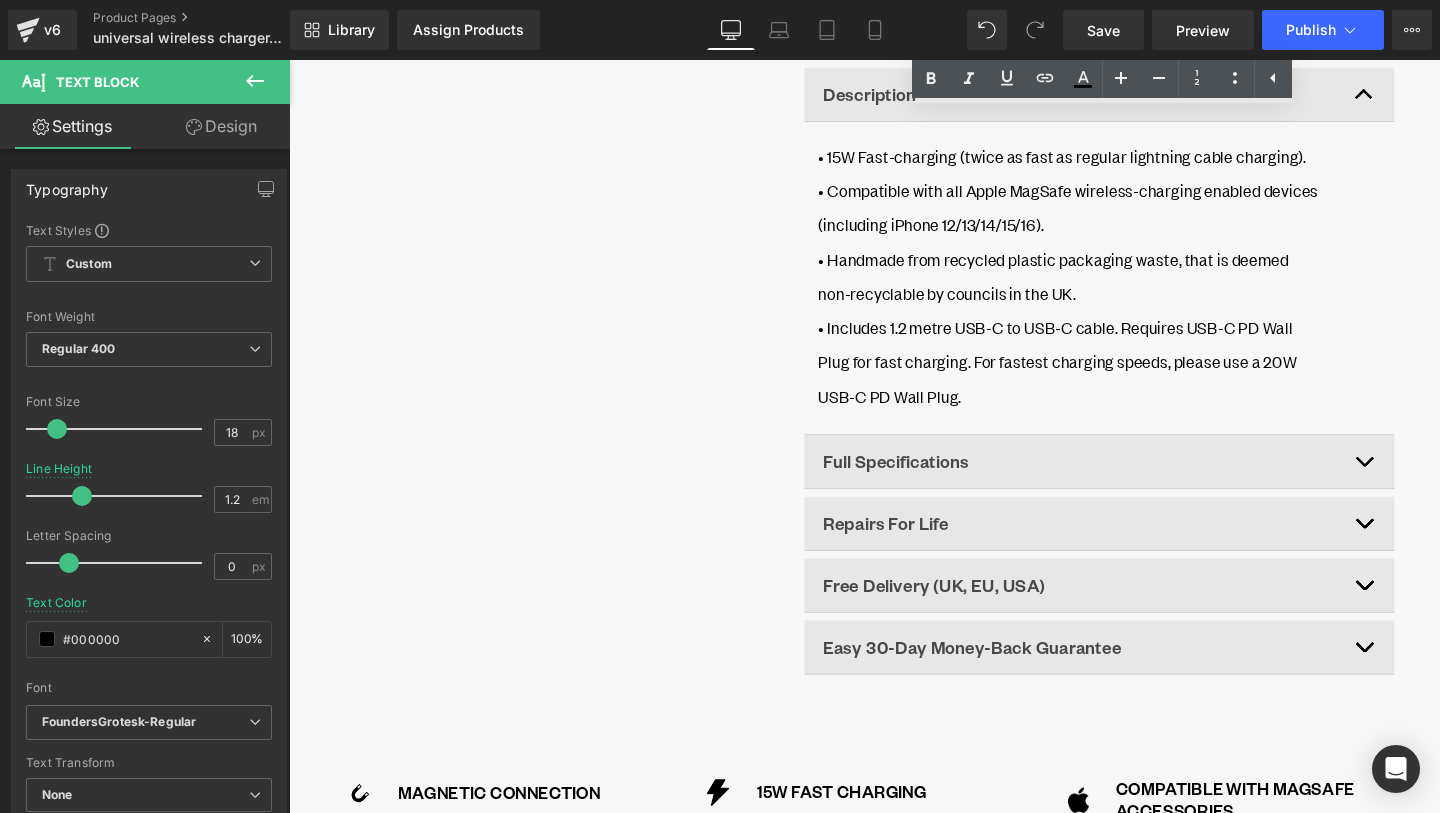 scroll, scrollTop: 861, scrollLeft: 0, axis: vertical 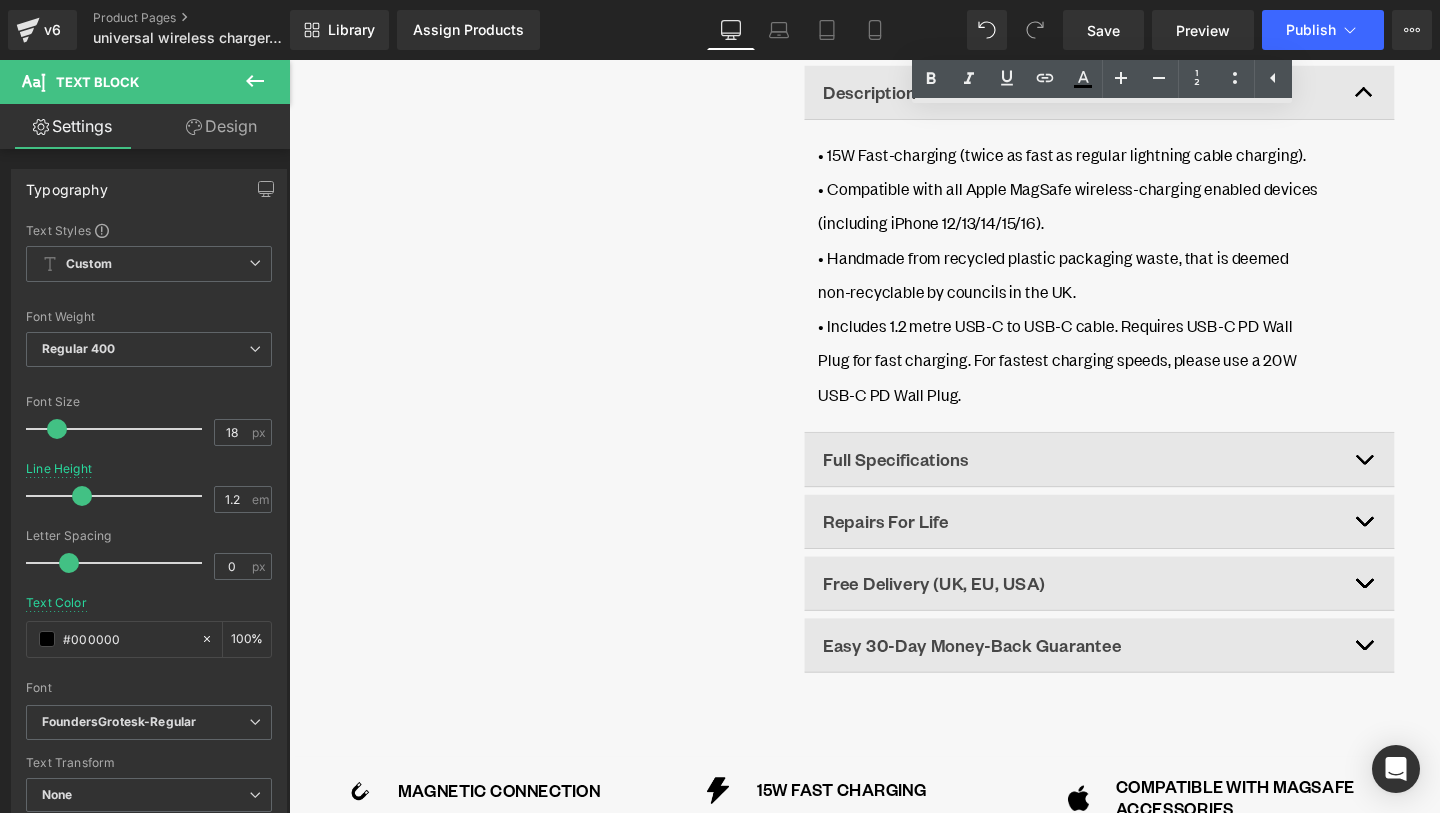 click on "Liquid
‹ ›" at bounding box center (560, 42) 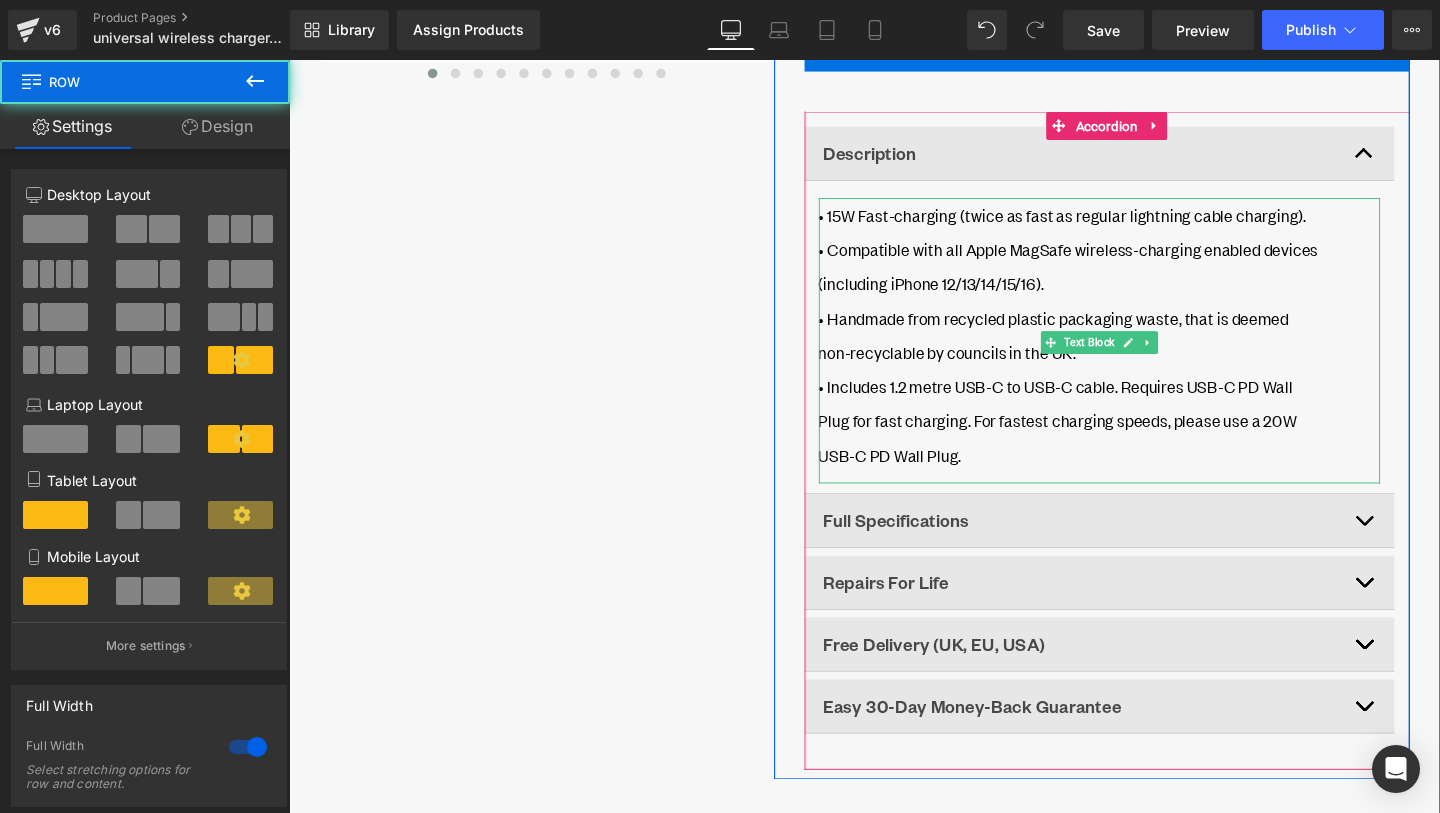 scroll, scrollTop: 782, scrollLeft: 0, axis: vertical 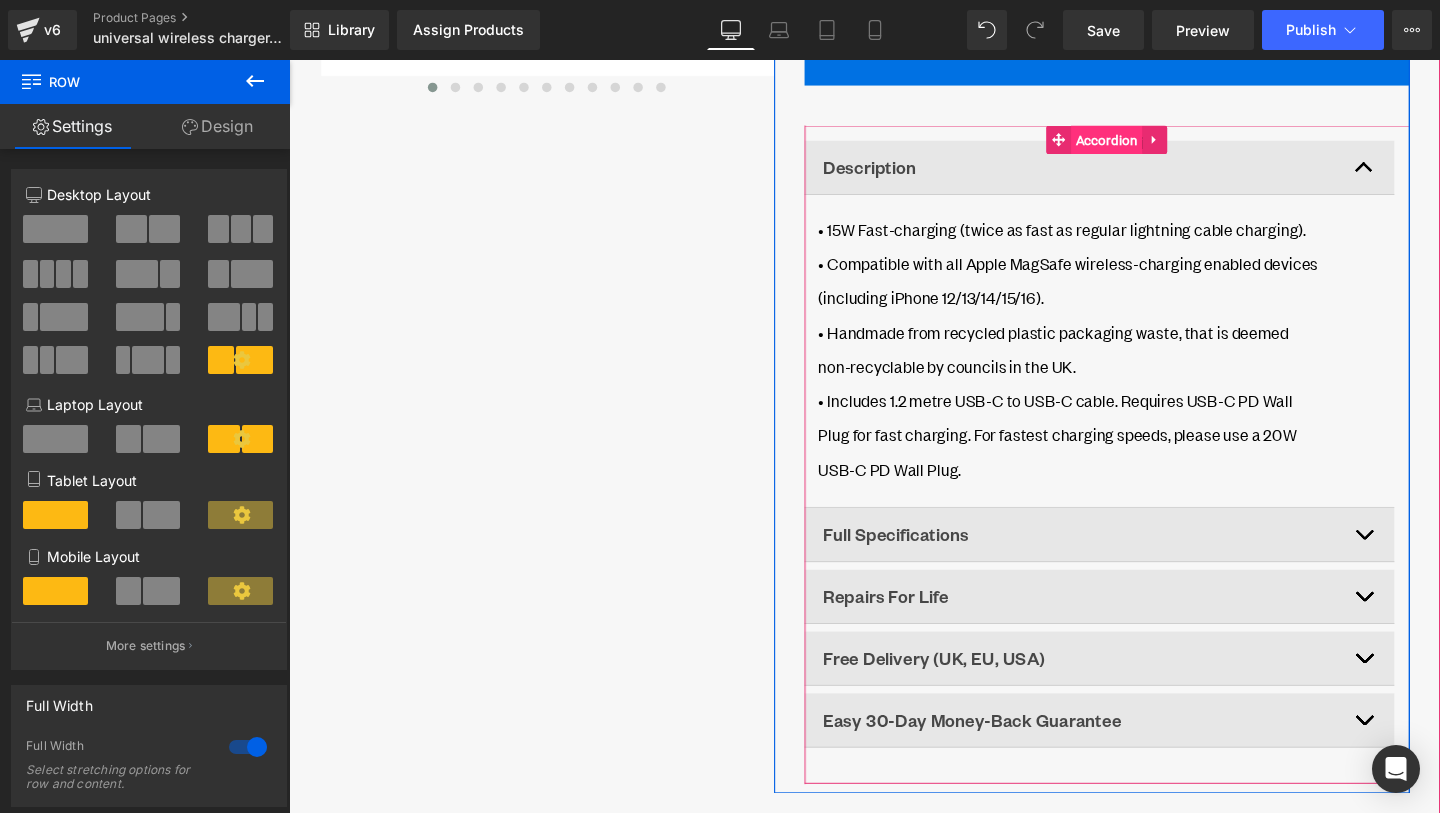 click on "Accordion" at bounding box center (1149, 144) 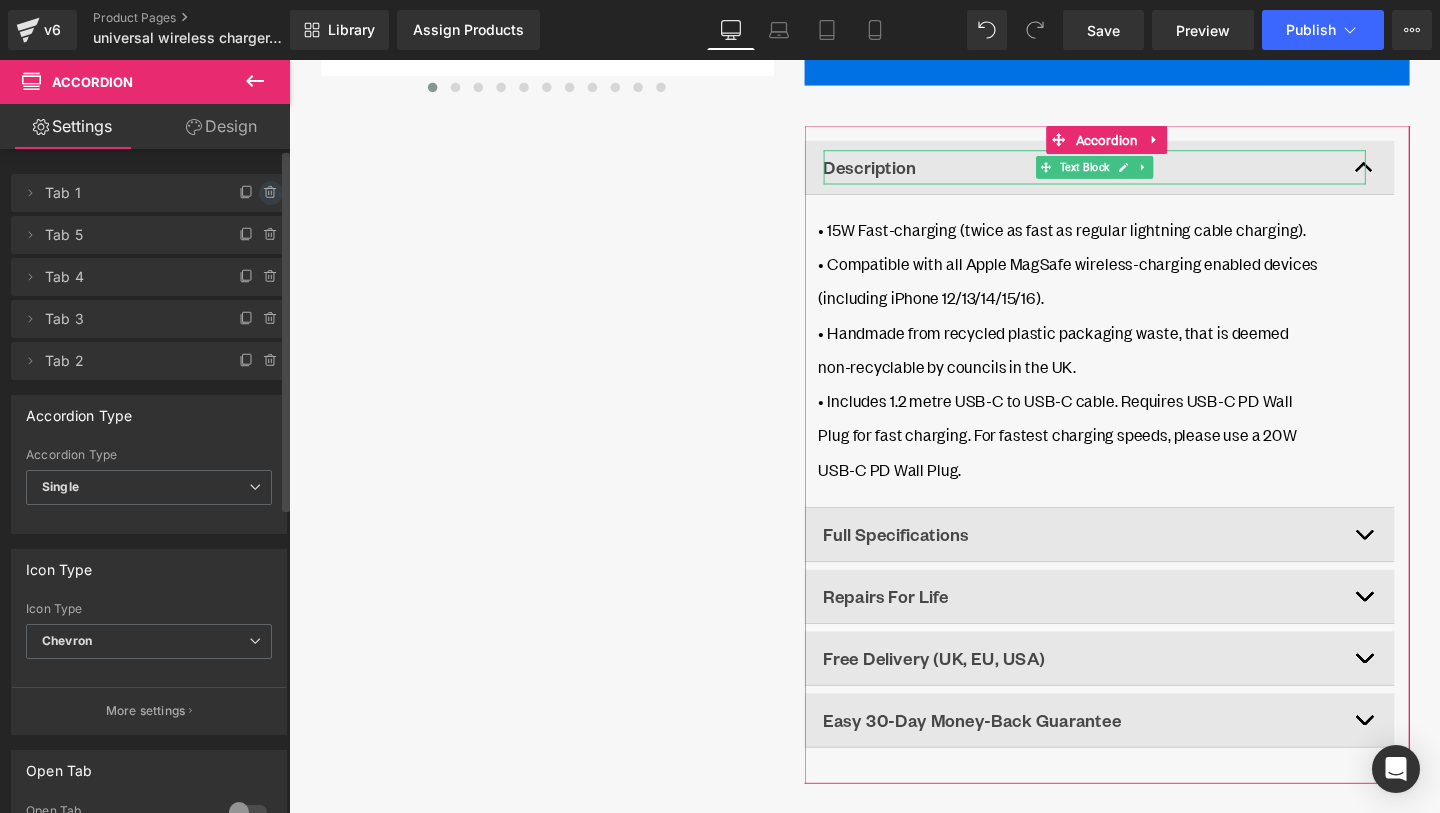 click 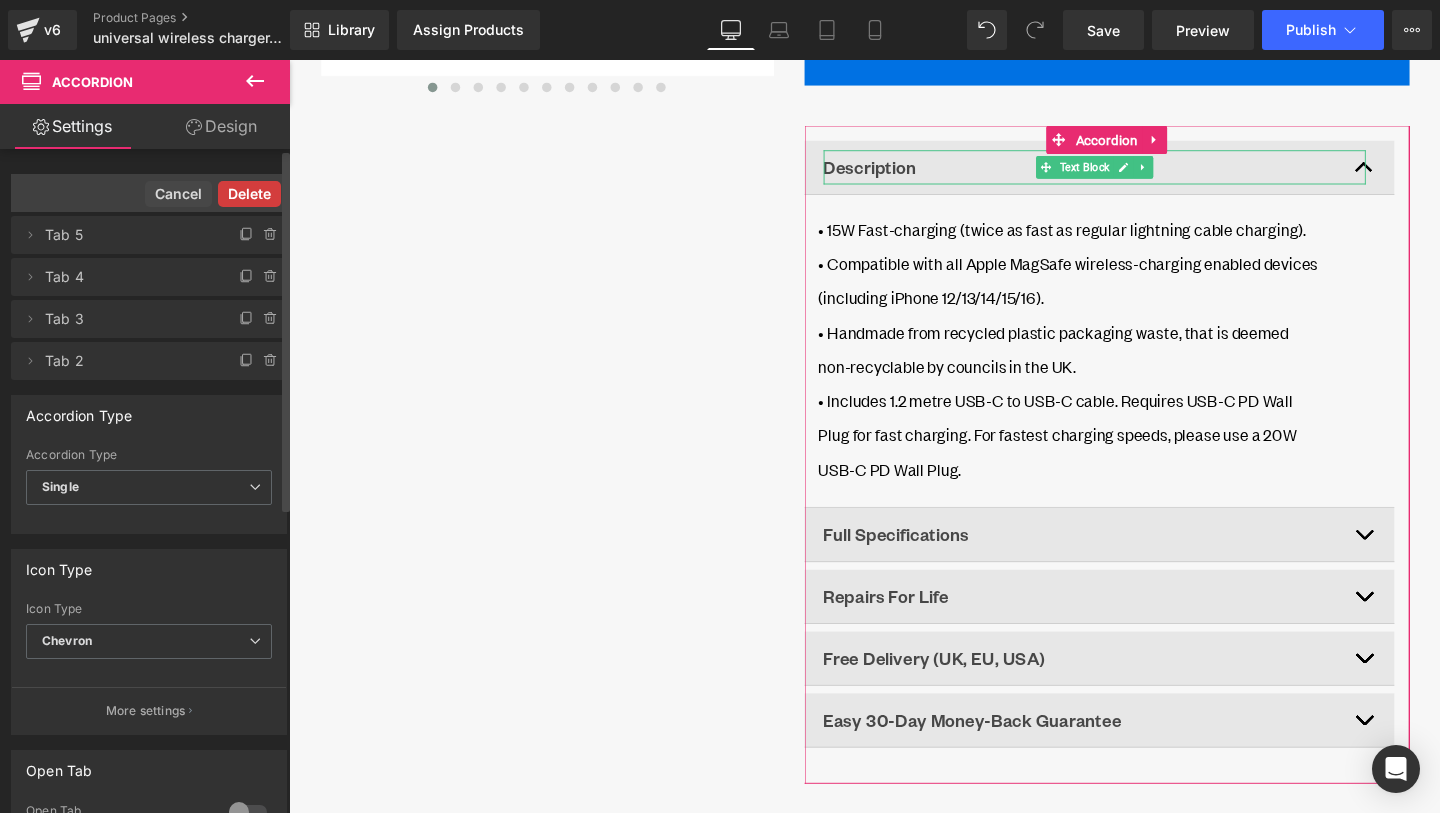 drag, startPoint x: 262, startPoint y: 195, endPoint x: 62, endPoint y: 142, distance: 206.90337 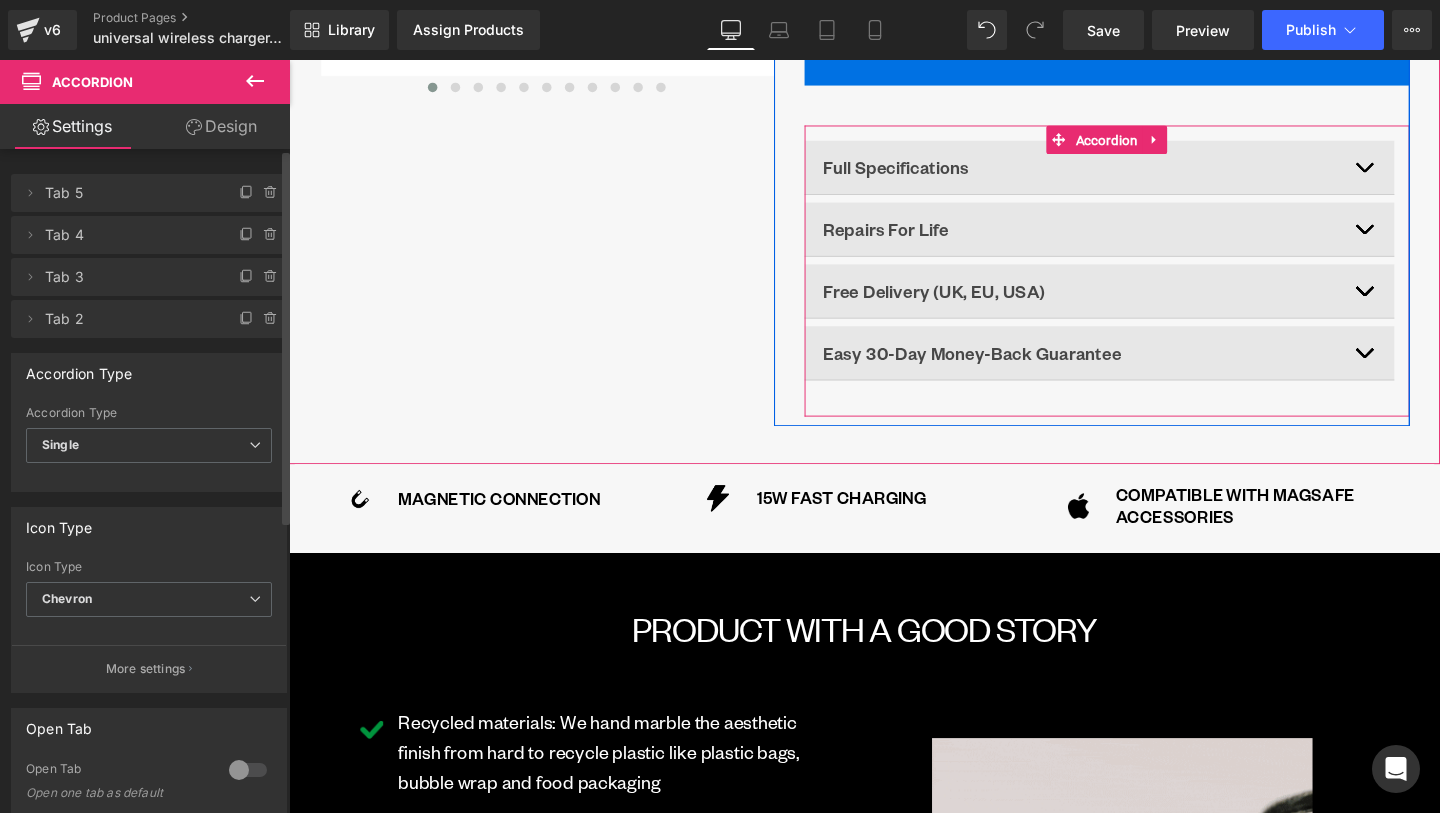 click at bounding box center (1431, 173) 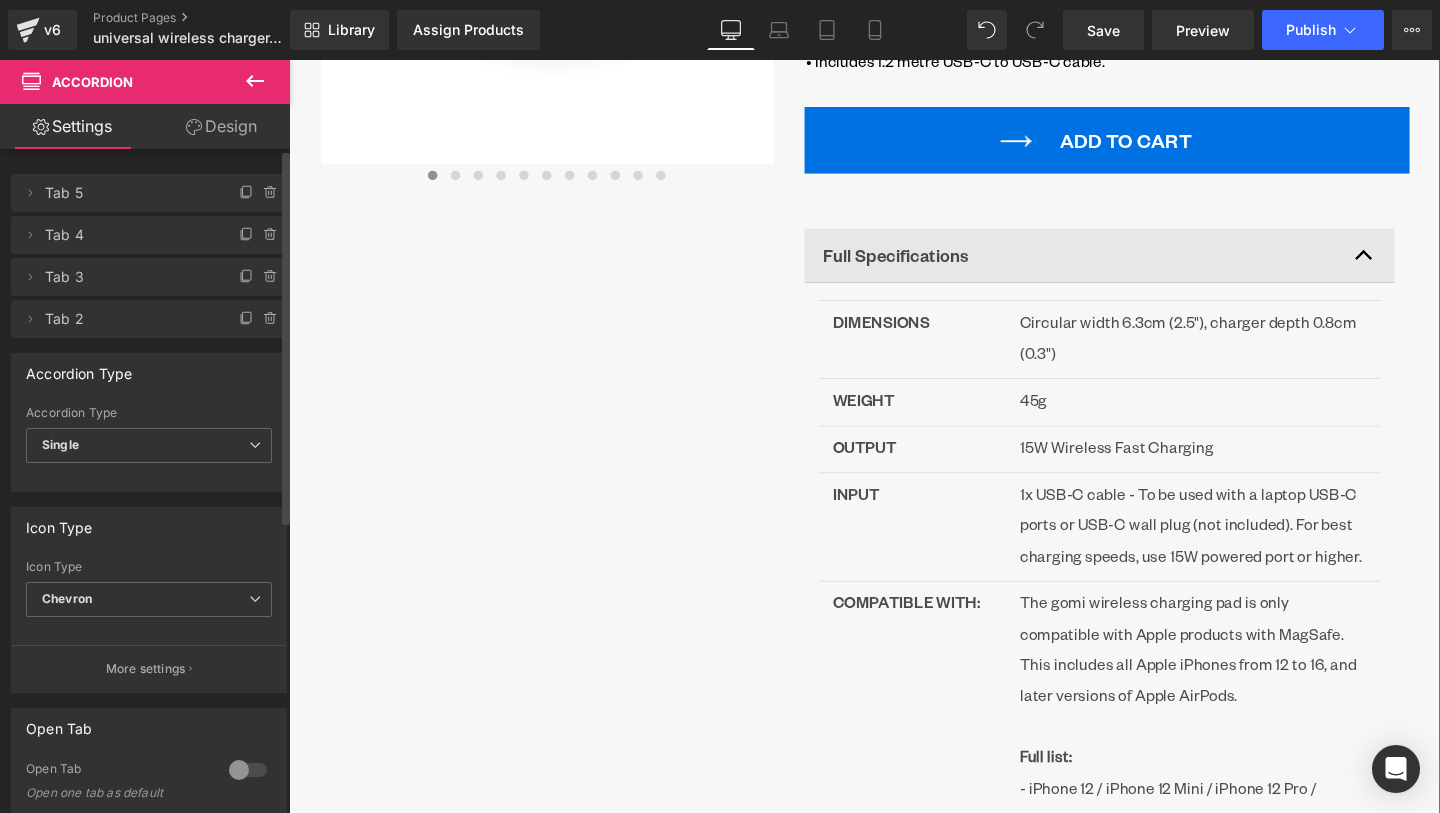scroll, scrollTop: 681, scrollLeft: 0, axis: vertical 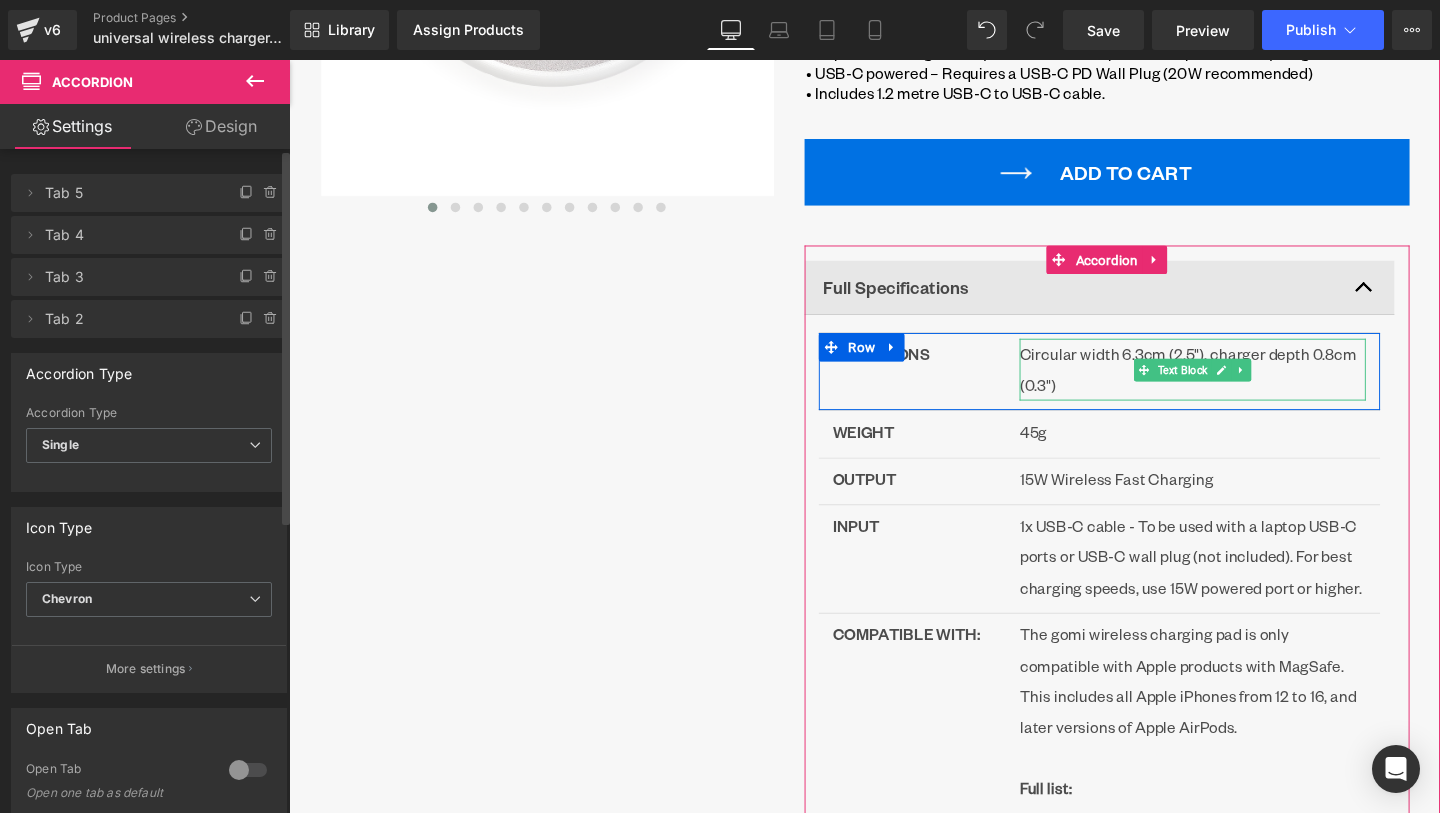 click on "Circular width 6.3cm (2.5"), charger depth 0.8cm (0.3")" at bounding box center (1239, 385) 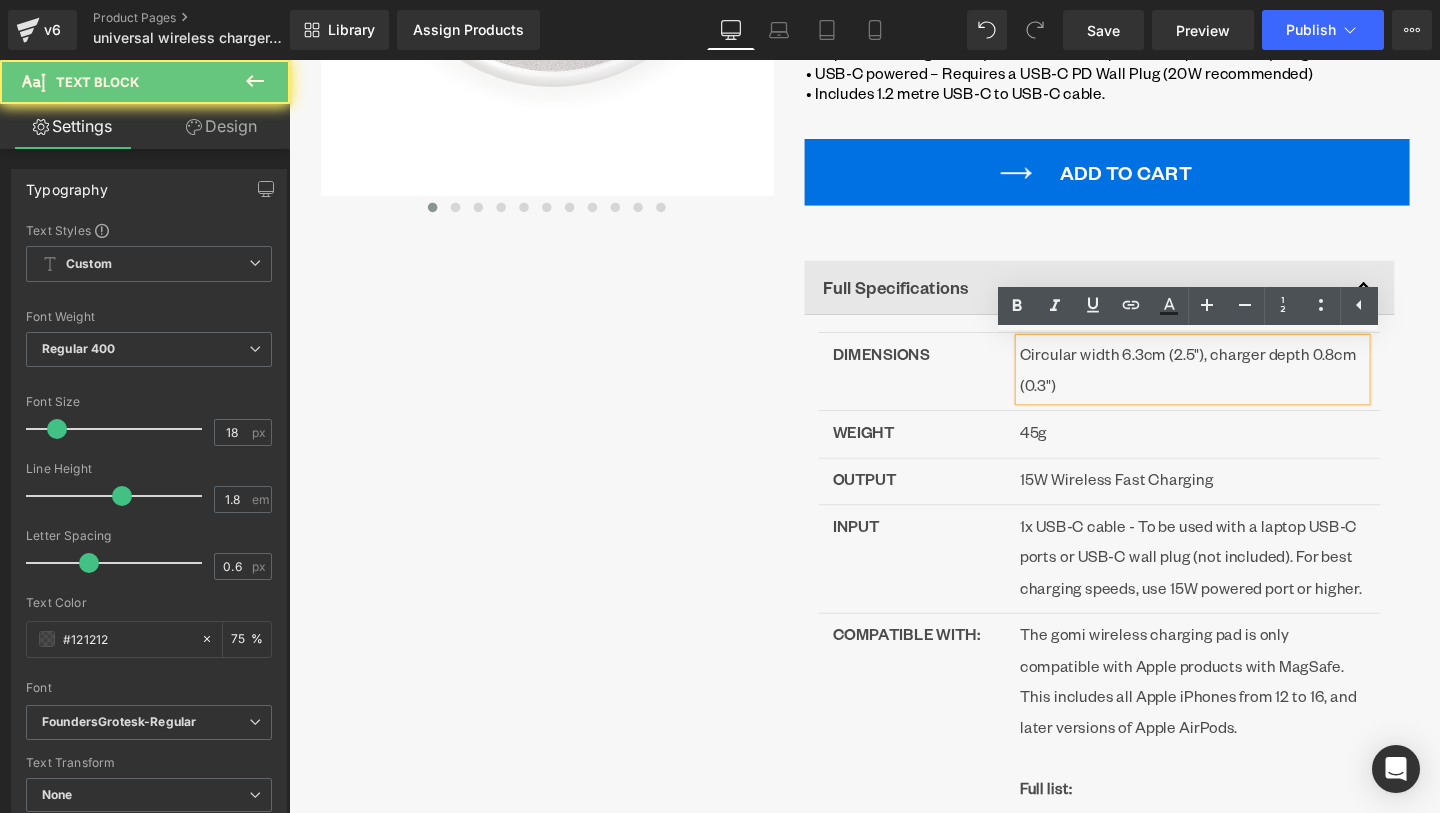 click on "Circular width 6.3cm (2.5"), charger depth 0.8cm (0.3")" at bounding box center [1239, 385] 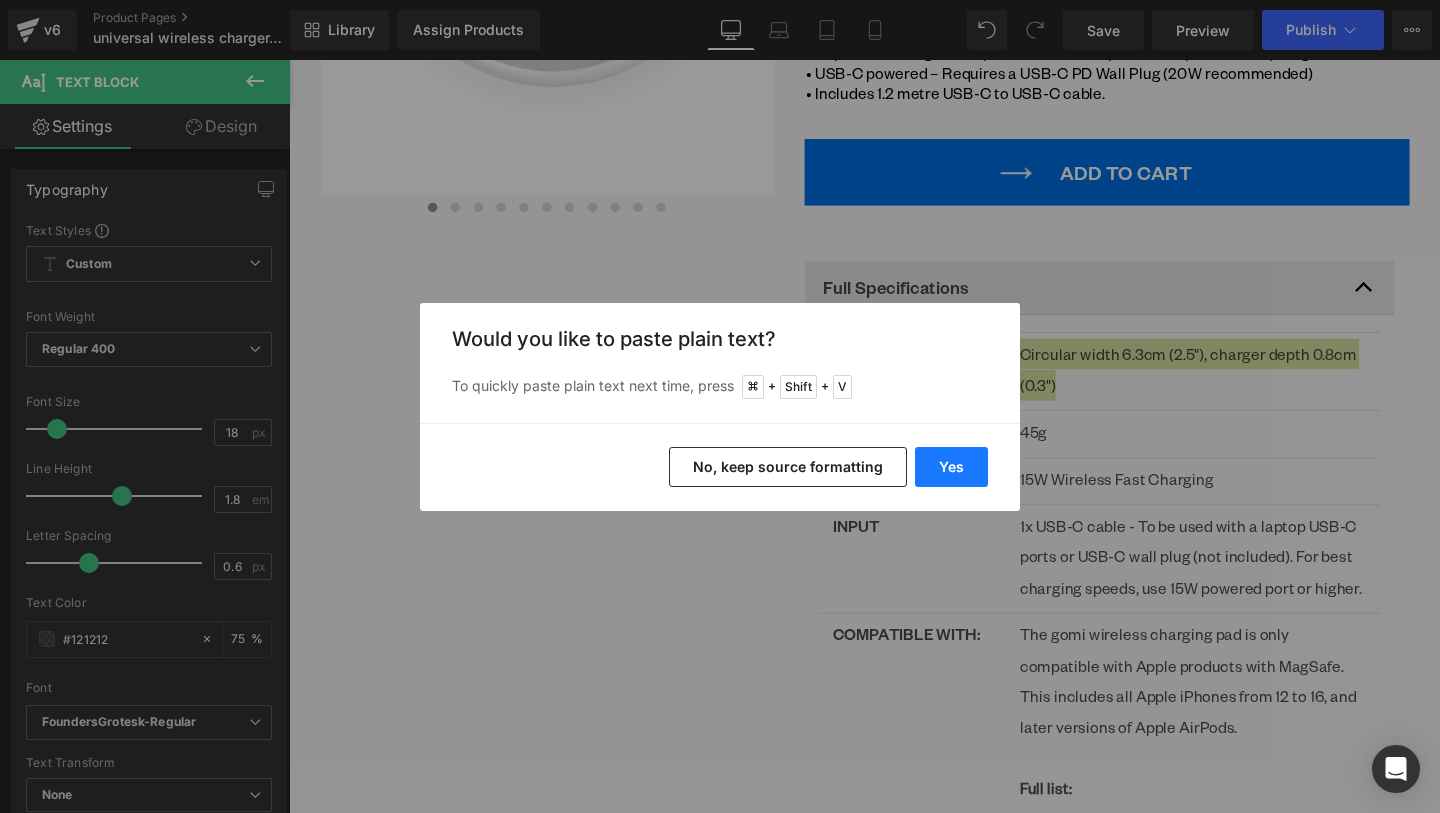 click on "Yes" at bounding box center [951, 467] 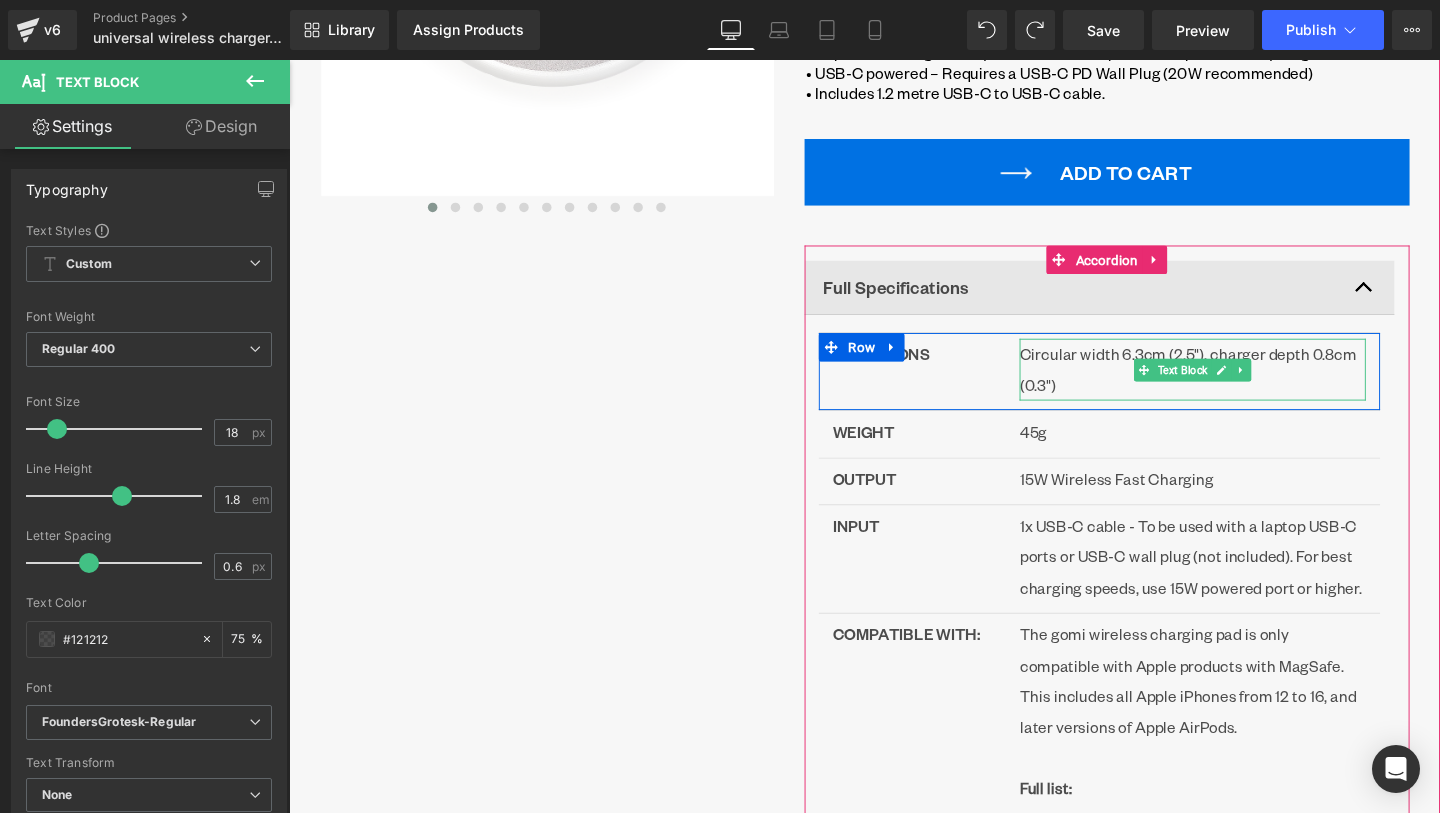 click on "Circular width 6.3cm (2.5"), charger depth 0.8cm (0.3")" at bounding box center (1239, 385) 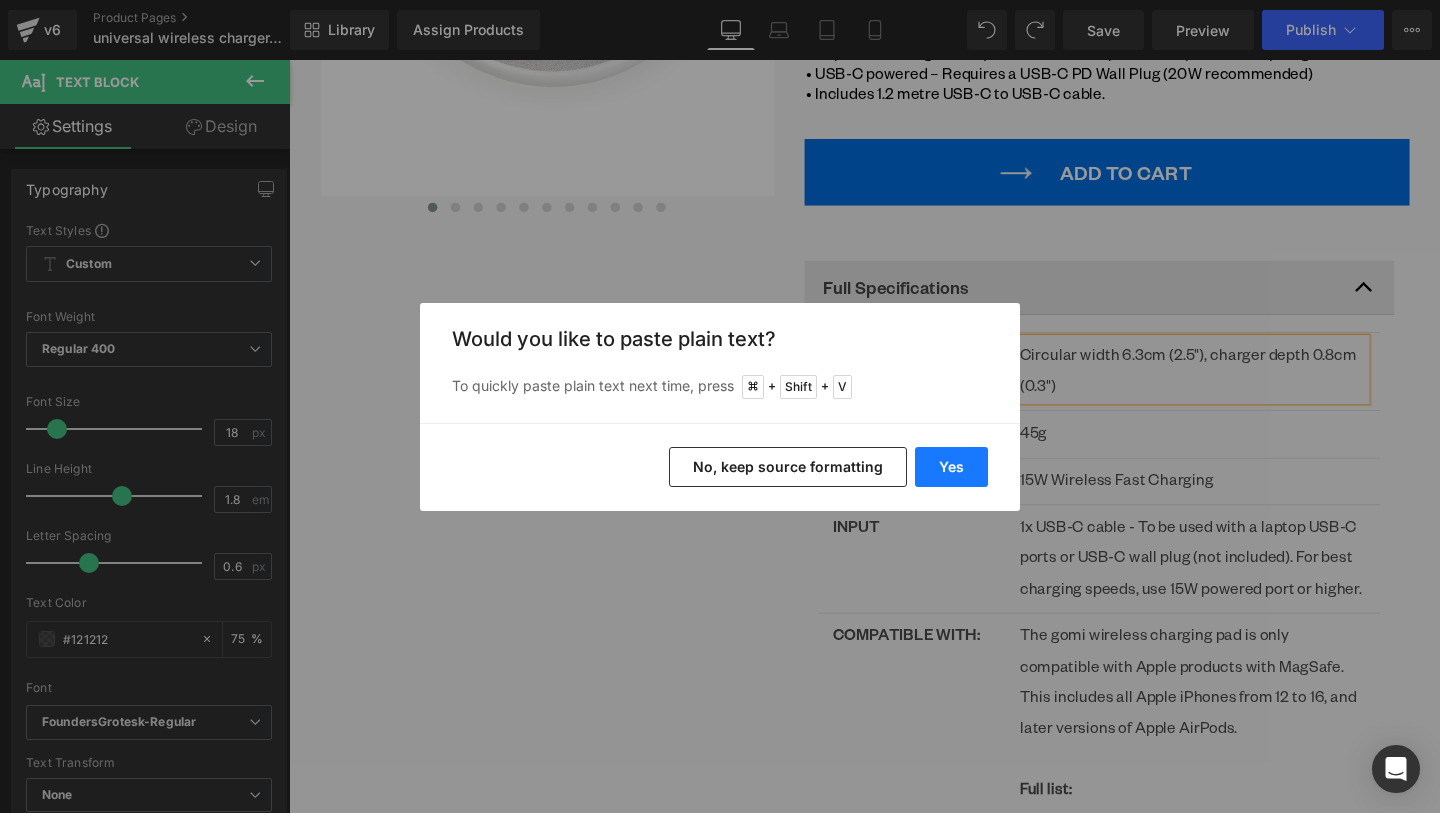 click on "Yes" at bounding box center [951, 467] 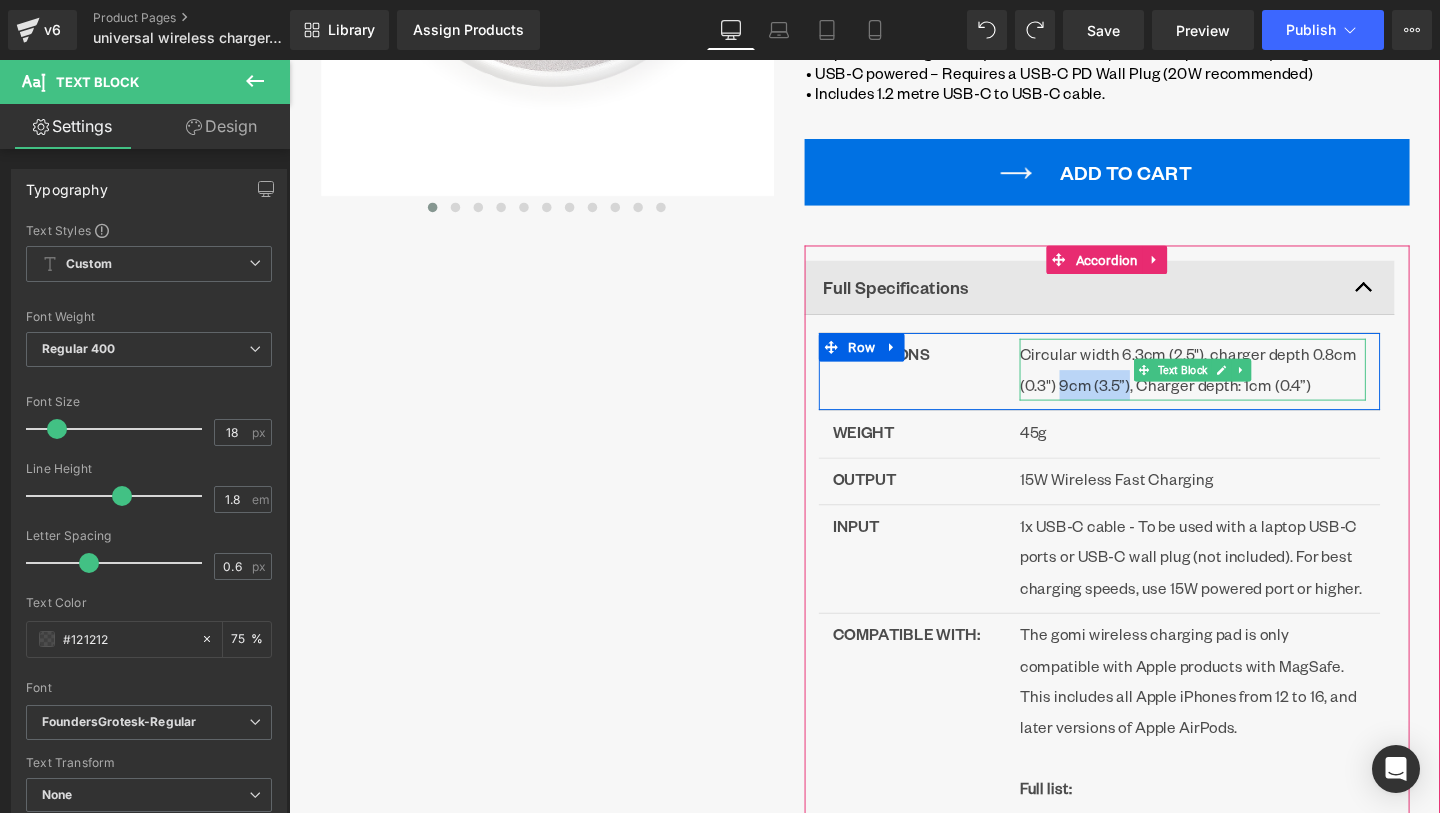 drag, startPoint x: 1101, startPoint y: 405, endPoint x: 1174, endPoint y: 407, distance: 73.02739 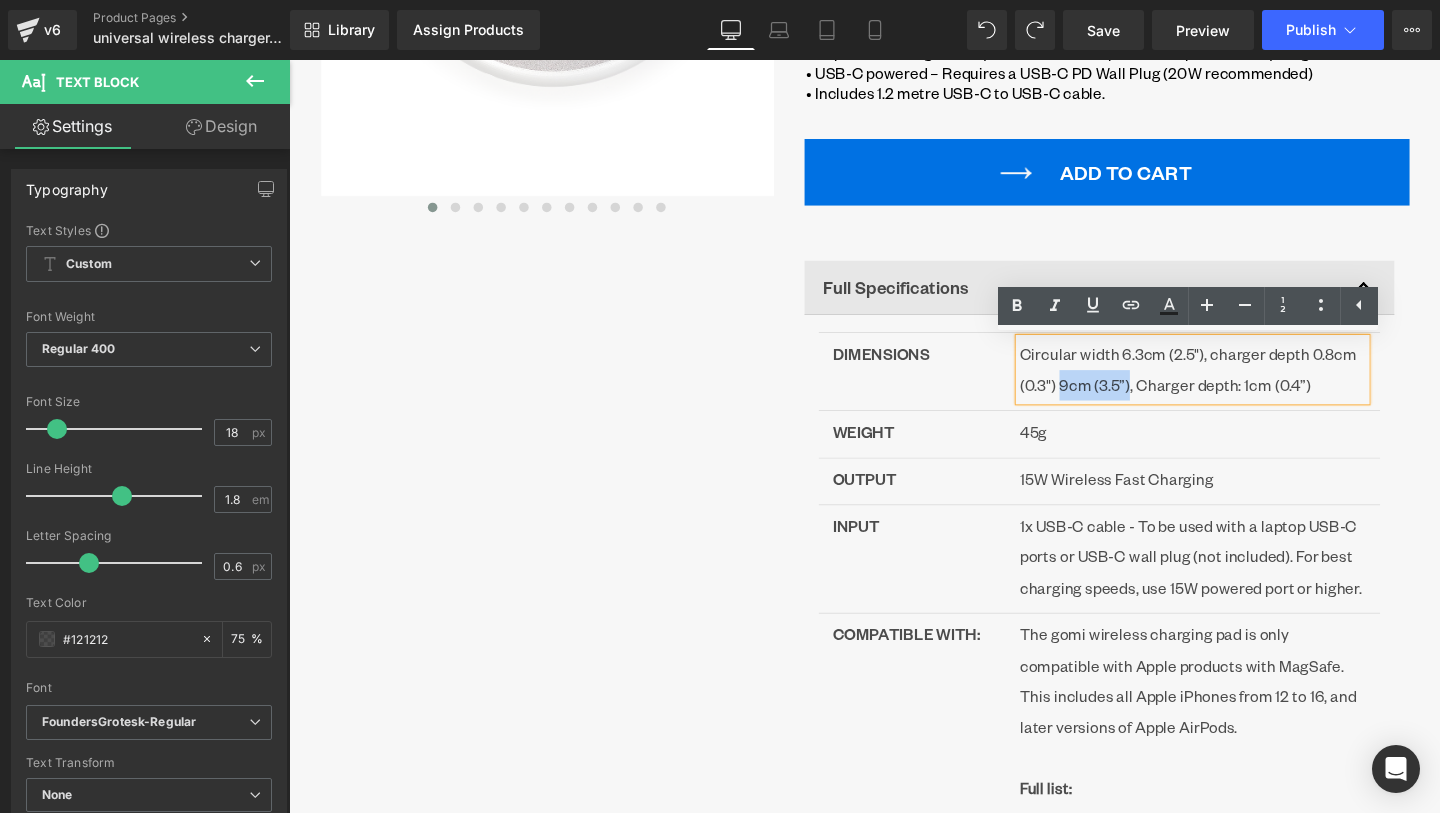 copy on "9cm (3.5”)" 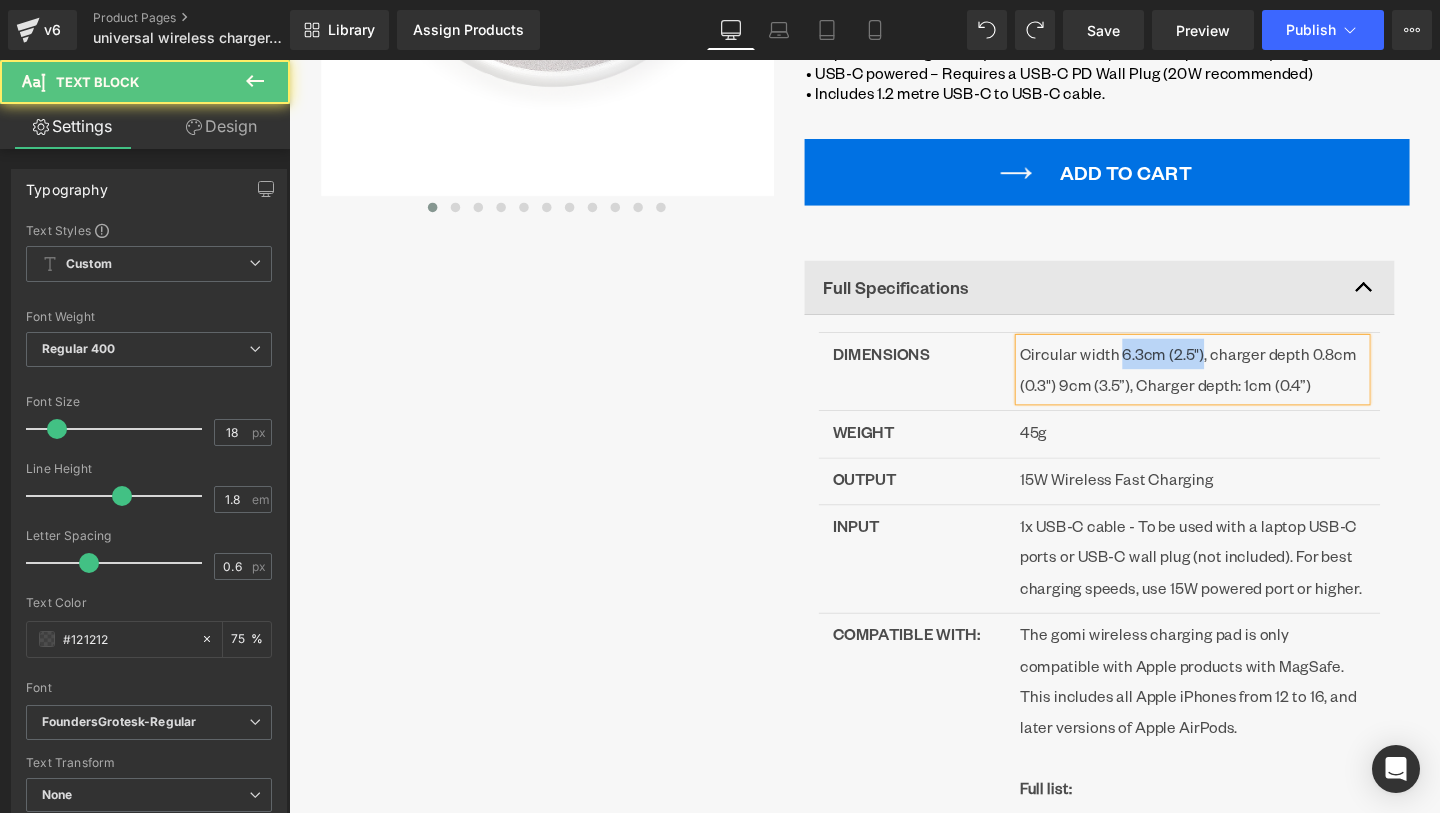 drag, startPoint x: 1164, startPoint y: 373, endPoint x: 1249, endPoint y: 374, distance: 85.00588 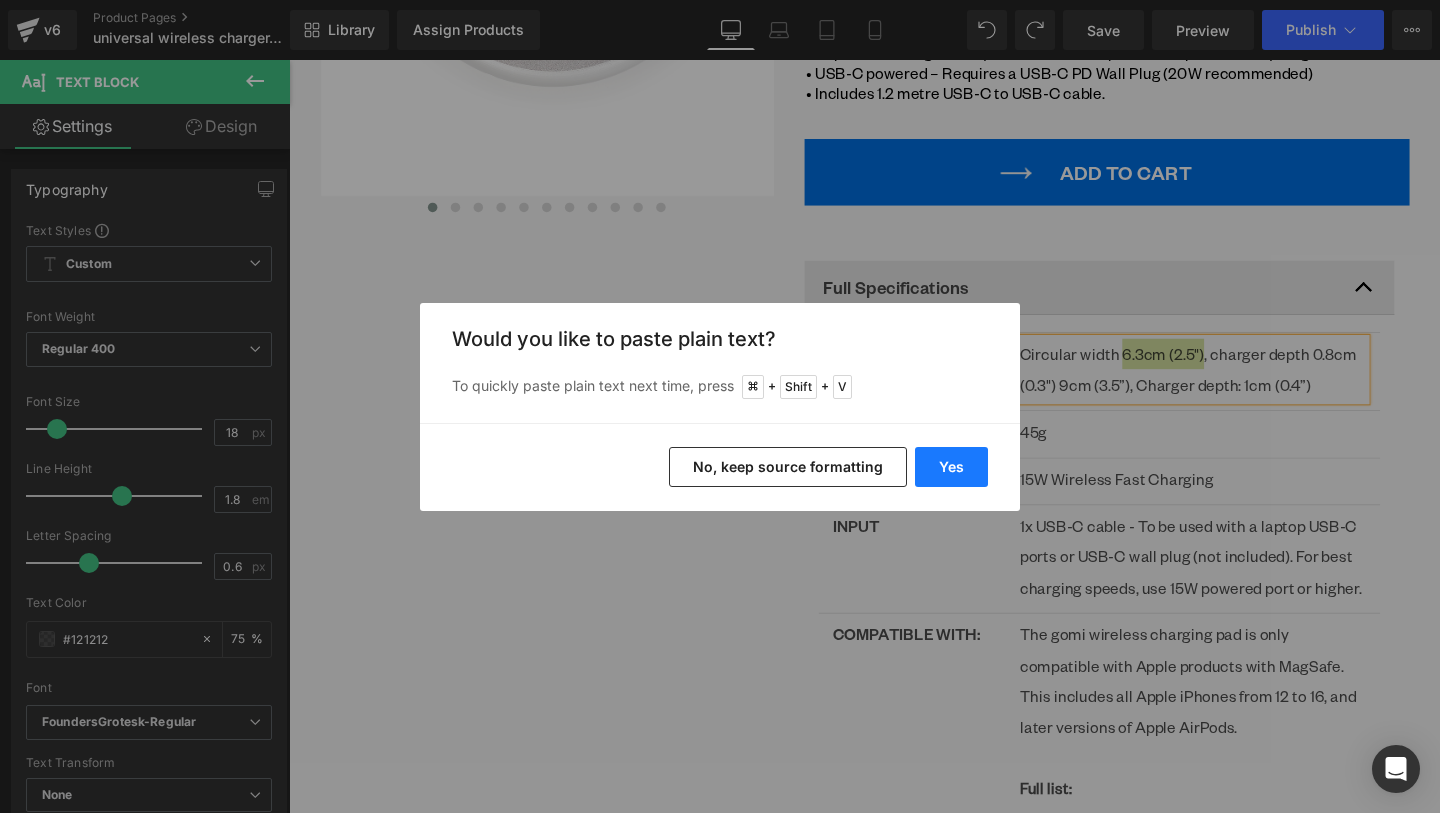 click on "Yes" at bounding box center (951, 467) 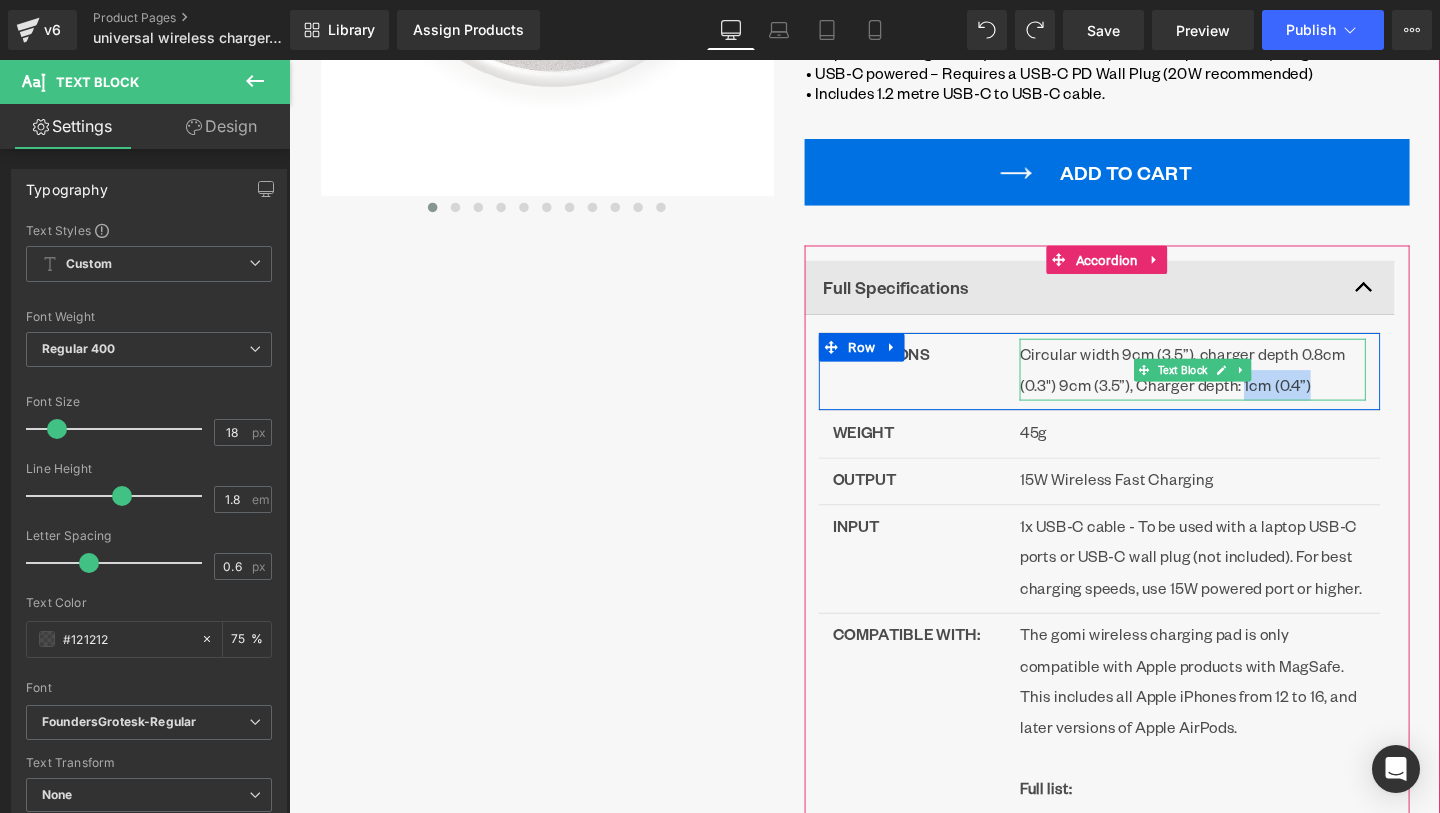drag, startPoint x: 1296, startPoint y: 408, endPoint x: 1372, endPoint y: 408, distance: 76 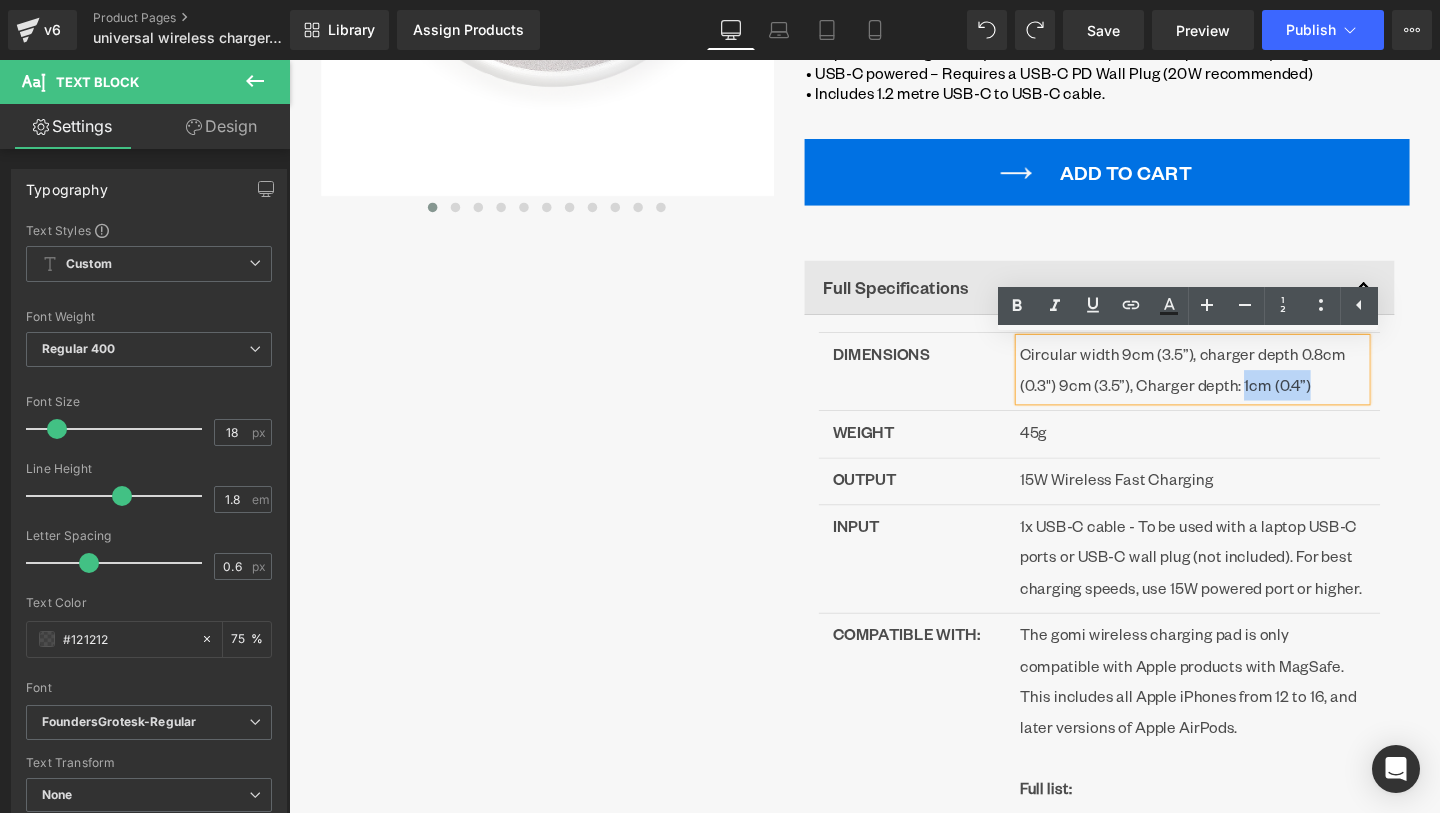 copy on "1cm (0.4”)" 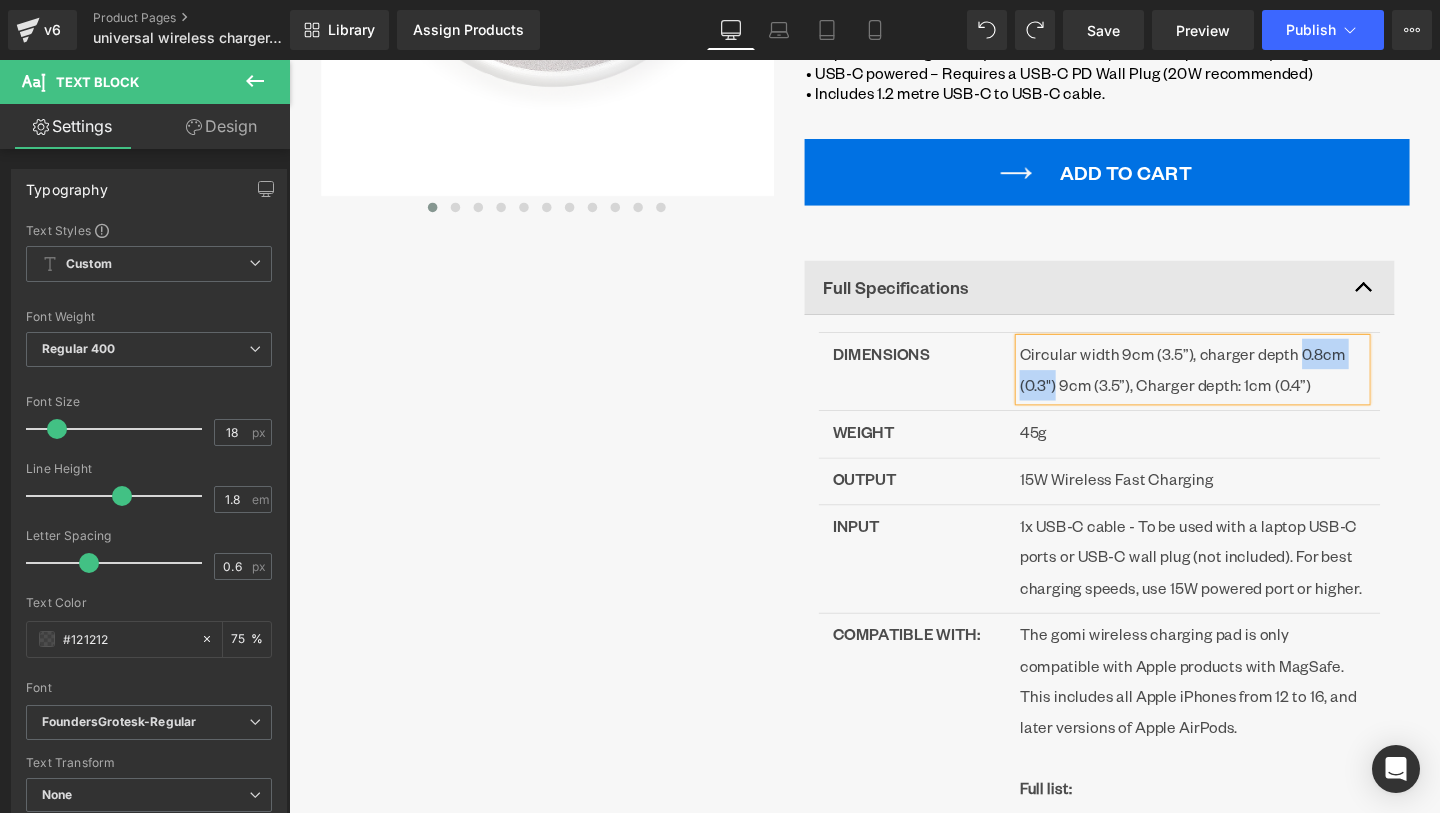 drag, startPoint x: 1349, startPoint y: 375, endPoint x: 1096, endPoint y: 411, distance: 255.54843 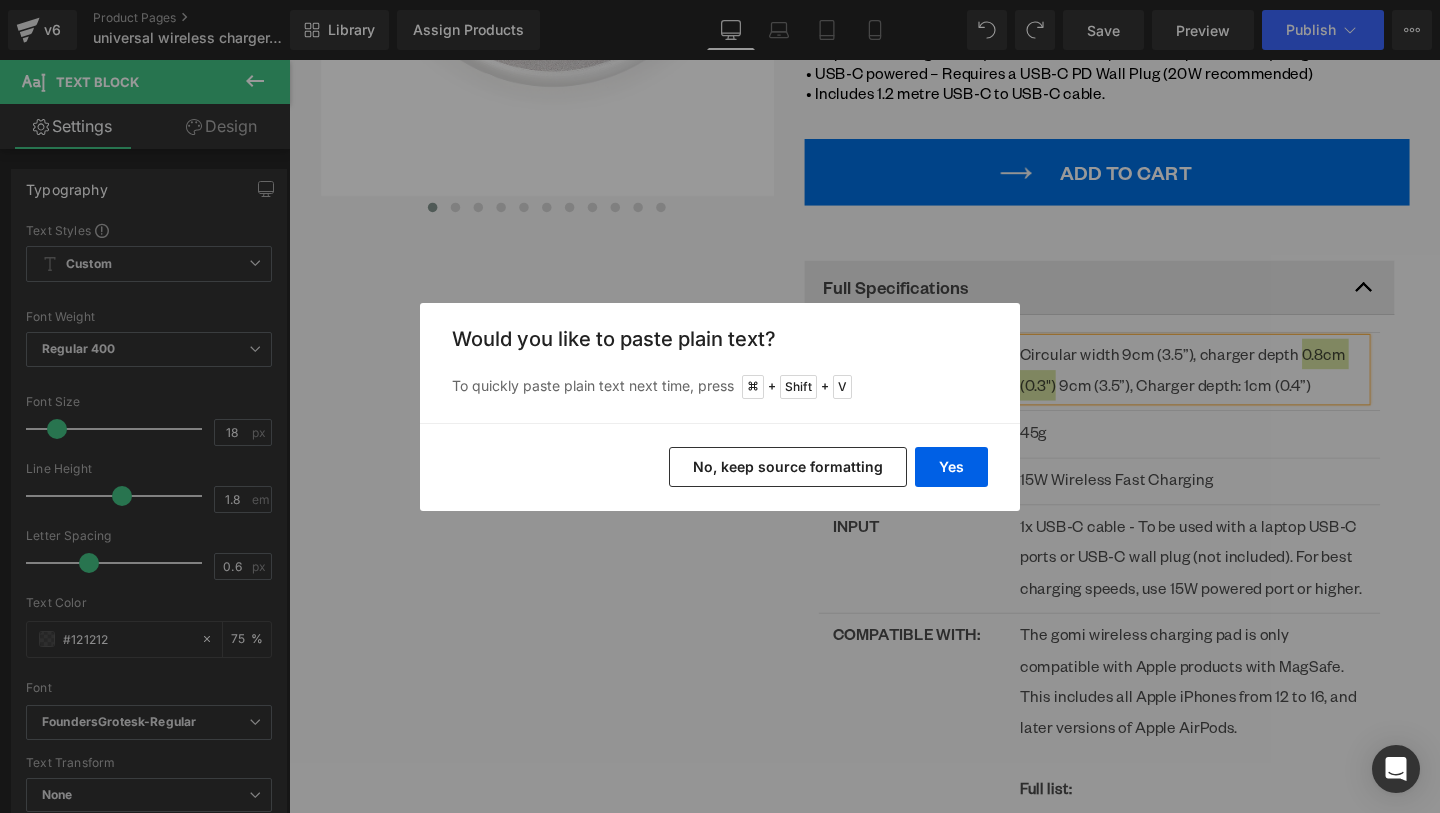 click on "Yes No, keep source formatting" at bounding box center [720, 467] 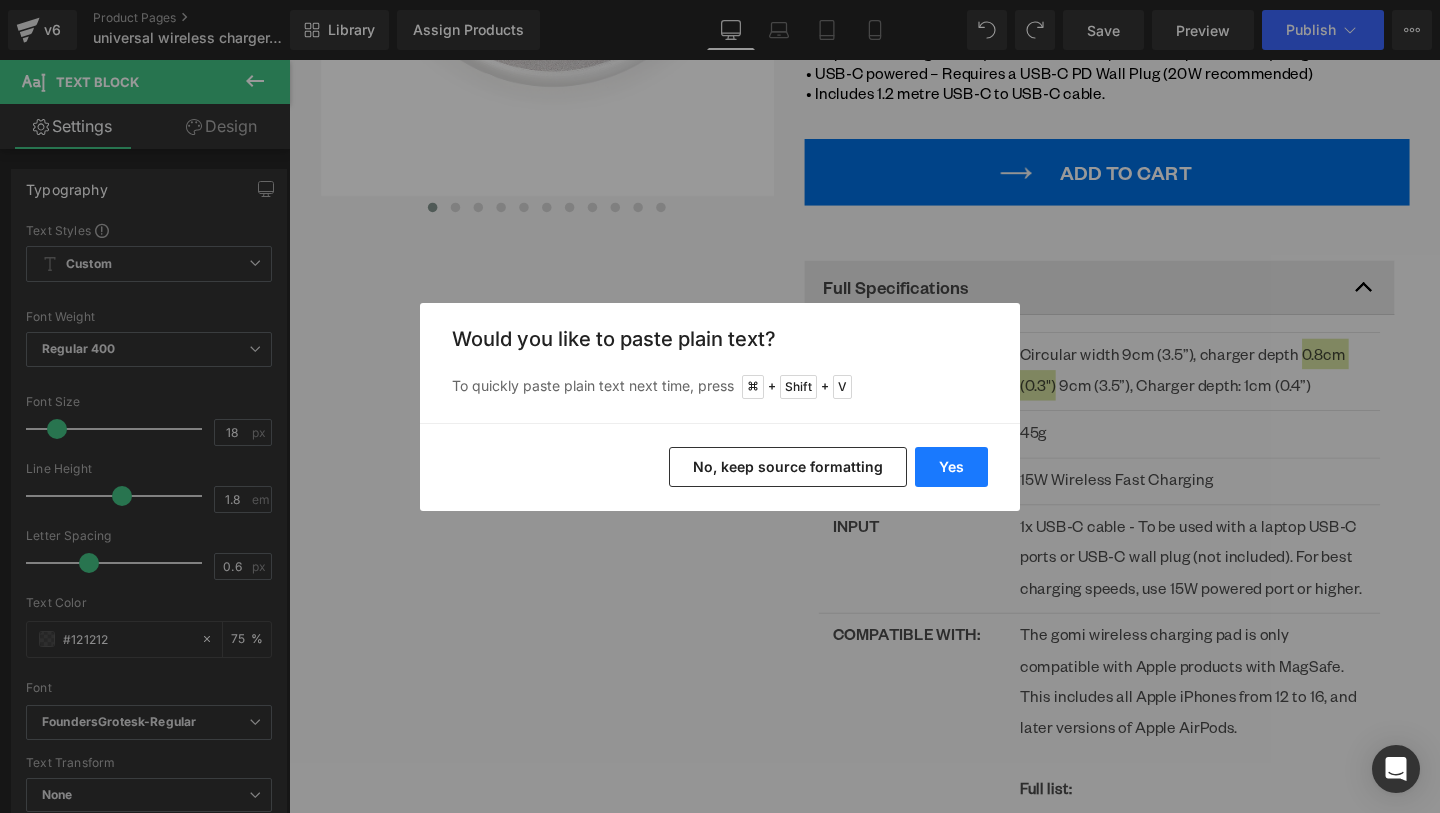 click on "Yes" at bounding box center [951, 467] 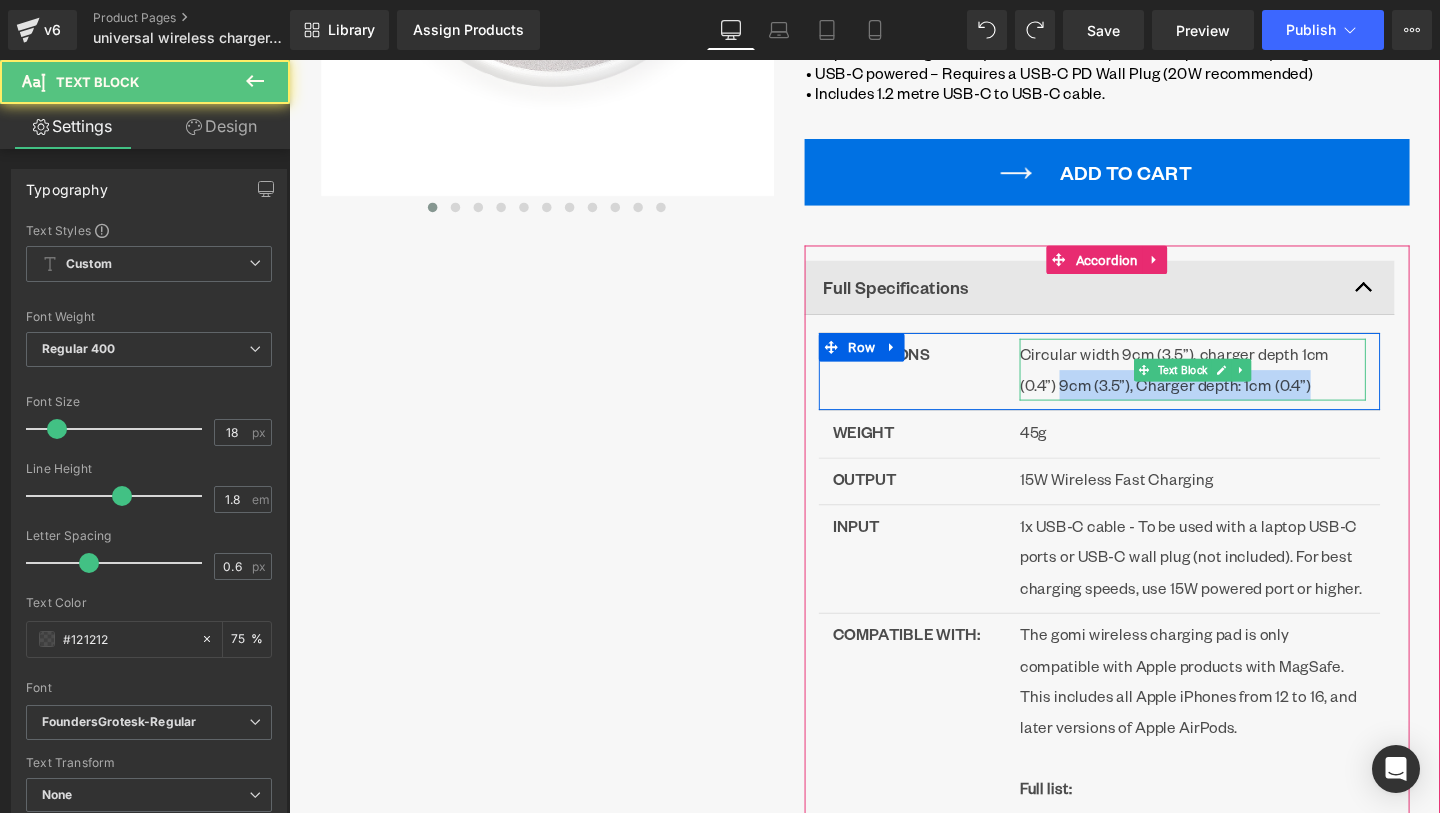 drag, startPoint x: 1101, startPoint y: 401, endPoint x: 1423, endPoint y: 401, distance: 322 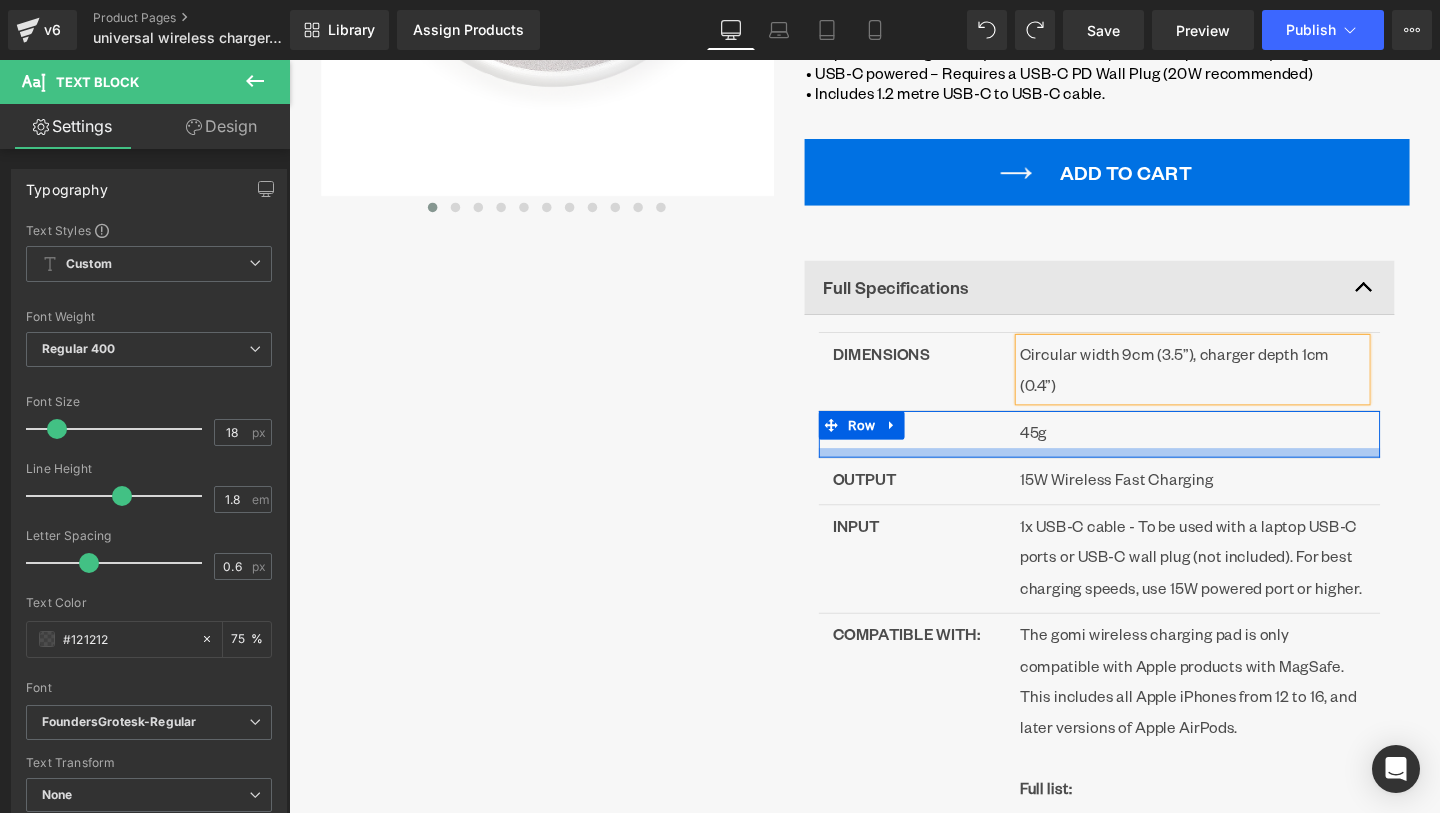 click on "45g" at bounding box center [1239, 451] 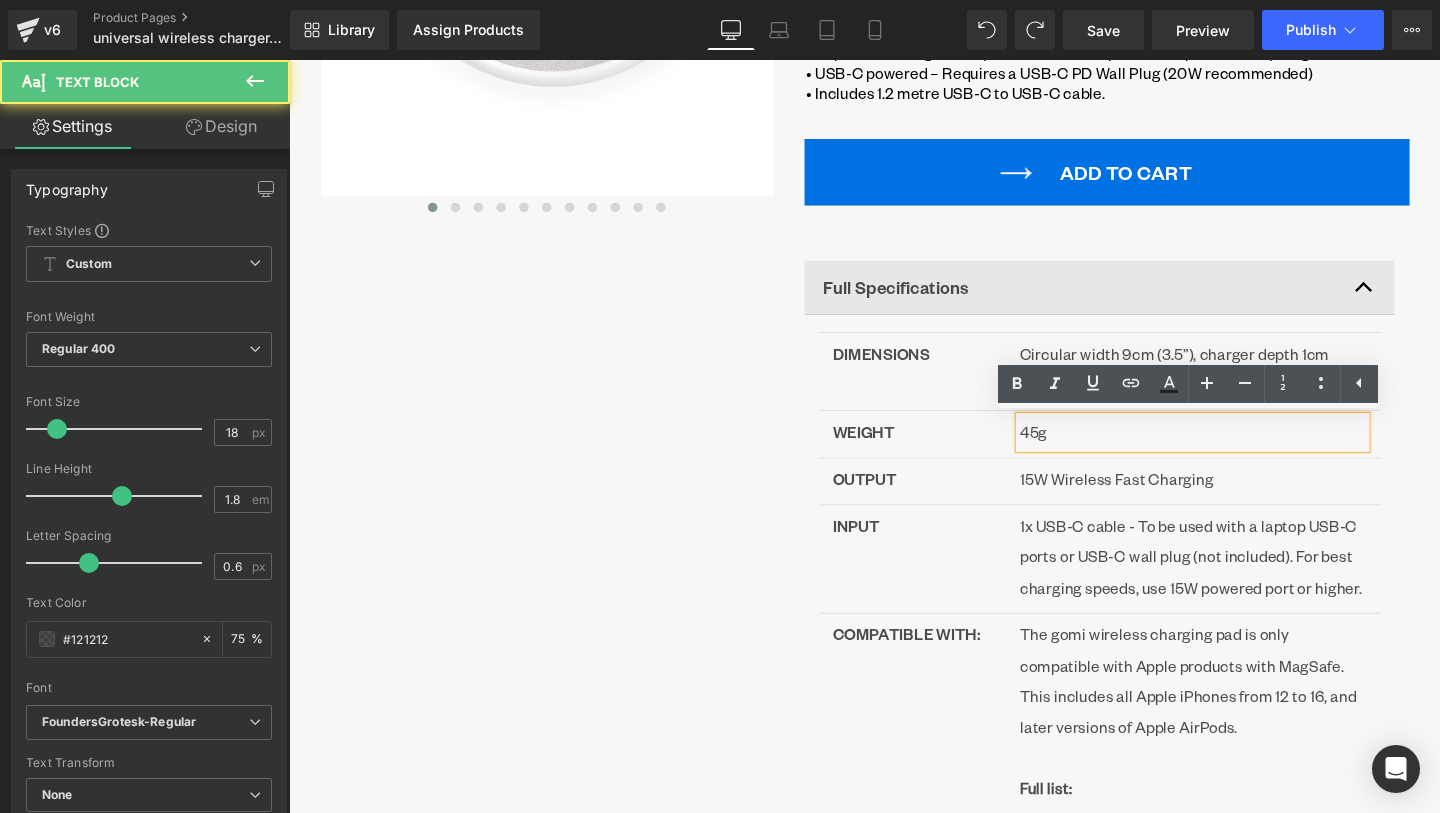 click on "45g" at bounding box center [1239, 451] 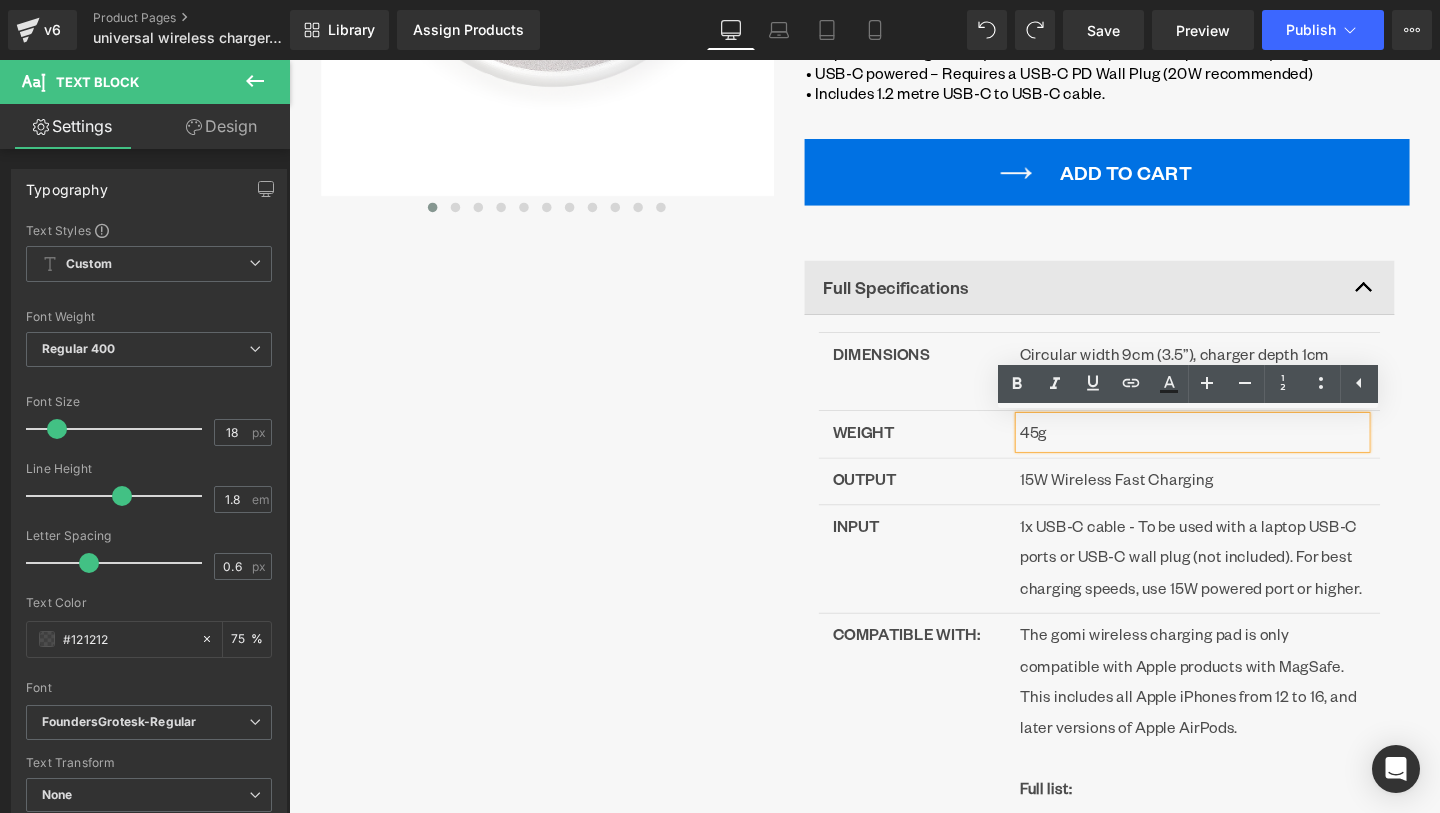 type 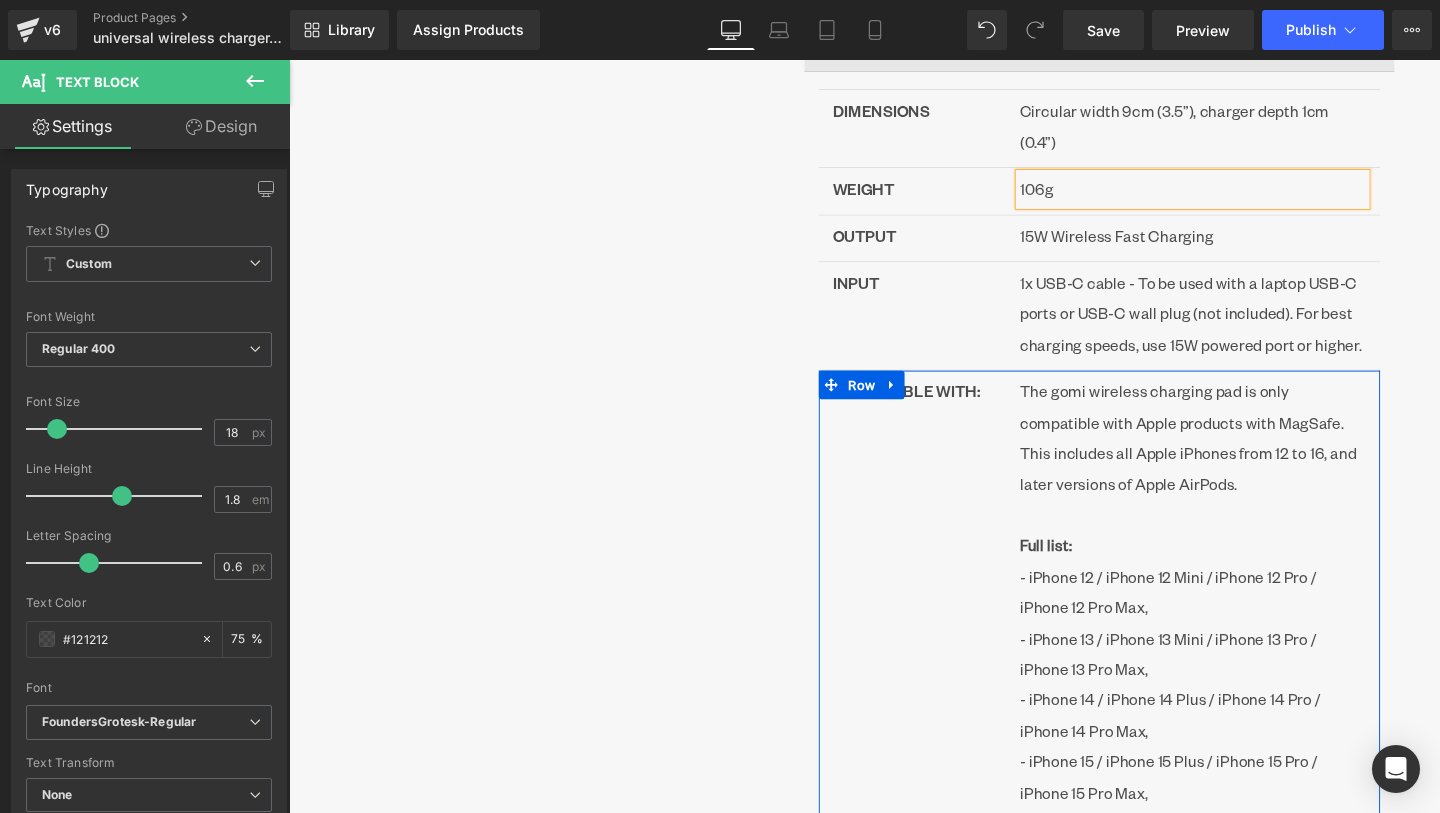 scroll, scrollTop: 925, scrollLeft: 0, axis: vertical 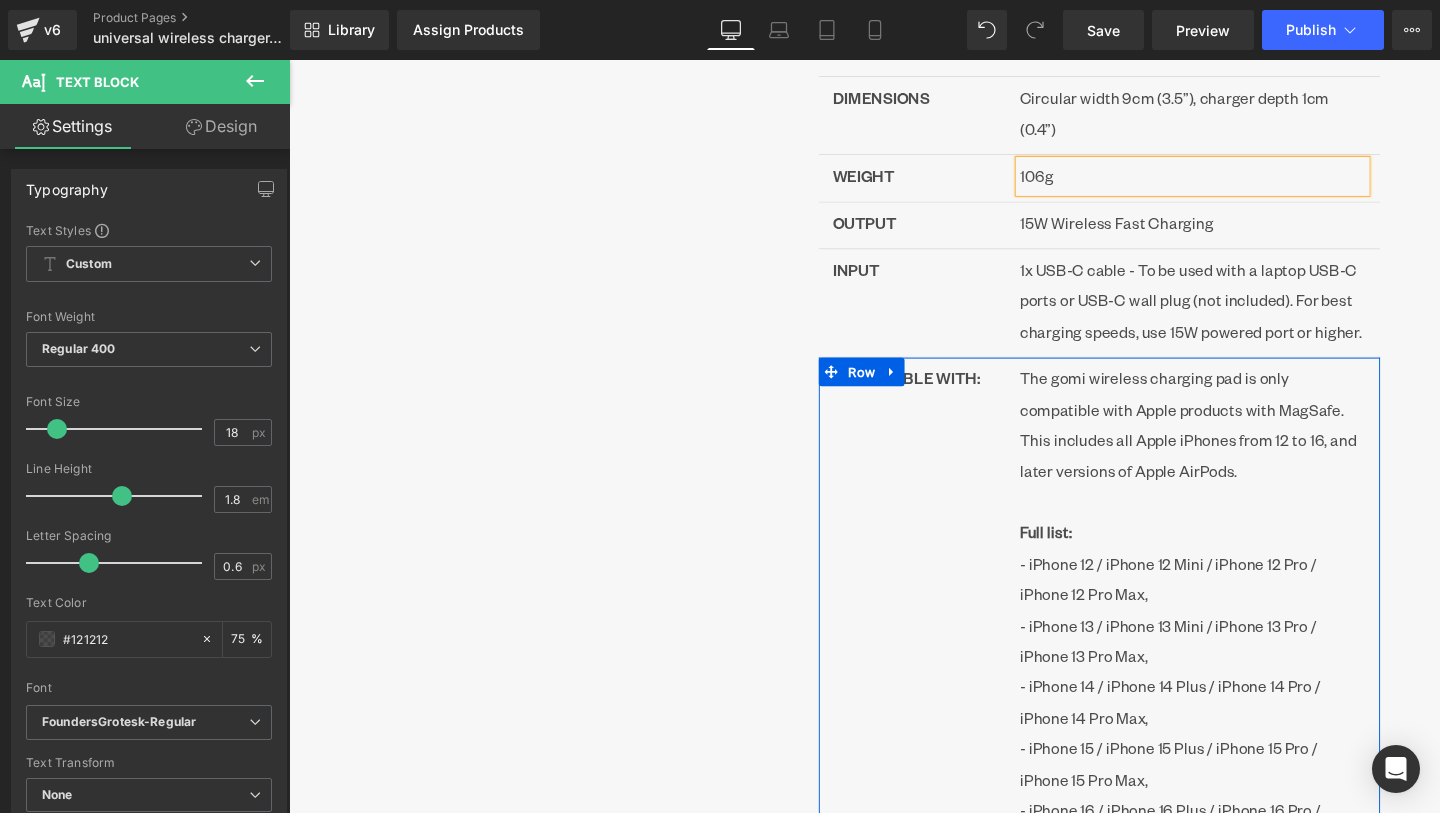 click on "The gomi wireless charging pad is only compatible with Apple products with MagSafe. This includes all Apple iPhones from 12 to 16, and later versions of Apple AirPods." at bounding box center (1239, 460) 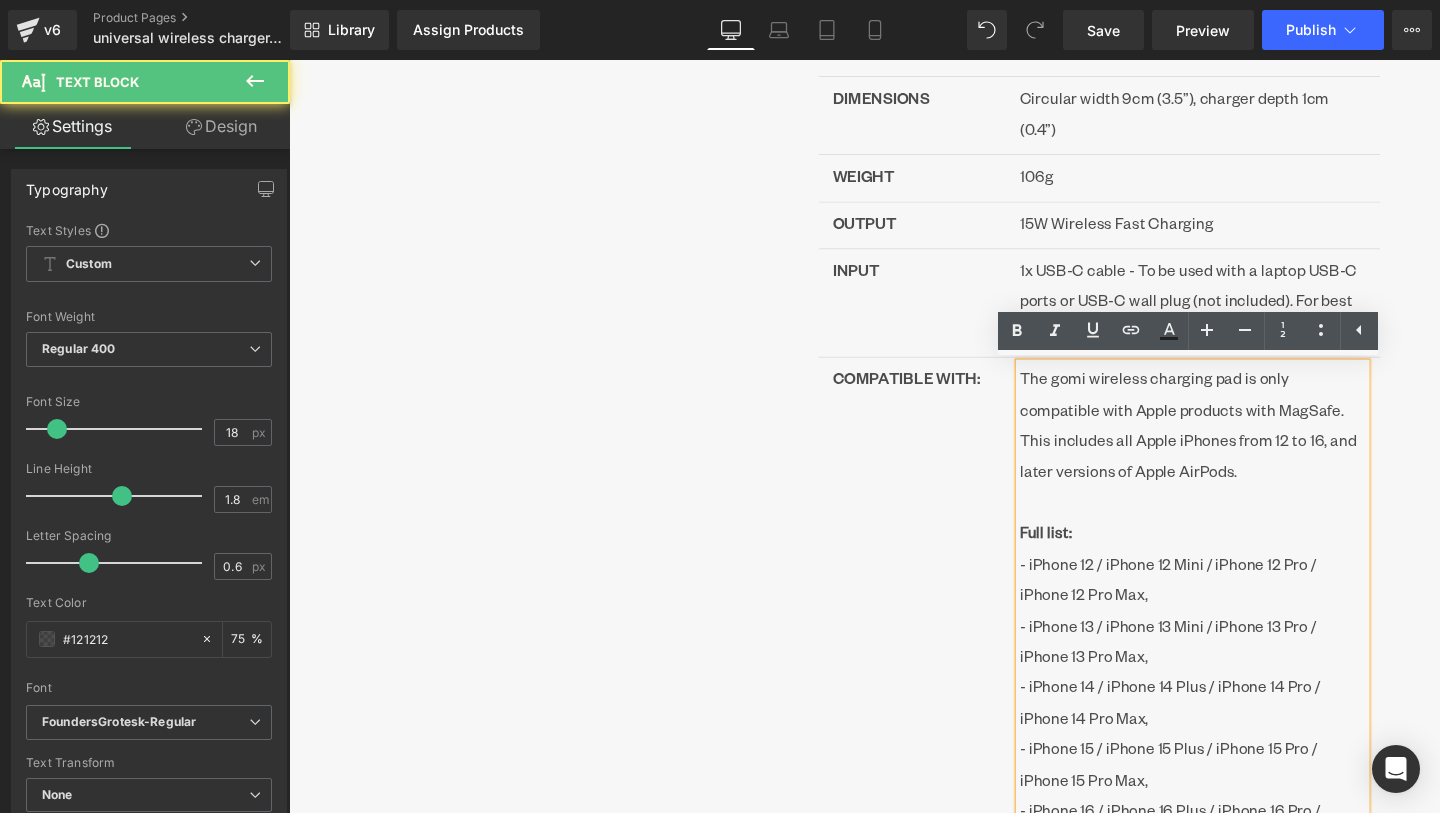 click on "The gomi wireless charging pad is only compatible with Apple products with MagSafe. This includes all Apple iPhones from 12 to 16, and later versions of Apple AirPods." at bounding box center [1239, 460] 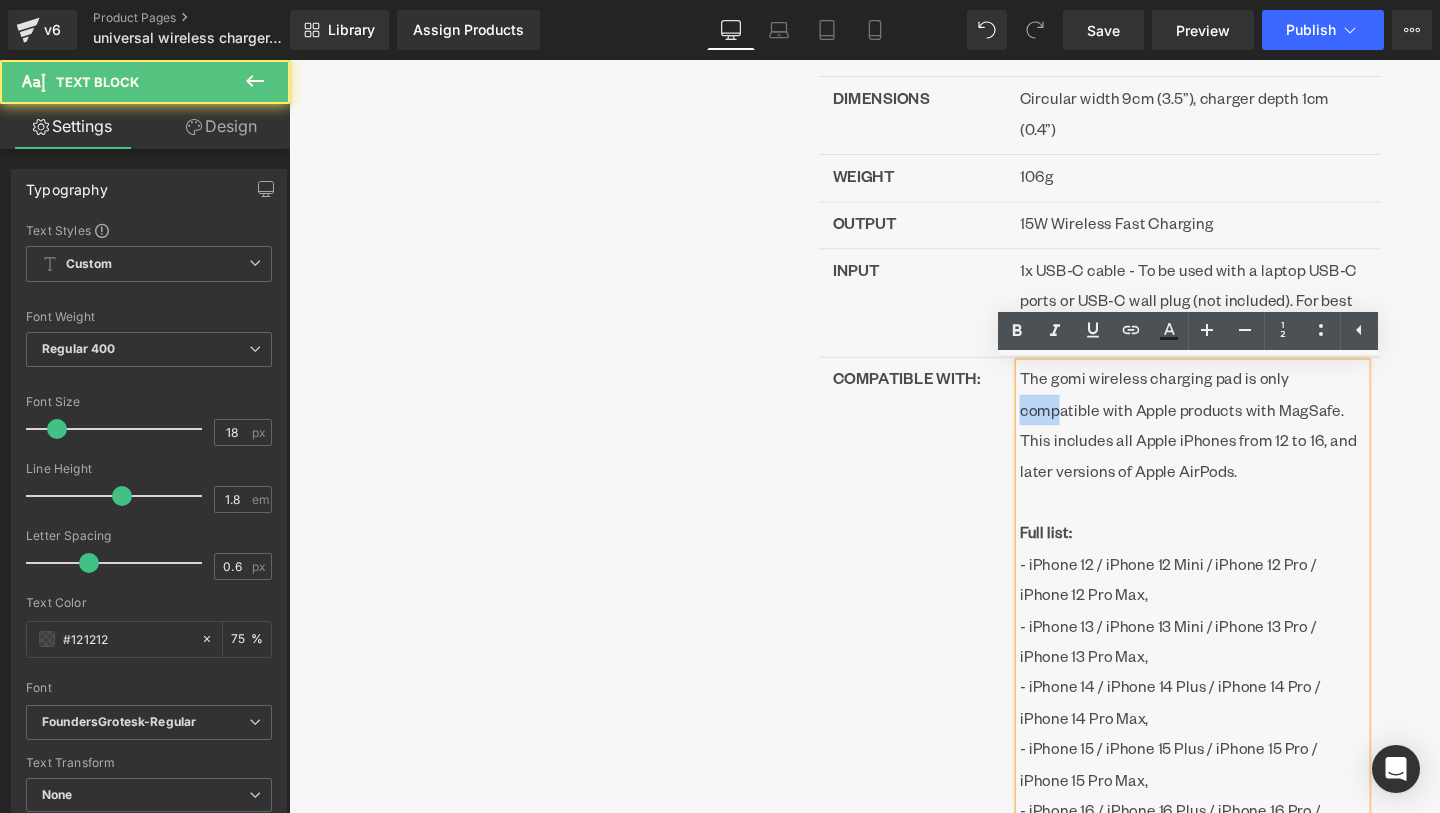 drag, startPoint x: 1059, startPoint y: 430, endPoint x: 1101, endPoint y: 430, distance: 42 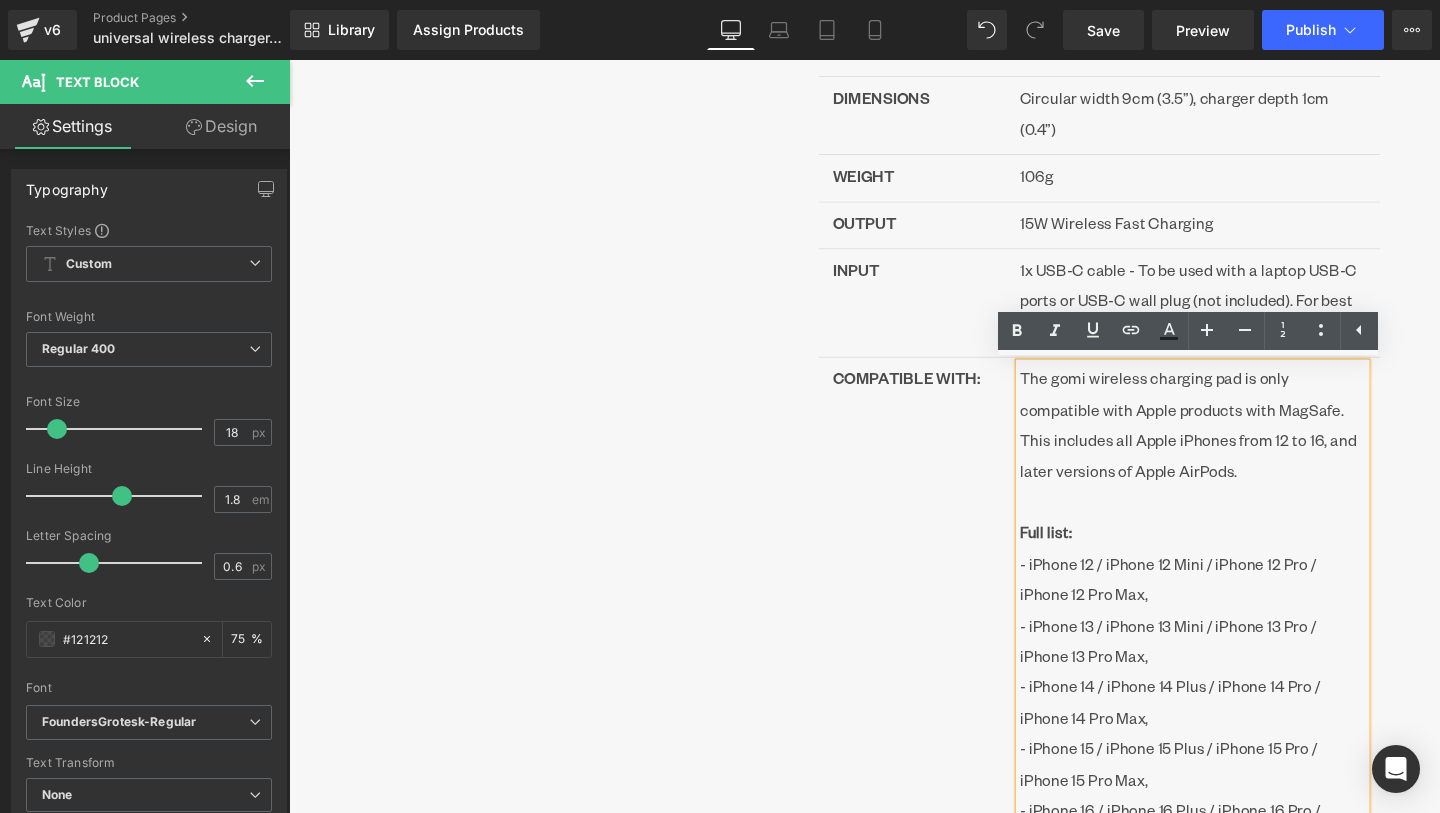 click on "The gomi wireless charging pad is only compatible with Apple products with MagSafe. This includes all Apple iPhones from 12 to 16, and later versions of Apple AirPods." at bounding box center [1239, 460] 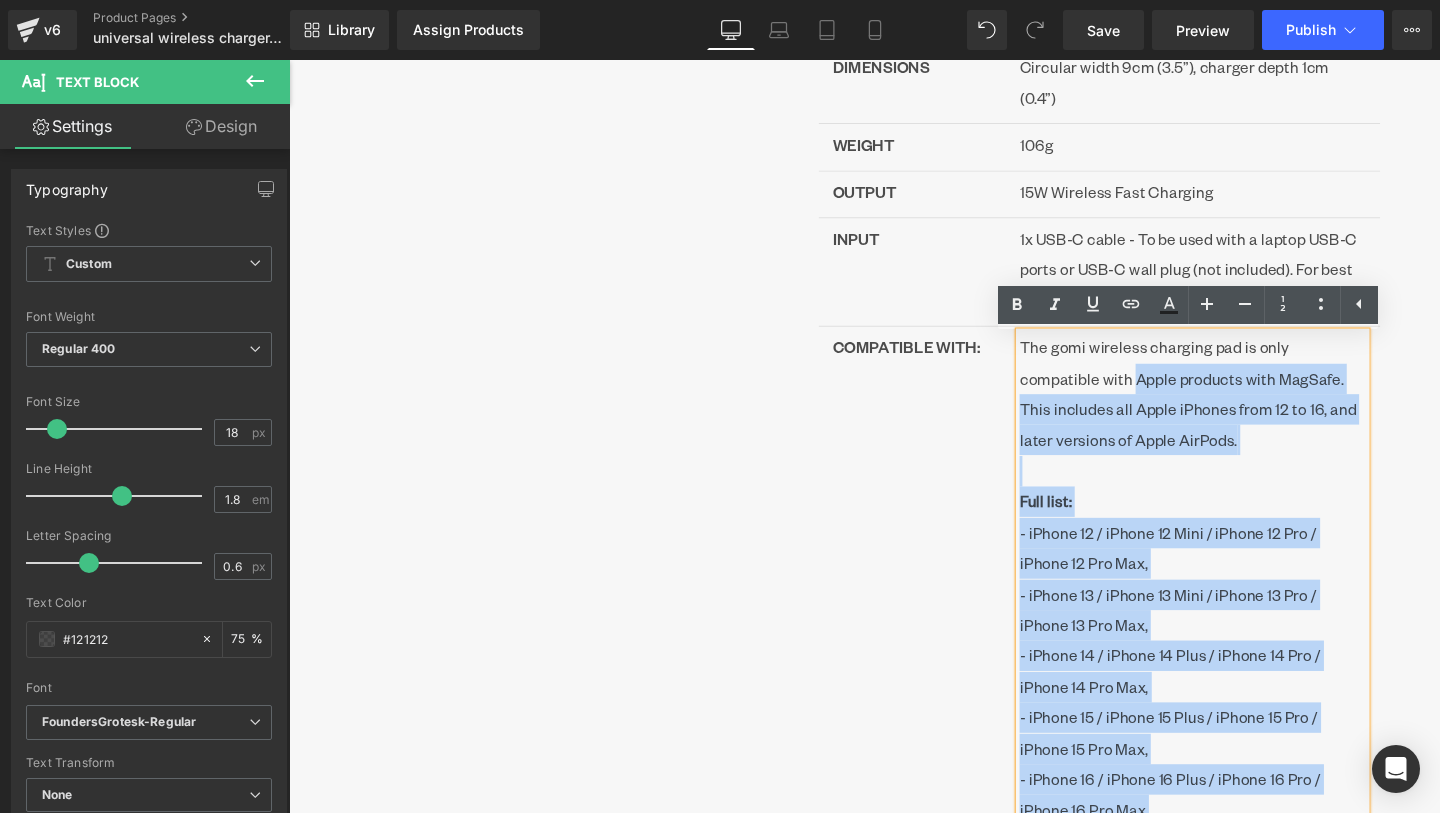 drag, startPoint x: 1178, startPoint y: 430, endPoint x: 1390, endPoint y: 851, distance: 471.36505 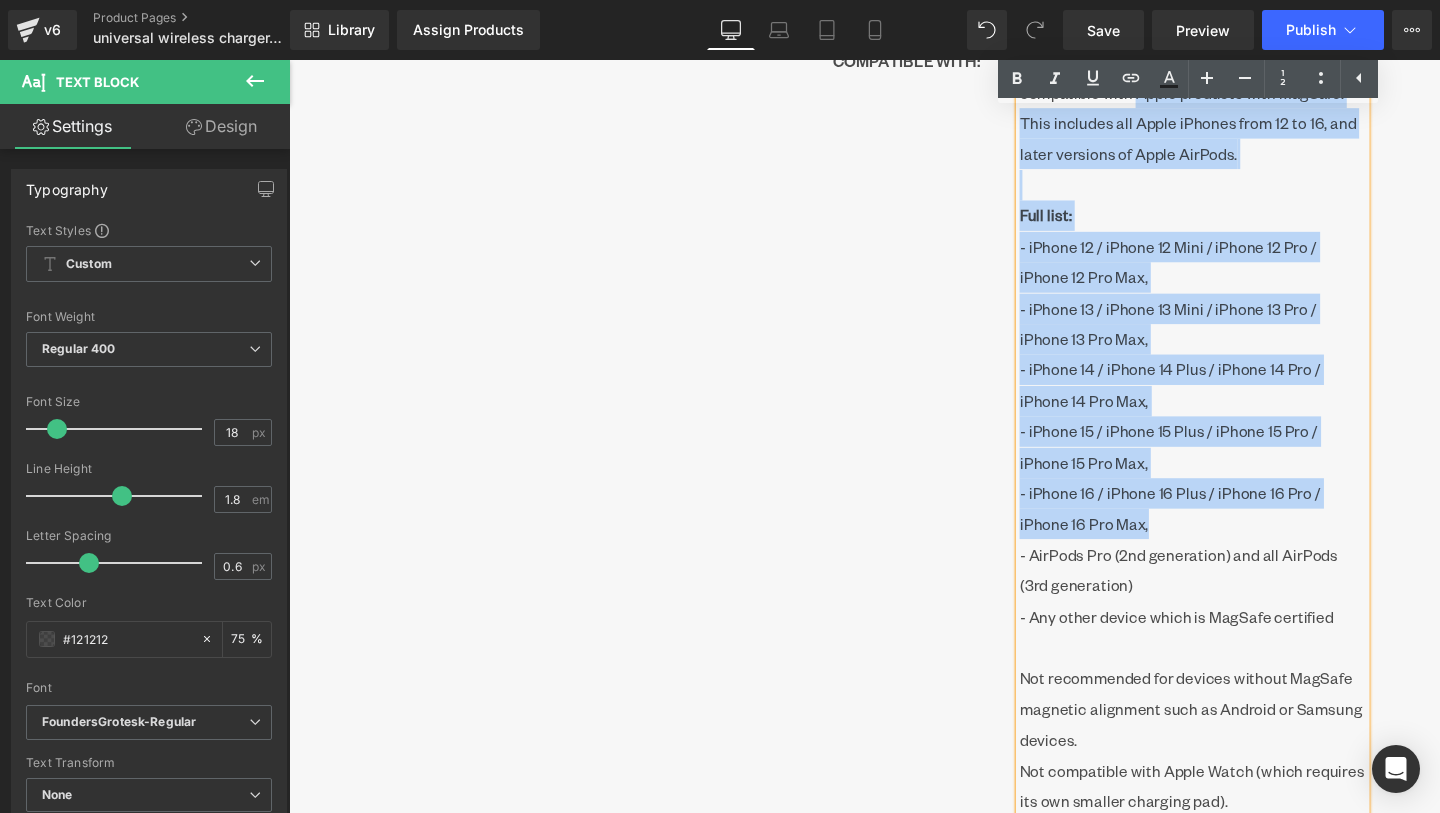 scroll, scrollTop: 1259, scrollLeft: 0, axis: vertical 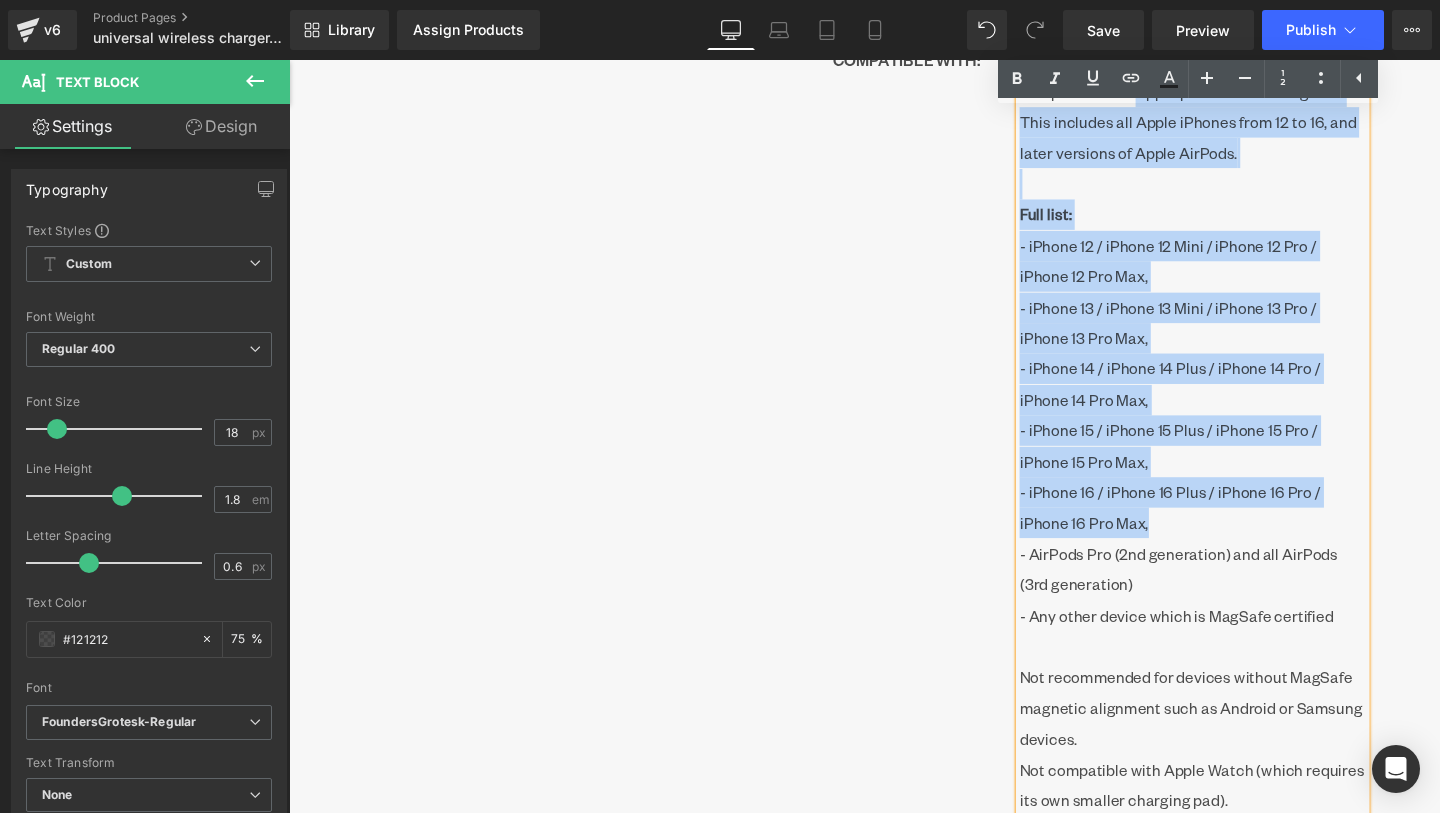 type 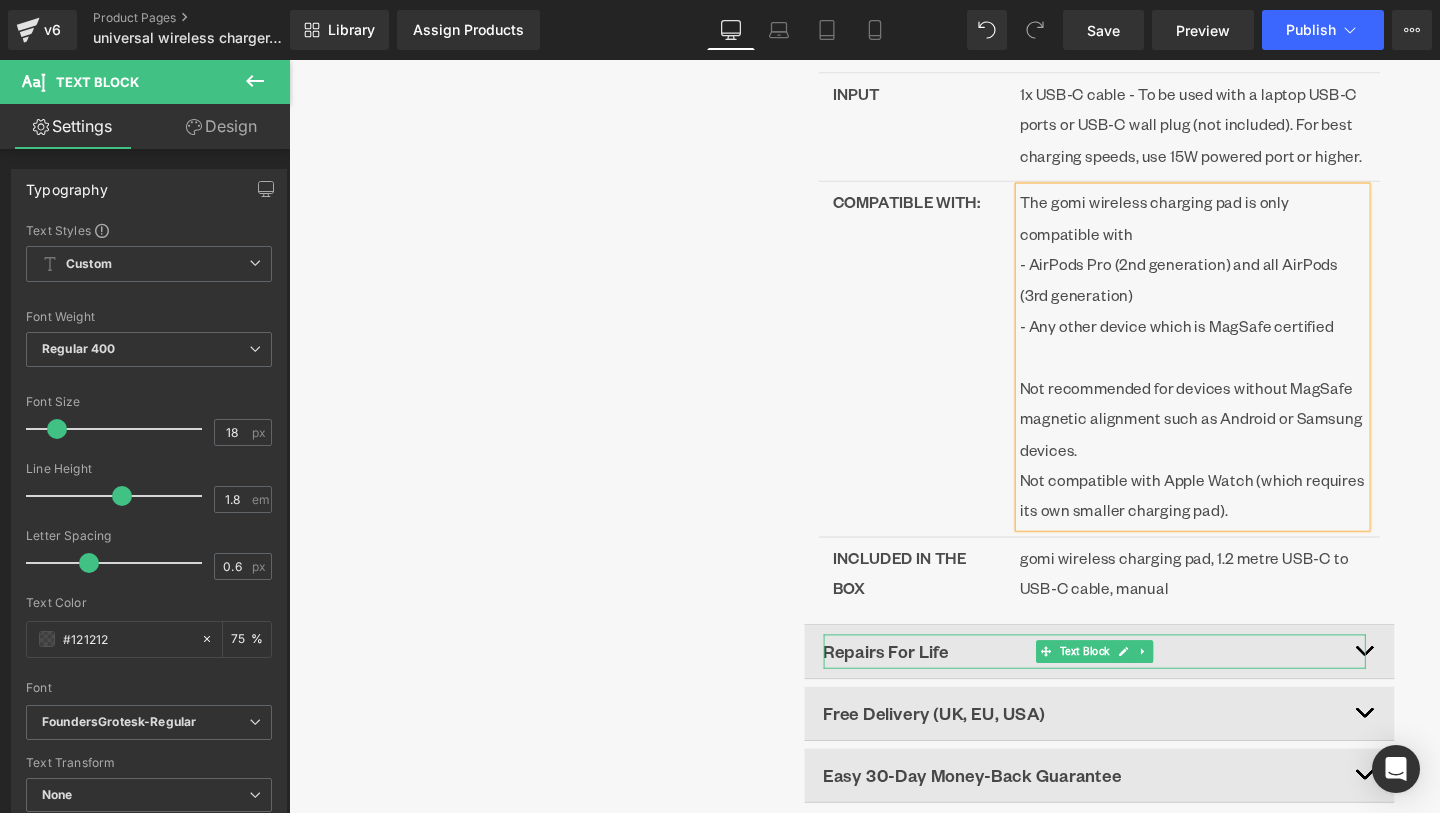 scroll, scrollTop: 1097, scrollLeft: 0, axis: vertical 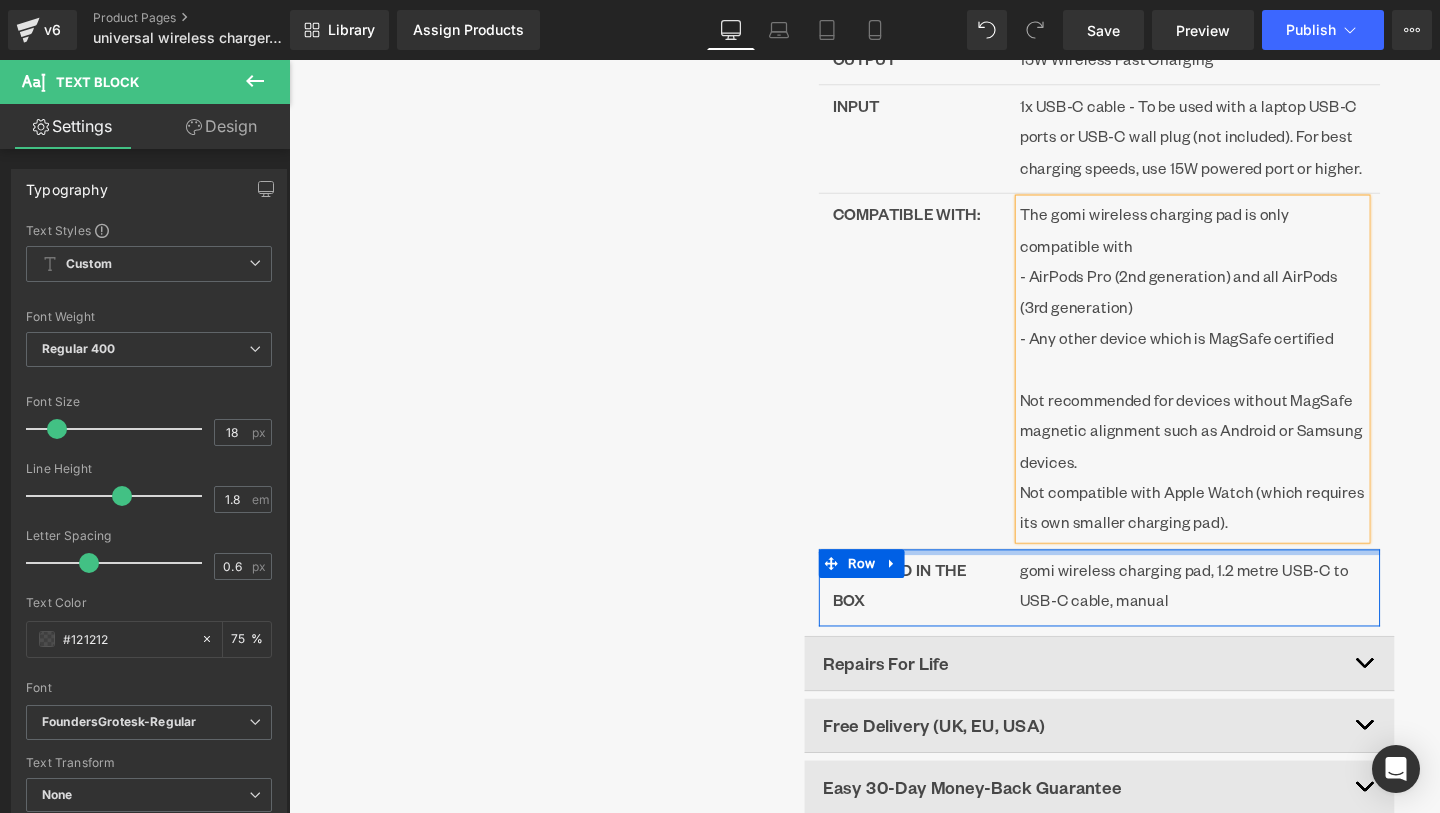 drag, startPoint x: 1224, startPoint y: 246, endPoint x: 1345, endPoint y: 577, distance: 352.42303 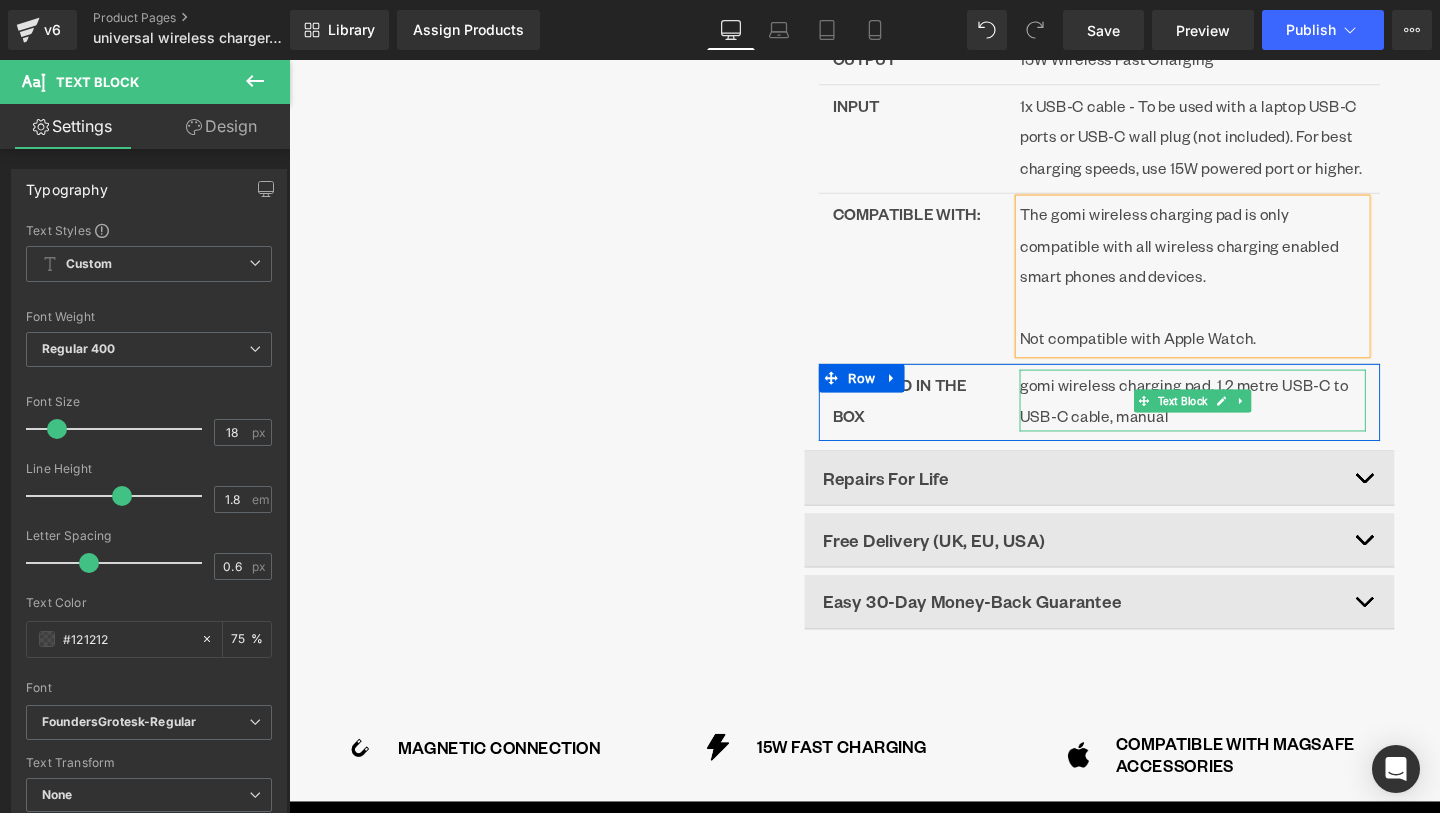 click on "gomi wireless charging pad, 1.2 metre USB-C to USB-C cable, manual" at bounding box center (1239, 418) 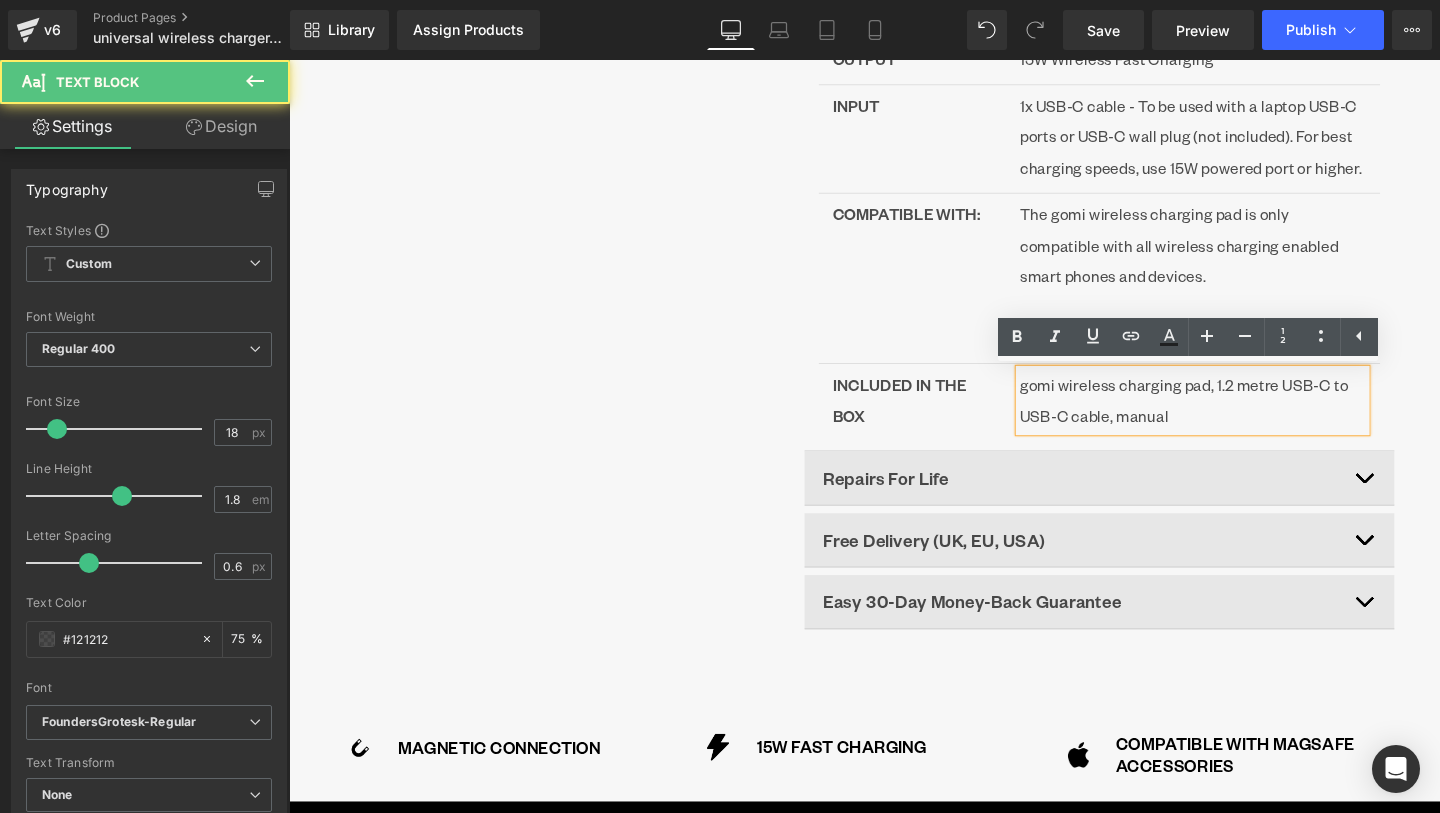 click on "gomi wireless charging pad, 1.2 metre USB-C to USB-C cable, manual" at bounding box center [1239, 418] 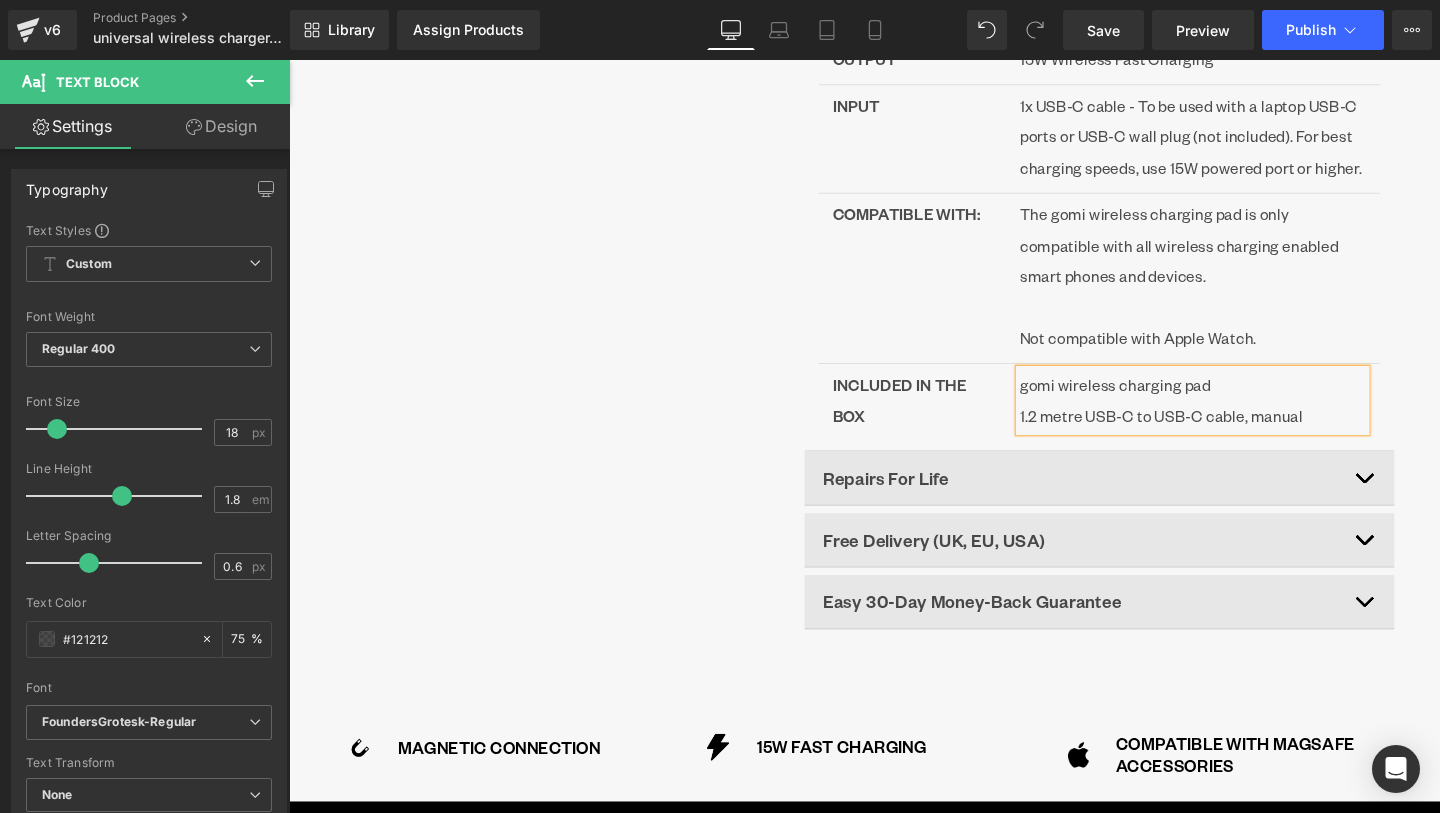 click on "gomi wireless charging pad 1.2 metre USB-C to USB-C cable, manual" at bounding box center [1239, 418] 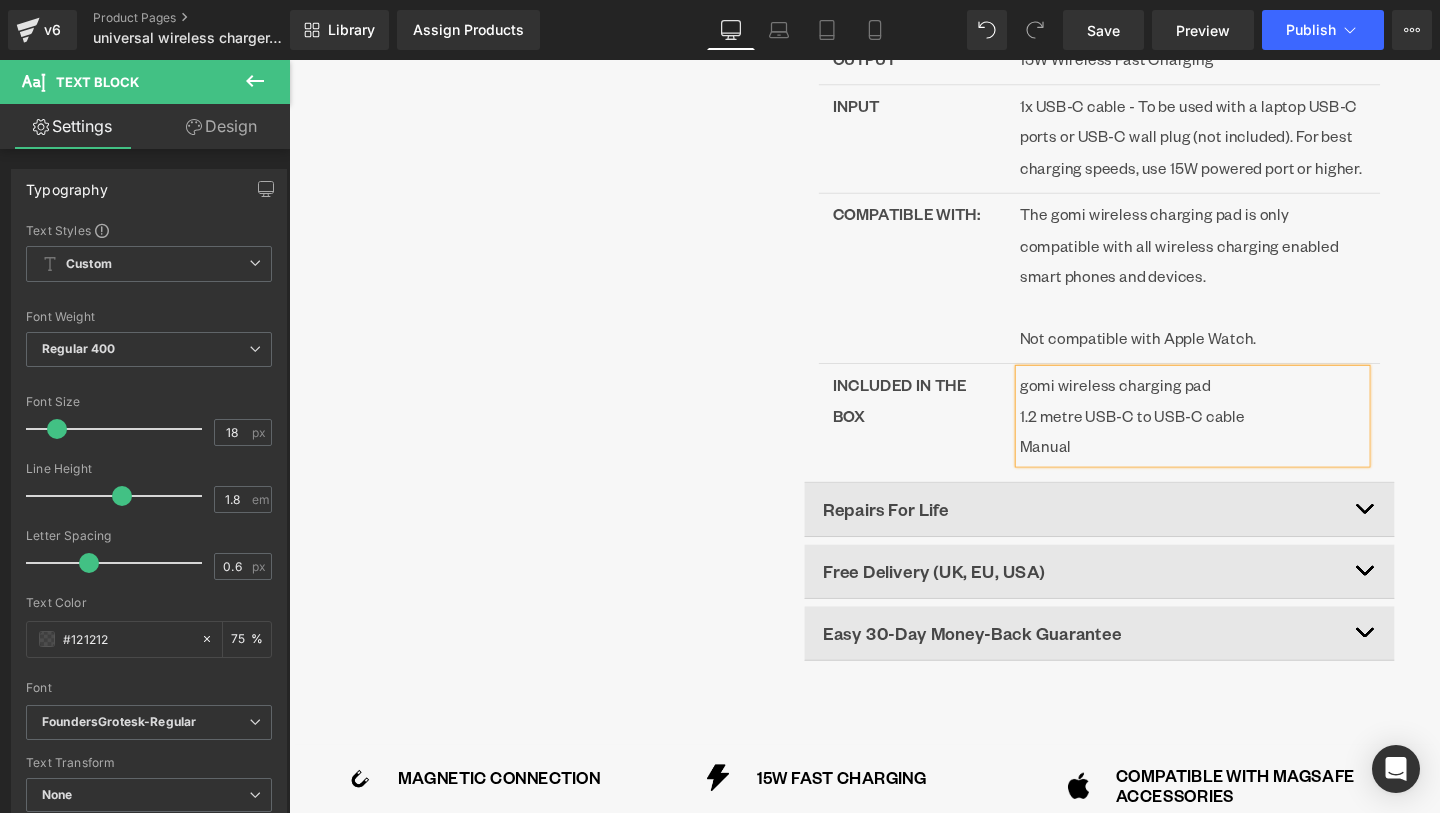 click on "gomi wireless charging pad 1.2 metre USB-C to USB-C cable Manual" at bounding box center (1239, 434) 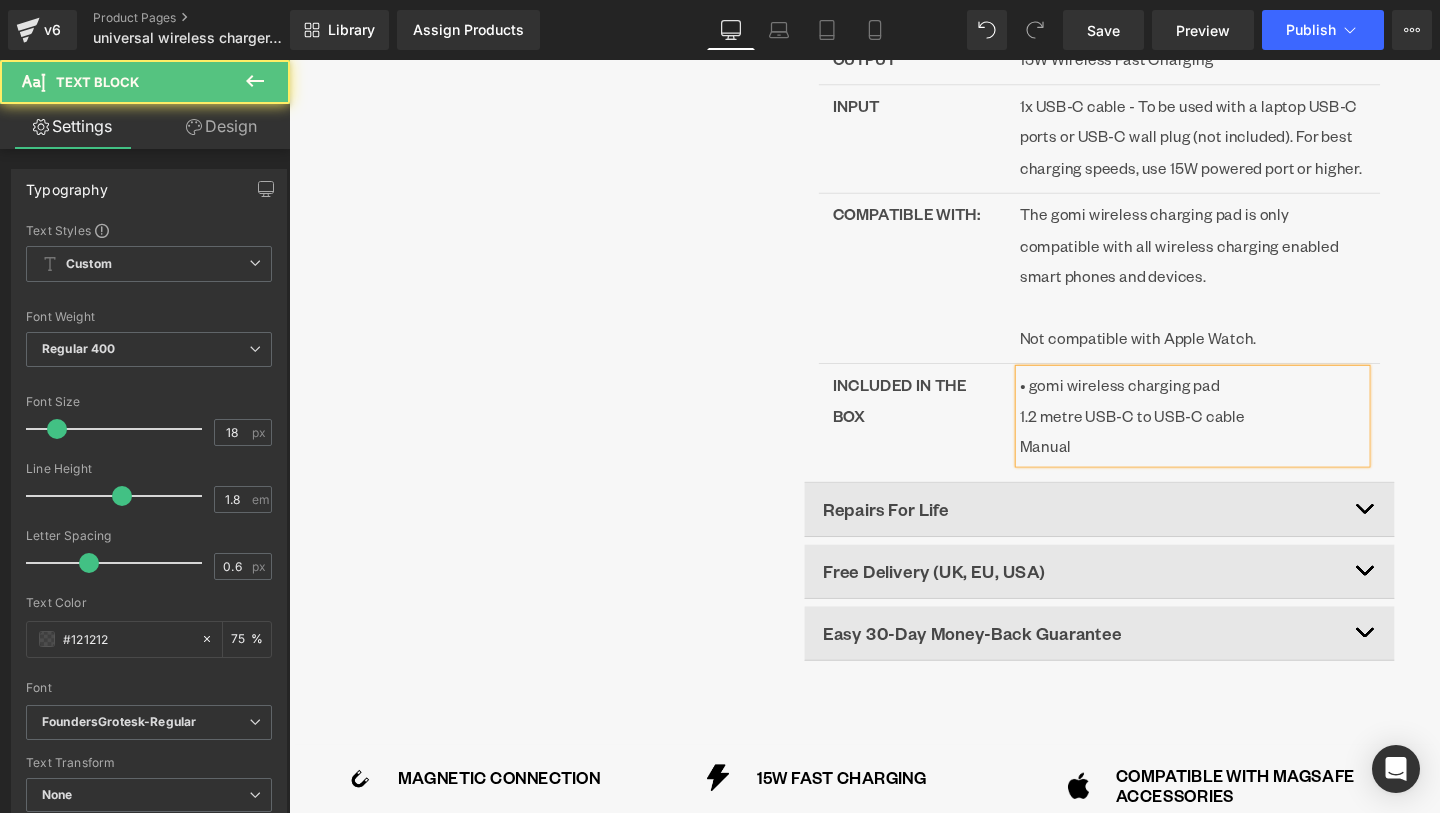 click on "• gomi wireless charging pad 1.2 metre USB-C to USB-C cable Manual" at bounding box center (1239, 434) 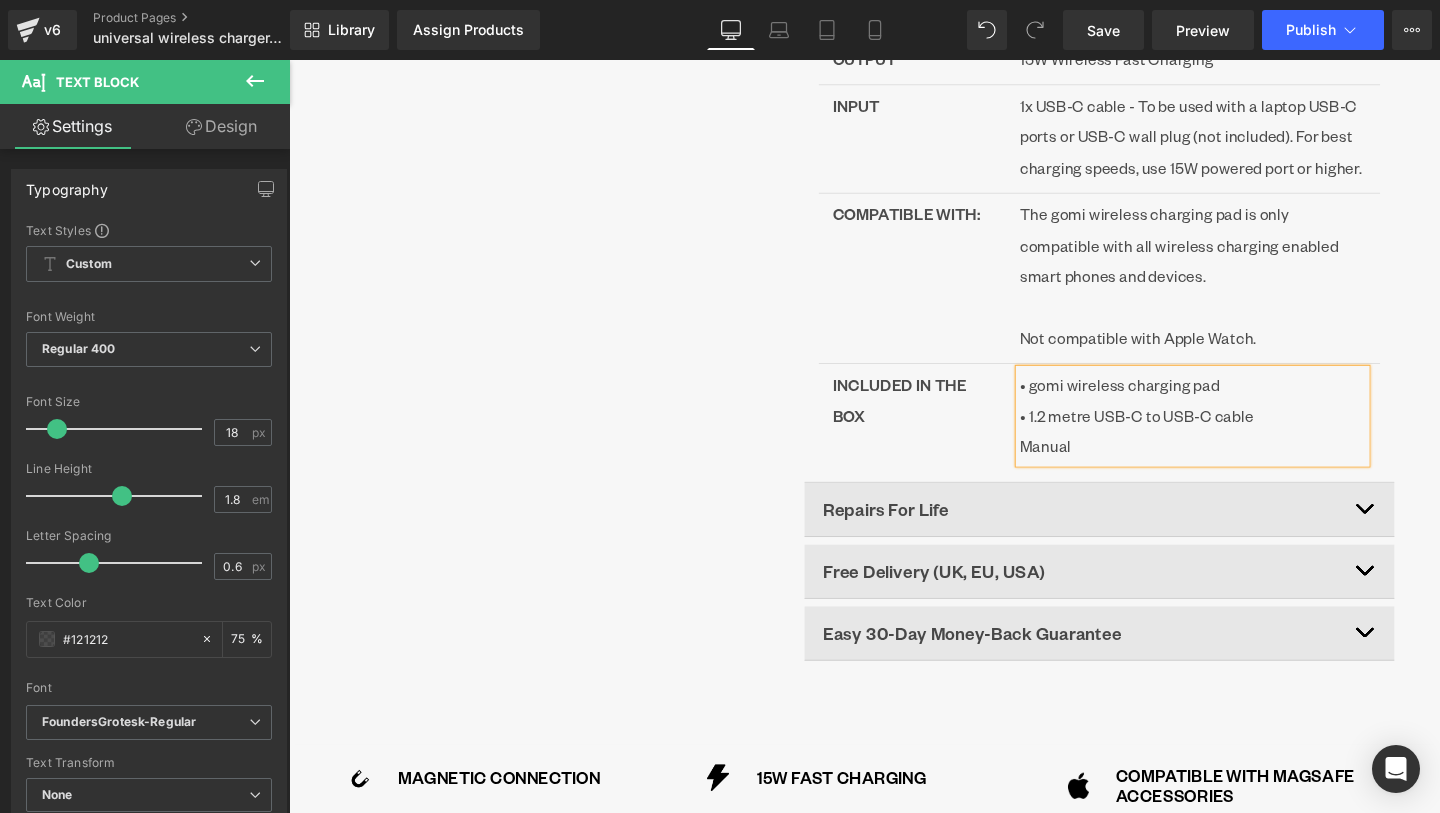 click on "• gomi wireless charging pad • 1.2 metre USB-C to USB-C cable Manual" at bounding box center (1239, 434) 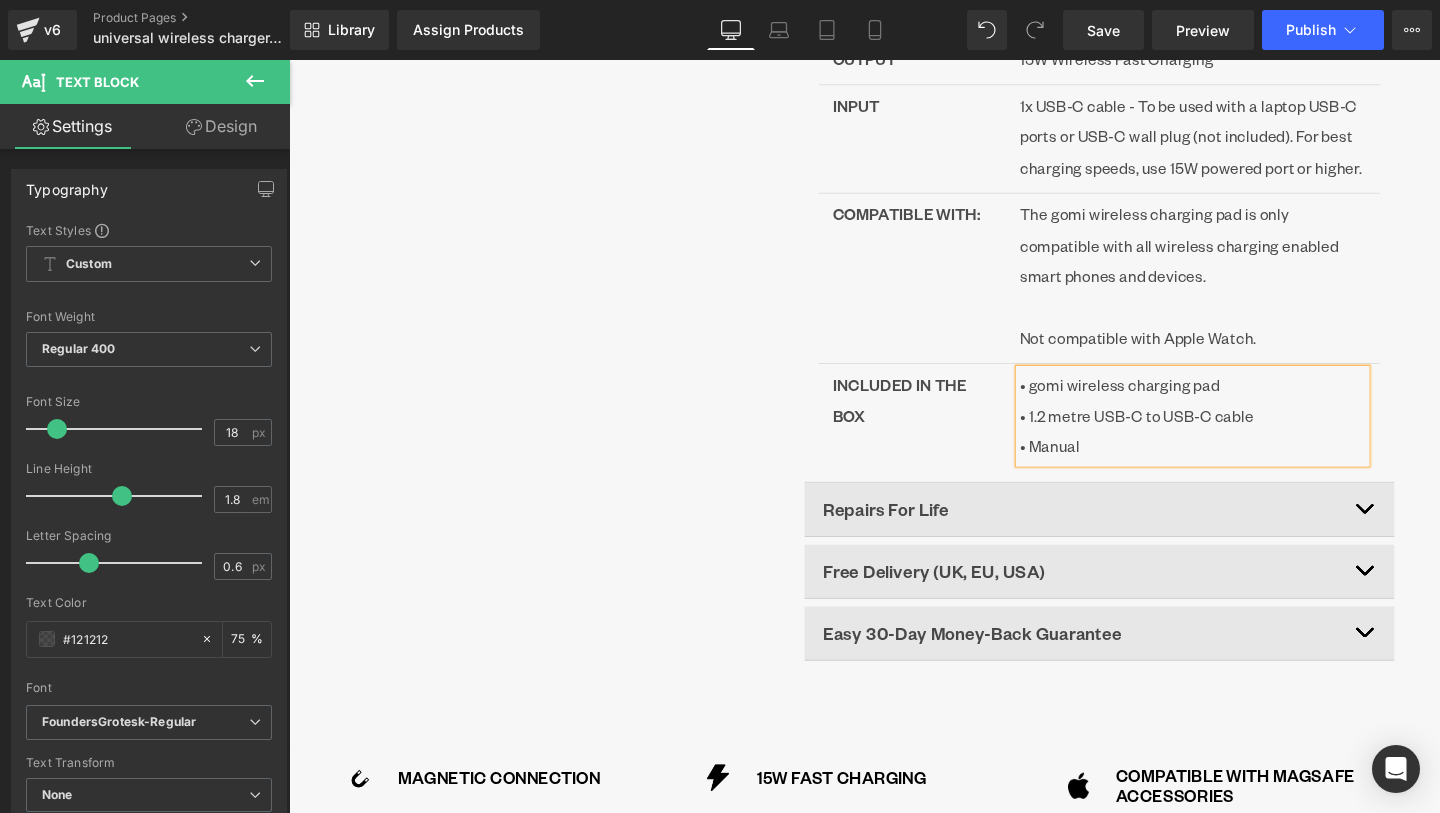 click on "COMPATIBLE WITH: Text Block         The gomi wireless charging pad is only compatible with all wireless charging enabled smart phones and devices. Not compatible with Apple Watch." at bounding box center (1141, 289) 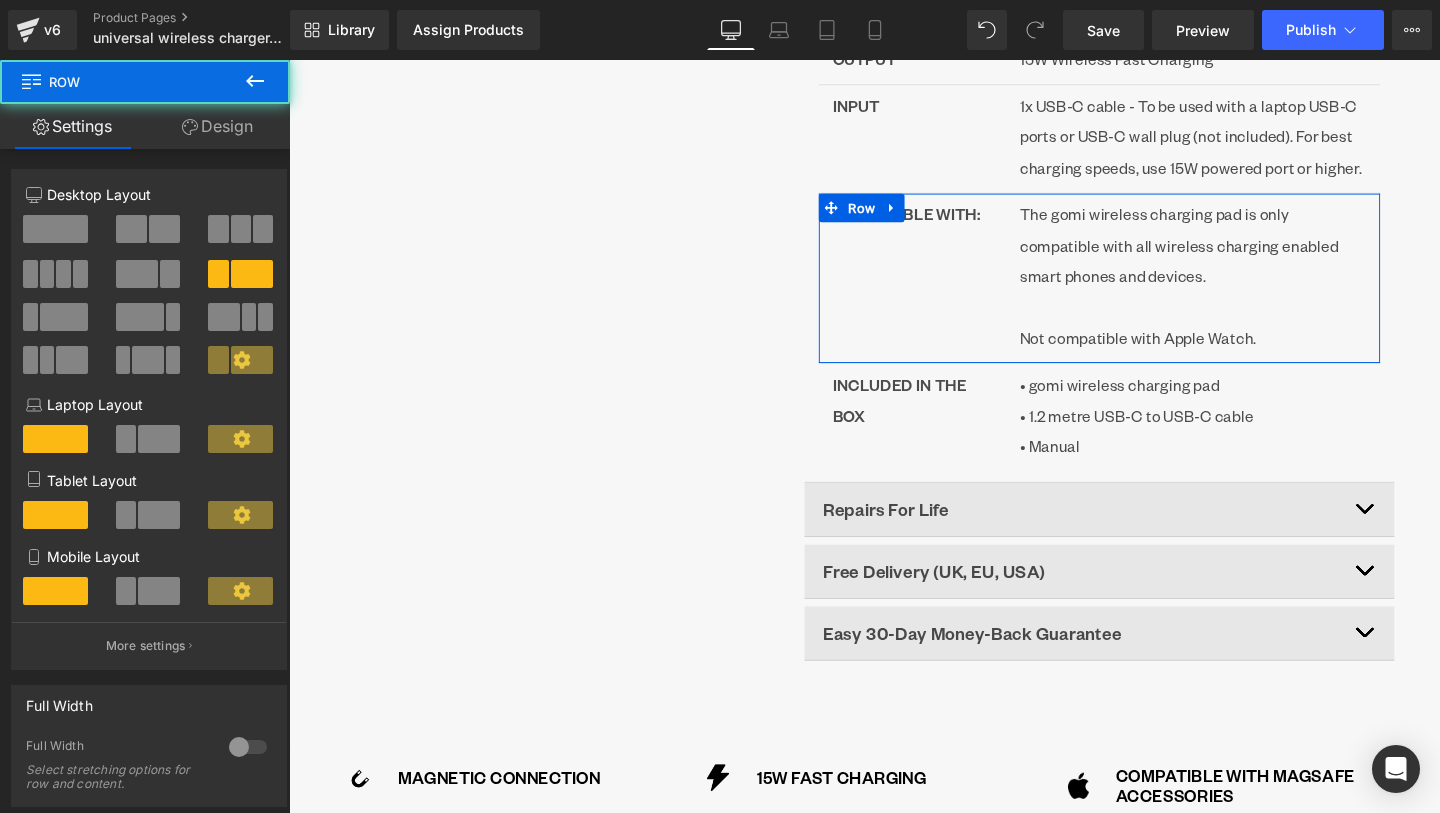 click on "32px" at bounding box center [289, 60] 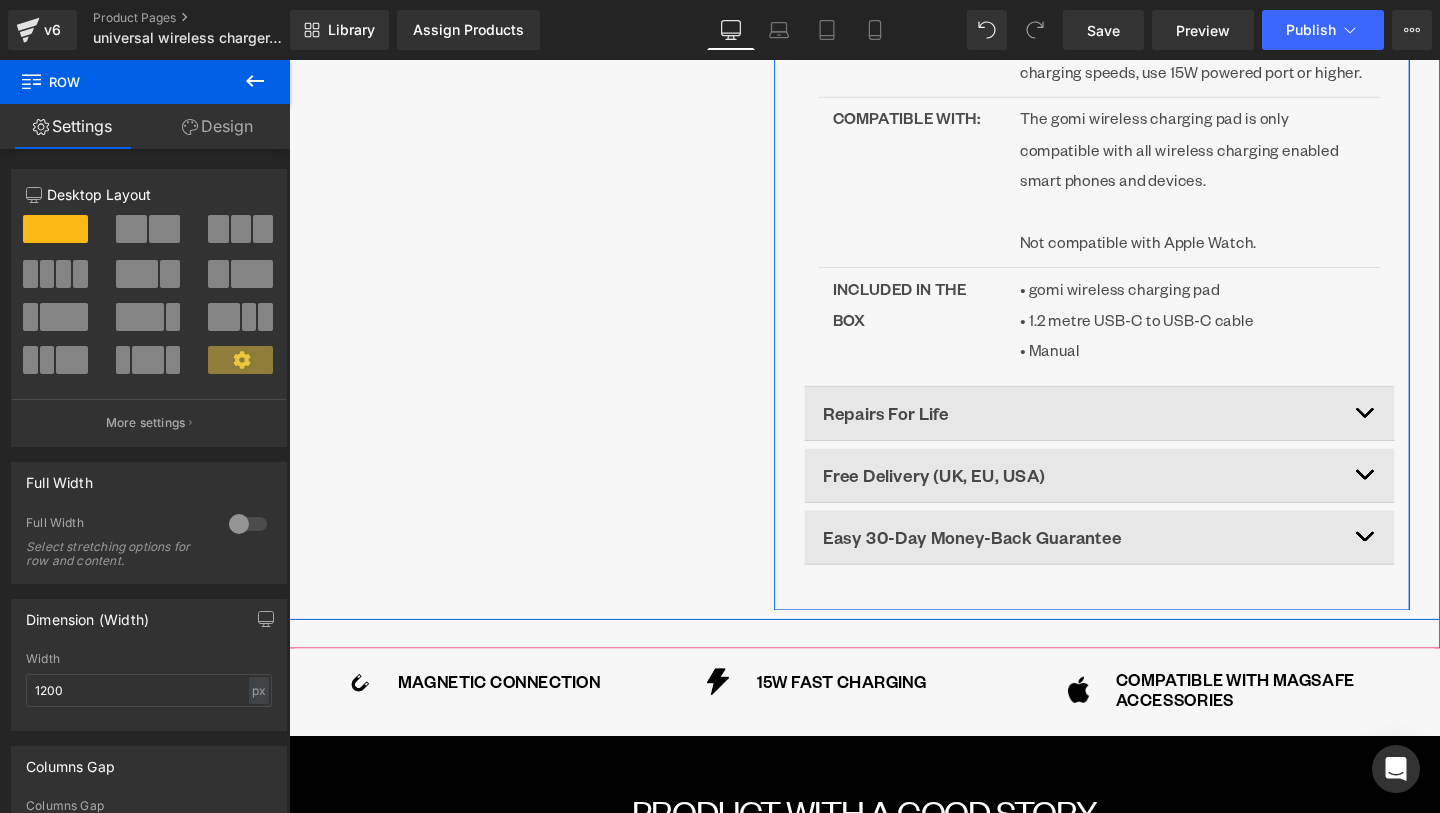 scroll, scrollTop: 1200, scrollLeft: 0, axis: vertical 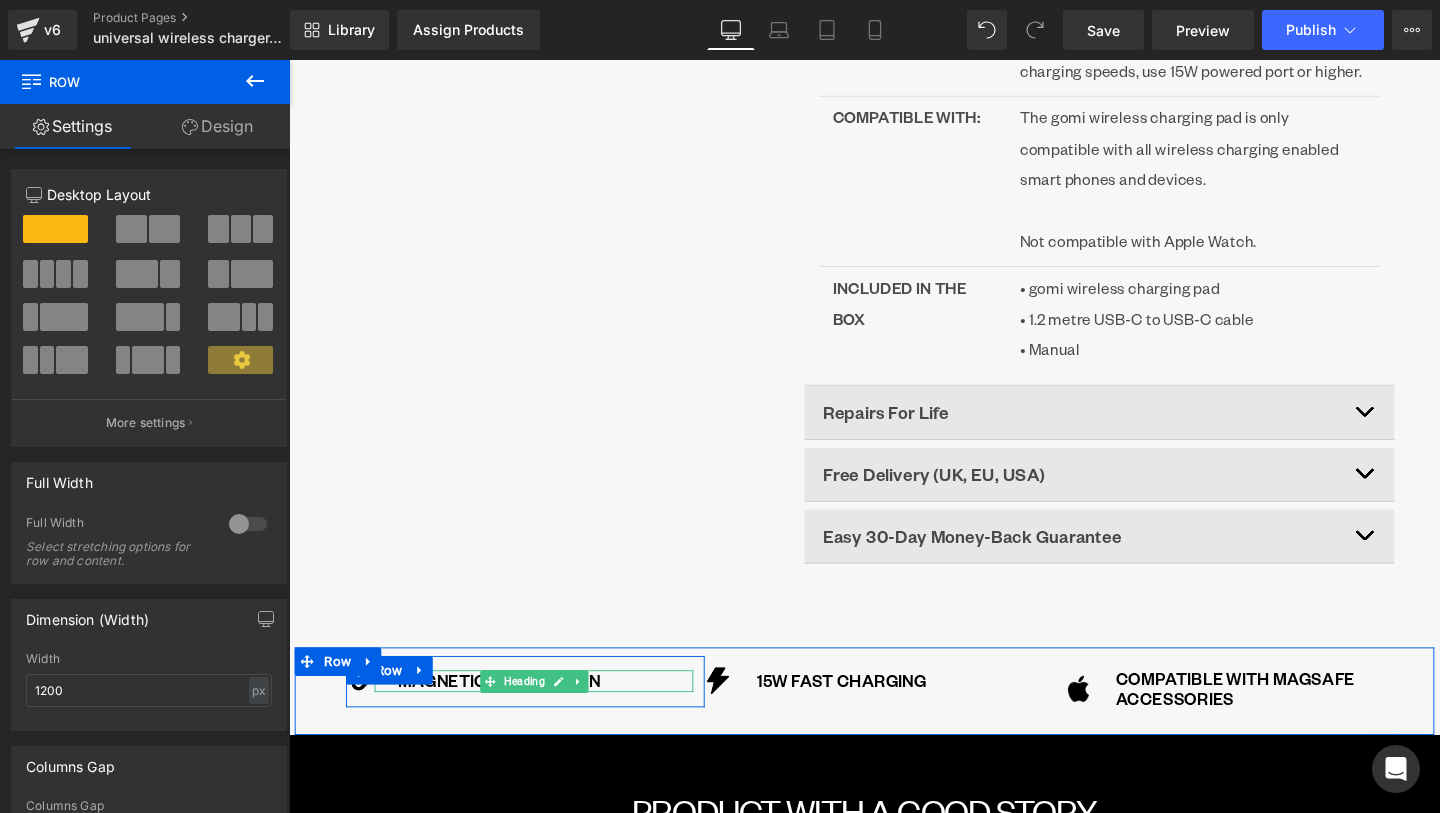 click on "MAGNETIC CONNECTION" at bounding box center (558, 712) 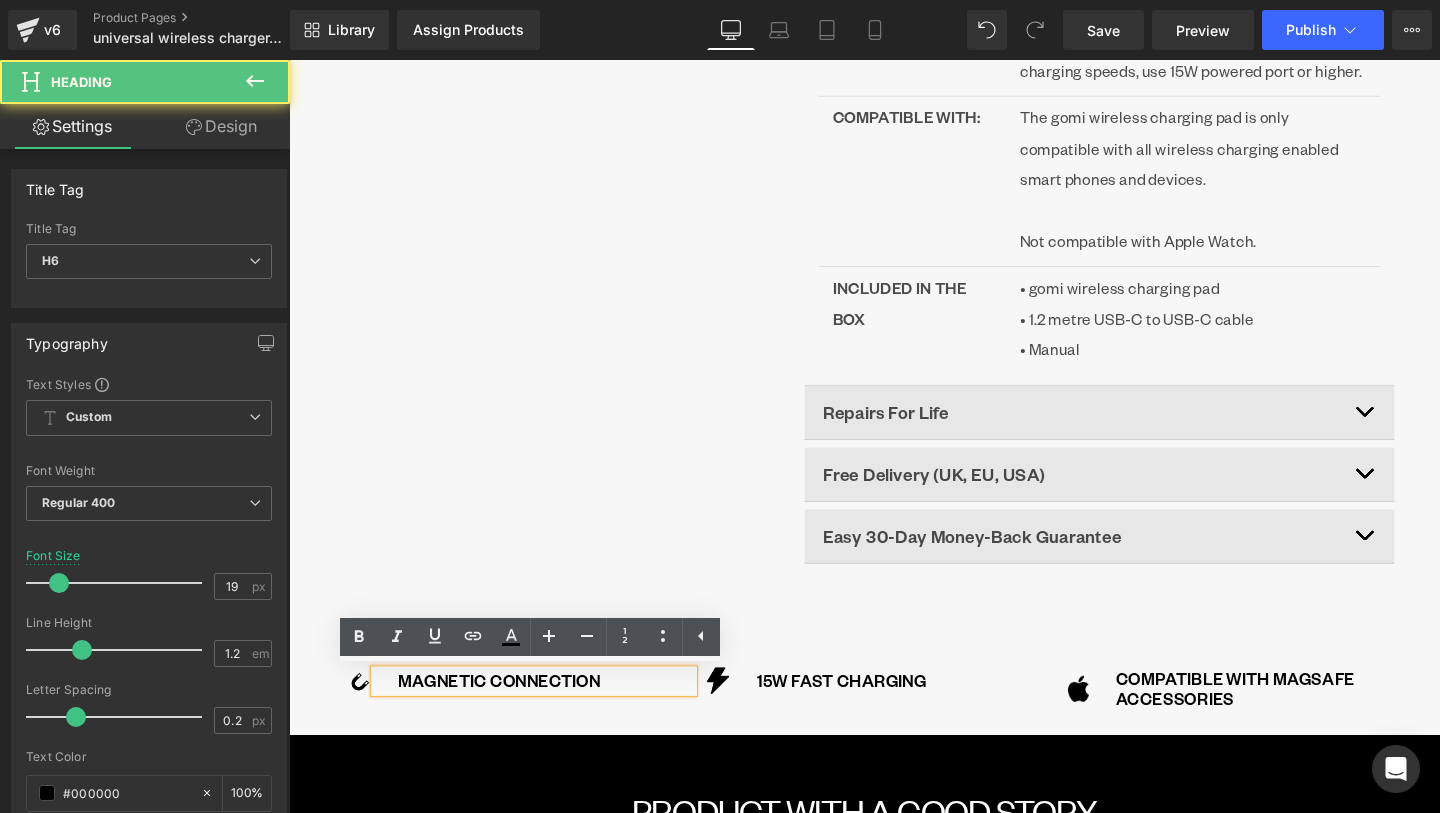 click on "MAGNETIC CONNECTION" at bounding box center [558, 712] 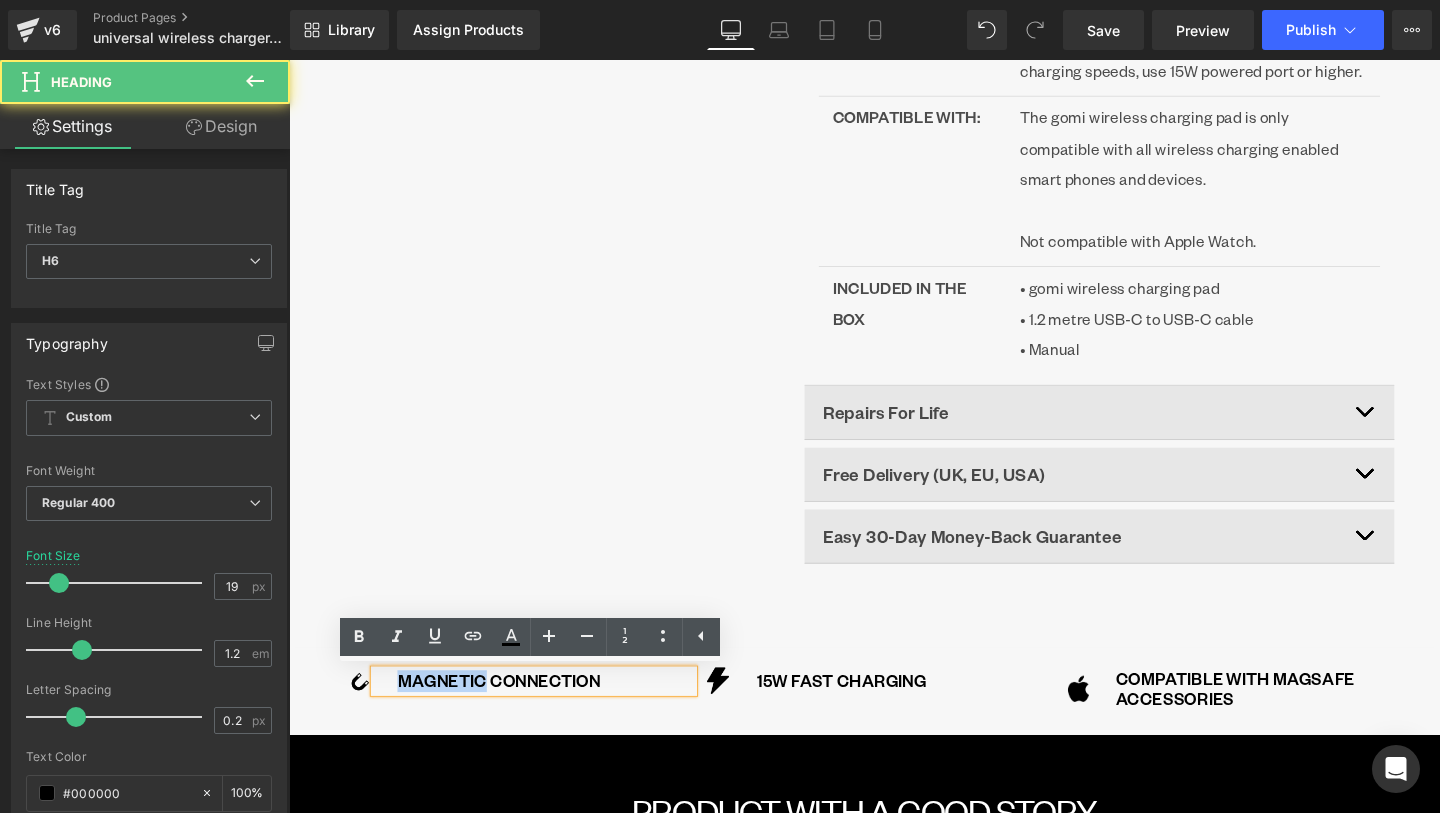 click on "MAGNETIC CONNECTION" at bounding box center [558, 712] 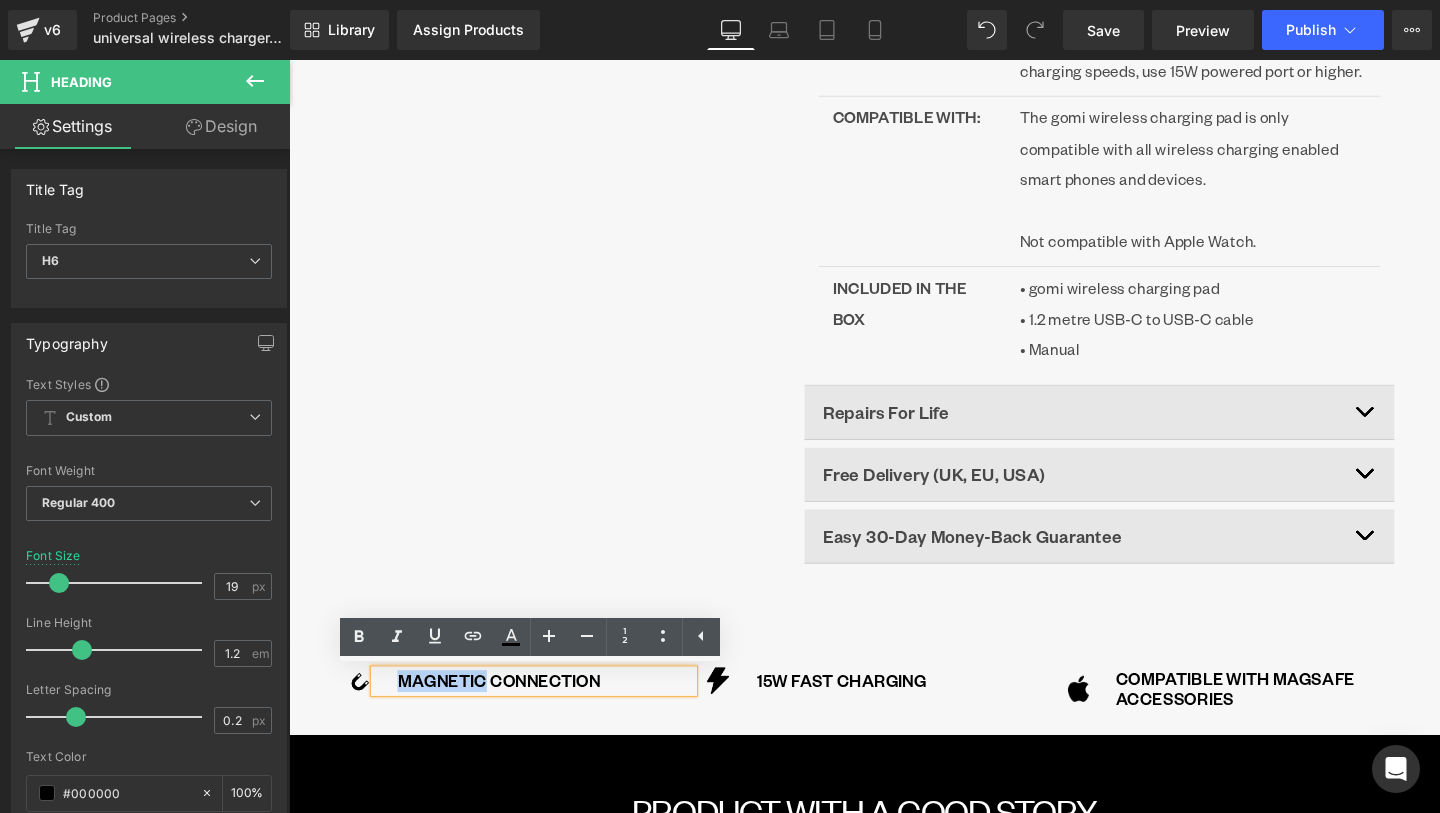 click on "Image         MAGNETIC CONNECTION Heading         Row         Image         15W FAST CHARGING Heading         Row         Image         COMPATIBLE WITH MAGSAFE ACCESSORIES Heading         Row         Row" at bounding box center [894, 723] 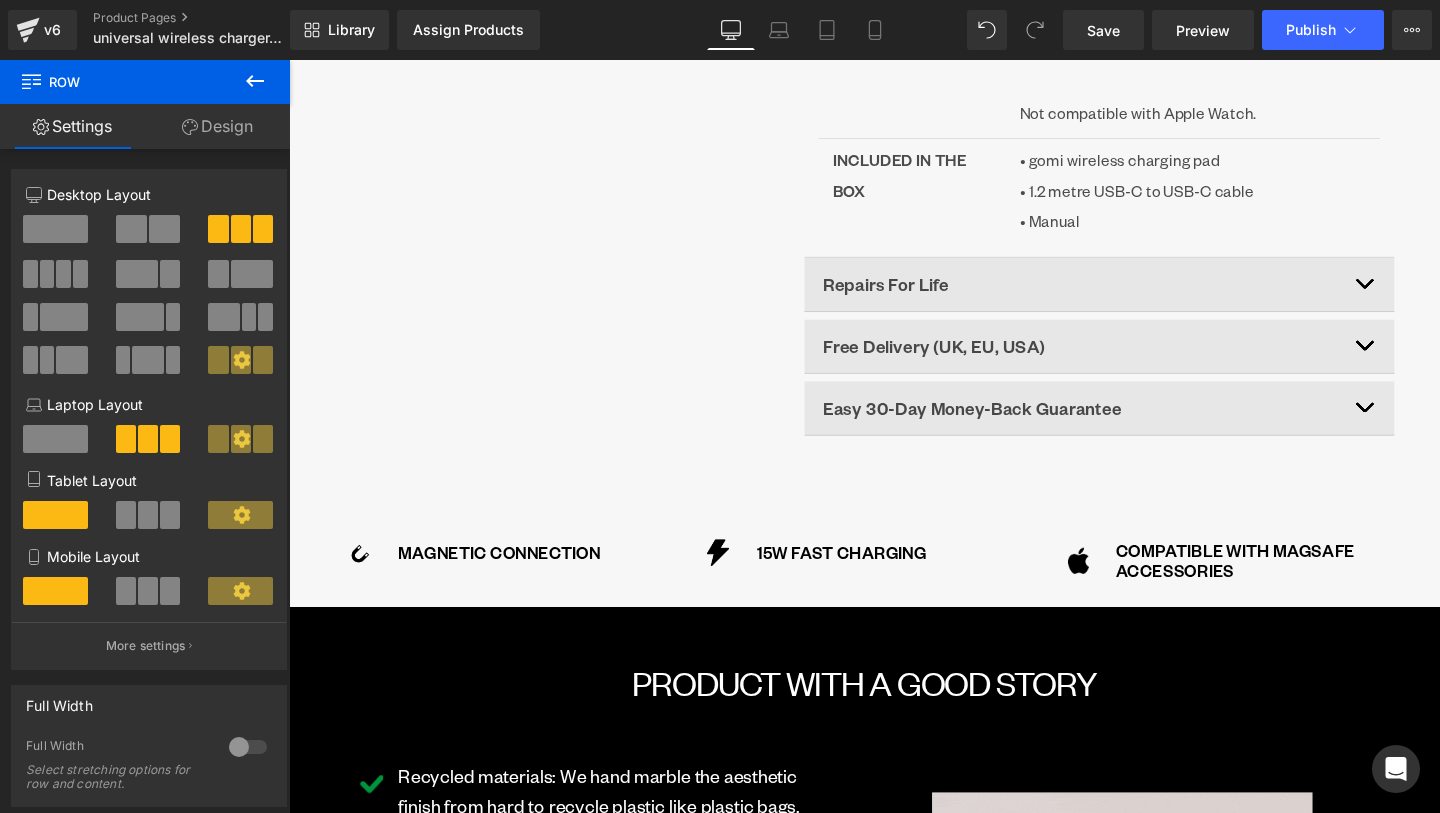 scroll, scrollTop: 1355, scrollLeft: 0, axis: vertical 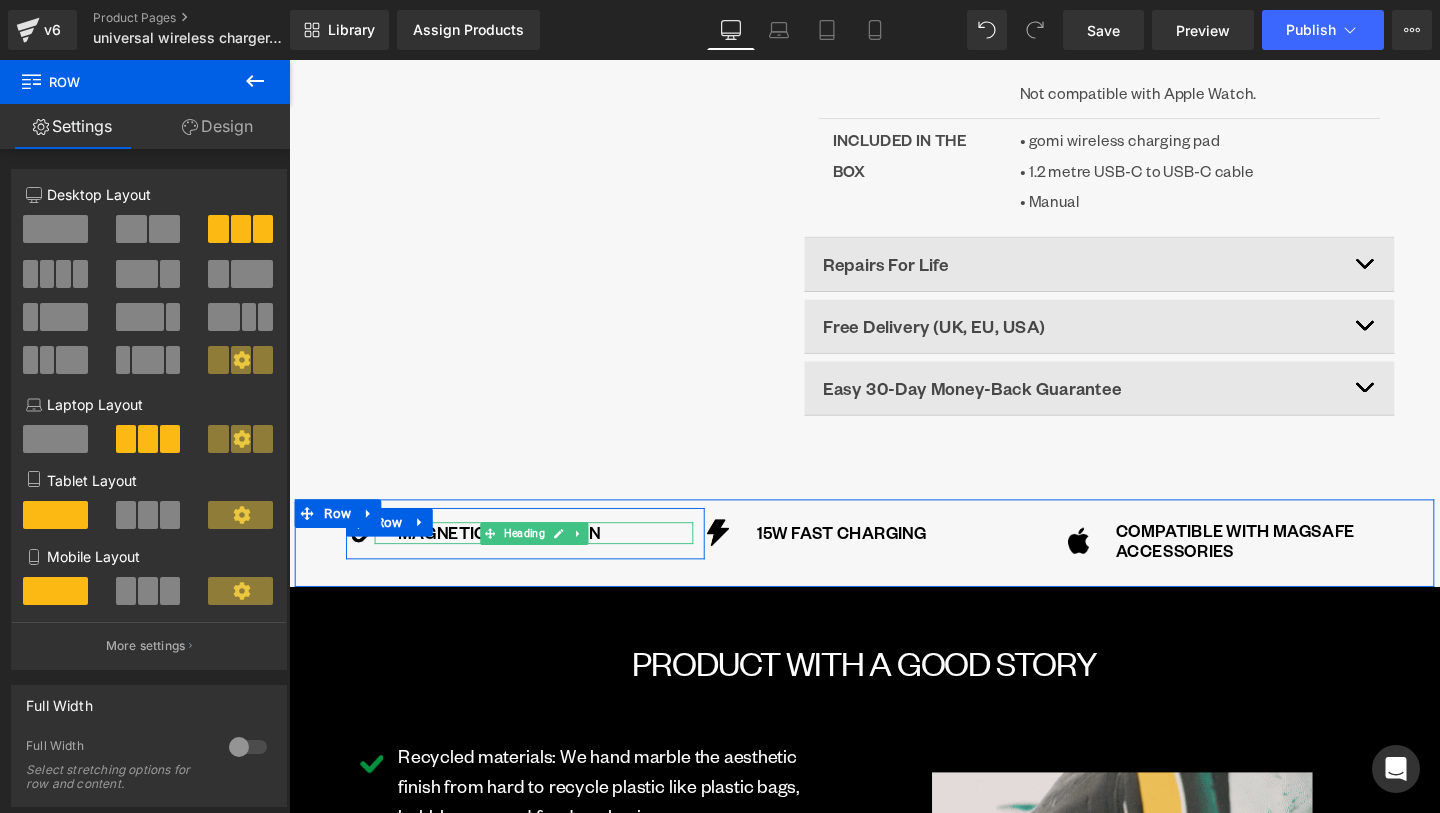 click on "MAGNETIC CONNECTION" at bounding box center (558, 557) 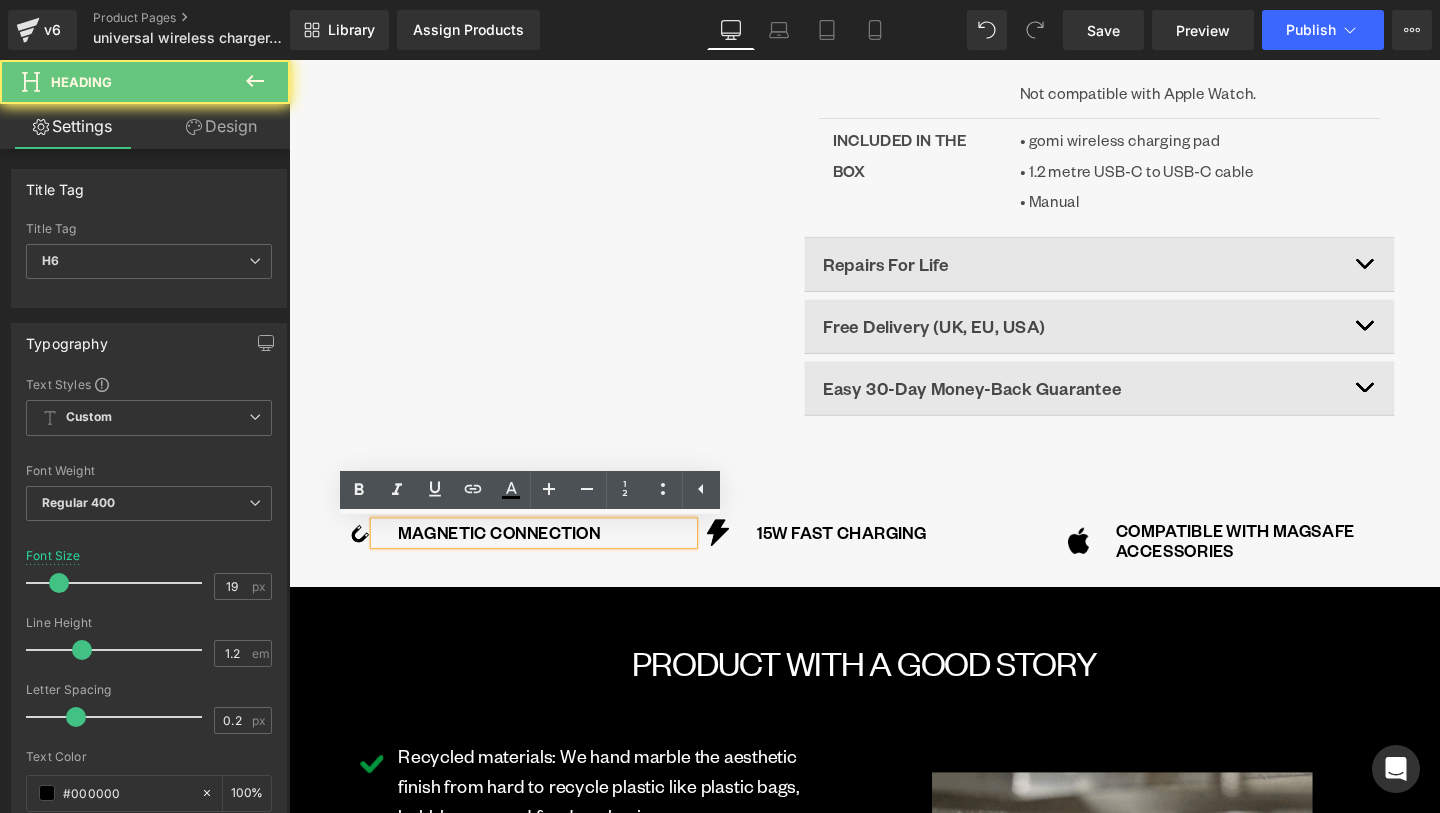 click on "MAGNETIC CONNECTION" at bounding box center (558, 557) 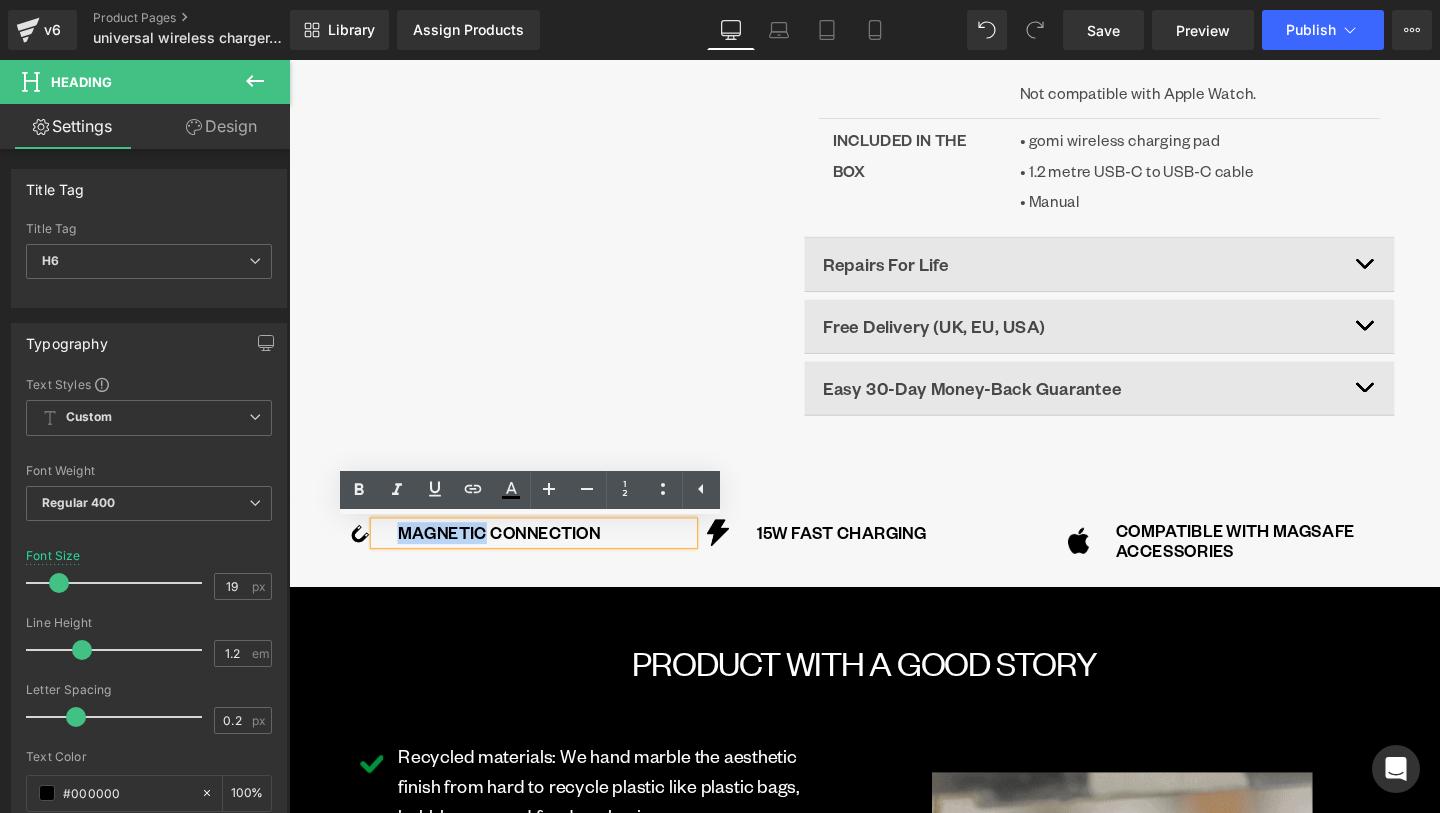 type 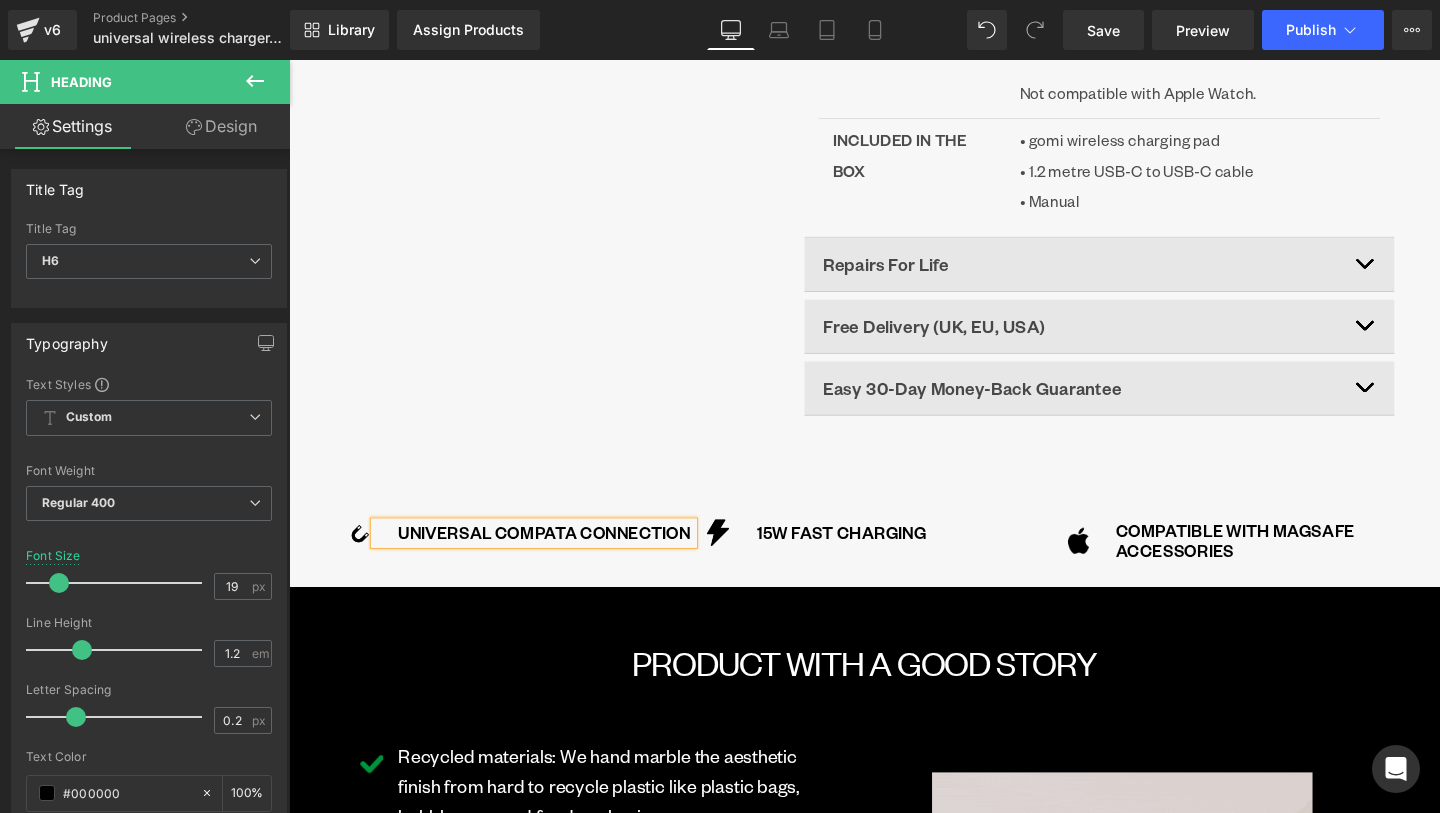 scroll, scrollTop: 1351, scrollLeft: 0, axis: vertical 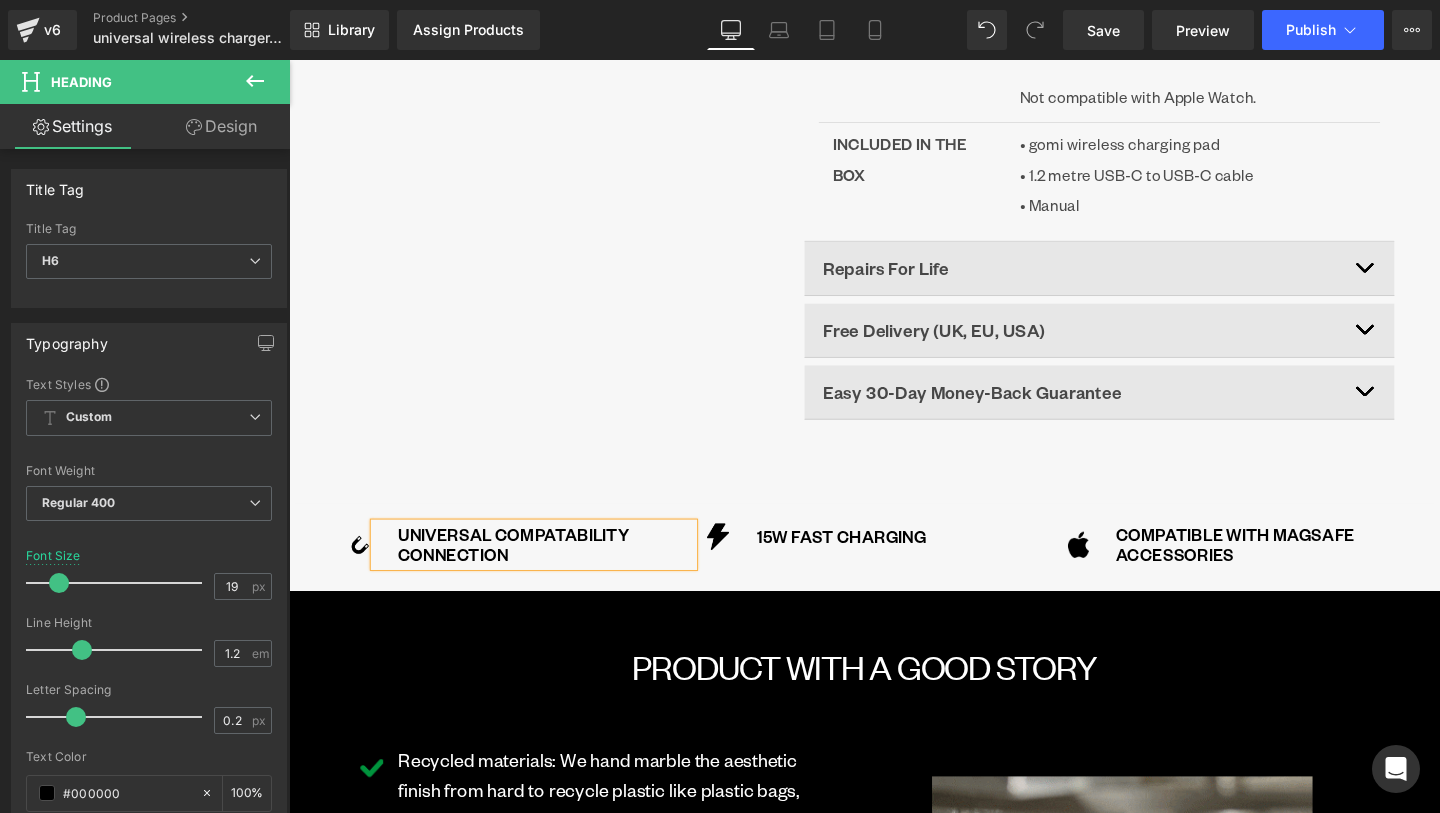 click on "UNIVERSAL COMPATABILITY CONNECTION" at bounding box center (558, 570) 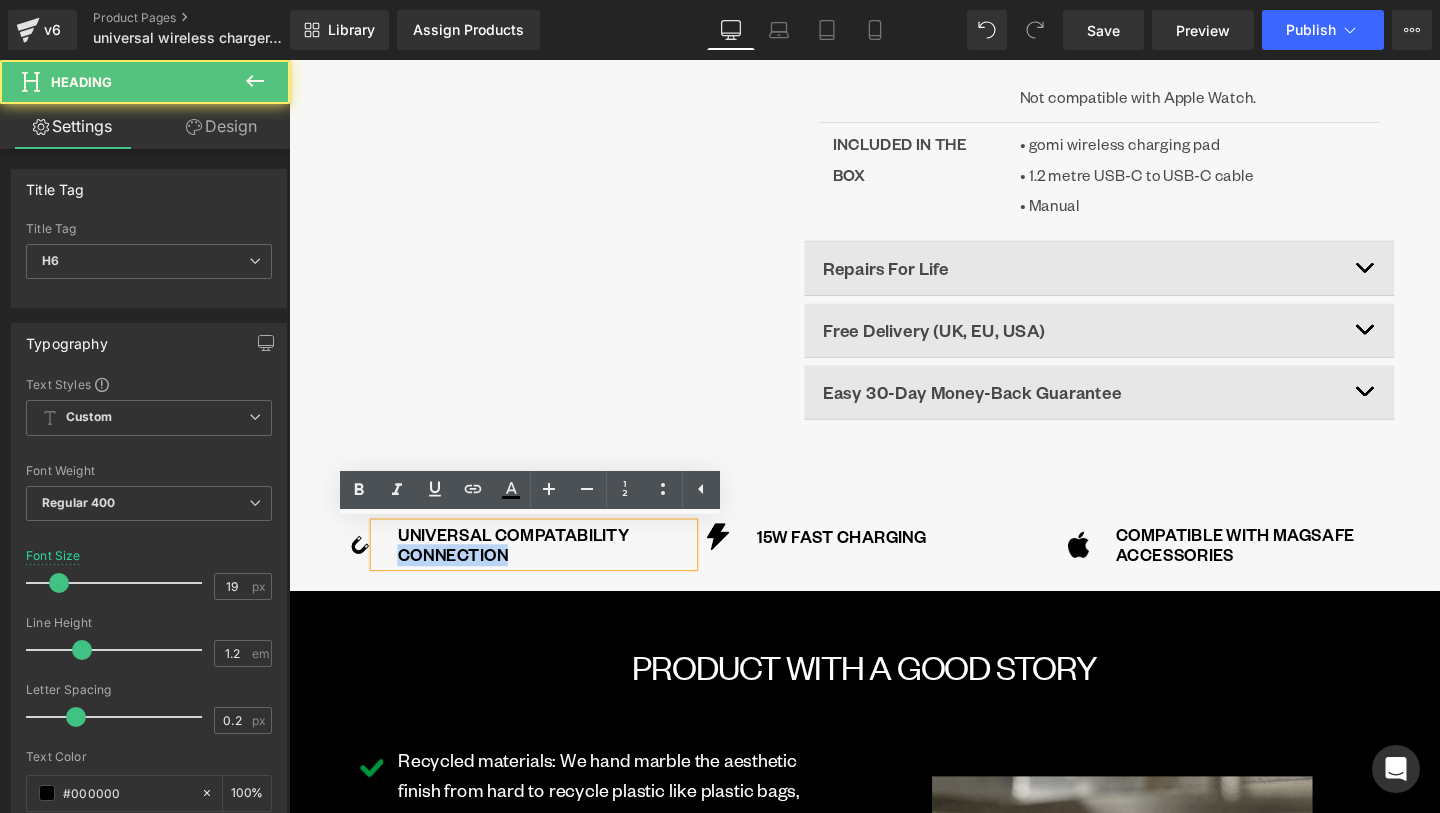 click on "UNIVERSAL COMPATABILITY CONNECTION" at bounding box center [558, 570] 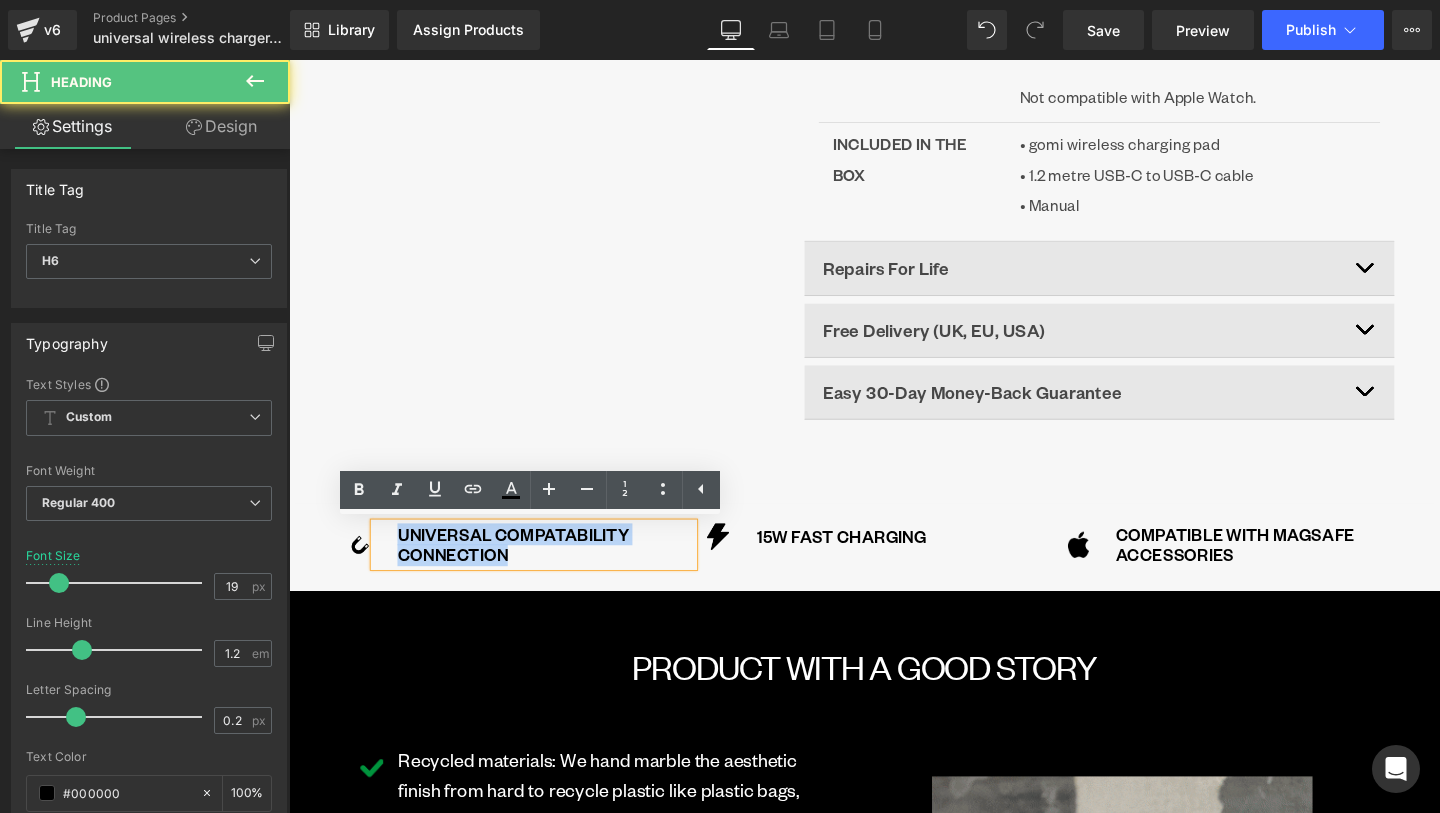 click on "UNIVERSAL COMPATABILITY CONNECTION" at bounding box center [558, 570] 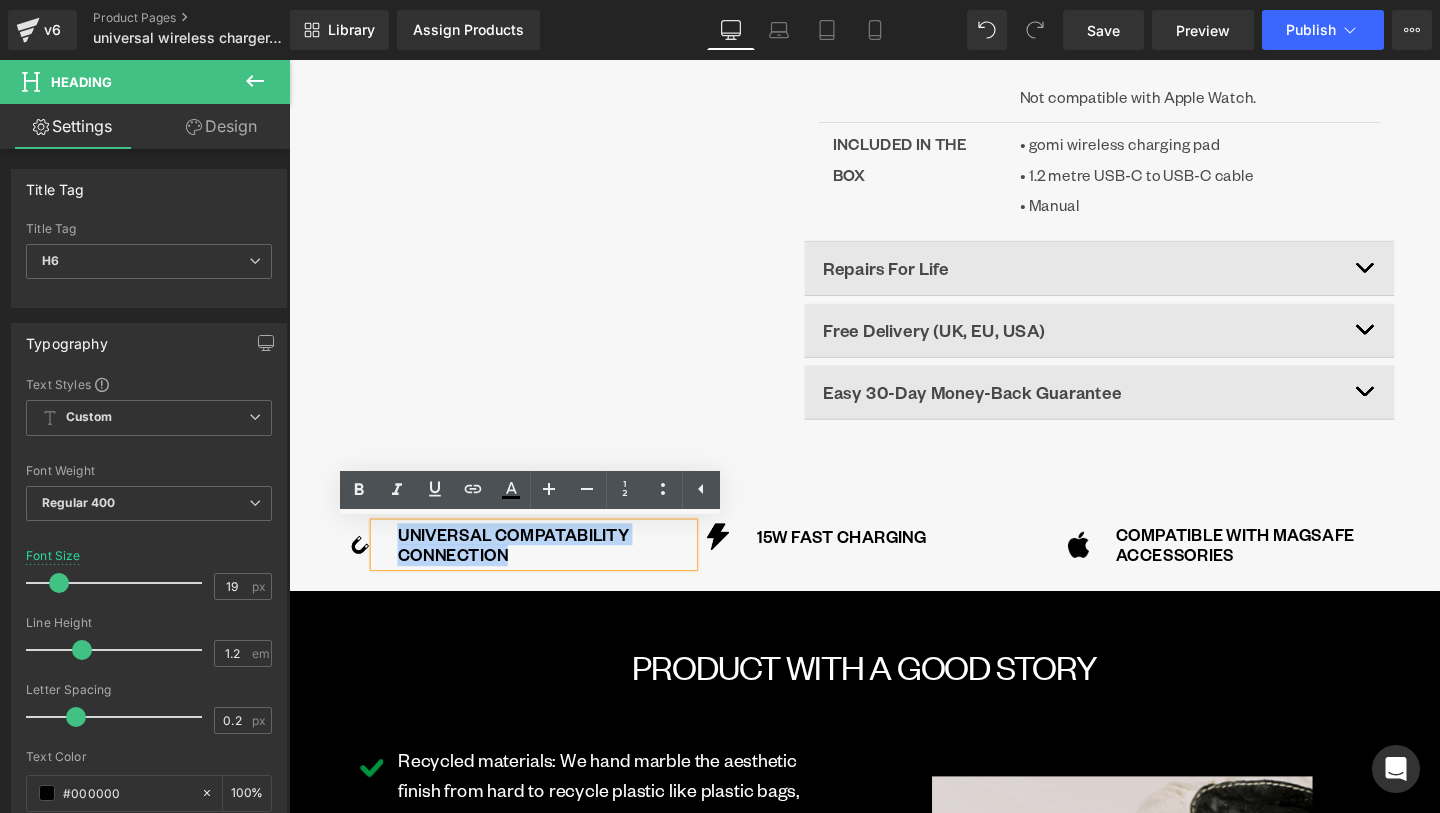 click on "UNIVERSAL COMPATABILITY CONNECTION" at bounding box center [558, 570] 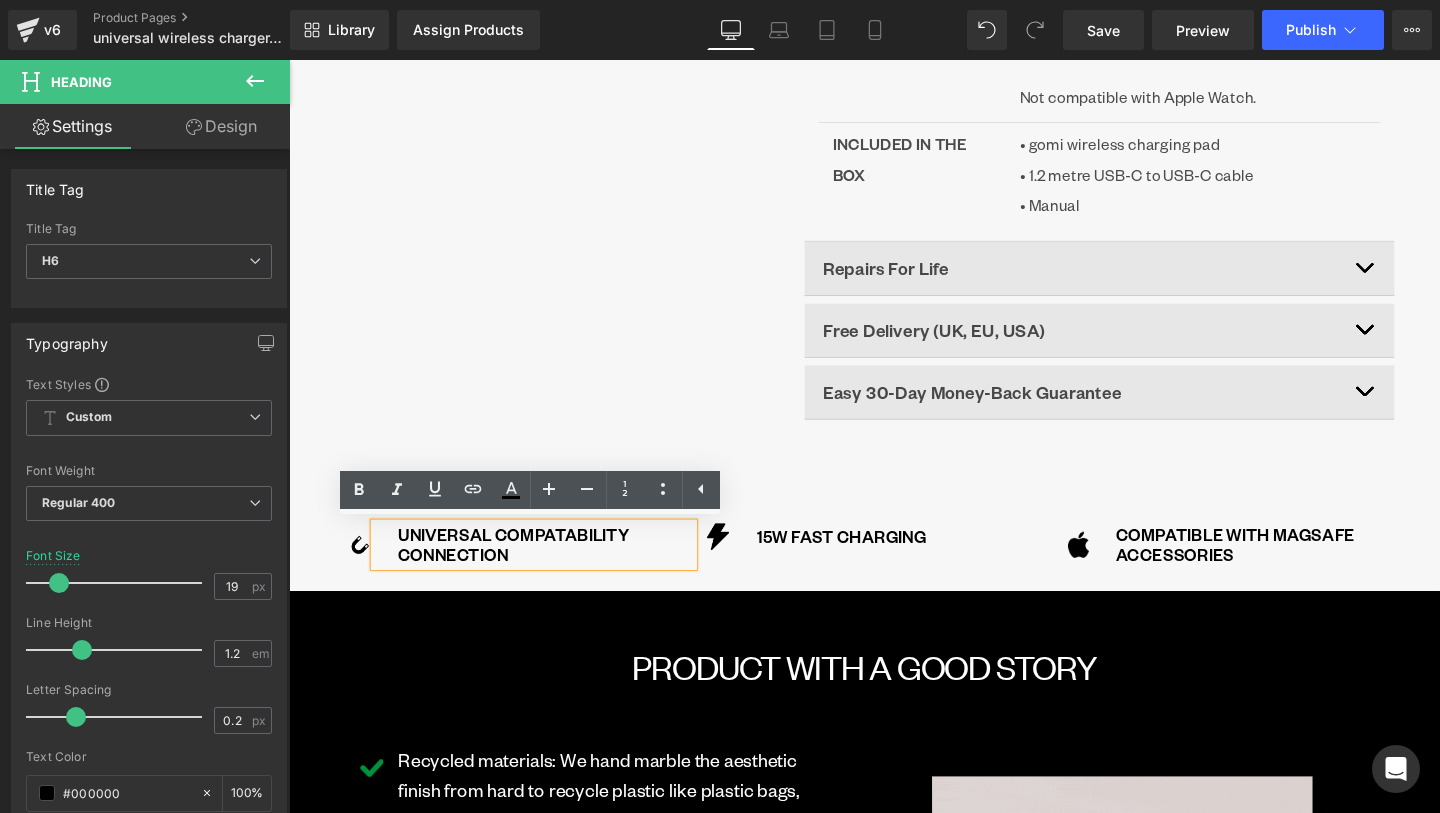 click on "UNIVERSAL COMPATABILITY CONNECTION" at bounding box center (558, 570) 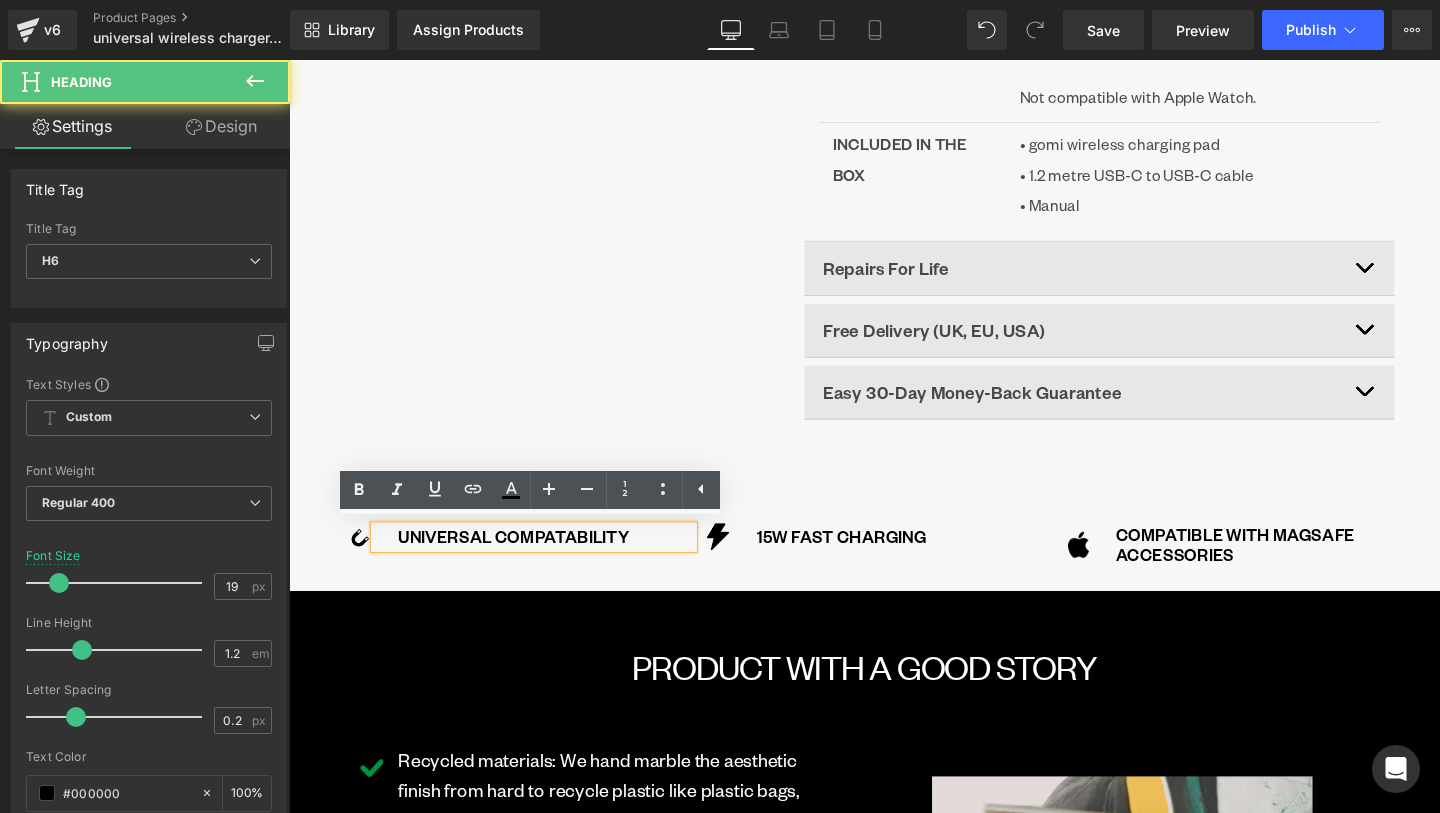 scroll, scrollTop: 1355, scrollLeft: 0, axis: vertical 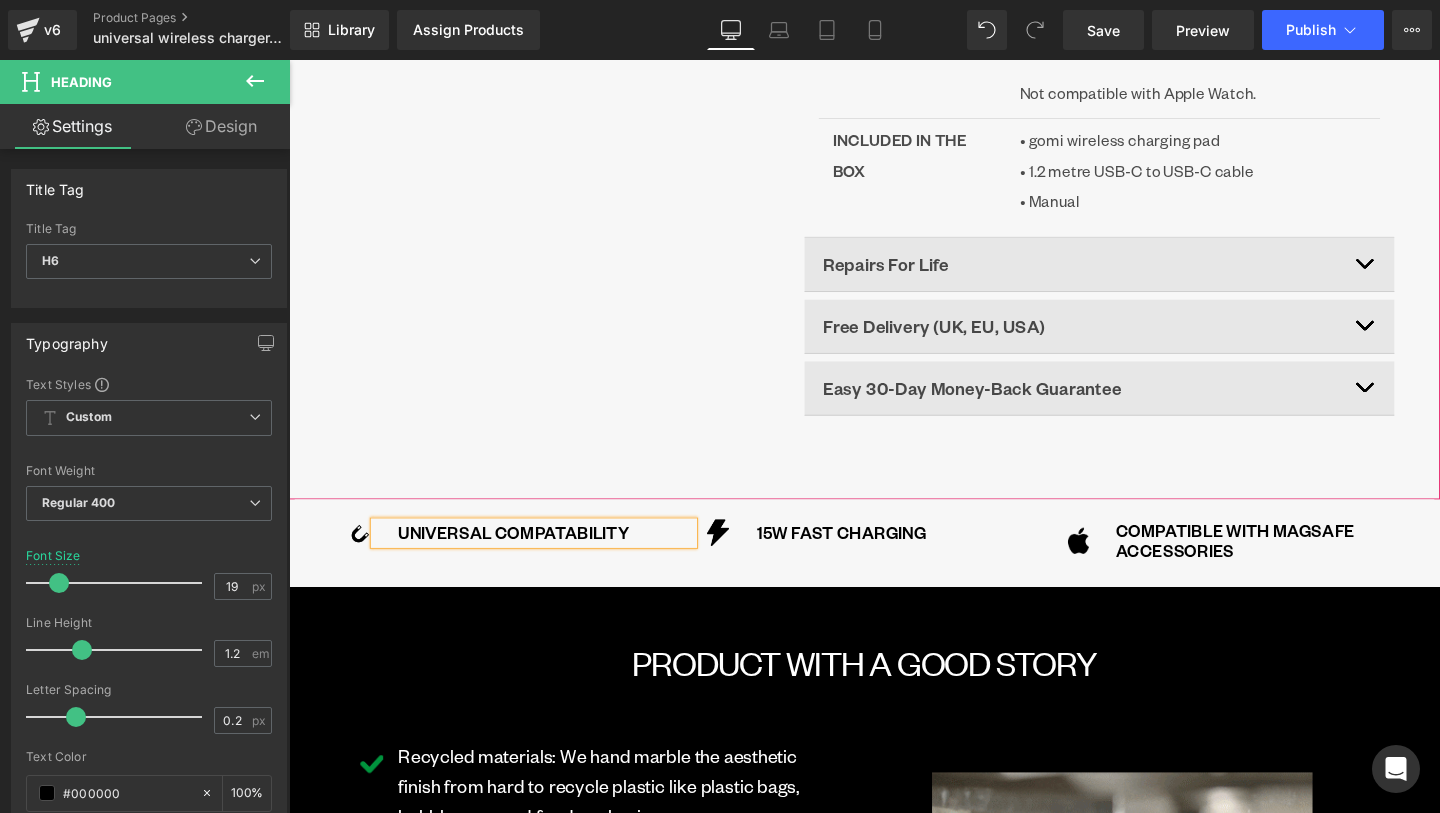 click on "Liquid
‹" at bounding box center [894, -322] 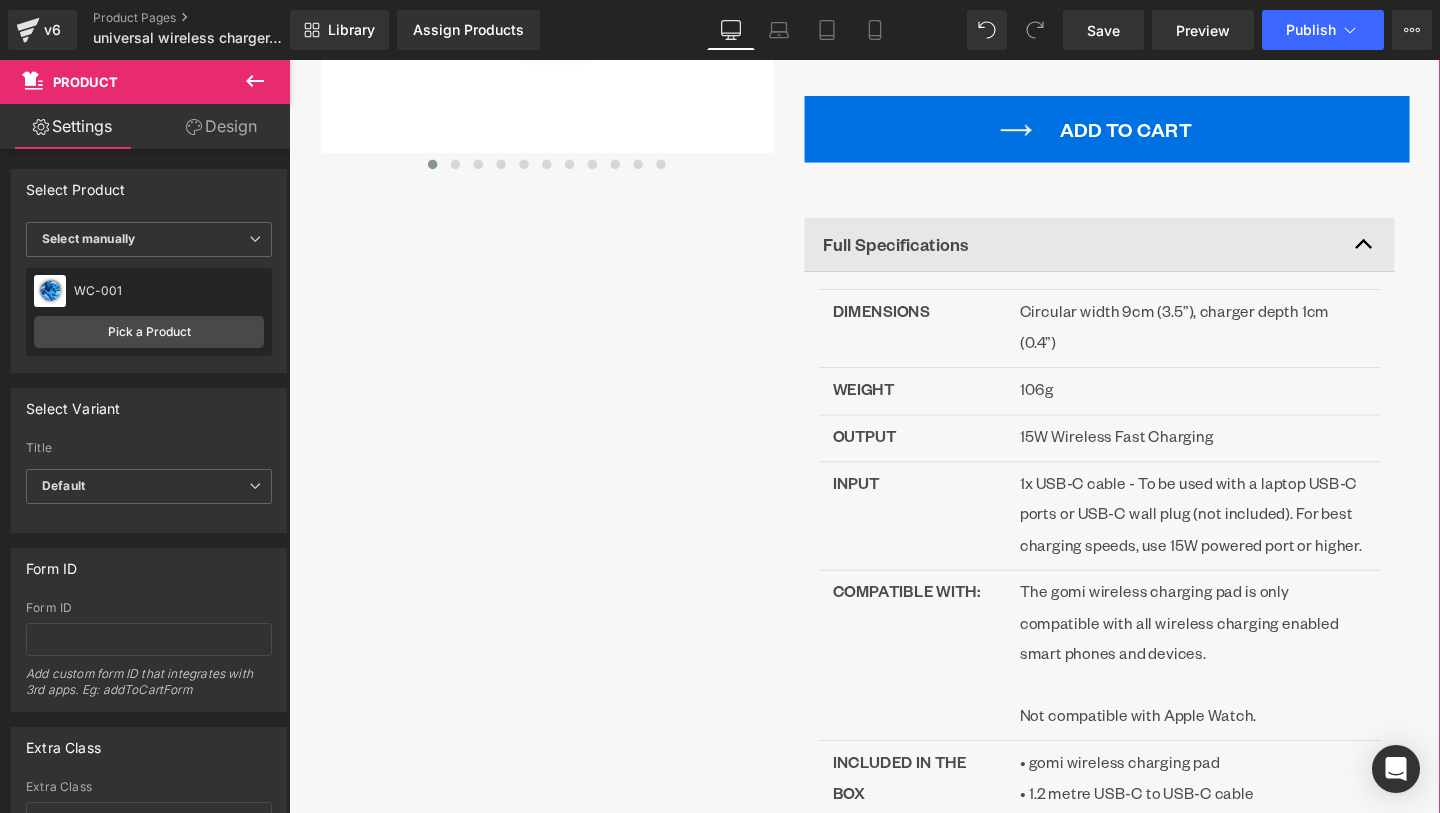 scroll, scrollTop: 680, scrollLeft: 0, axis: vertical 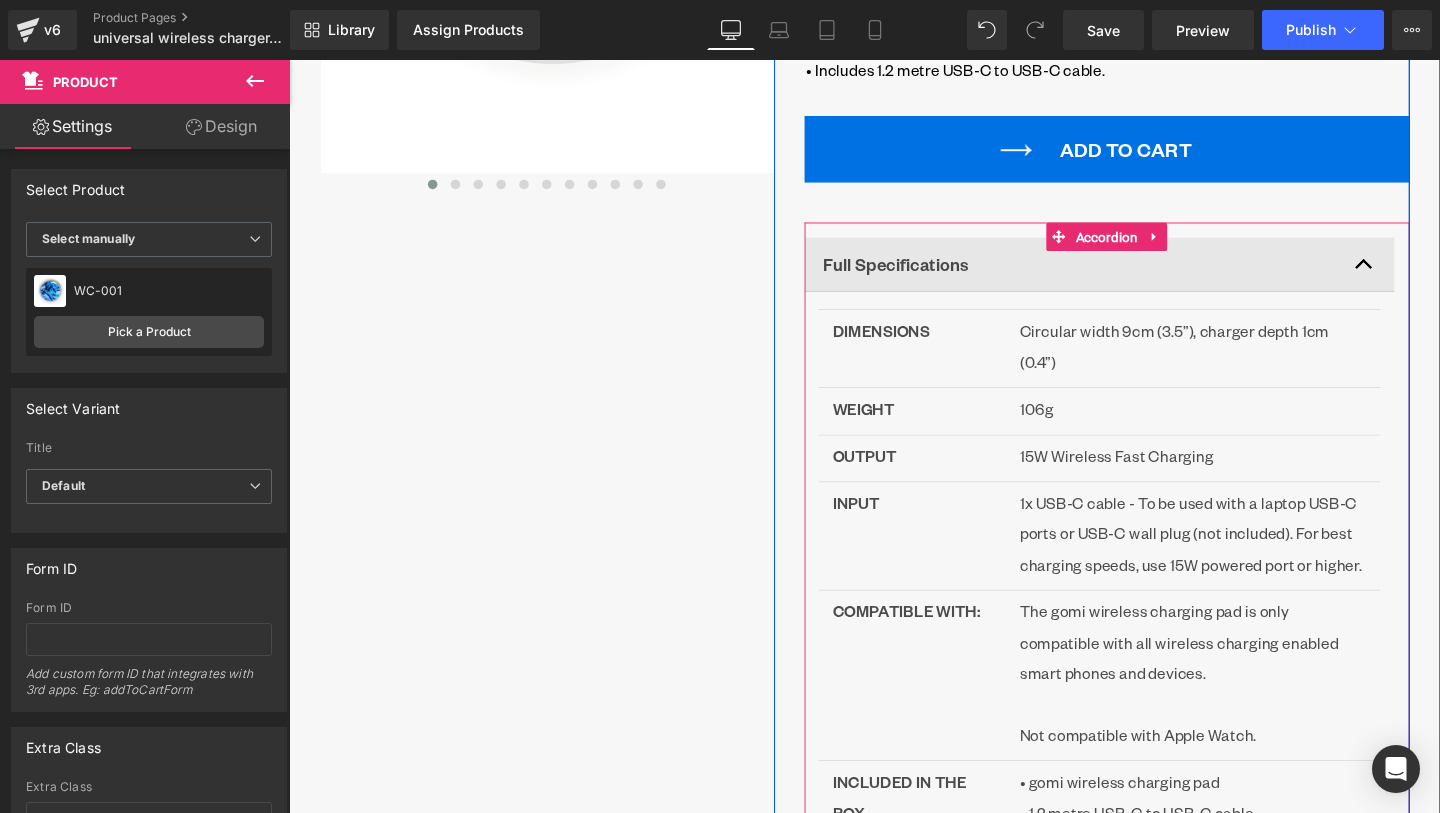 click at bounding box center (1431, 275) 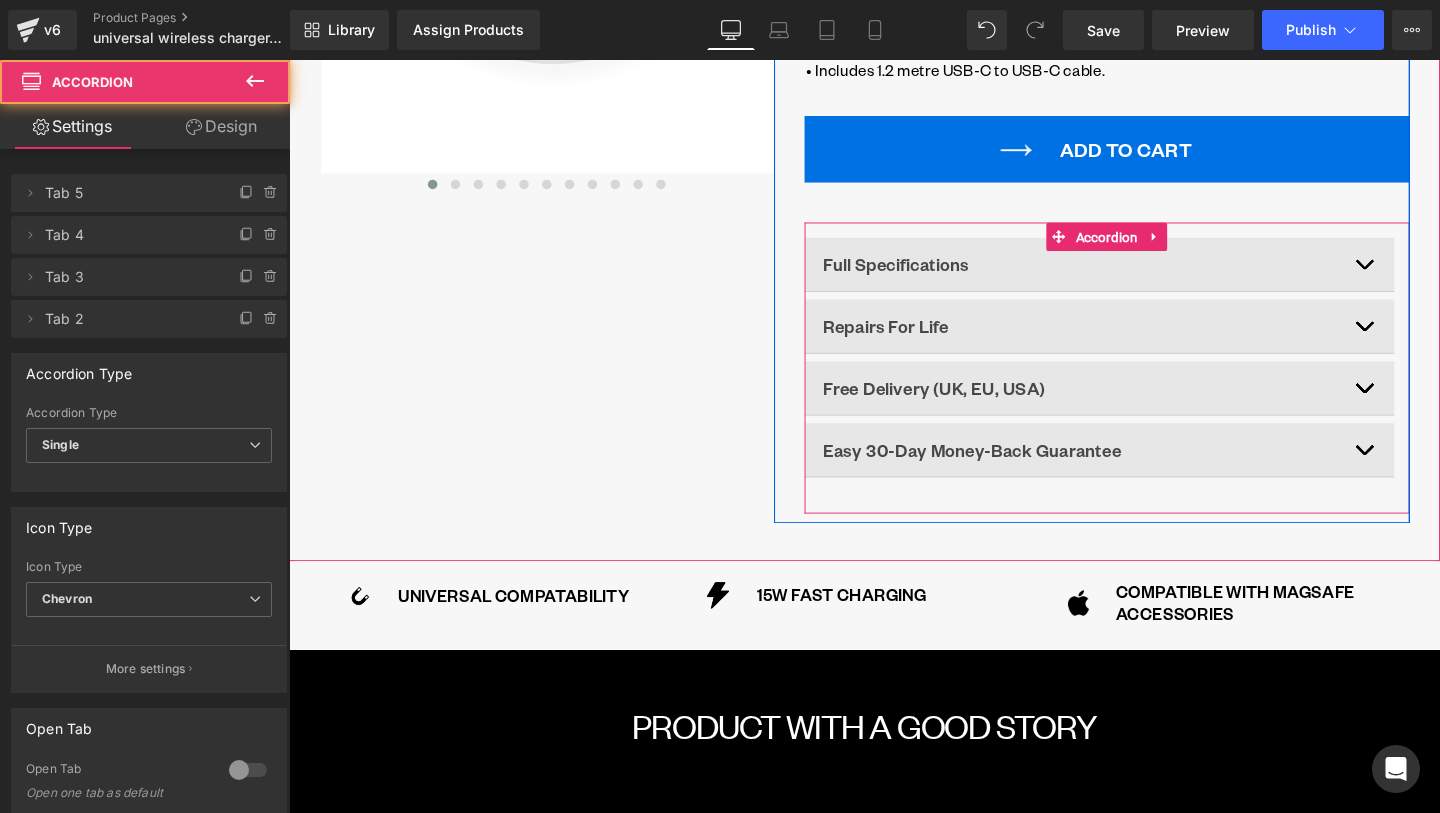 click at bounding box center [1431, 275] 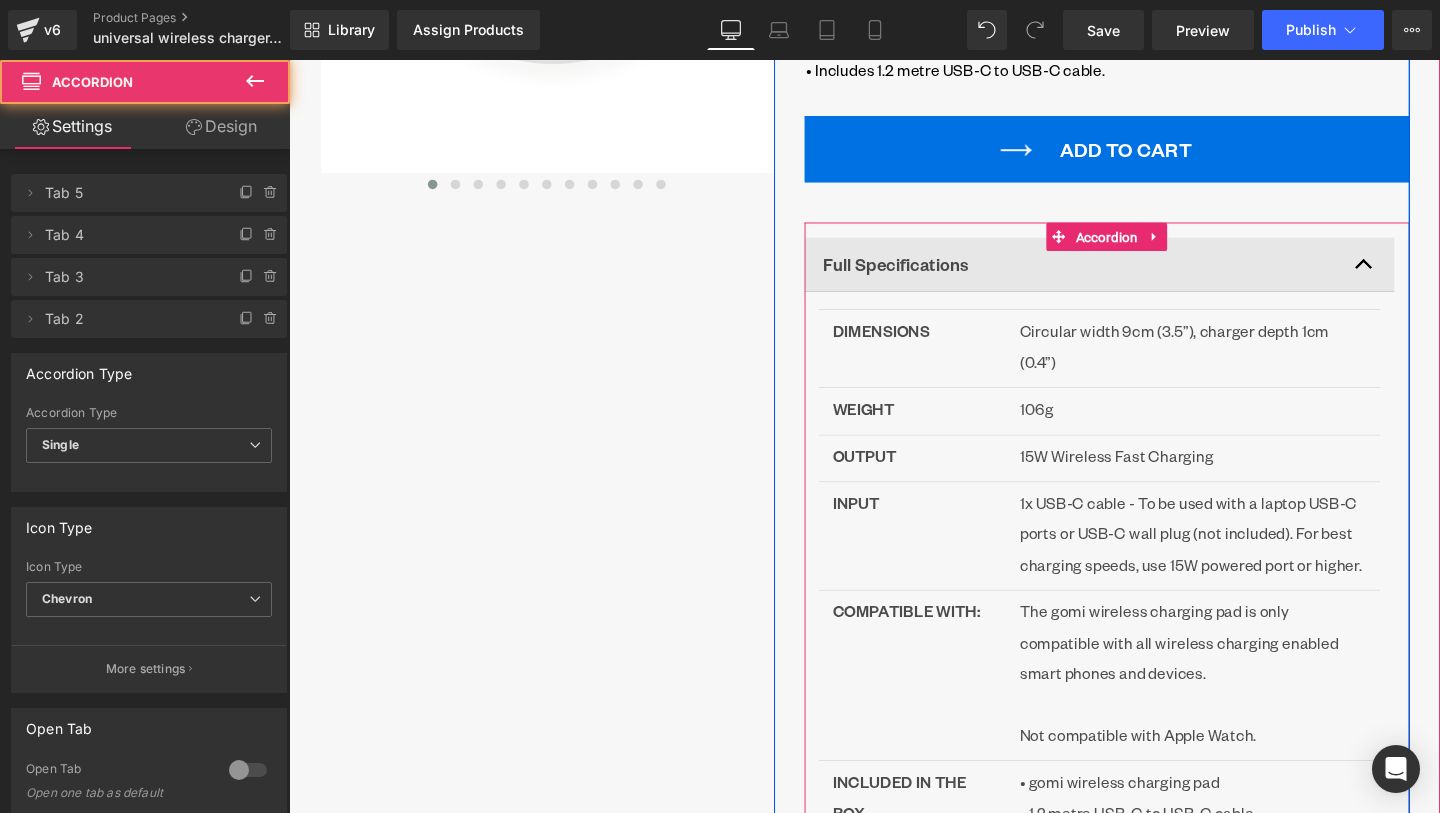 click at bounding box center [1431, 275] 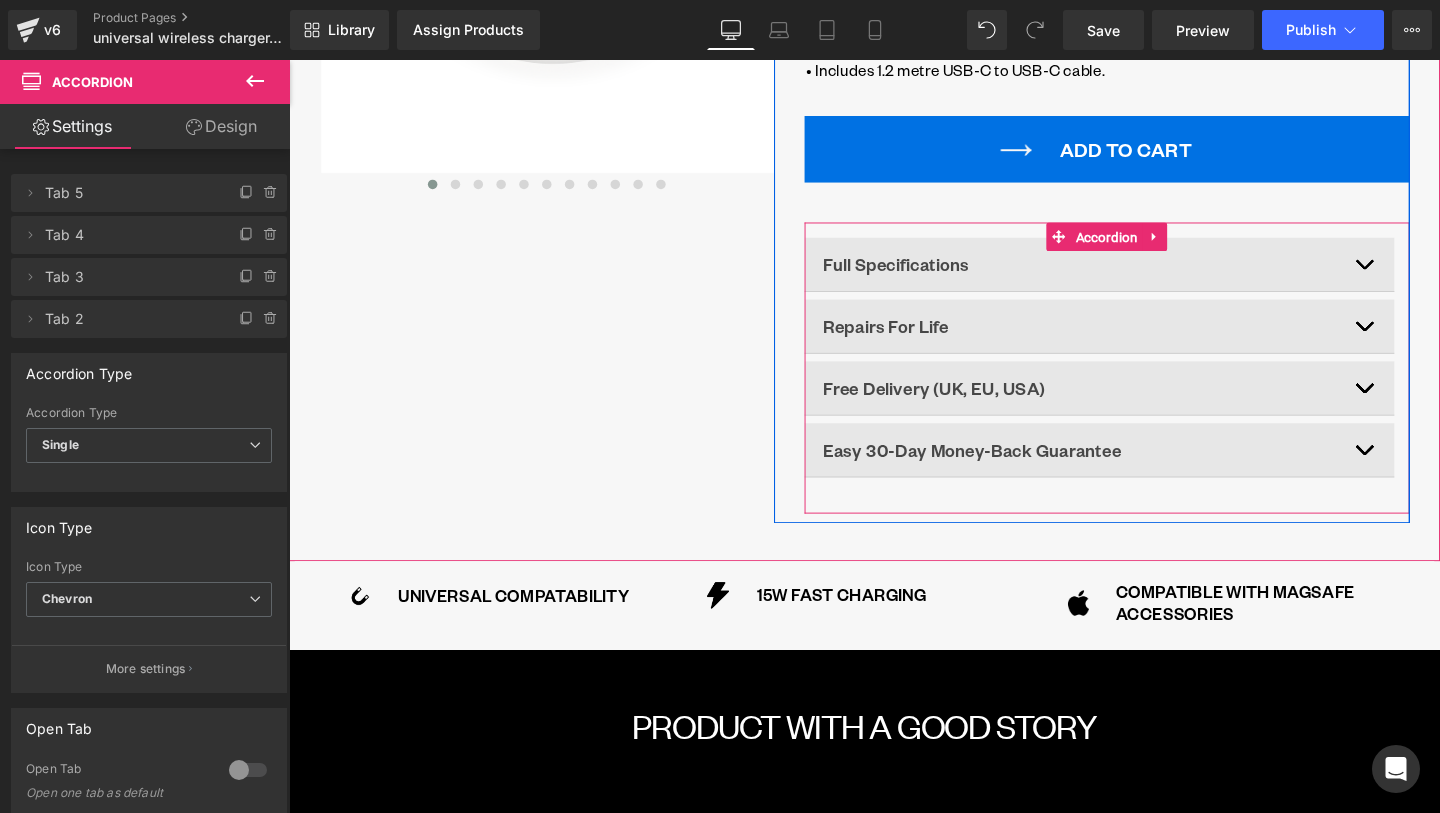 click at bounding box center (1431, 340) 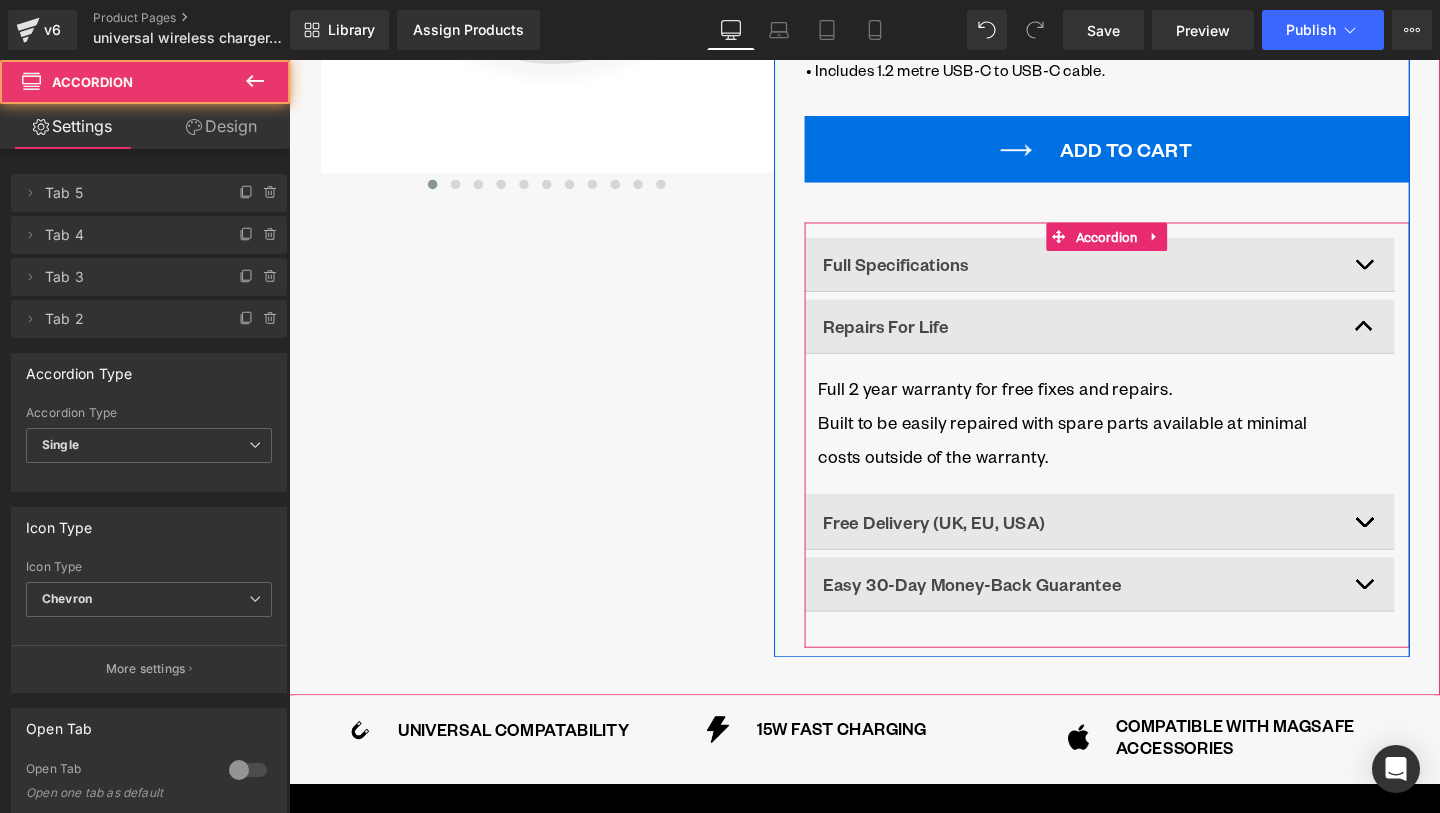 click at bounding box center (1431, 275) 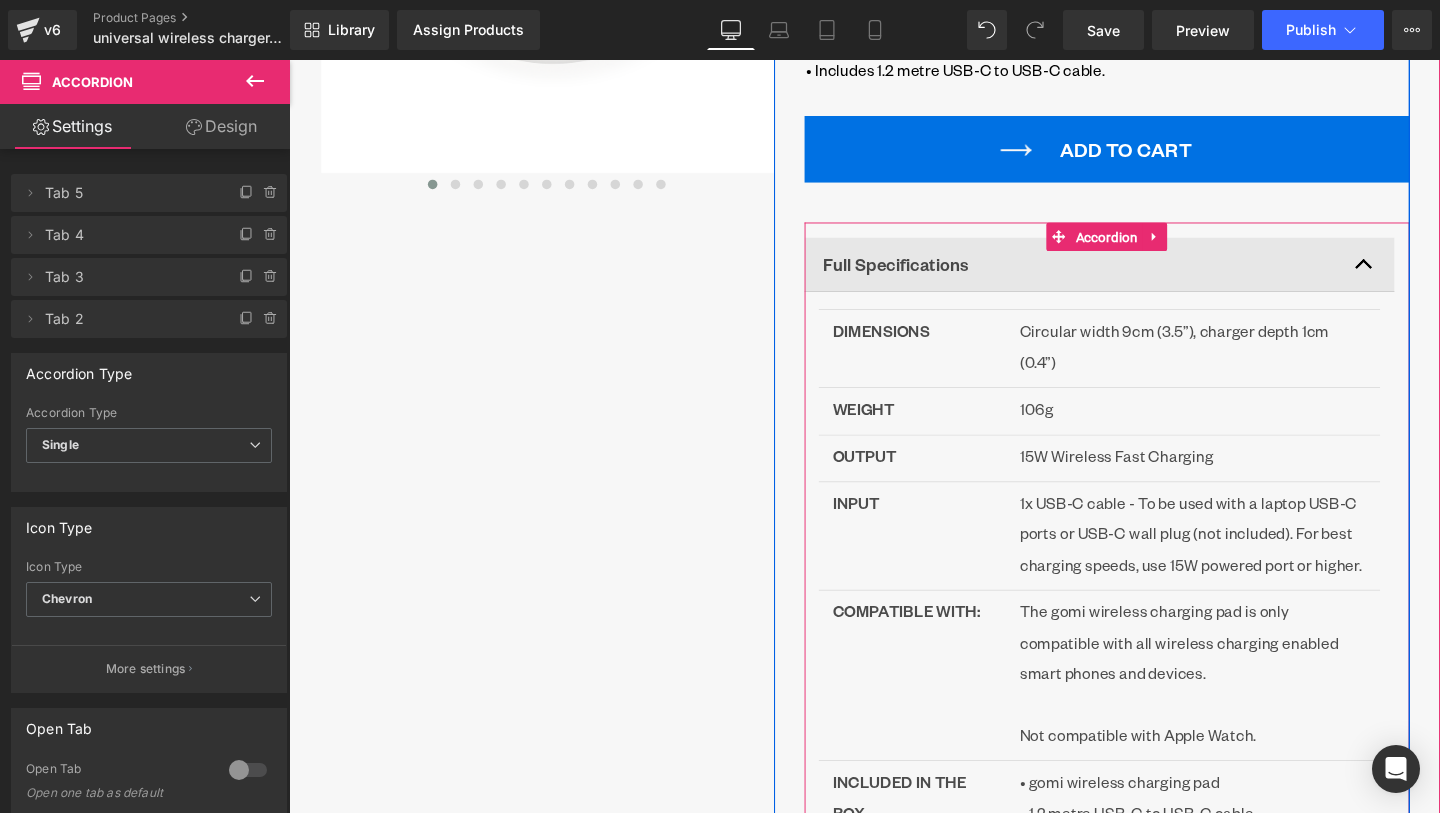 click at bounding box center (1431, 275) 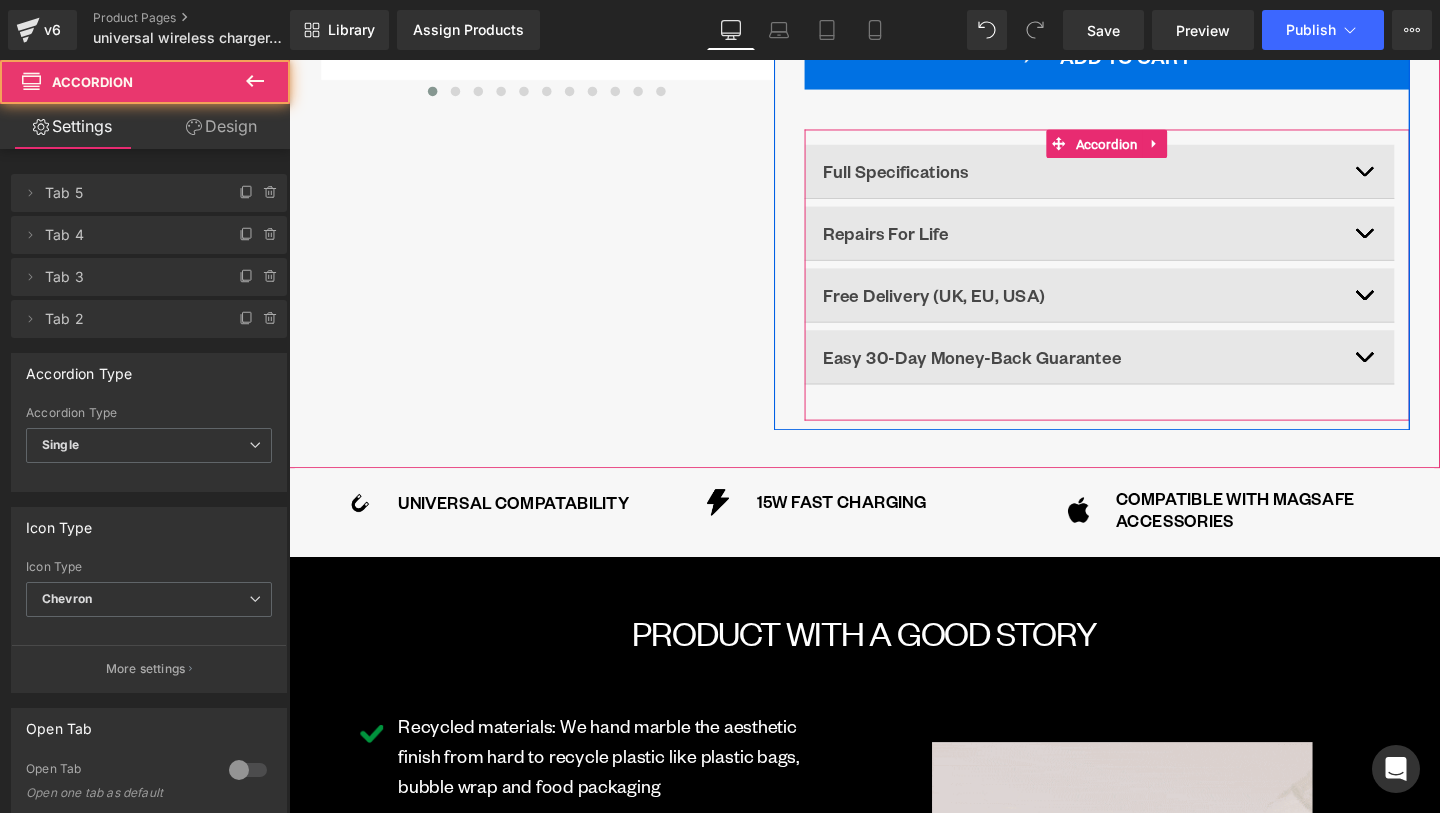 scroll, scrollTop: 787, scrollLeft: 0, axis: vertical 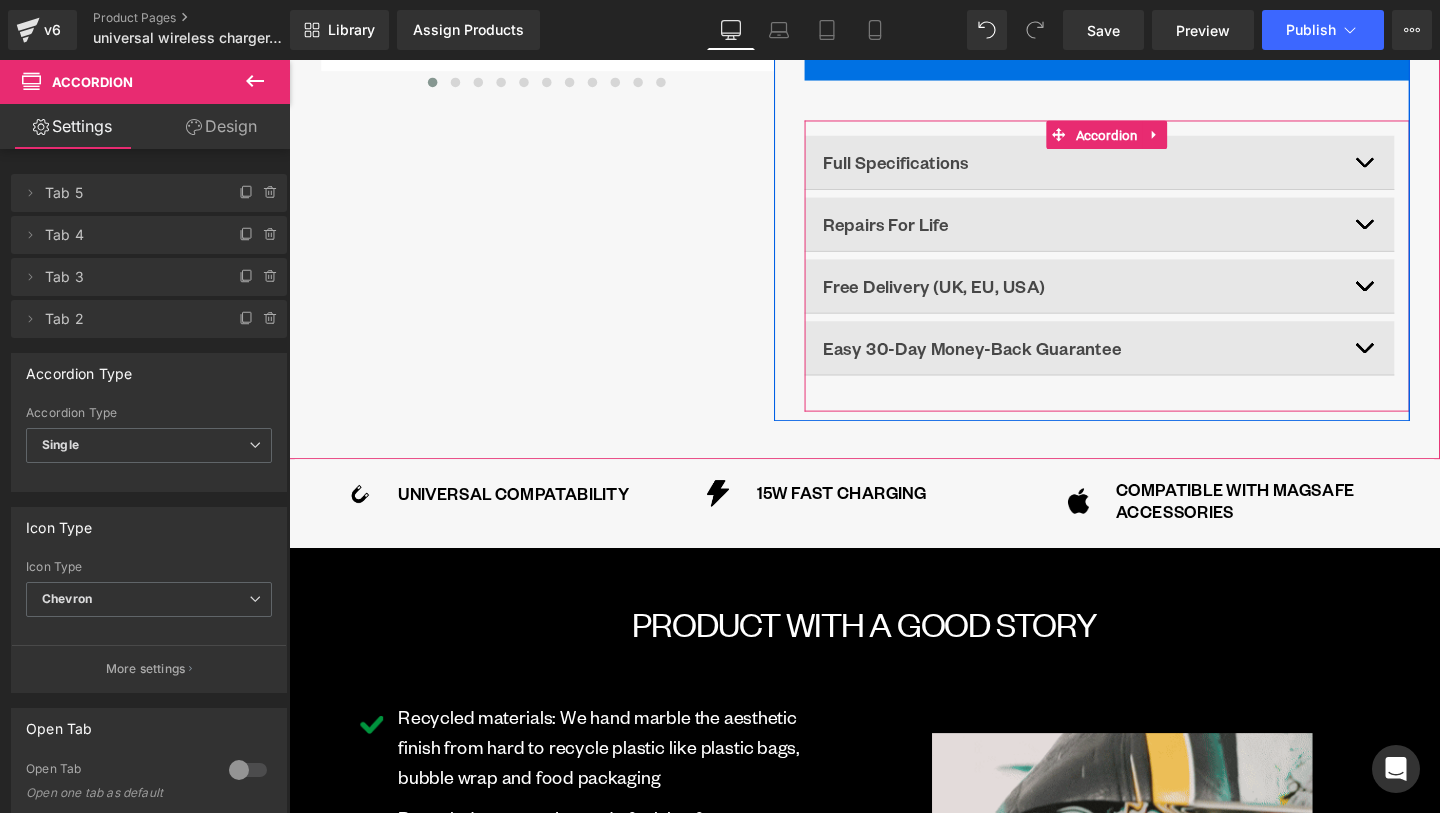 click at bounding box center [1431, 233] 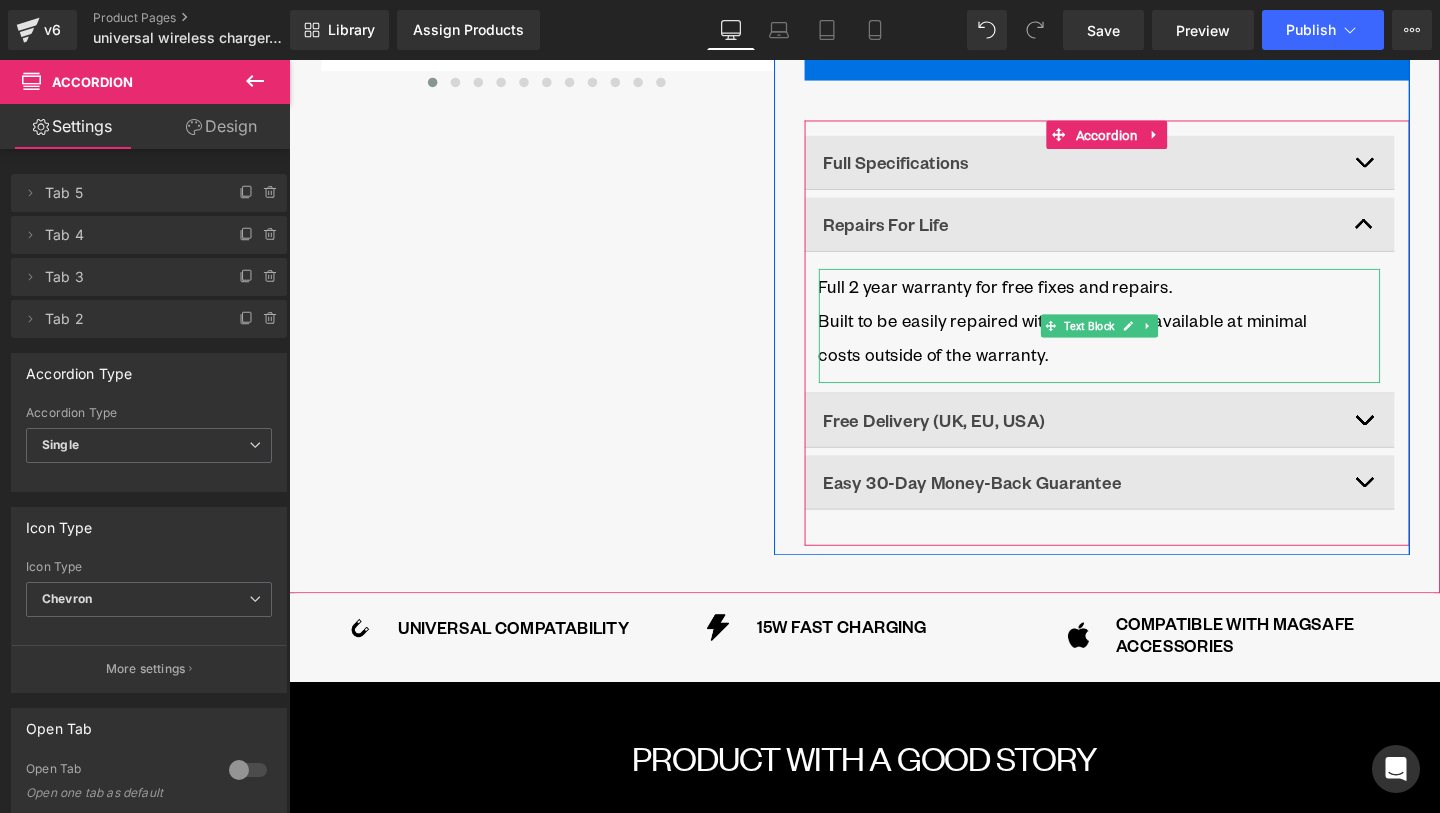 click on "Built to be easily repaired with spare parts available at minimal costs outside of the warranty." at bounding box center [1110, 352] 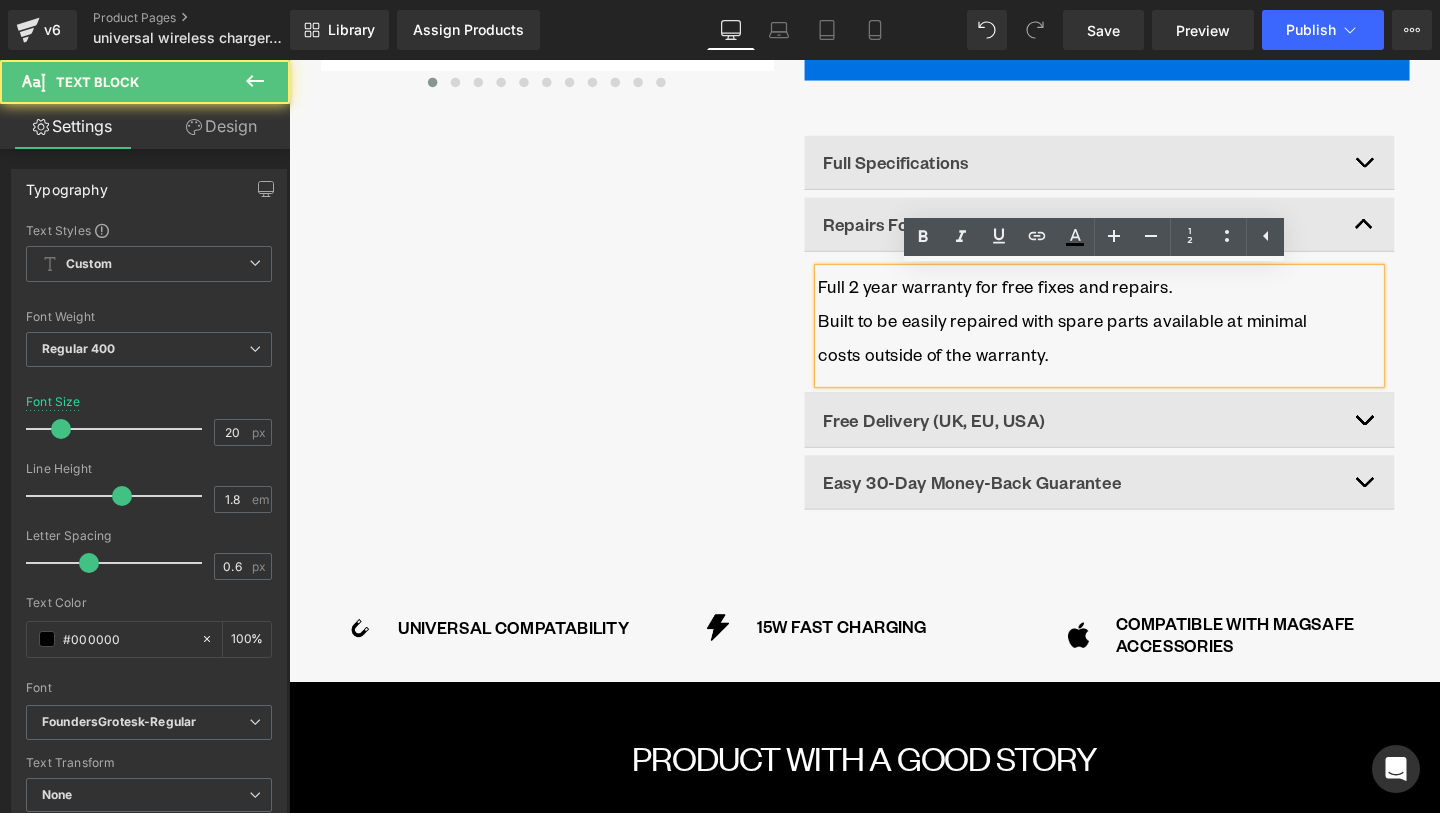 click on "Built to be easily repaired with spare parts available at minimal costs outside of the warranty." at bounding box center [1110, 352] 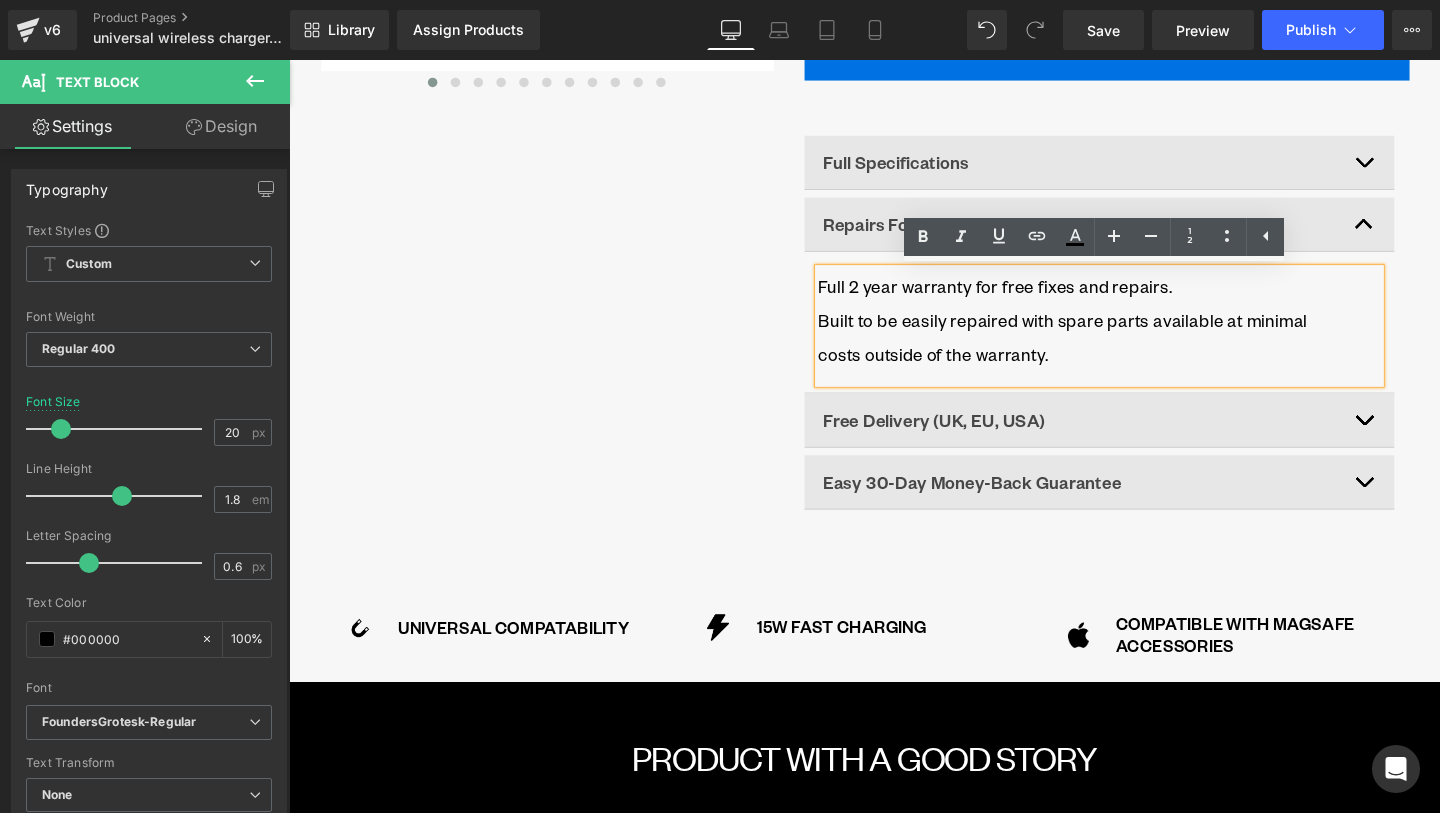 click on "Built to be easily repaired with spare parts available at minimal costs outside of the warranty." at bounding box center [1110, 352] 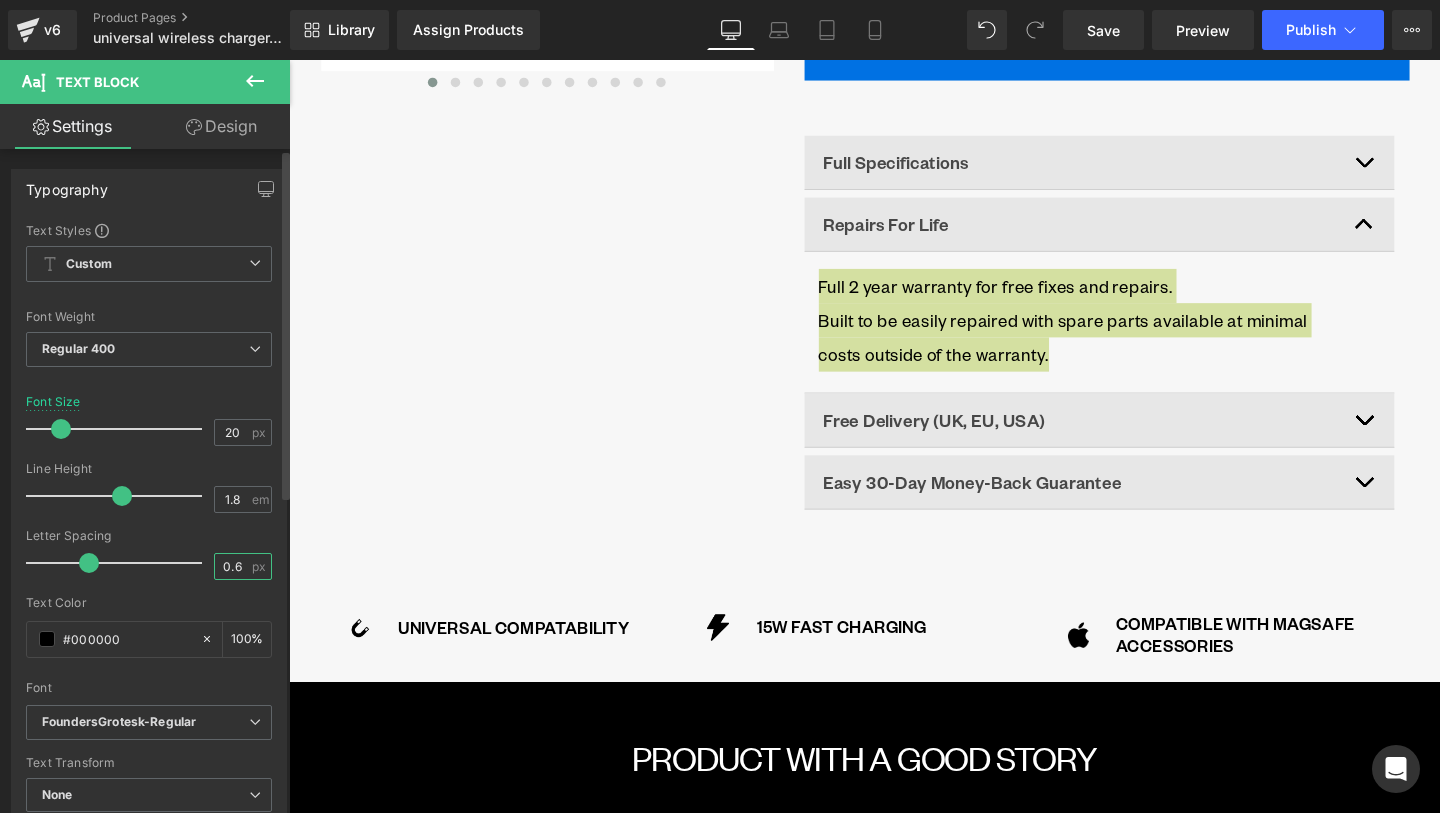 click on "0.6" at bounding box center (232, 566) 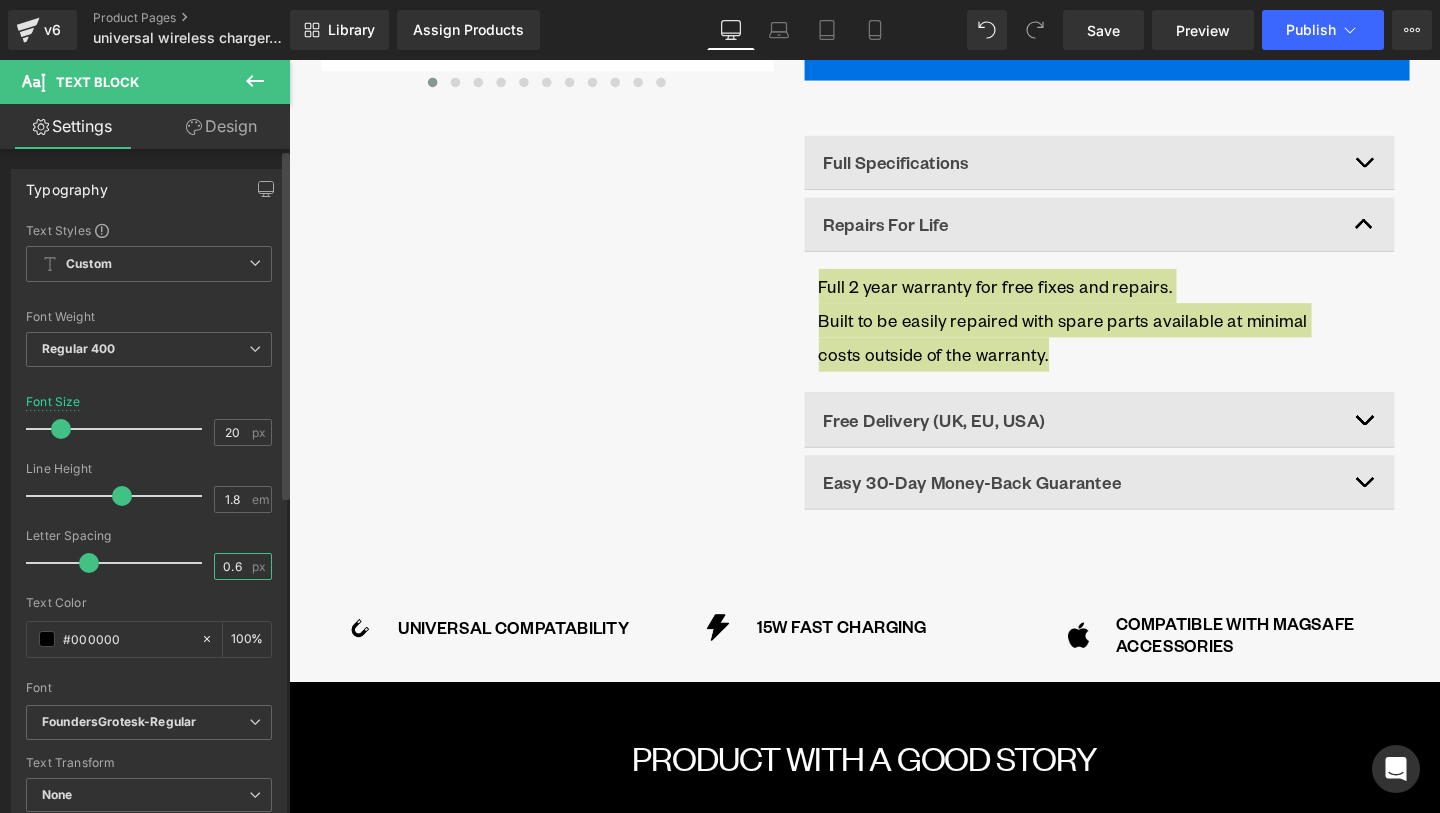 click on "0.6" at bounding box center [232, 566] 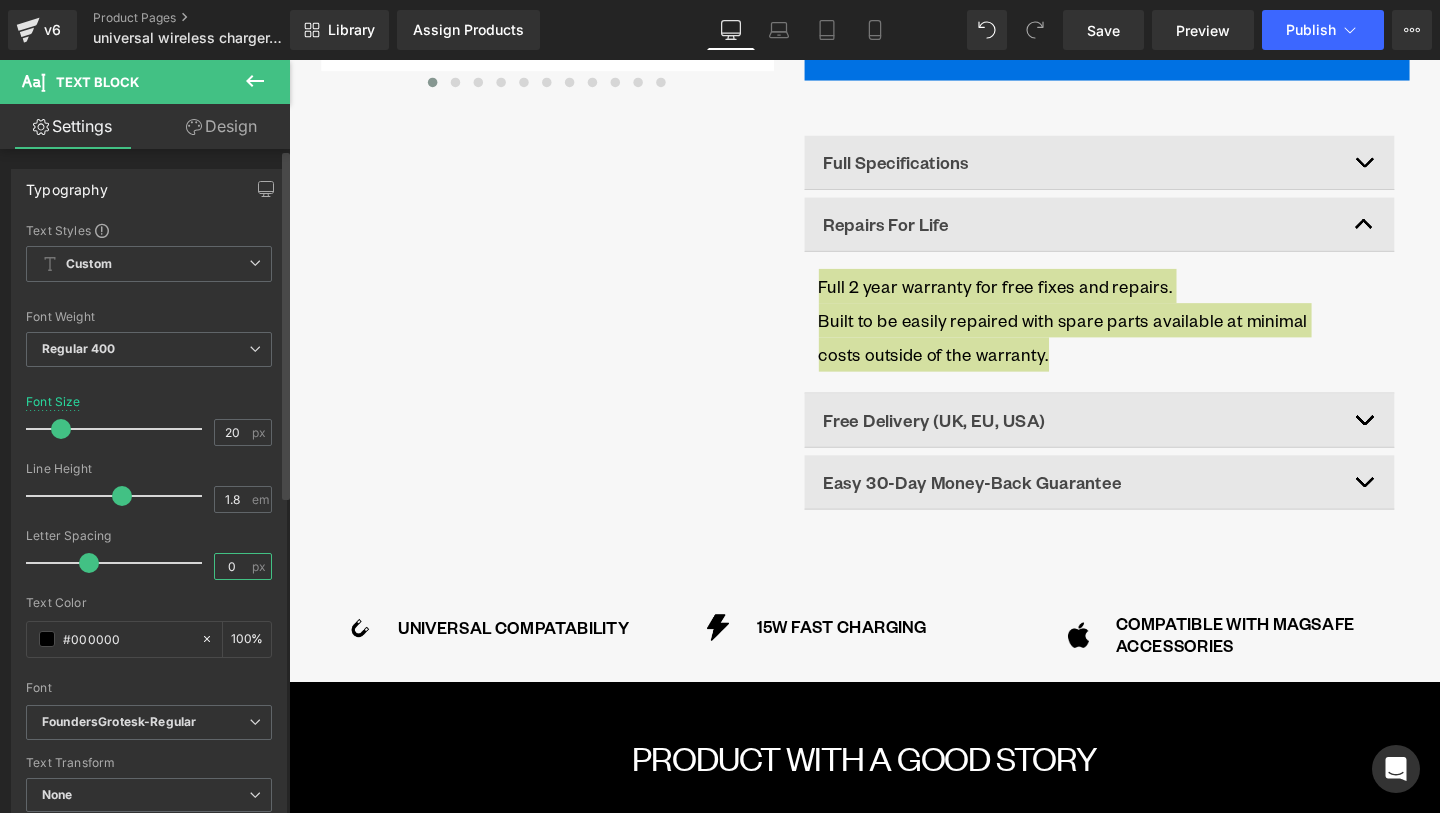type on "0" 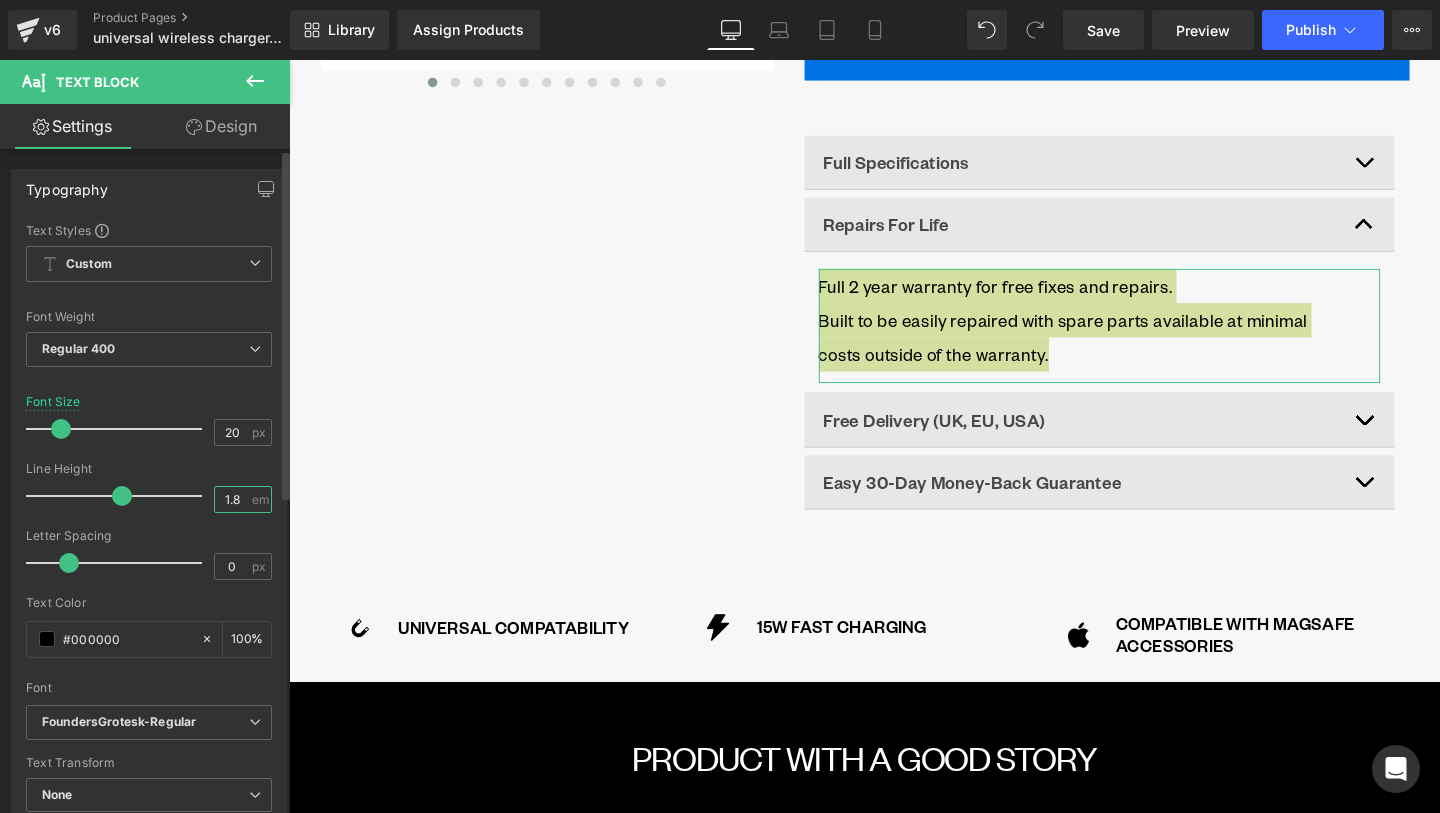 click on "1.8" at bounding box center [232, 499] 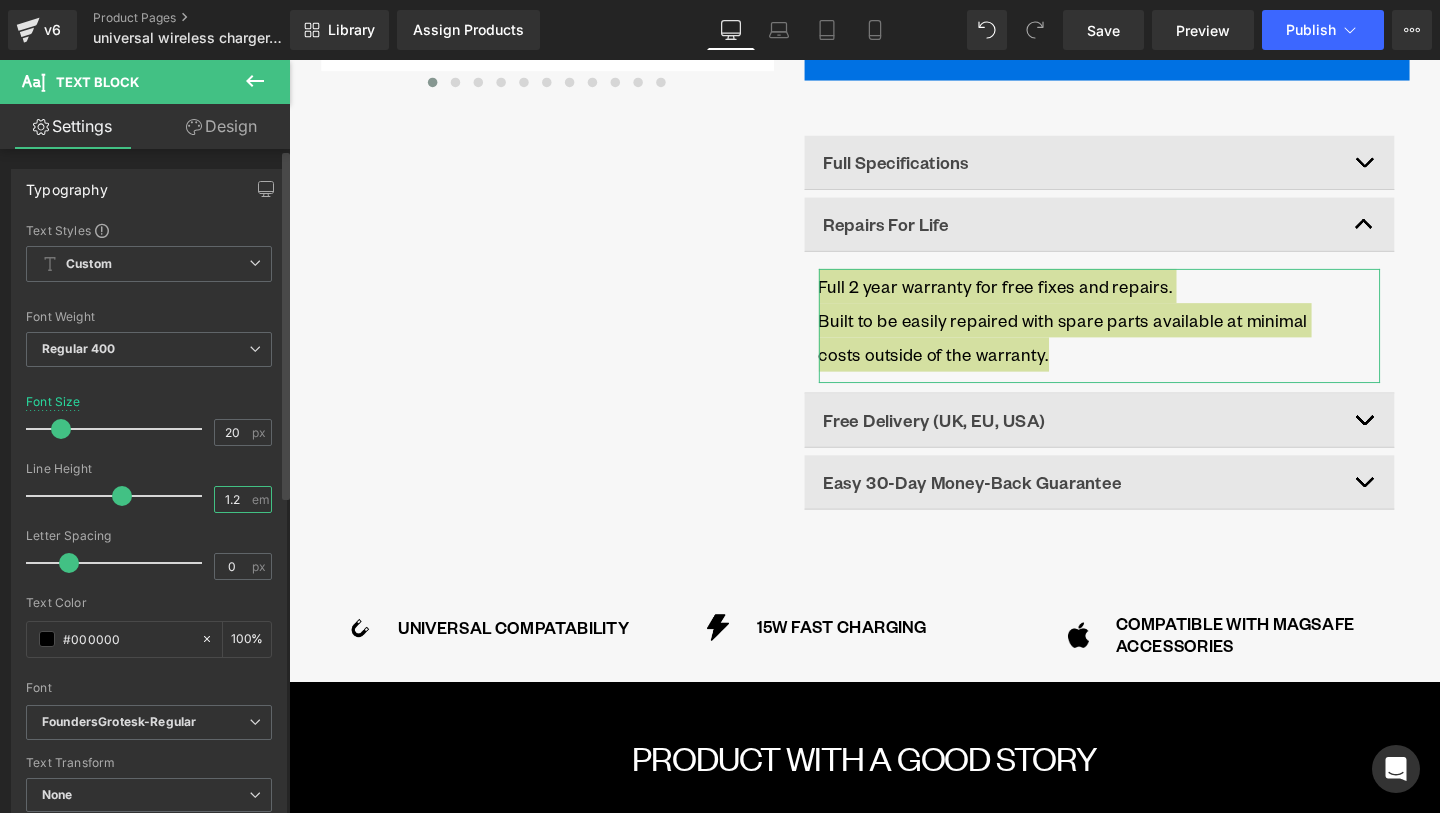 type on "1.2" 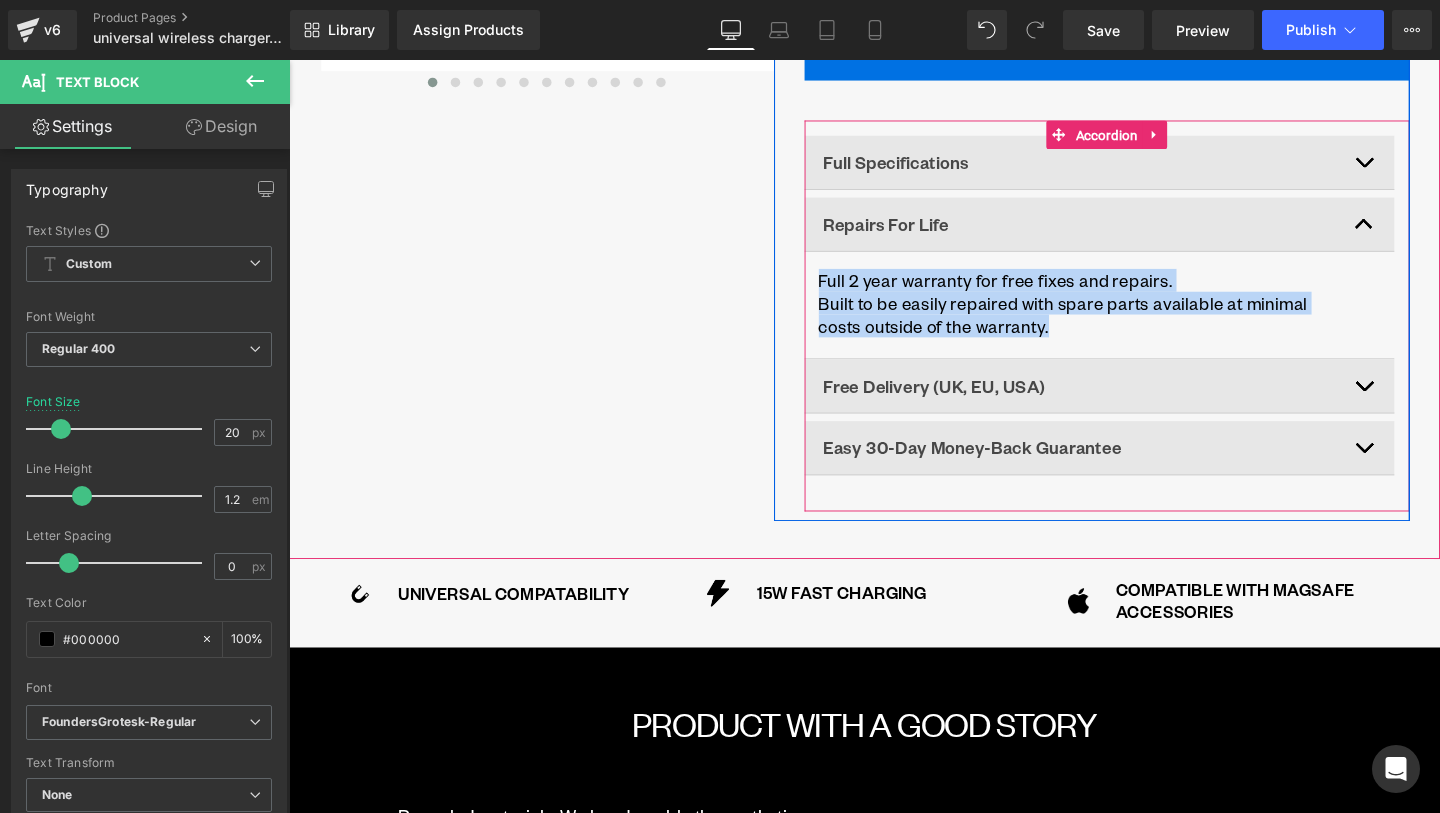 click on "Full 2 year warranty for free fixes and repairs. Built to be easily repaired with spare parts available at minimal costs outside of the warranty. Text Block" at bounding box center (1141, 322) 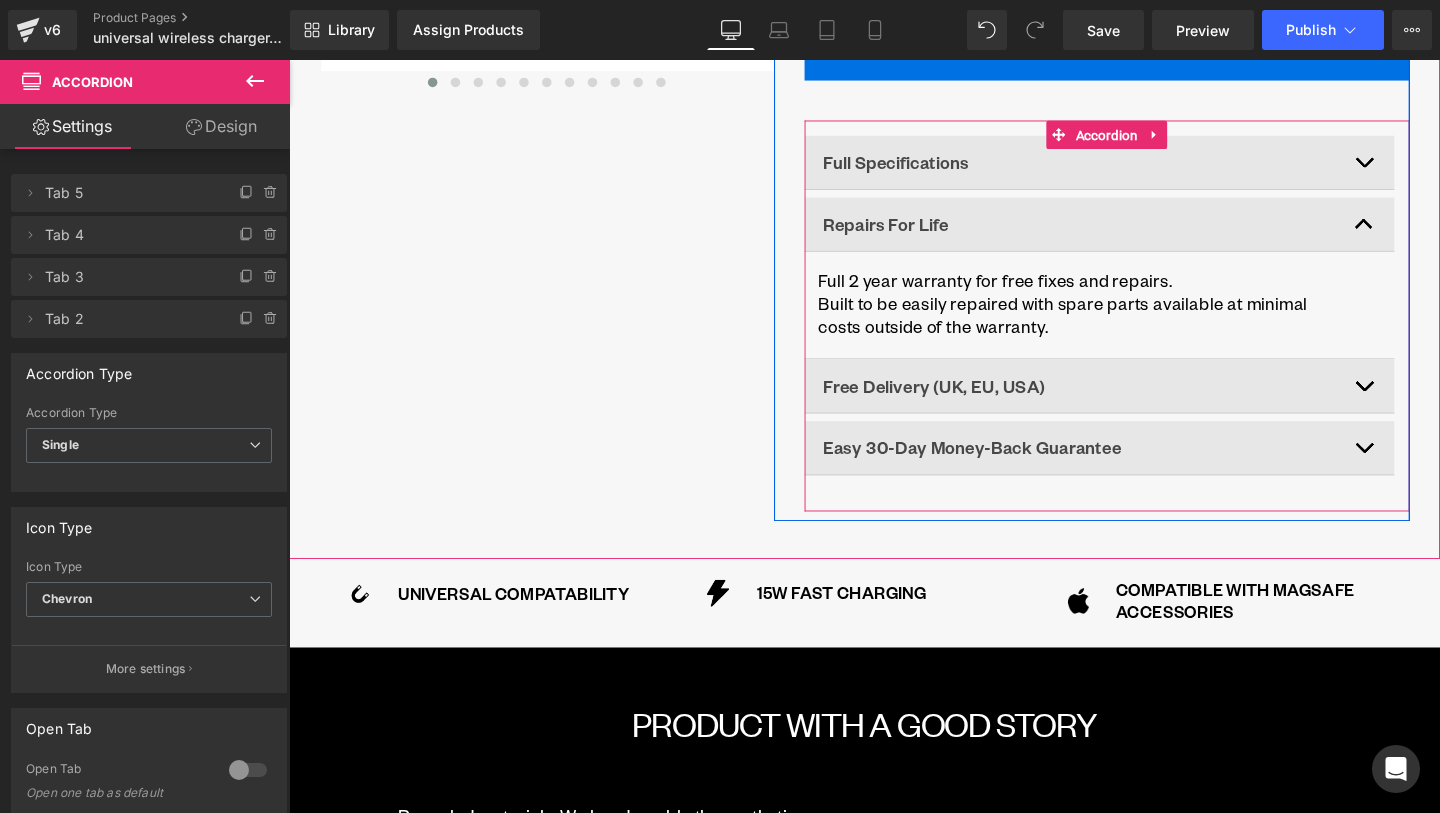 click at bounding box center (1431, 233) 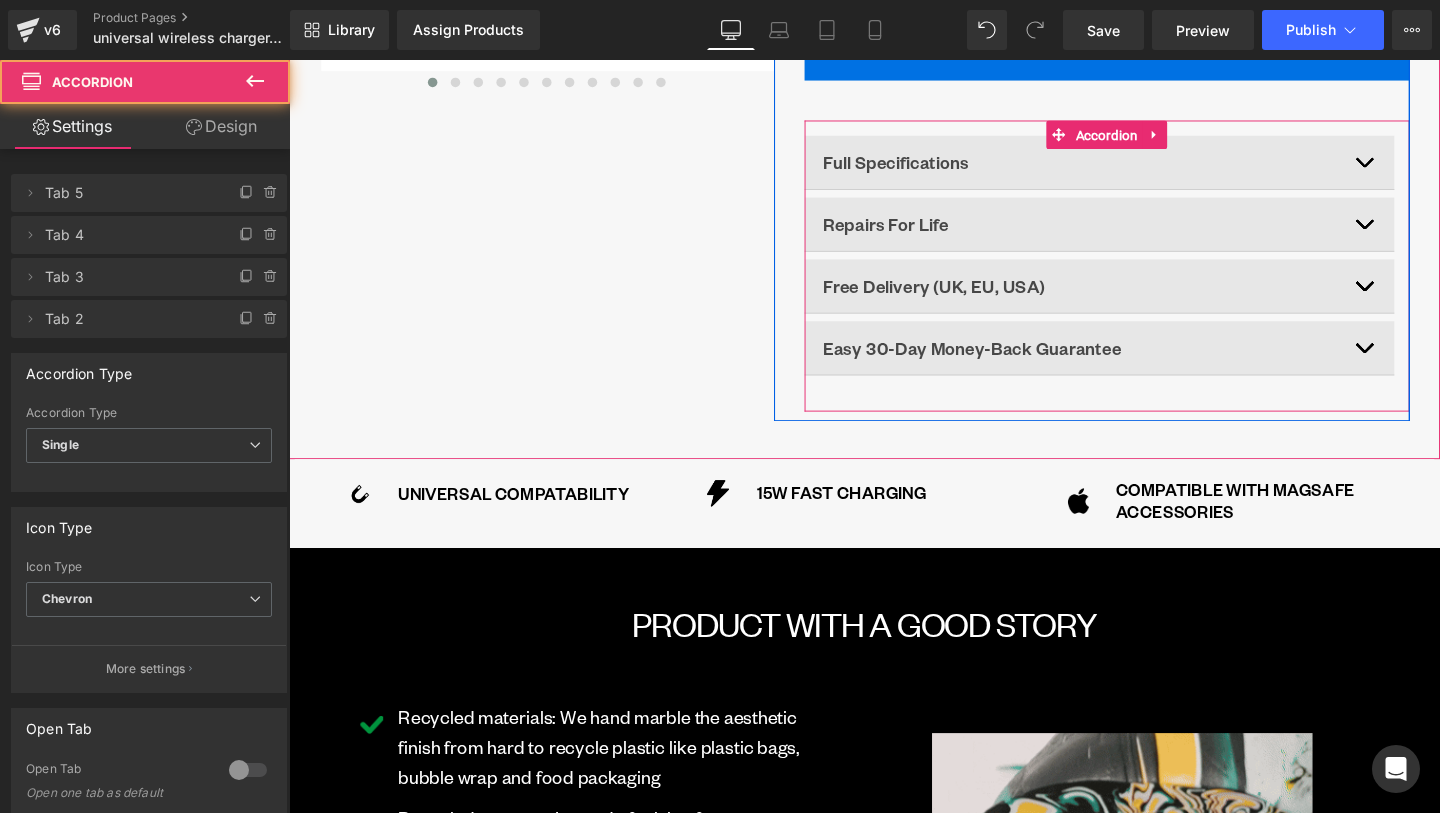 click at bounding box center [1431, 298] 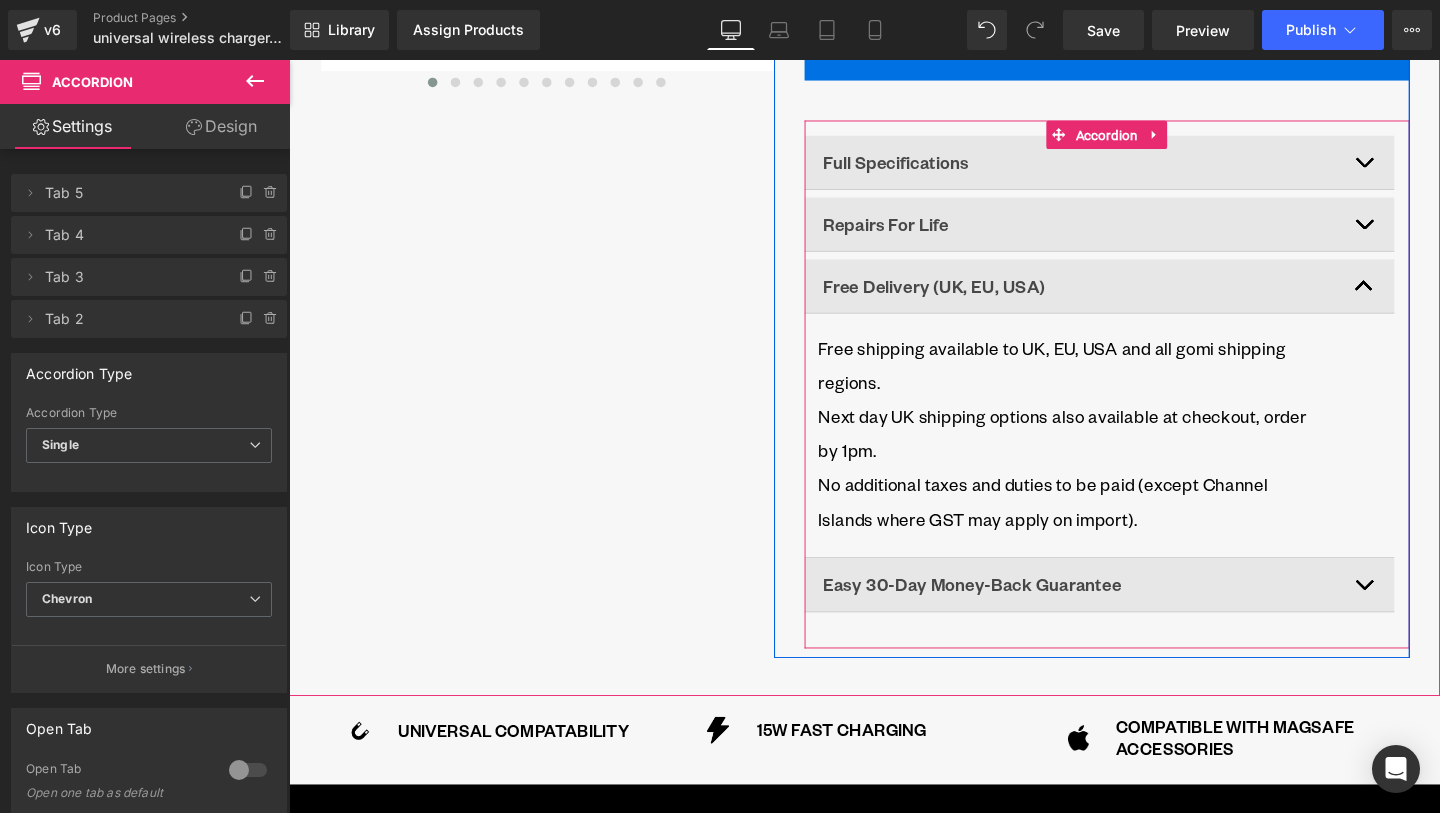 click on "Free shipping available to UK, EU, USA and all gomi shipping regions." at bounding box center [1110, 381] 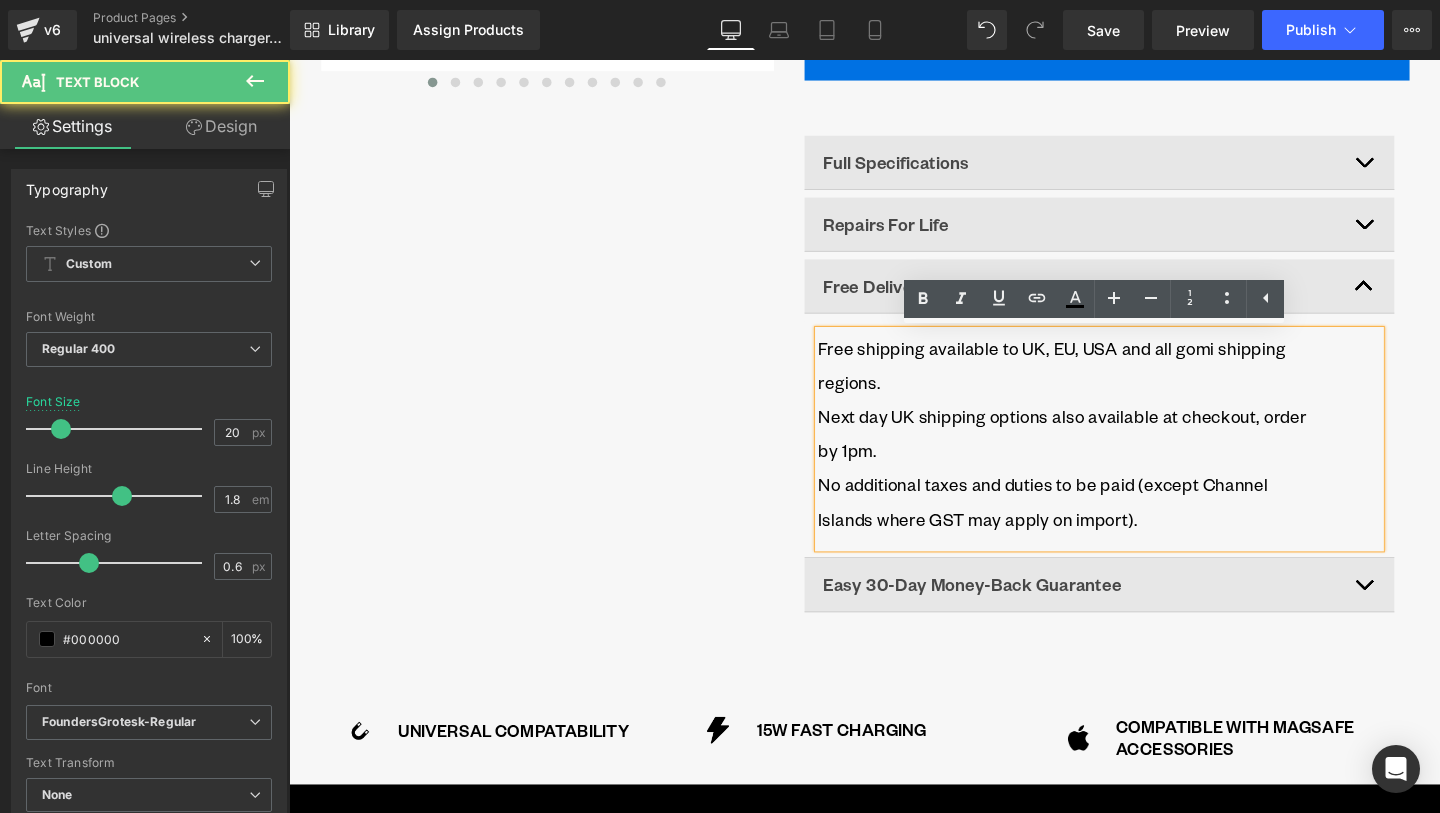 click on "Free shipping available to UK, EU, USA and all gomi shipping regions." at bounding box center (1110, 381) 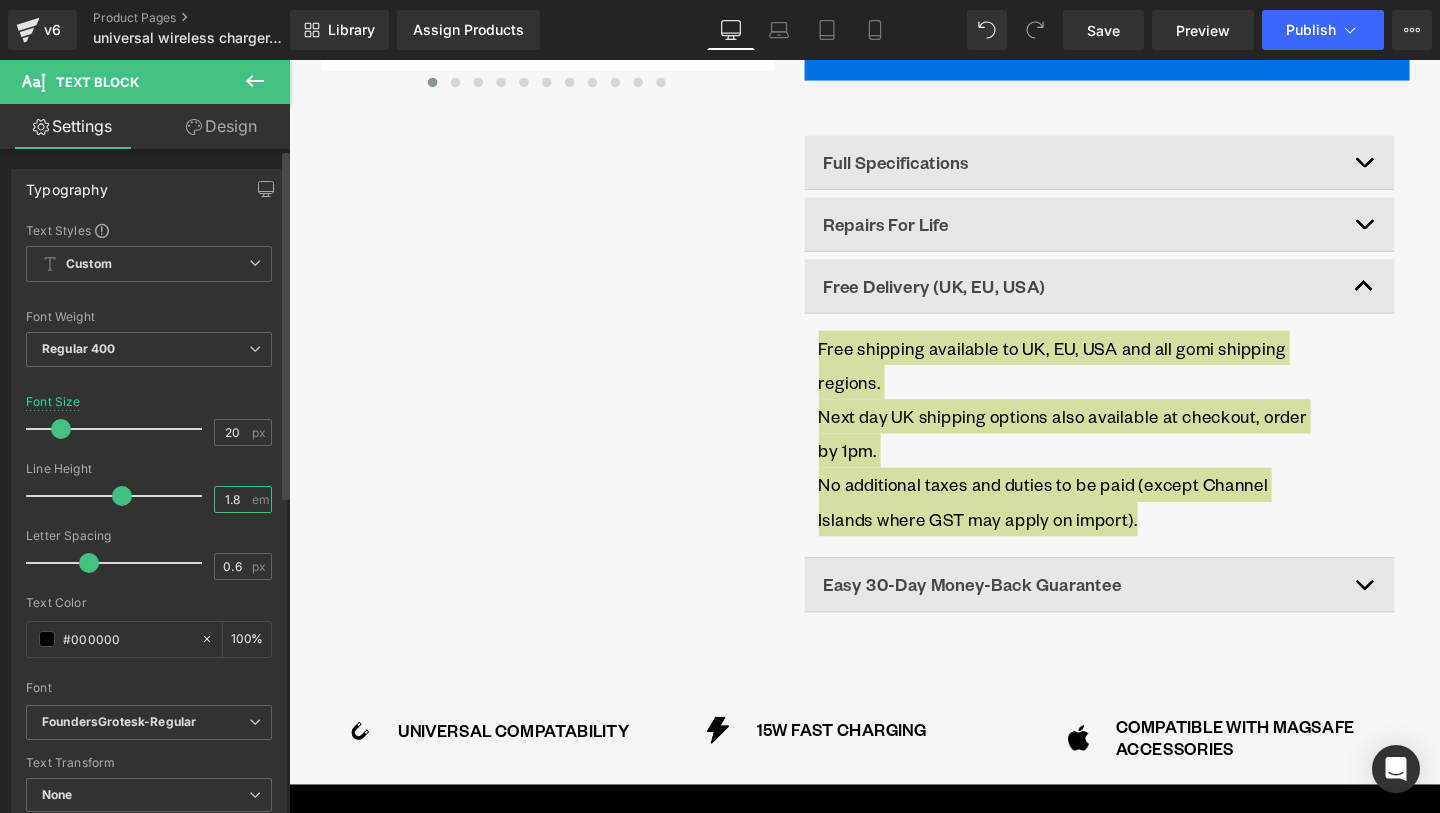 click on "1.8" at bounding box center (232, 499) 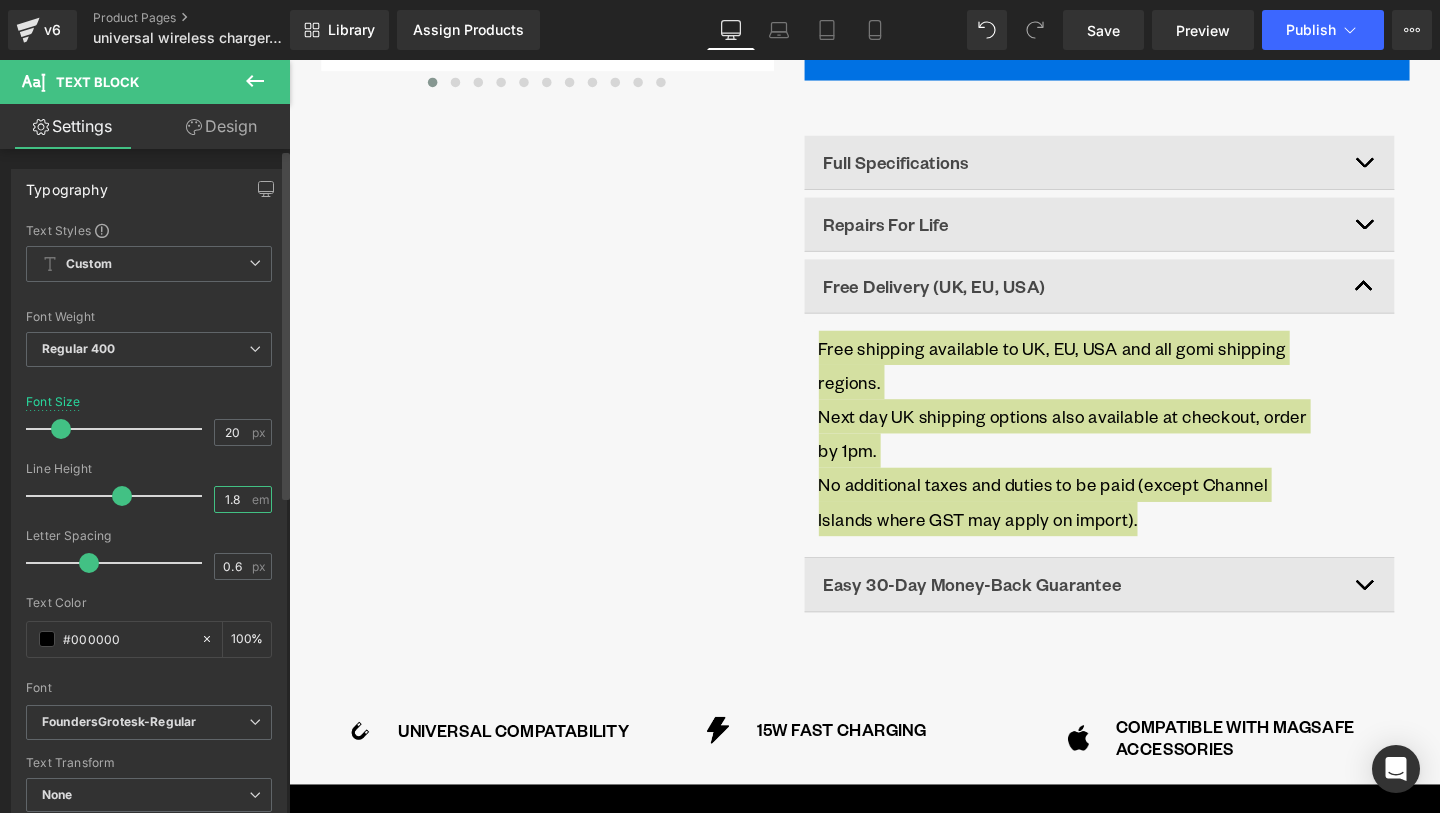 click on "1.8" at bounding box center (232, 499) 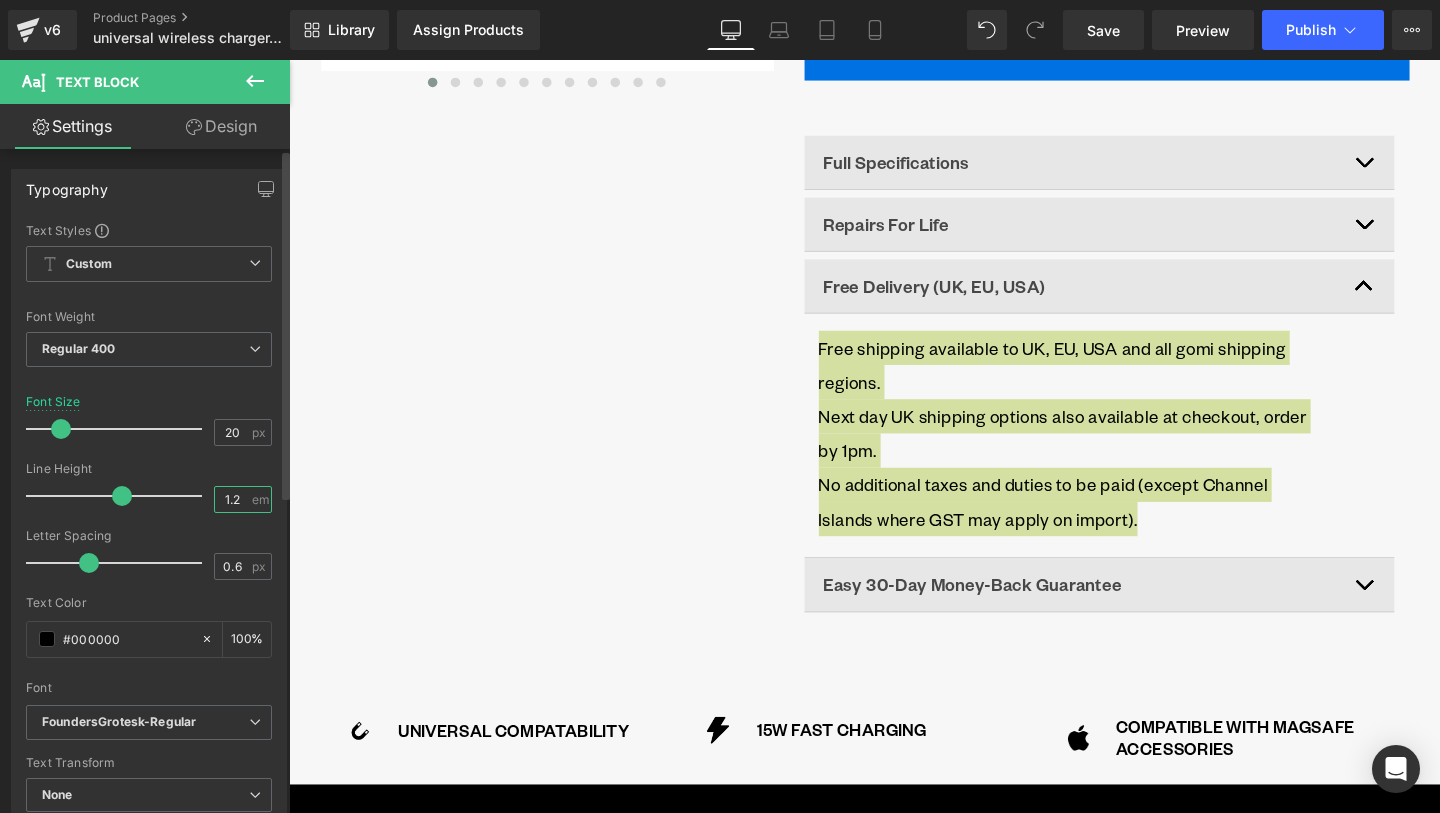 type on "1.2" 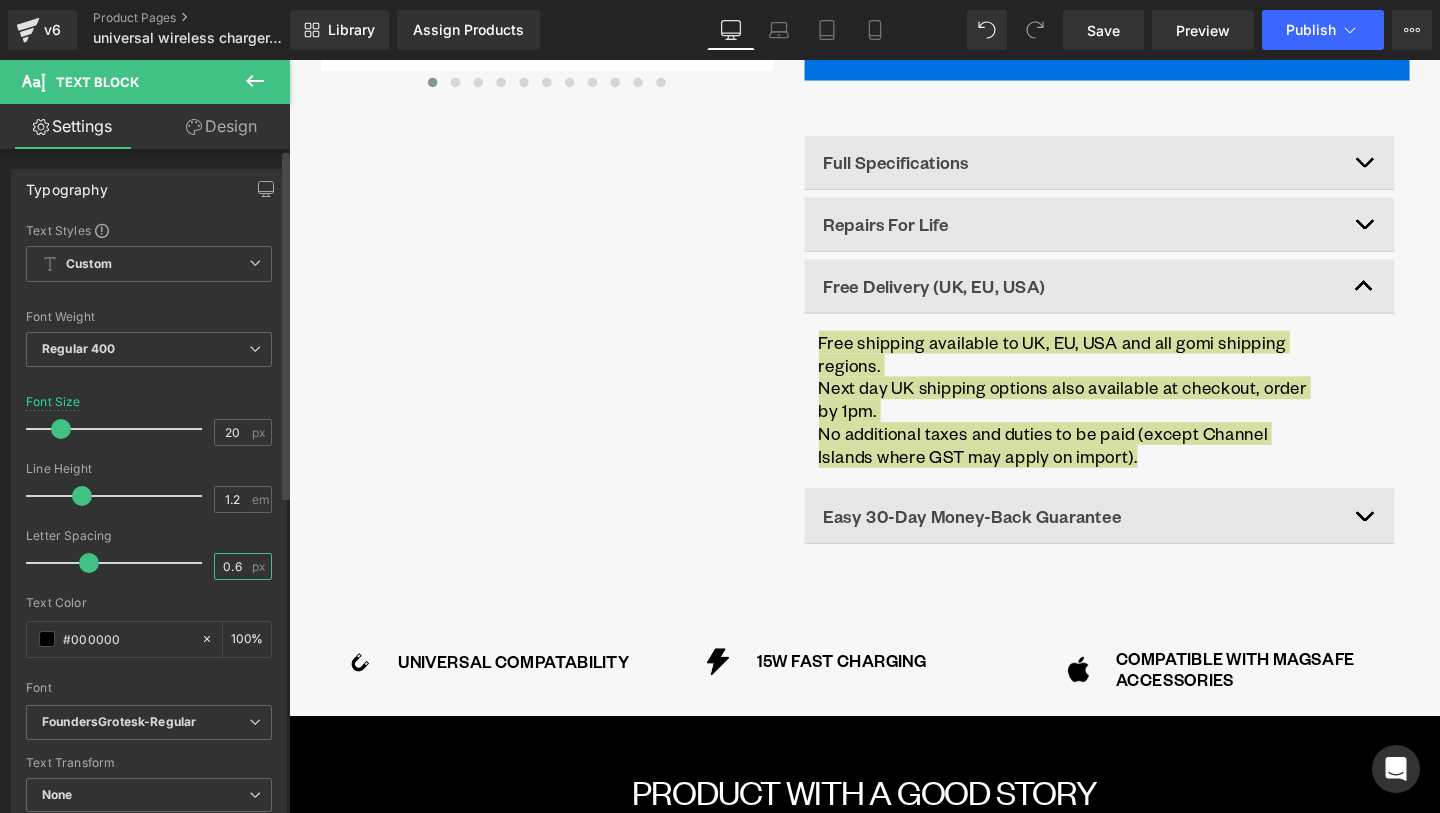 click on "0.6" at bounding box center (232, 566) 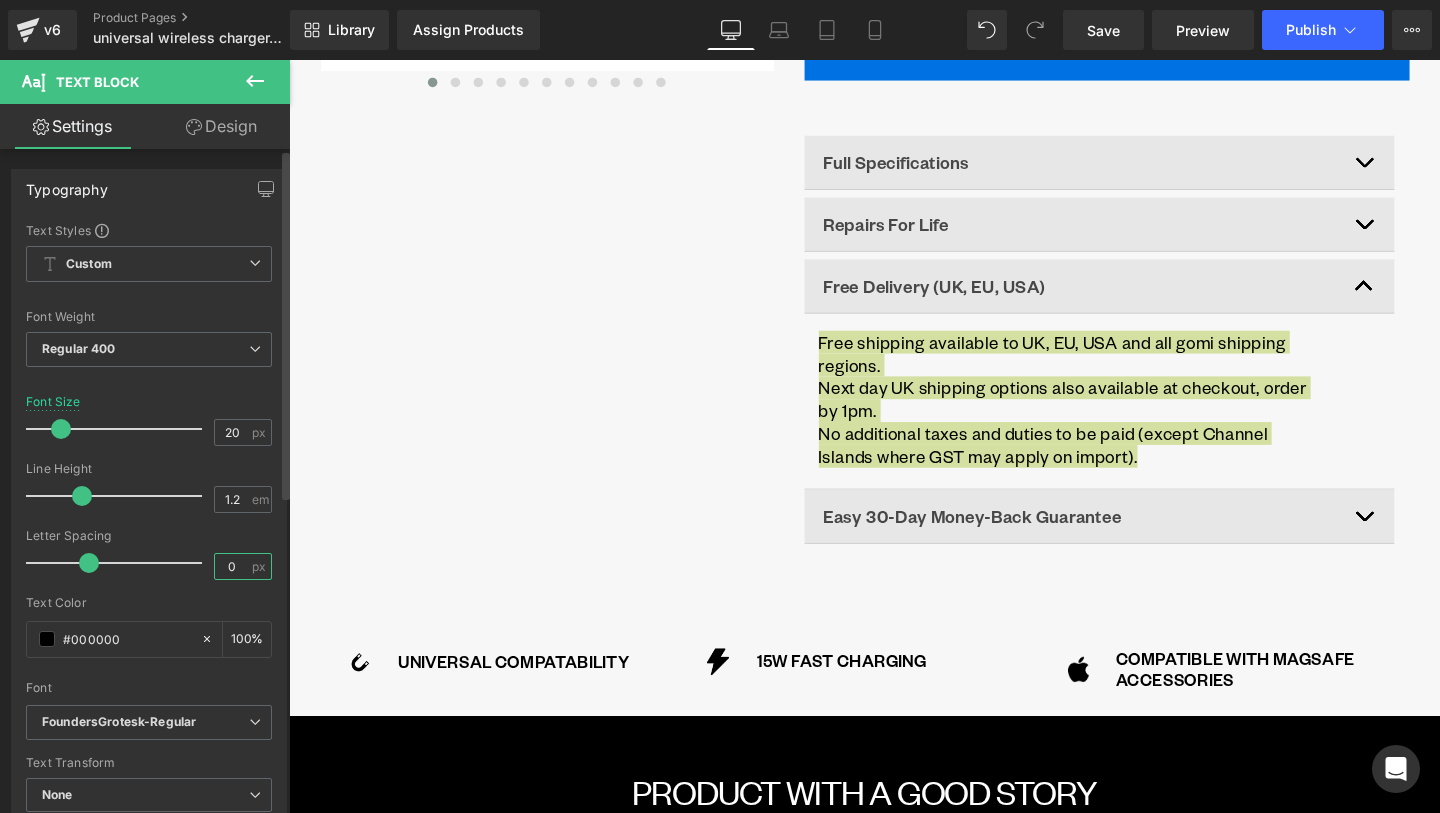 type on "0" 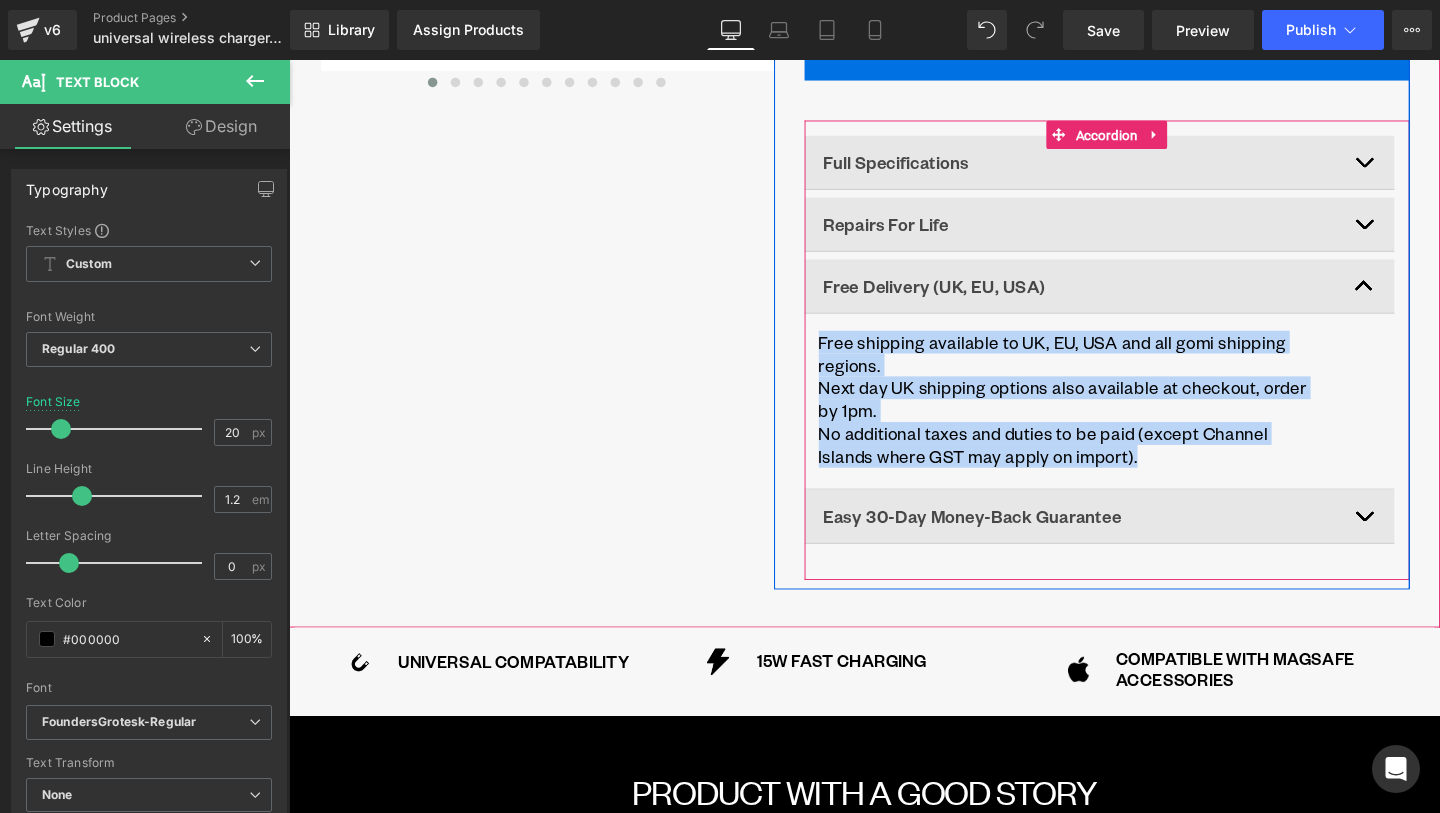 click at bounding box center [1431, 298] 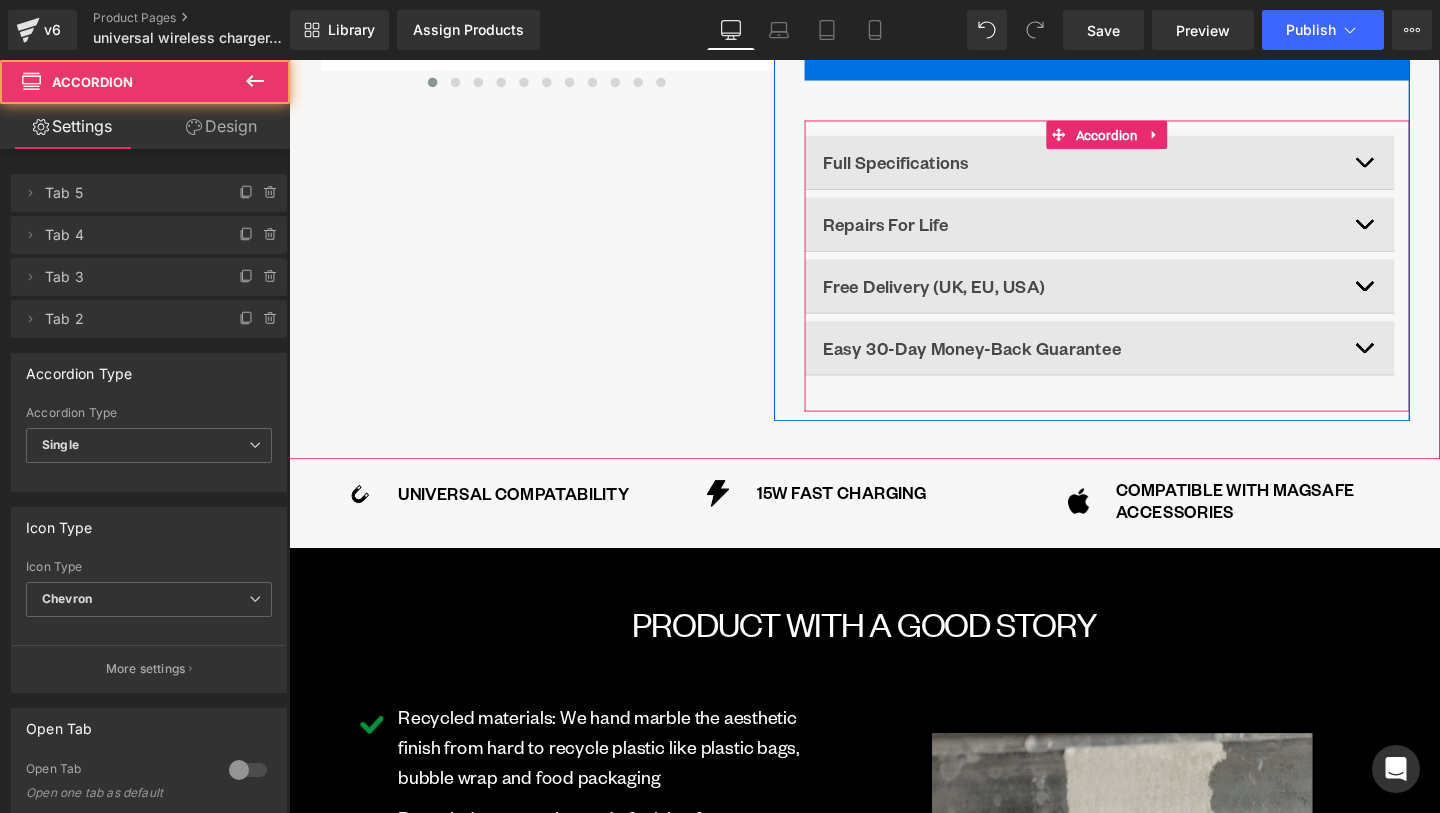 click at bounding box center [1431, 363] 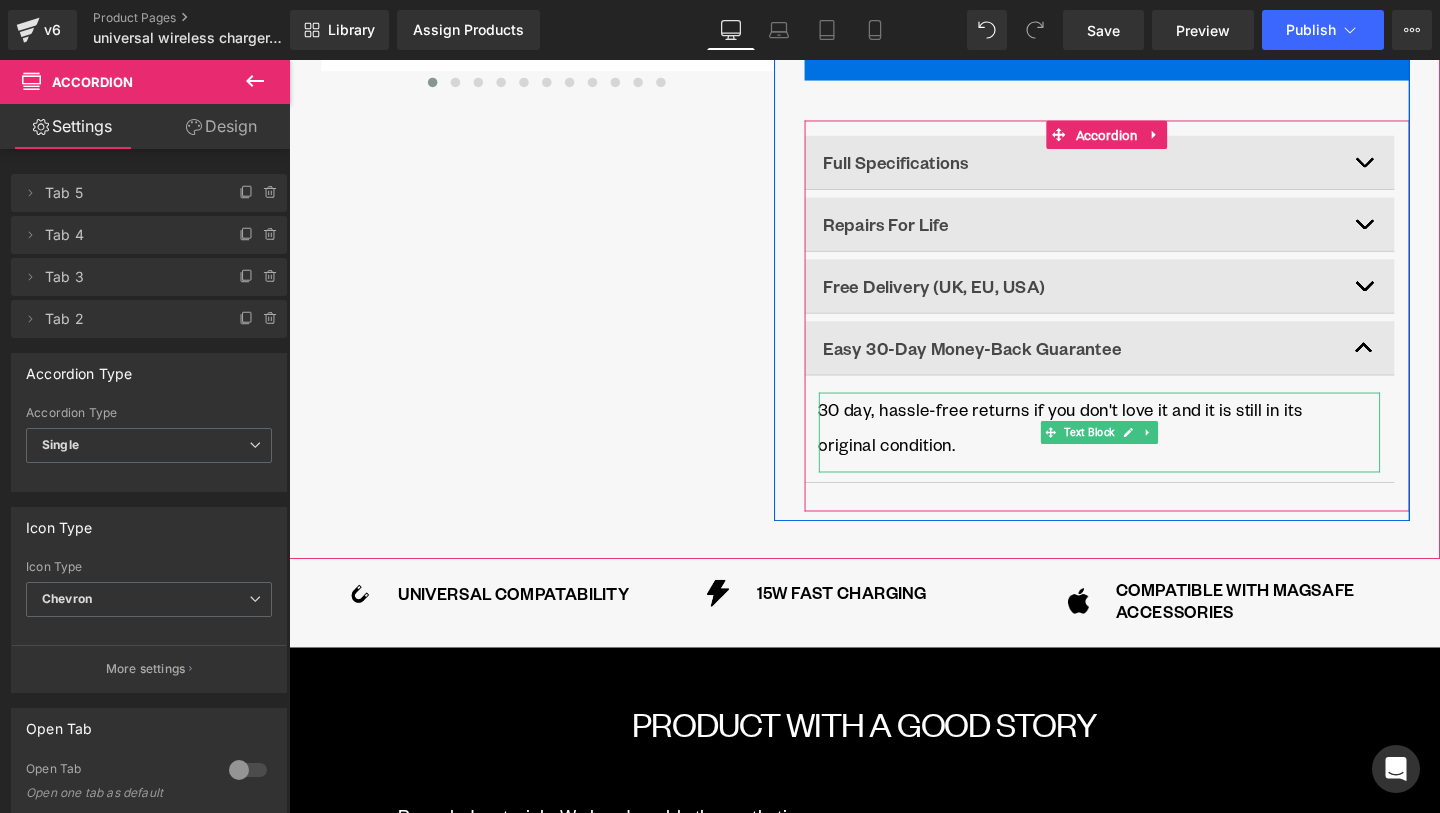 click on "30 day, hassle-free returns if you don't love it and it is still in its original condition." at bounding box center (1110, 446) 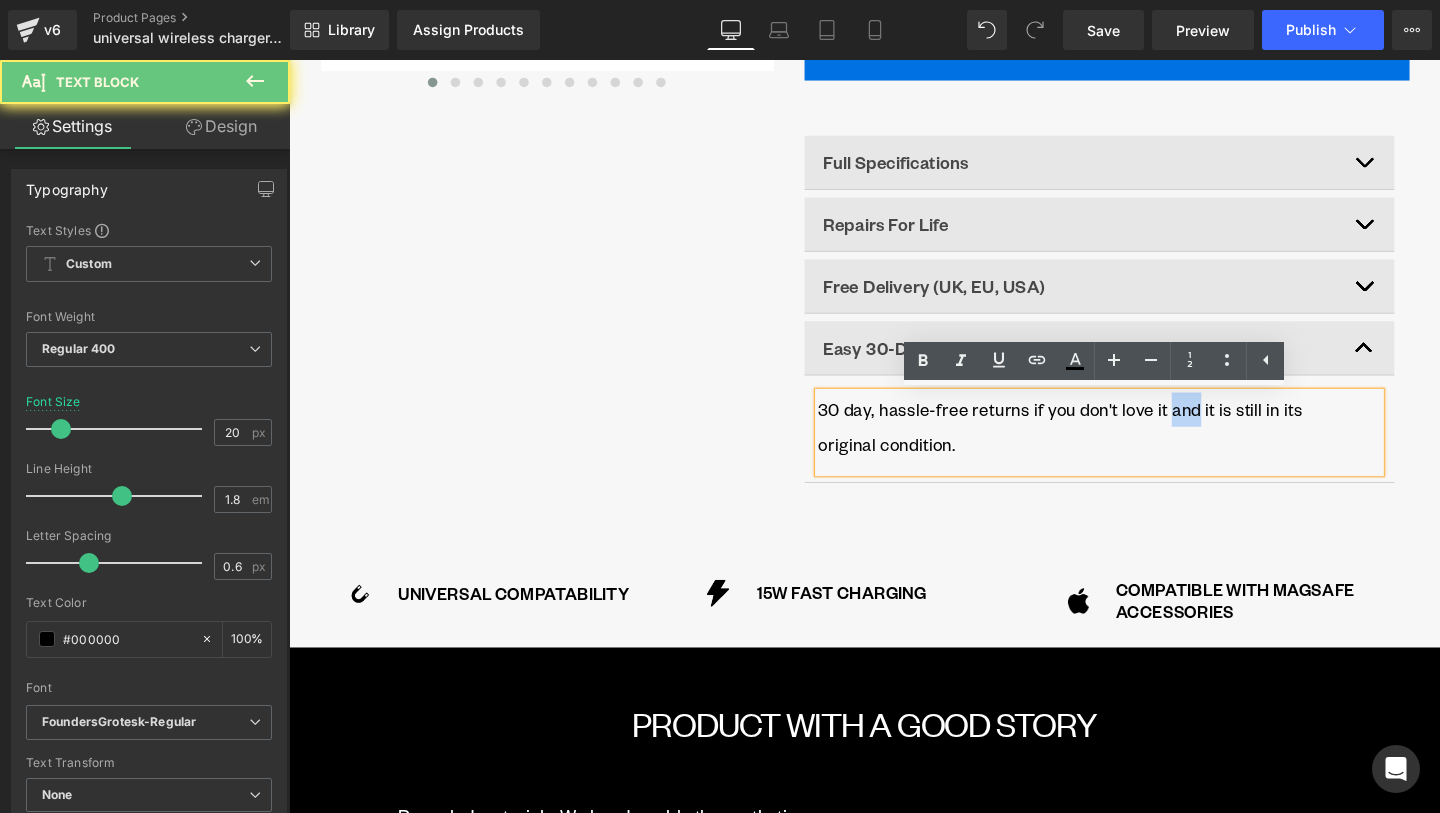 click on "30 day, hassle-free returns if you don't love it and it is still in its original condition." at bounding box center (1110, 446) 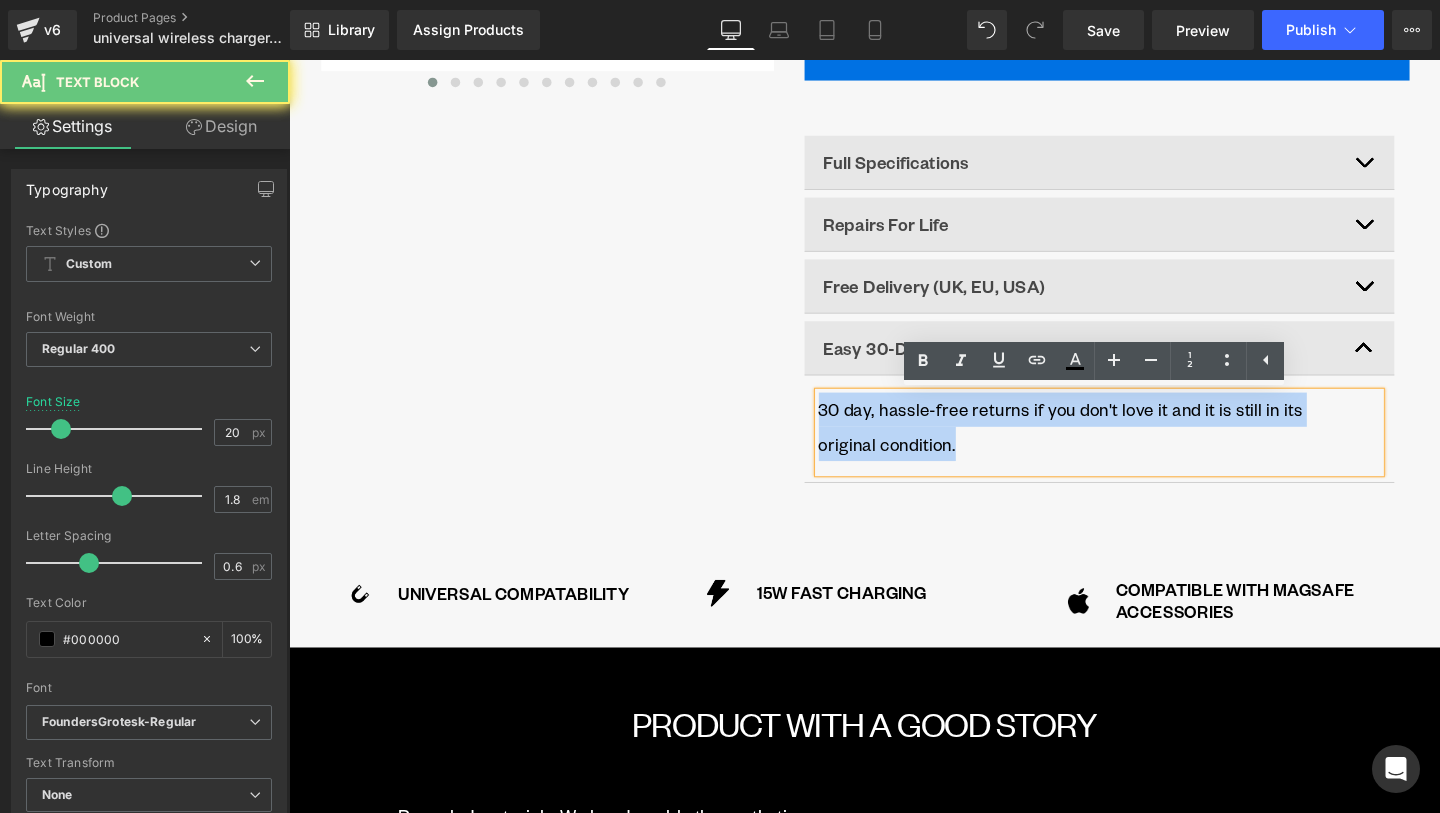 click on "30 day, hassle-free returns if you don't love it and it is still in its original condition." at bounding box center [1110, 446] 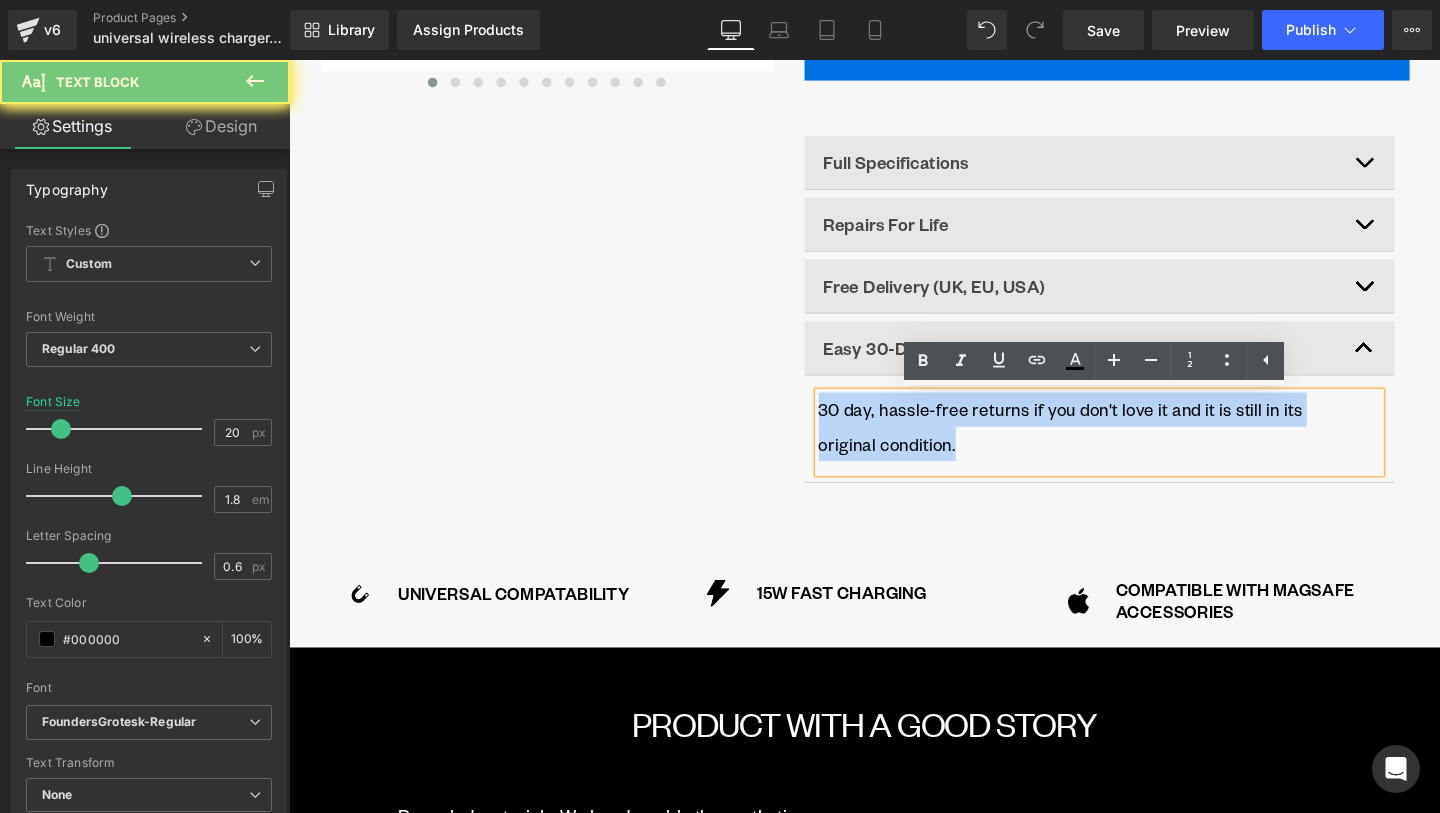click on "30 day, hassle-free returns if you don't love it and it is still in its original condition." at bounding box center (1110, 446) 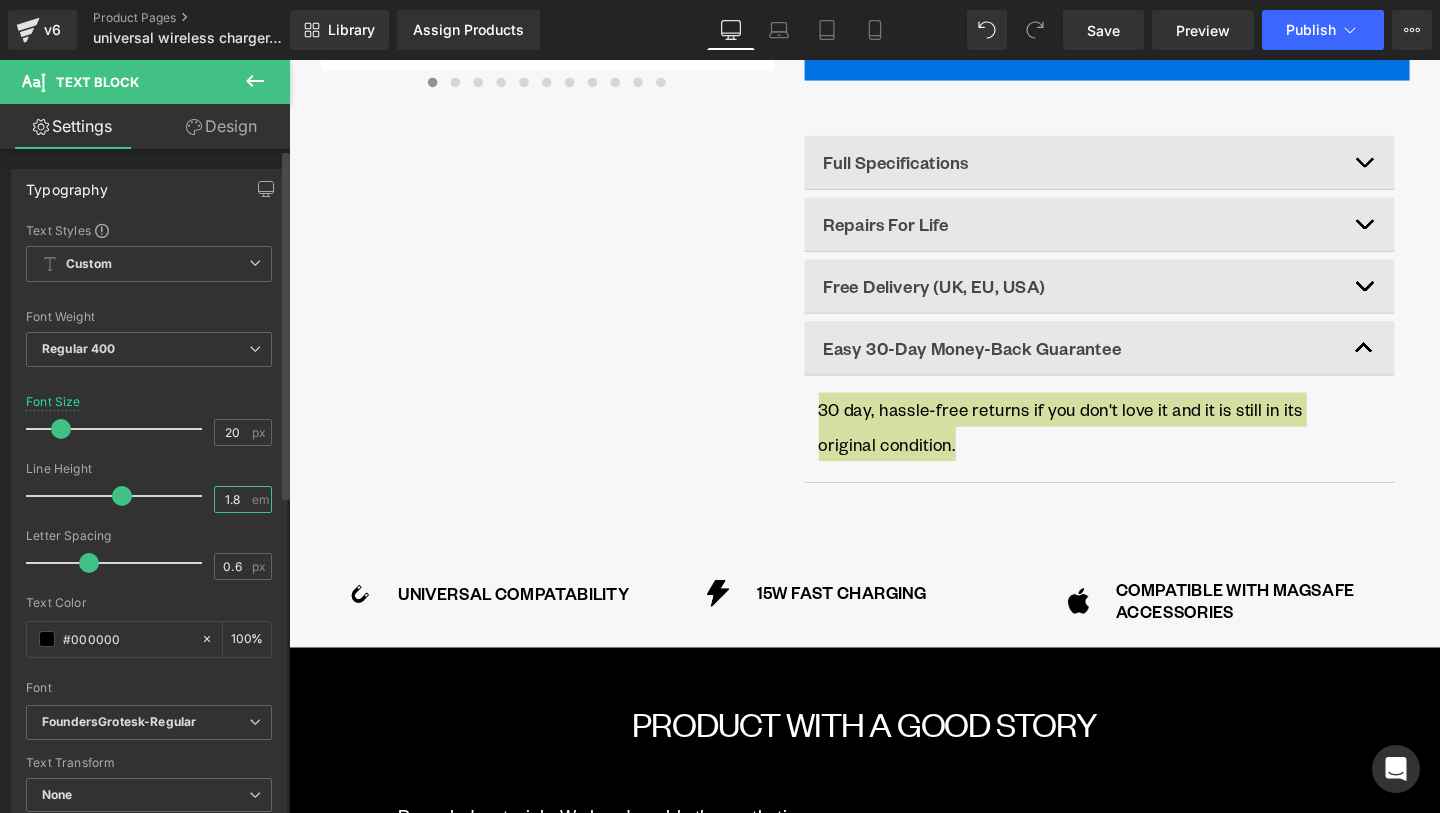 click on "1.8" at bounding box center (232, 499) 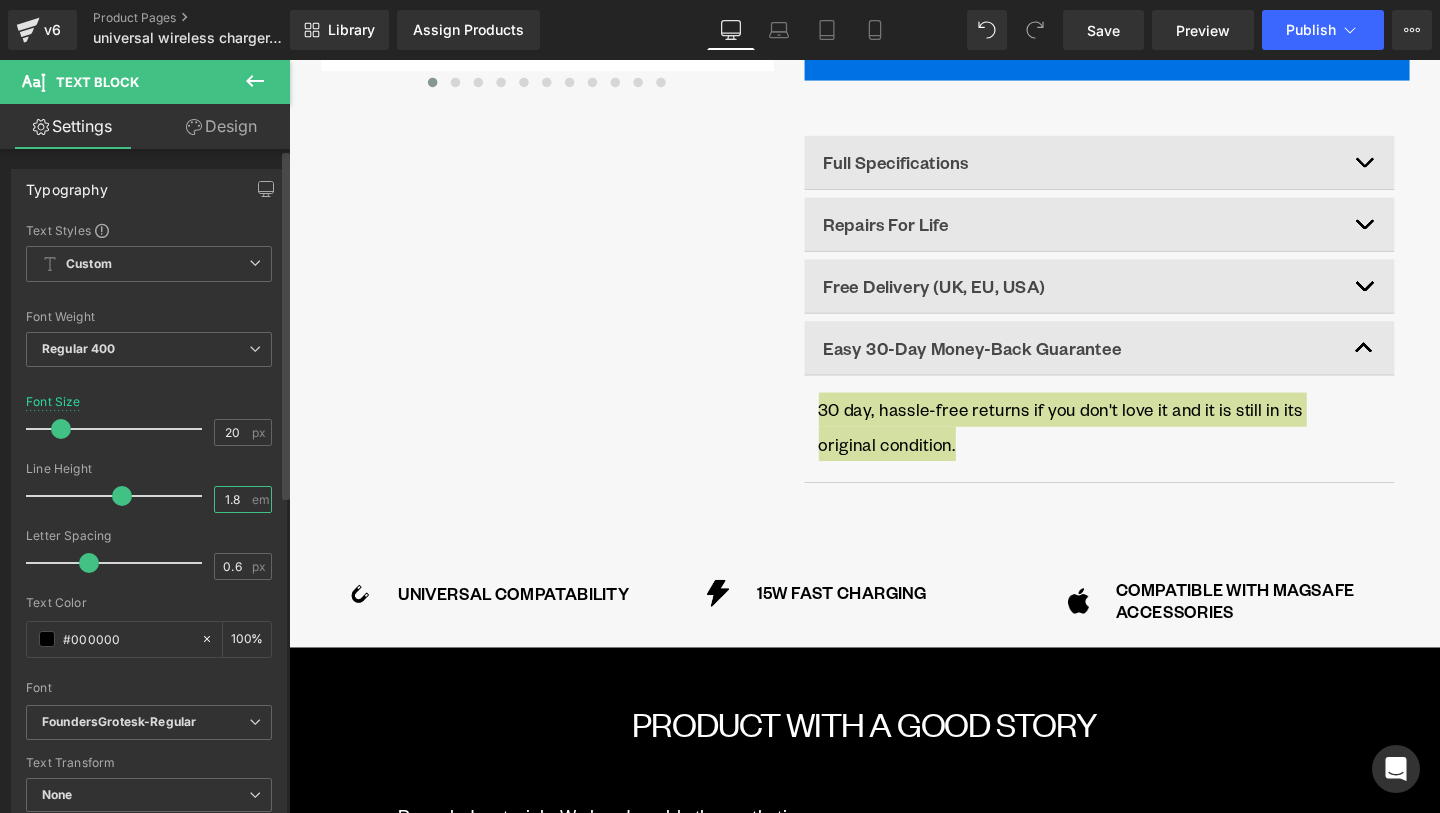 click on "1.8" at bounding box center [232, 499] 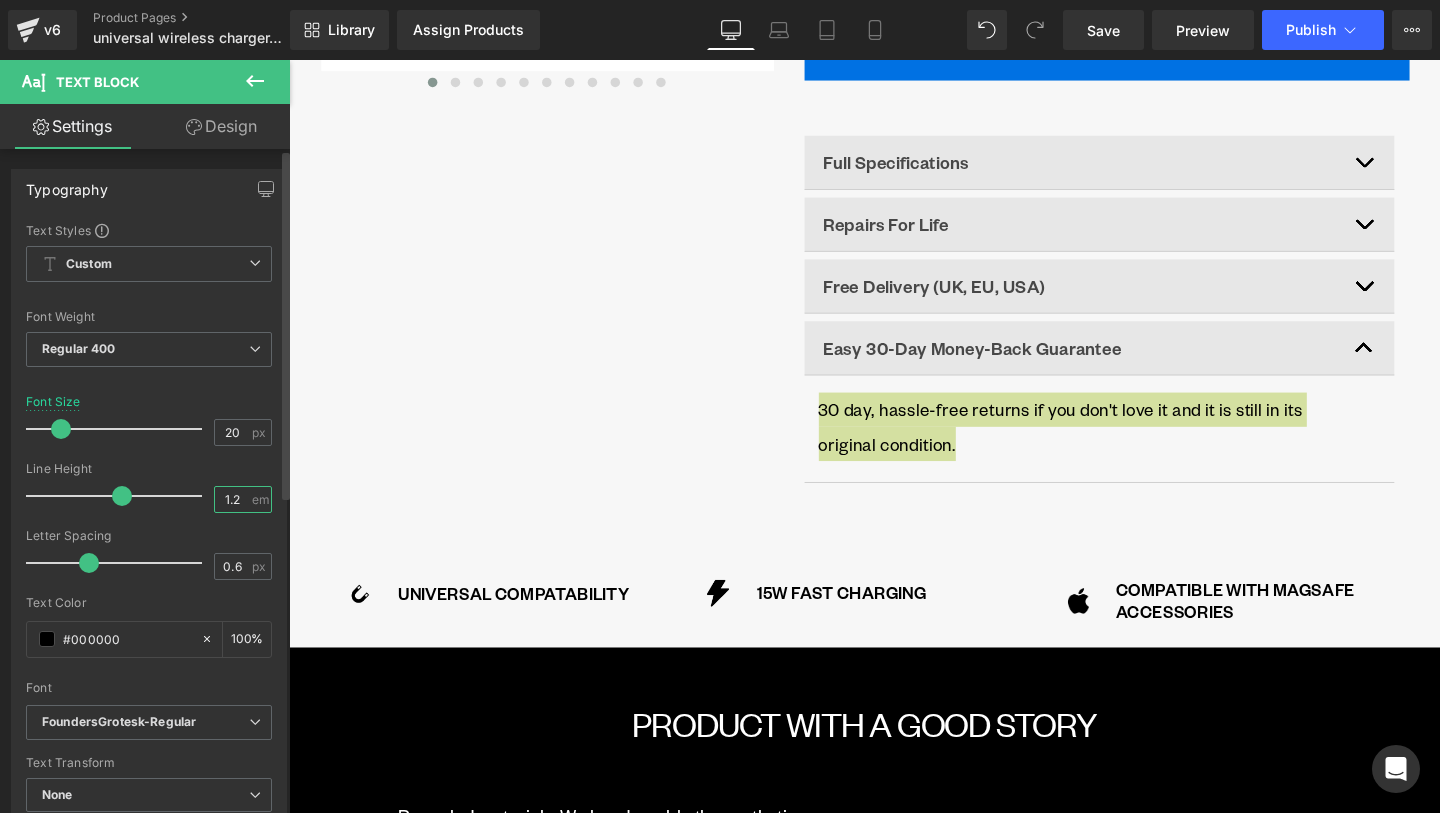 type on "1.2" 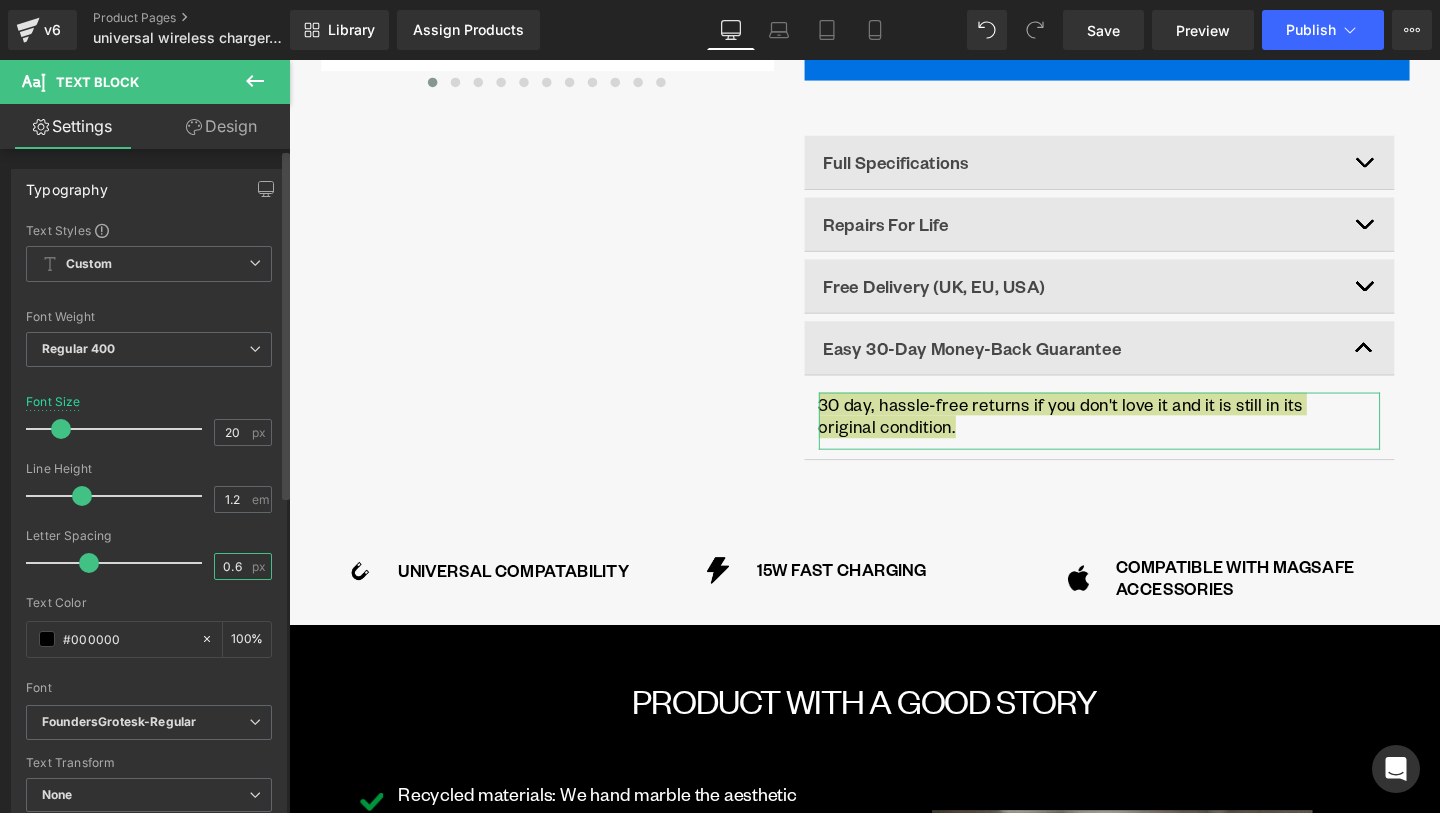 click on "0.6" at bounding box center (232, 566) 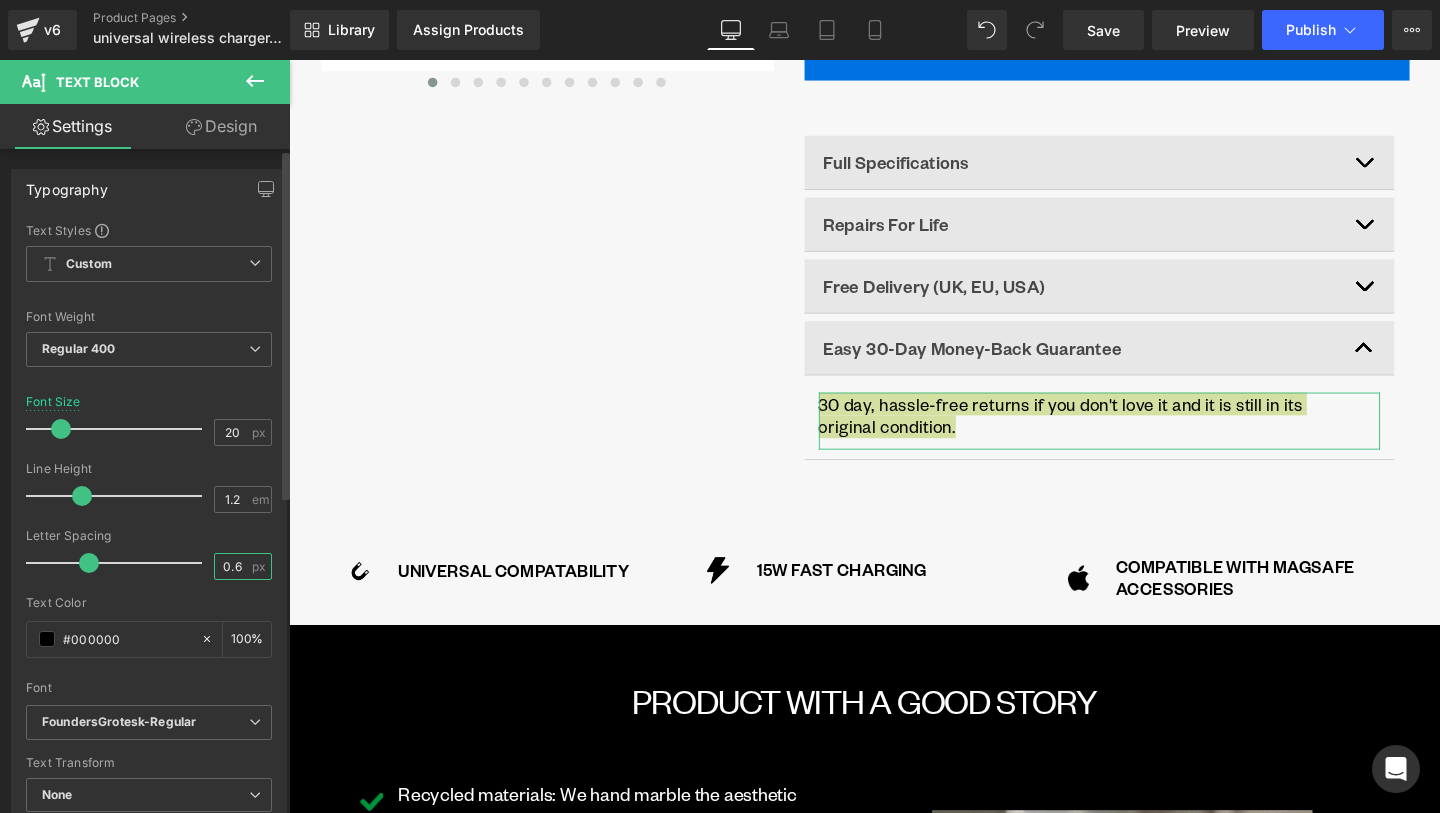 click on "0.6" at bounding box center [232, 566] 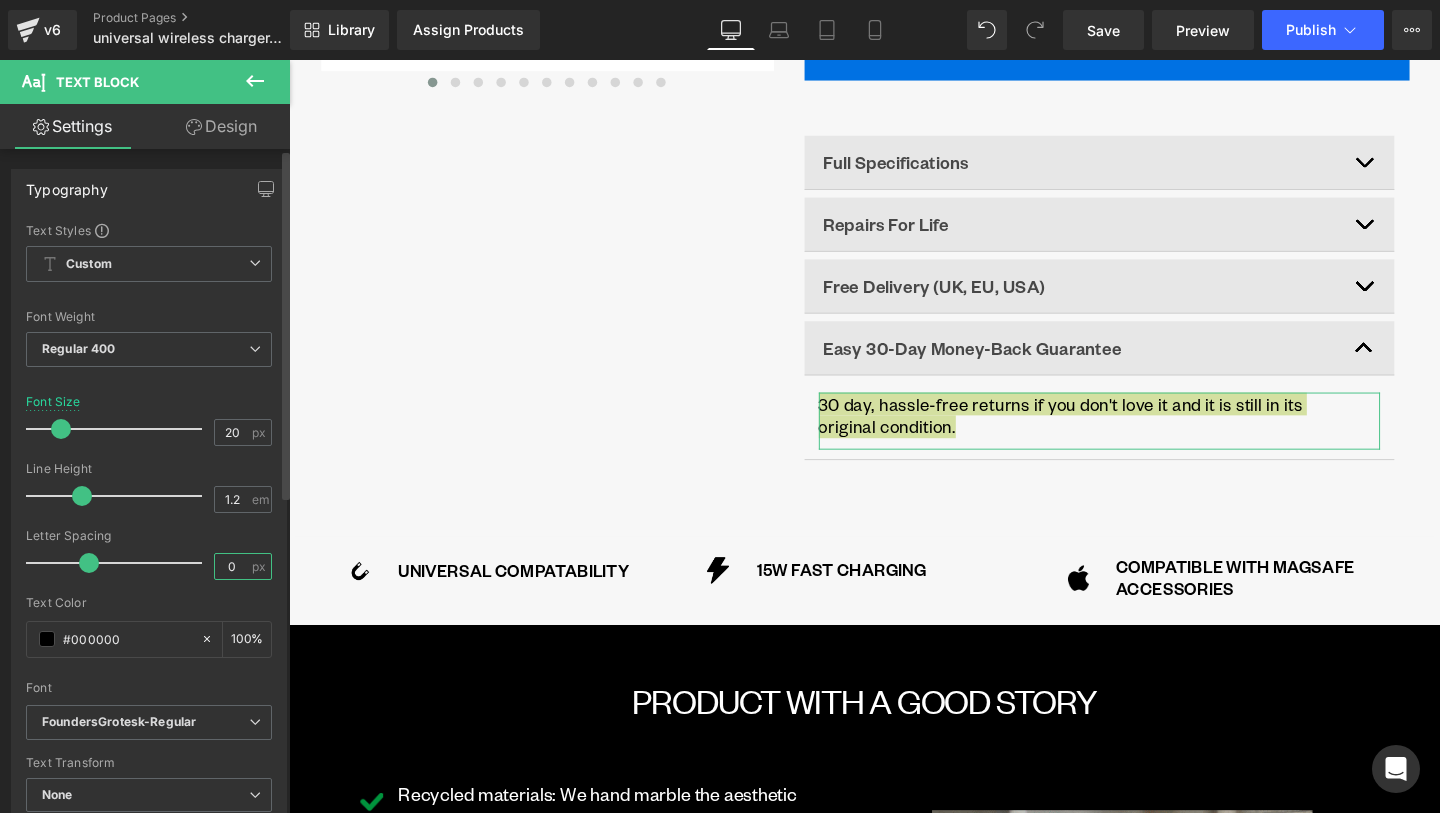 type on "0" 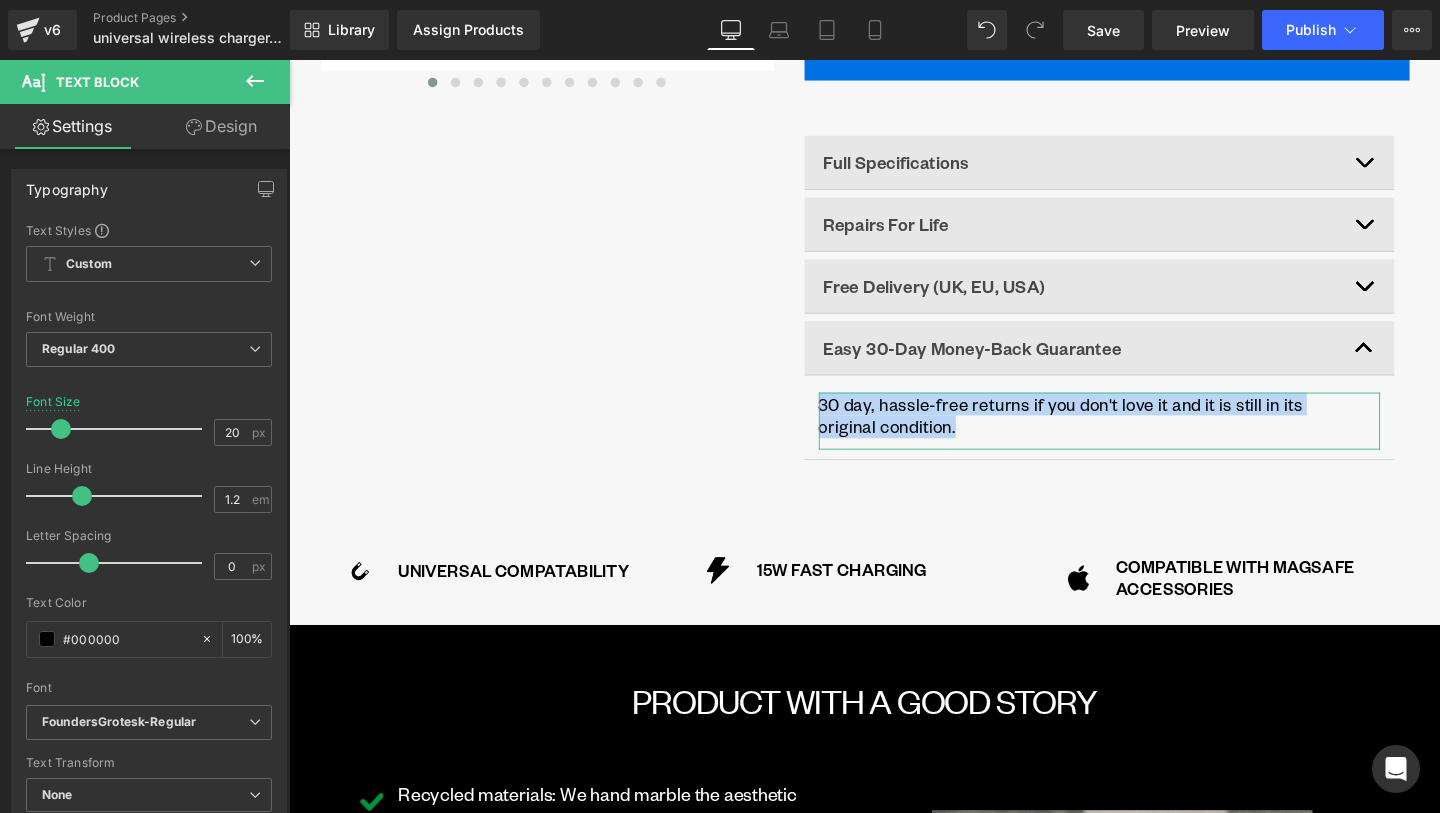 click on "Liquid
‹" at bounding box center (894, -18) 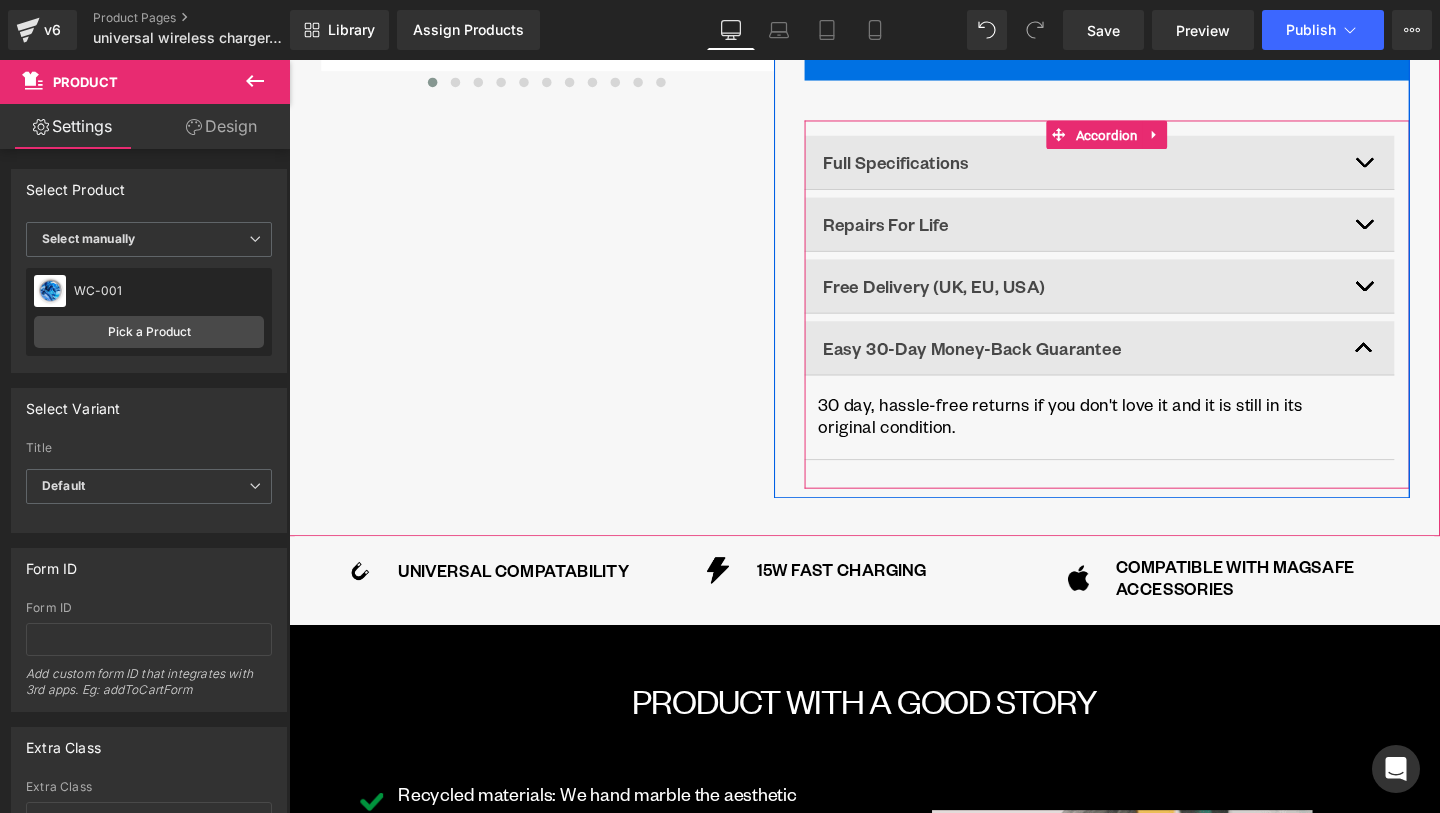 click at bounding box center [1431, 363] 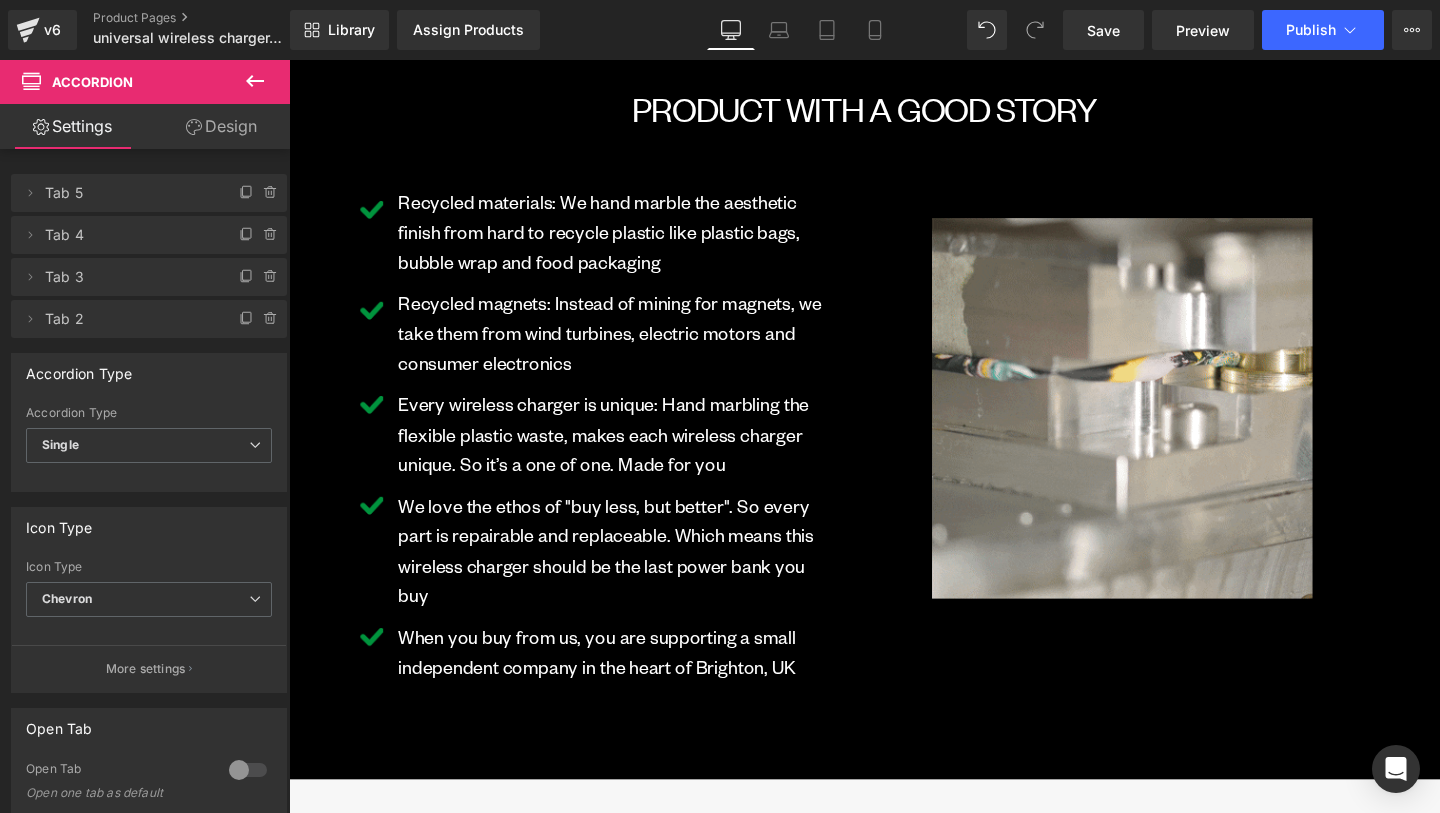 scroll, scrollTop: 1268, scrollLeft: 0, axis: vertical 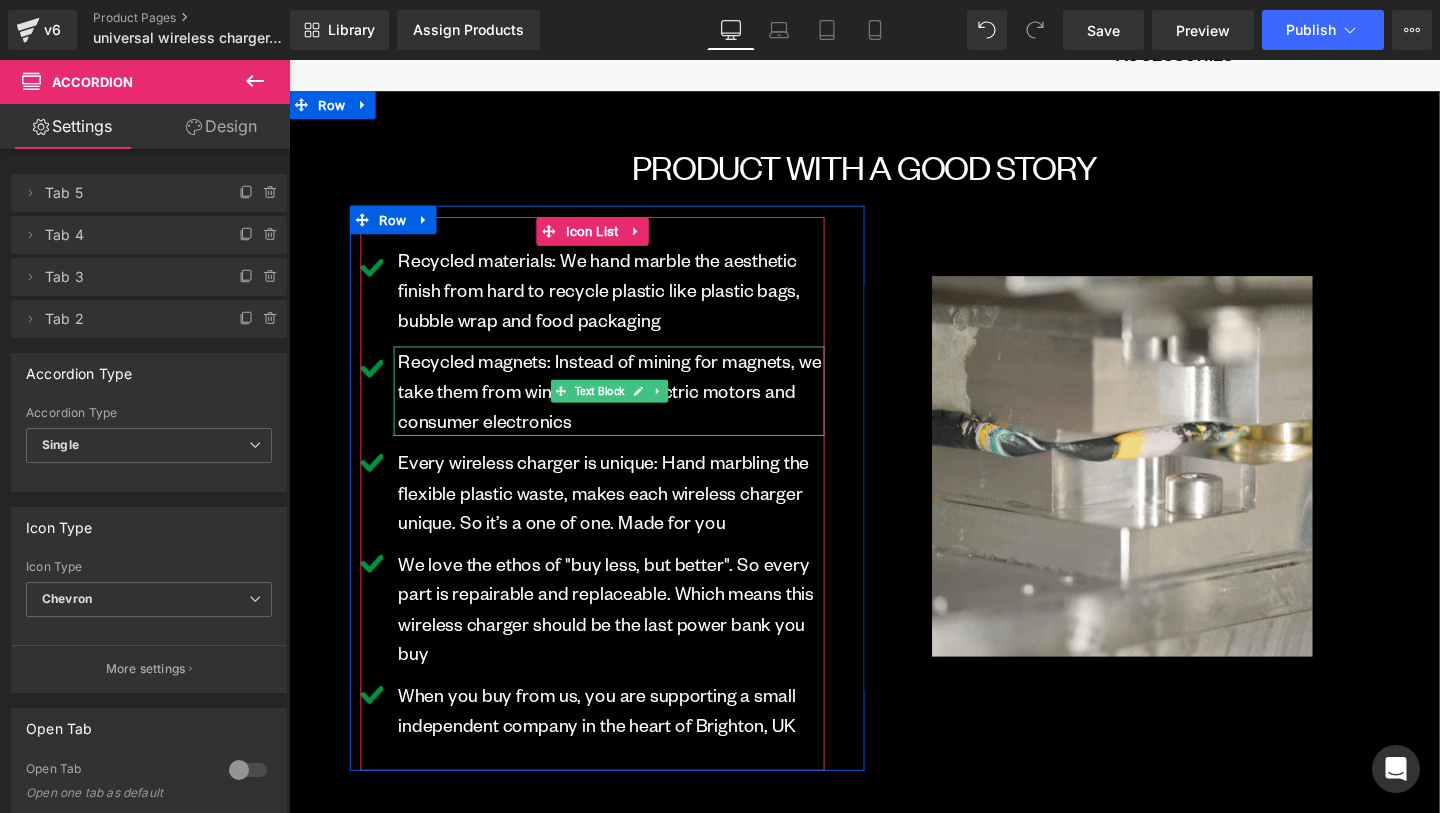 click on "Recycled magnets: Instead of mining for magnets, we take them from wind turbines, electric motors and consumer electronics" at bounding box center (628, 408) 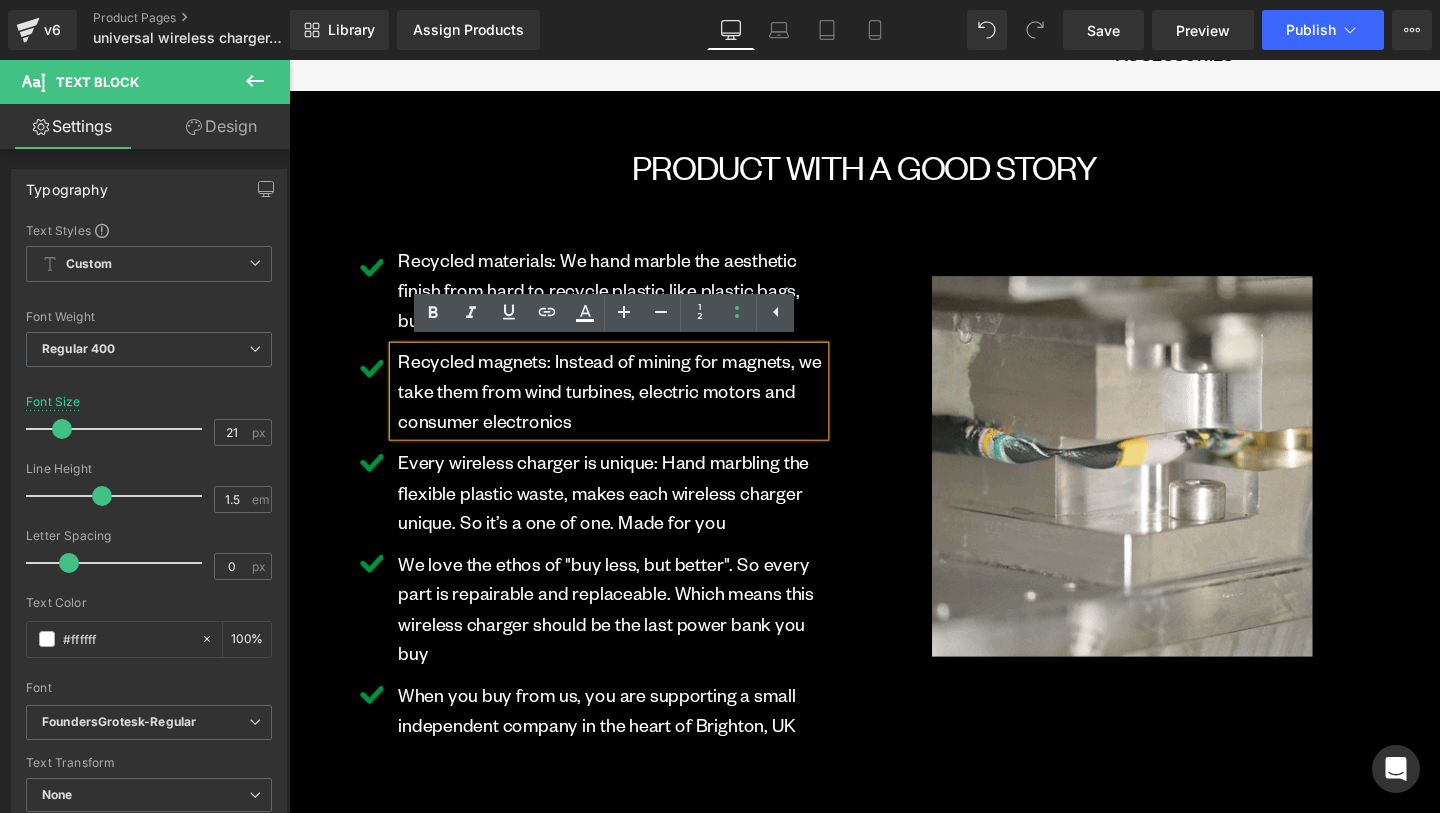 click on "Image
Recycled materials: We hand marble the aesthetic finish from hard to recycle plastic like plastic bags, bubble wrap and food packaging Text Block
Image
Recycled magnets: Instead of mining for magnets, we take them from wind turbines, electric motors and consumer electronics Text Block" at bounding box center [623, 510] 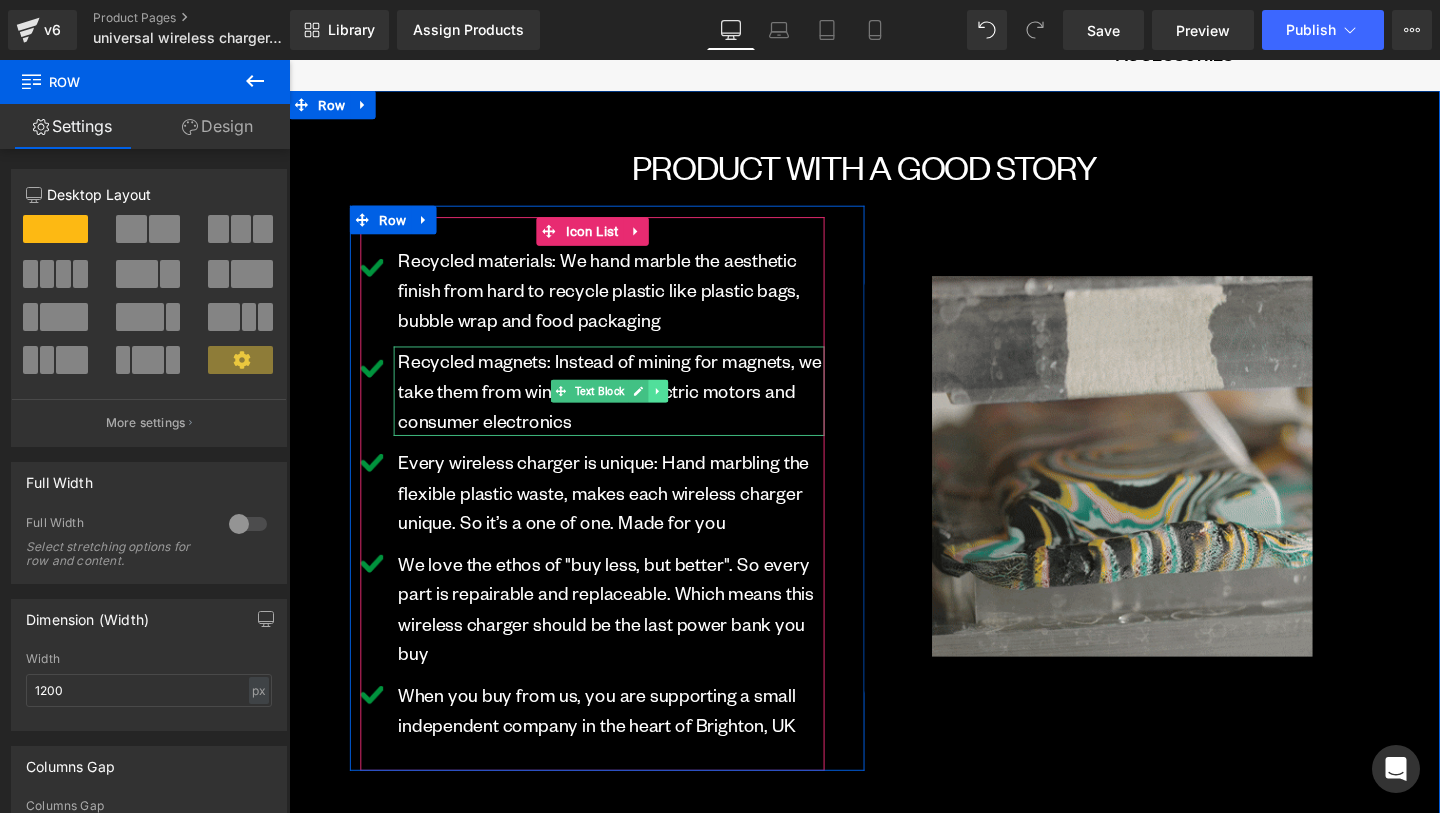 click 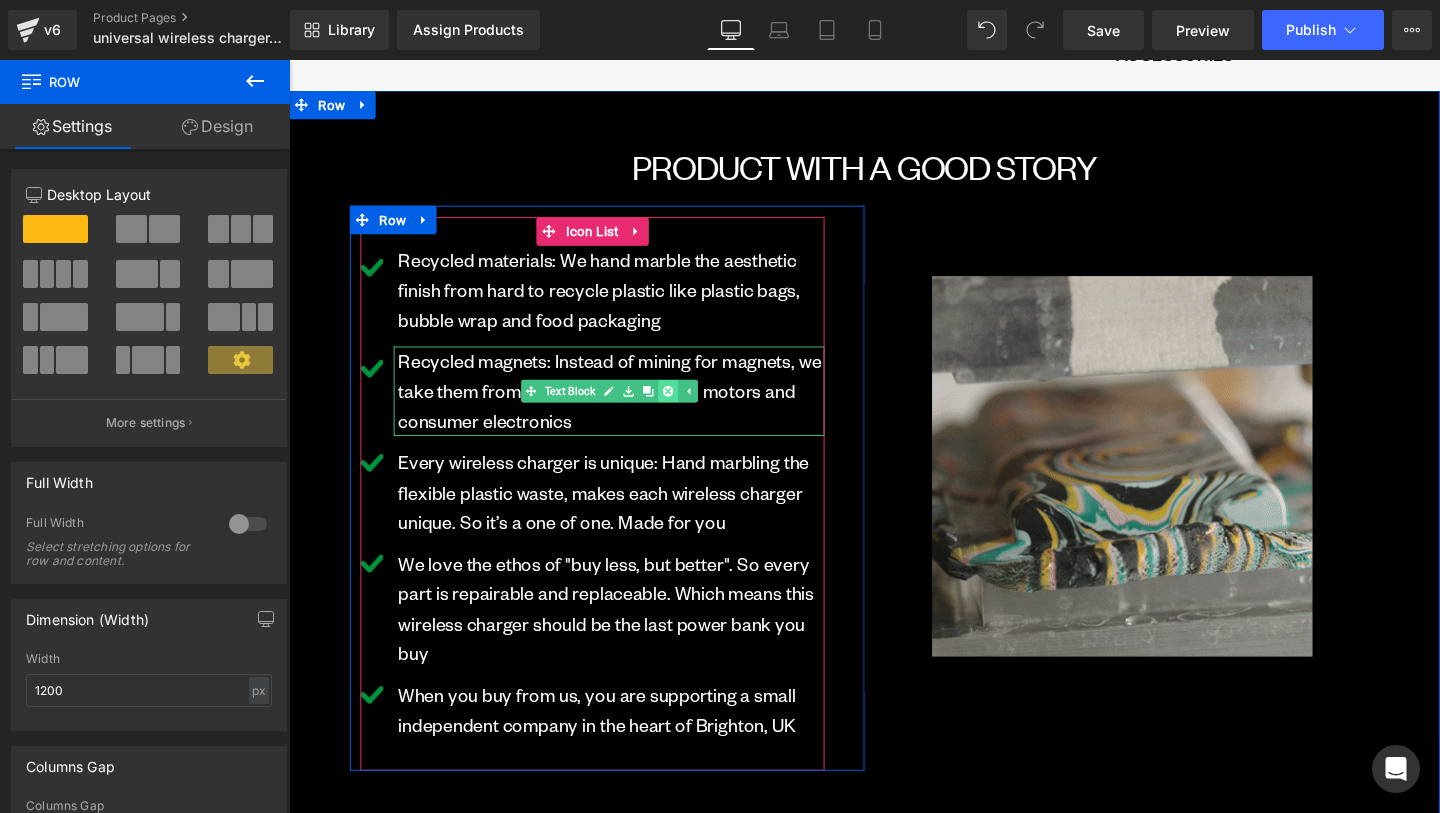 click 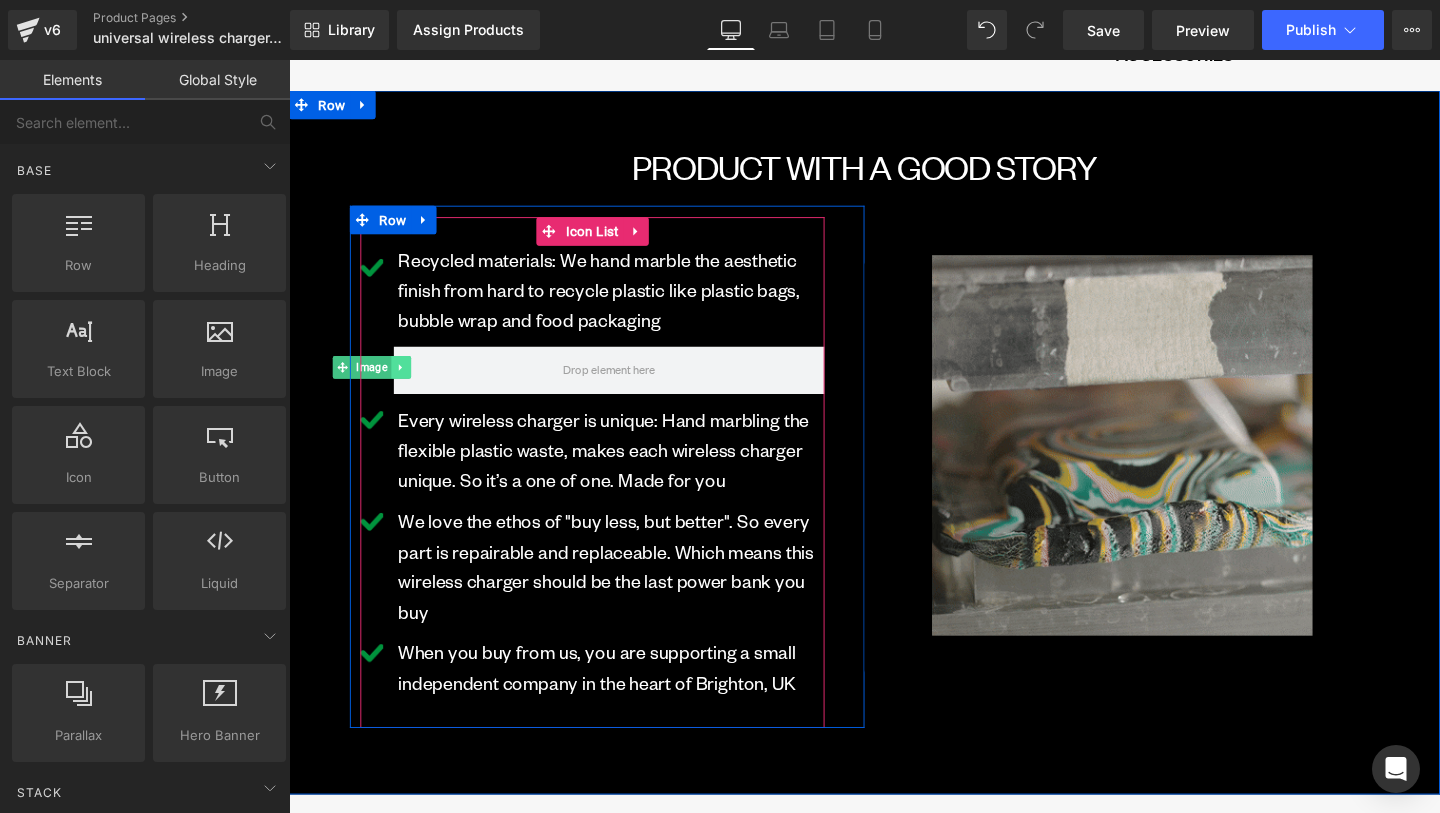 click 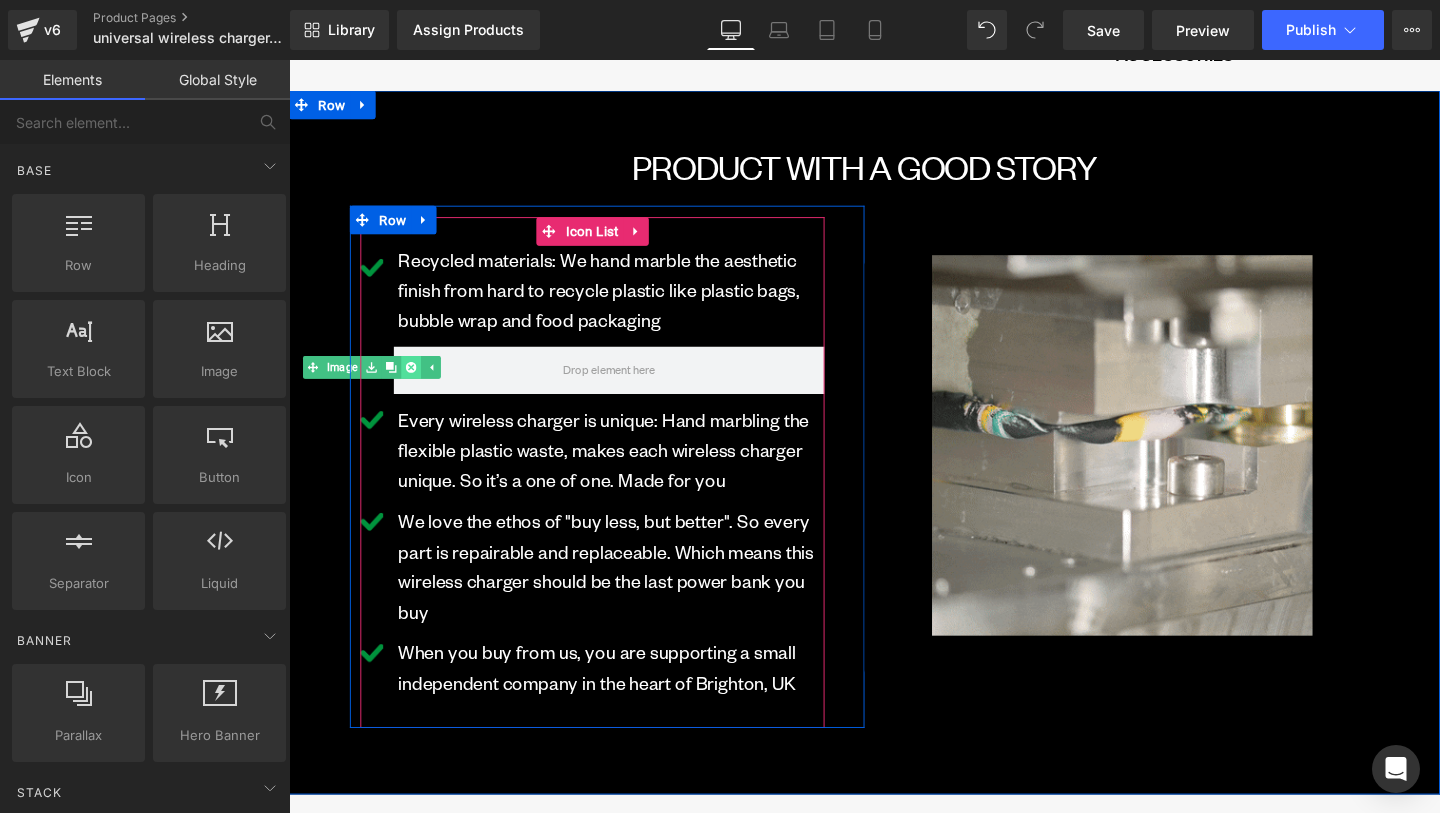 click 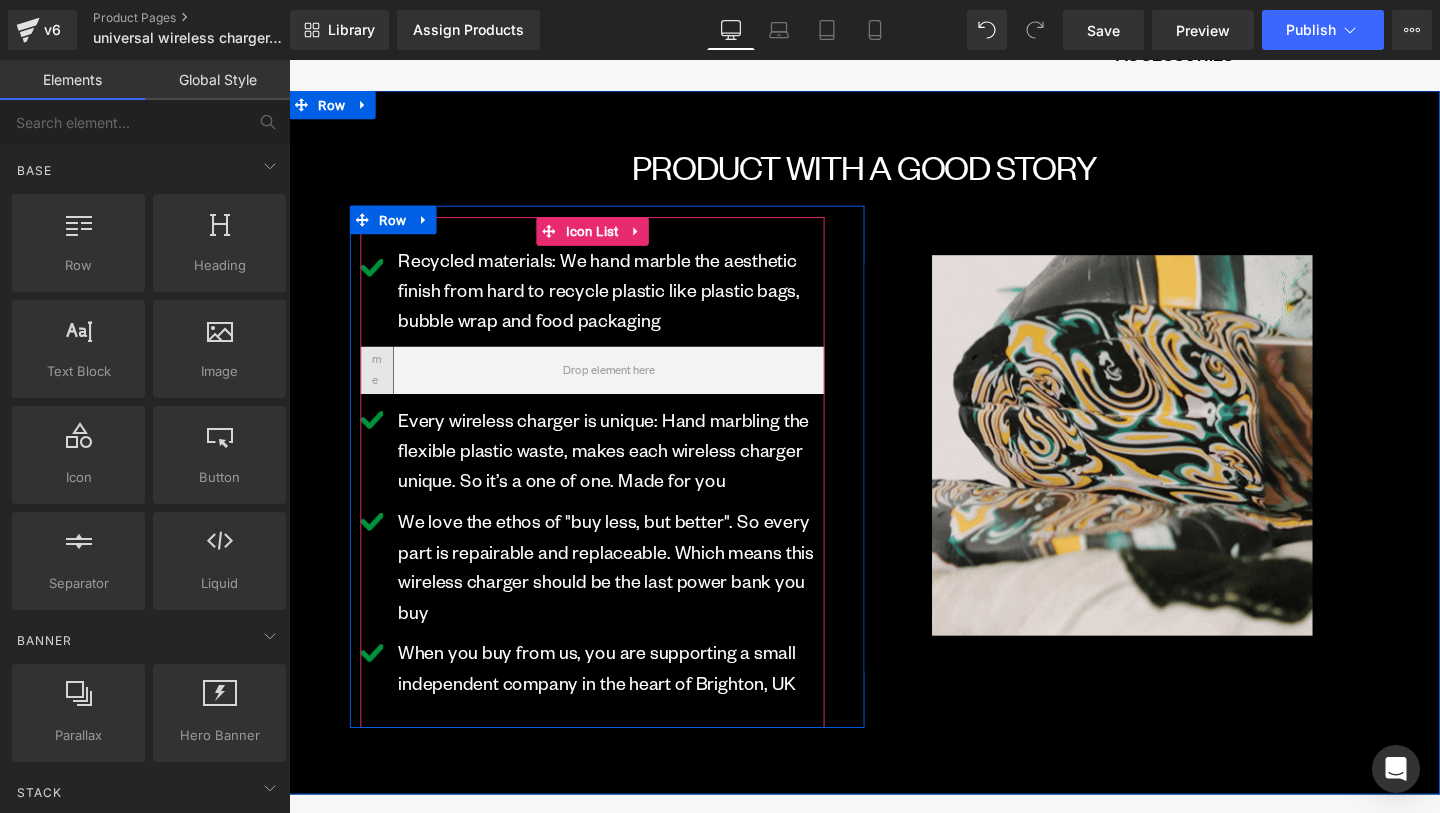 click at bounding box center [381, 385] 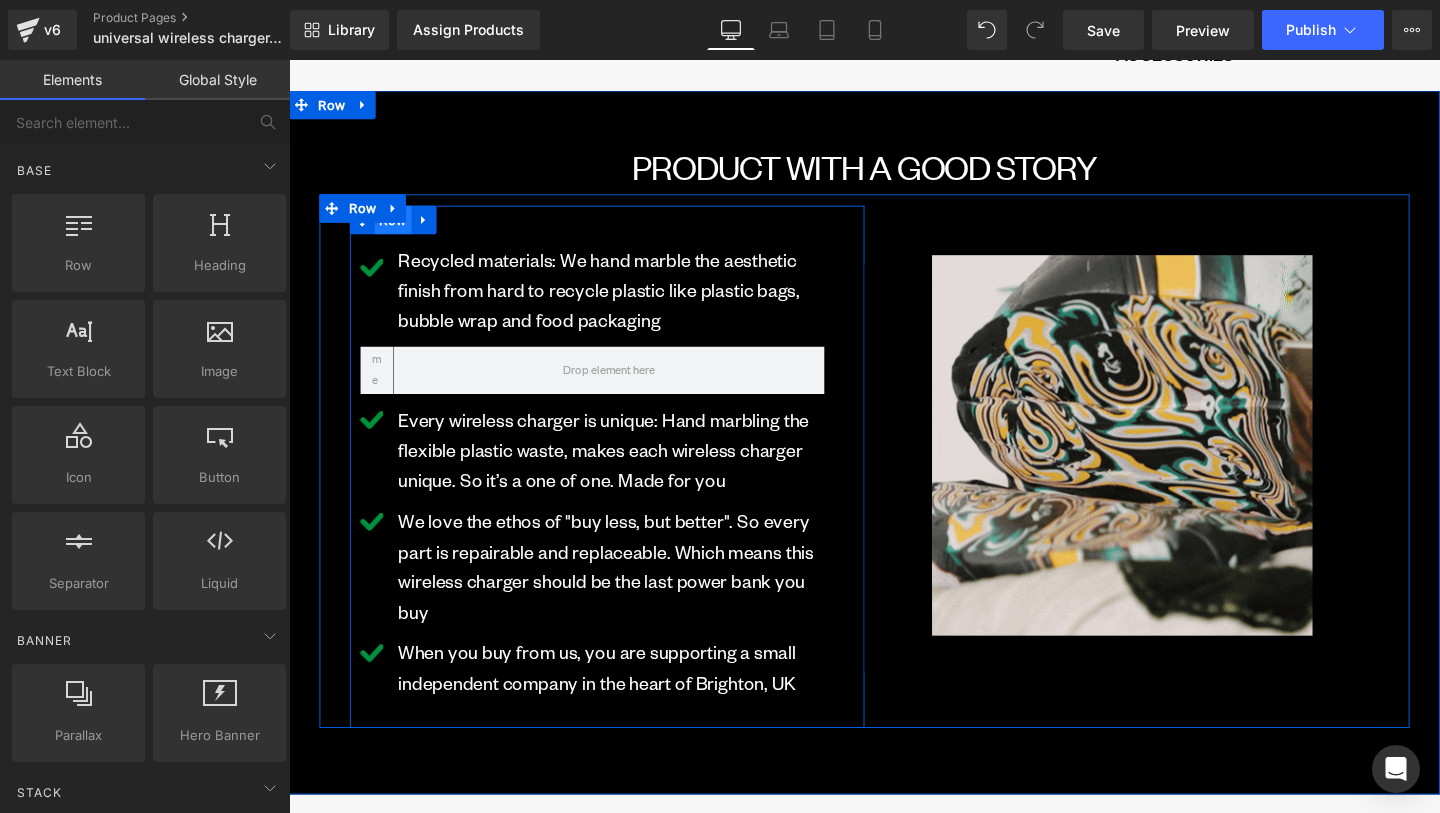 click on "Row" at bounding box center (398, 228) 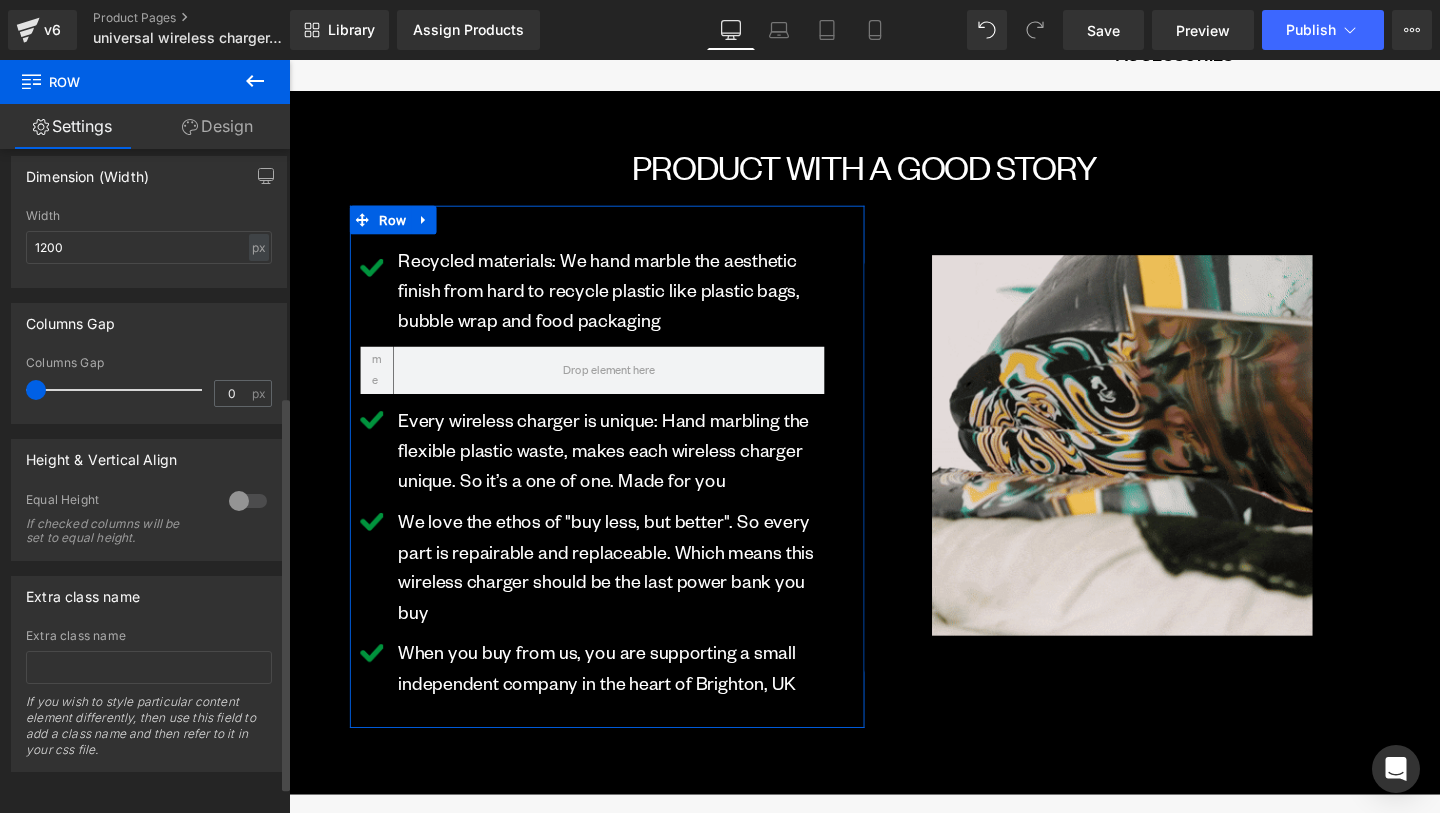 scroll, scrollTop: 0, scrollLeft: 0, axis: both 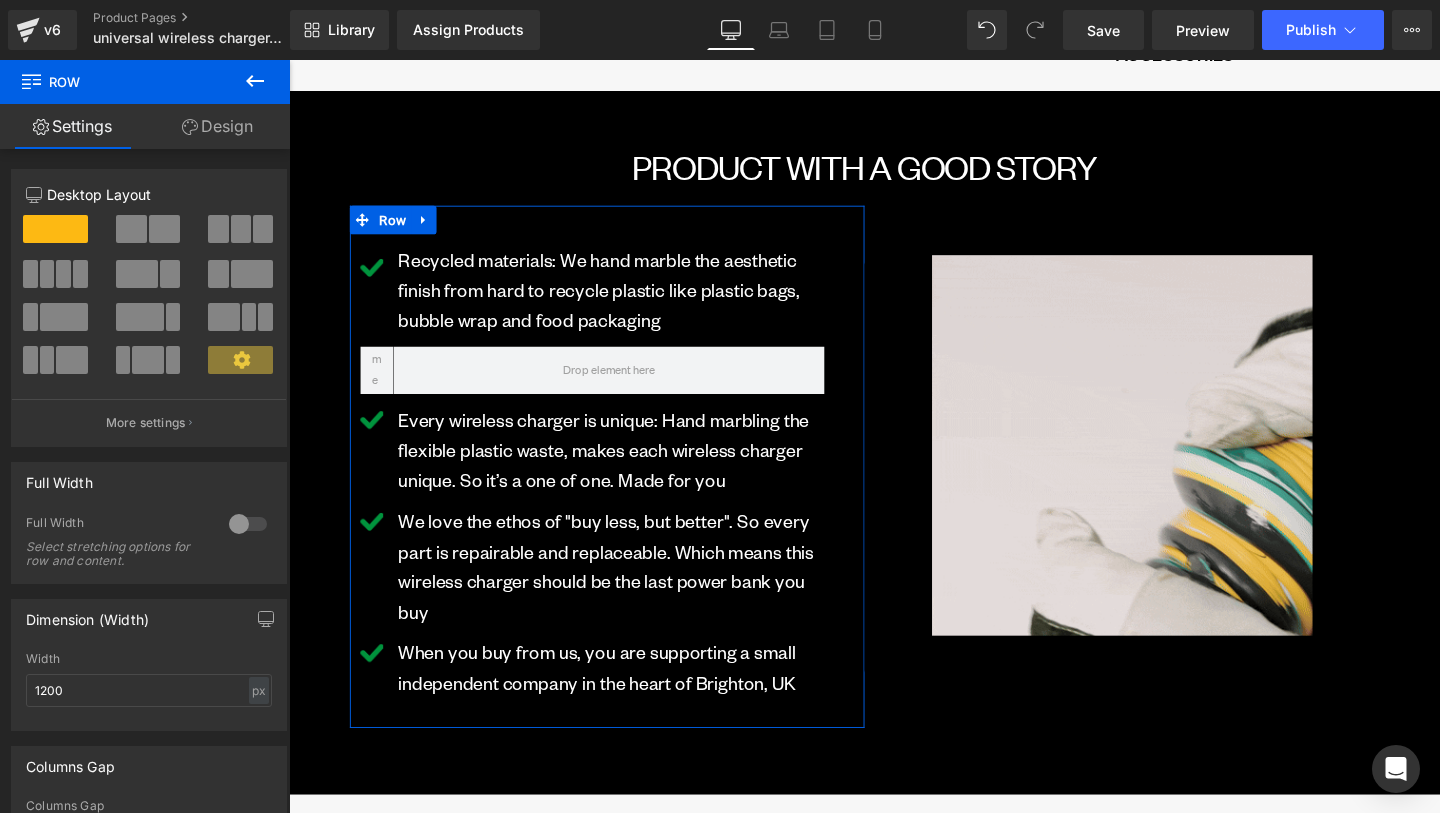 click on "Design" at bounding box center (217, 126) 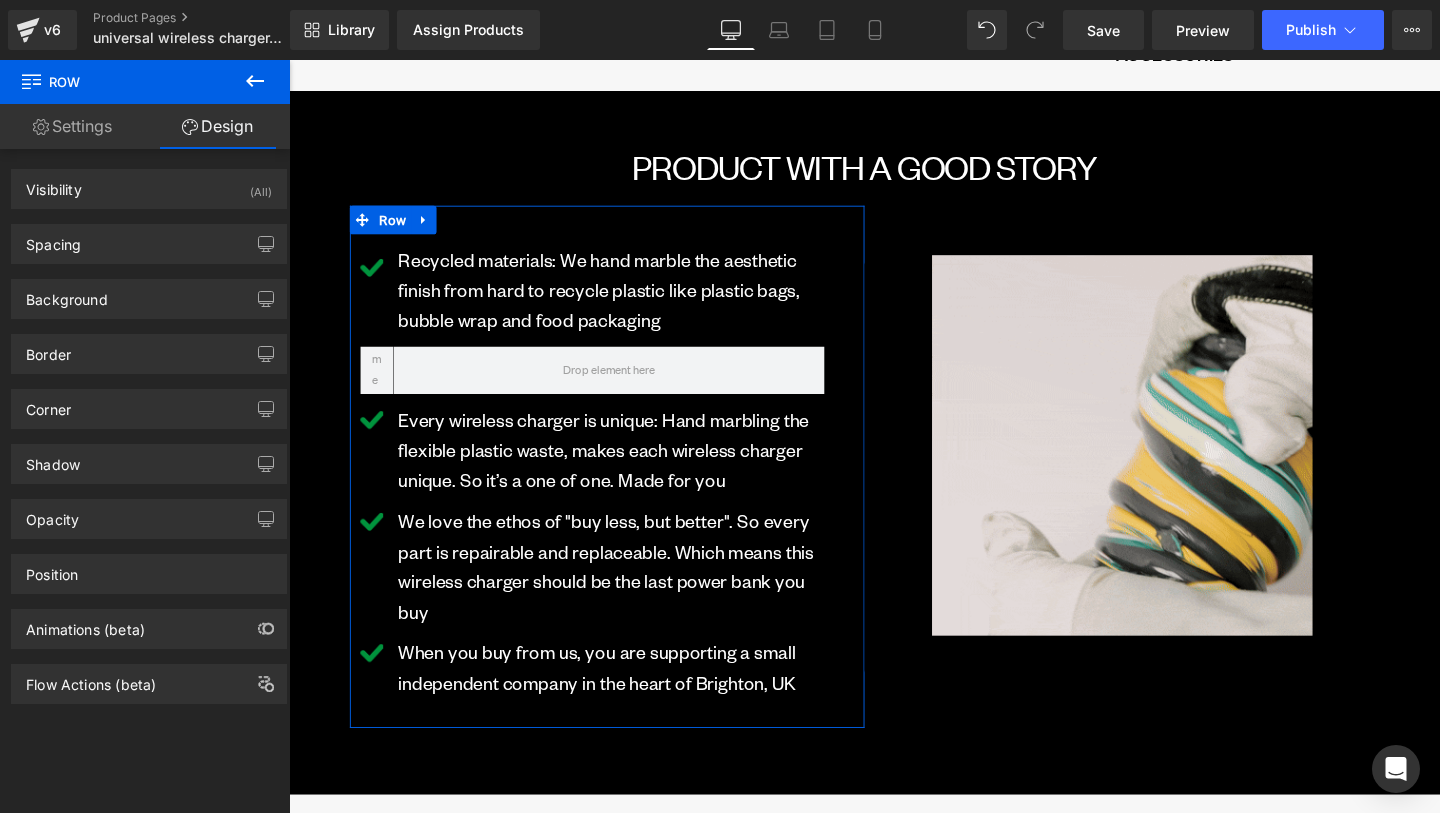 click on "Settings" at bounding box center [72, 126] 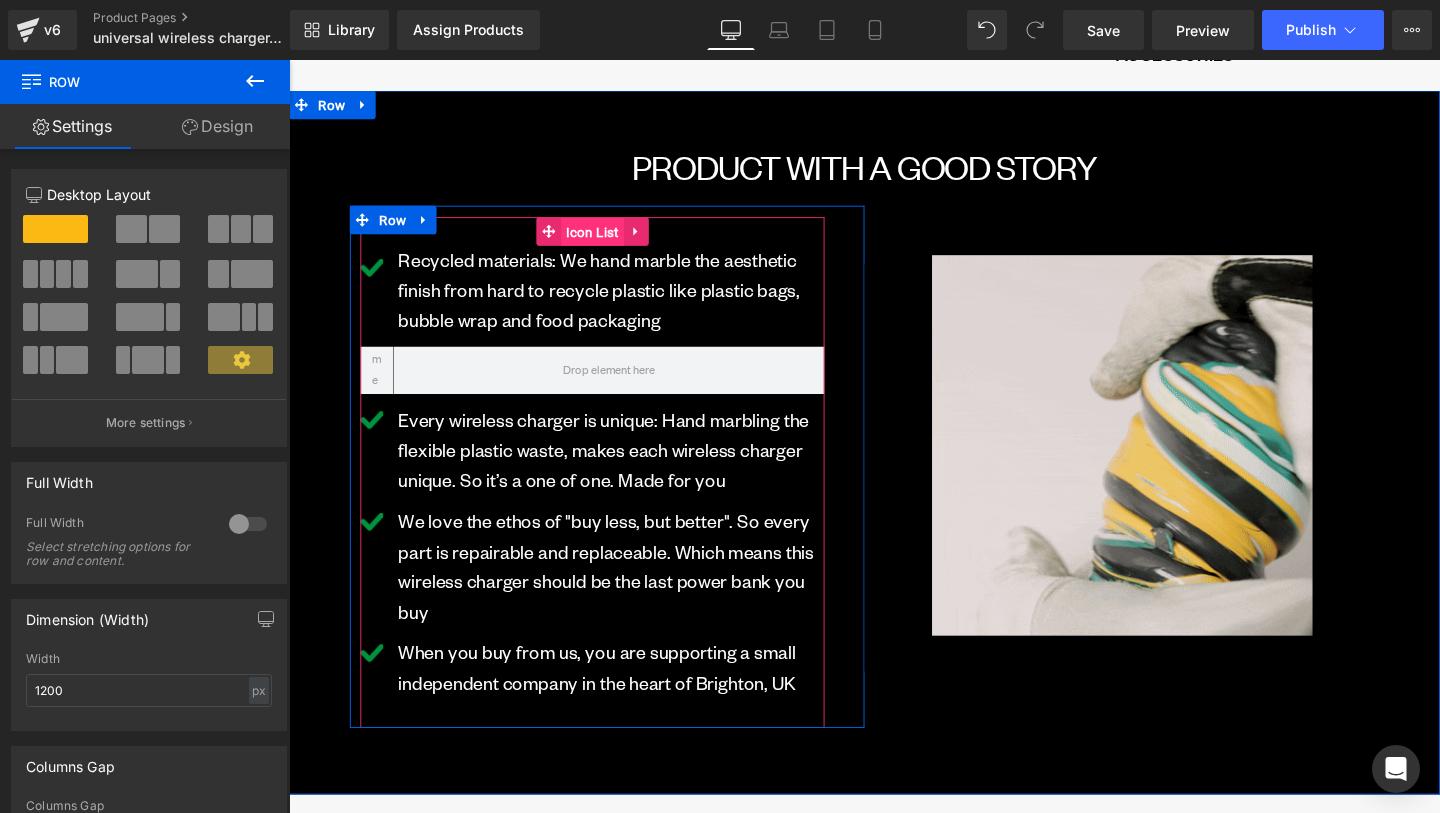 click on "Icon List" at bounding box center [608, 241] 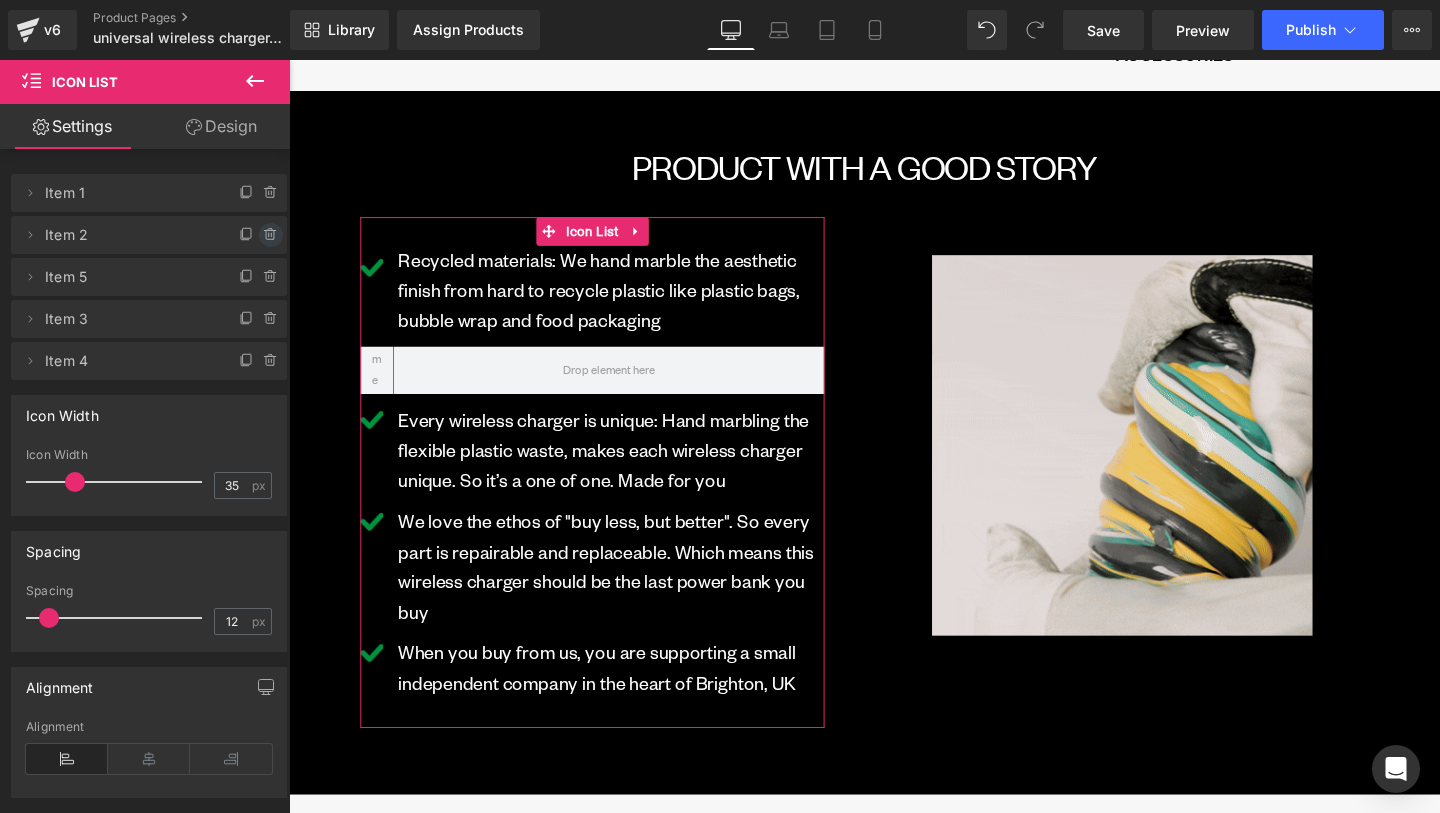 click 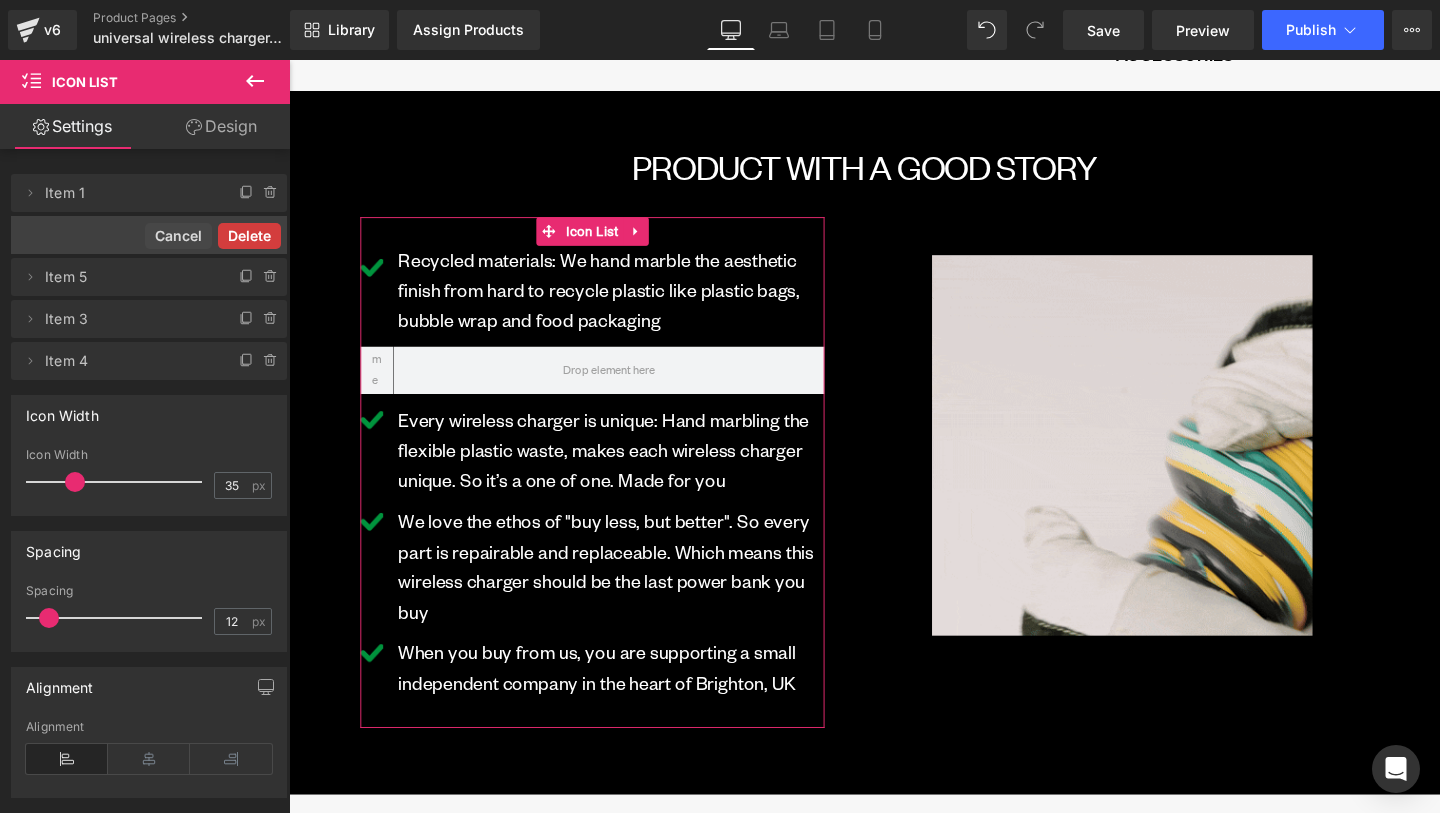 click on "Delete" at bounding box center [249, 236] 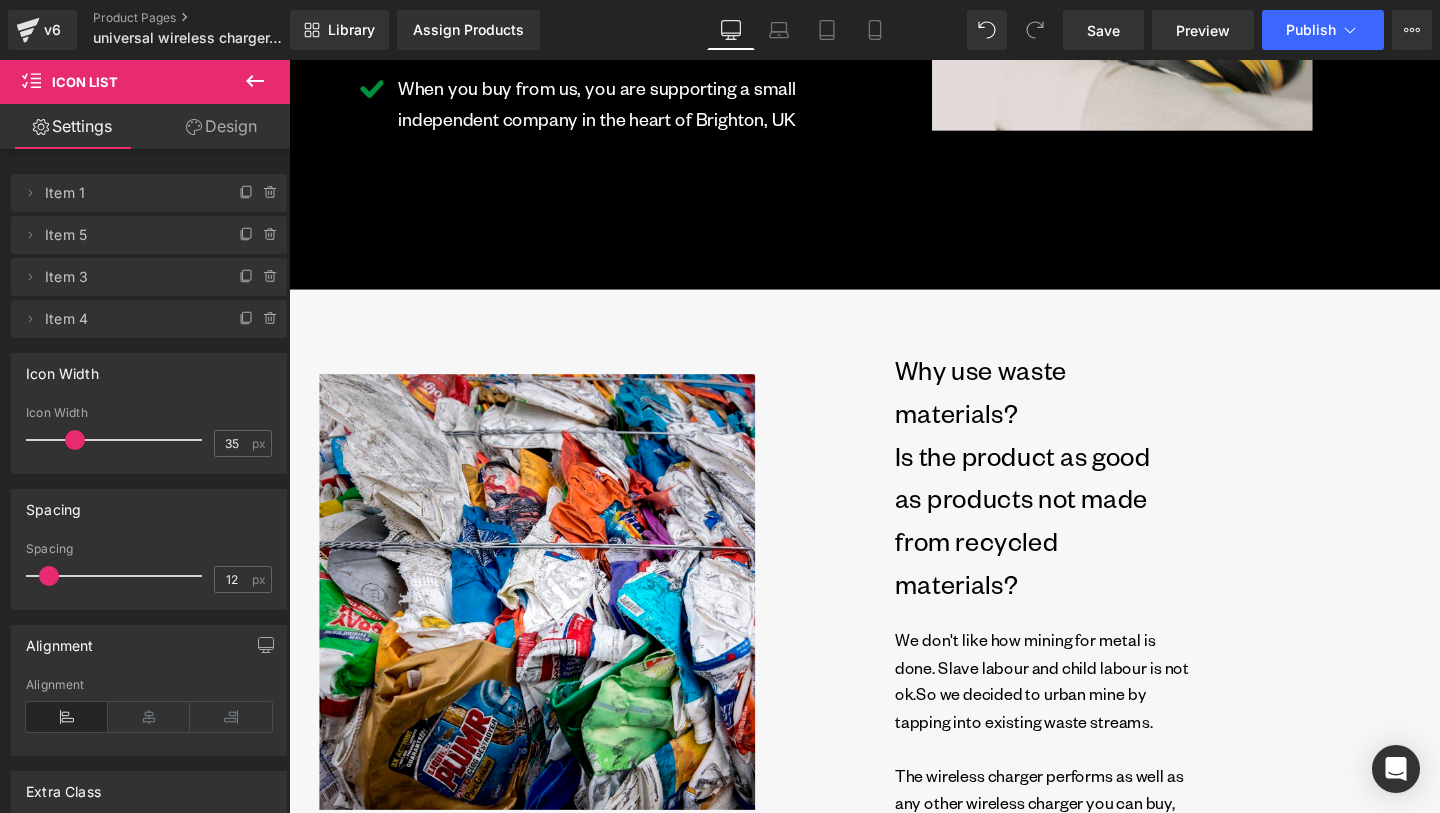 scroll, scrollTop: 1760, scrollLeft: 0, axis: vertical 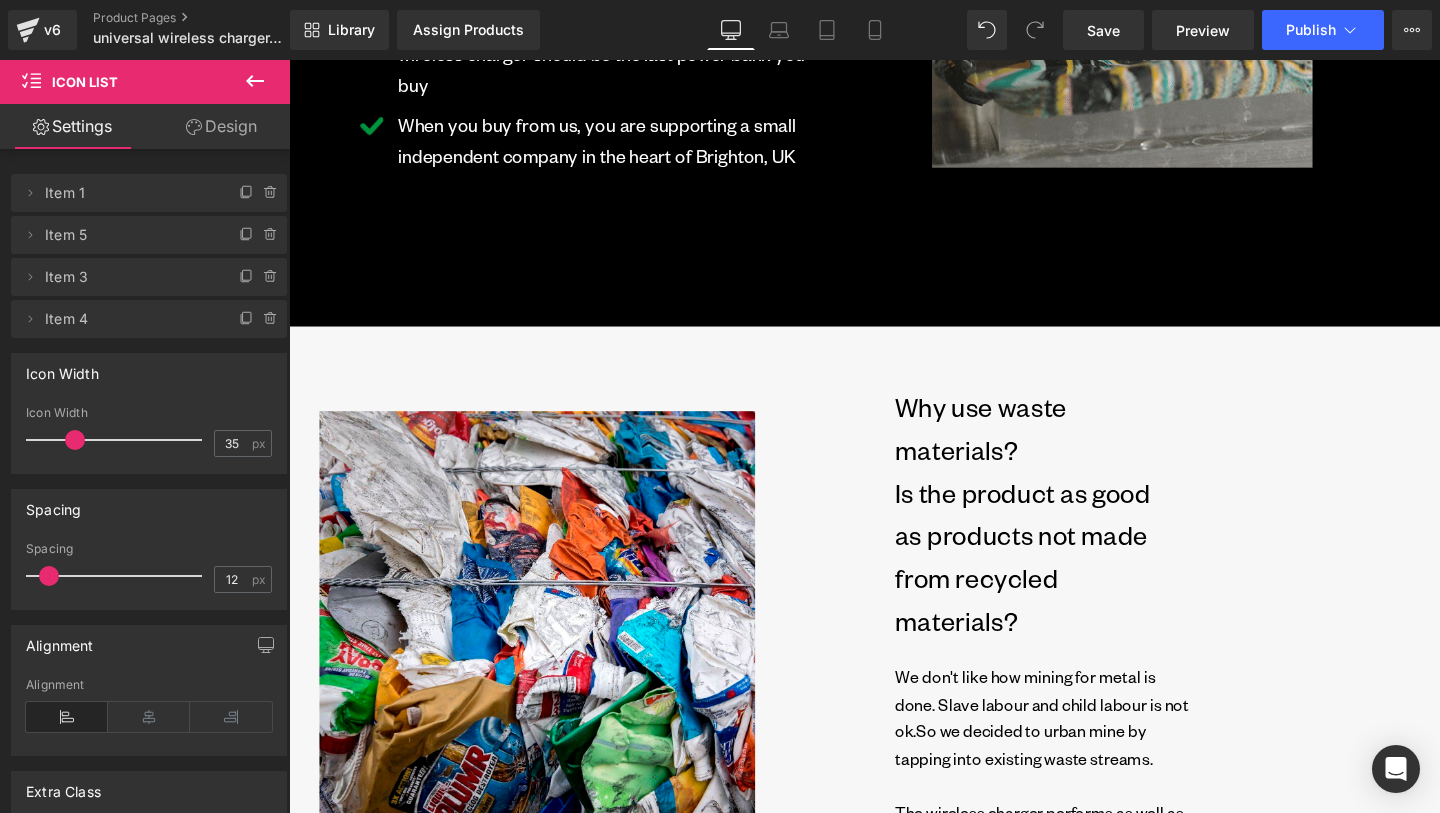 click on "Image         Why use waste materials?  Is the product as good as products not made from recycled materials?  Text Block         Row         Row         We don't like how mining for metal is done. Slave labour and child labour is not ok.  So we decided to urban mine by tapping into existing waste streams. The wireless charger performs as well as any other wireless charger you can buy, plus it's made from waste materials. Text Block         Row         164px Row         Row" at bounding box center [894, 647] 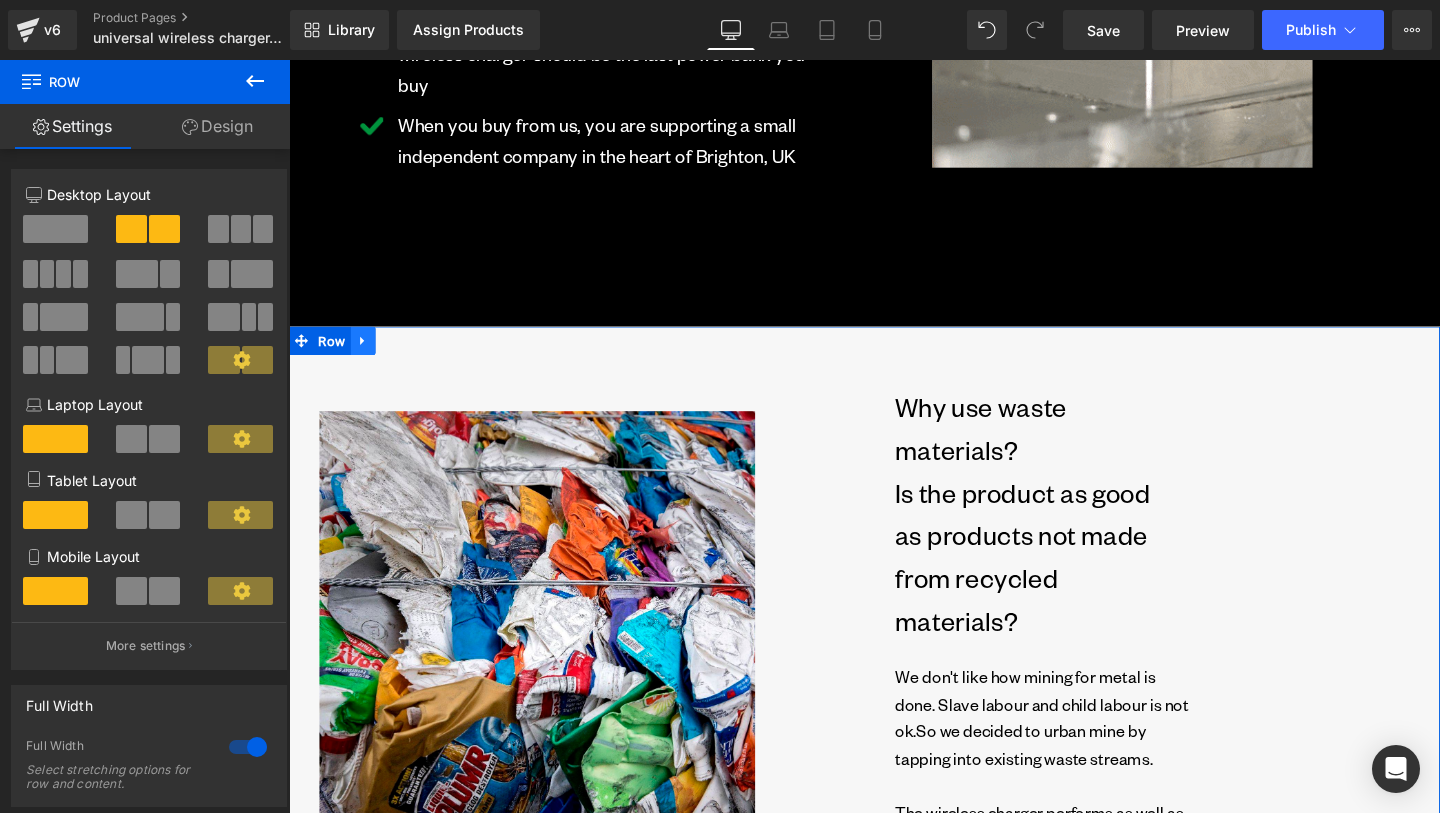 click 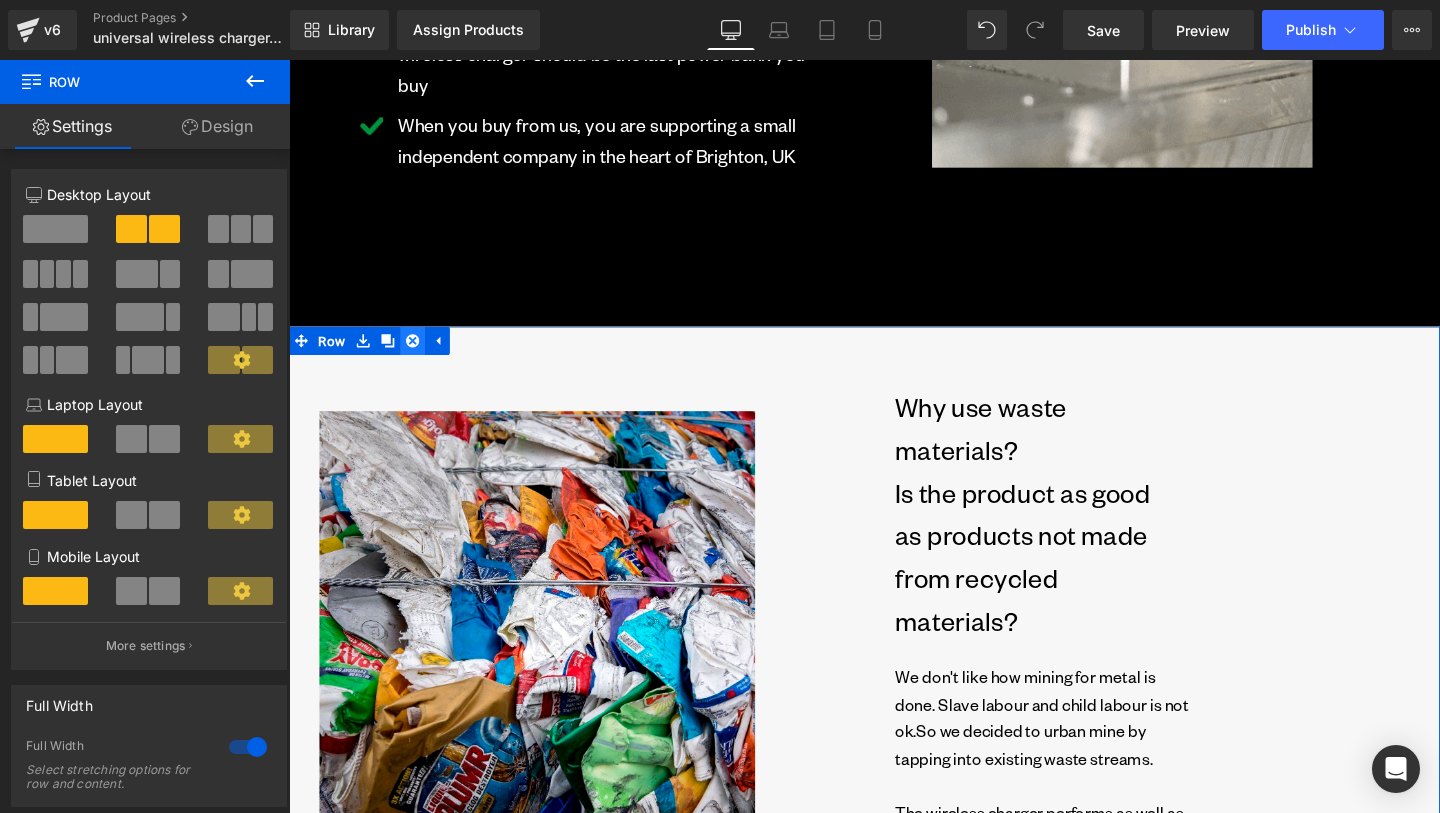 click at bounding box center (419, 355) 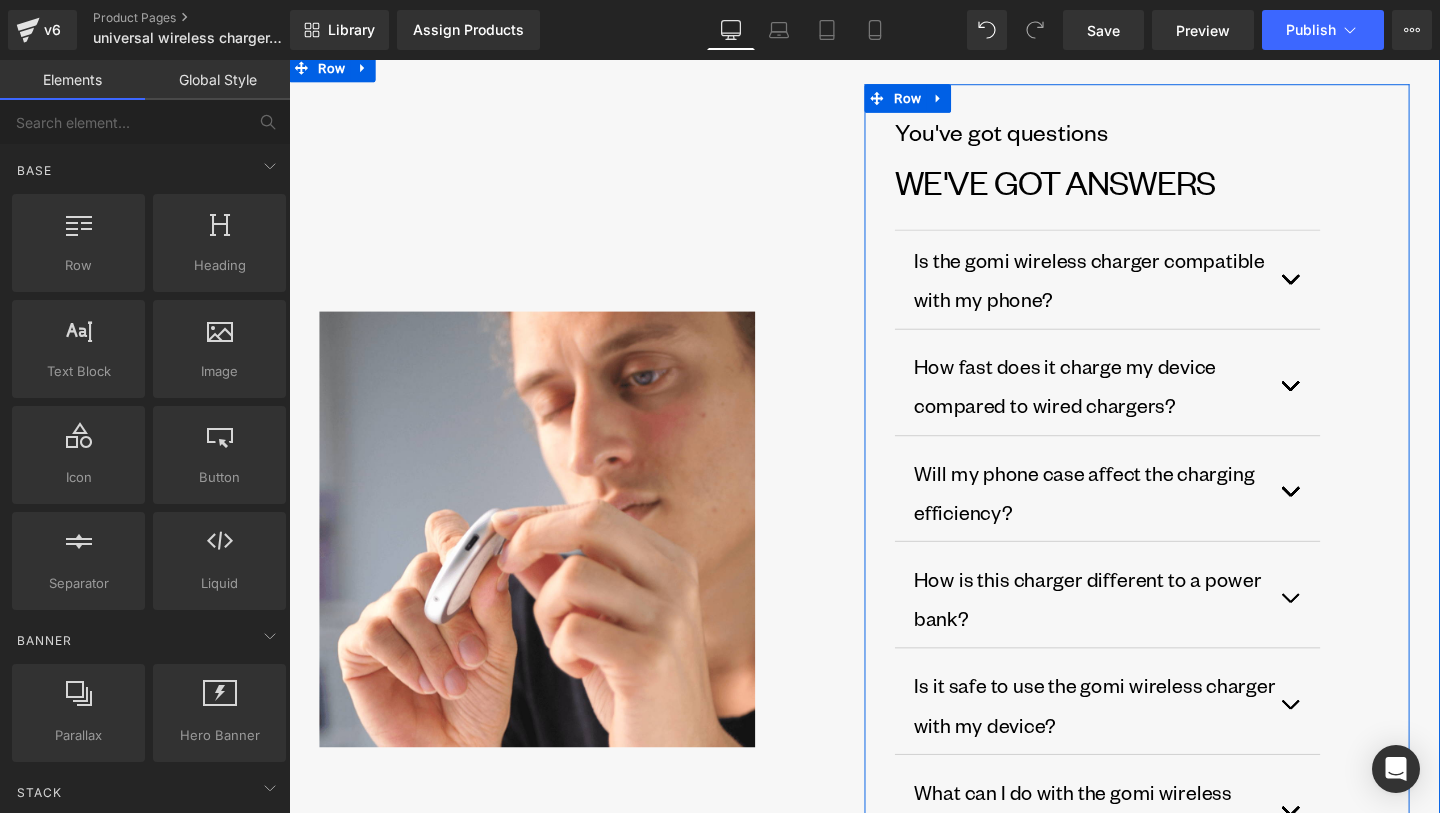 click at bounding box center [1353, 290] 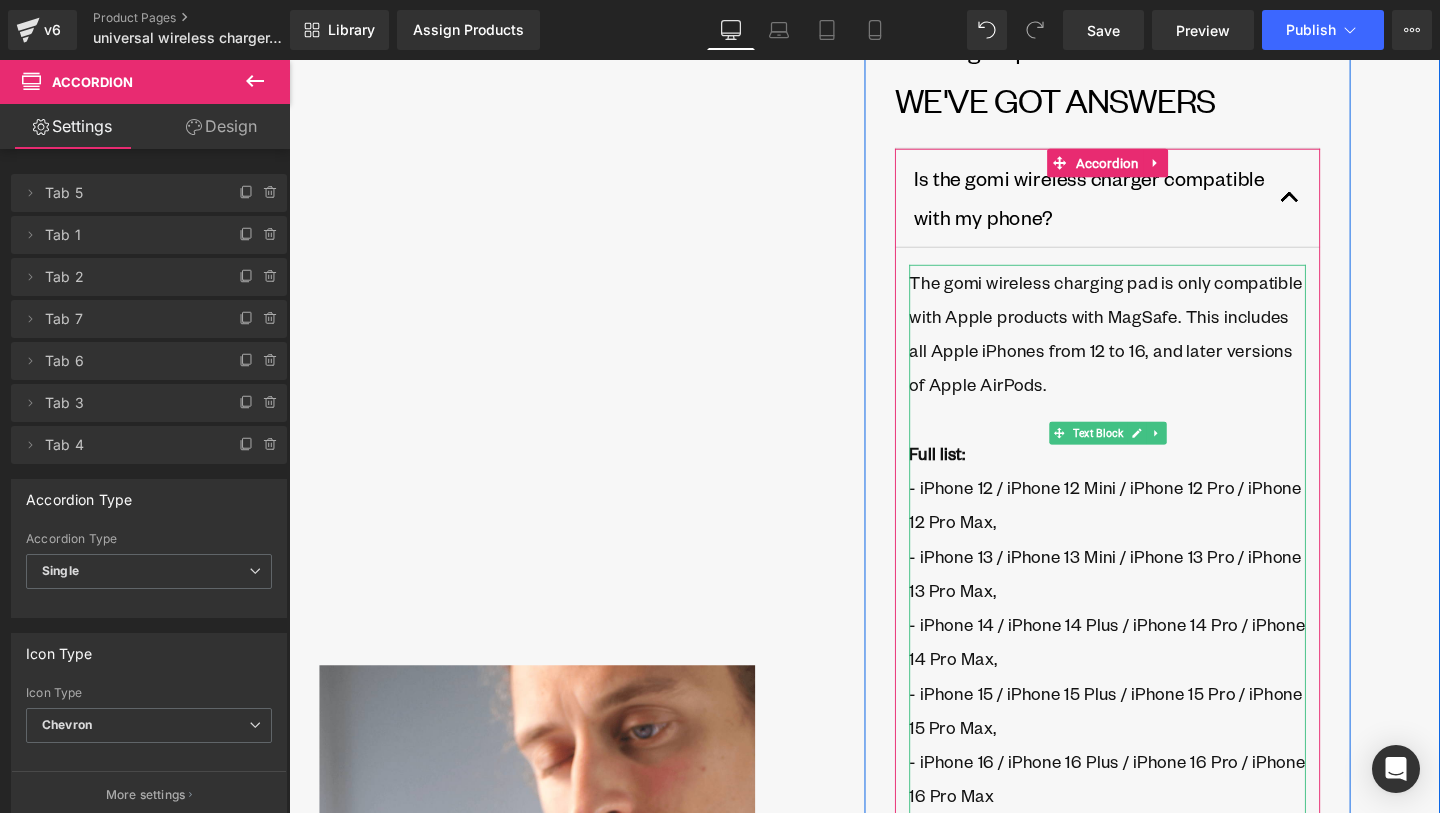 scroll, scrollTop: 2582, scrollLeft: 0, axis: vertical 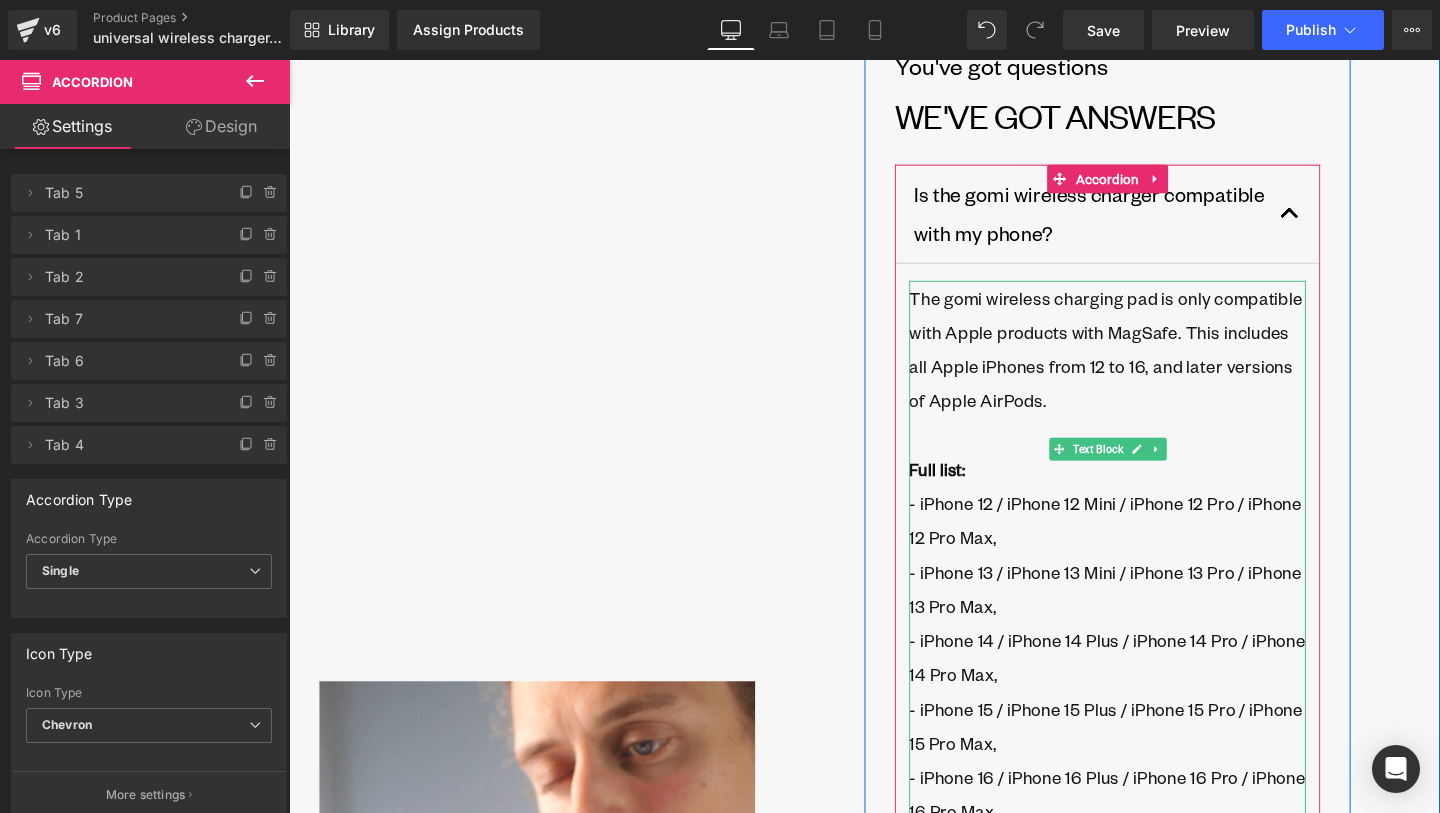 click on "The gomi wireless charging pad is only compatible with Apple products with MagSafe. This includes all Apple iPhones from 12 to 16, and later versions of Apple AirPods." at bounding box center [1149, 364] 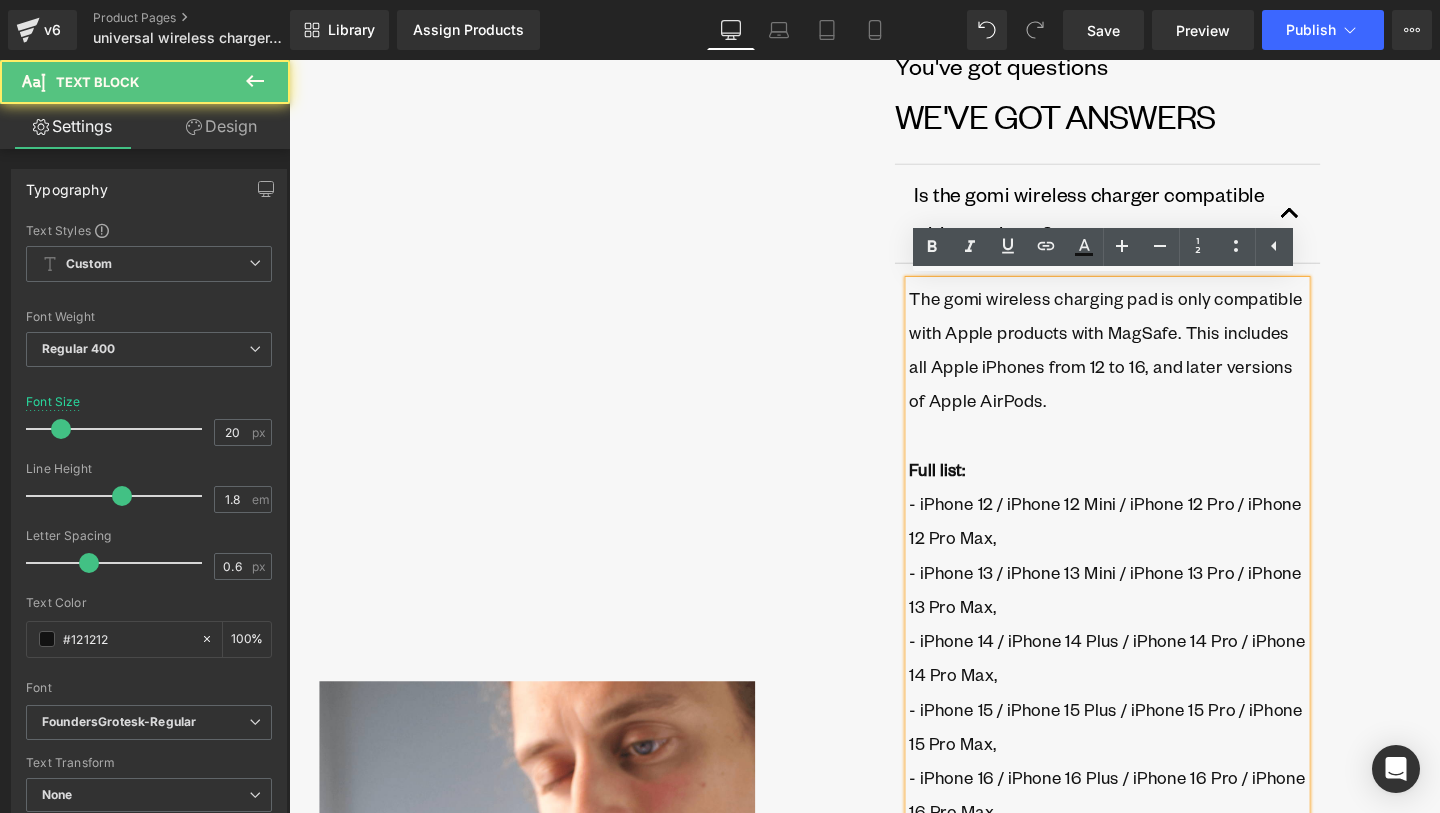 click on "The gomi wireless charging pad is only compatible with Apple products with MagSafe. This includes all Apple iPhones from 12 to 16, and later versions of Apple AirPods." at bounding box center [1149, 364] 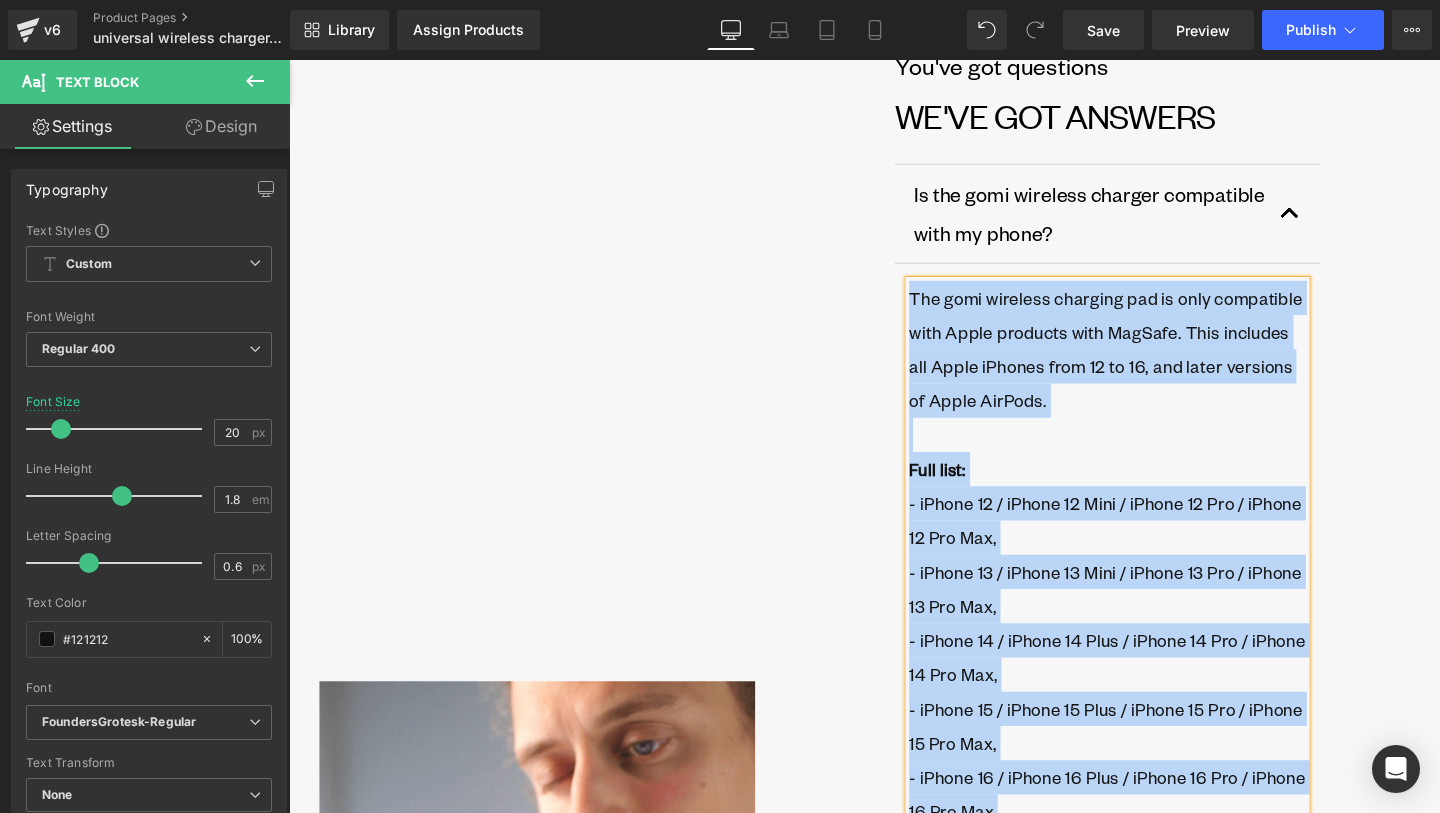 type 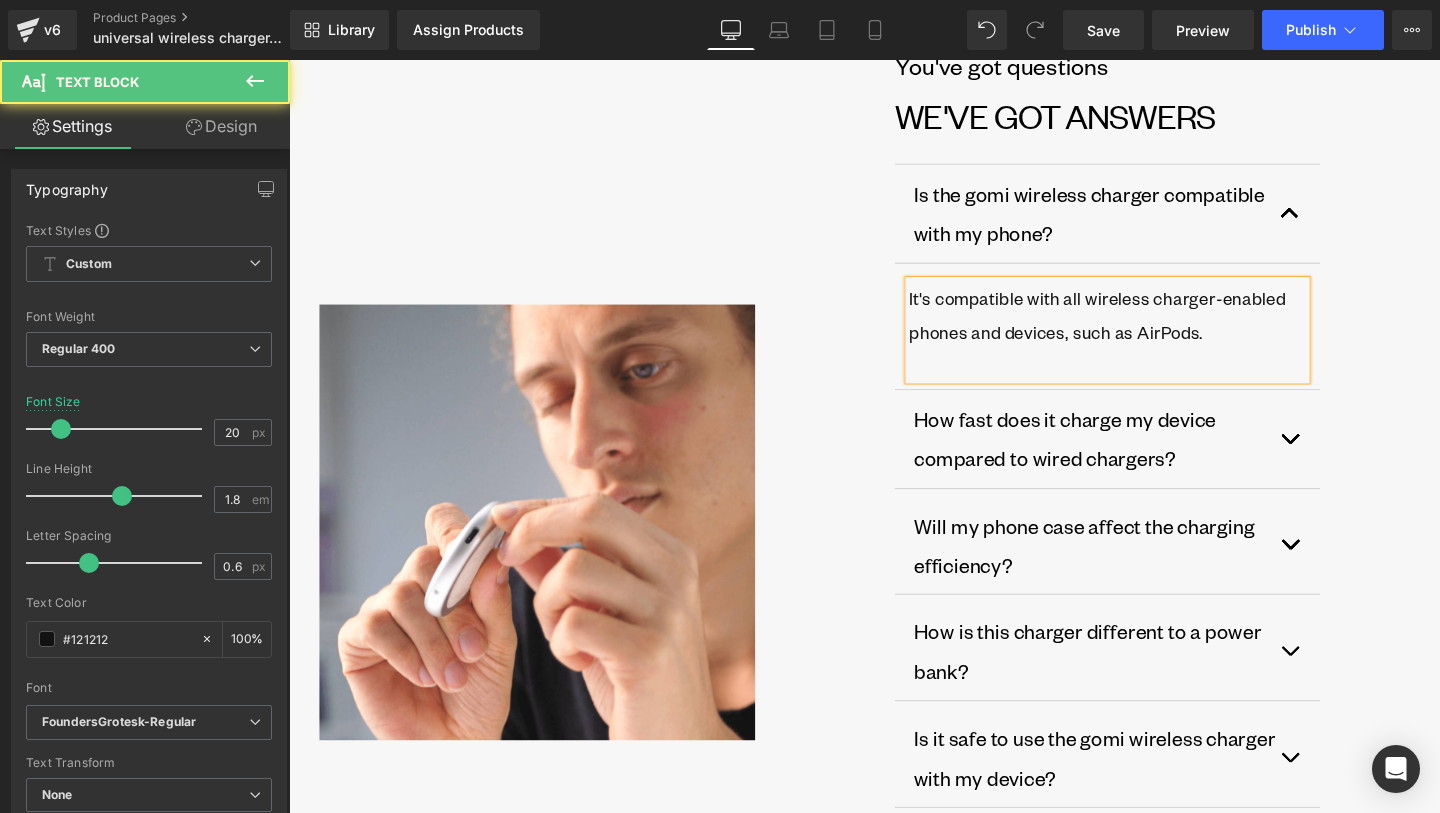 click on "It's compatible with all wireless charger-enabled phones and devices, such as AirPods." at bounding box center [1149, 344] 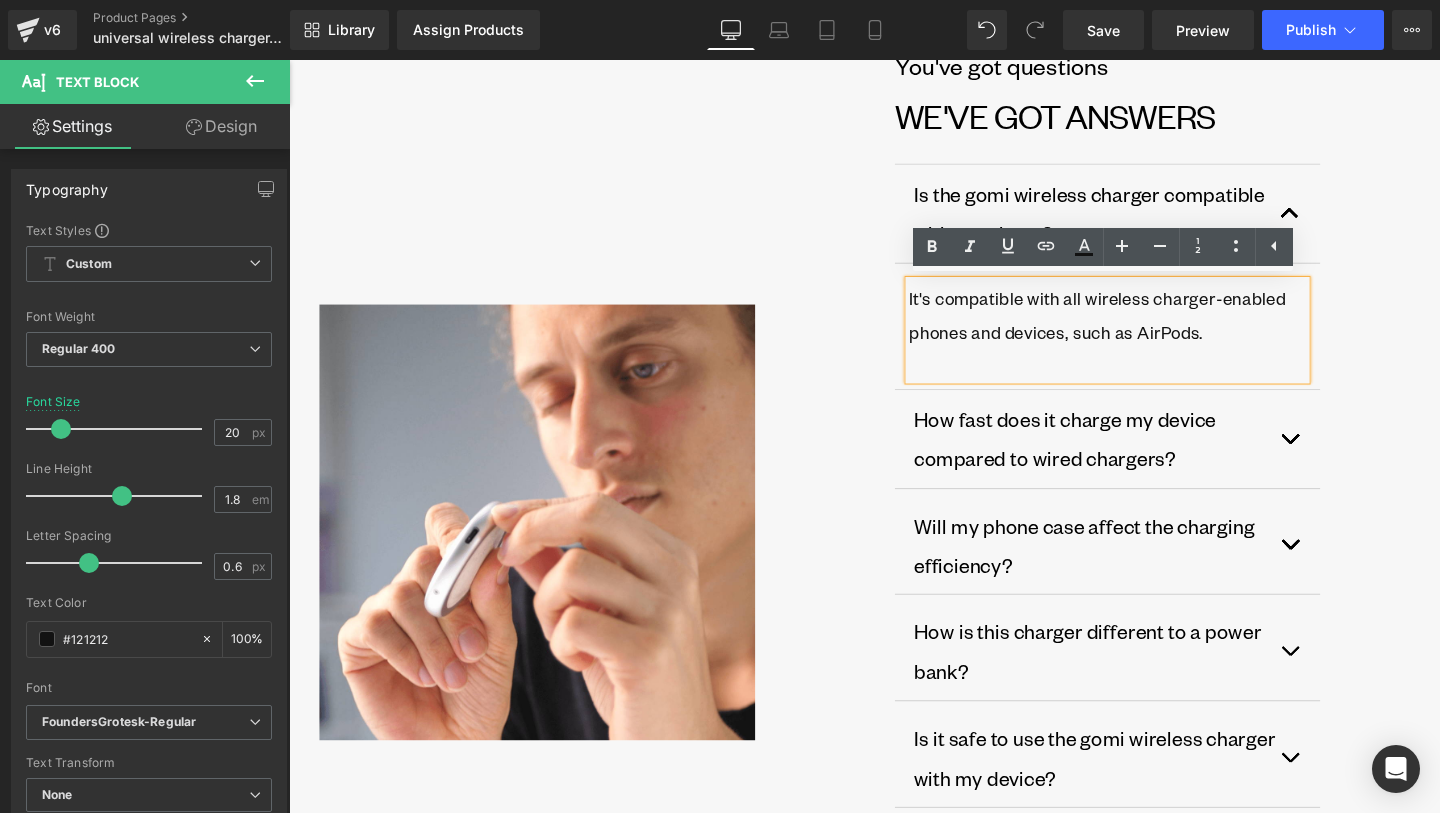 click on "It's compatible with all wireless charger-enabled phones and devices, such as AirPods." at bounding box center (1149, 344) 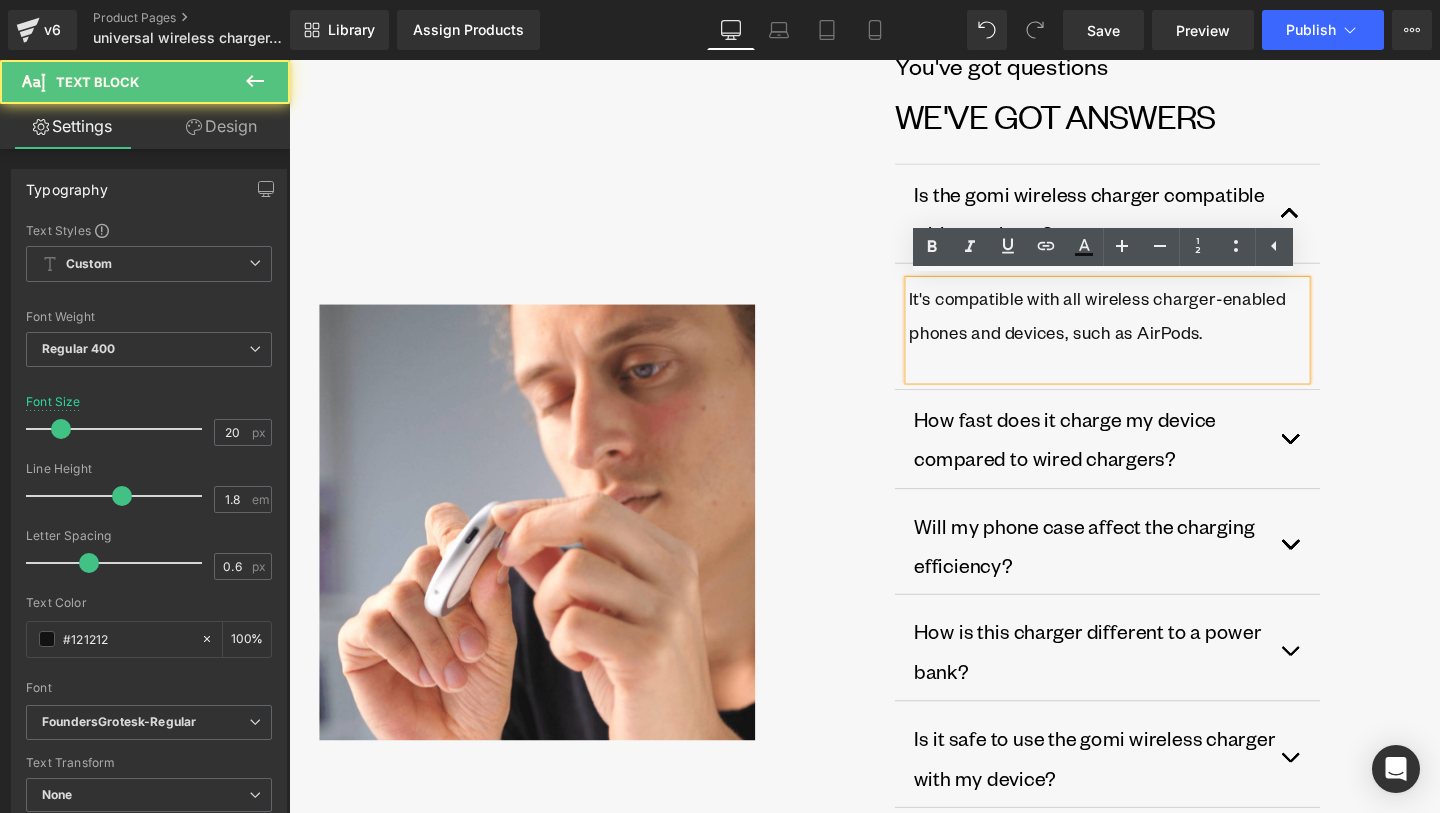 click on "It's compatible with all wireless charger-enabled phones and devices, such as AirPods." at bounding box center (1149, 344) 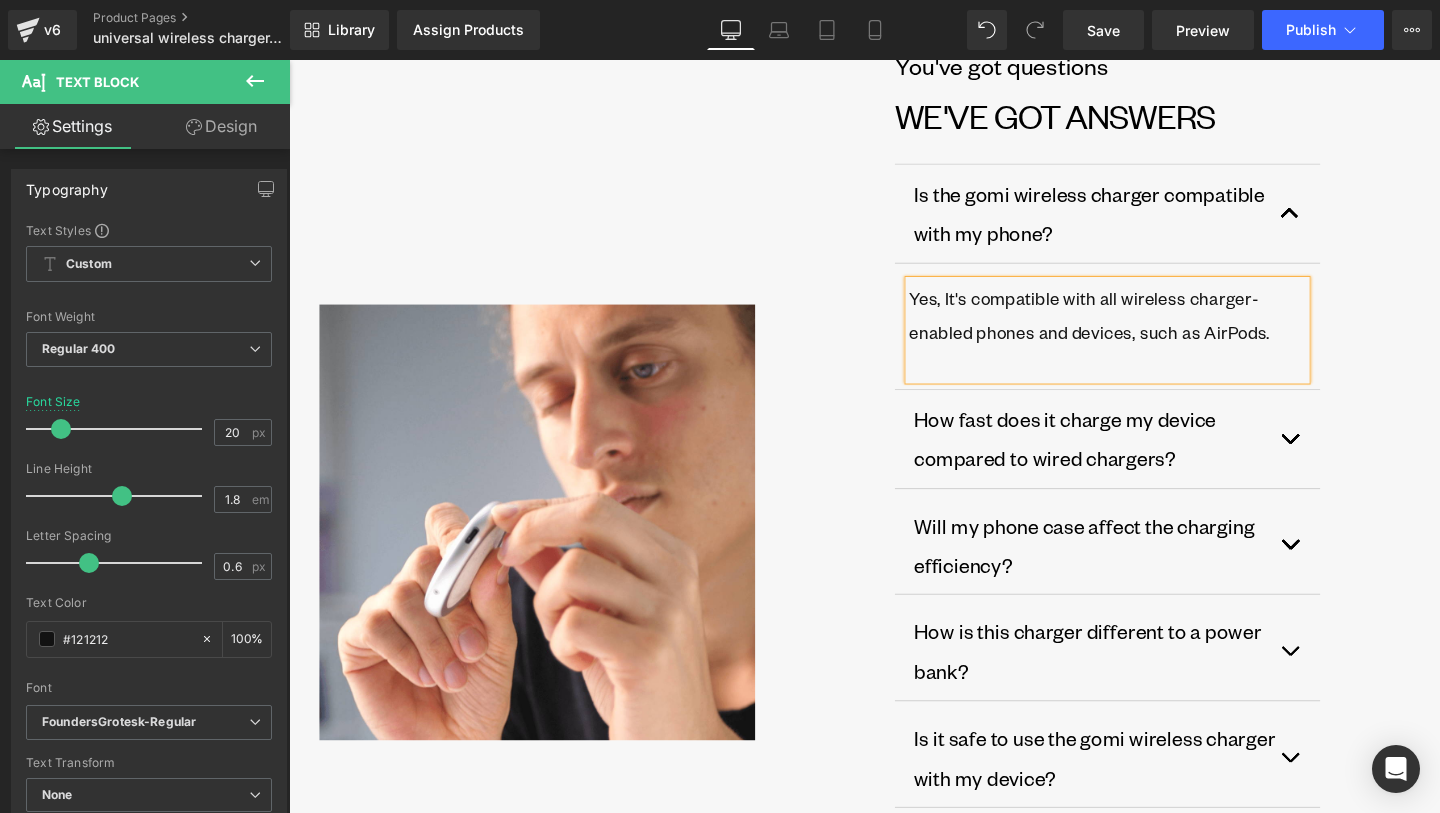 click on "You've got questions Text Block         WE'VE  GOT ANSWERS Heading
Is the gomi wireless charger compatible with my phone? Text Block
Yes, It's compatible with all wireless charger-enabled phones and devices, such as AirPods.  Text Block" at bounding box center (1180, 546) 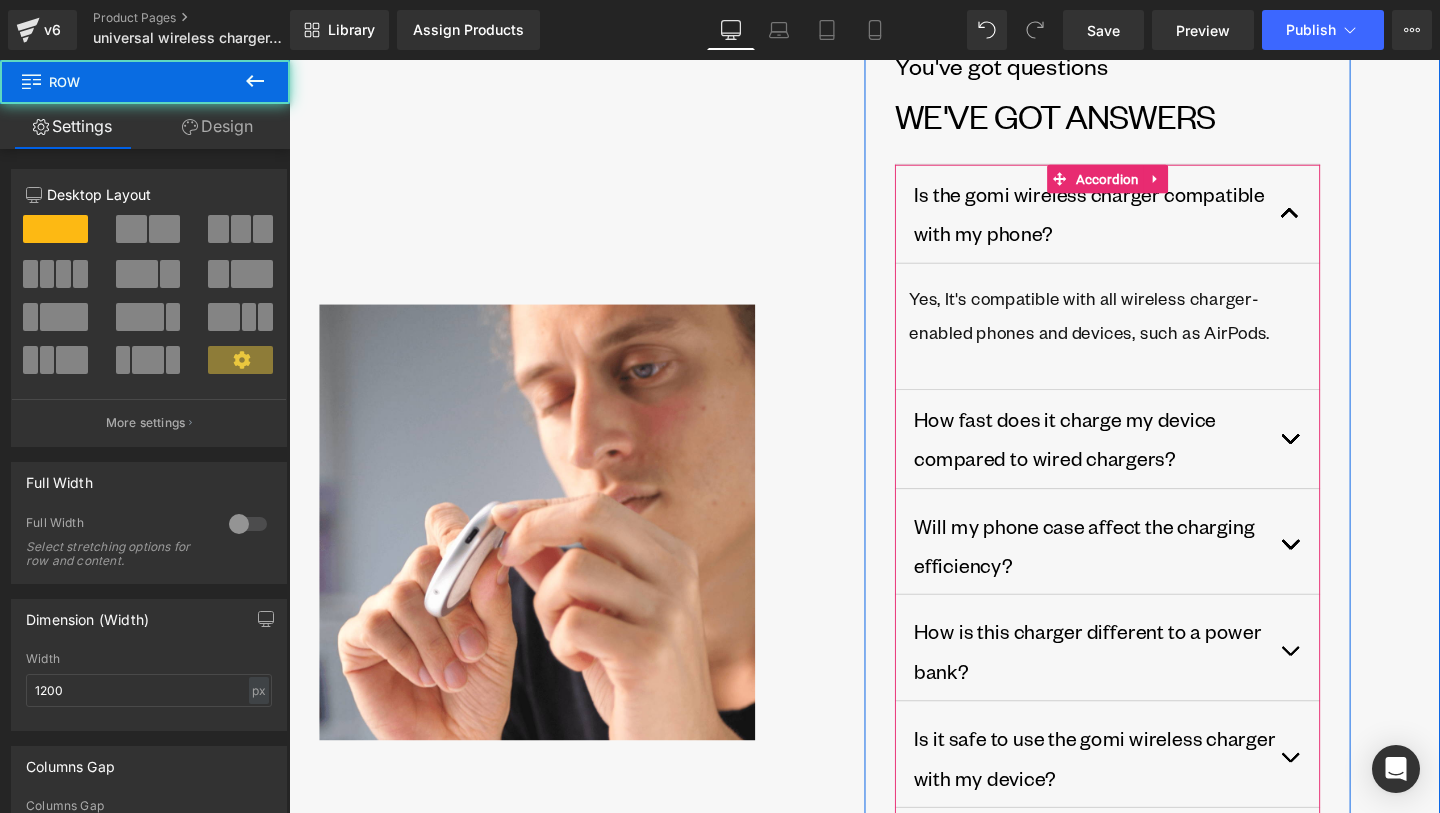 click at bounding box center (1353, 221) 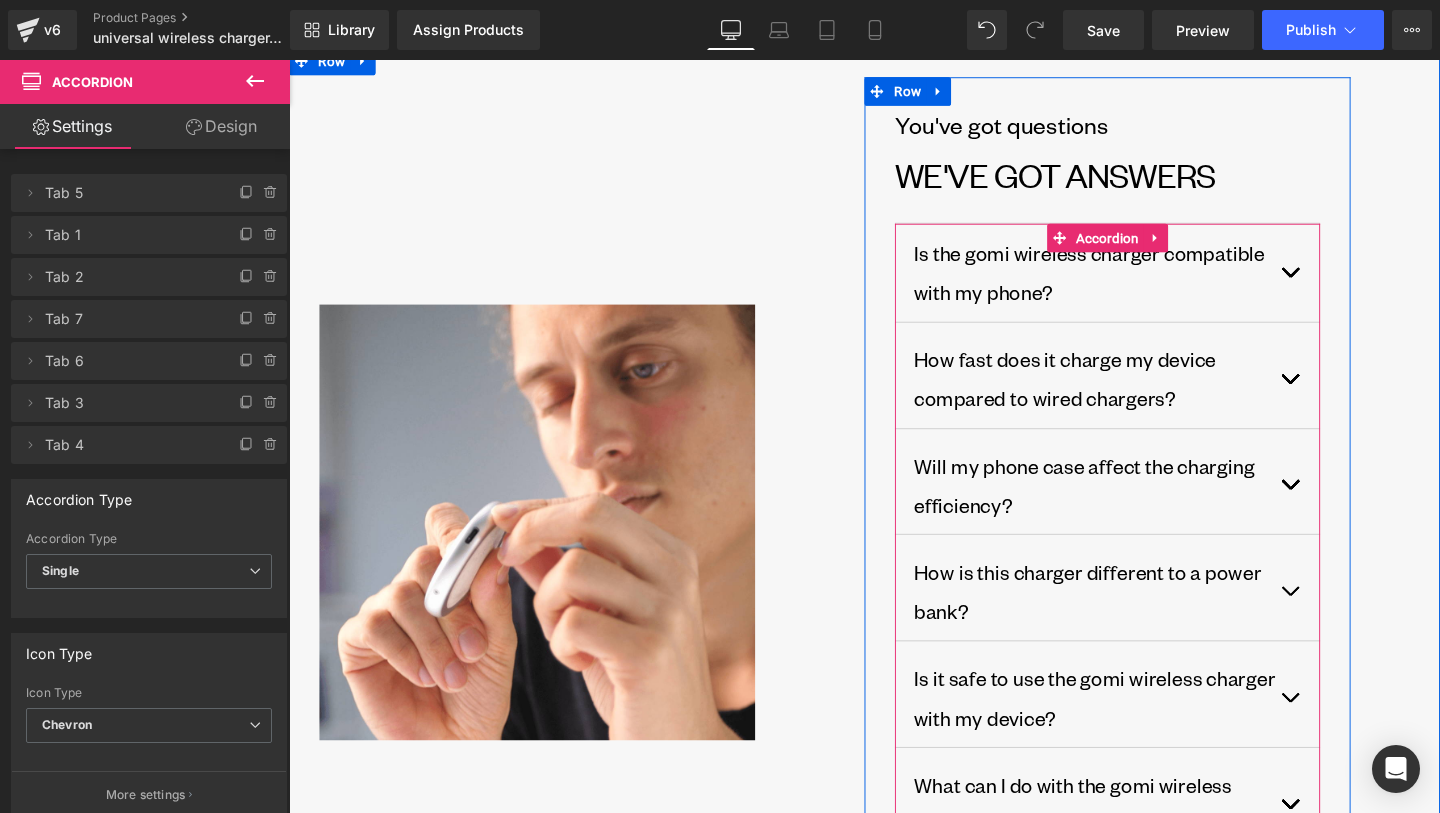 click at bounding box center (1353, 395) 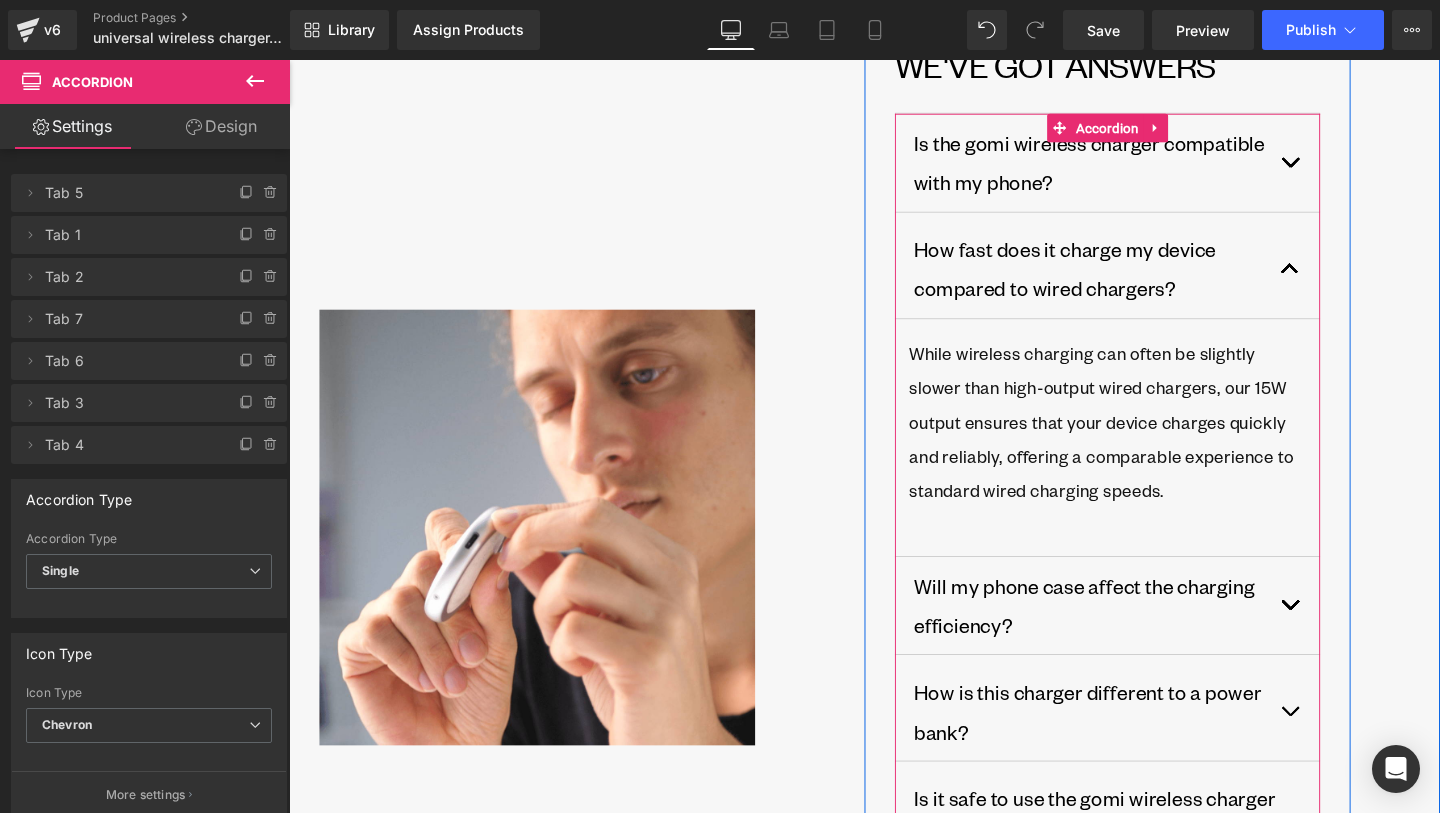 scroll, scrollTop: 2641, scrollLeft: 0, axis: vertical 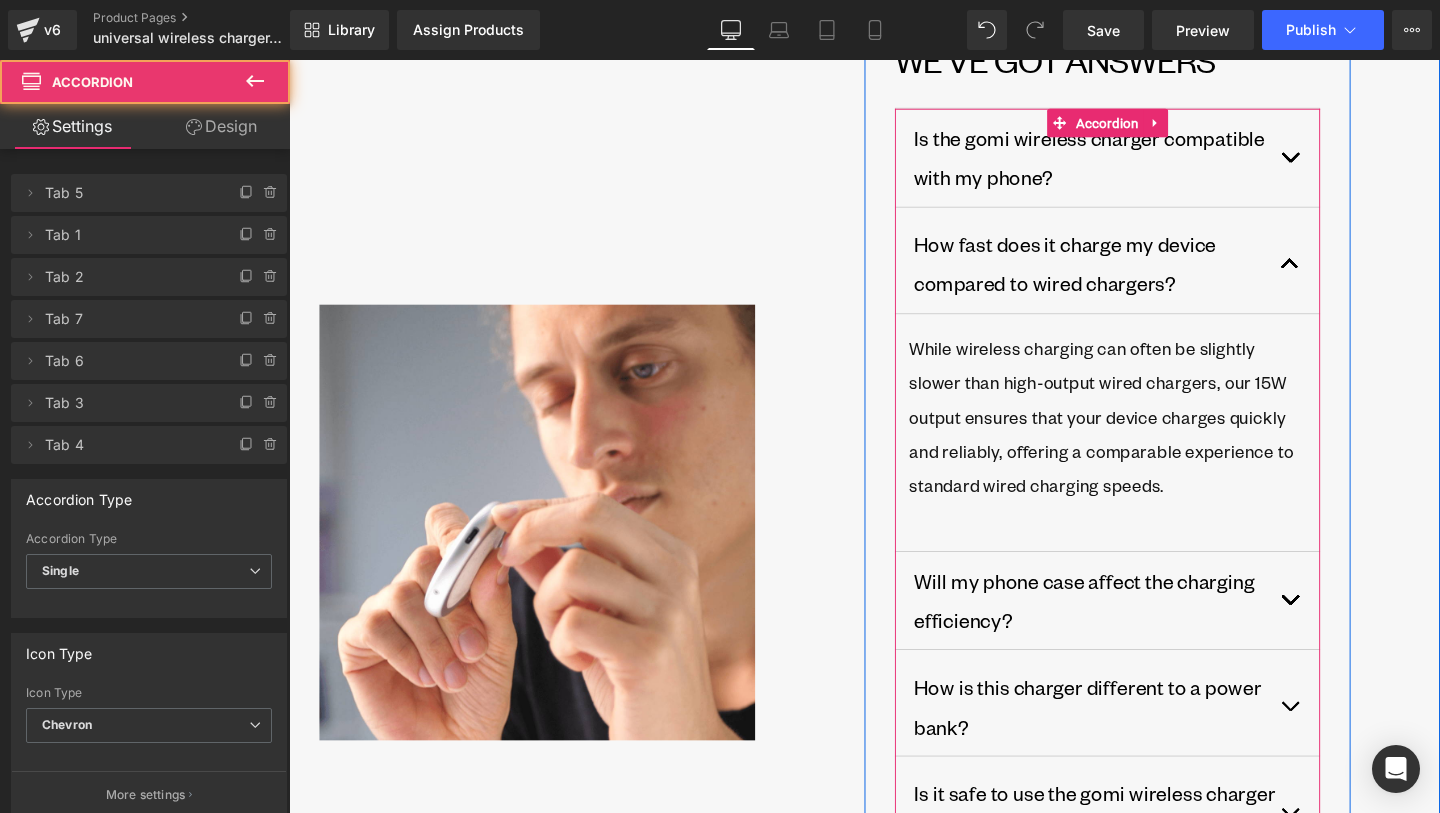 click at bounding box center (1353, 274) 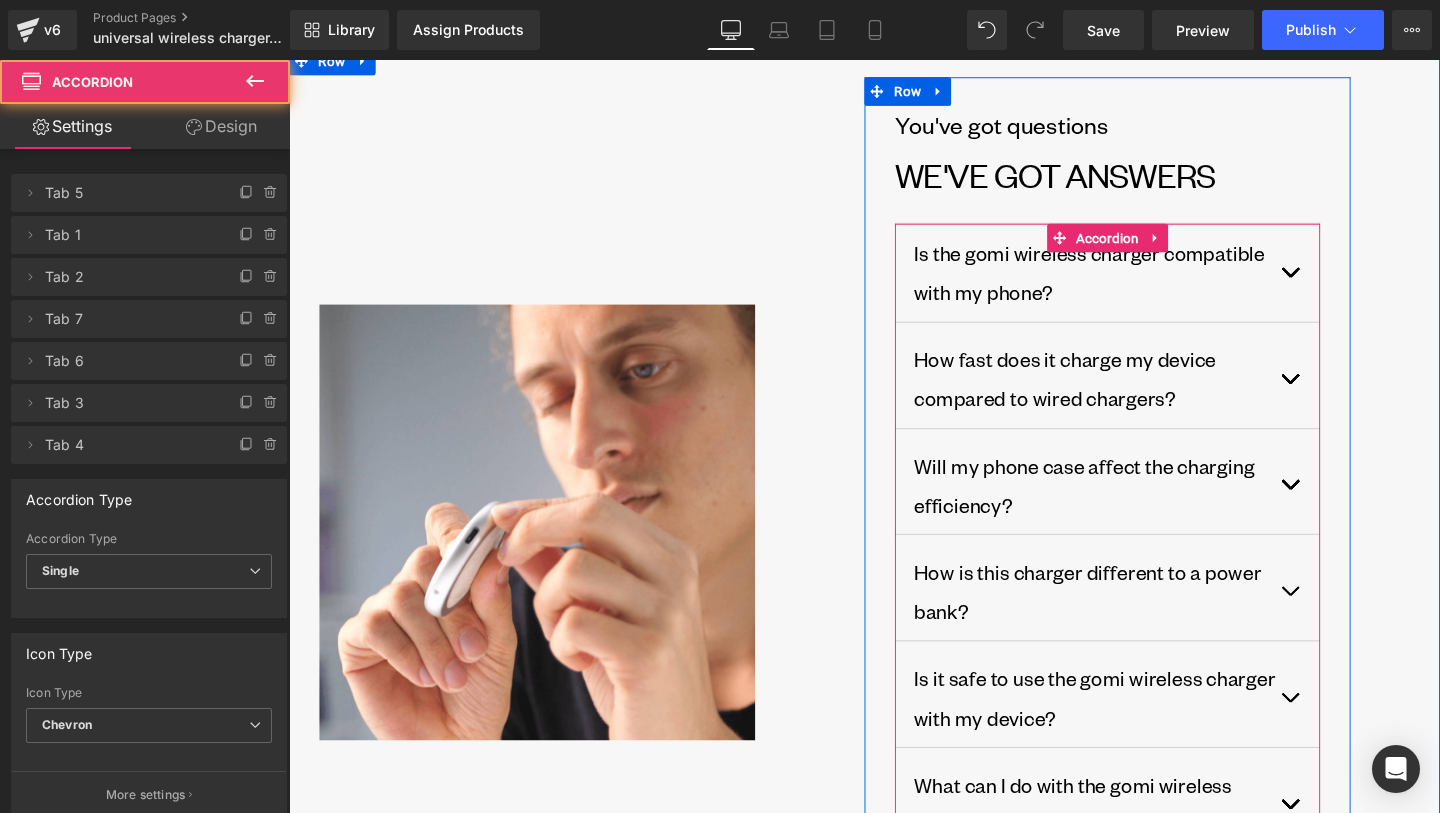 click at bounding box center (1353, 507) 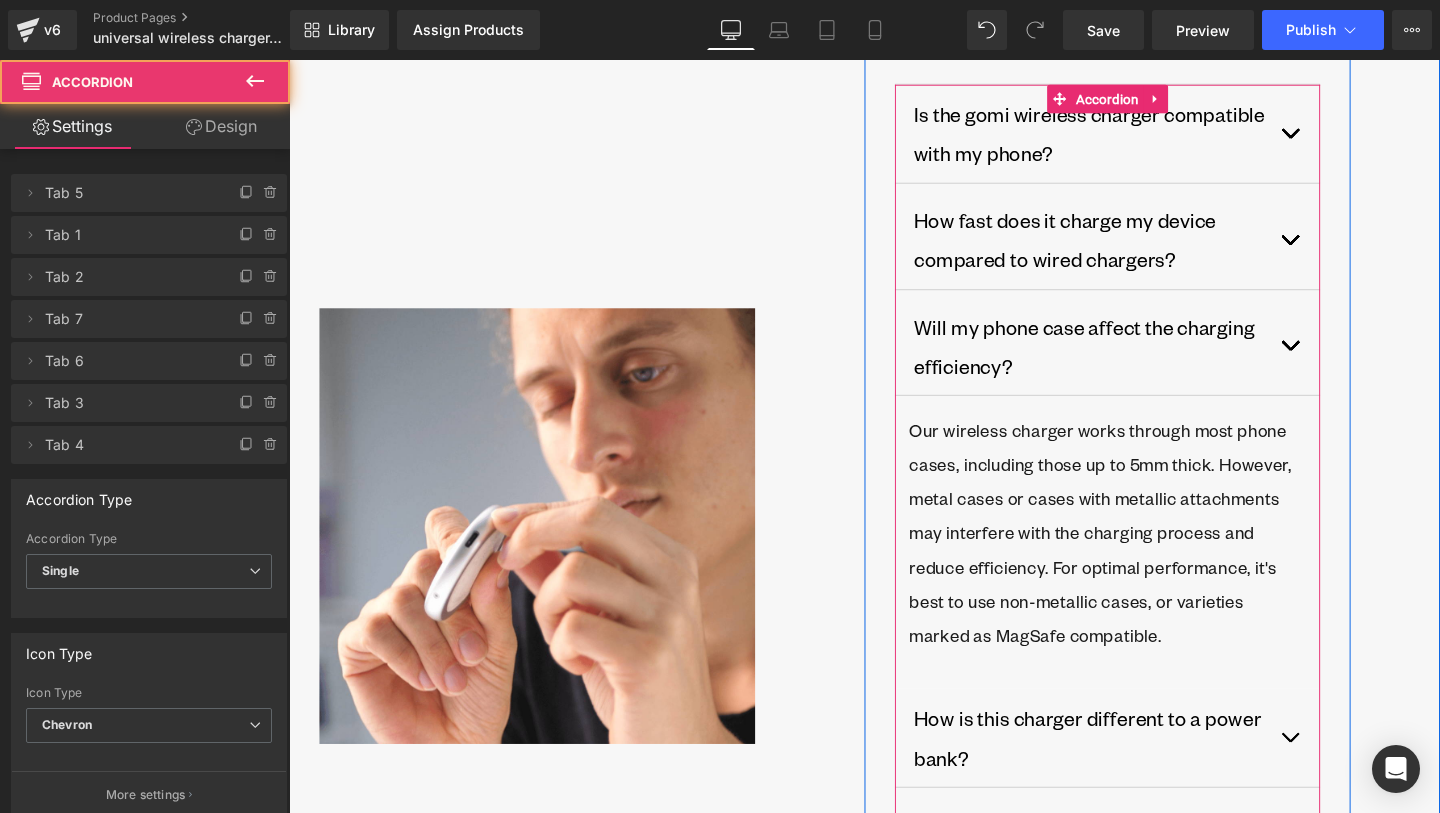 scroll, scrollTop: 2672, scrollLeft: 0, axis: vertical 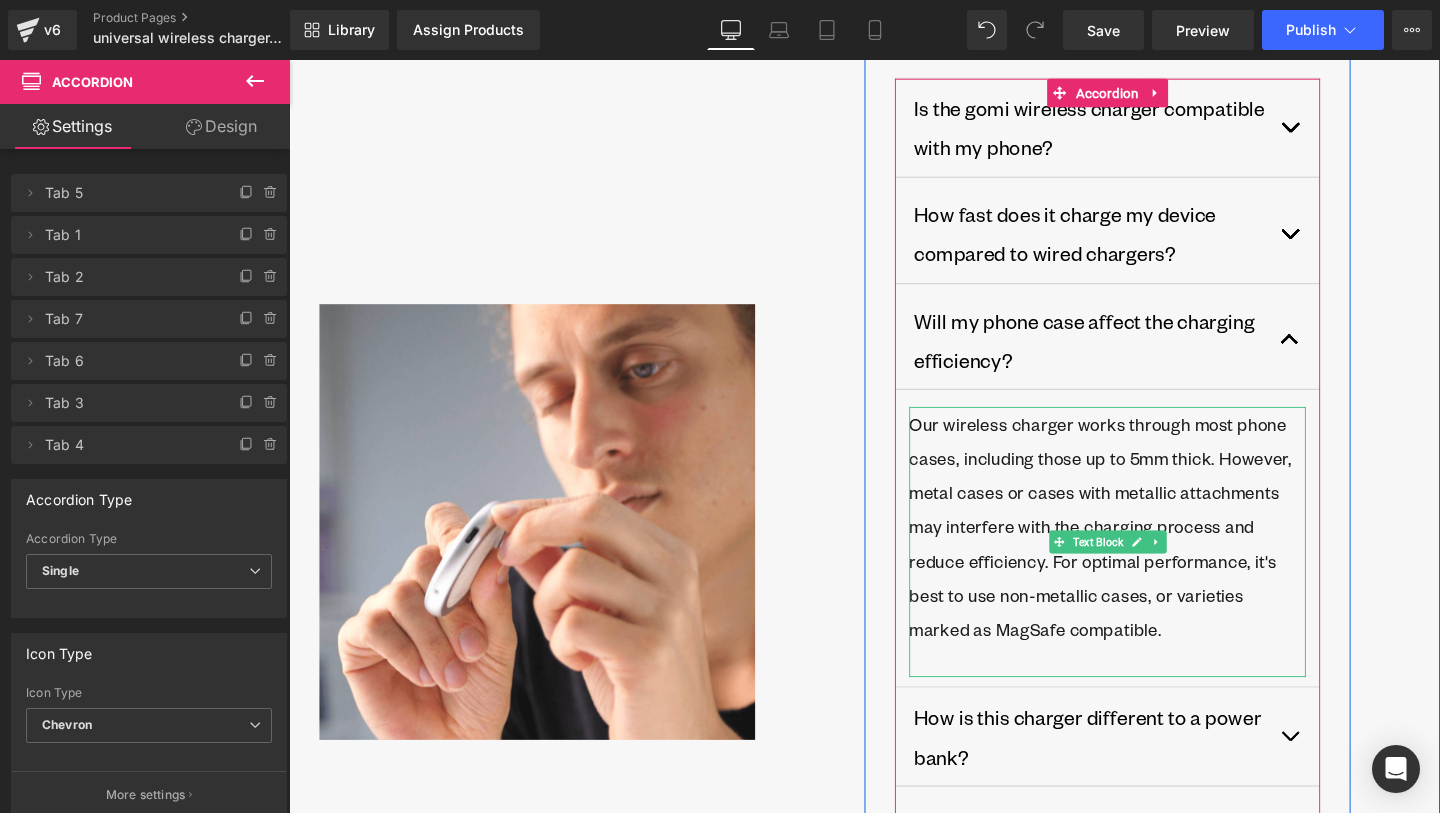 click on "Our wireless charger works through most phone cases, including those up to 5mm thick. However, metal cases or cases with metallic attachments may interfere with the charging process and reduce efficiency. For optimal performance, it's best to use non-metallic cases, or varieties marked as MagSafe compatible." at bounding box center (1149, 551) 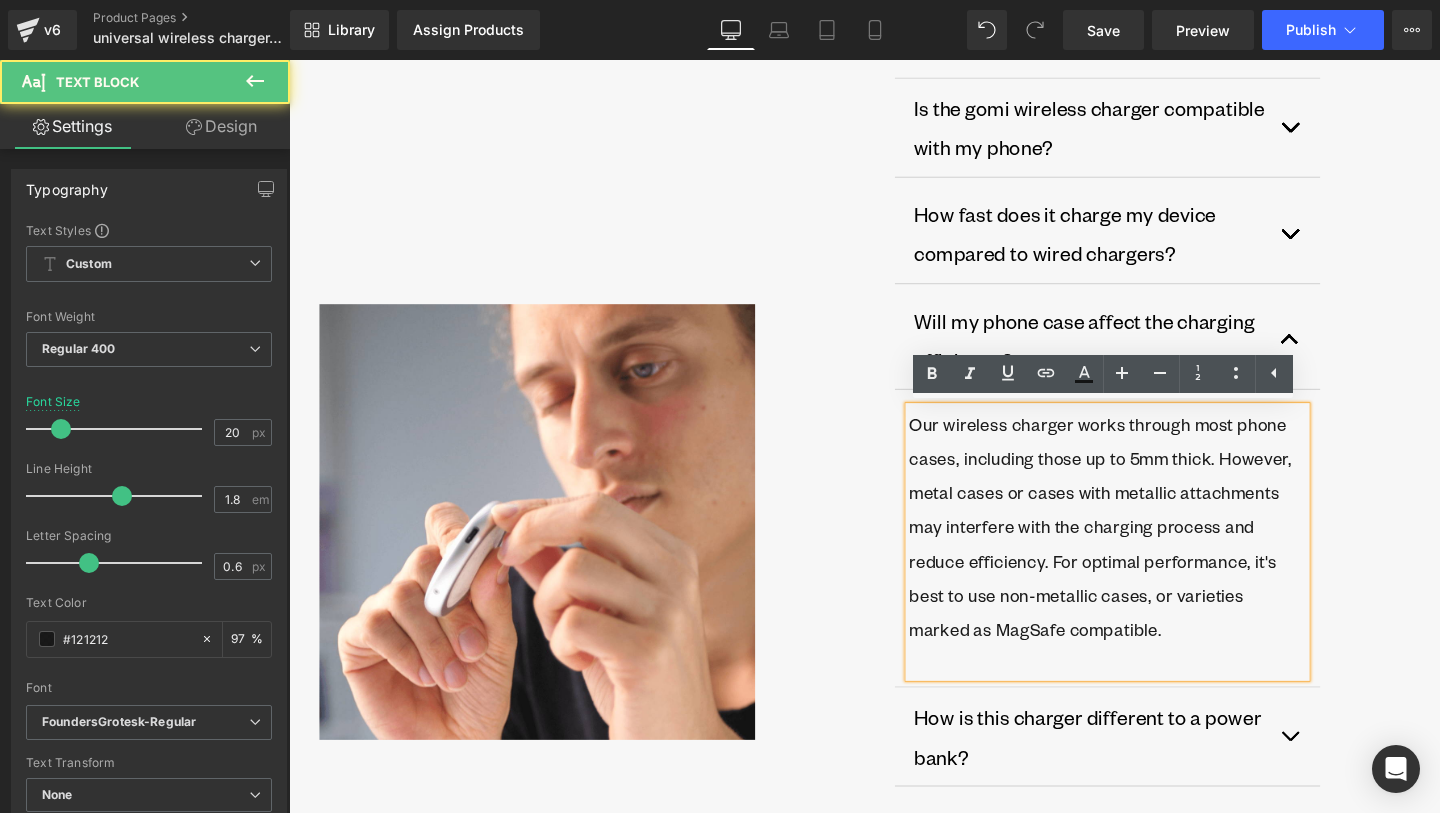 click on "Our wireless charger works through most phone cases, including those up to 5mm thick. However, metal cases or cases with metallic attachments may interfere with the charging process and reduce efficiency. For optimal performance, it's best to use non-metallic cases, or varieties marked as MagSafe compatible." at bounding box center [1149, 551] 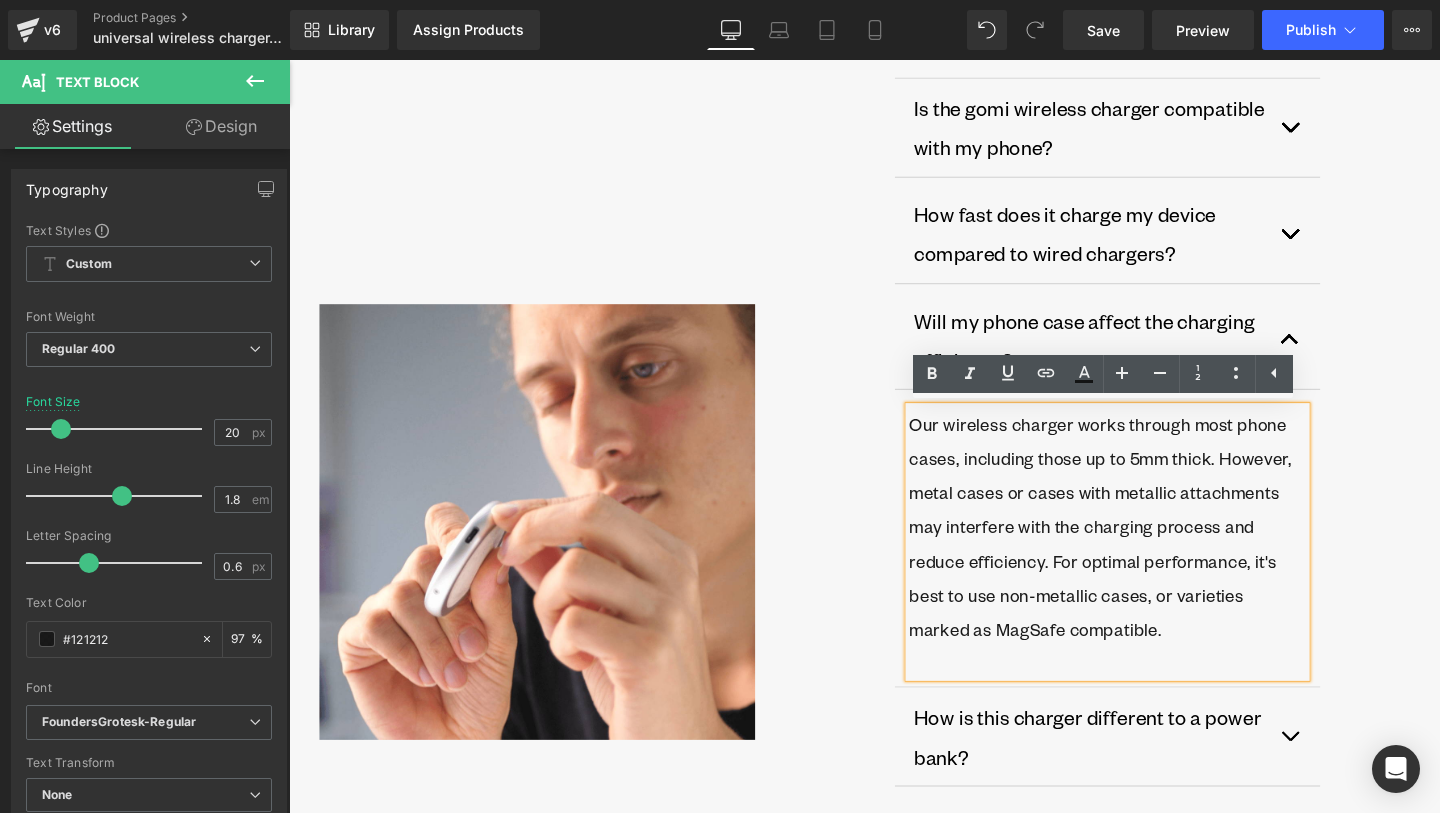 click on "Our wireless charger works through most phone cases, including those up to 5mm thick. However, metal cases or cases with metallic attachments may interfere with the charging process and reduce efficiency. For optimal performance, it's best to use non-metallic cases, or varieties marked as MagSafe compatible." at bounding box center [1149, 551] 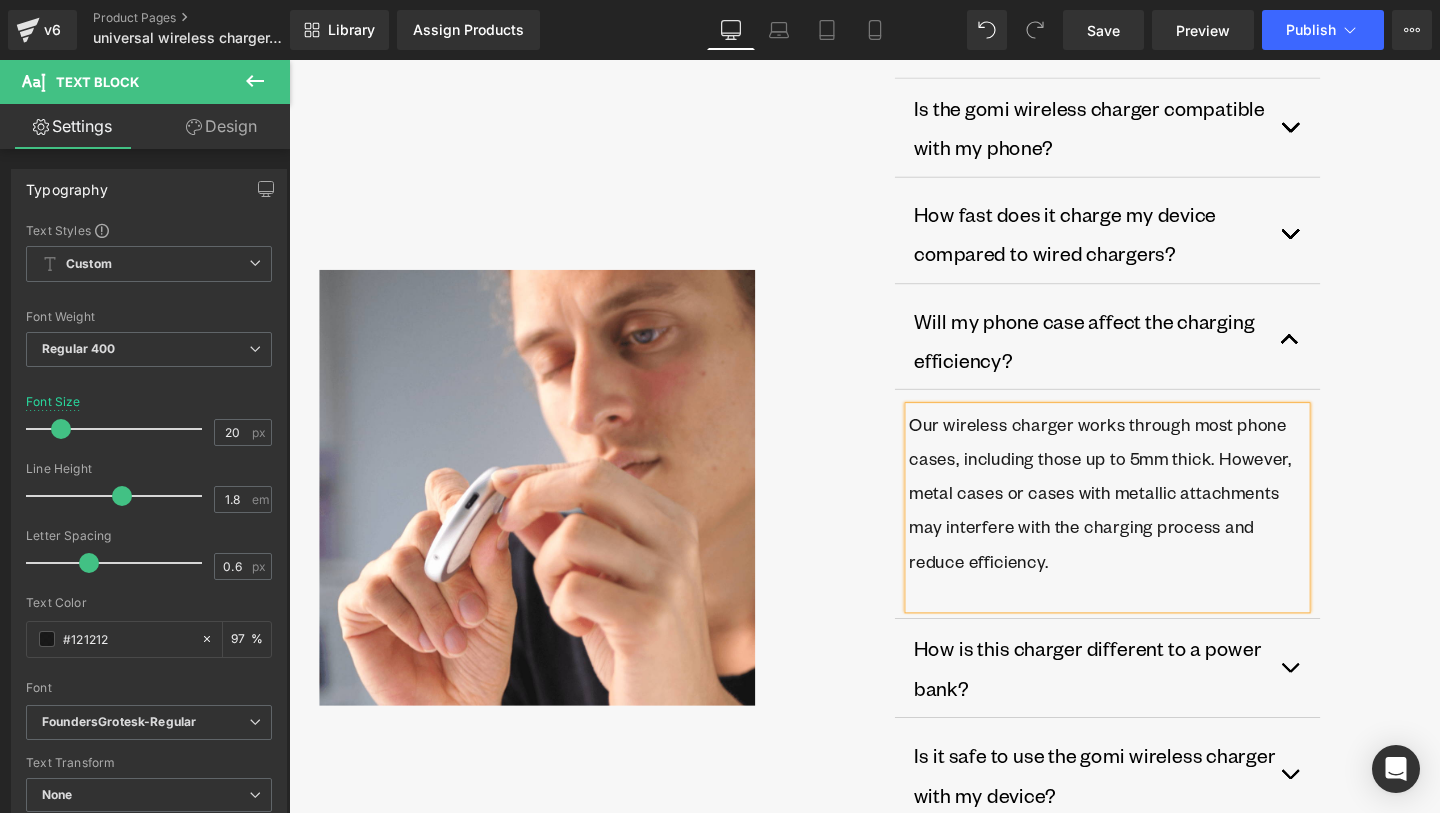 click on "Our wireless charger works through most phone cases, including those up to 5mm thick. However, metal cases or cases with metallic attachments may interfere with the charging process and reduce efficiency." at bounding box center [1149, 531] 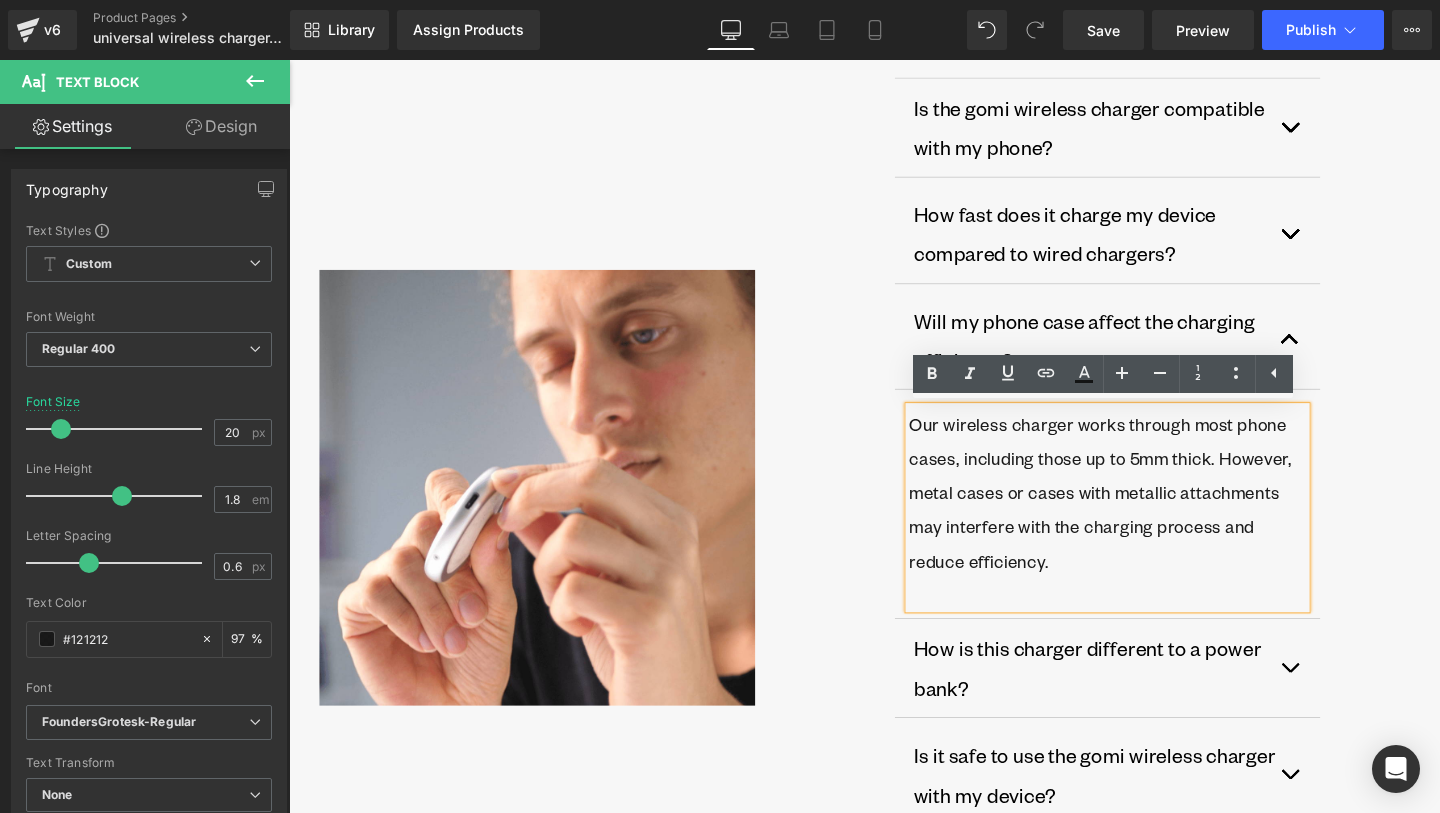 click at bounding box center [1353, 355] 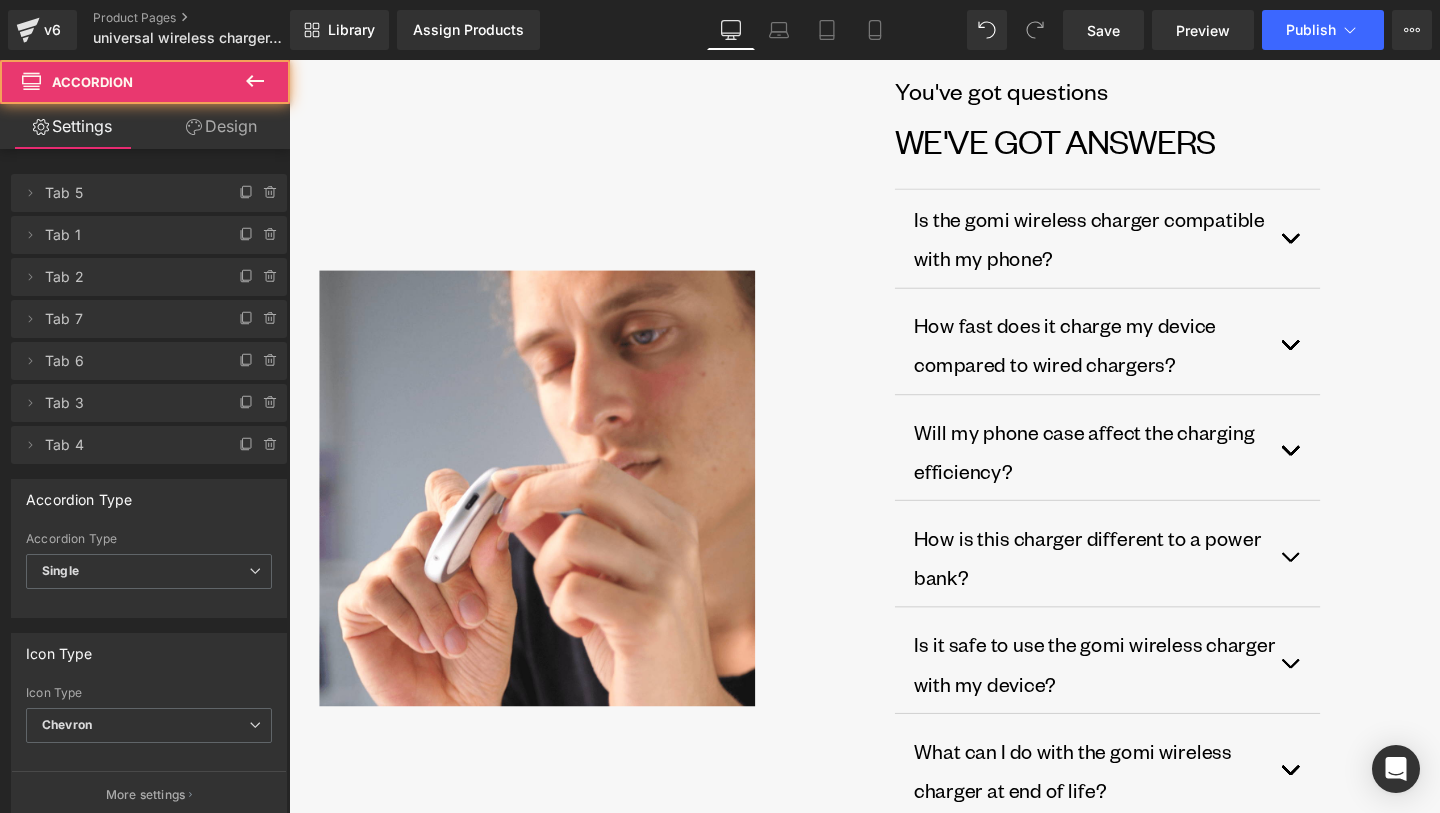 click at bounding box center (1353, 582) 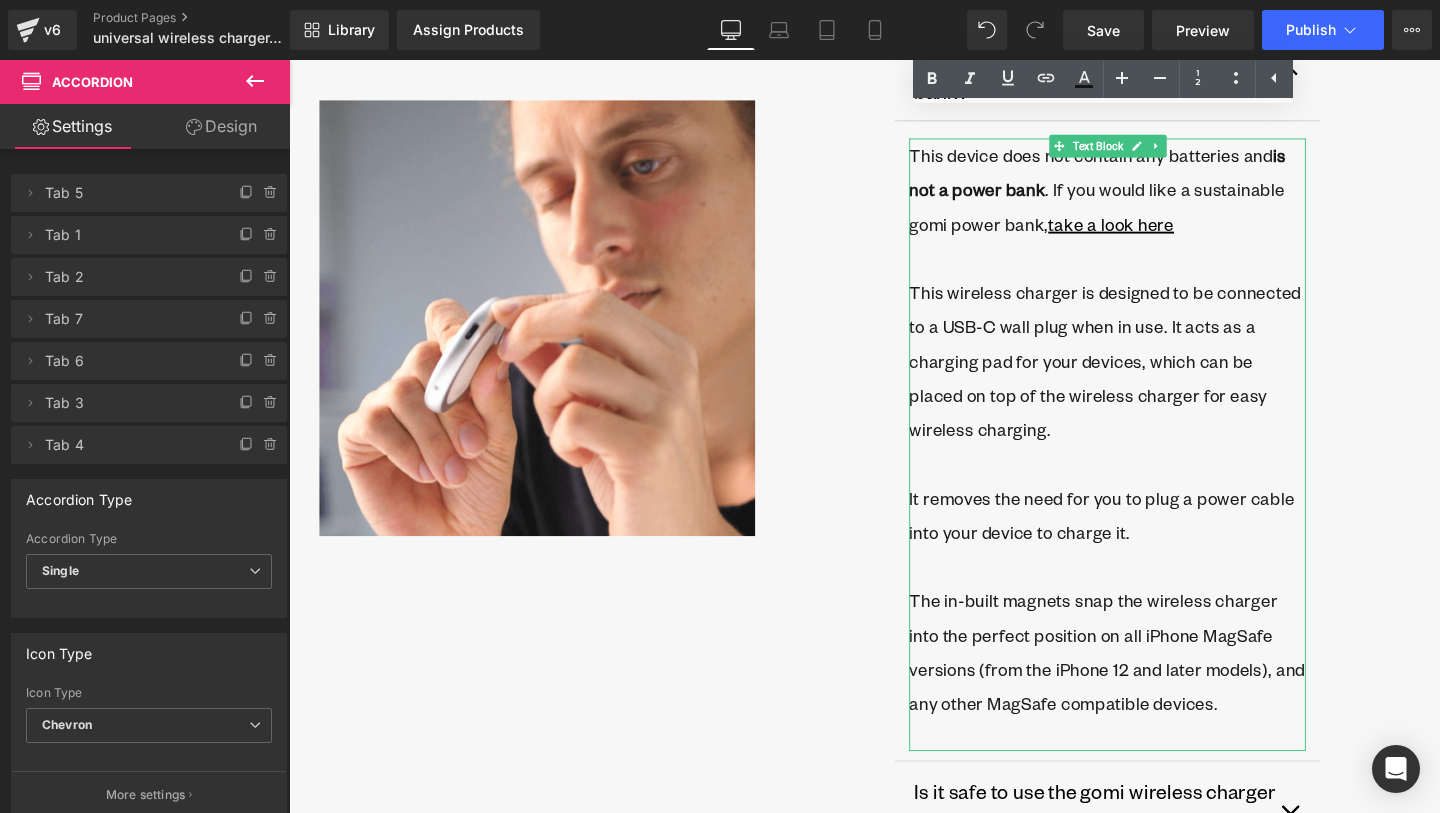 scroll, scrollTop: 3071, scrollLeft: 0, axis: vertical 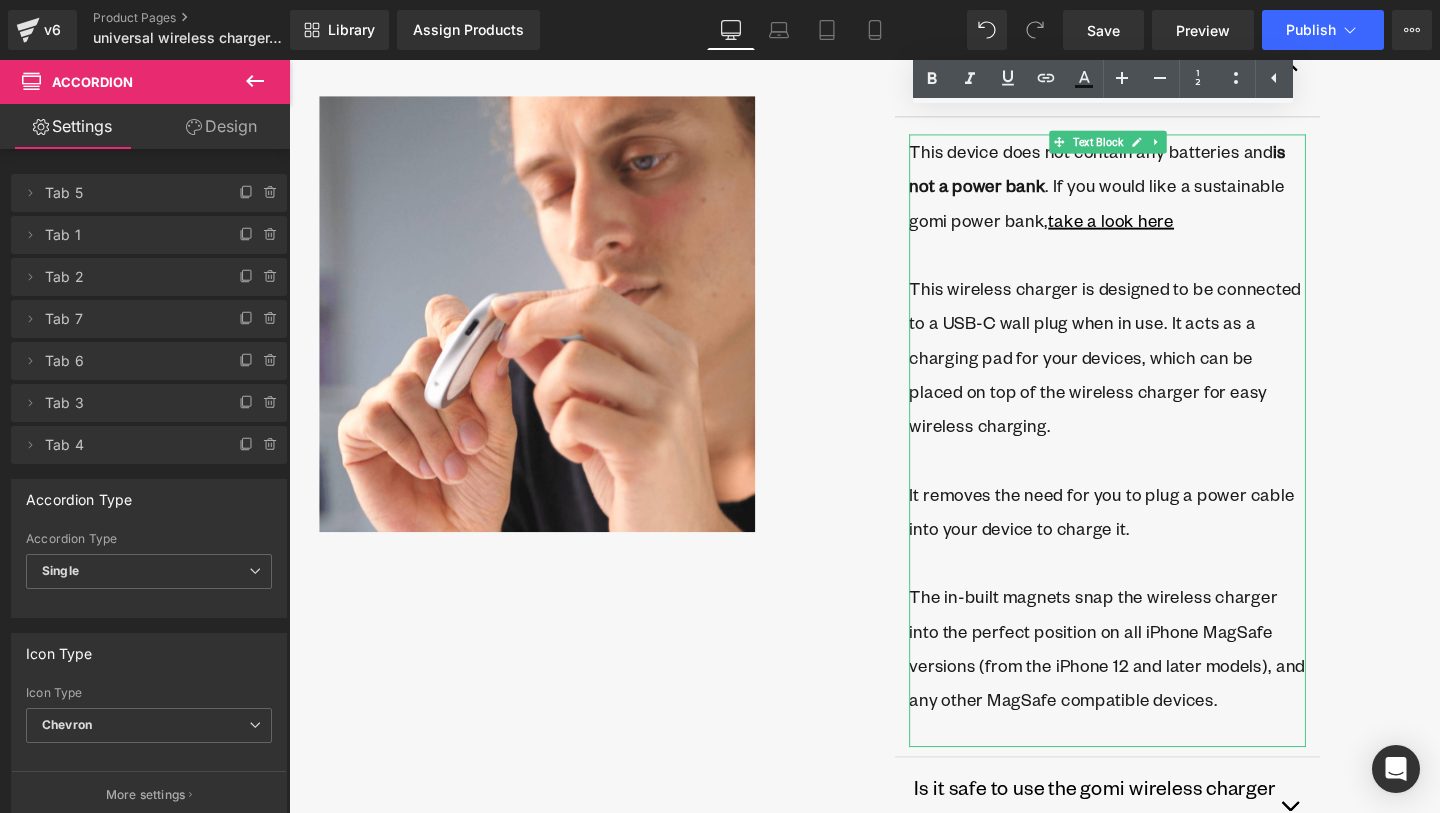 click on "The in-built magnets snap the wireless charger into the perfect position on all iPhone MagSafe versions (from the iPhone 12 and later models), and any other MagSafe compatible devices." at bounding box center [1149, 678] 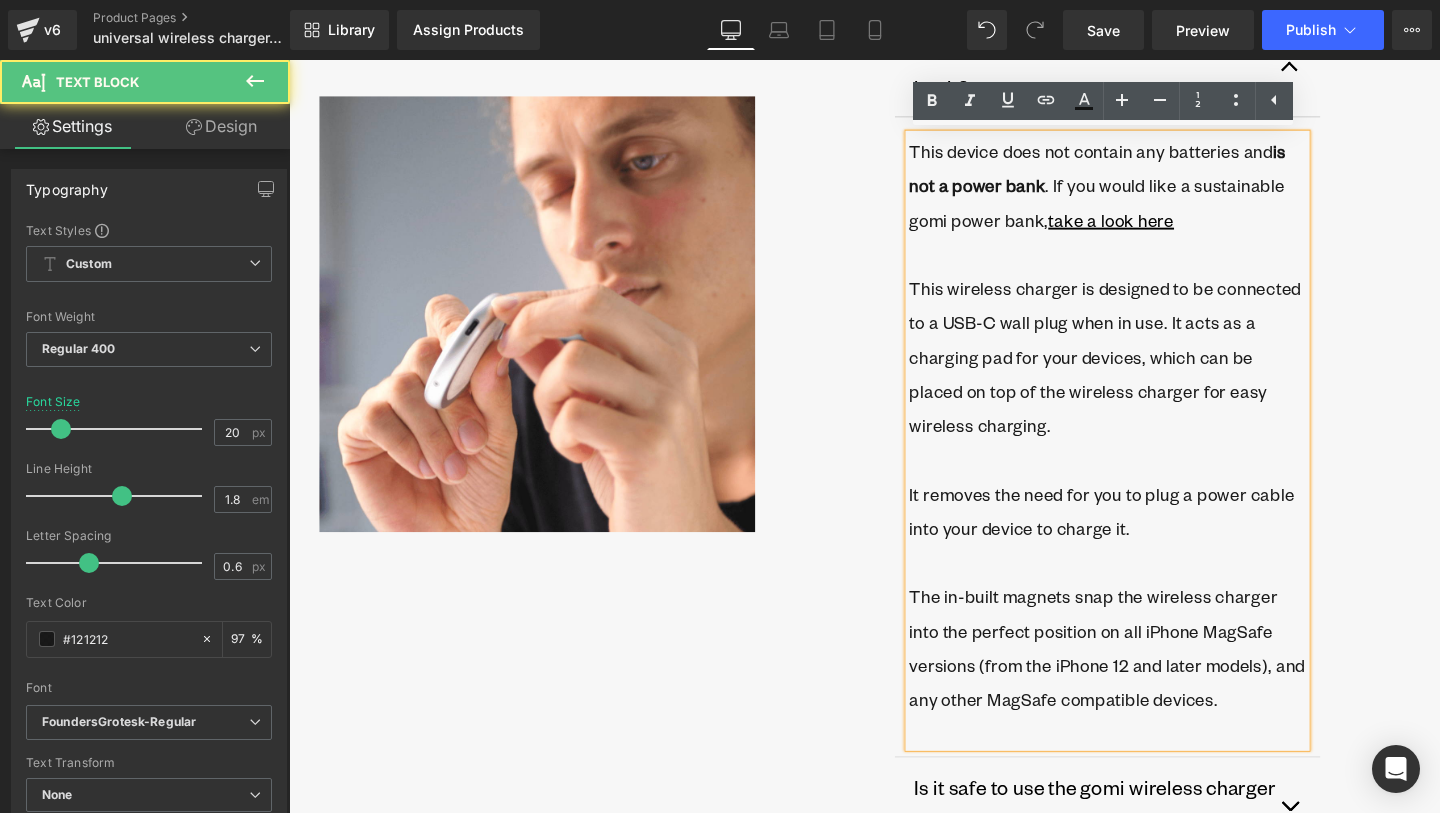 click on "The in-built magnets snap the wireless charger into the perfect position on all iPhone MagSafe versions (from the iPhone 12 and later models), and any other MagSafe compatible devices." at bounding box center [1149, 678] 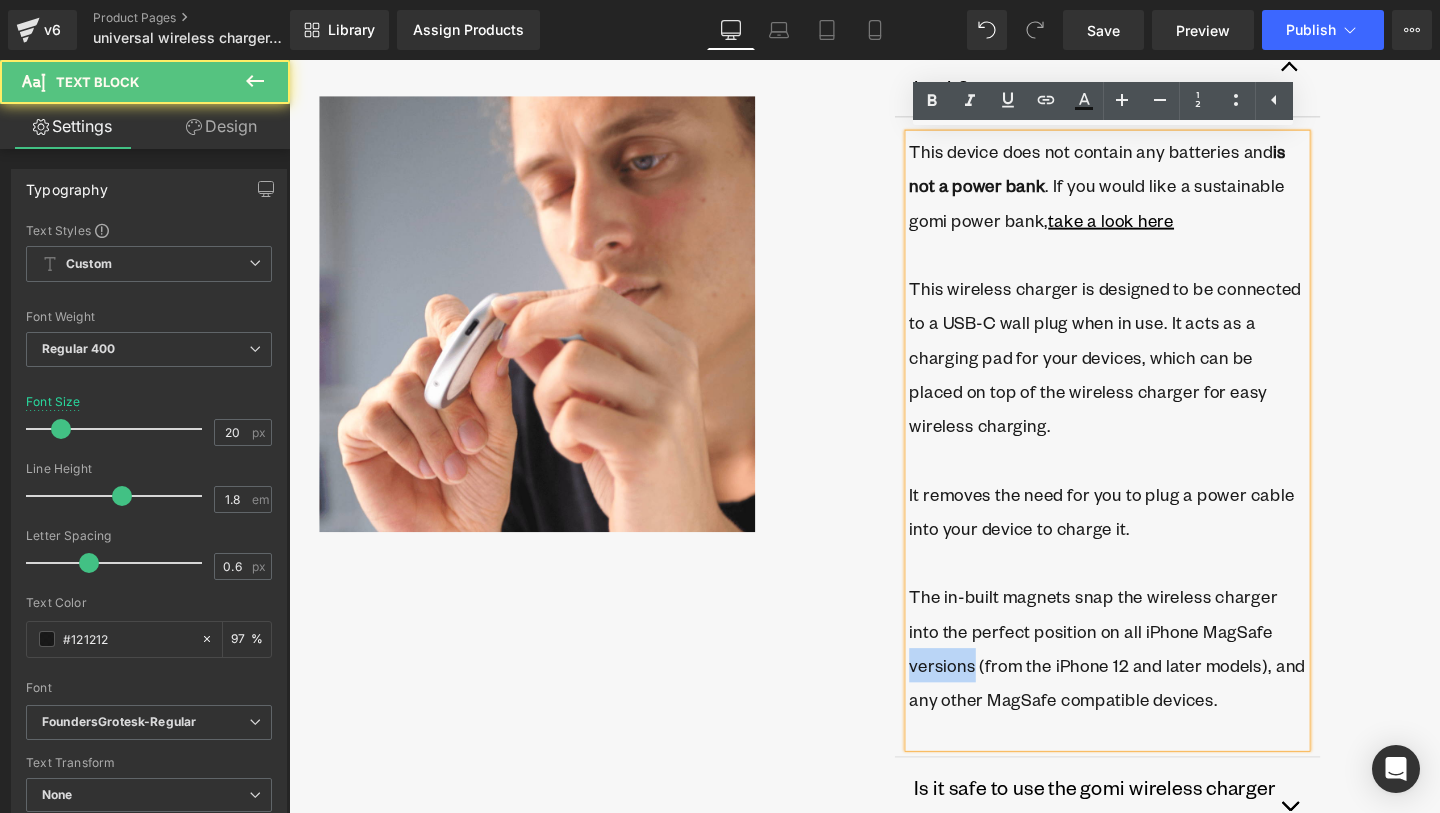 click on "The in-built magnets snap the wireless charger into the perfect position on all iPhone MagSafe versions (from the iPhone 12 and later models), and any other MagSafe compatible devices." at bounding box center (1149, 678) 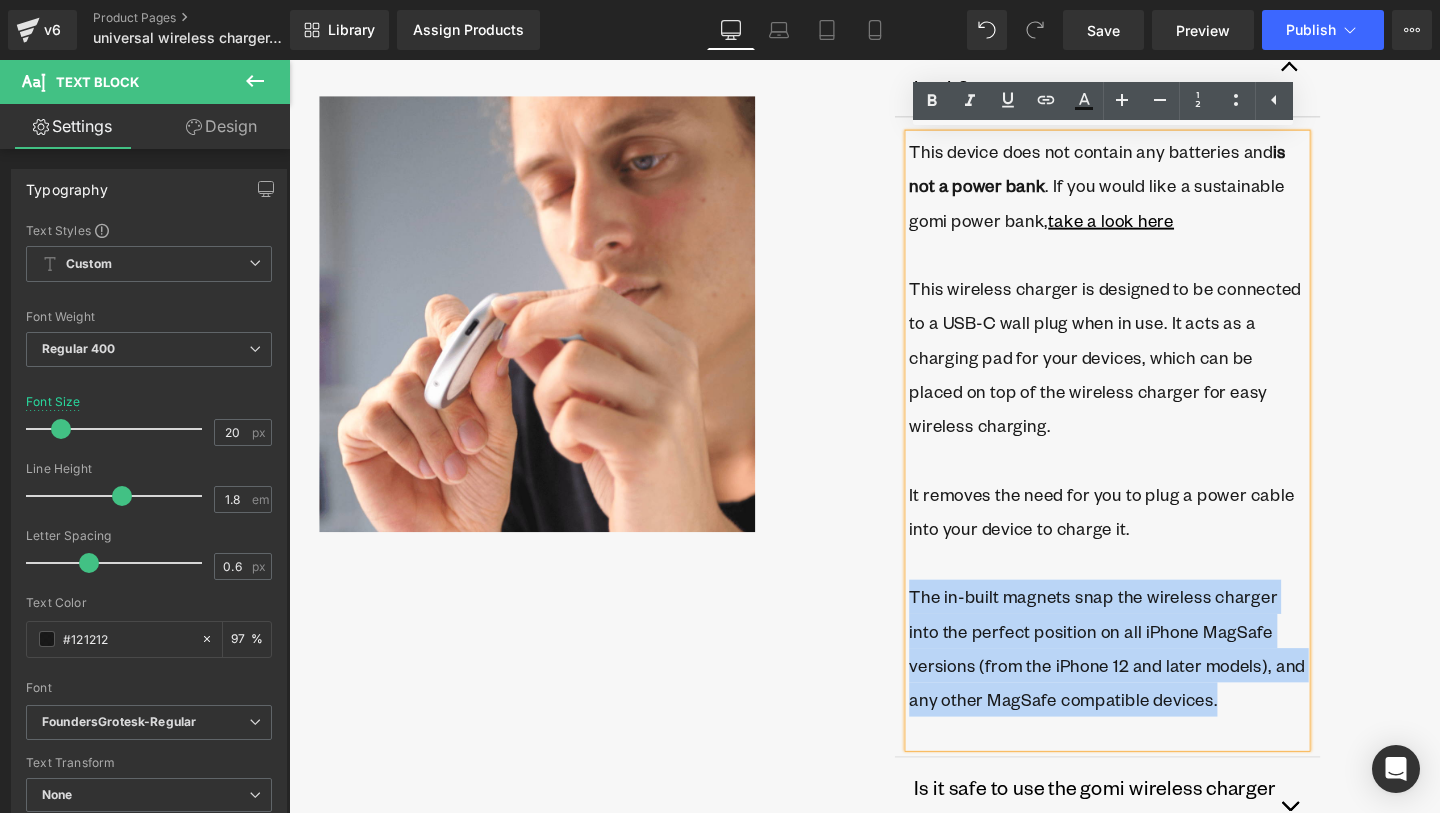 type 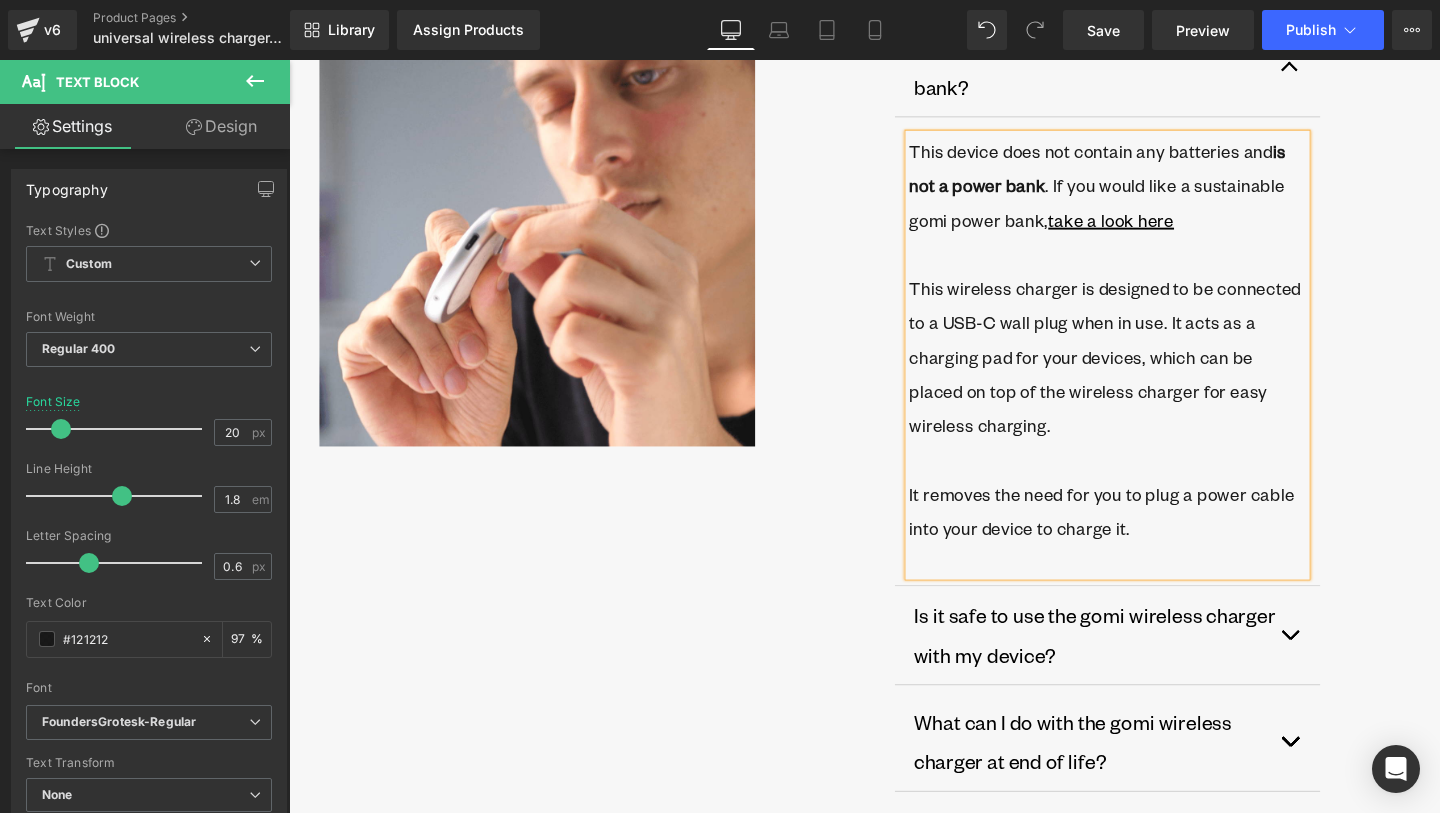 click on "You've got questions Text Block         WE'VE  GOT ANSWERS Heading
Is the gomi wireless charger compatible with my phone? Text Block
Yes, It's compatible with all wireless charger-enabled phones and devices, such as AirPods.  Text Block" at bounding box center (1180, 237) 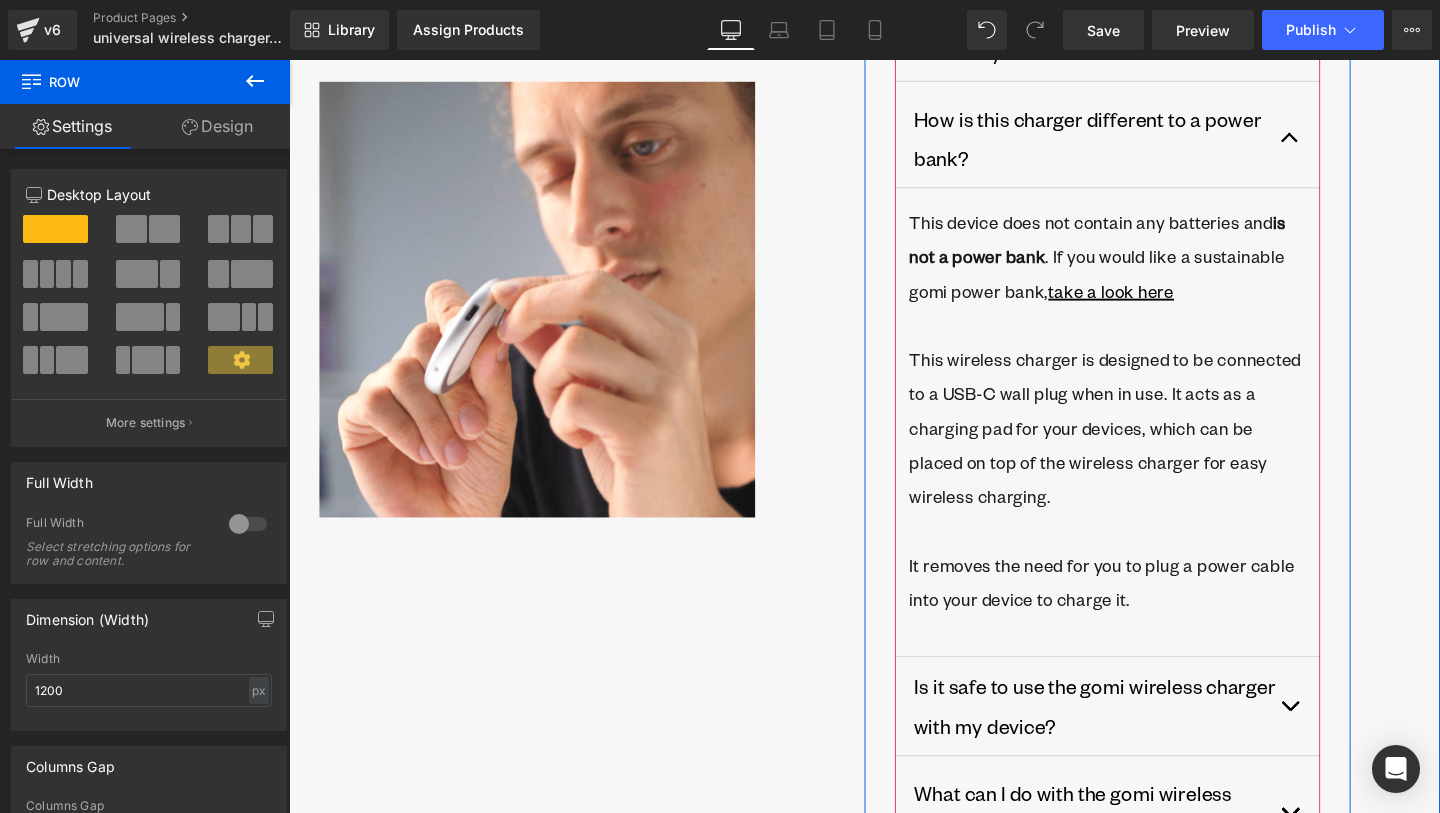 click at bounding box center [1353, 142] 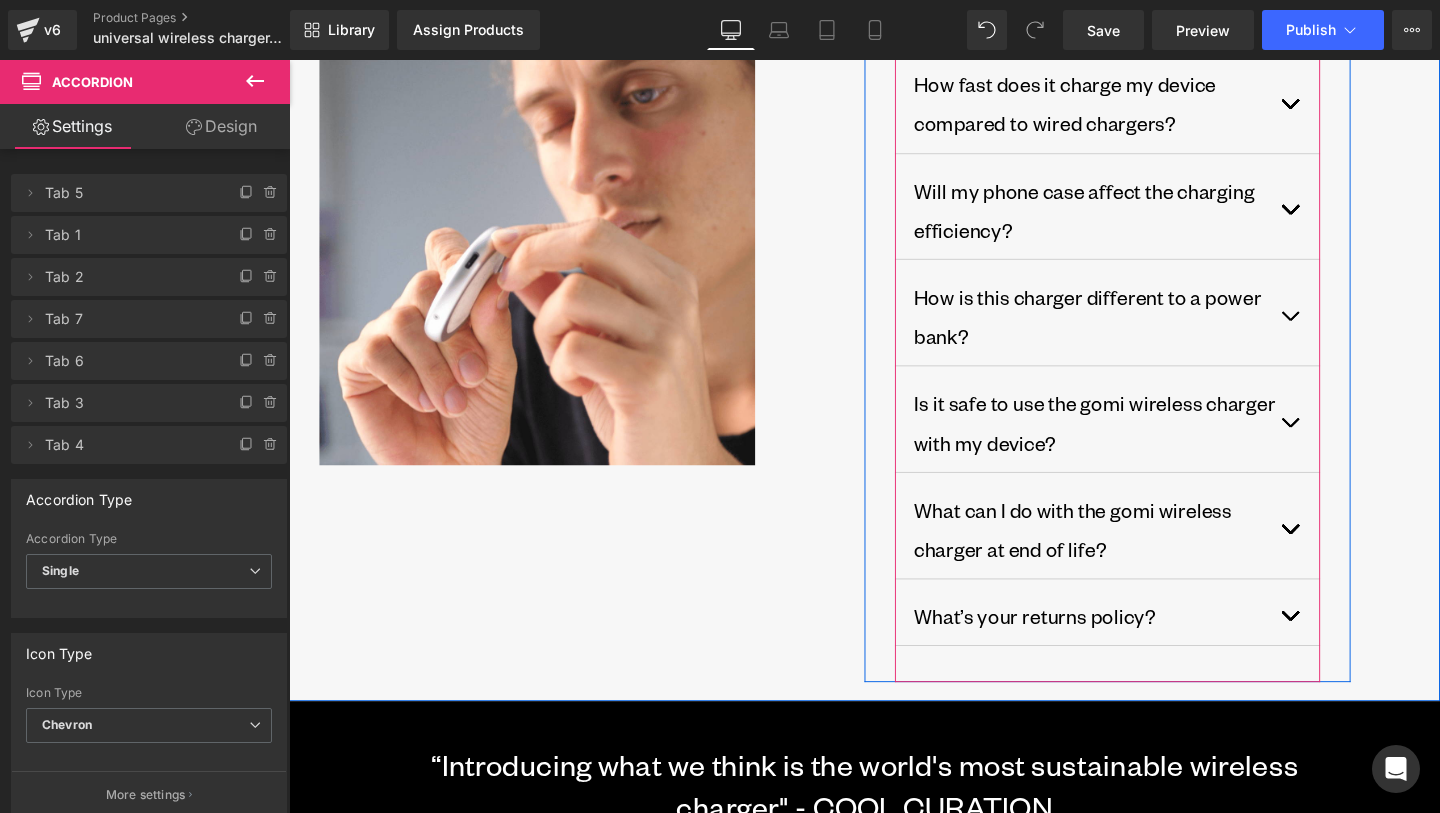 scroll, scrollTop: 2821, scrollLeft: 0, axis: vertical 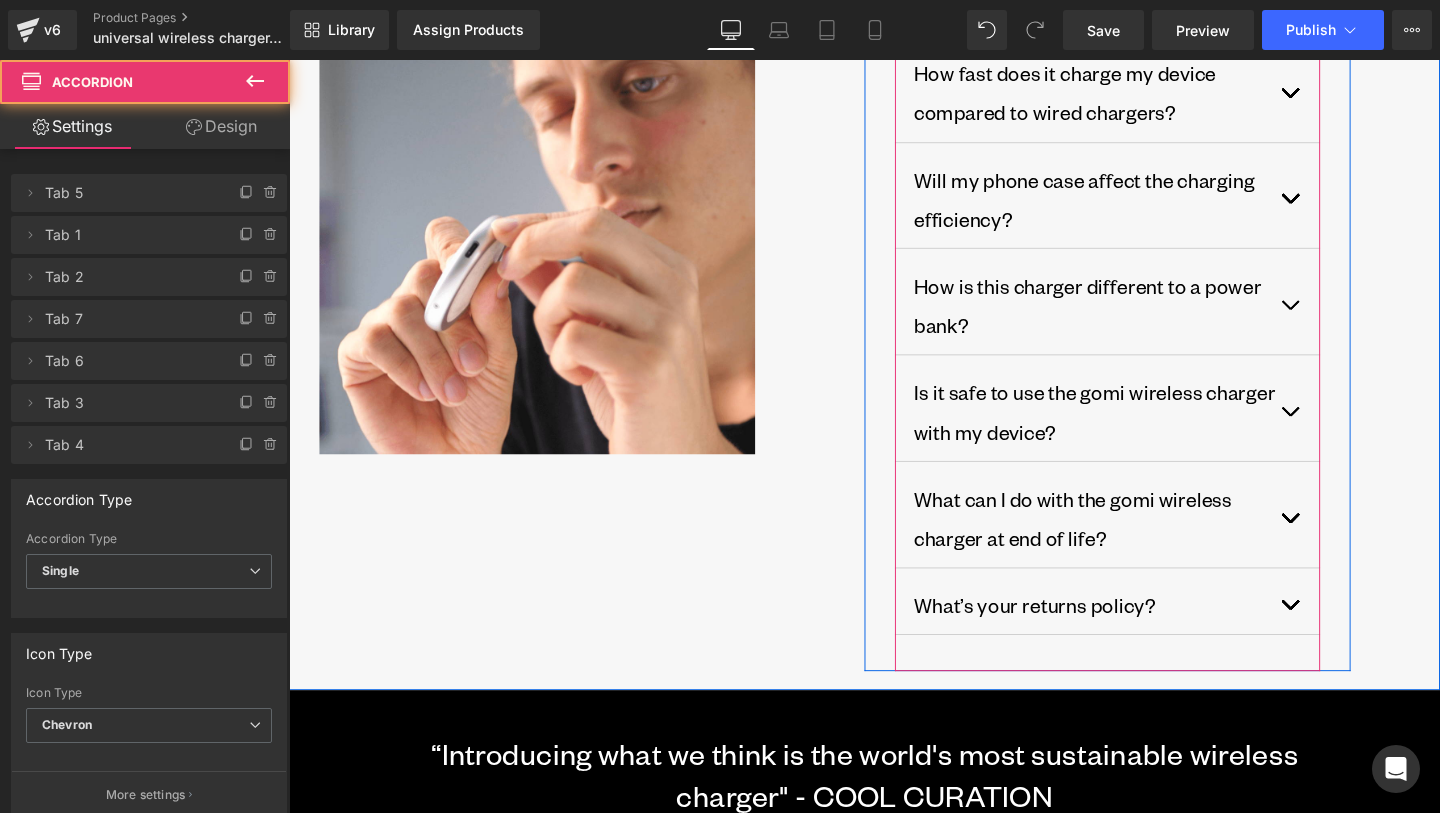 click at bounding box center [1353, 541] 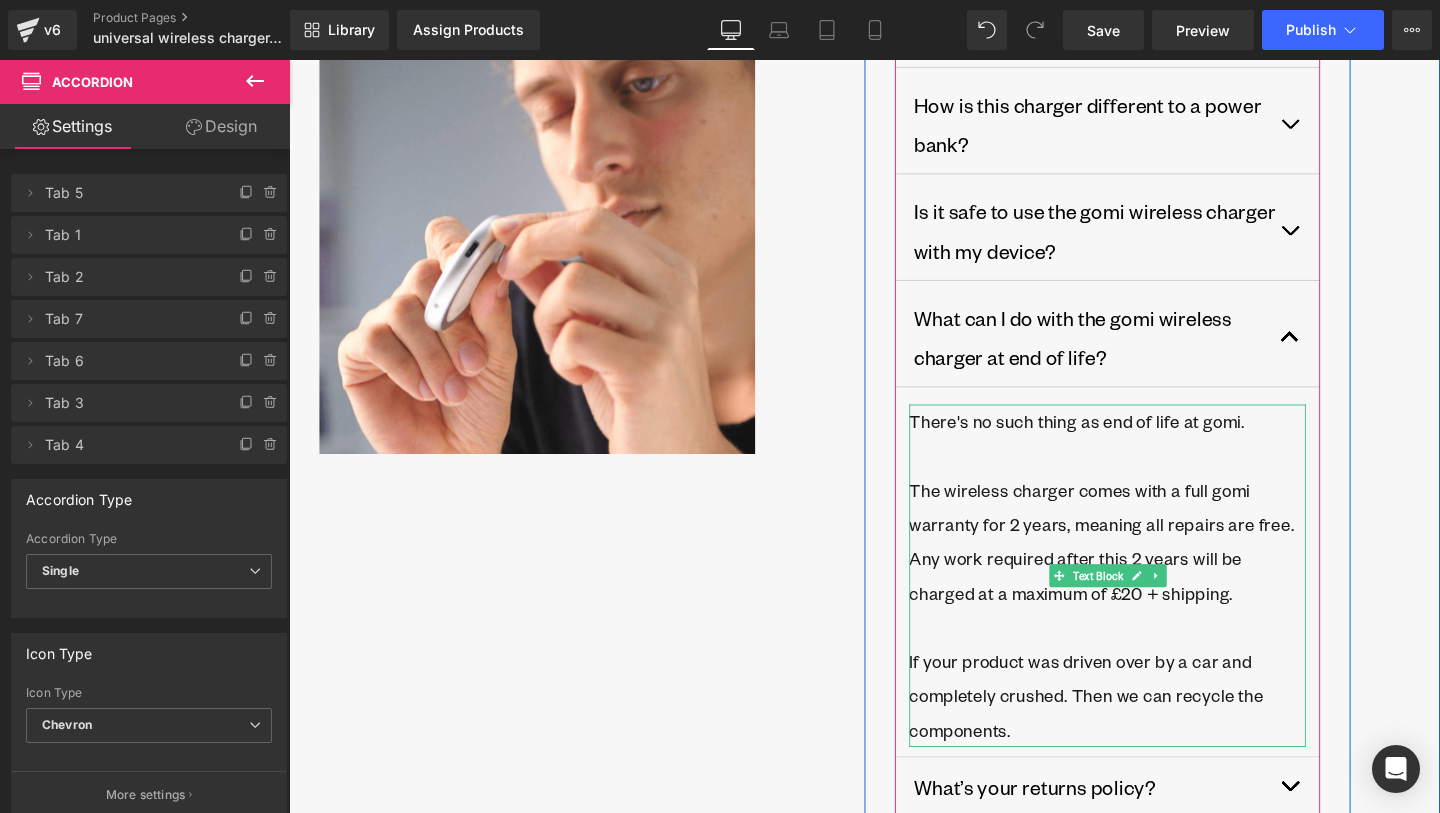scroll, scrollTop: 3065, scrollLeft: 0, axis: vertical 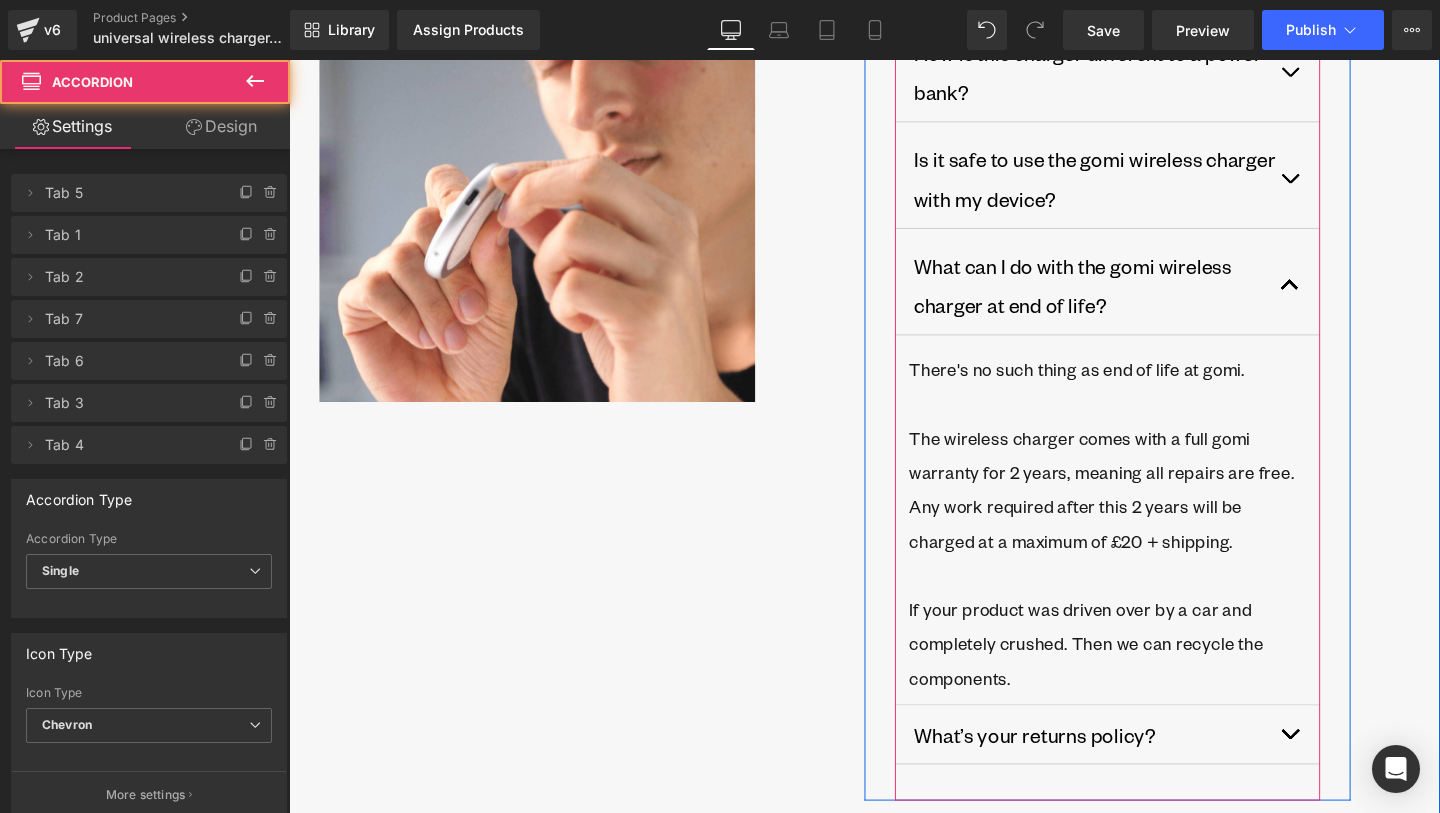 click at bounding box center (1353, 297) 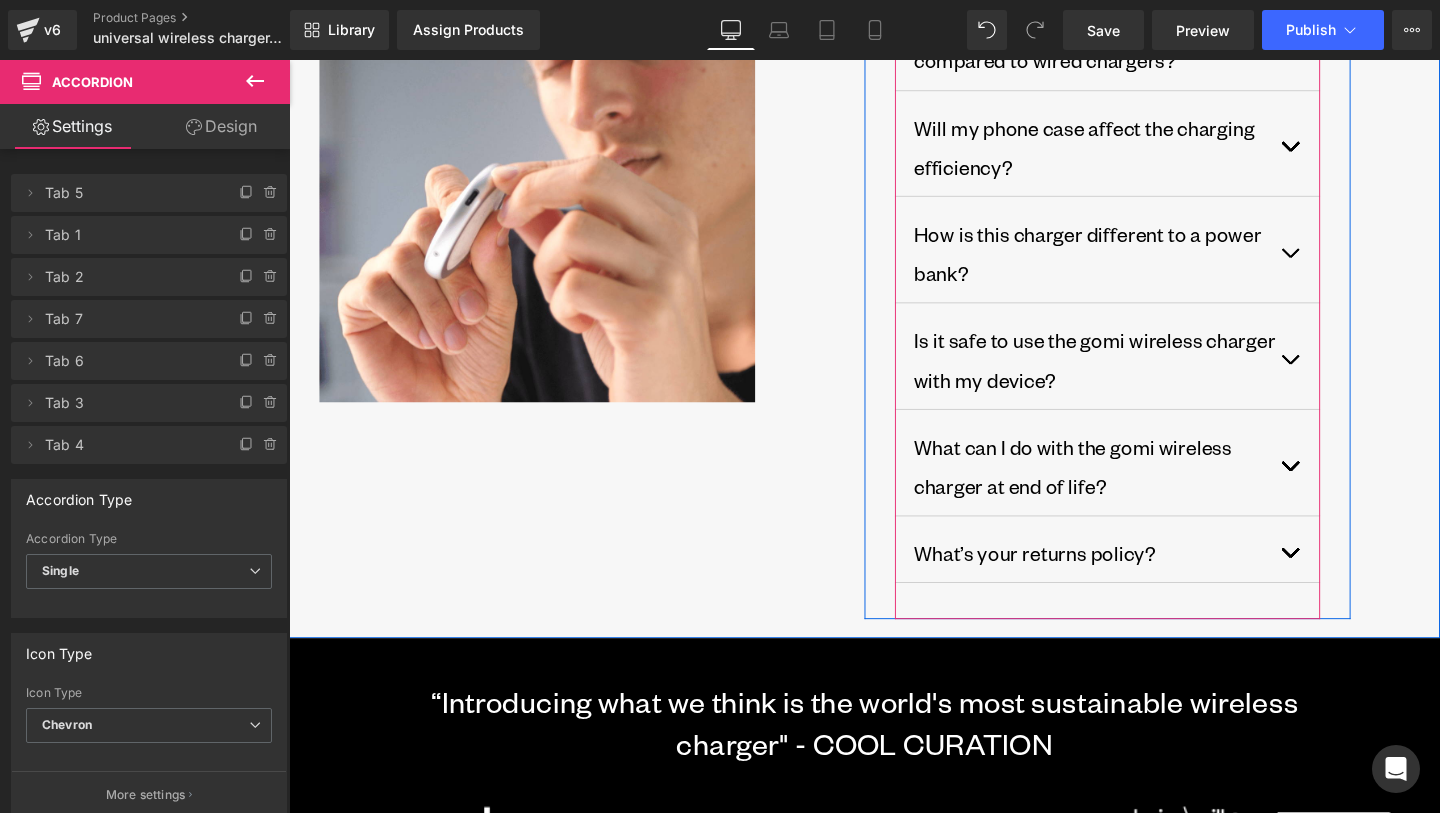click at bounding box center [1353, 578] 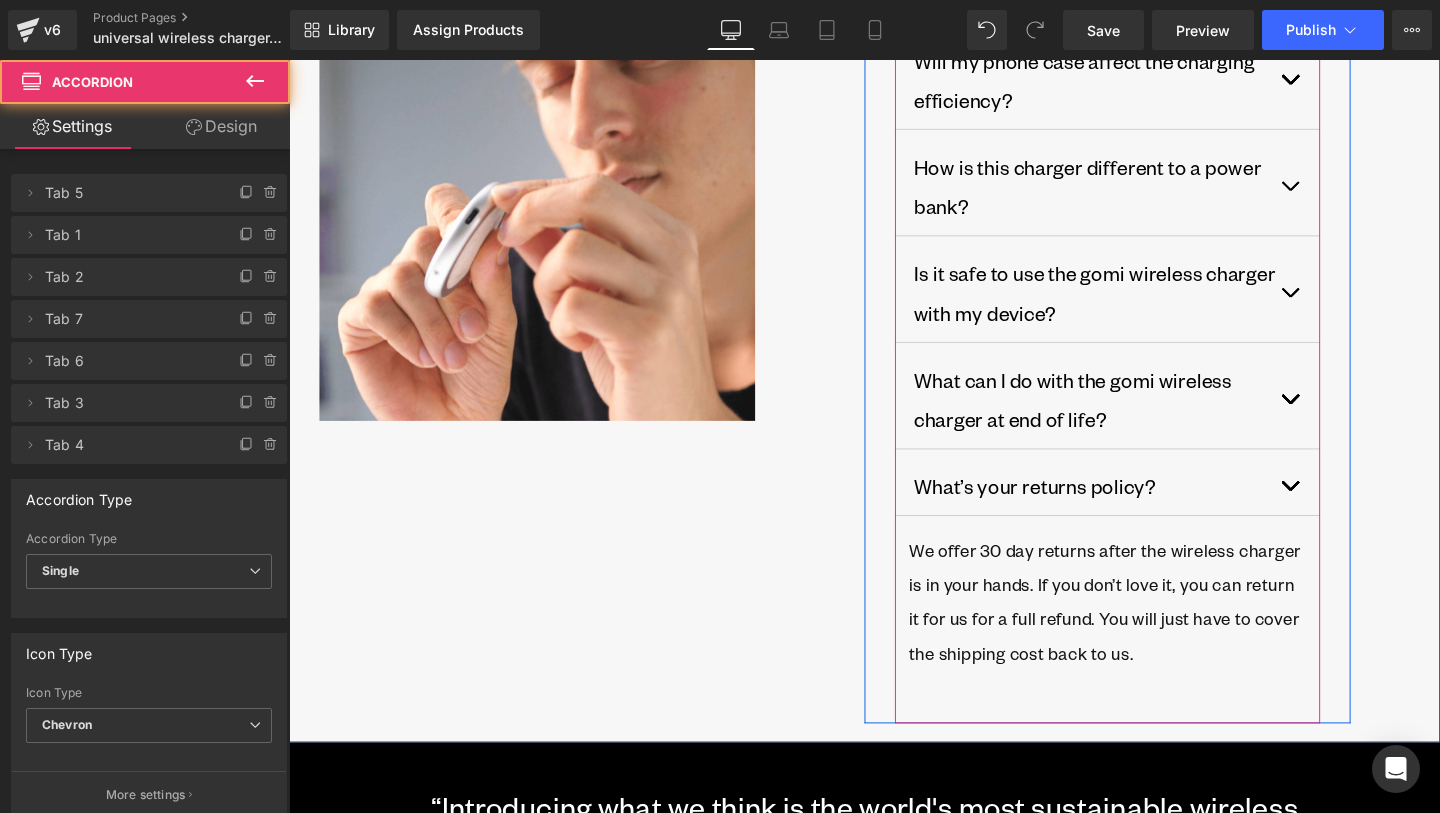 scroll, scrollTop: 2973, scrollLeft: 0, axis: vertical 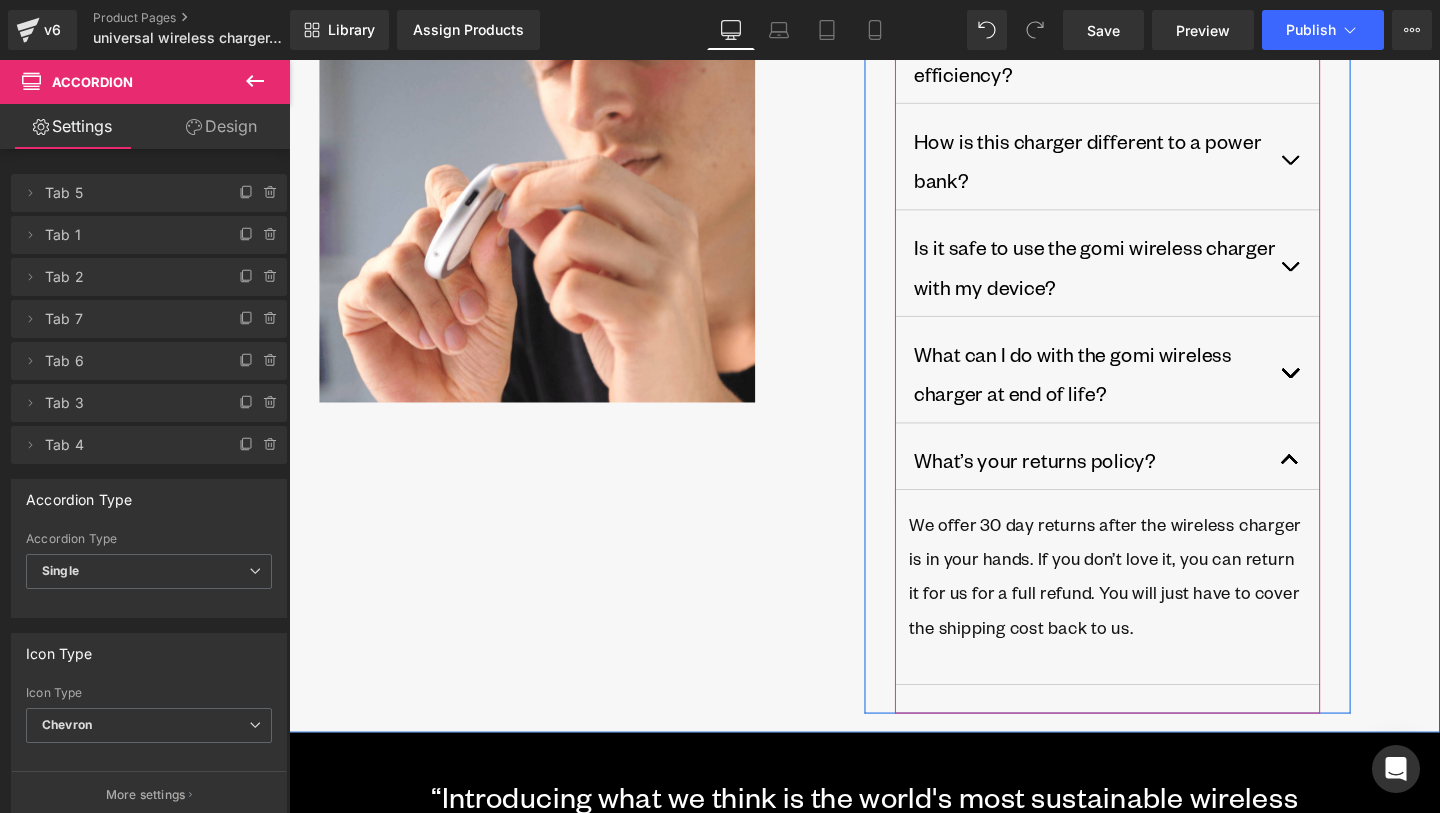 click on "What’s your returns policy? Text Block
We offer 30 day returns after the wireless charger is in your hands. If you don’t love it, you can return it for us for a full refund. You will just have to cover the shipping cost back to us. Text Block" at bounding box center (1149, 583) 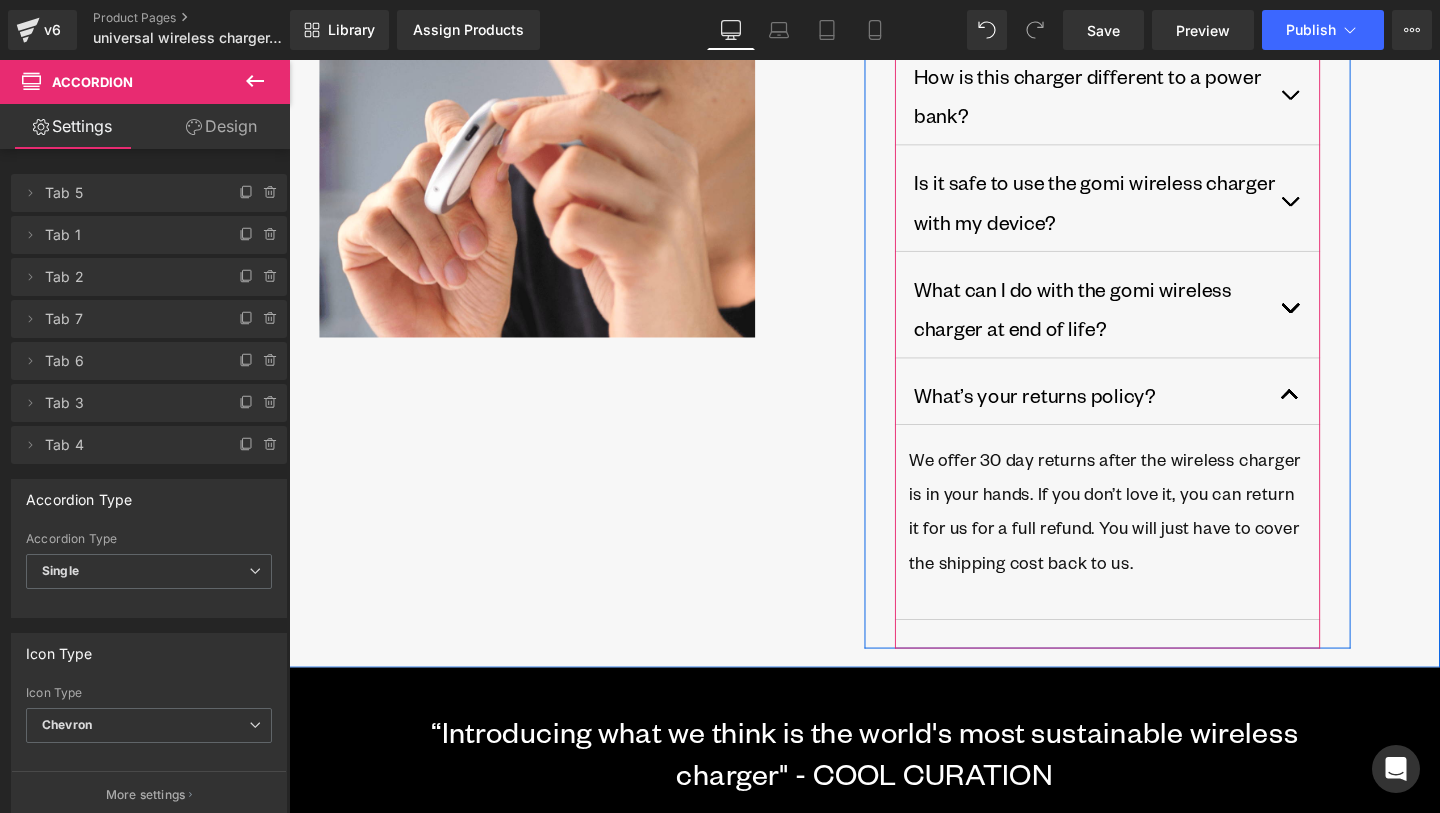 scroll, scrollTop: 3062, scrollLeft: 0, axis: vertical 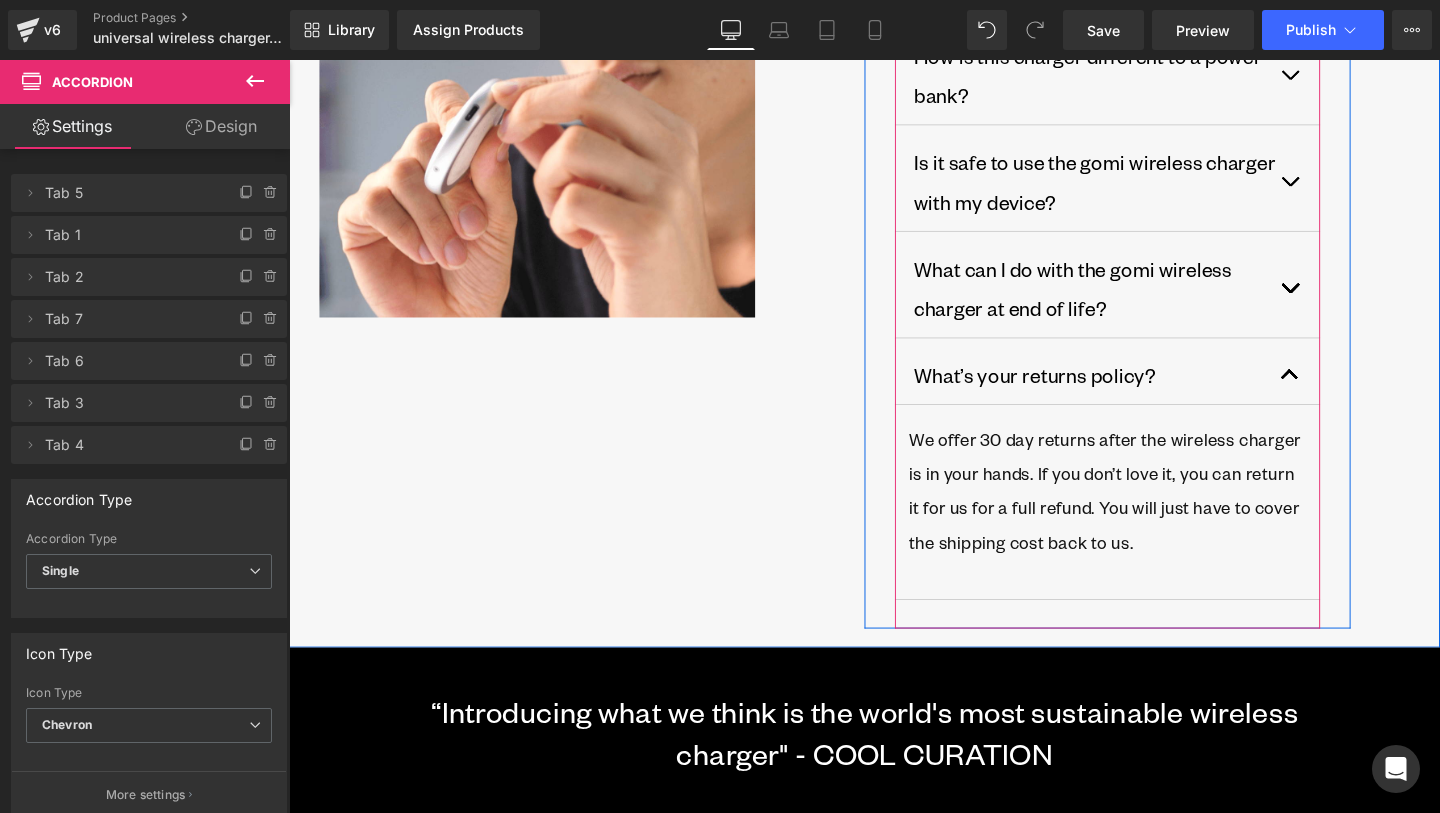 click at bounding box center (1353, 391) 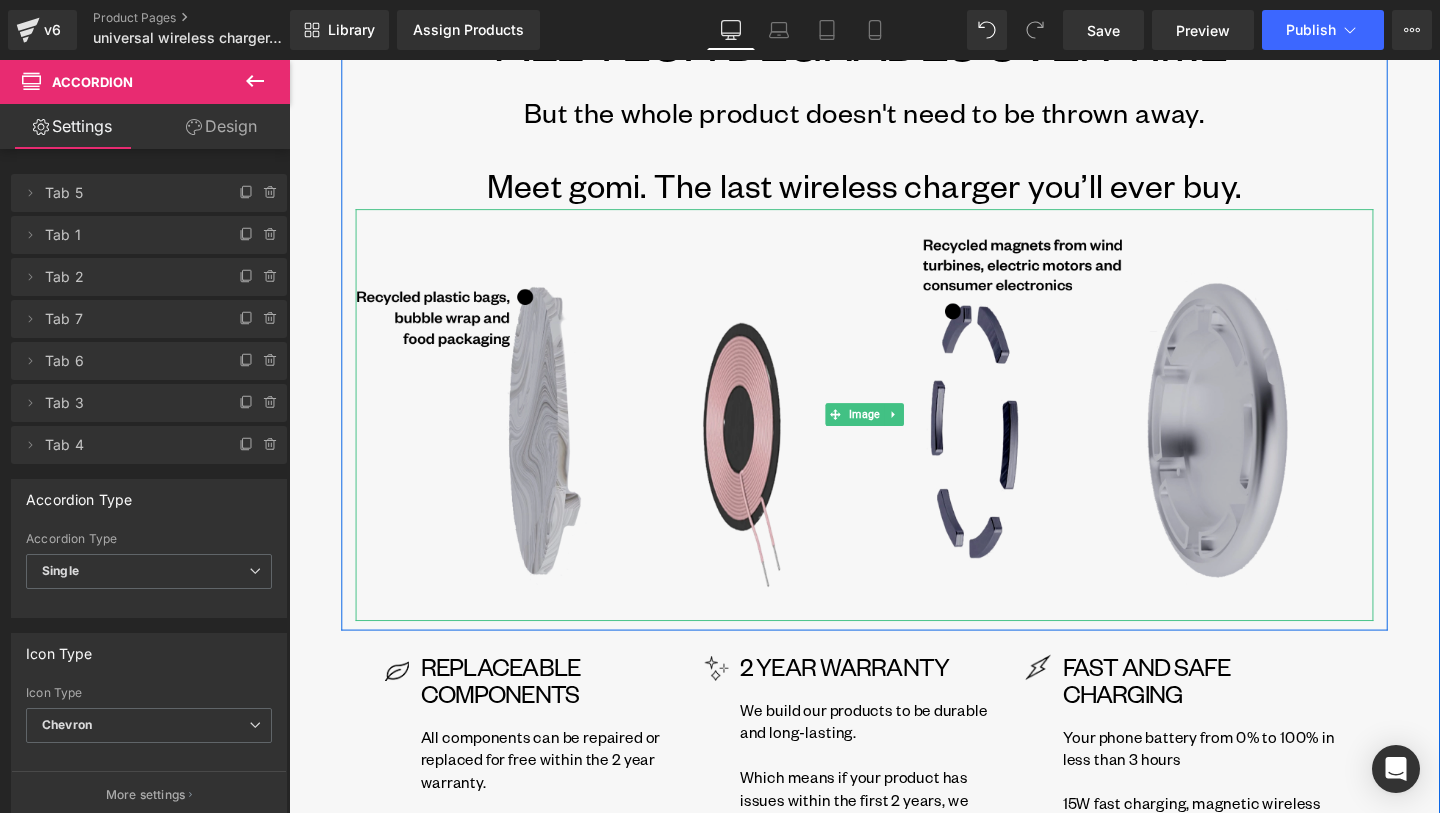 scroll, scrollTop: 3881, scrollLeft: 0, axis: vertical 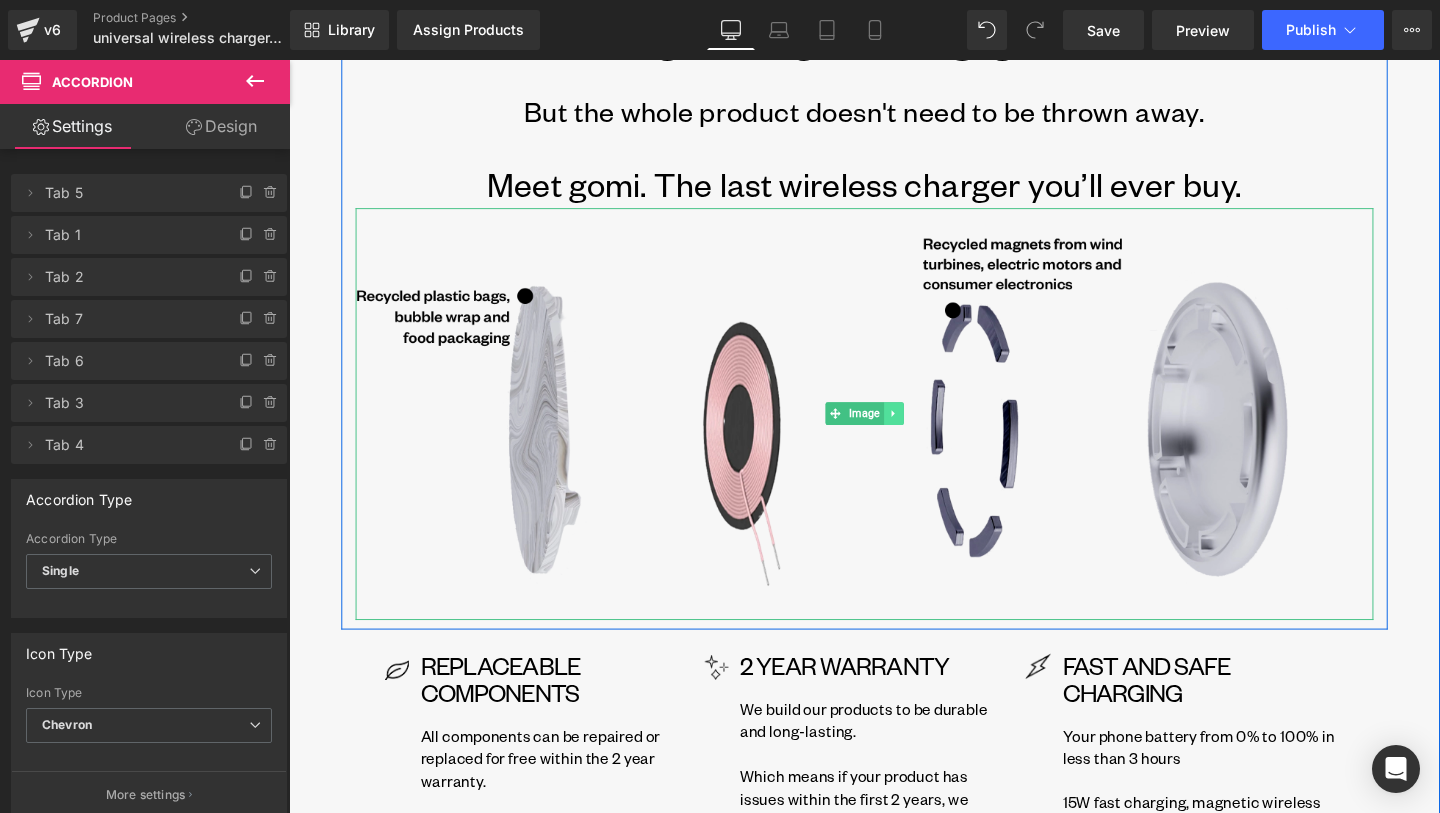 click at bounding box center [924, 432] 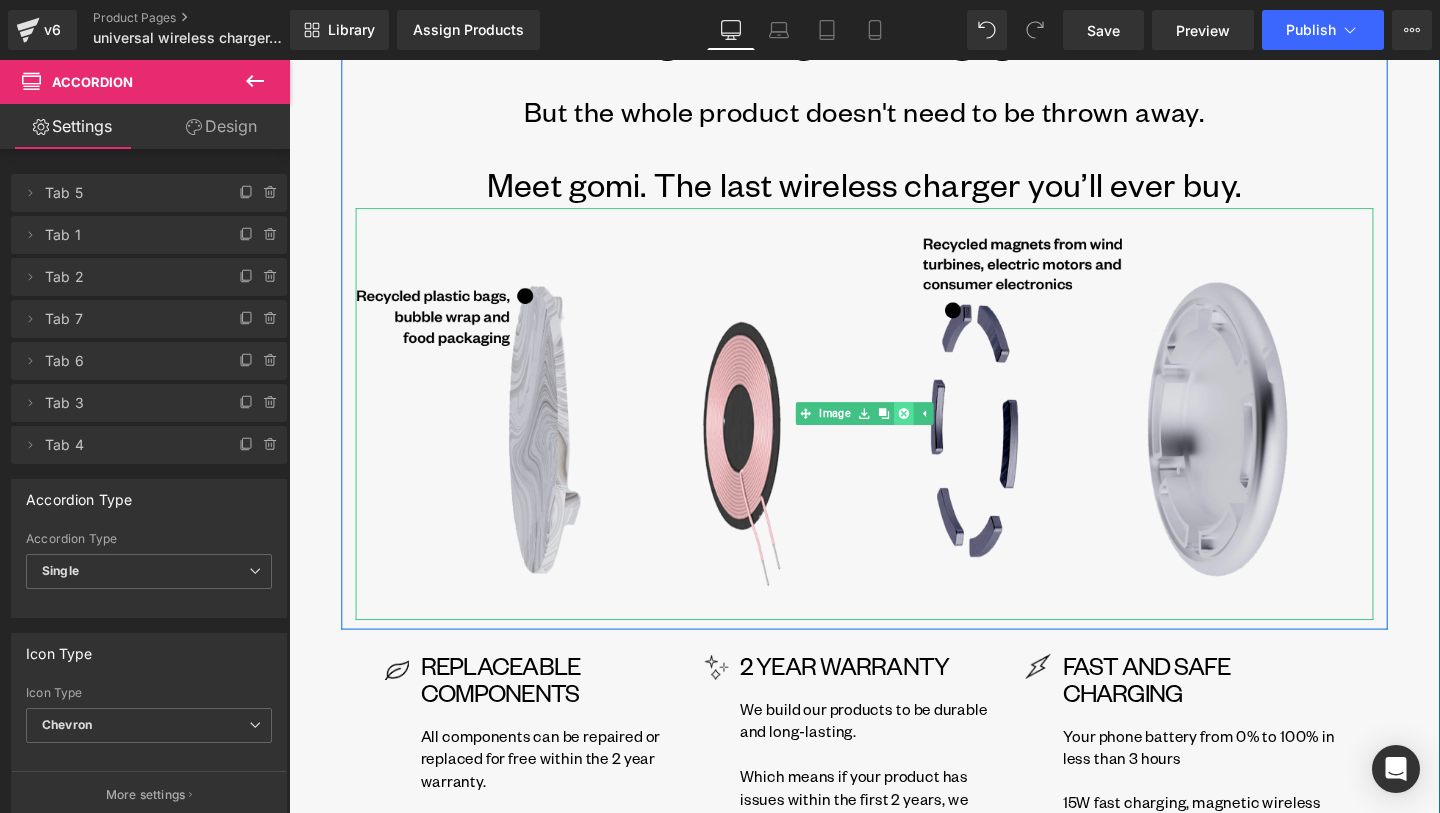 click at bounding box center [935, 432] 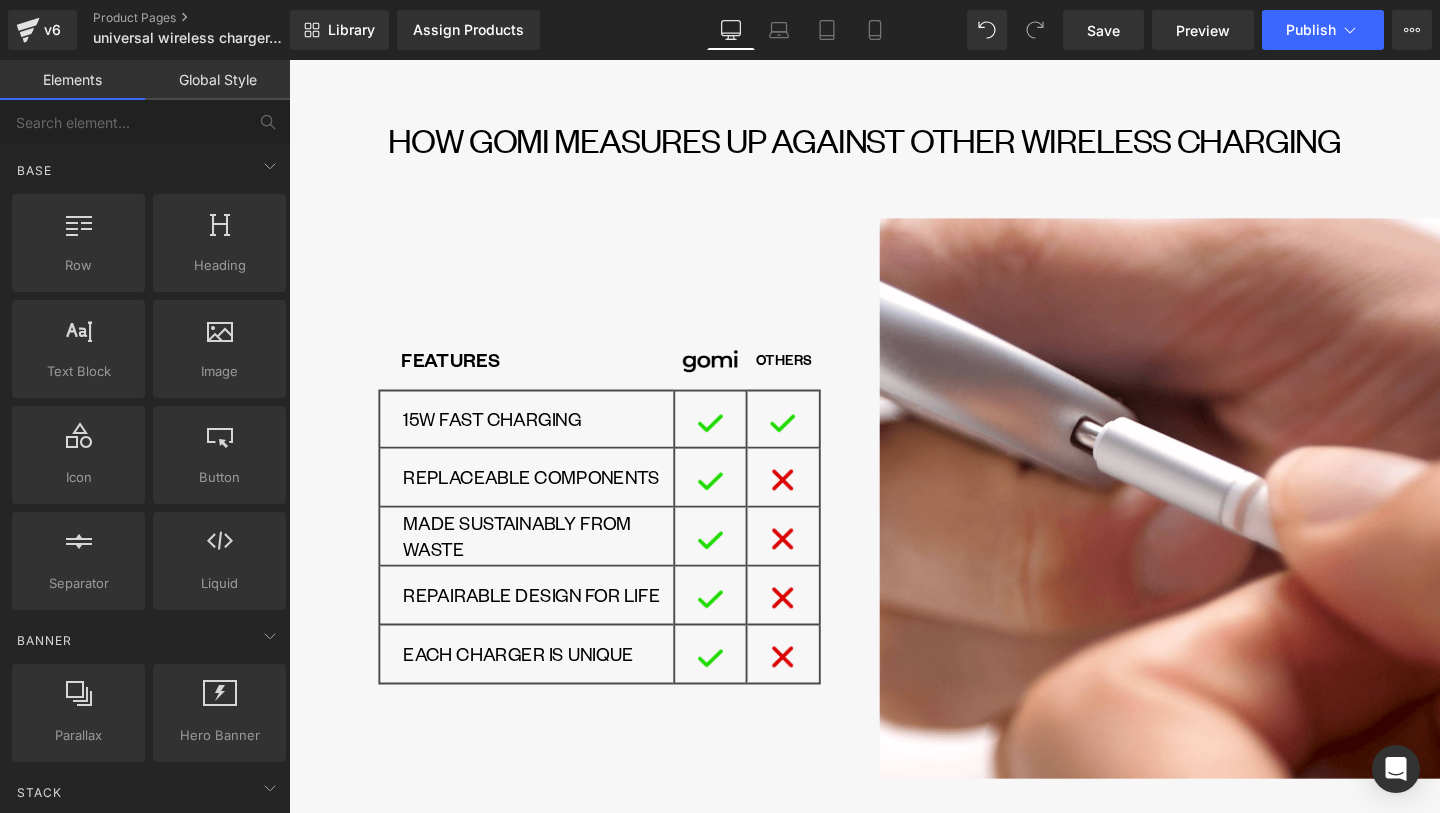 scroll, scrollTop: 5558, scrollLeft: 0, axis: vertical 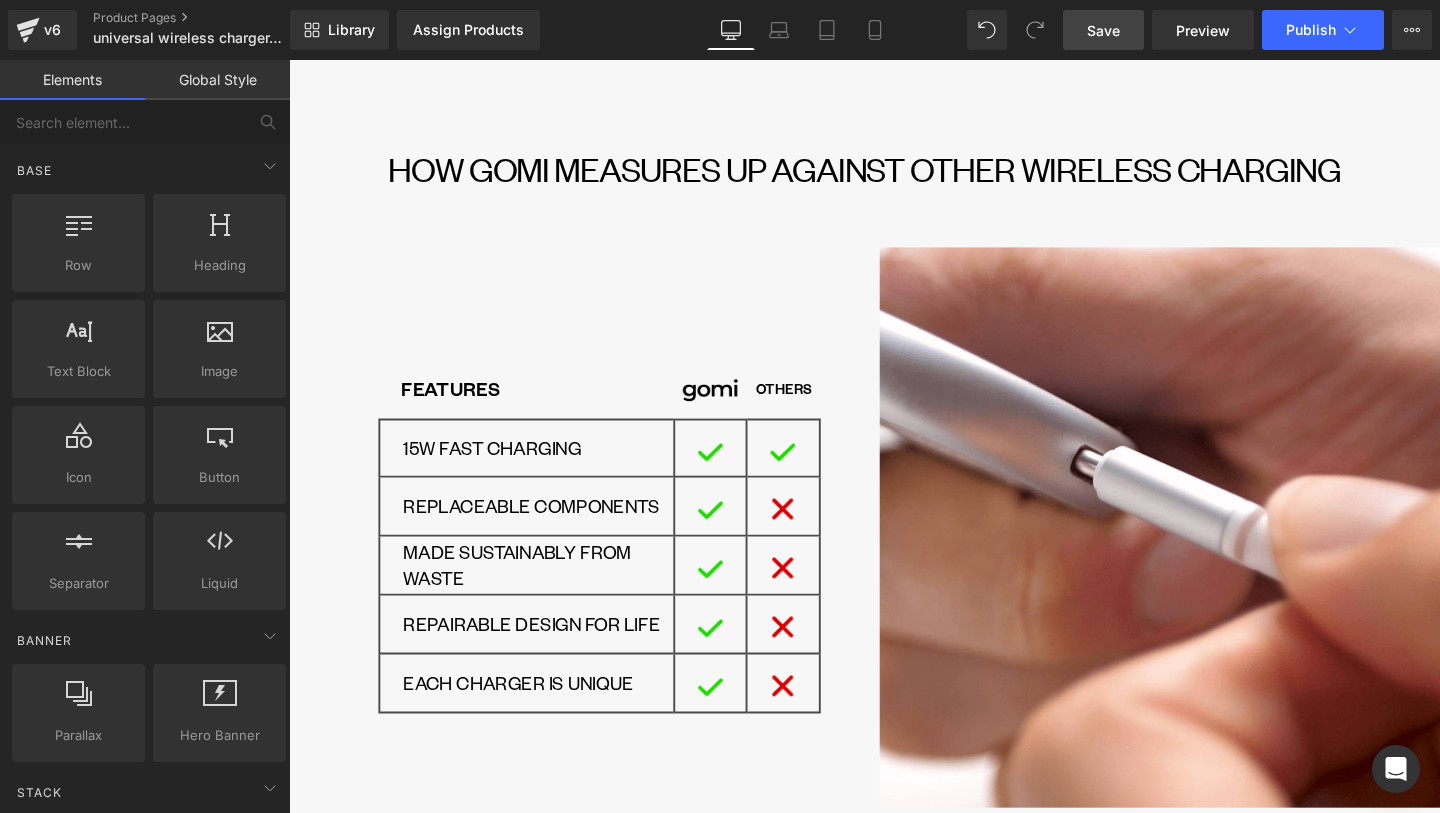 click on "Save" at bounding box center (1103, 30) 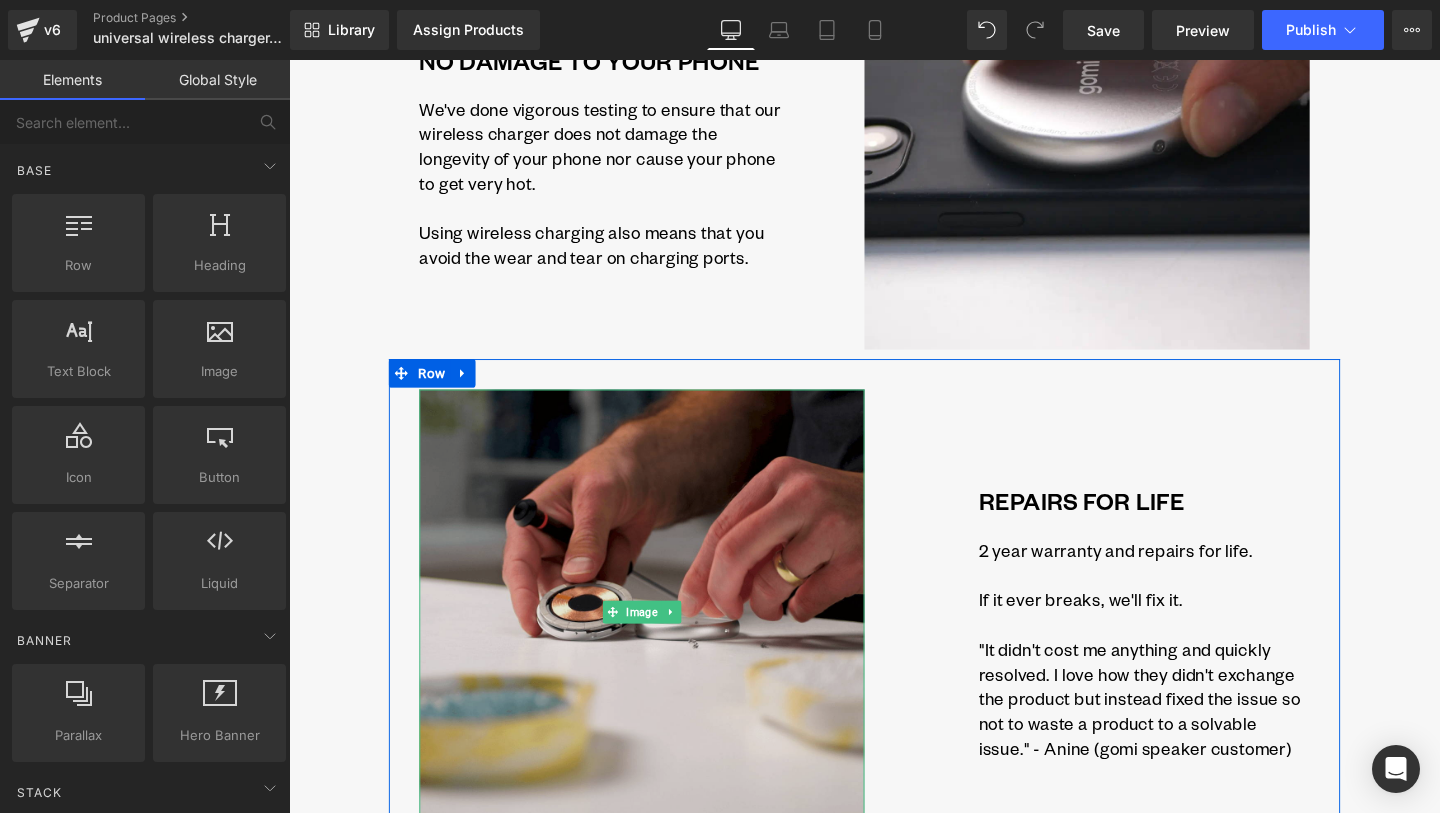 scroll, scrollTop: 4786, scrollLeft: 0, axis: vertical 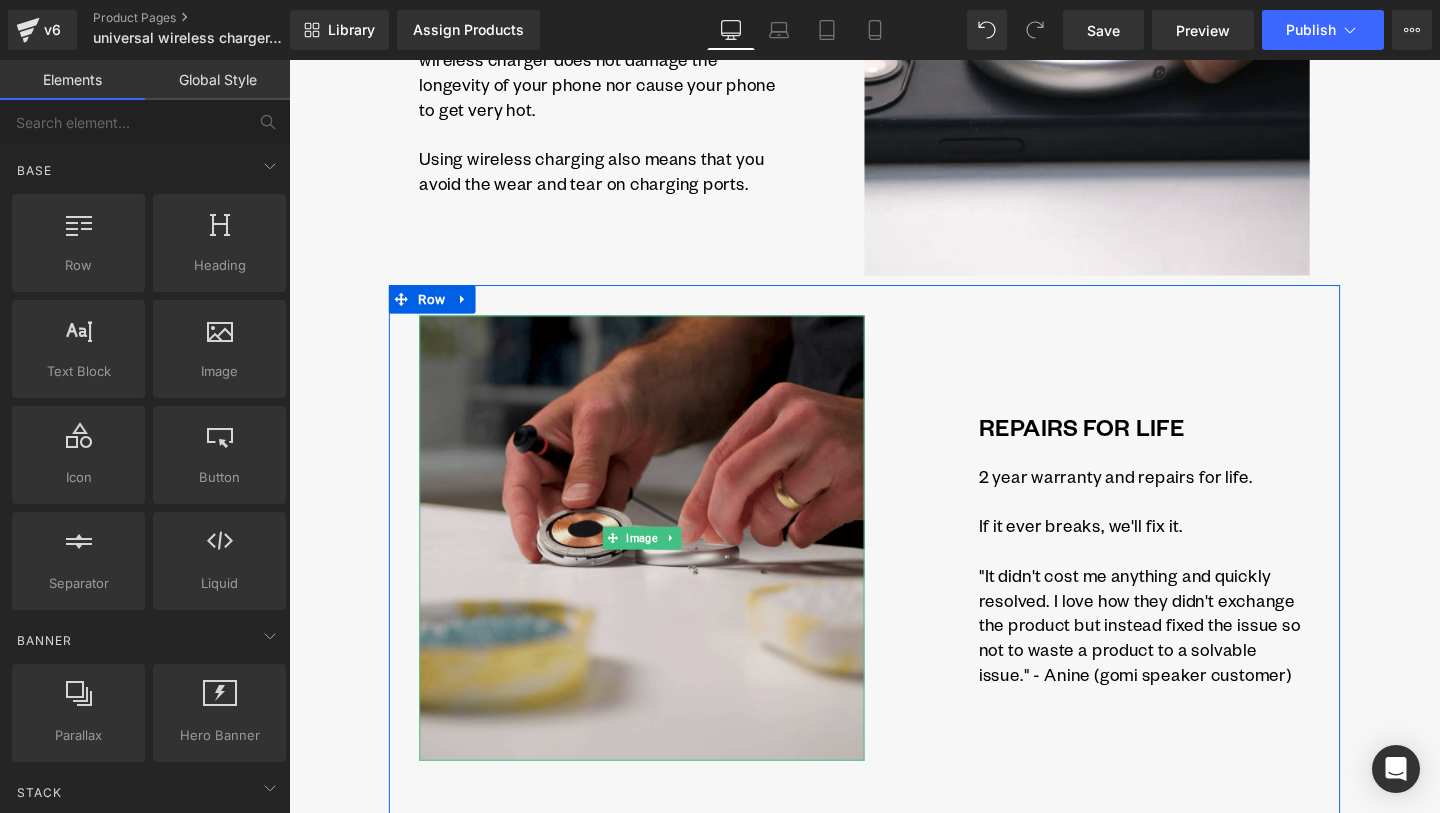 click at bounding box center (660, 563) 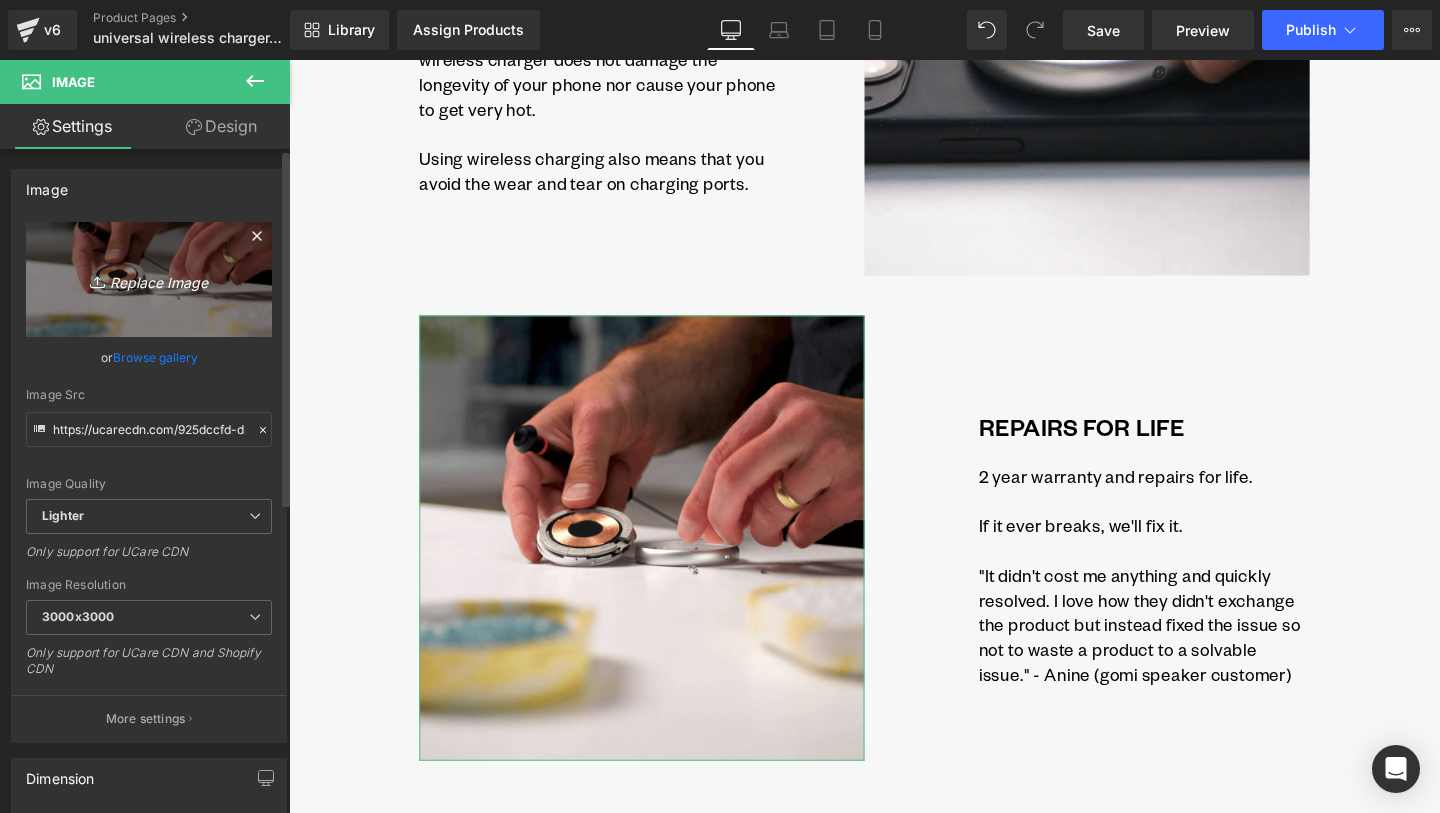 click on "Replace Image" at bounding box center (149, 279) 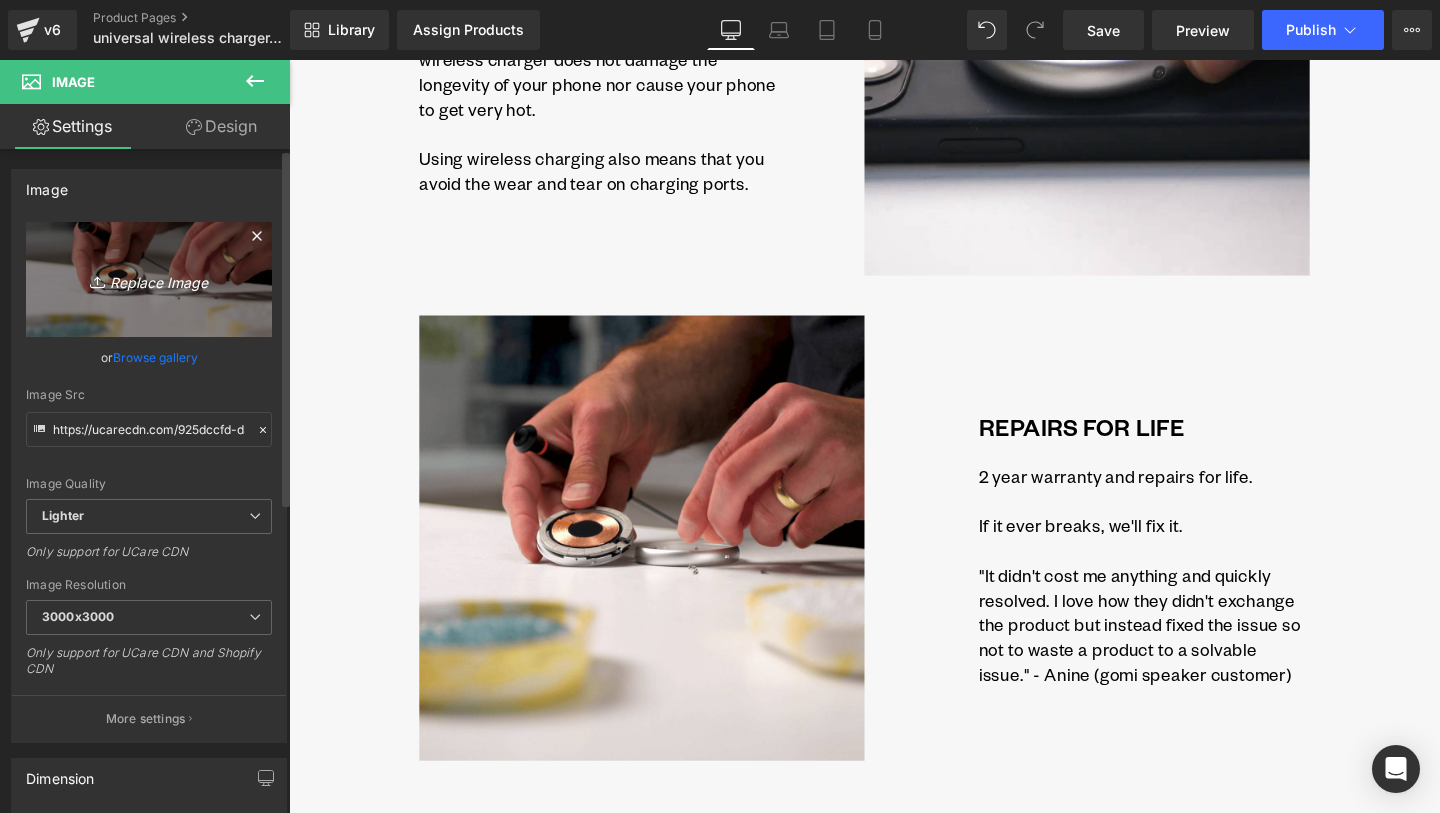 type on "C:\fakepath\gomi Wireless Charger 2025 - 4.png" 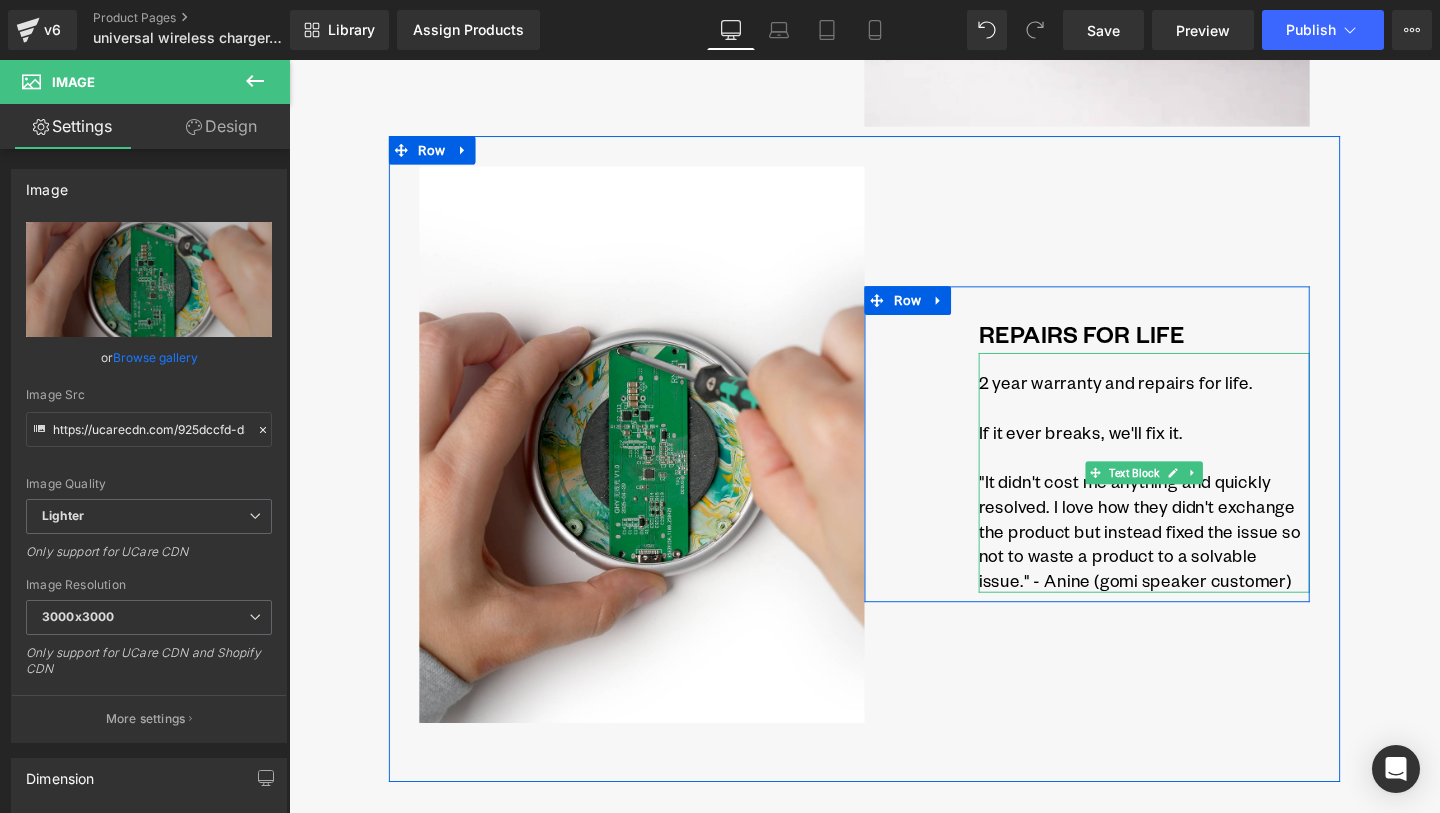 scroll, scrollTop: 4628, scrollLeft: 0, axis: vertical 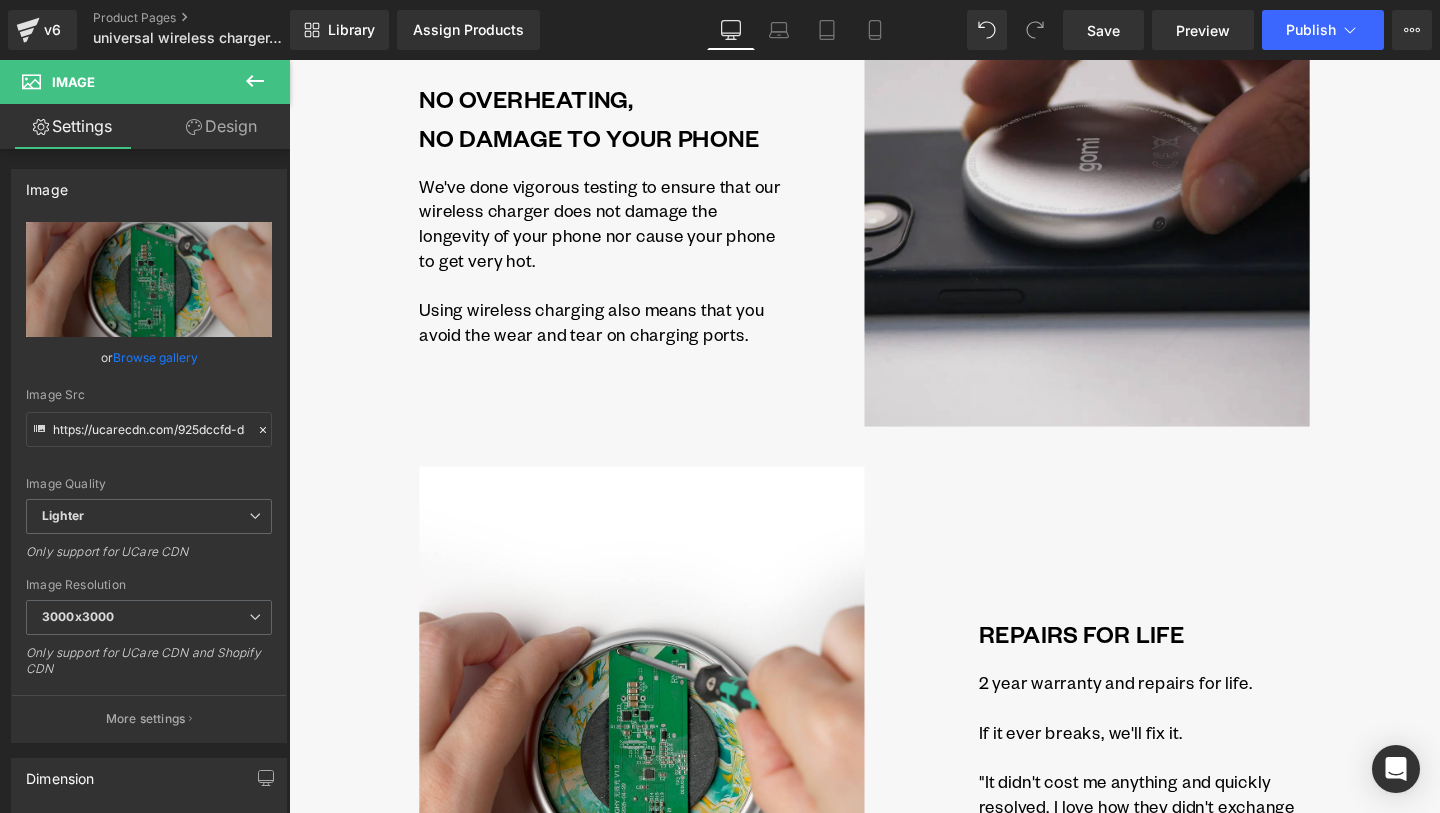 click at bounding box center [1128, 211] 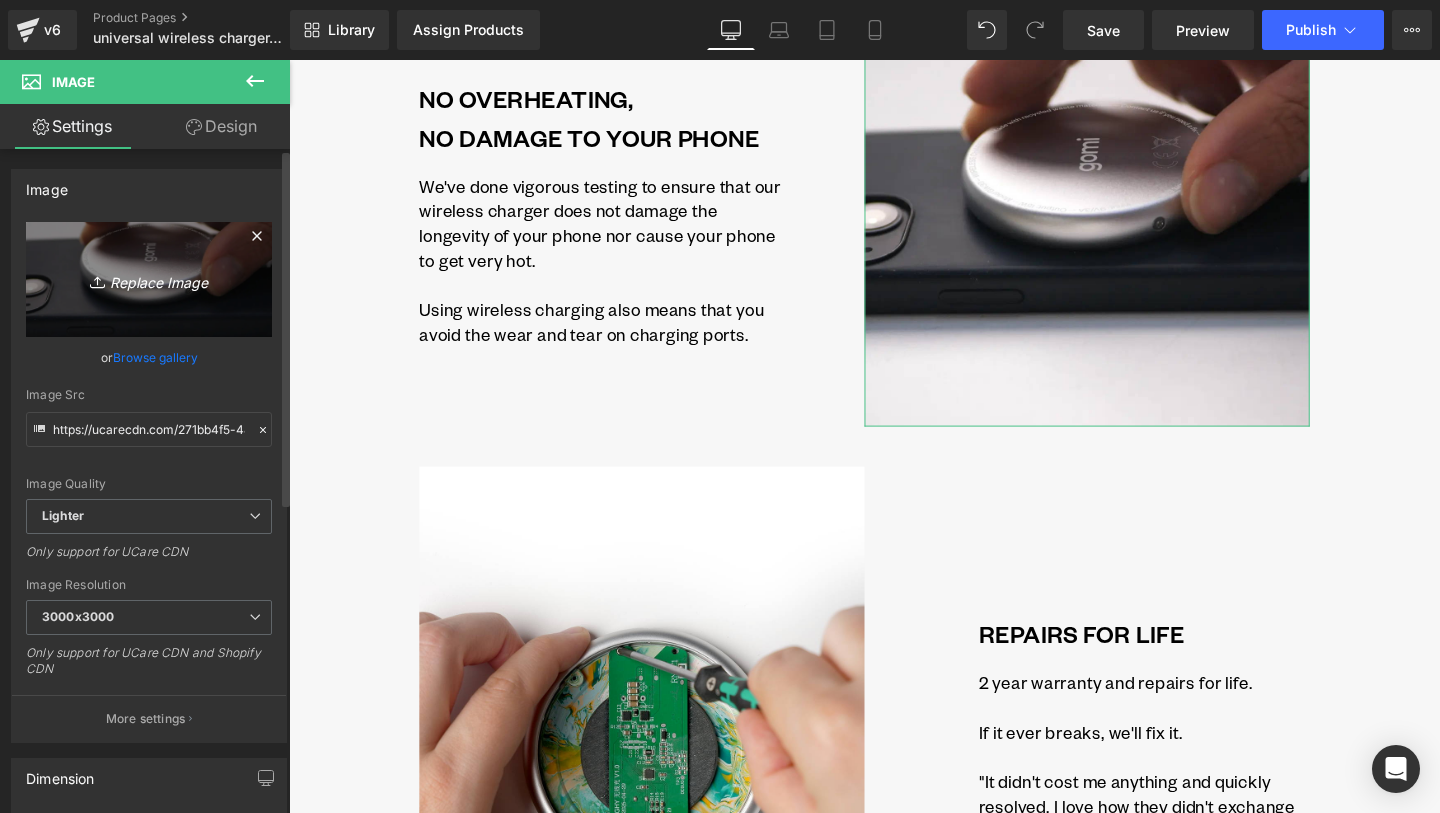 click on "Replace Image" at bounding box center [149, 279] 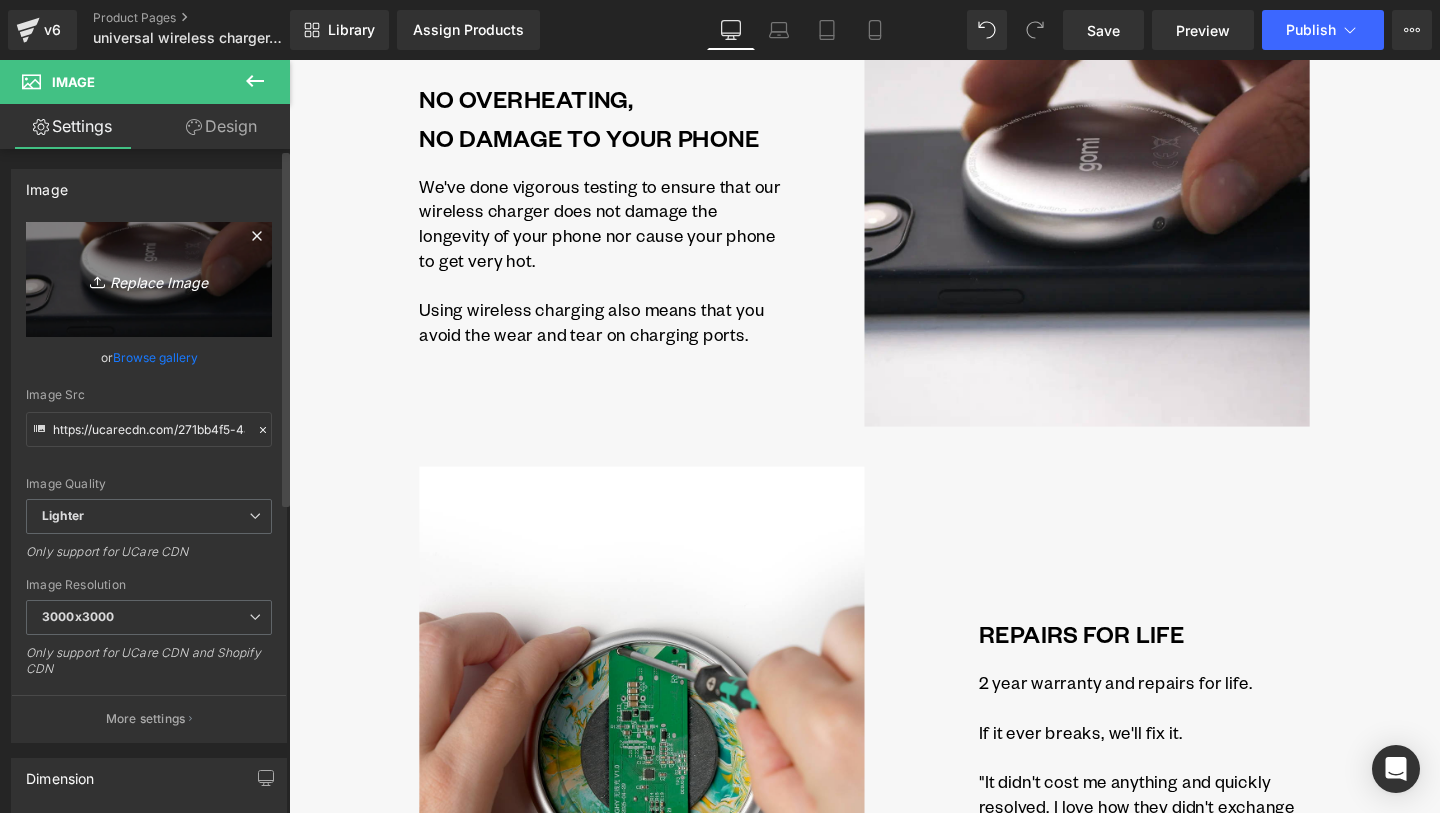 type on "C:\fakepath\gomi Wireless Charger 2025 - 5.png" 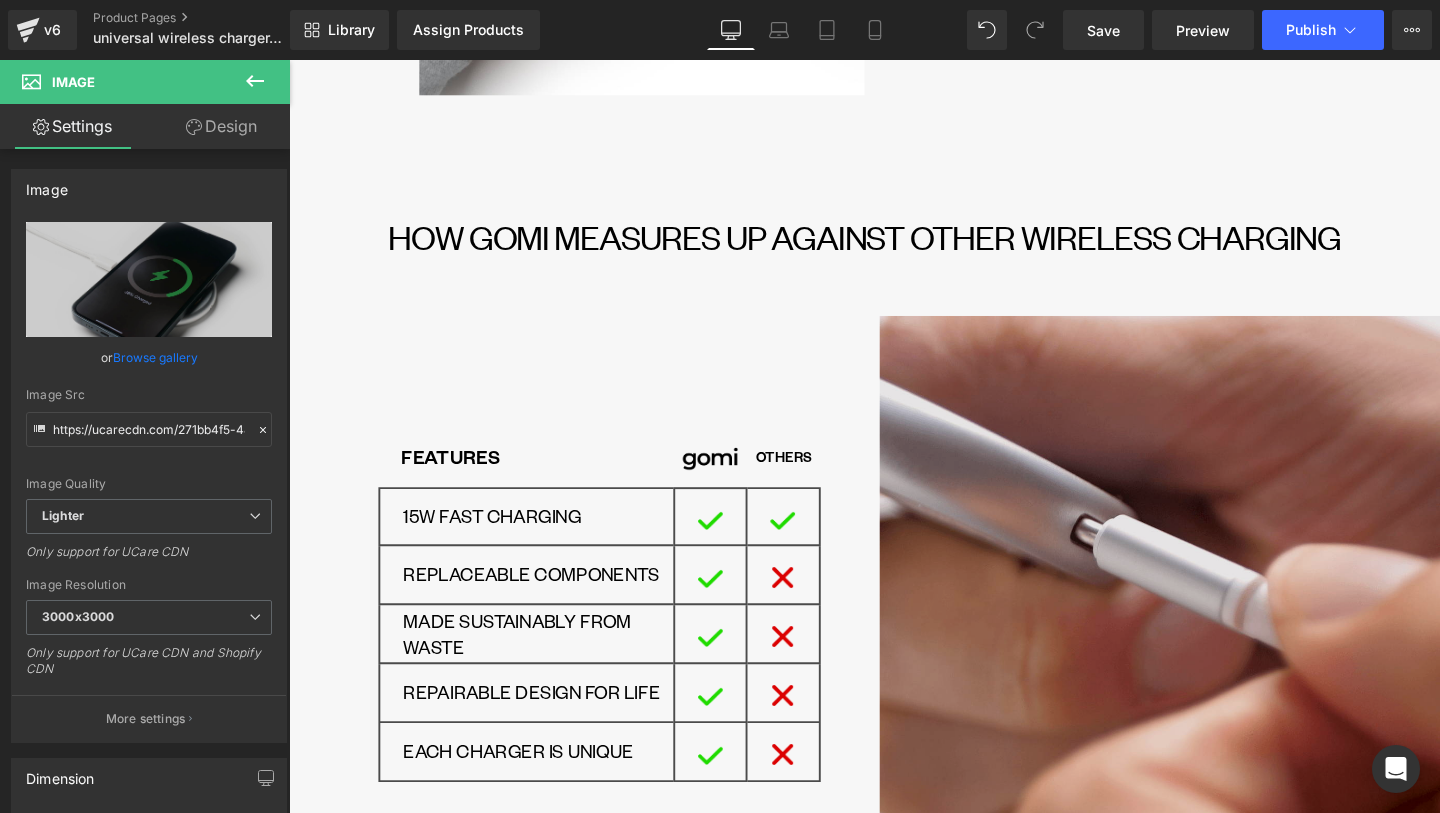 scroll, scrollTop: 5723, scrollLeft: 0, axis: vertical 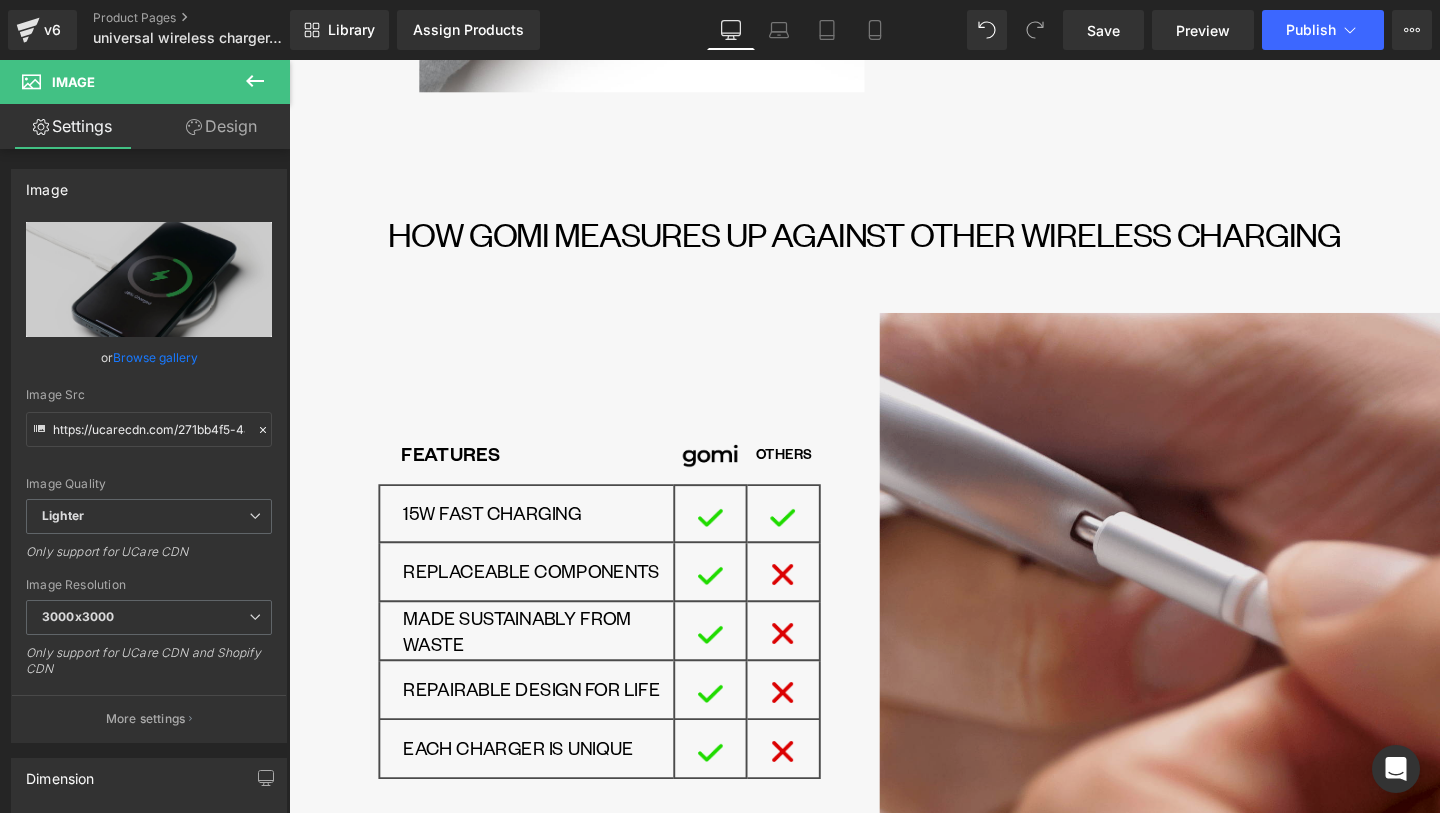 click at bounding box center [1204, 620] 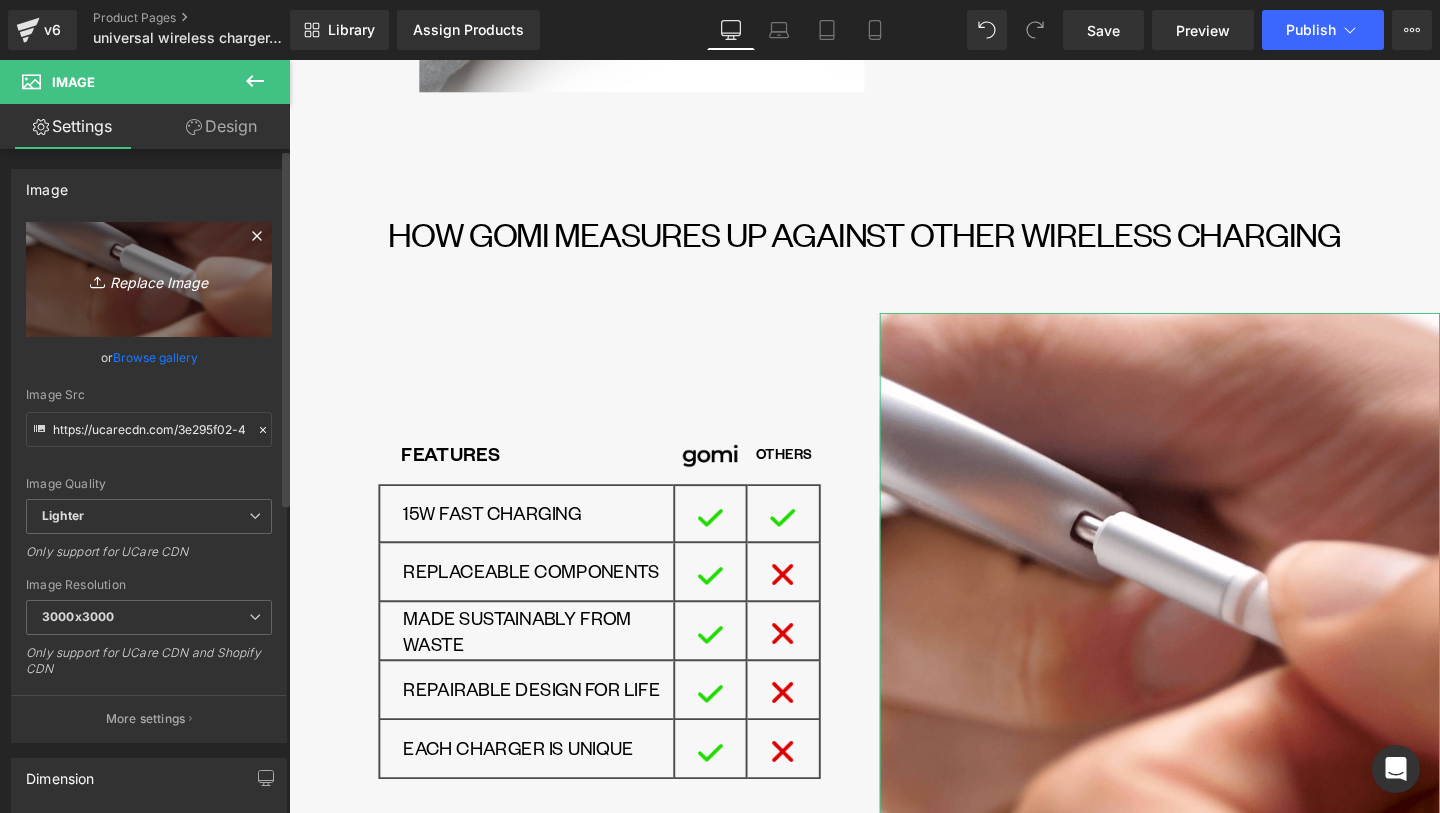 click on "Replace Image" at bounding box center (149, 279) 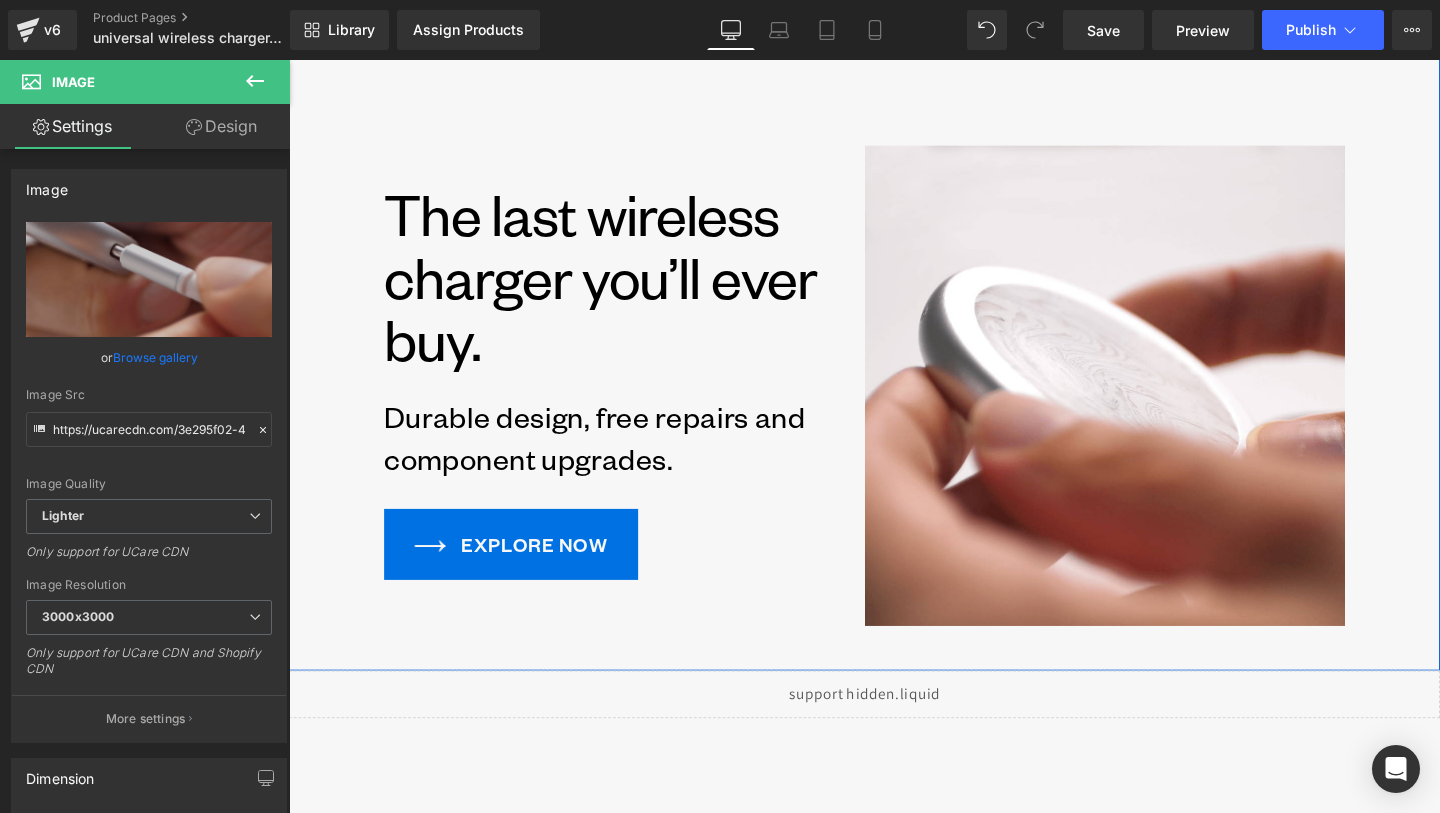 scroll, scrollTop: 6619, scrollLeft: 0, axis: vertical 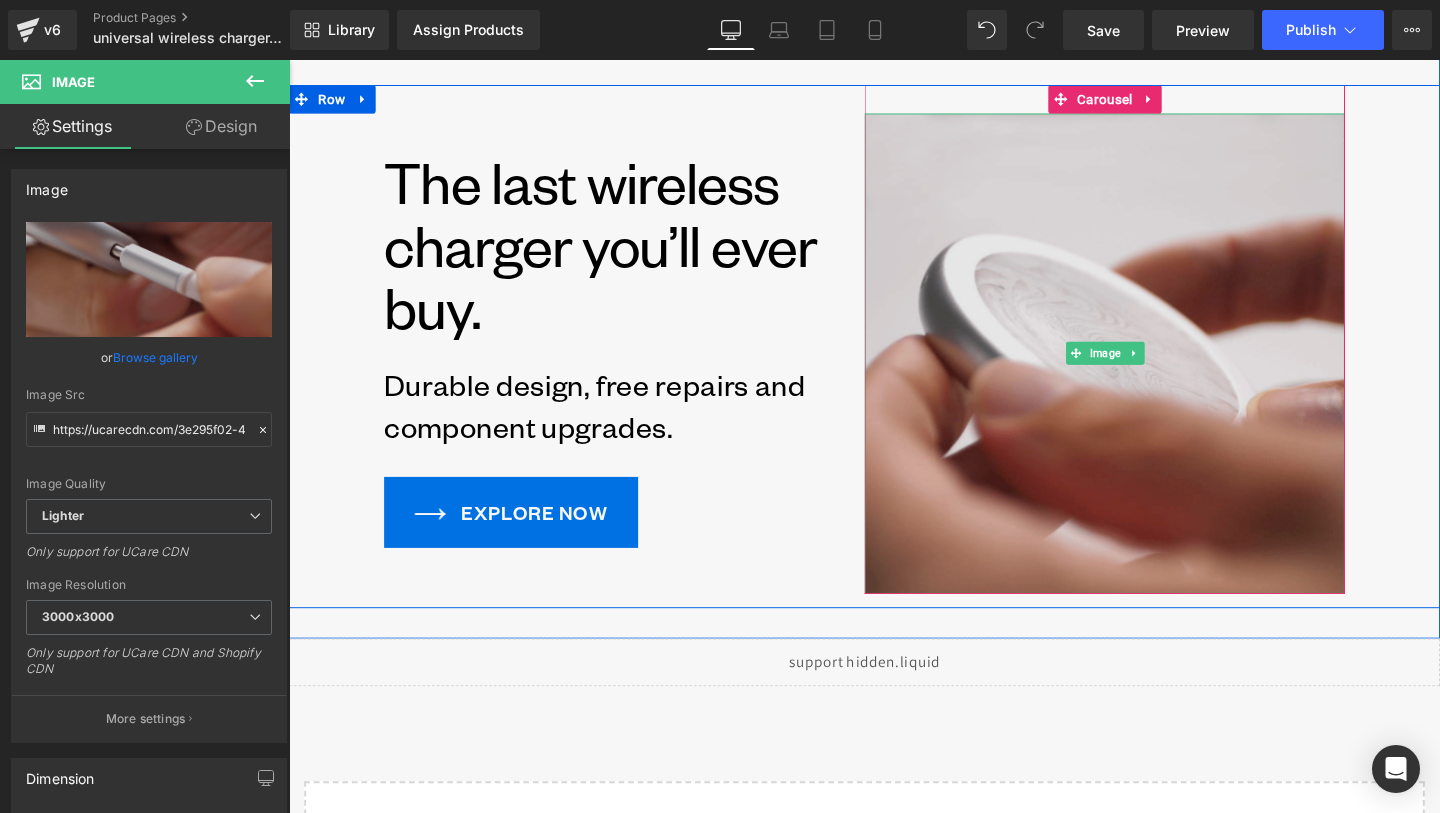click at bounding box center [1146, 368] 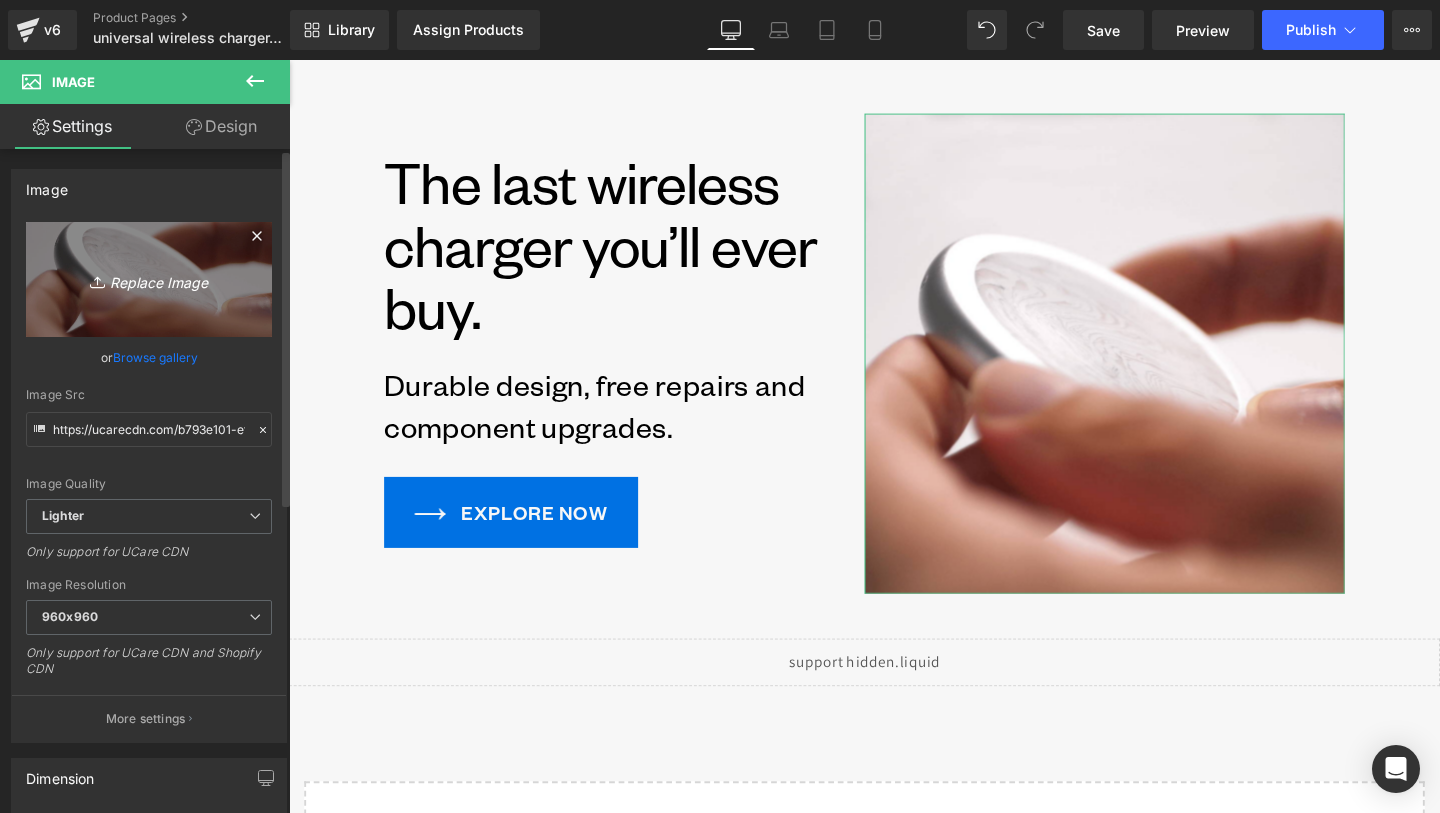 click on "Replace Image" at bounding box center [149, 279] 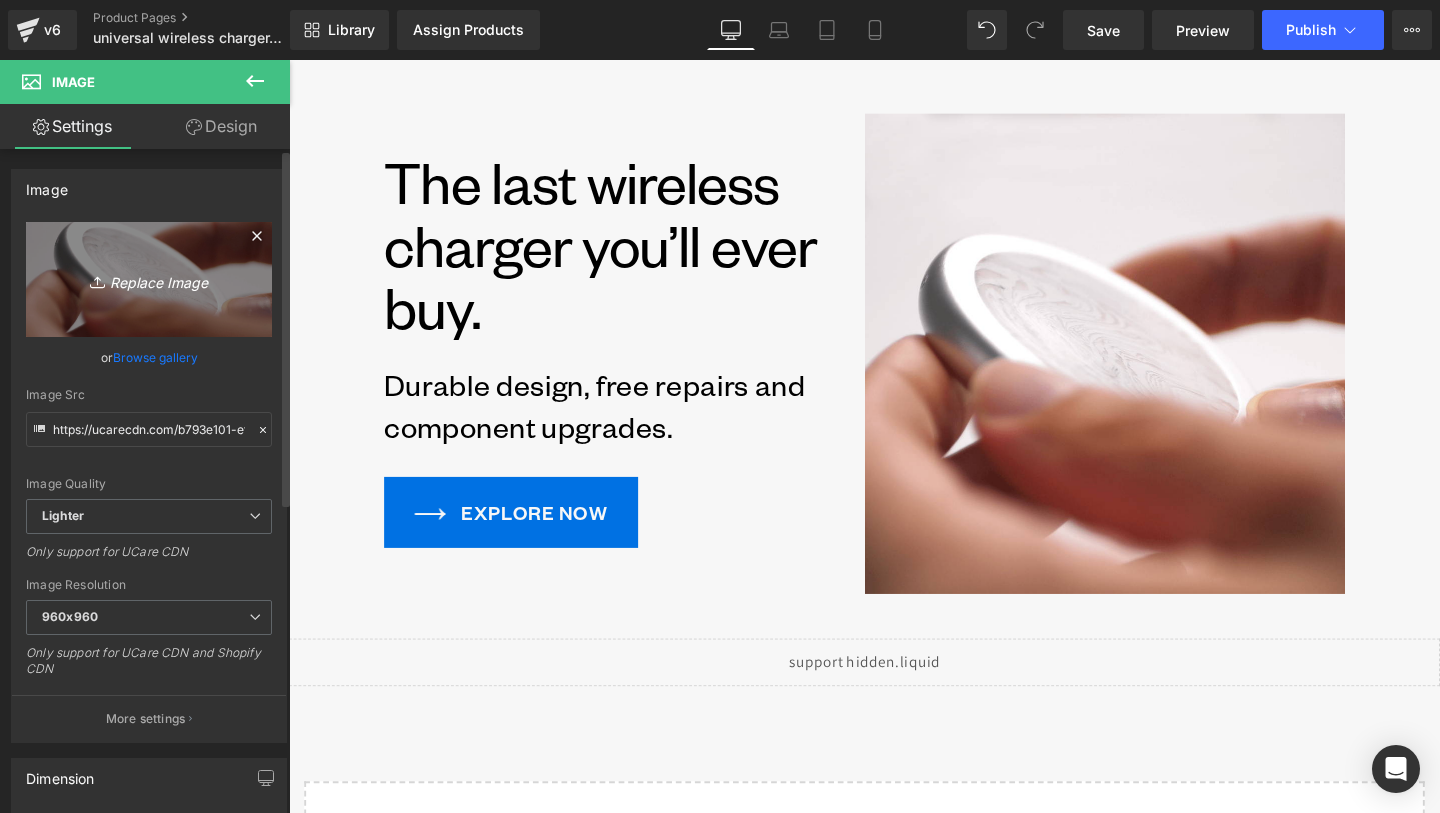 type on "C:\fakepath\gomi Wireless Charger 2025 - 2.png" 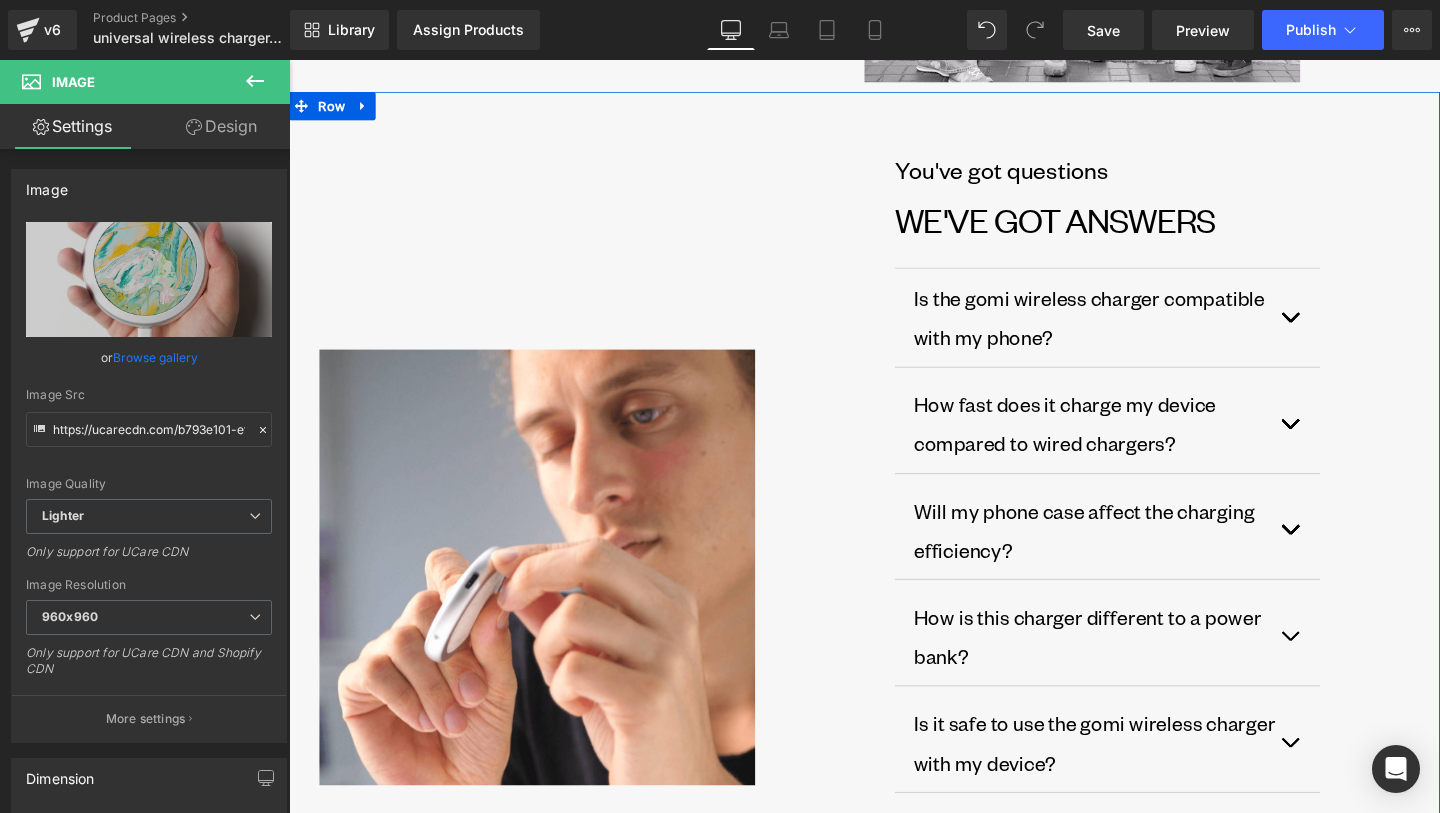 scroll, scrollTop: 2474, scrollLeft: 0, axis: vertical 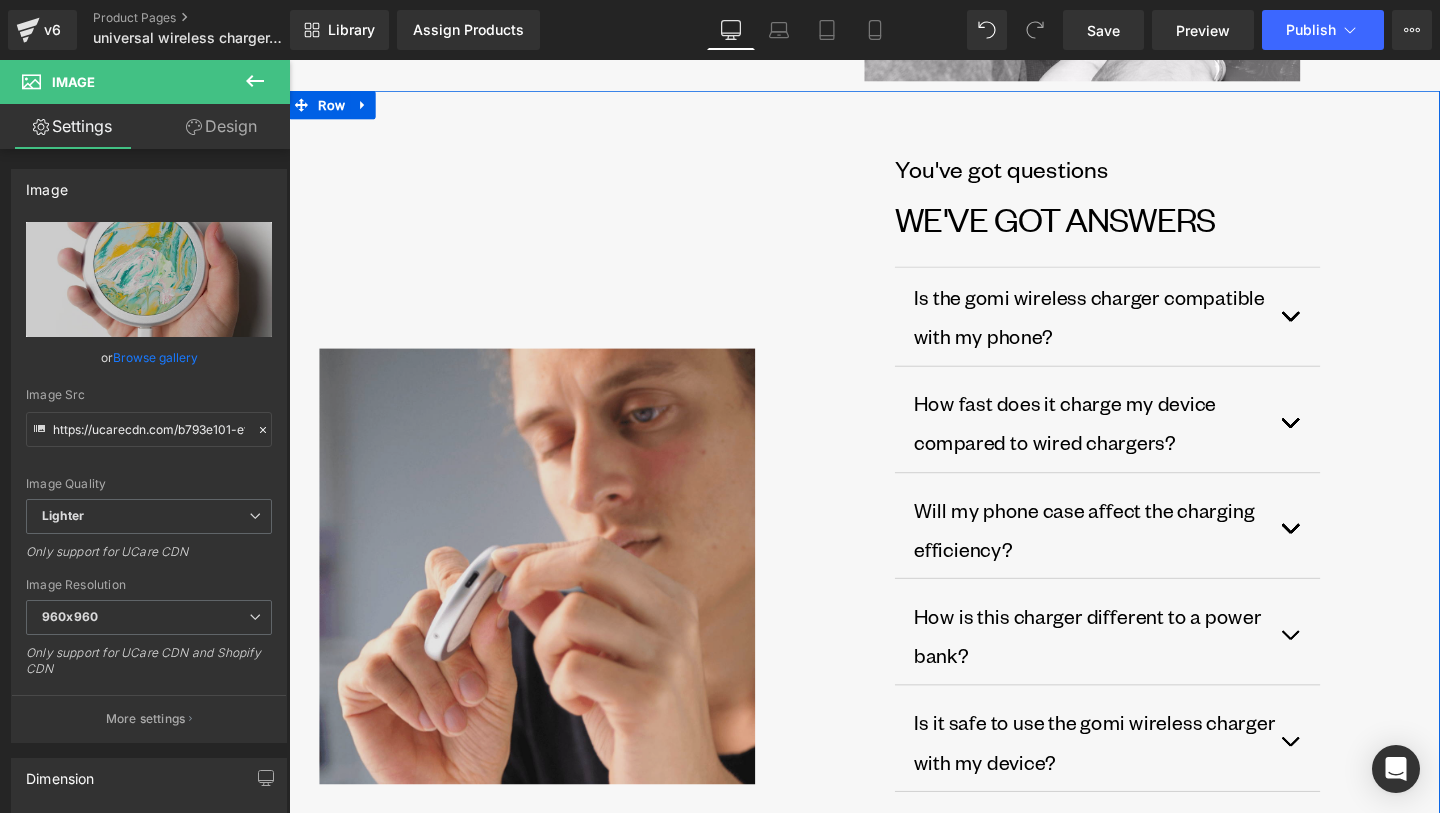 click at bounding box center (550, 592) 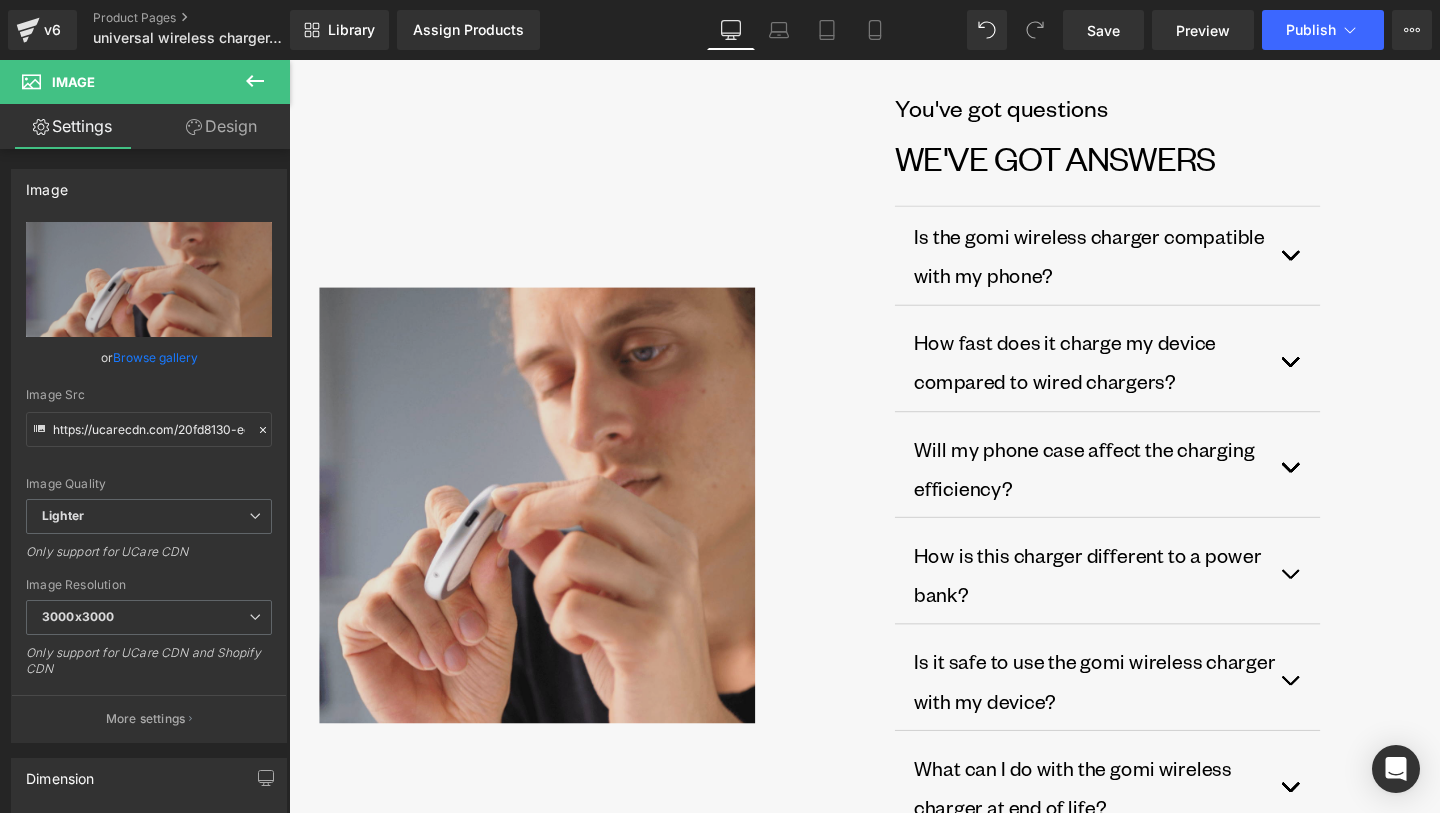 scroll, scrollTop: 2537, scrollLeft: 0, axis: vertical 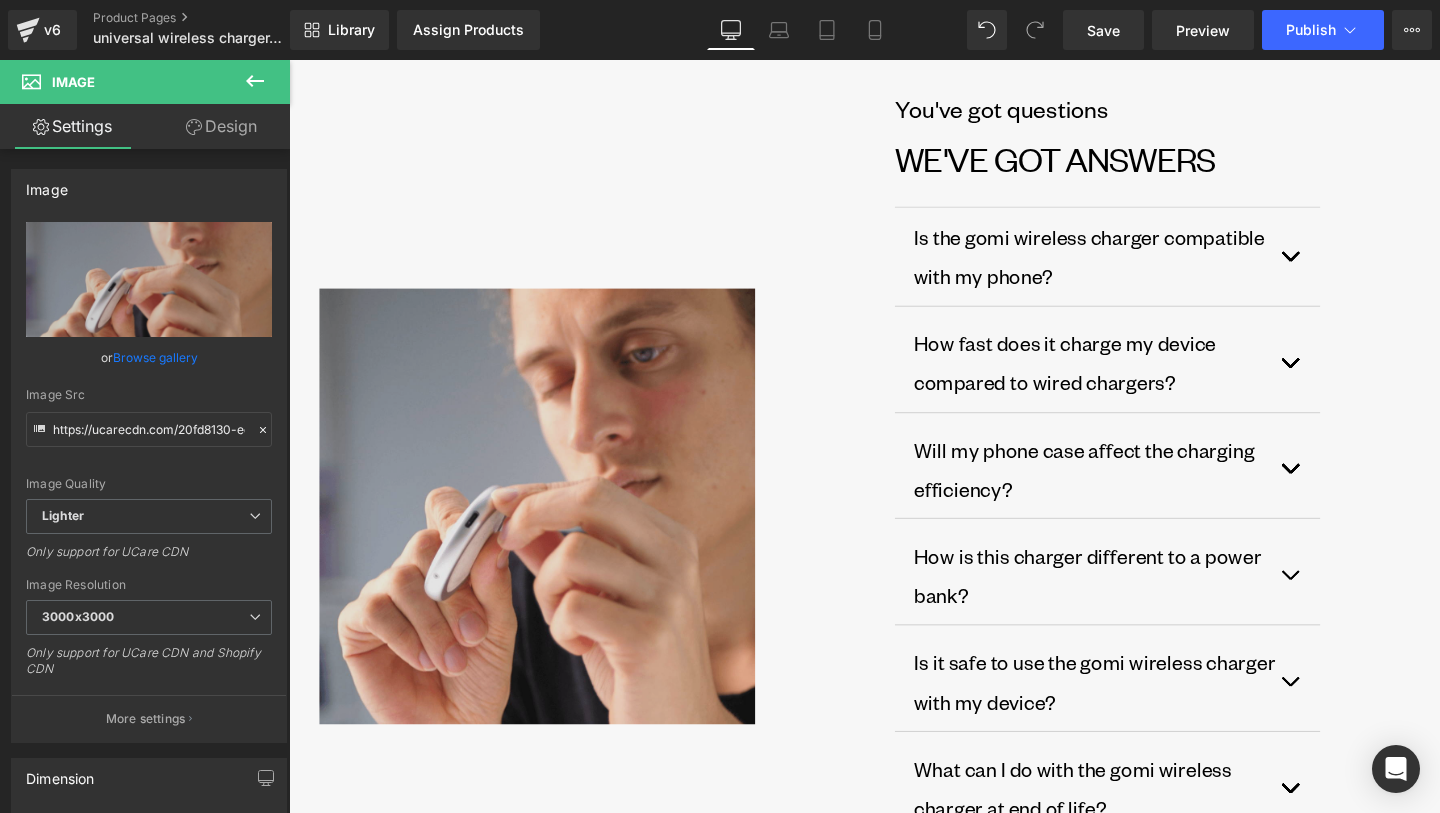 click at bounding box center (550, 529) 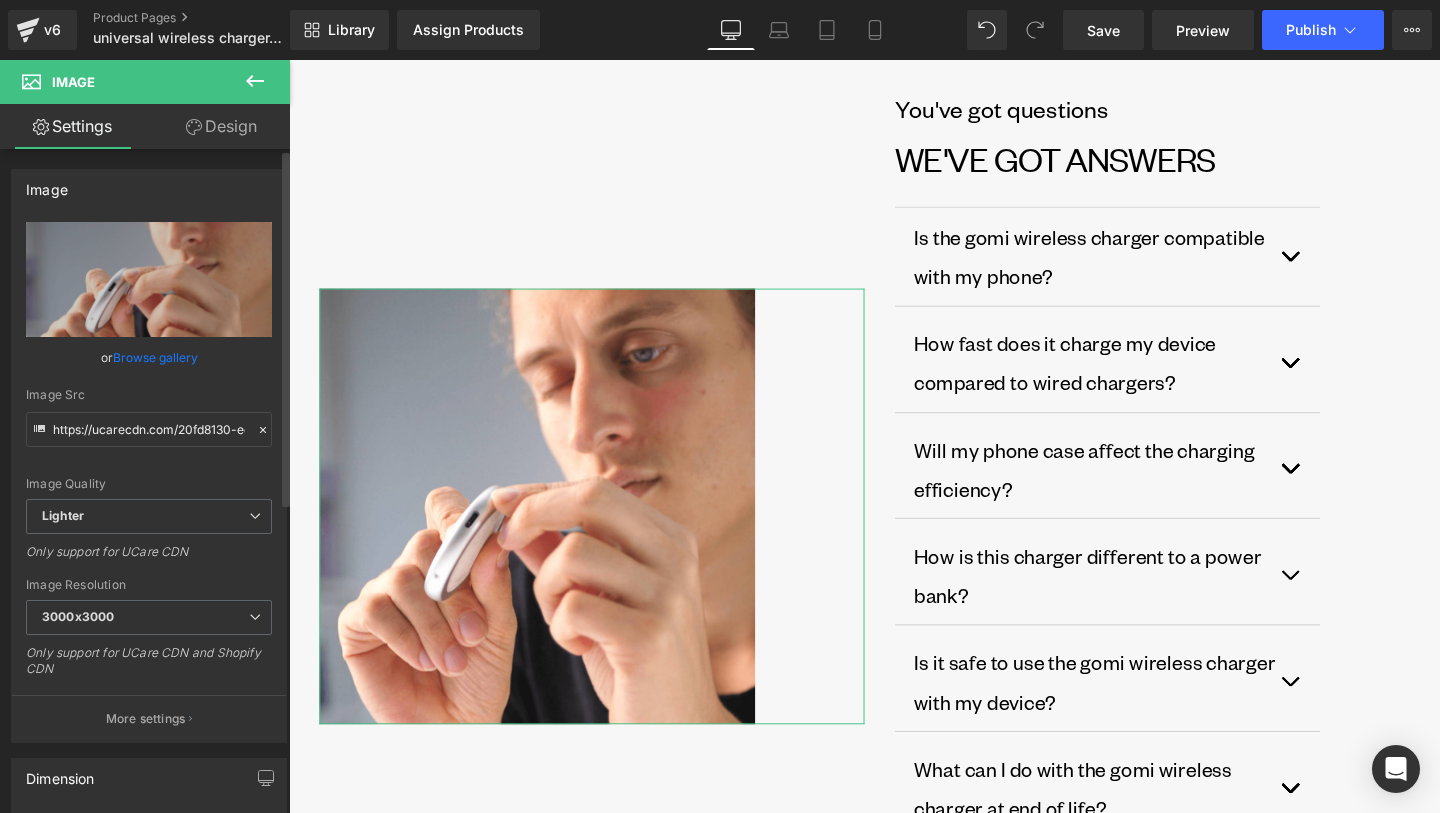 click on "Browse gallery" at bounding box center [155, 357] 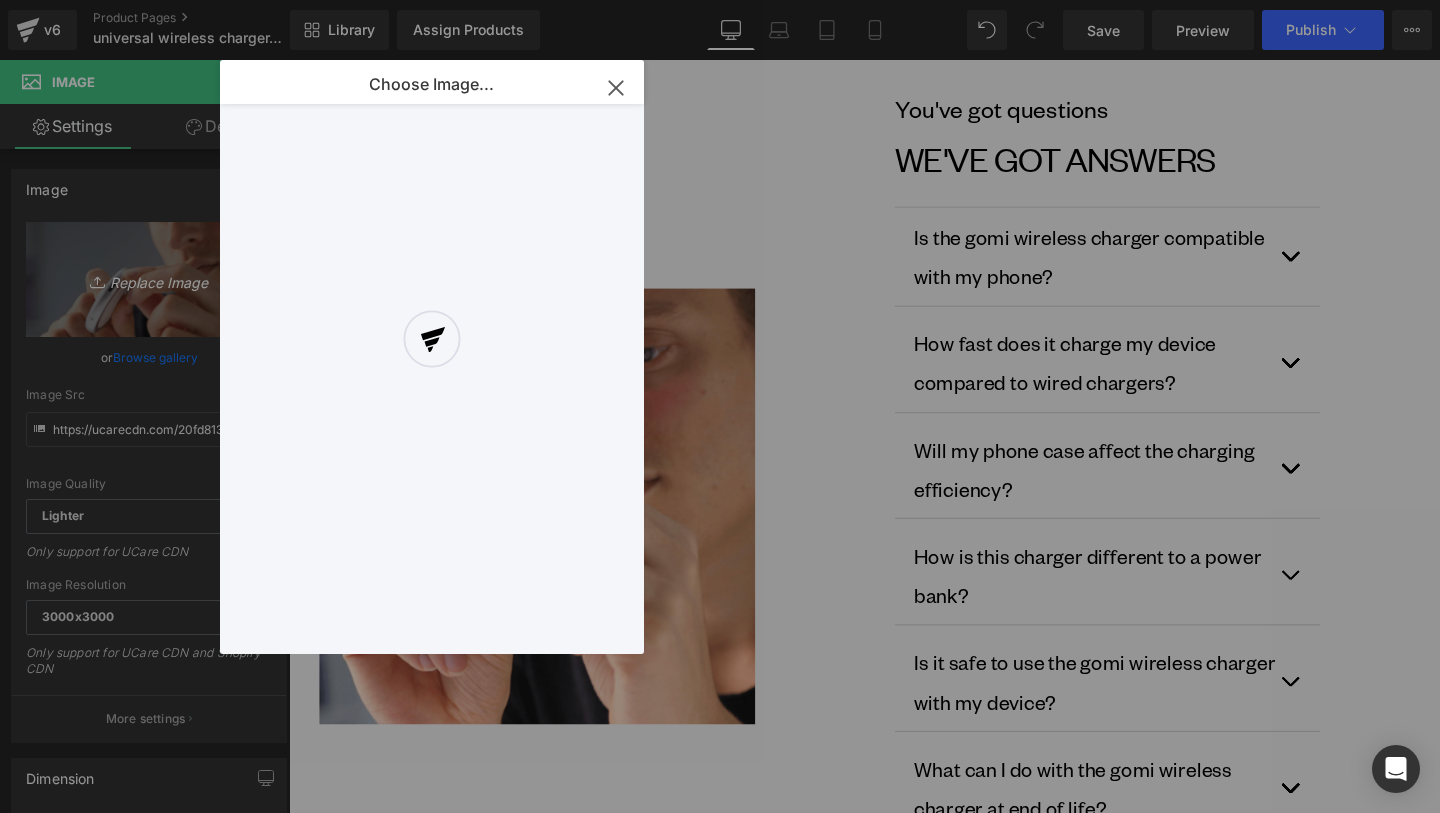 click on "Icon List  You are previewing how the   will restyle your page. You can not edit Elements in Preset Preview Mode.  v6 Product Pages universal wireless charger.gomi Library Assign Products  Product Preview
No product match your search.  Please try another keyword  Manage assigned products Desktop Desktop Laptop Tablet Mobile Save Preview Publish Scheduled View Live Page View with current Template Save Template to Library Schedule Publish Publish Settings Shortcuts  Your page can’t be published   You've reached the maximum number of published pages on your plan  (73/999999).  You need to upgrade your plan or unpublish all your pages to get 1 publish slot.   Unpublish pages   Upgrade plan  Elements Global Style Base Row  rows, columns, layouts, div Heading  headings, titles, h1,h2,h3,h4,h5,h6 Text Block  texts, paragraphs, contents, blocks Image  images, photos, alts, uploads Icon  icons, symbols Button  button, call to action, cta Separator  separators, dividers, horizontal lines Liquid  Banner" at bounding box center (720, 0) 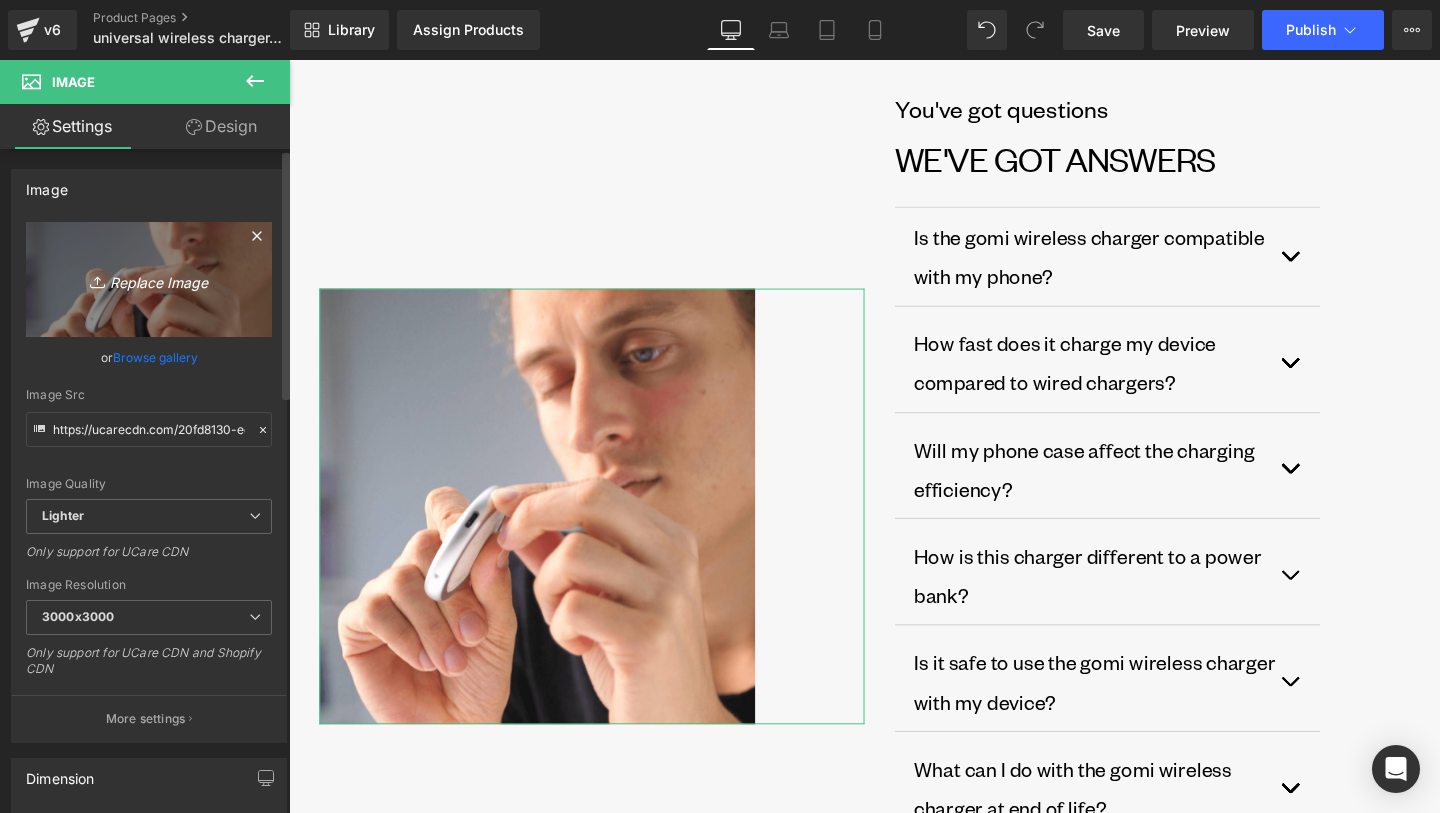 click on "Replace Image" at bounding box center [149, 279] 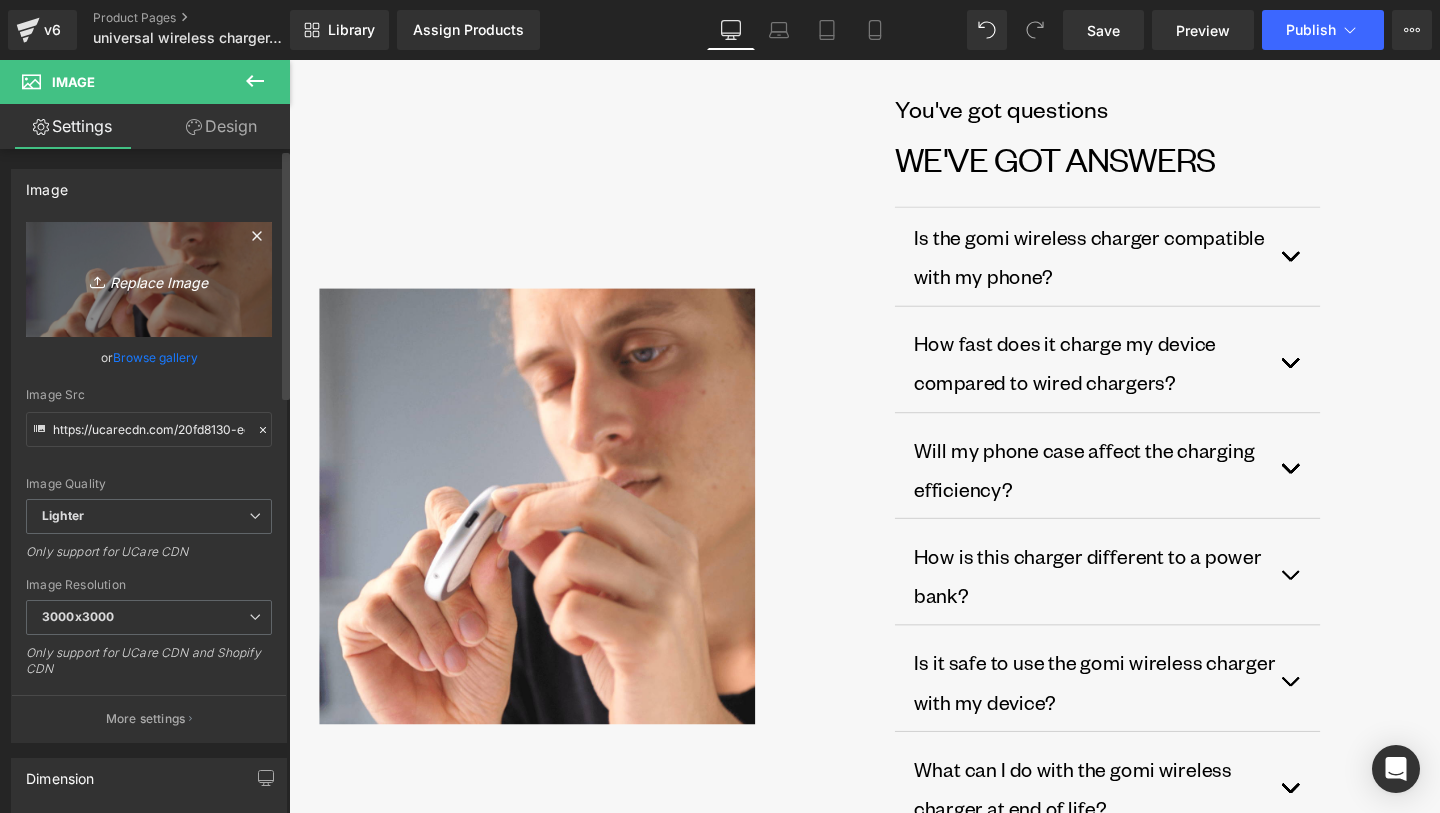 type on "C:\fakepath\gomi Wireless Charger 2025 - 7.png" 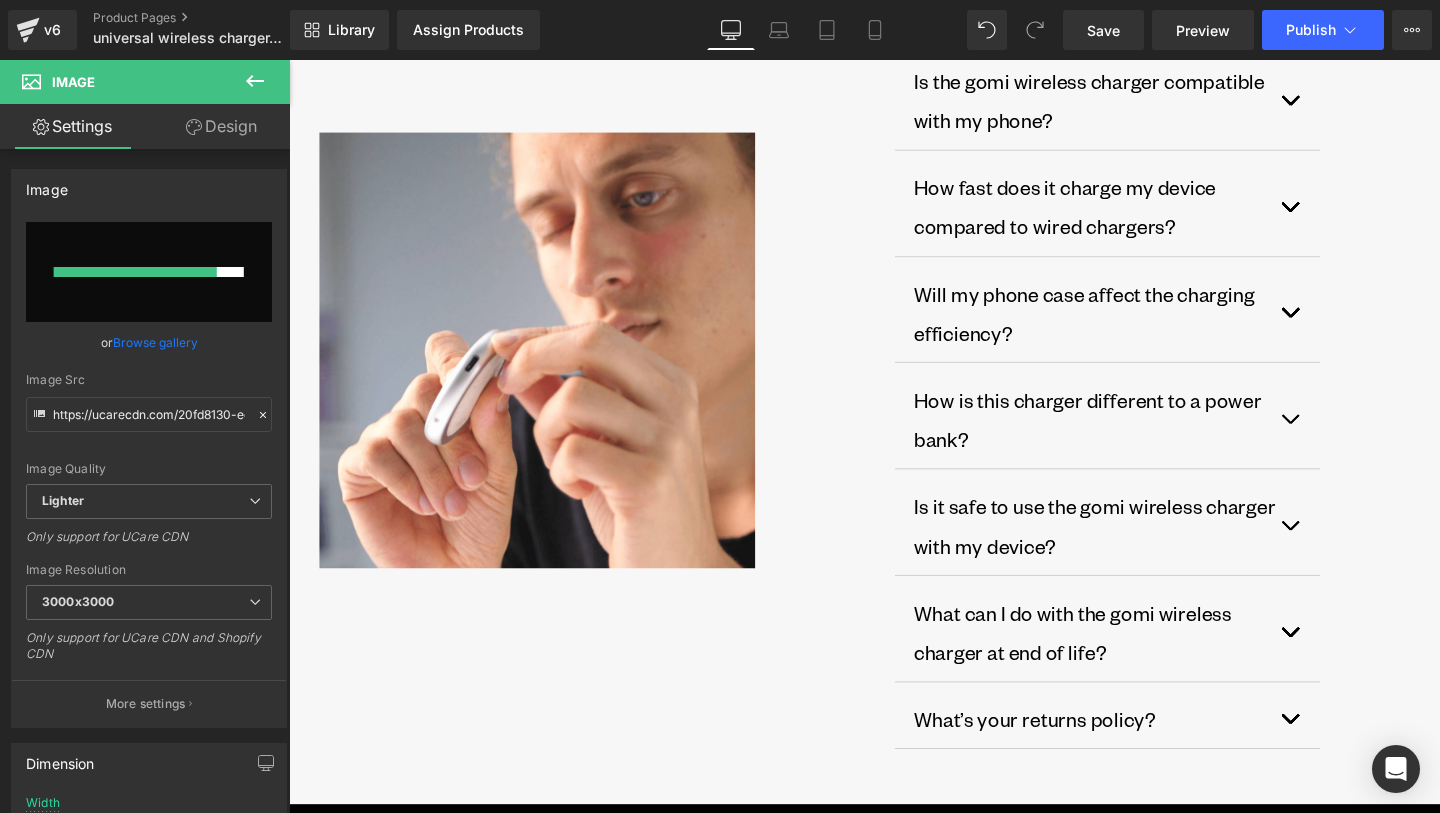 scroll, scrollTop: 2806, scrollLeft: 0, axis: vertical 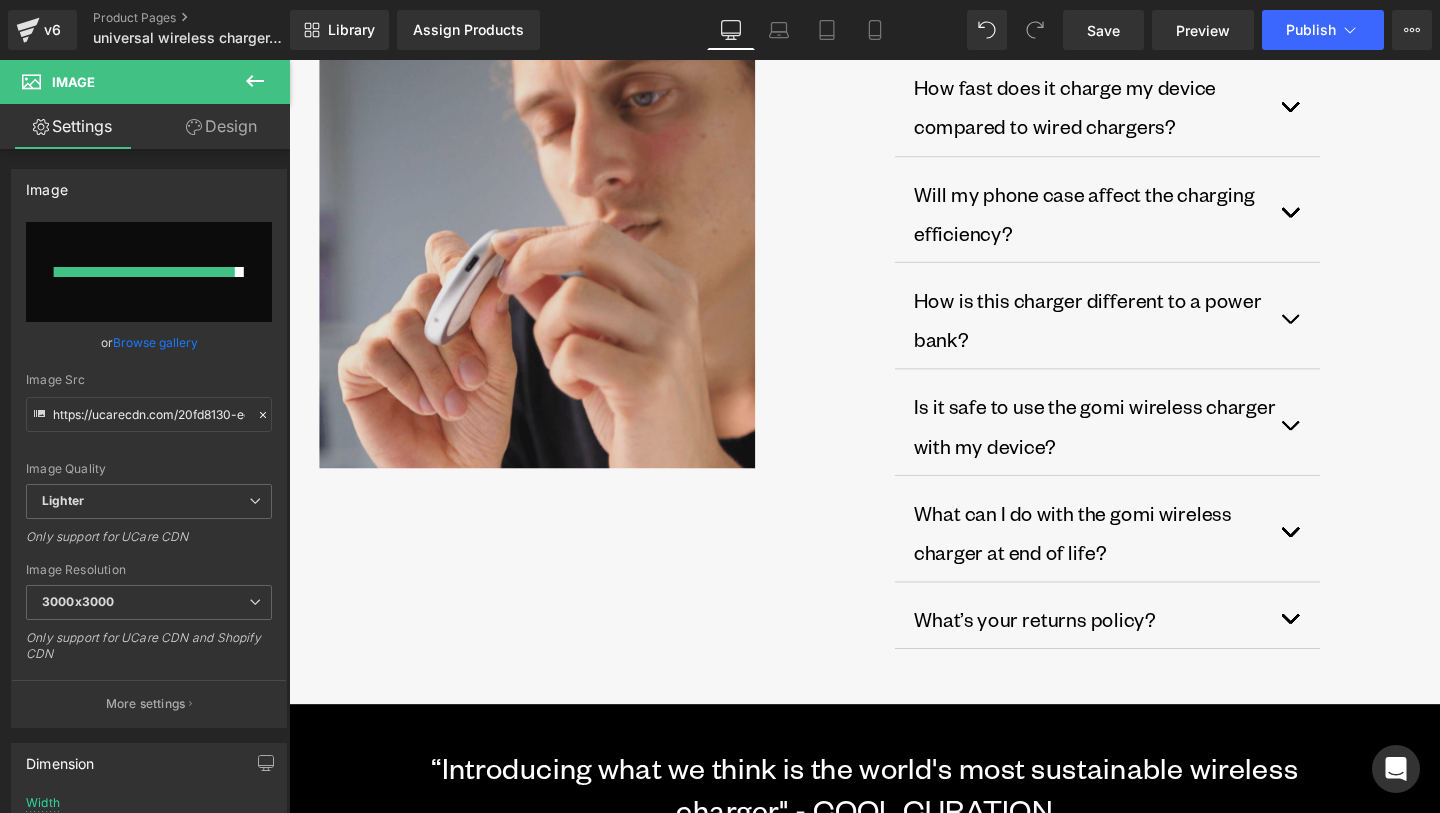 click at bounding box center (550, 260) 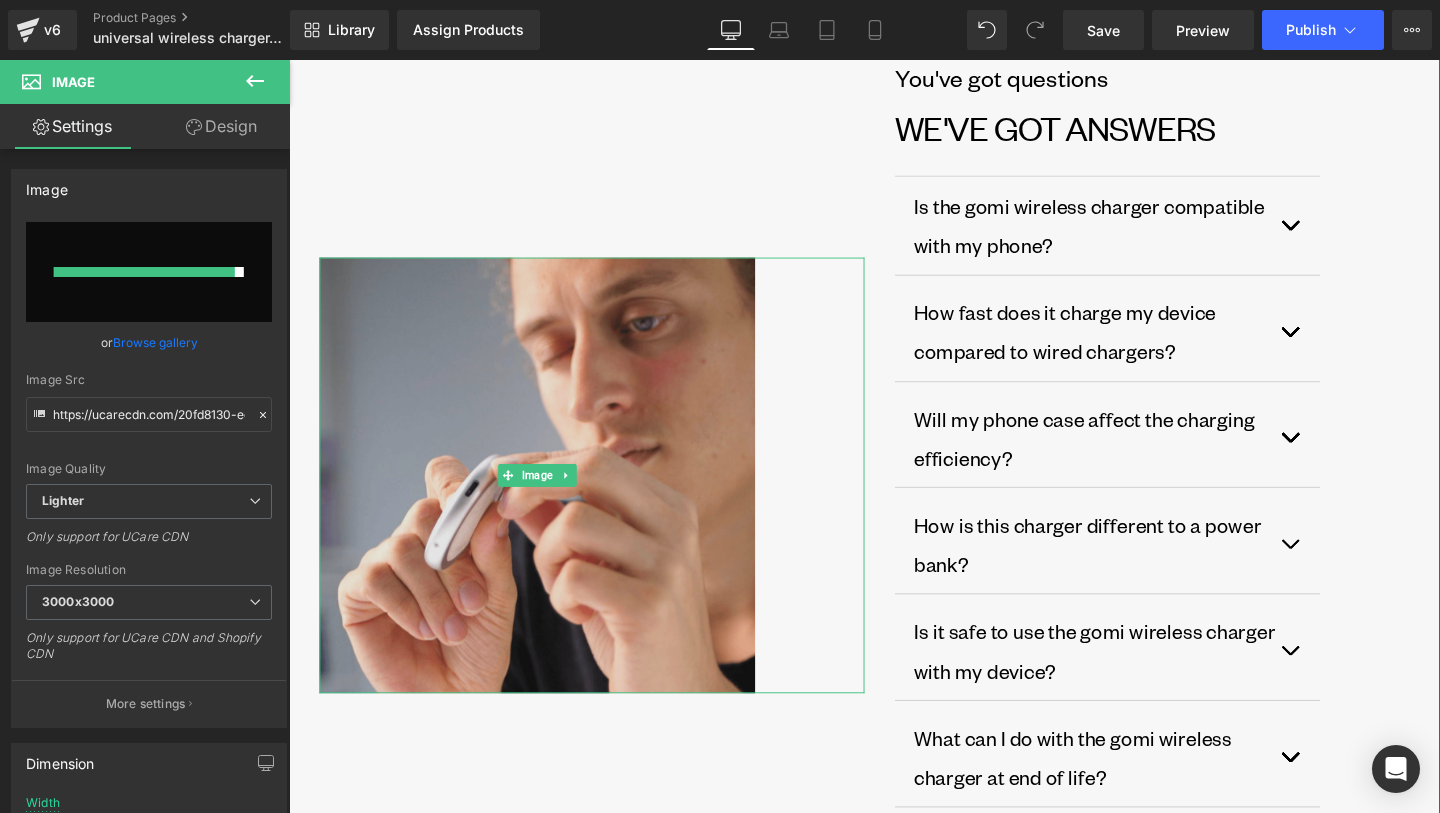 scroll, scrollTop: 2618, scrollLeft: 0, axis: vertical 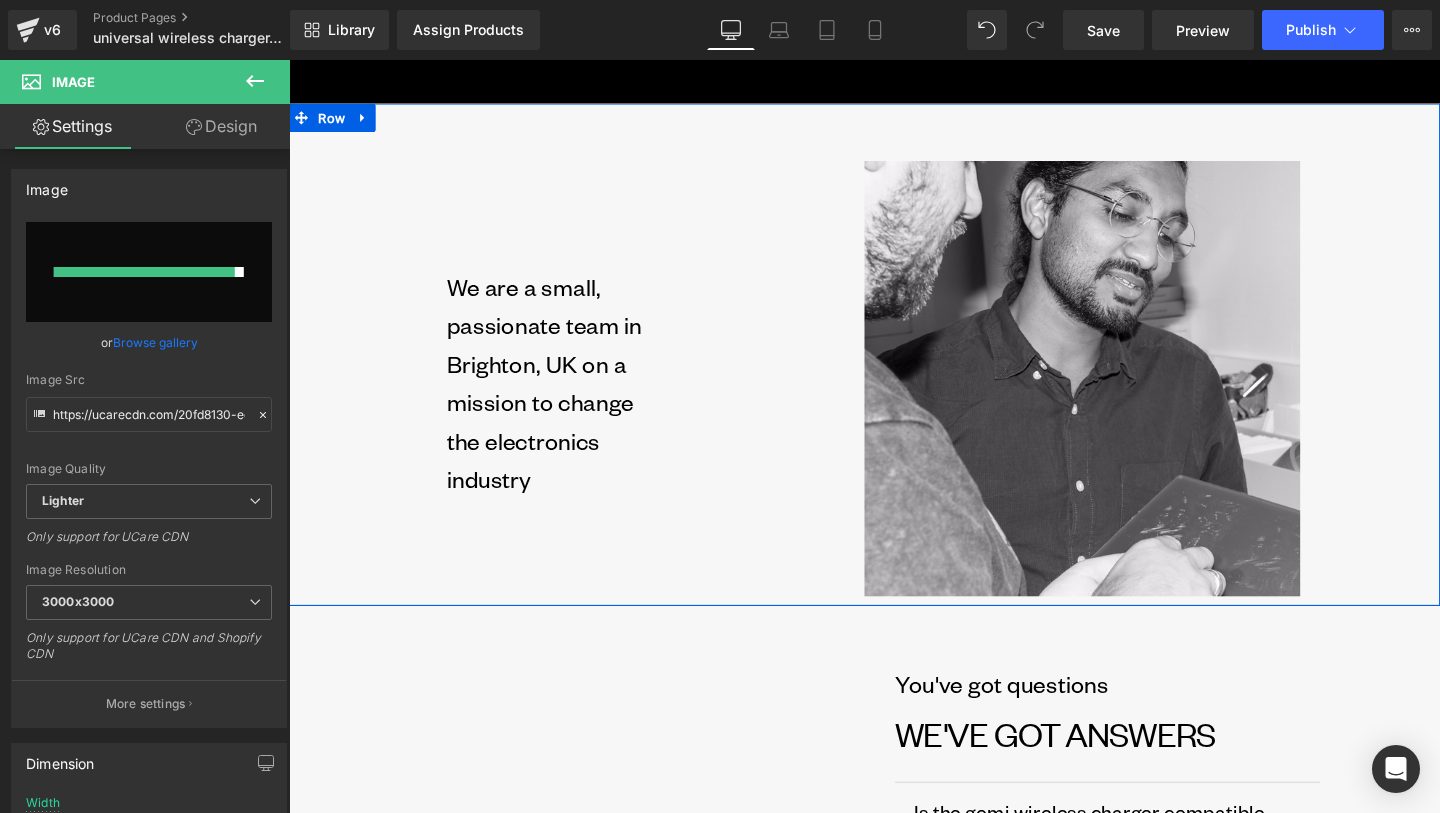 click on "We are a small, passionate team in Brighton, UK on a mission to change the electronics industry" at bounding box center [568, 399] 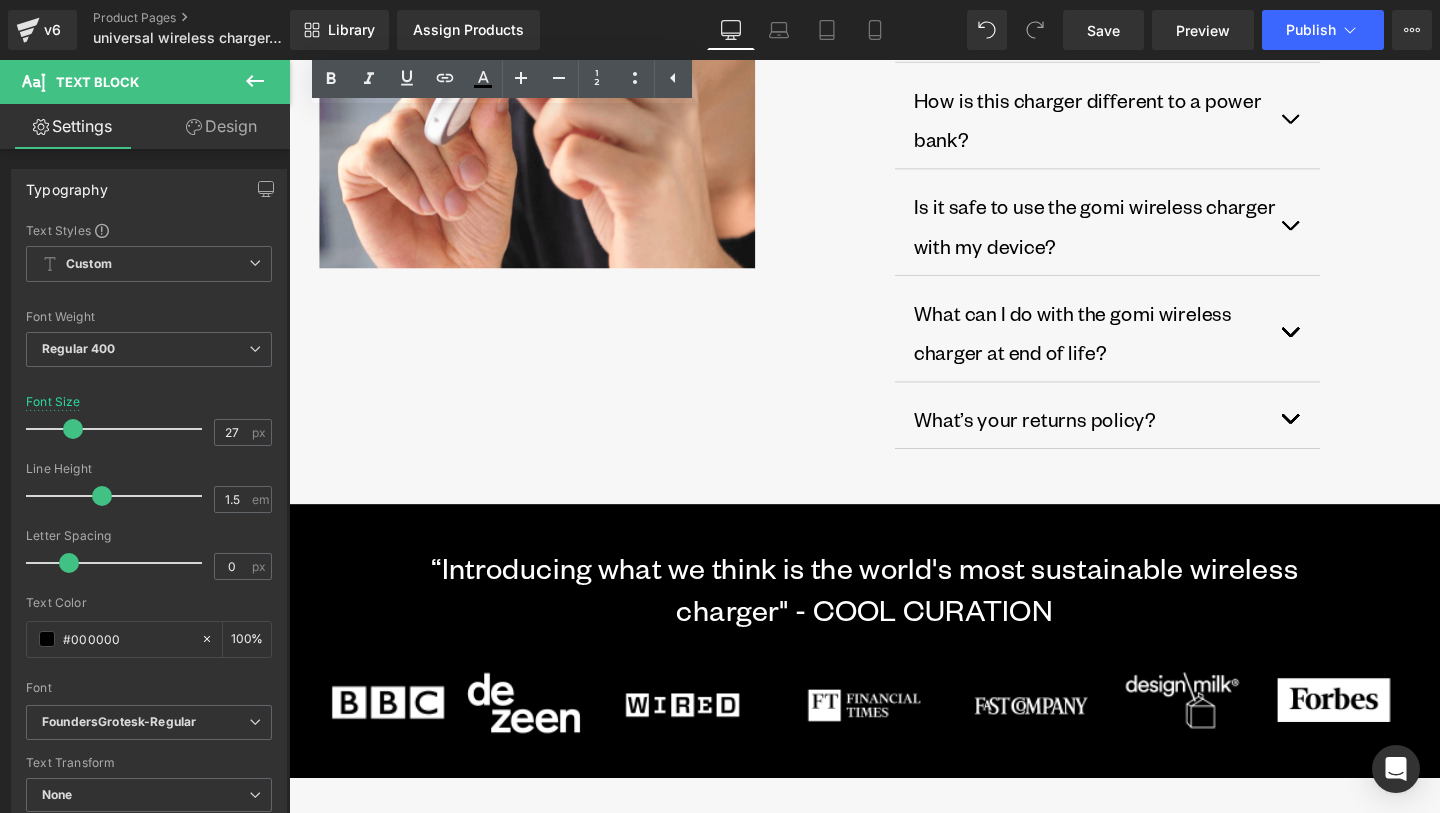 scroll, scrollTop: 2937, scrollLeft: 0, axis: vertical 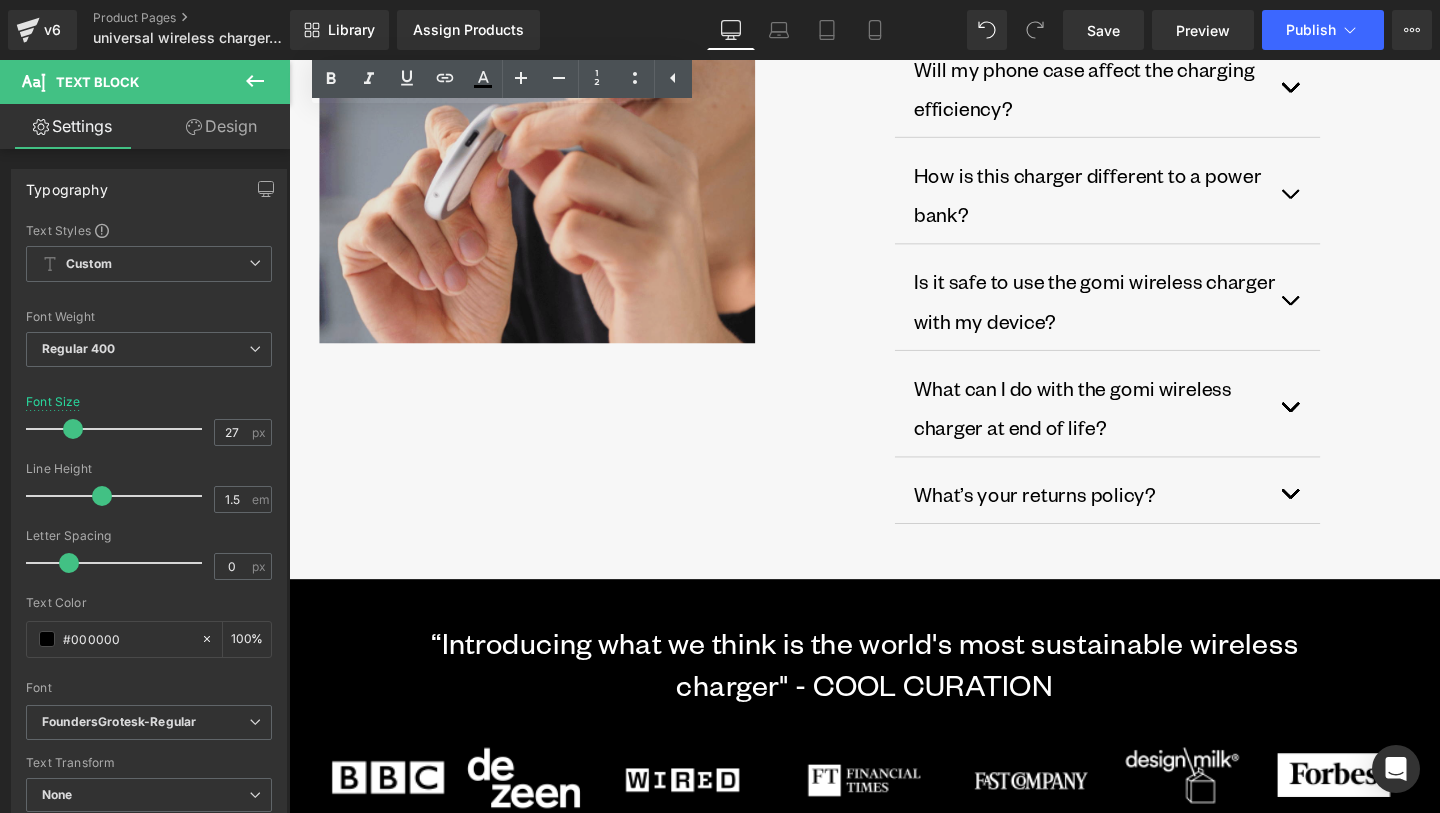 click at bounding box center (550, 129) 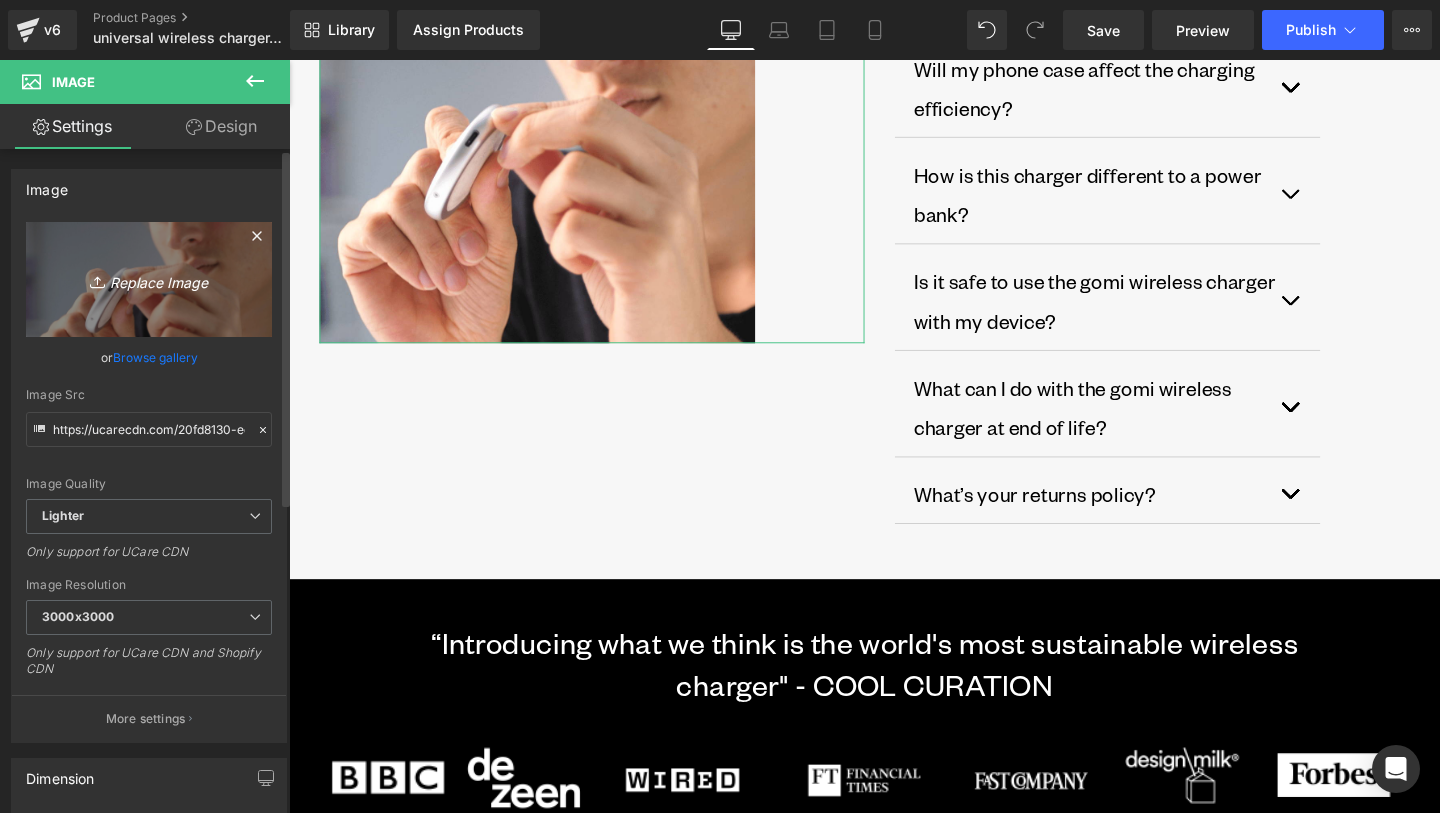 click on "Replace Image" at bounding box center (149, 279) 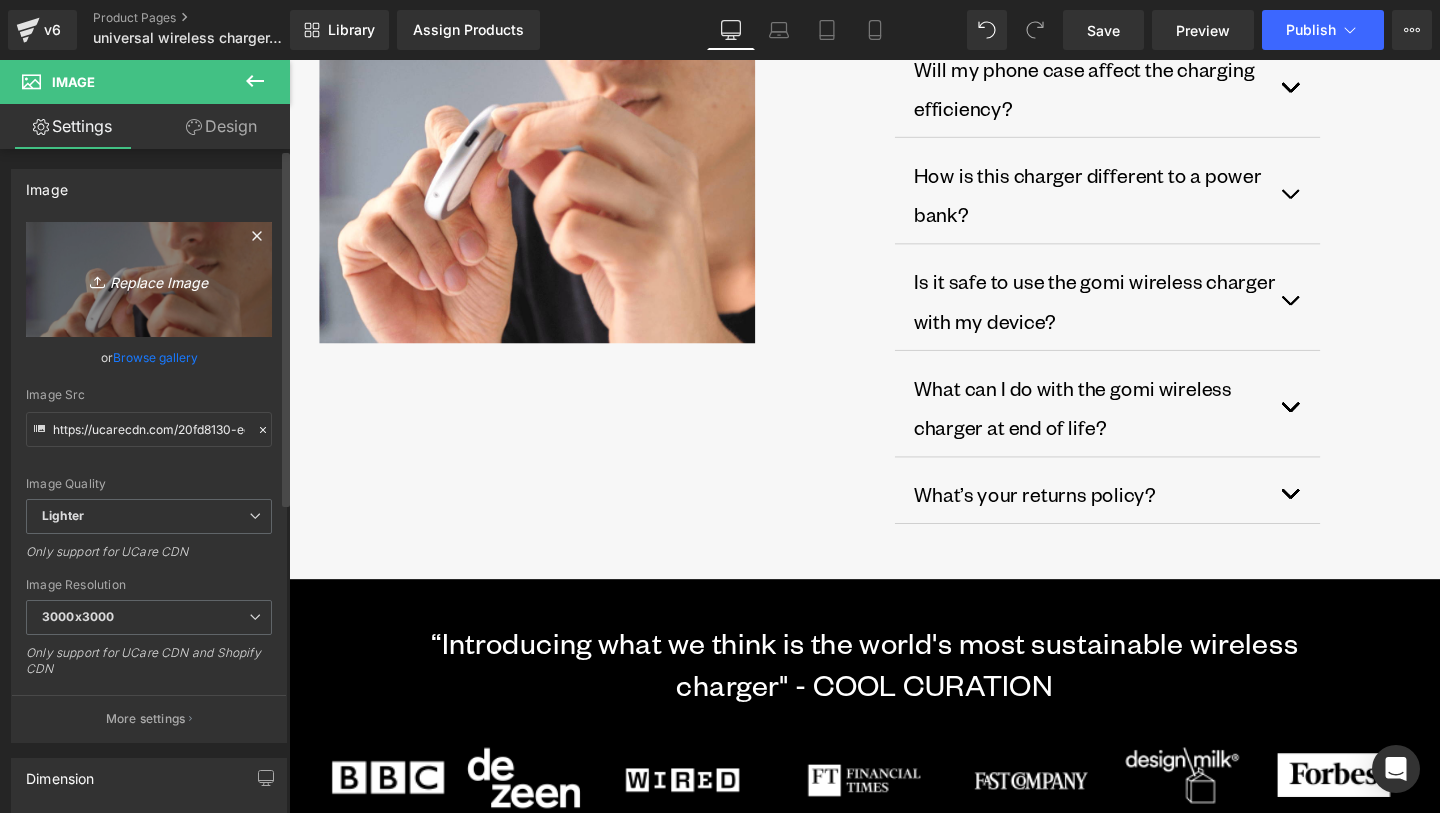 type on "C:\fakepath\gomi Wireless Charger 2025 - 7.png" 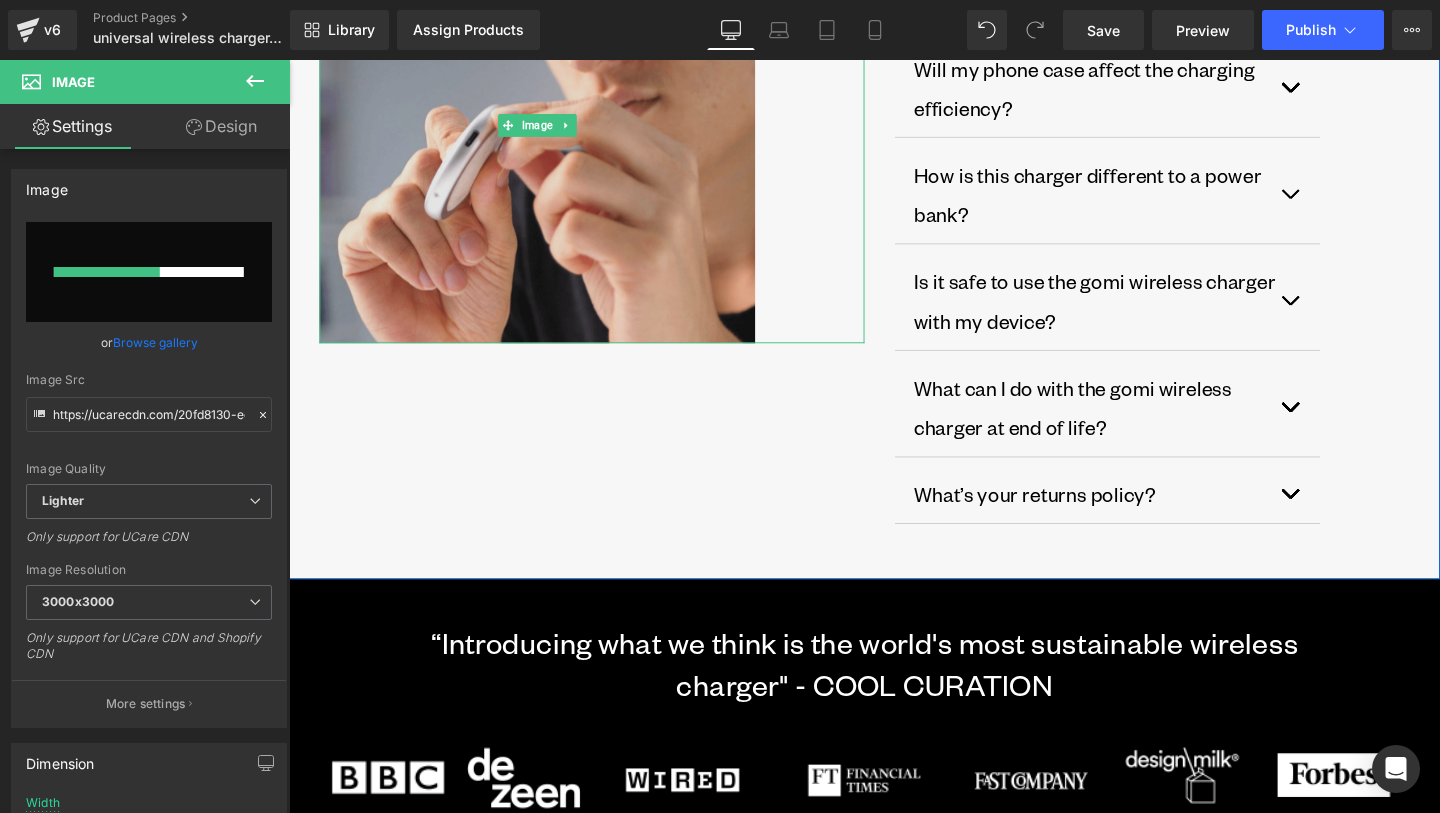 click at bounding box center [550, 129] 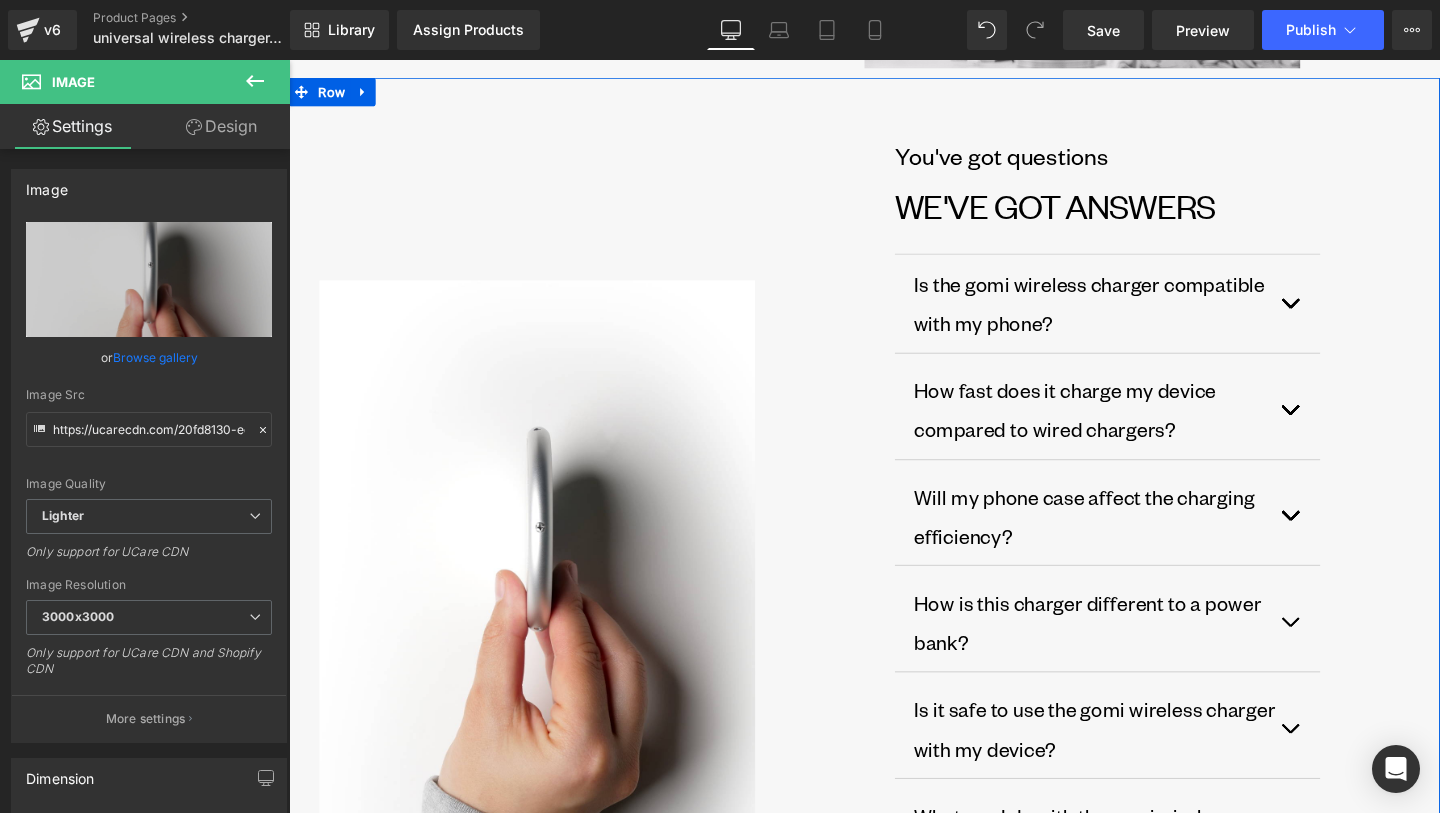 scroll, scrollTop: 2483, scrollLeft: 0, axis: vertical 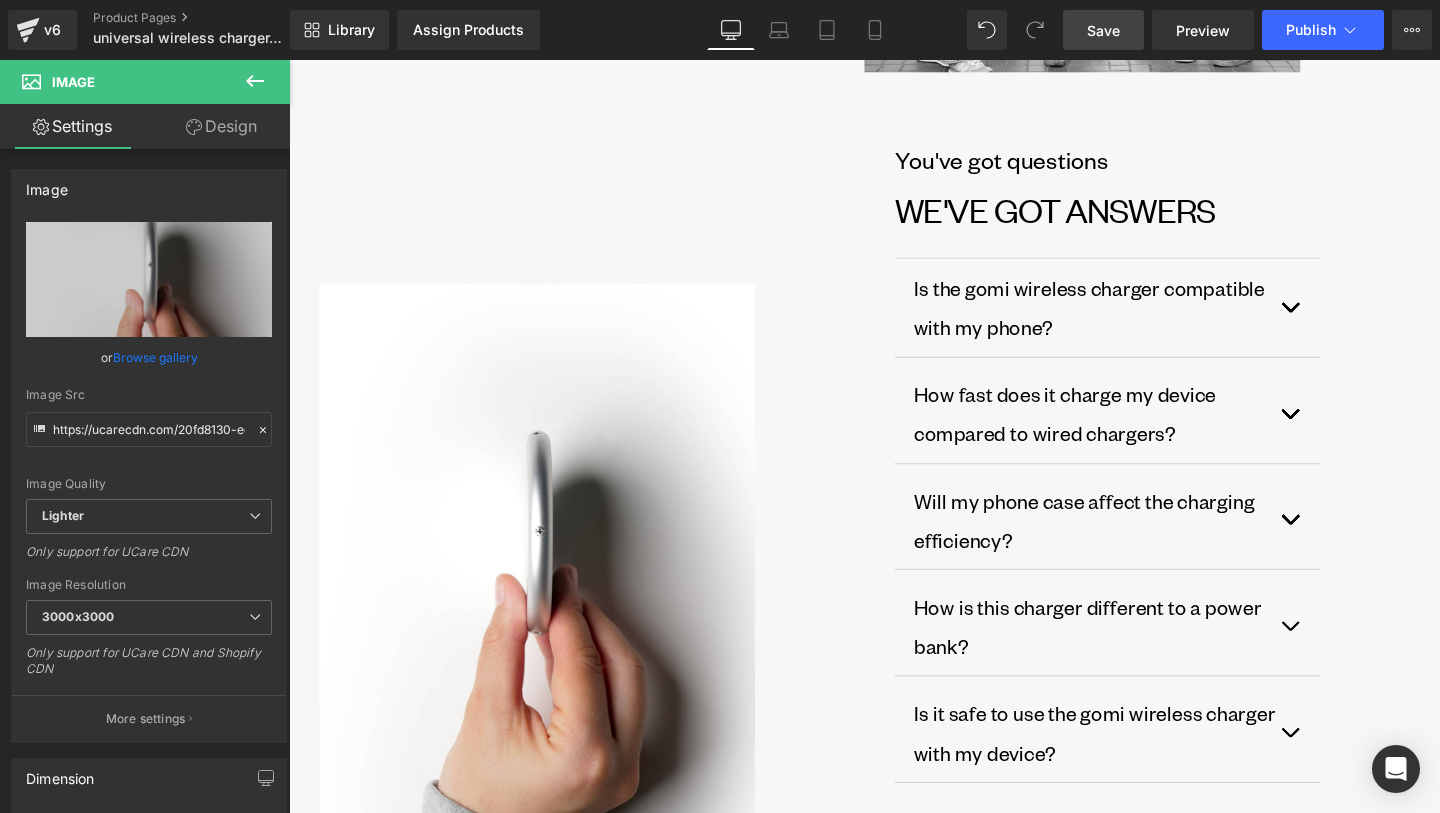 drag, startPoint x: 1127, startPoint y: 36, endPoint x: 541, endPoint y: 314, distance: 648.5985 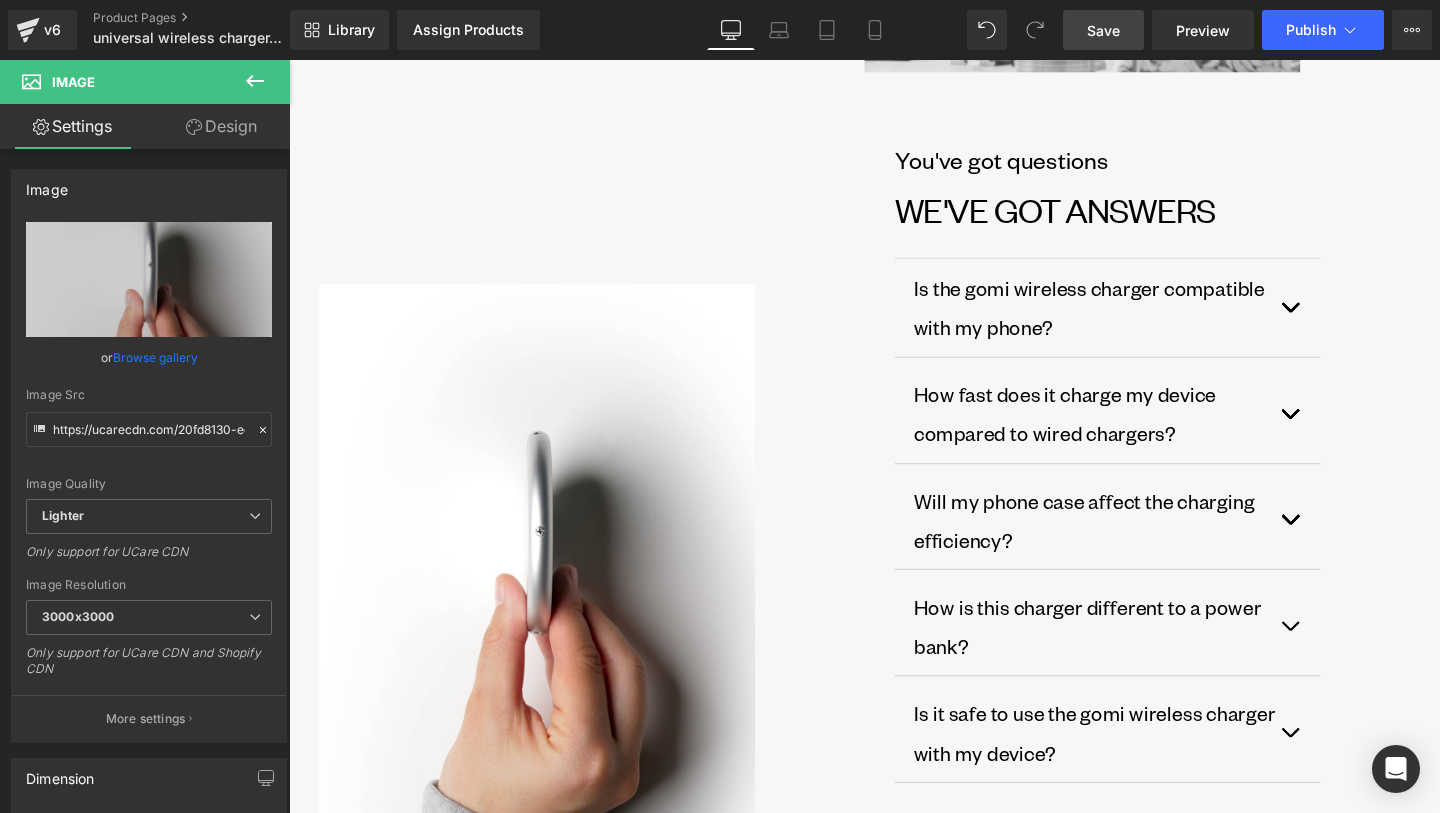 click on "Save" at bounding box center [1103, 30] 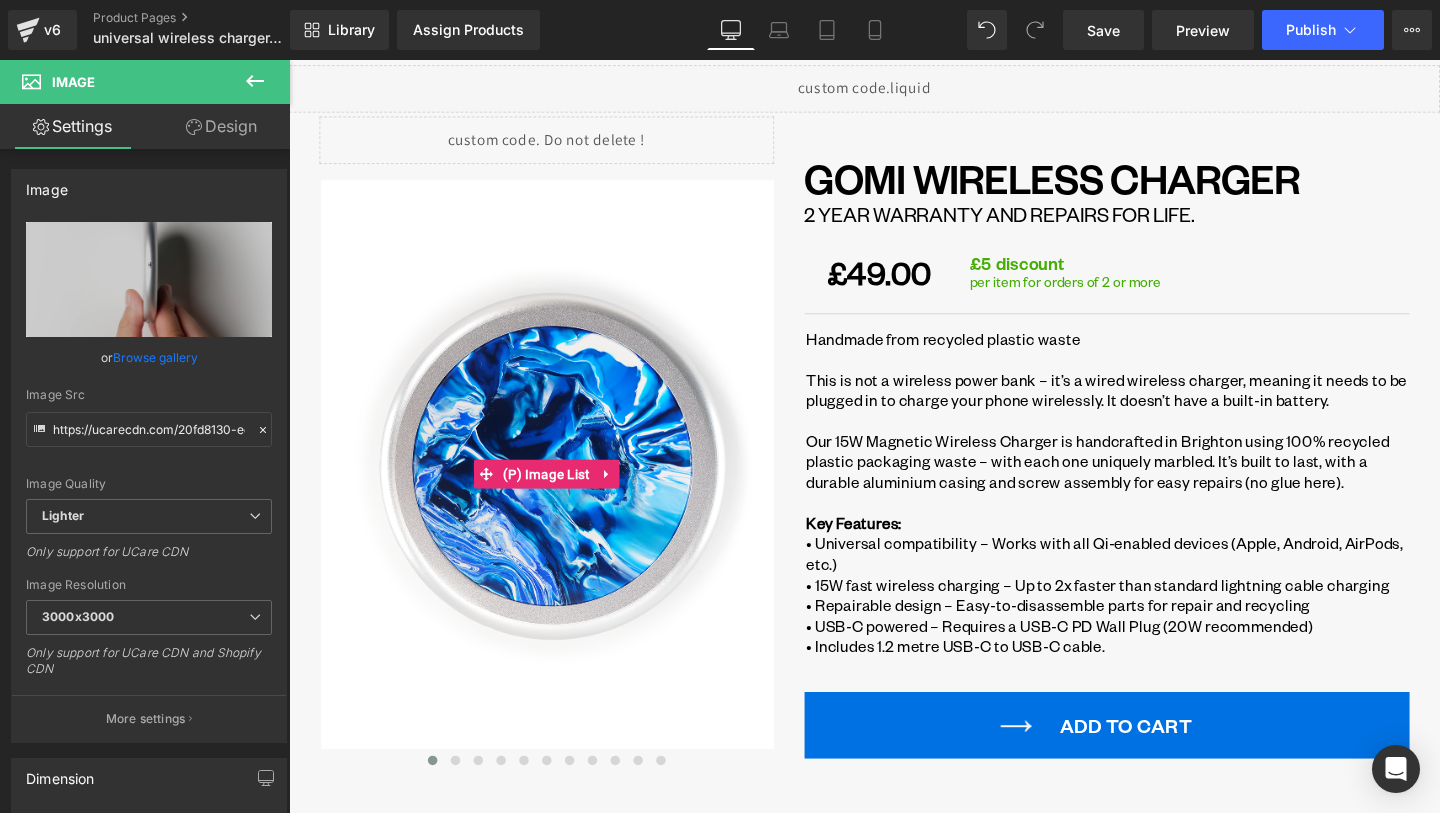 scroll, scrollTop: 0, scrollLeft: 0, axis: both 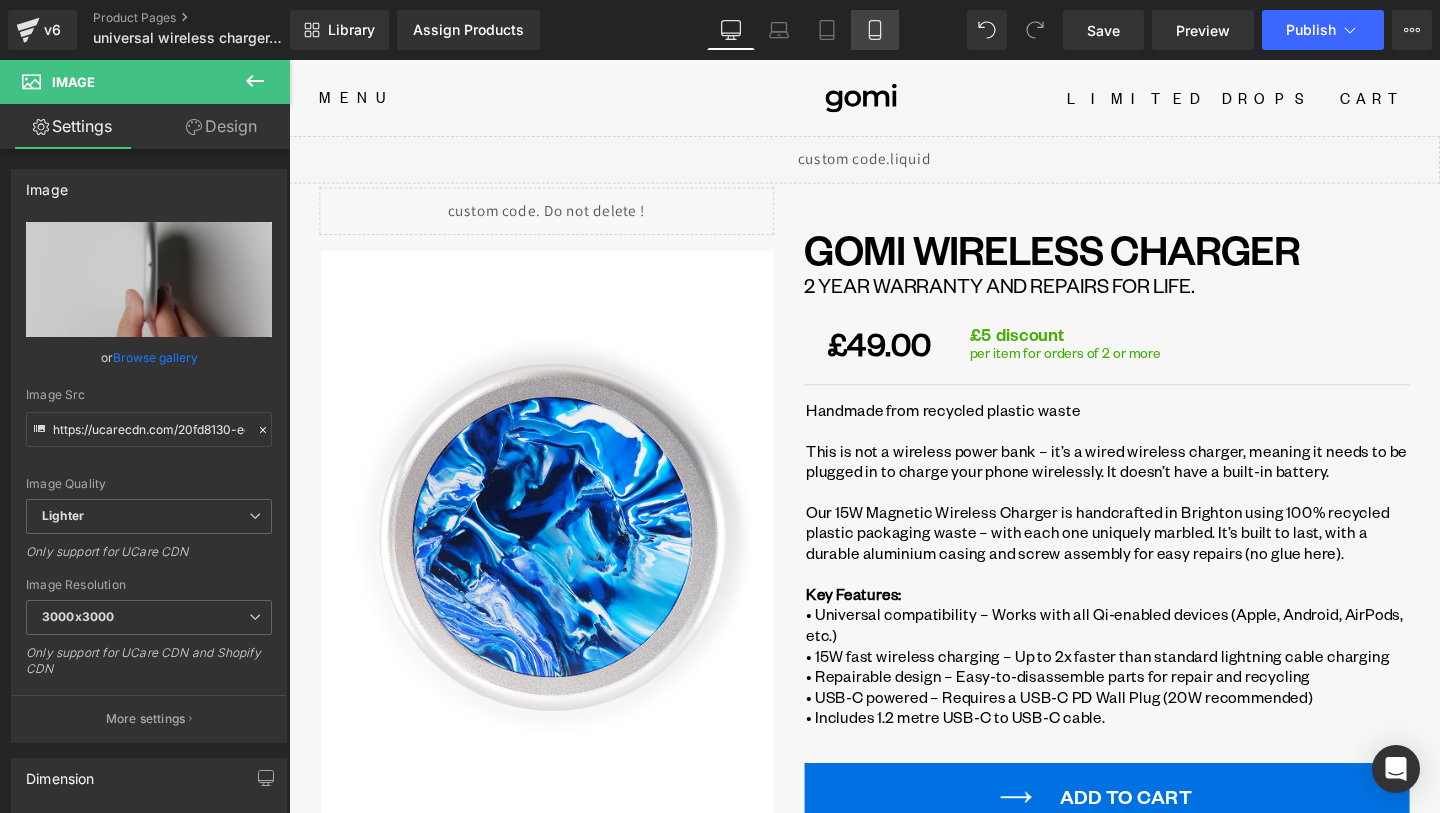 click on "Mobile" at bounding box center (875, 30) 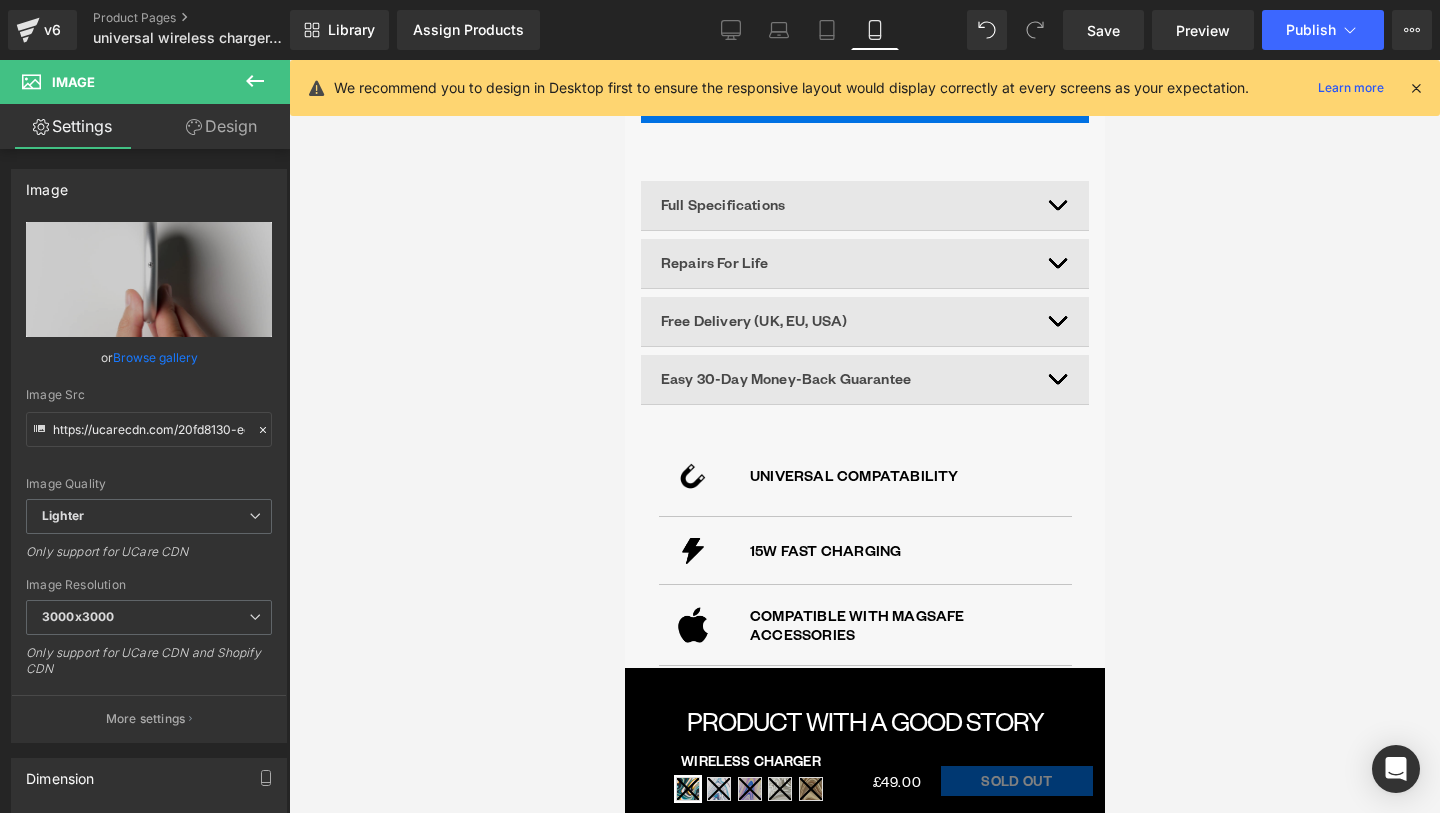 scroll, scrollTop: 1177, scrollLeft: 0, axis: vertical 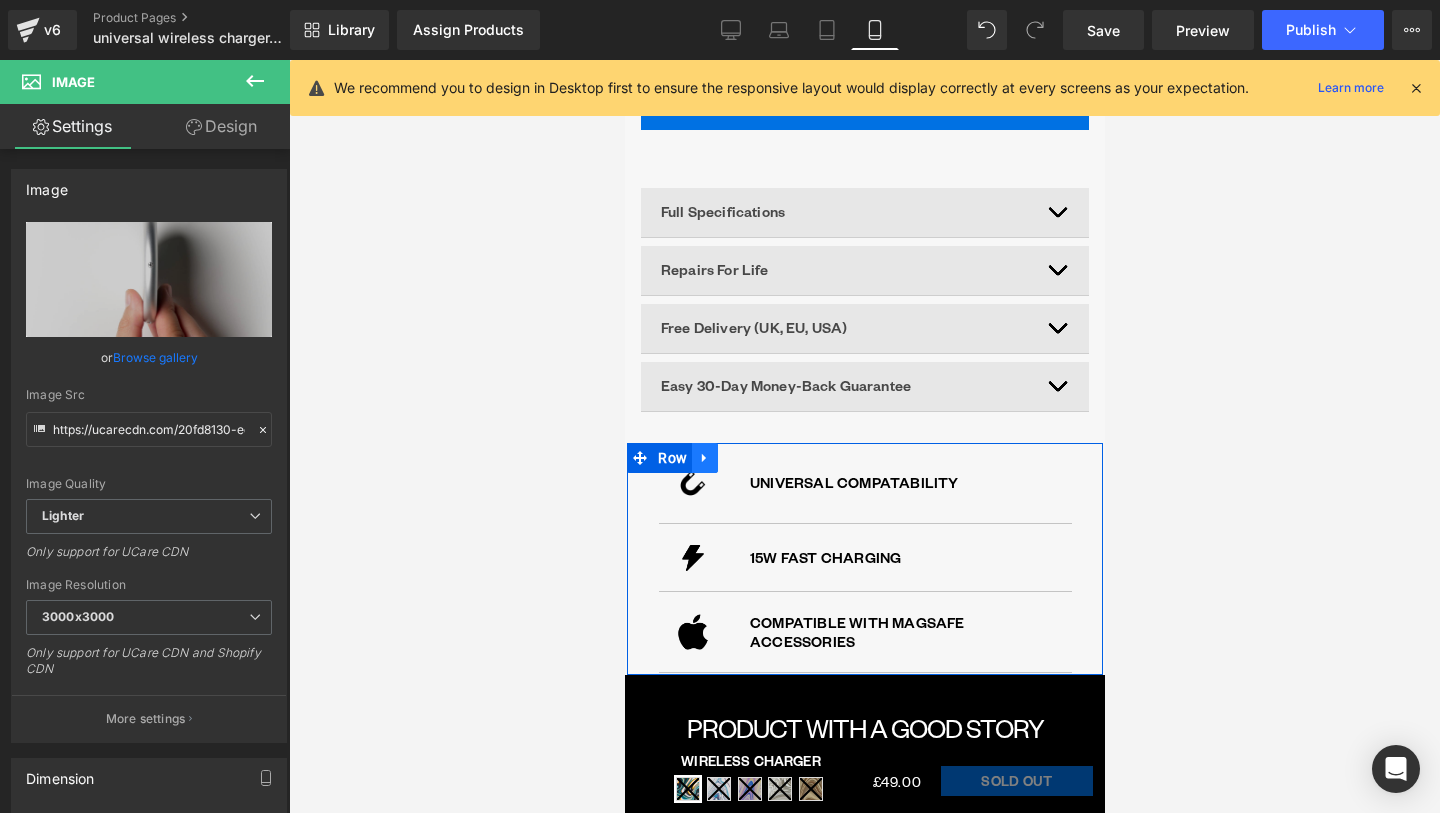 click 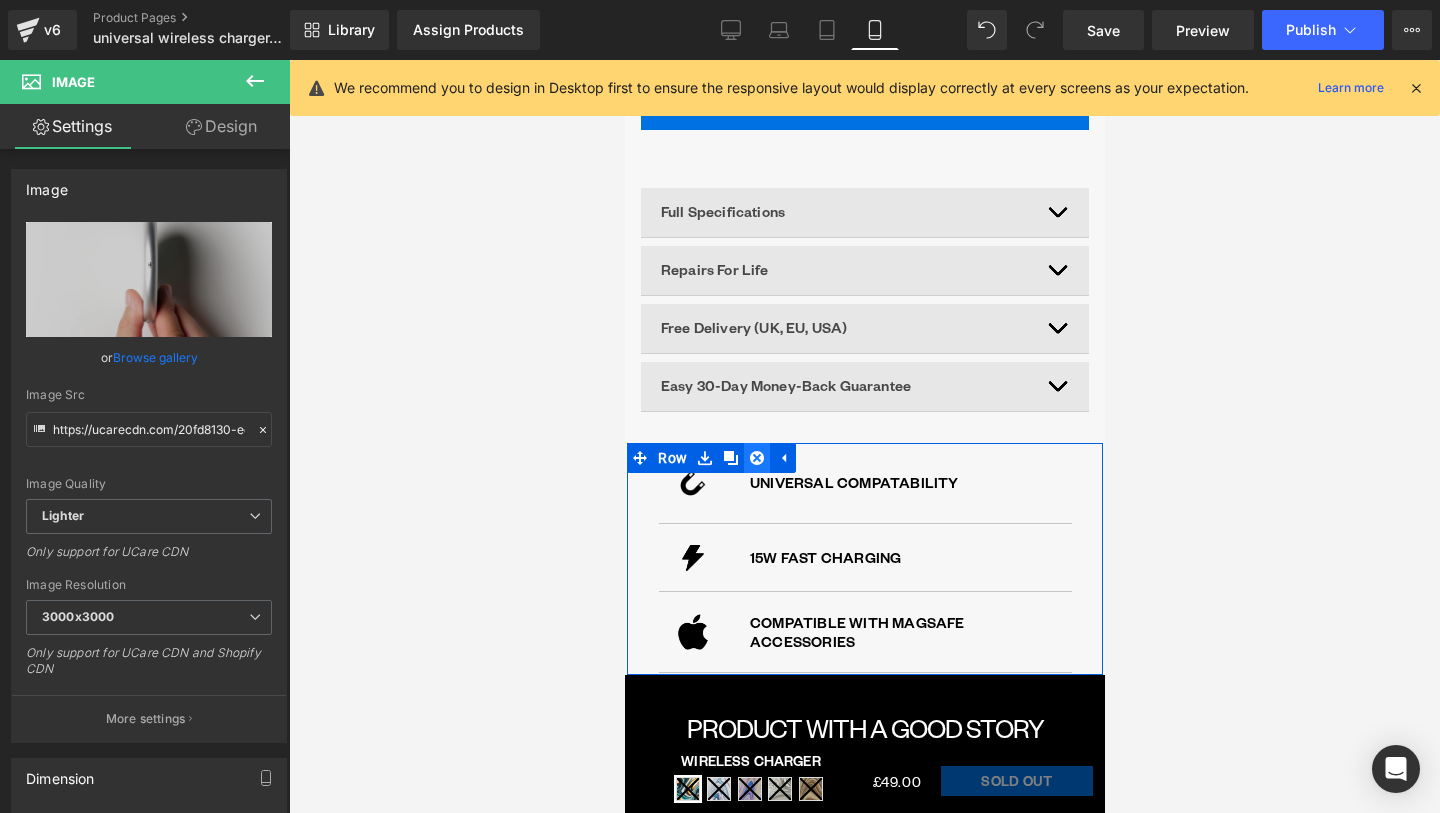 click 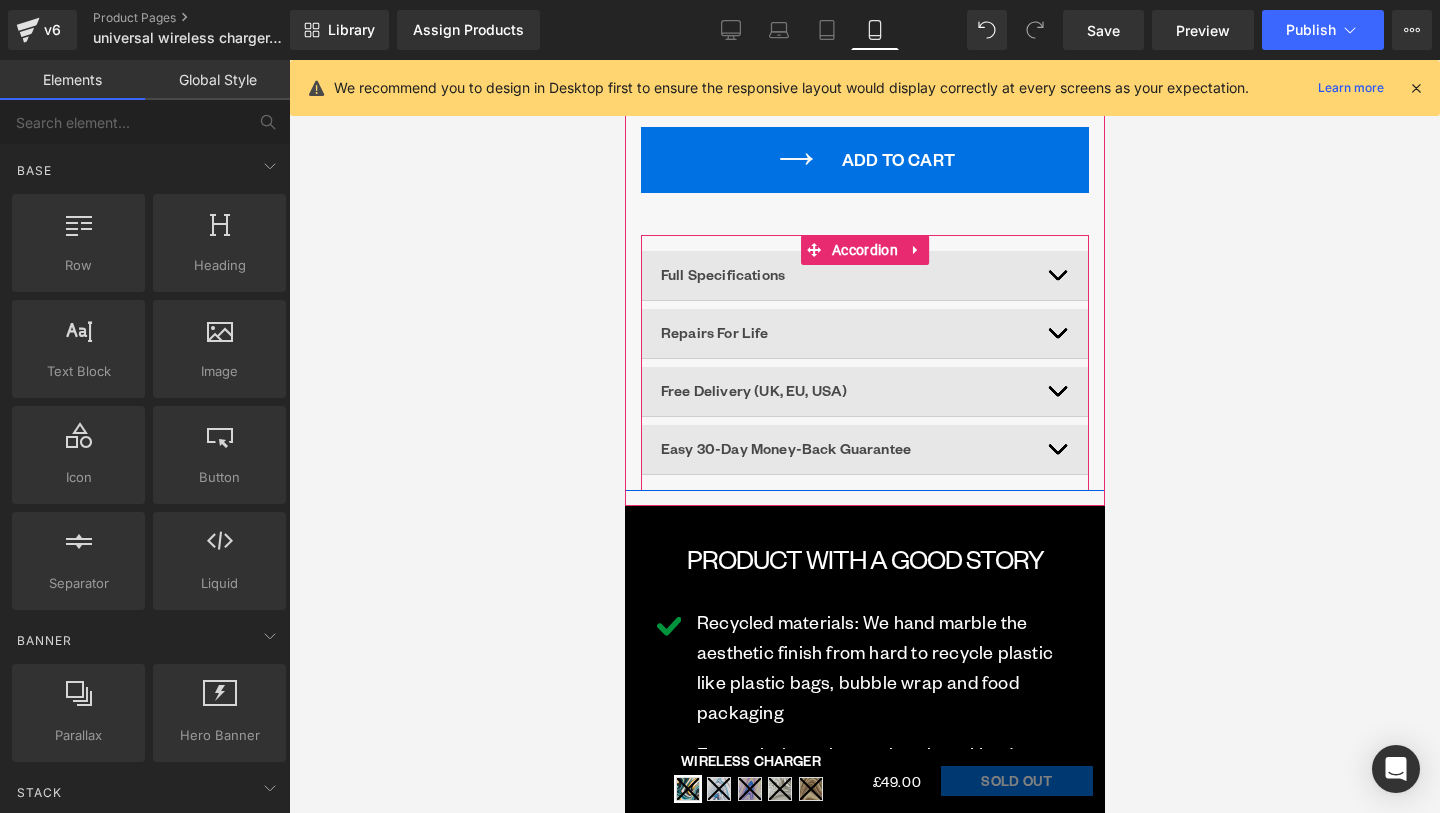 scroll, scrollTop: 1022, scrollLeft: 0, axis: vertical 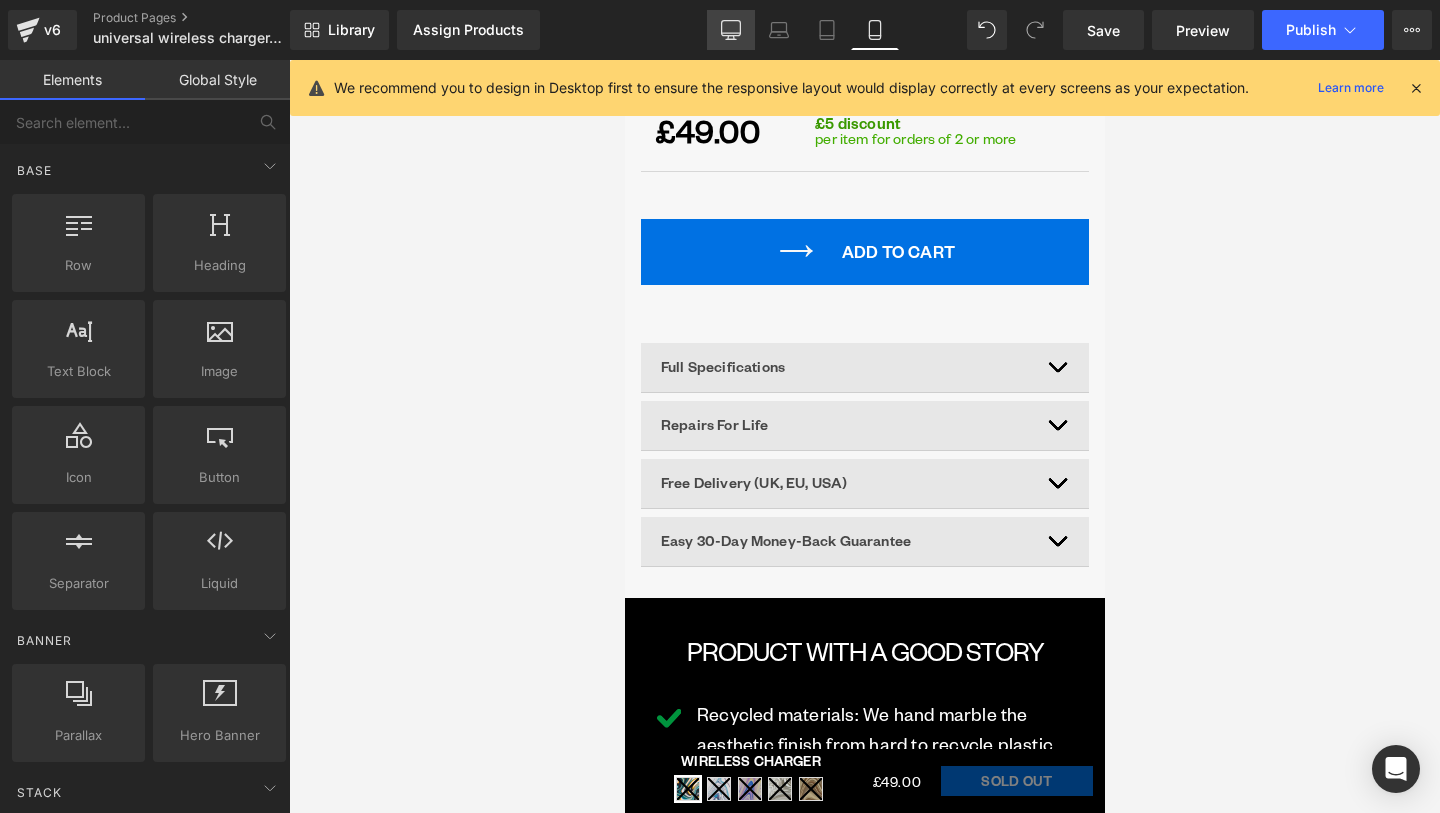 click on "Desktop" at bounding box center (731, 30) 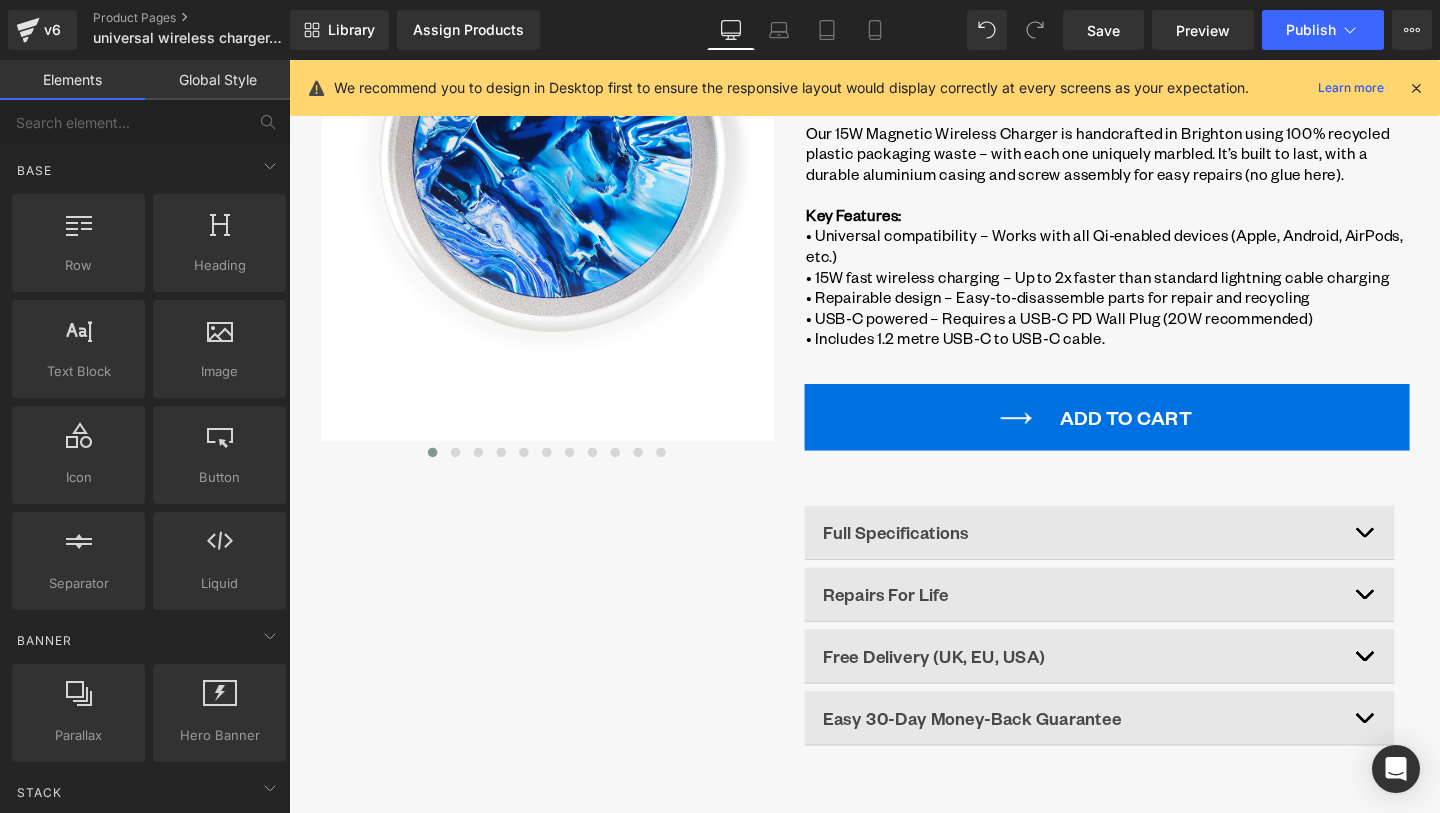 scroll, scrollTop: 0, scrollLeft: 0, axis: both 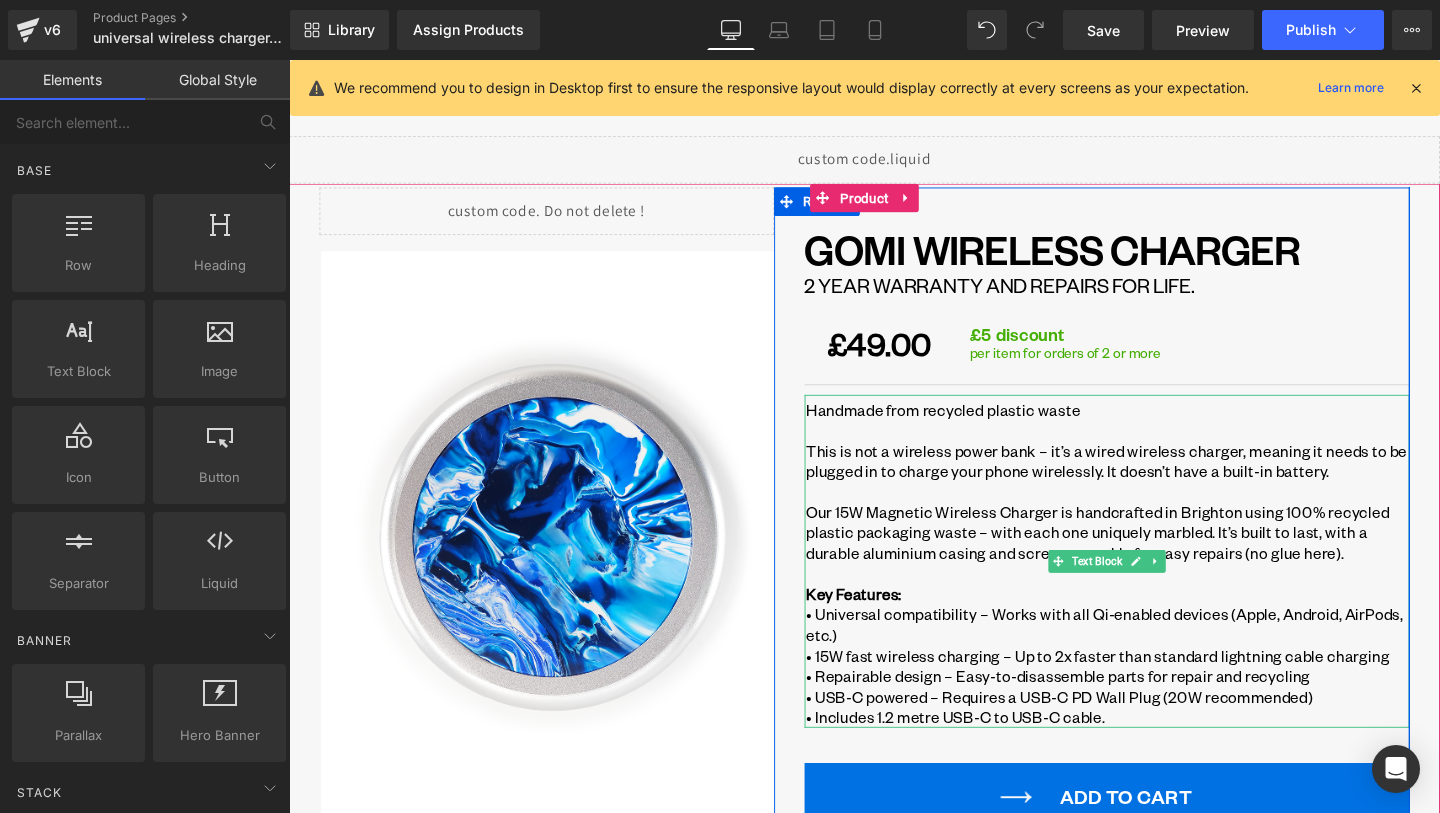 click at bounding box center (1150, 514) 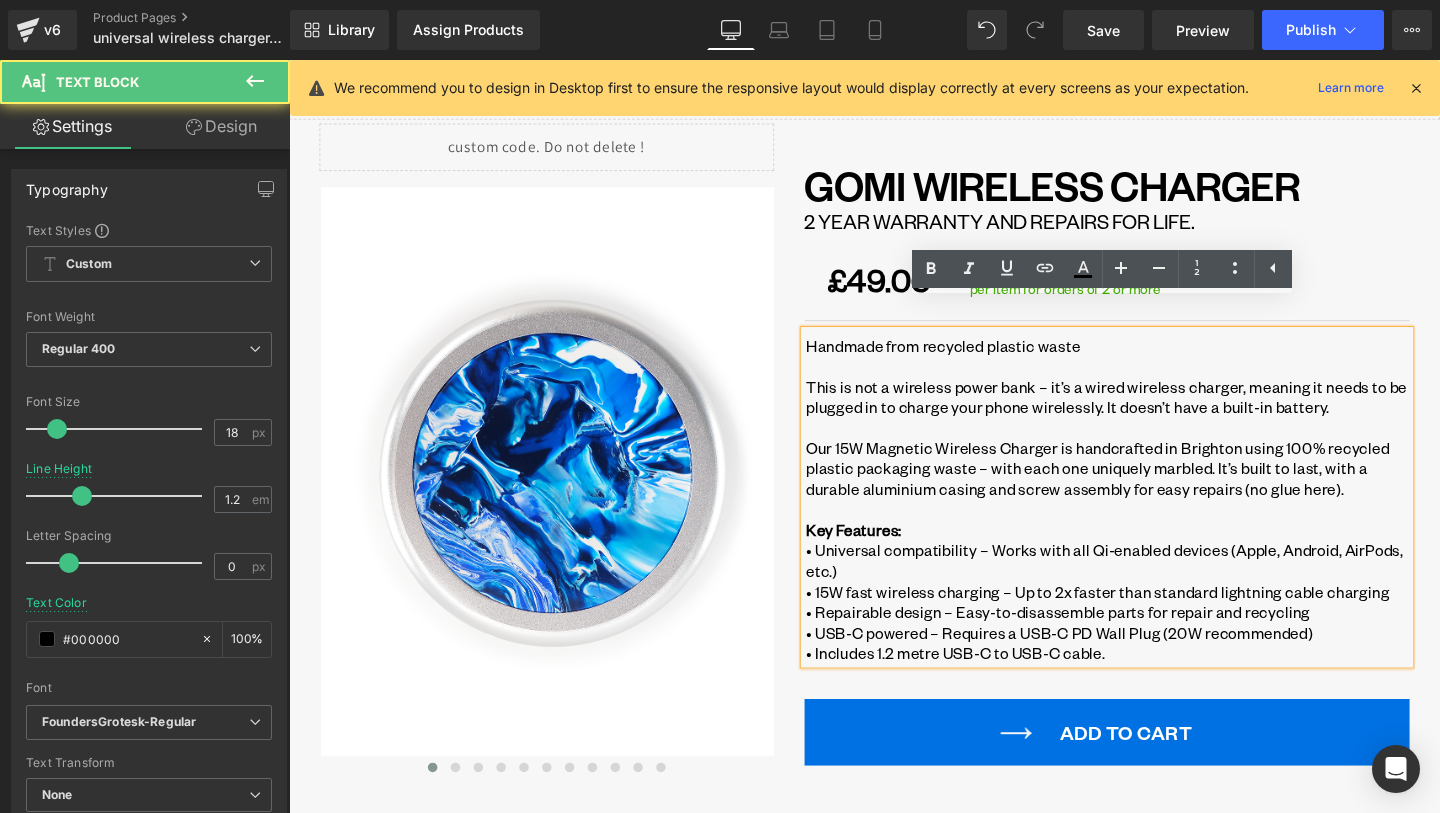 scroll, scrollTop: 126, scrollLeft: 0, axis: vertical 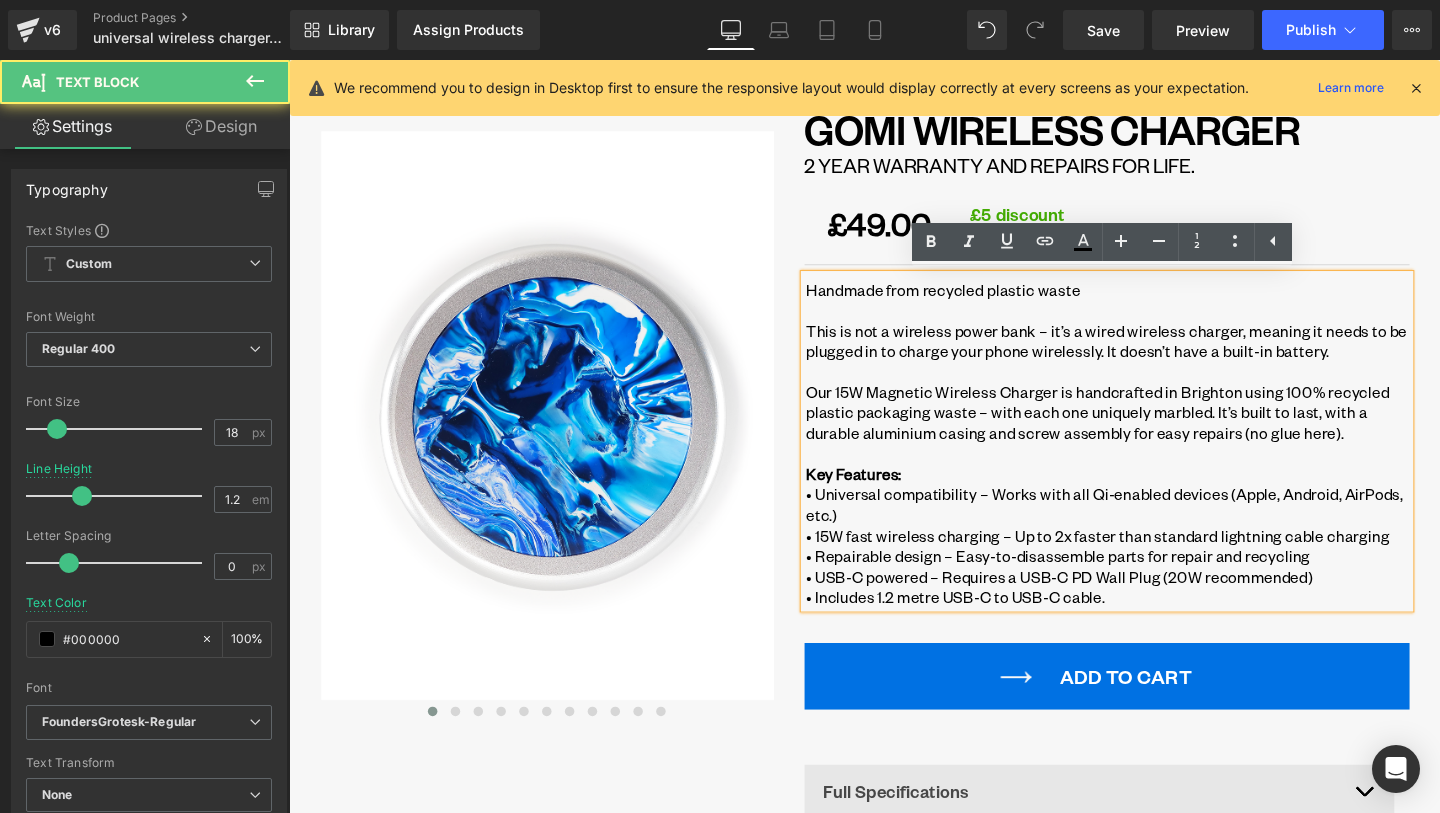 click on "Our 15W Magnetic Wireless Charger is handcrafted in Brighton using 100% recycled plastic packaging waste – with each one uniquely marbled. It’s built to last, with a durable aluminium casing and screw assembly for easy repairs (no glue here)." at bounding box center [1150, 430] 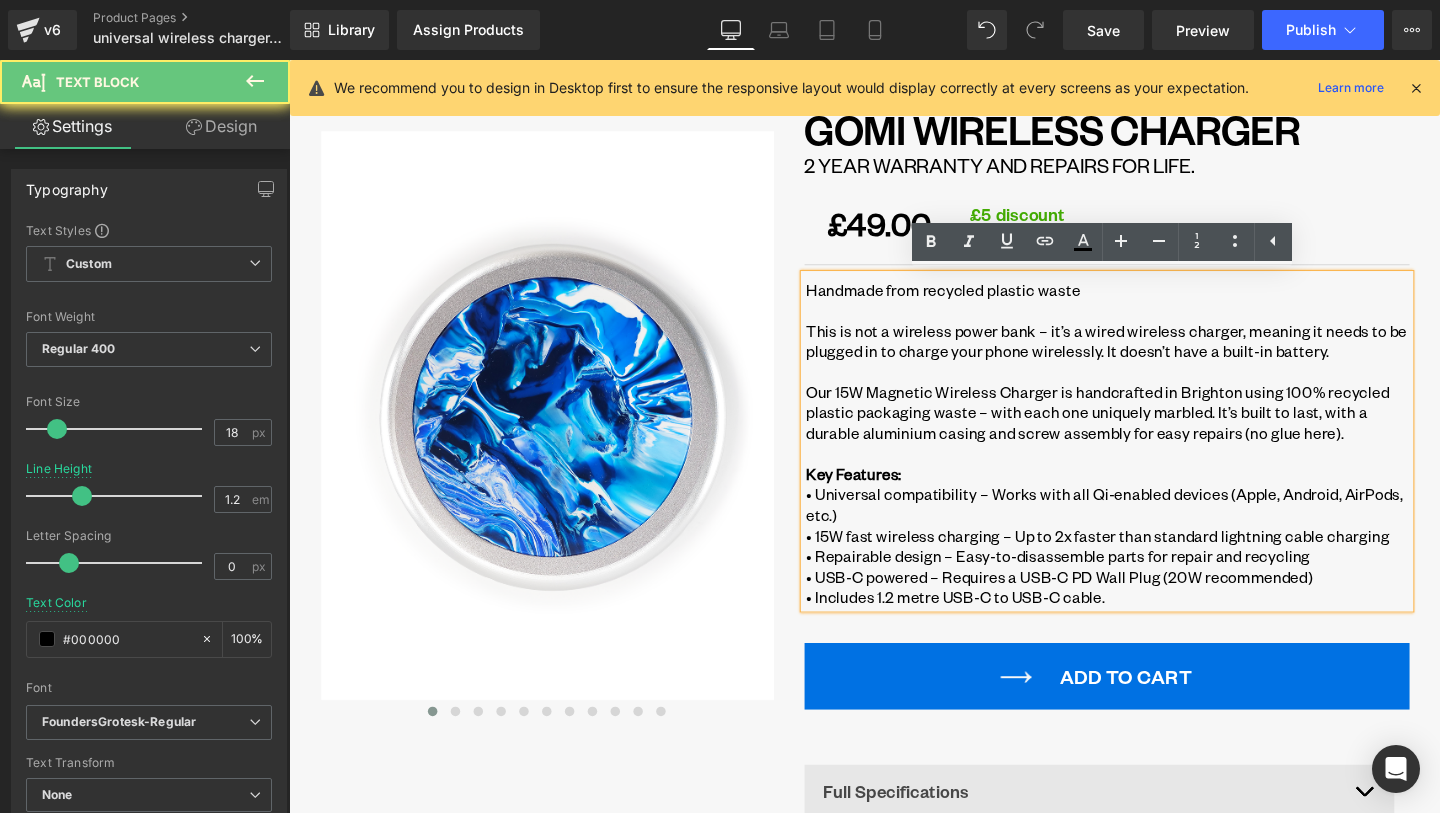 click at bounding box center [1150, 474] 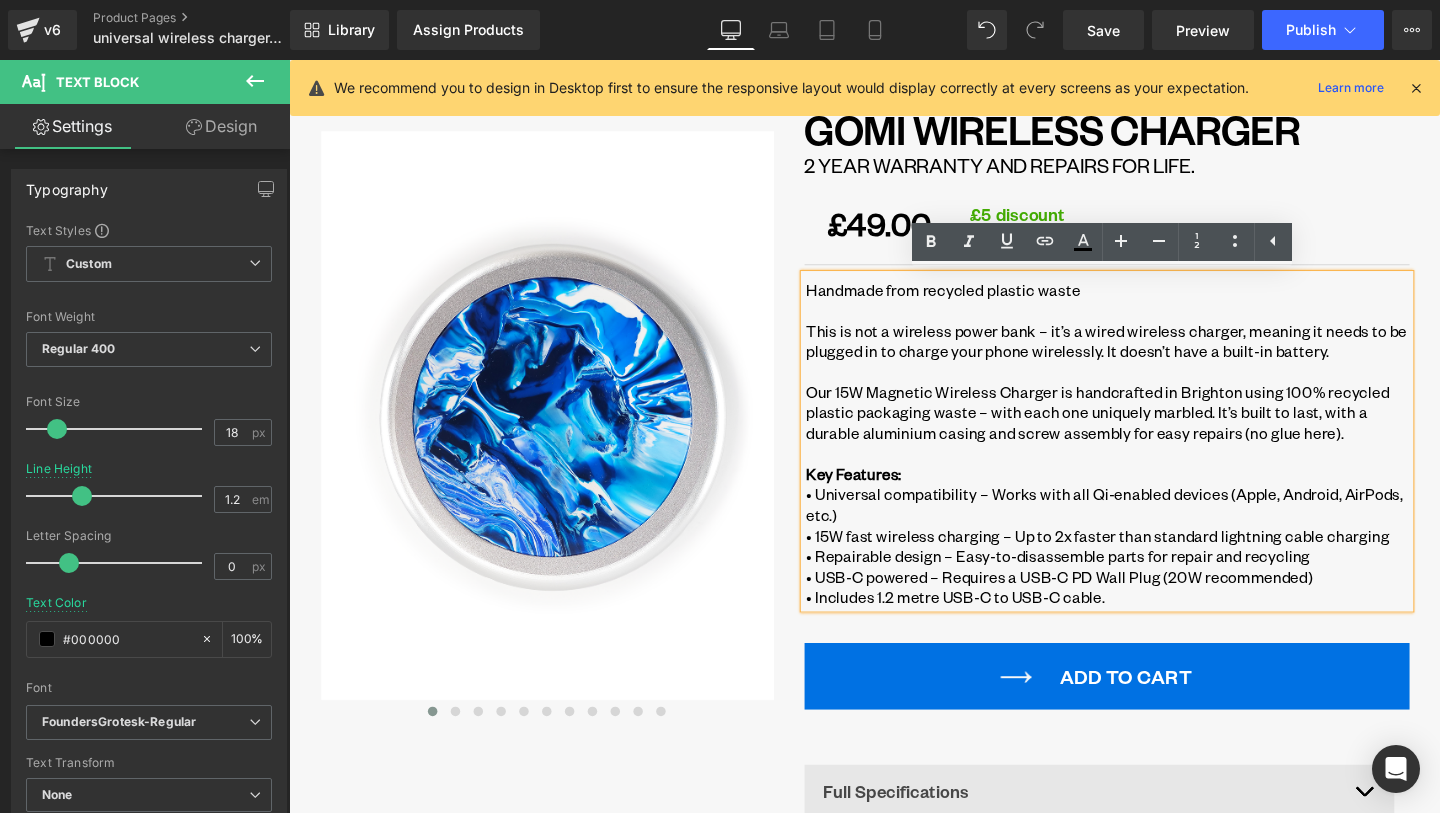 click on "• Universal compatibility – Works with all Qi-enabled devices (Apple, Android, AirPods, etc.)" at bounding box center (1150, 527) 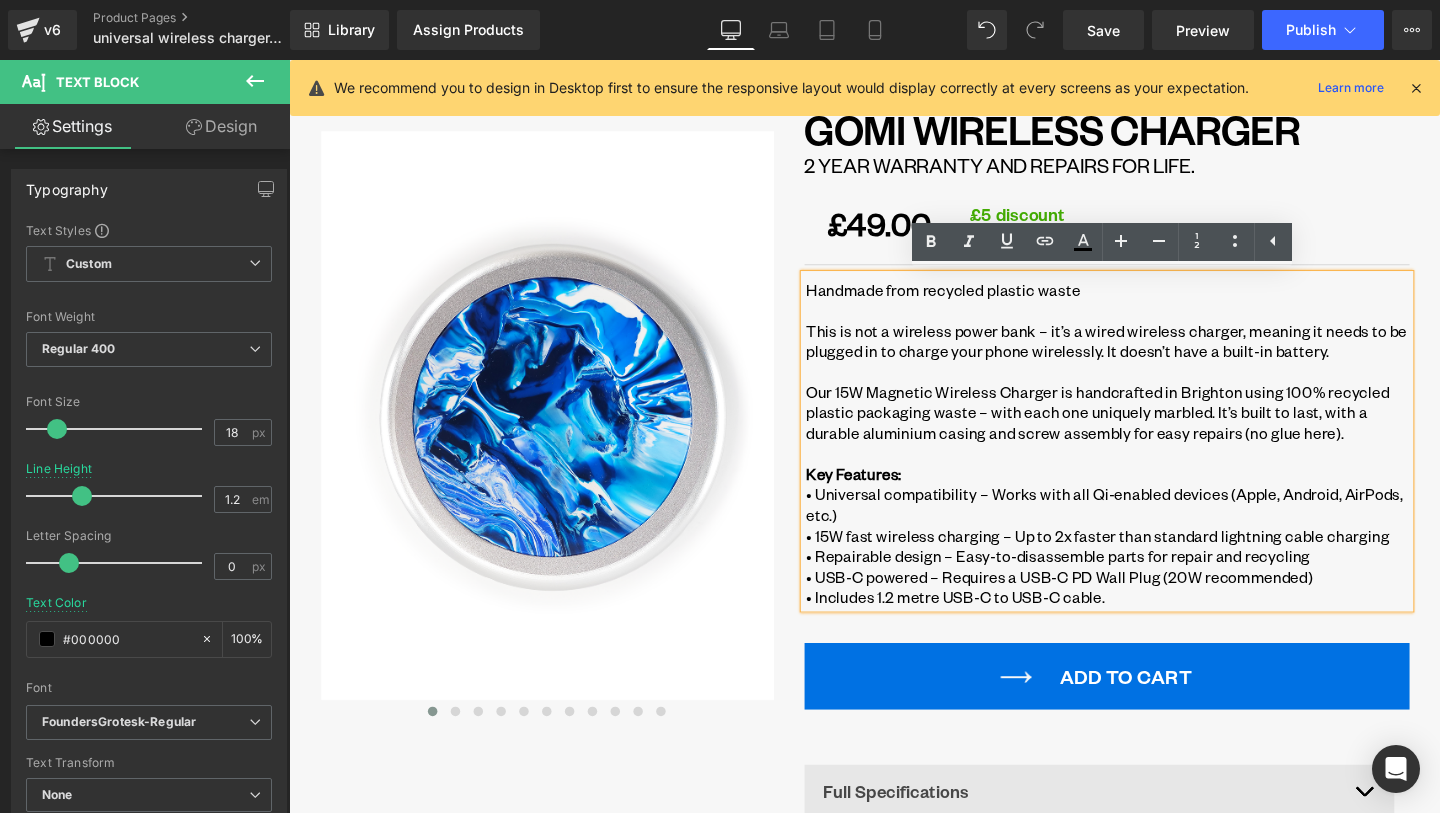 click on "Key Features:" at bounding box center [1150, 496] 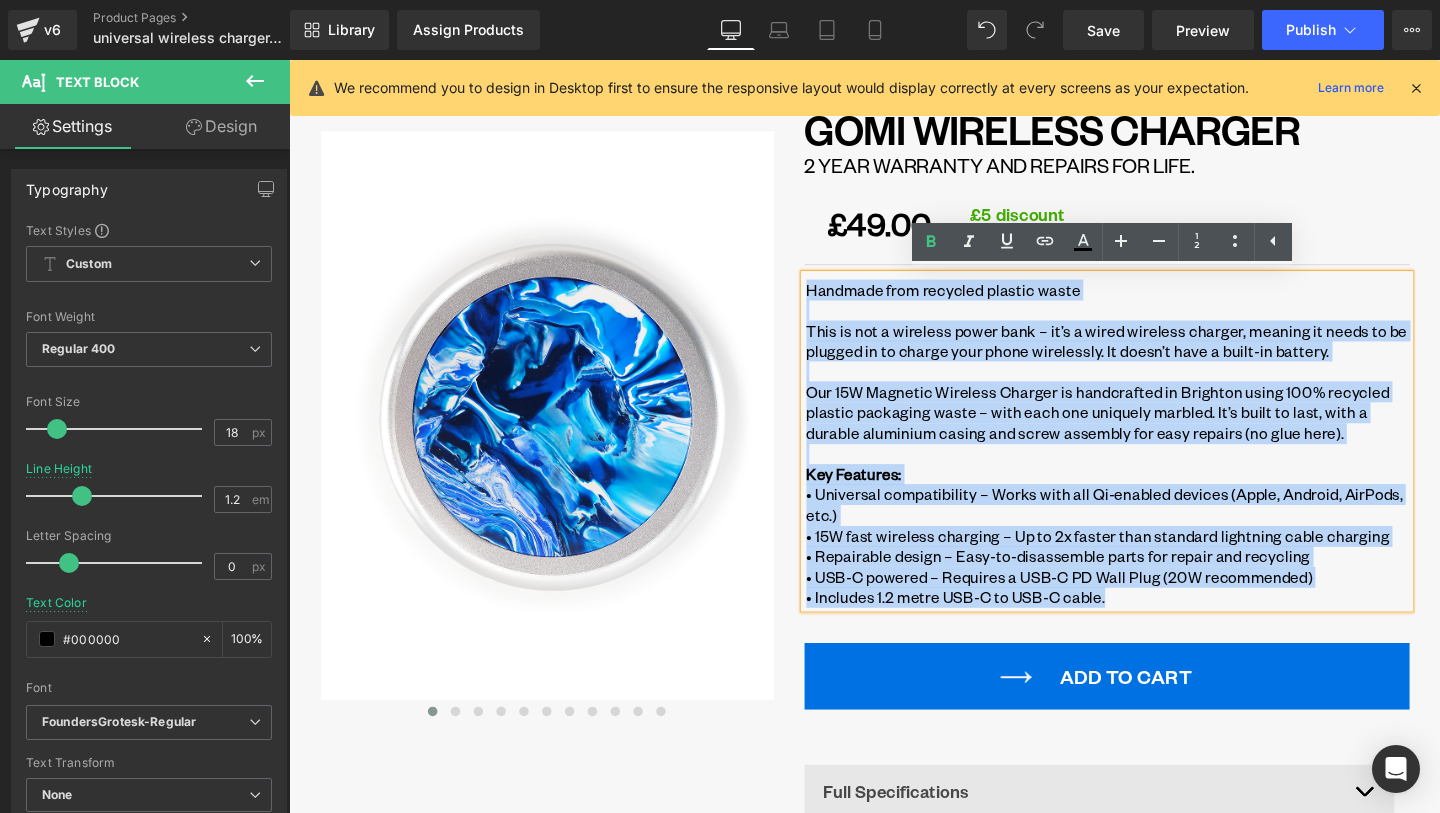 drag, startPoint x: 1291, startPoint y: 633, endPoint x: 816, endPoint y: 305, distance: 577.24255 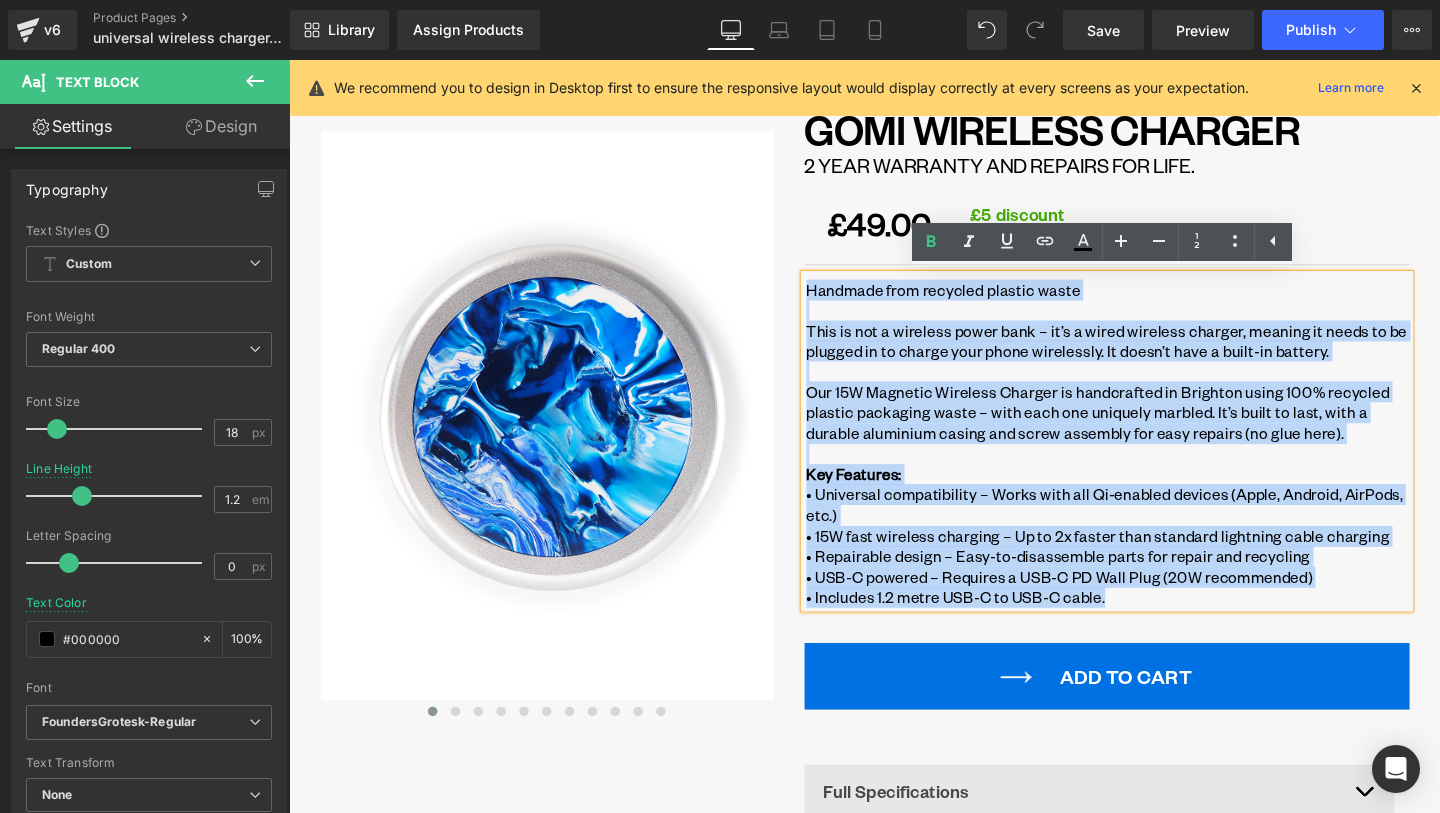 click on "GOMI WIRELESS CHARGER Heading
2 YEAR WARRANTY AND REPAIRS FOR LIFE.
Heading
15W fast charging wireless charging pad made from recycled plastic and recycled magnets.
Repairable design where components can be replaced or repaired.
Suitable only for iPhone versions from iPhone 12 to the latest iPhone 16. MagSafe compatible.
Text Block
Row
‹ ›" at bounding box center [1133, 584] 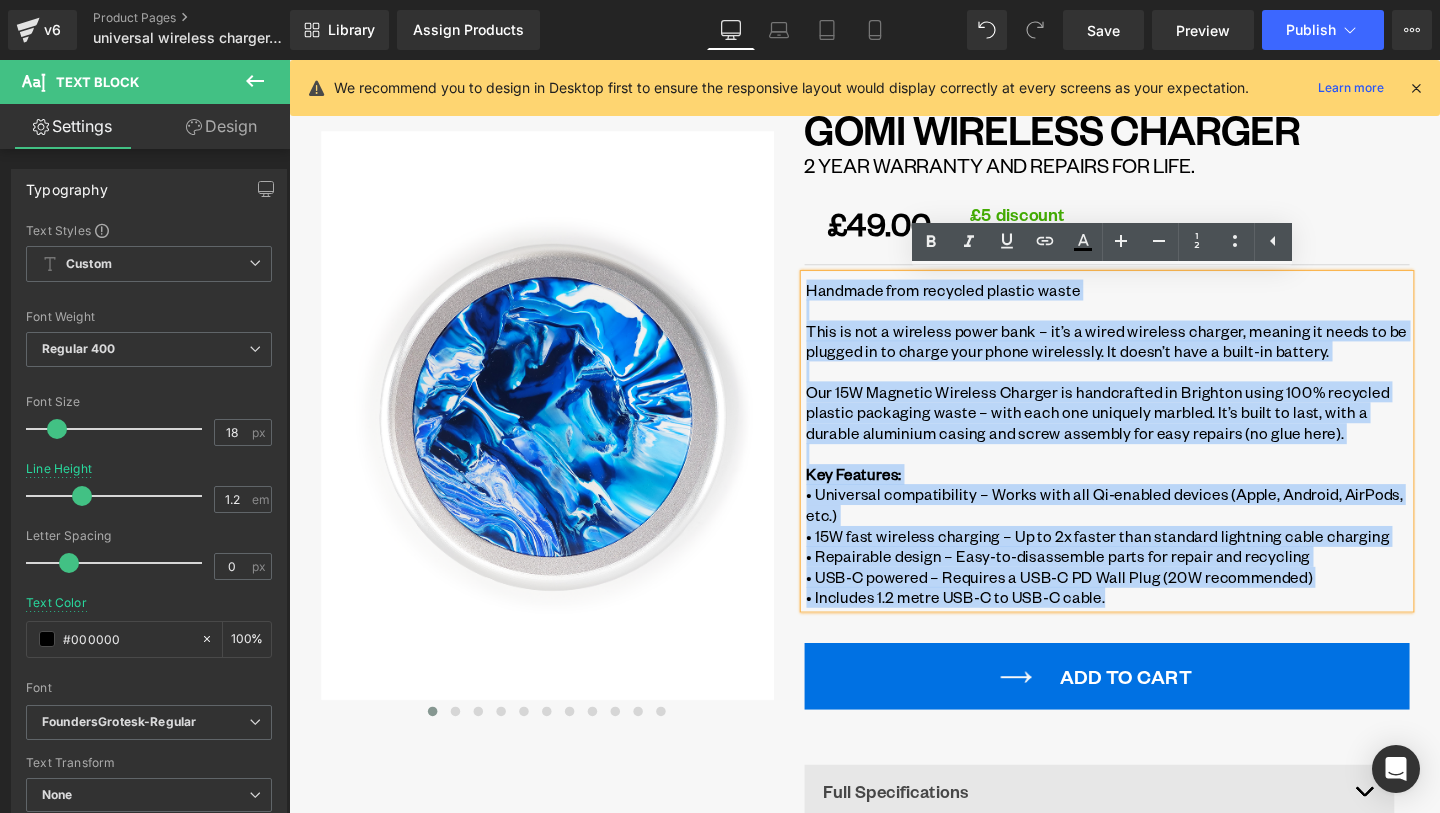 click on "Our 15W Magnetic Wireless Charger is handcrafted in Brighton using 100% recycled plastic packaging waste – with each one uniquely marbled. It’s built to last, with a durable aluminium casing and screw assembly for easy repairs (no glue here)." at bounding box center [1150, 430] 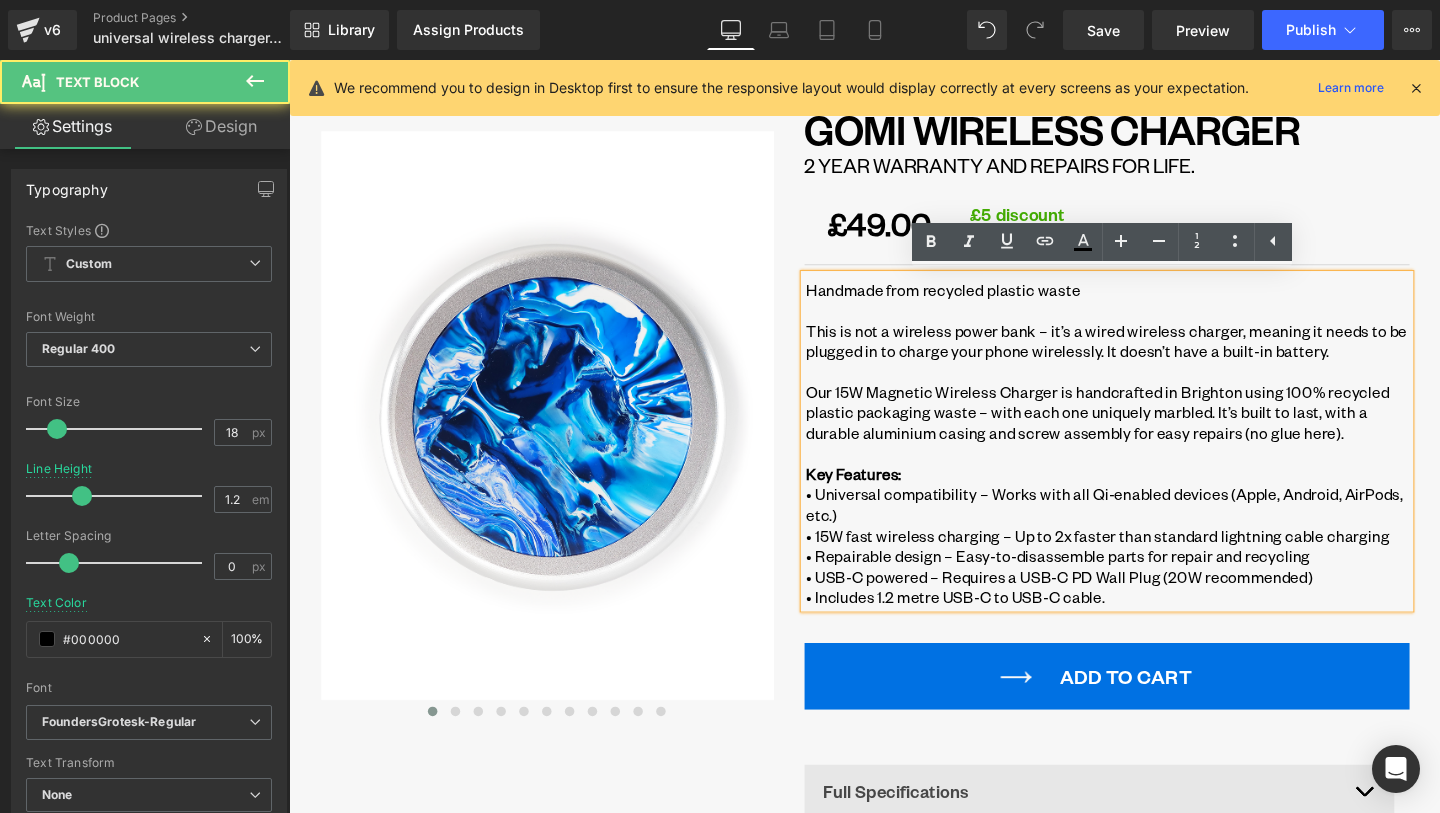 click on "Our 15W Magnetic Wireless Charger is handcrafted in Brighton using 100% recycled plastic packaging waste – with each one uniquely marbled. It’s built to last, with a durable aluminium casing and screw assembly for easy repairs (no glue here)." at bounding box center [1150, 430] 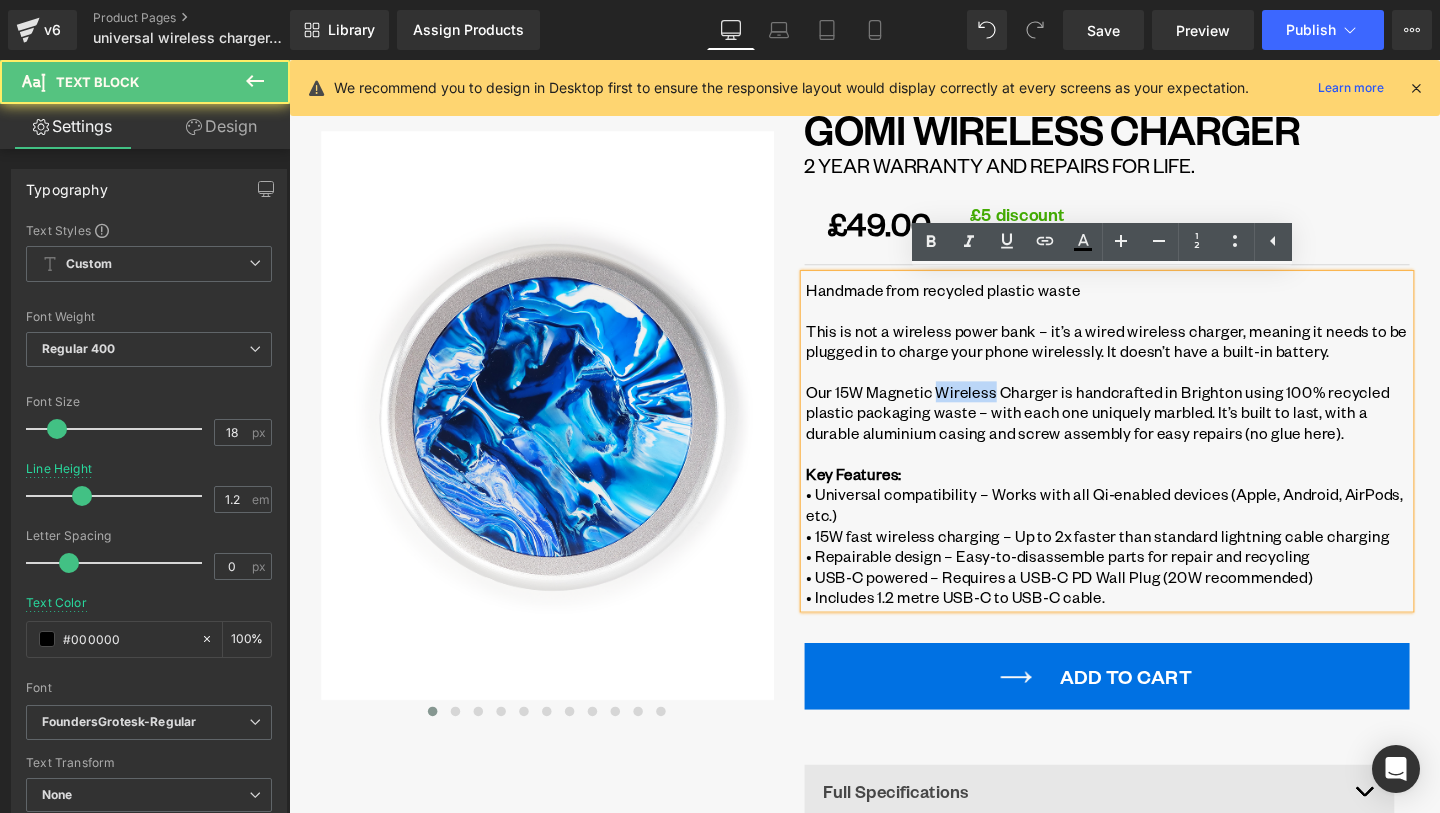 click on "Our 15W Magnetic Wireless Charger is handcrafted in Brighton using 100% recycled plastic packaging waste – with each one uniquely marbled. It’s built to last, with a durable aluminium casing and screw assembly for easy repairs (no glue here)." at bounding box center (1150, 430) 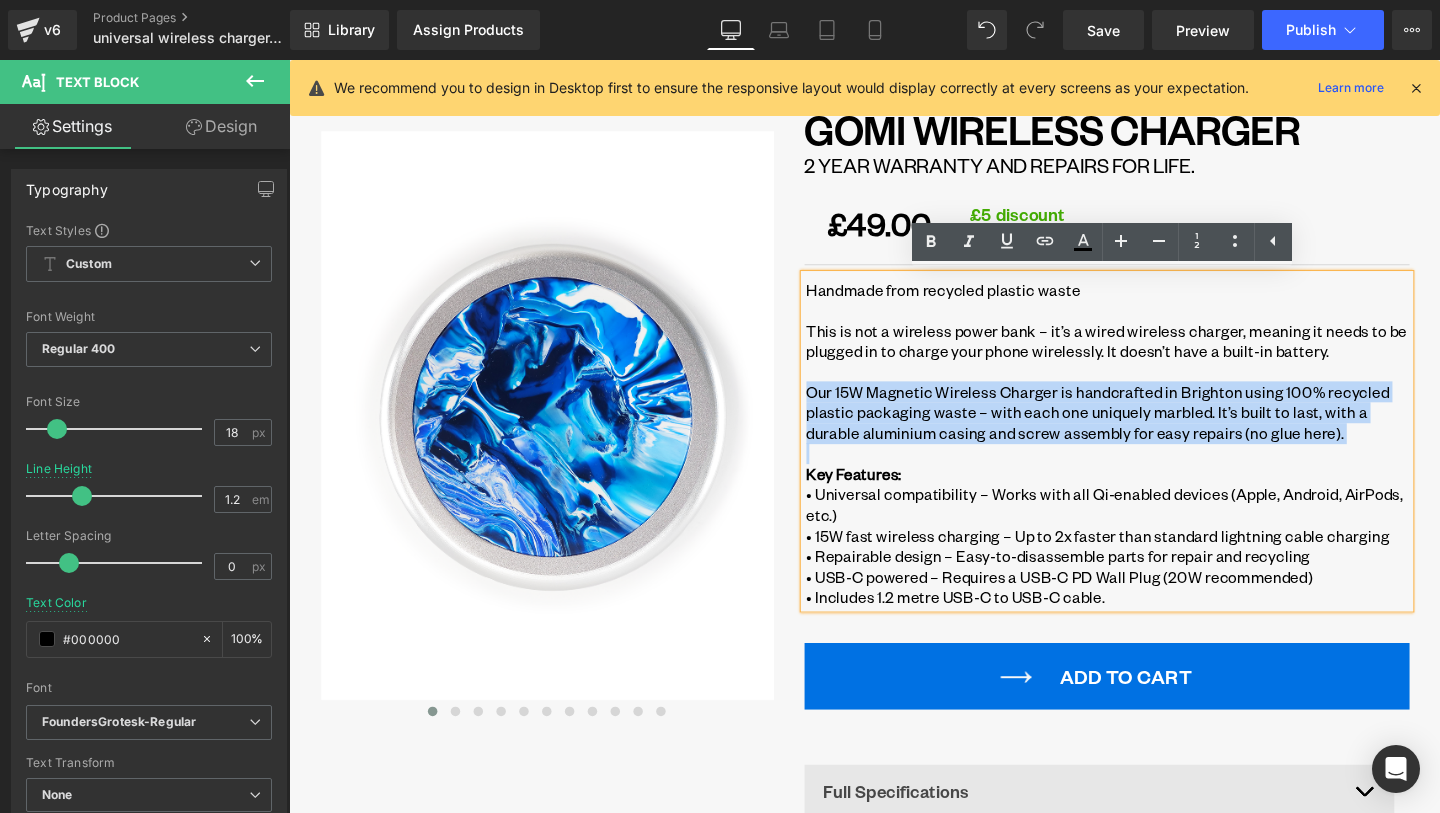 copy on "Our 15W Magnetic Wireless Charger is handcrafted in Brighton using 100% recycled plastic packaging waste – with each one uniquely marbled. It’s built to last, with a durable aluminium casing and screw assembly for easy repairs (no glue here)." 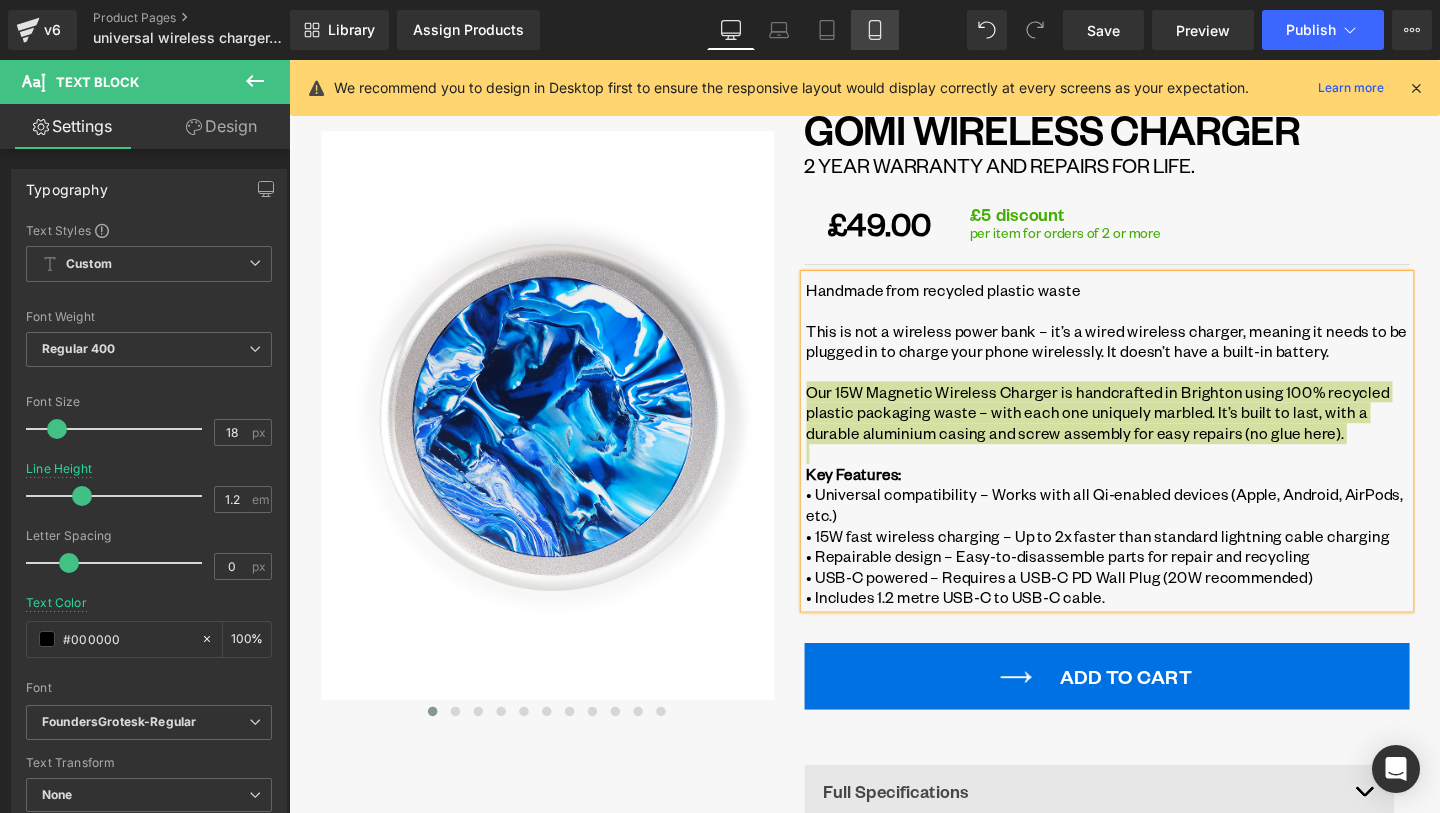 drag, startPoint x: 885, startPoint y: 24, endPoint x: 226, endPoint y: 285, distance: 708.8032 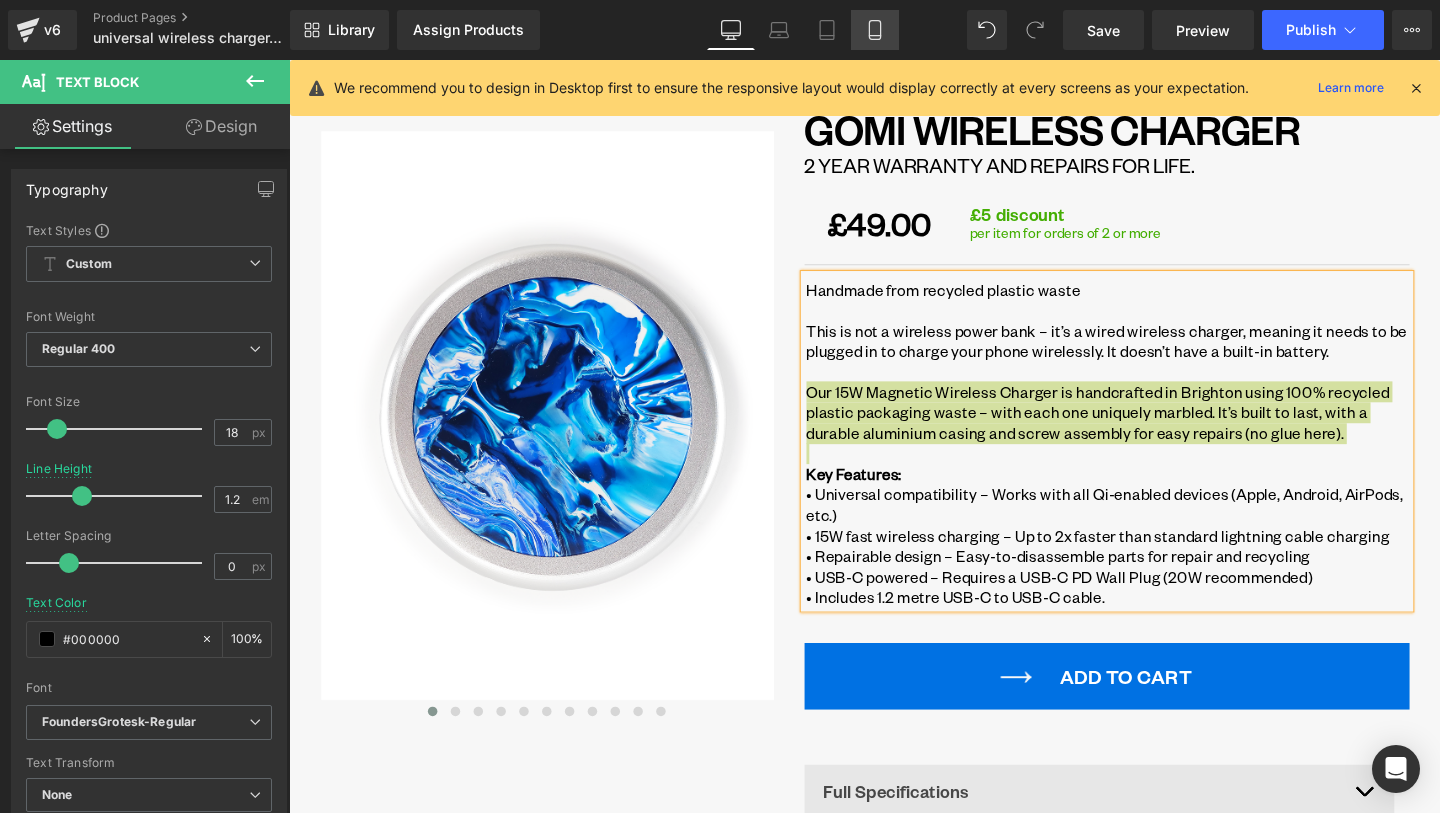 click 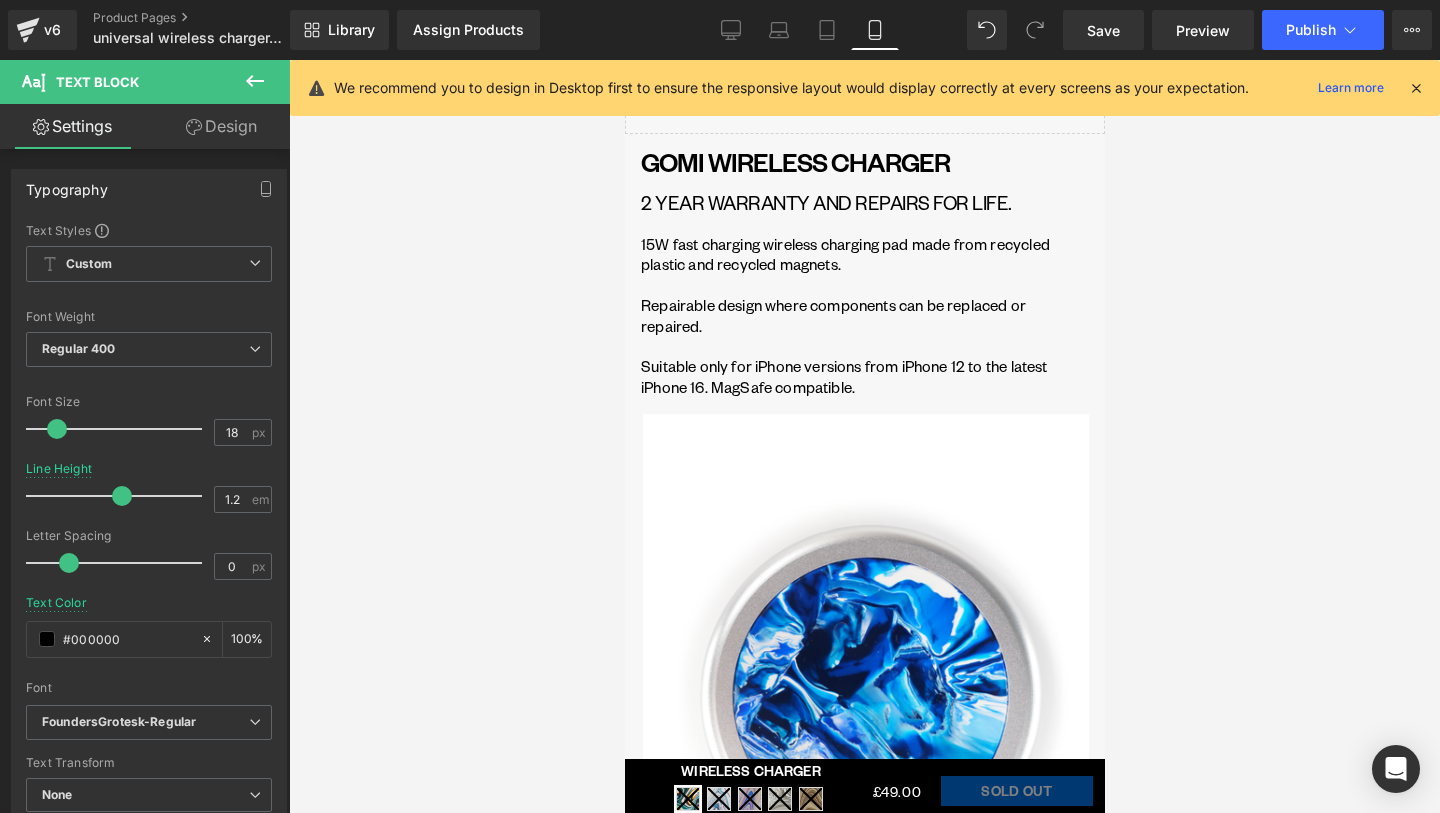 scroll, scrollTop: 0, scrollLeft: 0, axis: both 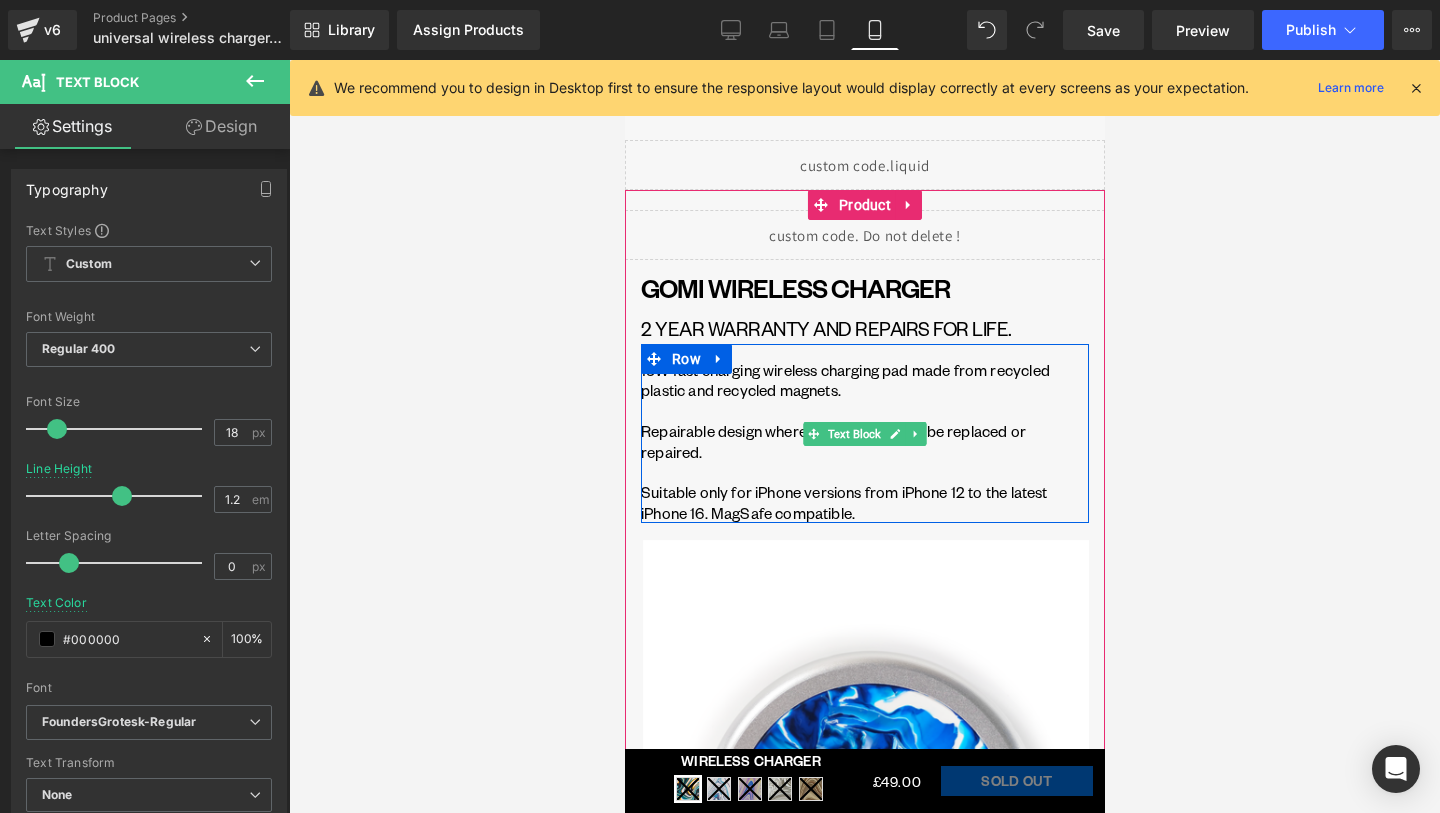 click on "Repairable design where components can be replaced or repaired." at bounding box center [864, 441] 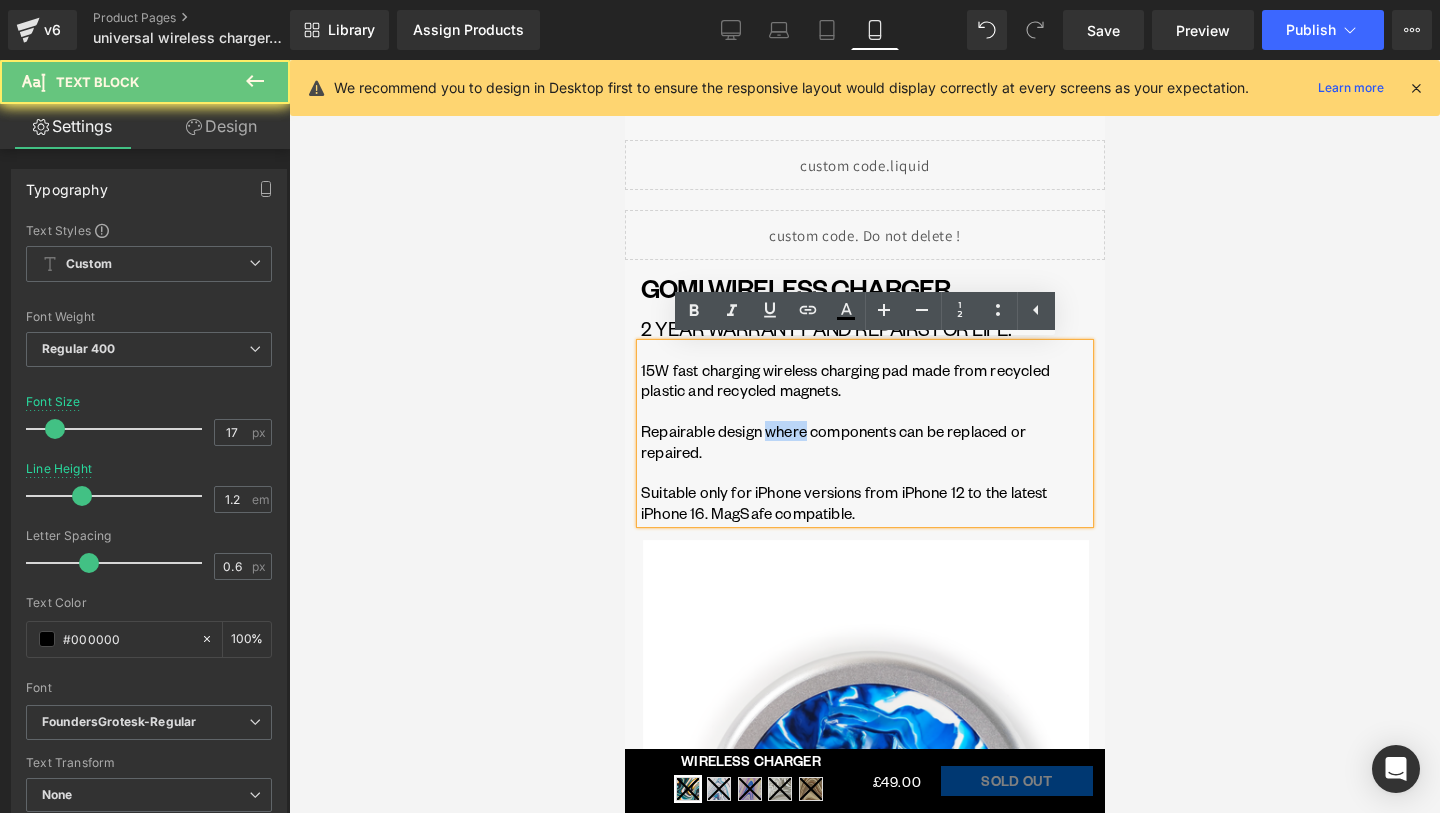 click on "Repairable design where components can be replaced or repaired." at bounding box center [864, 441] 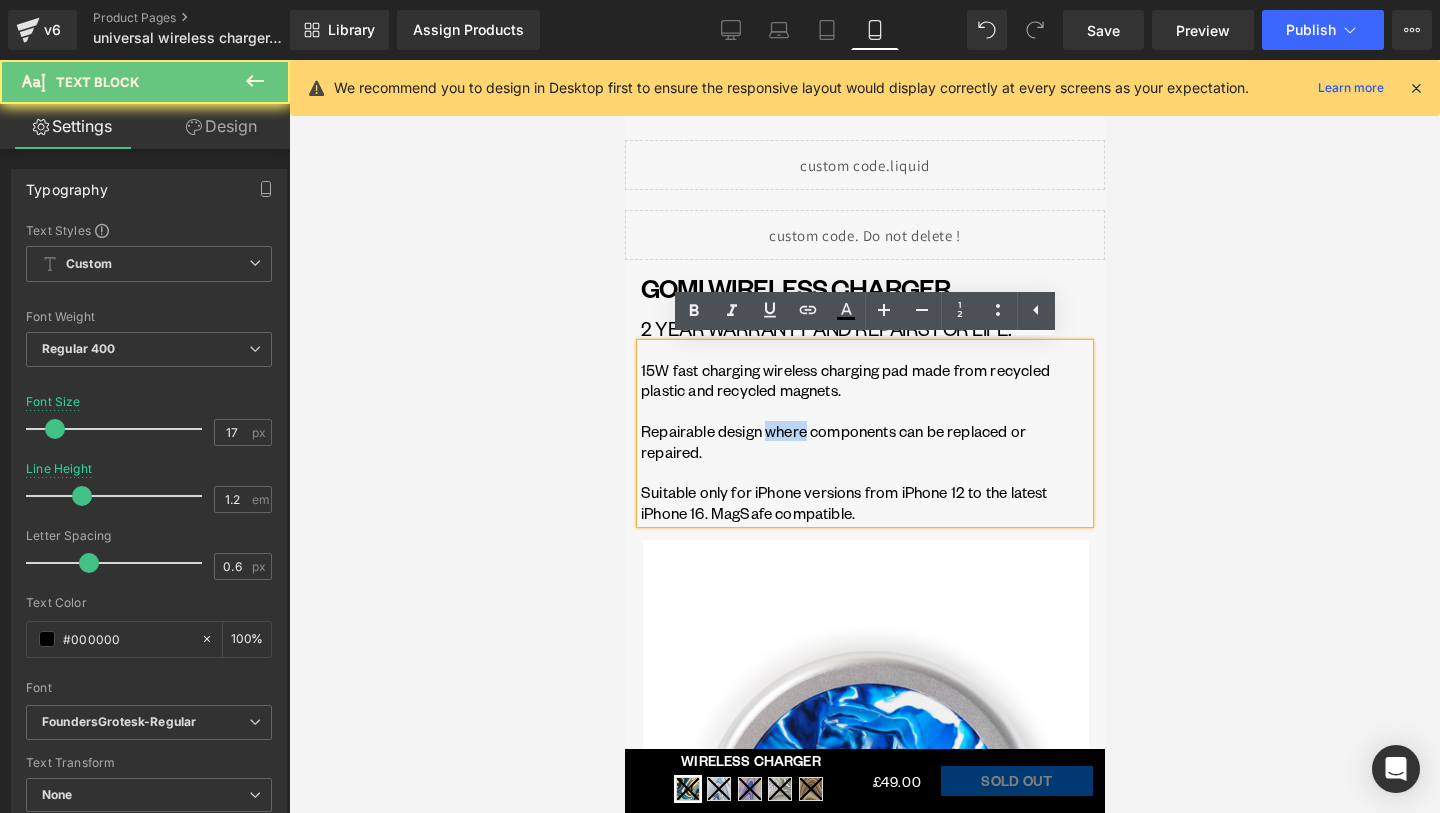 click on "Repairable design where components can be replaced or repaired." at bounding box center [864, 441] 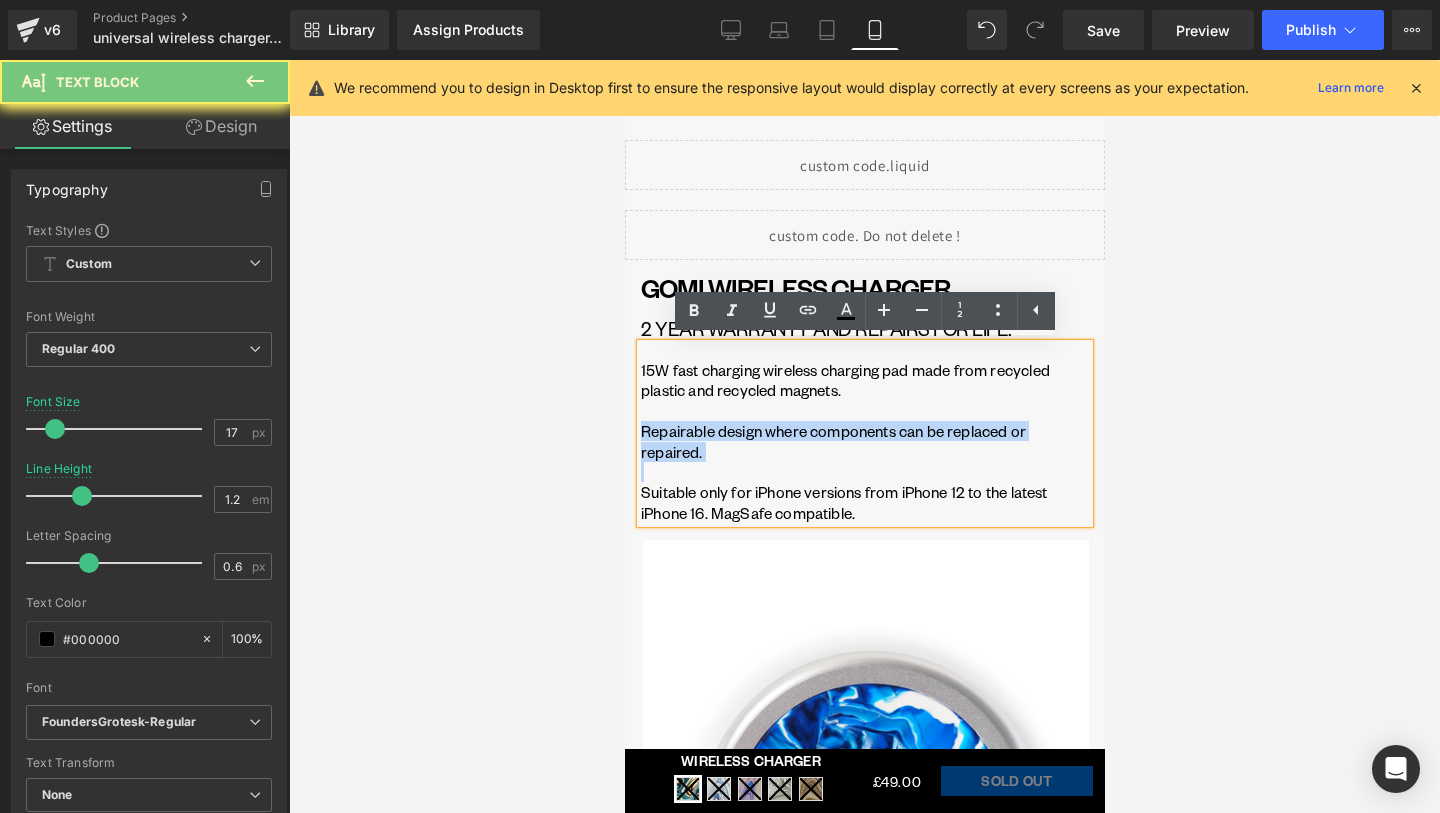 click on "Repairable design where components can be replaced or repaired." at bounding box center (864, 441) 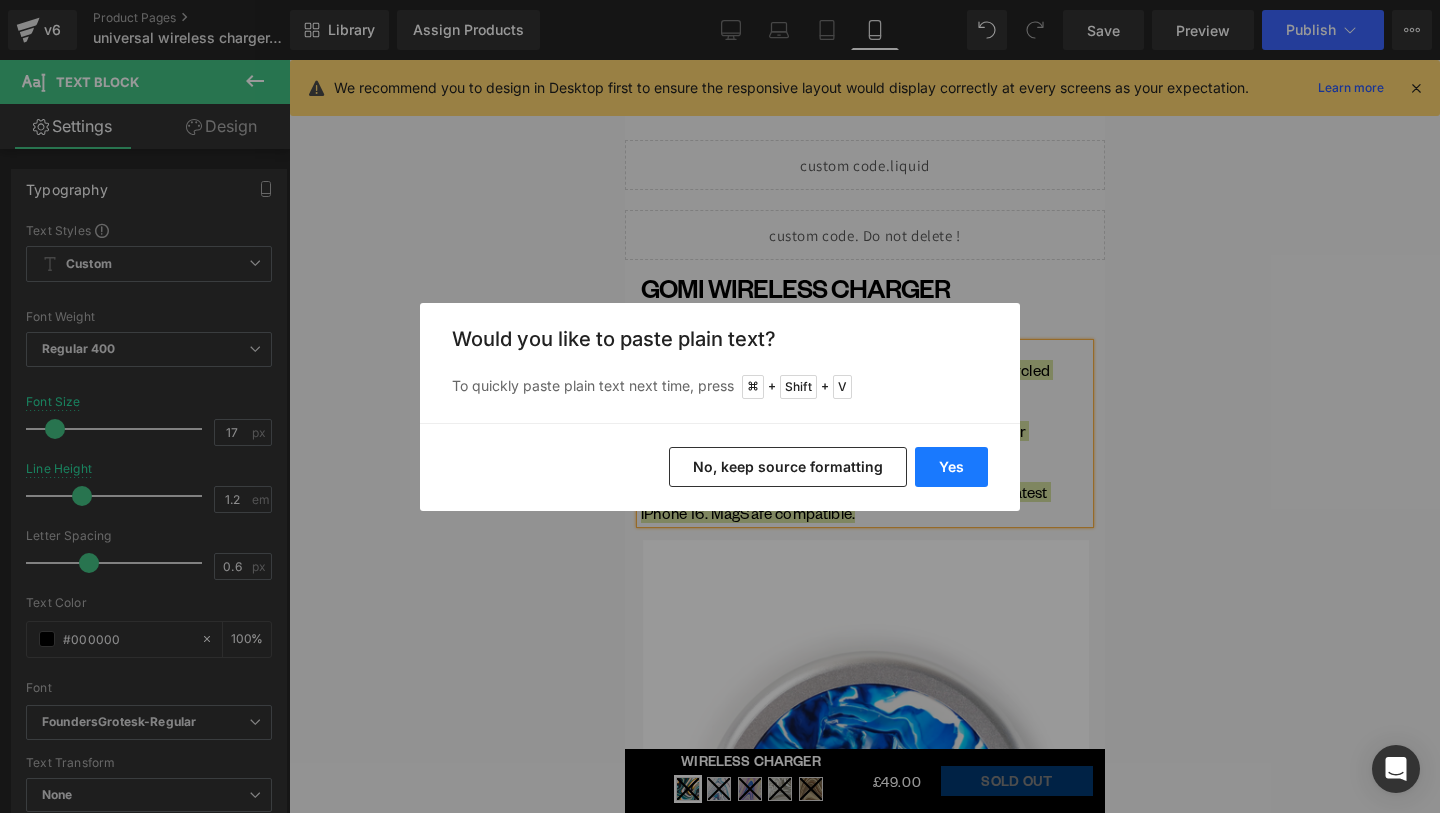 click on "Yes" at bounding box center [951, 467] 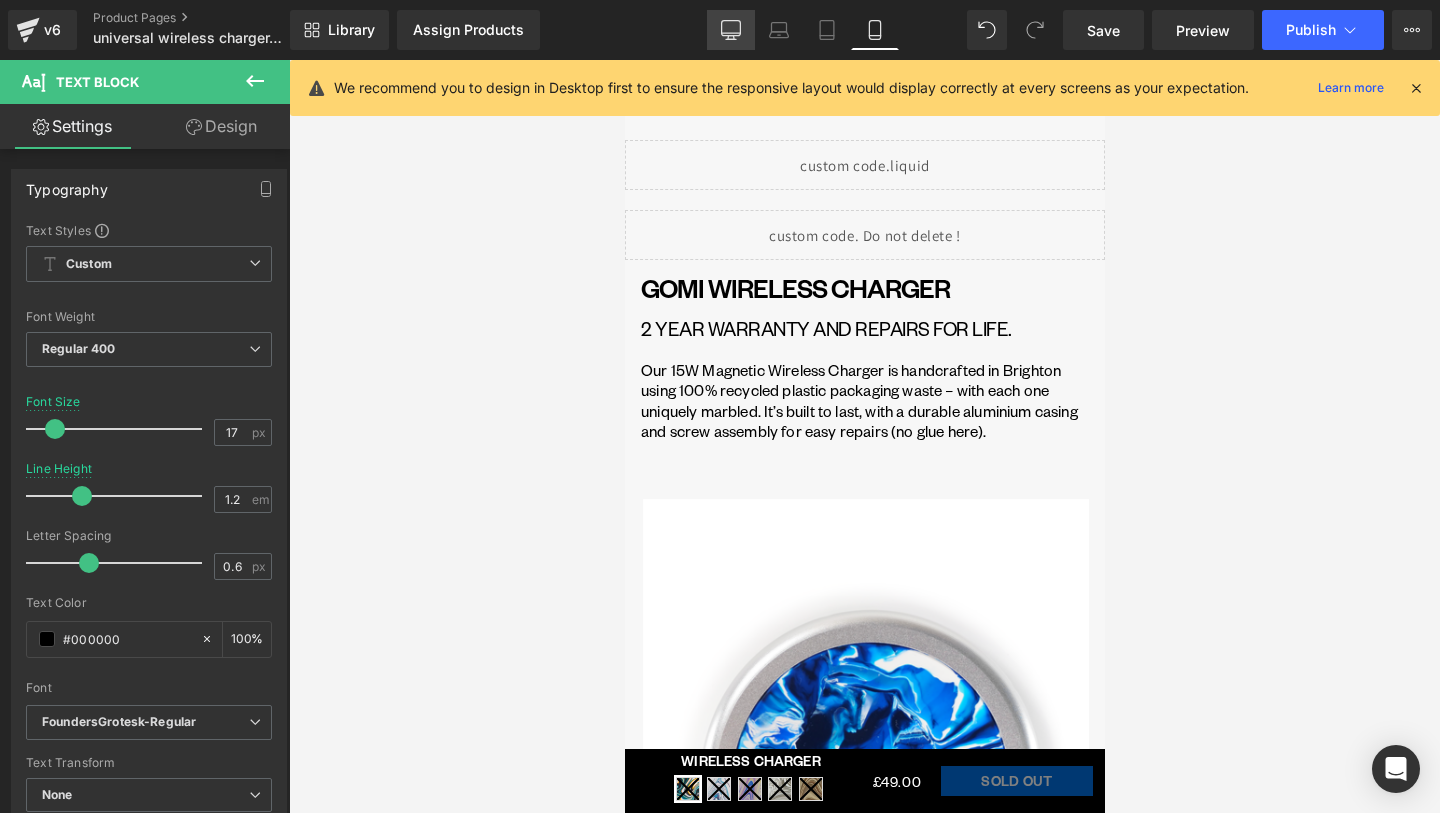 click on "Desktop" at bounding box center (731, 30) 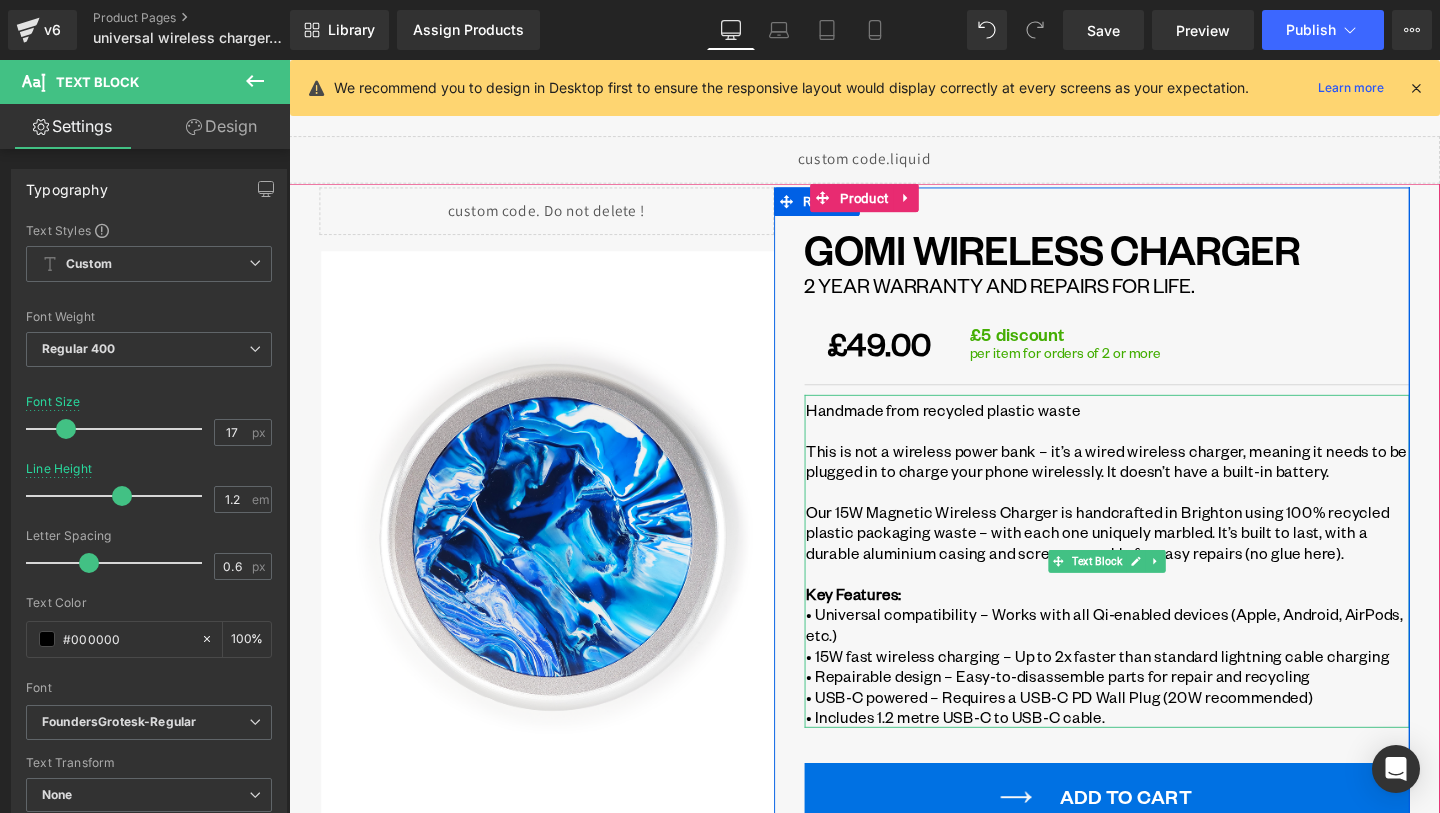click on "This is not a wireless power bank – it’s a wired wireless charger, meaning it needs to be plugged in to charge your phone wirelessly. It doesn’t have a built-in battery." at bounding box center [1150, 481] 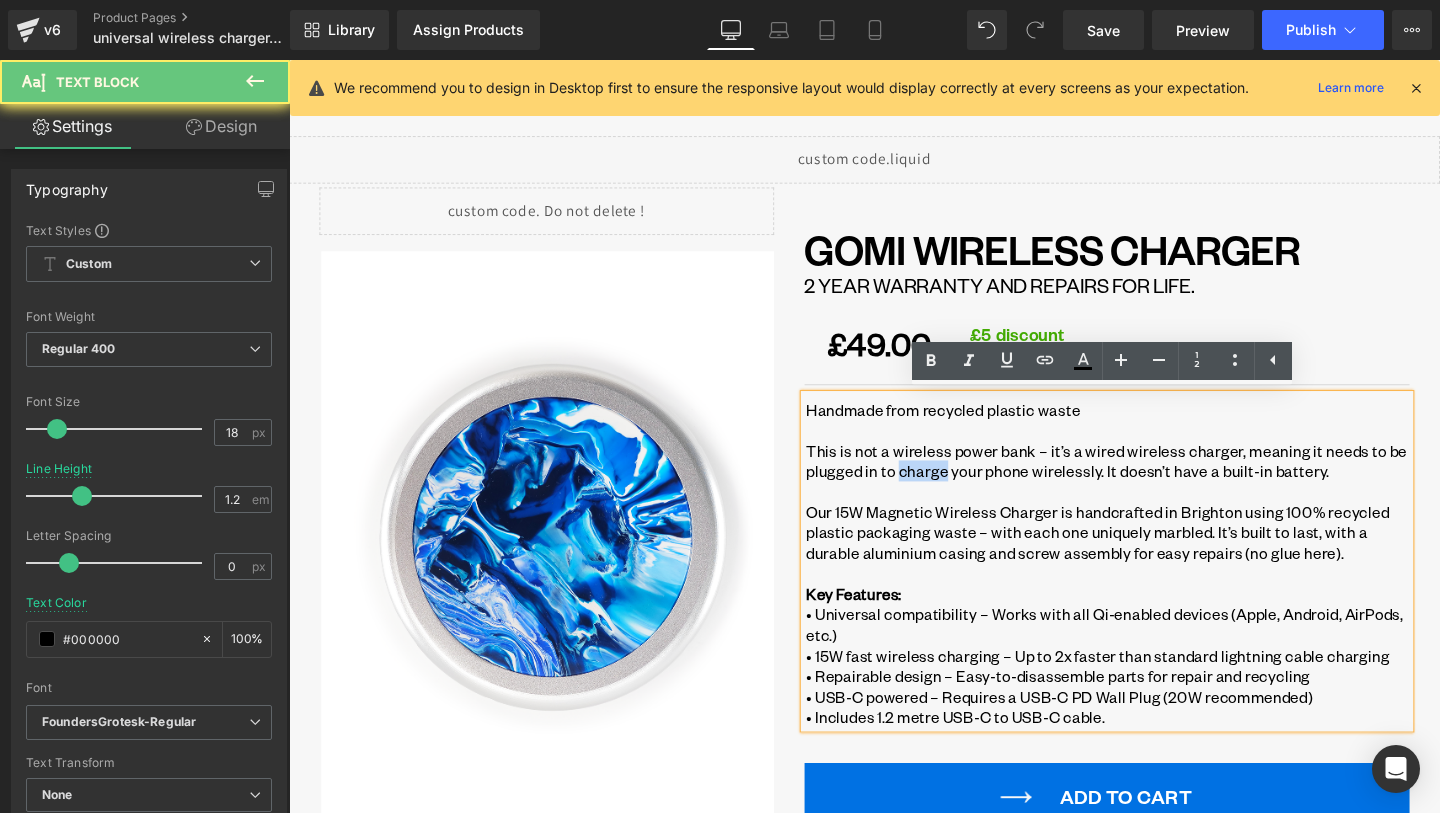 click on "This is not a wireless power bank – it’s a wired wireless charger, meaning it needs to be plugged in to charge your phone wirelessly. It doesn’t have a built-in battery." at bounding box center (1150, 481) 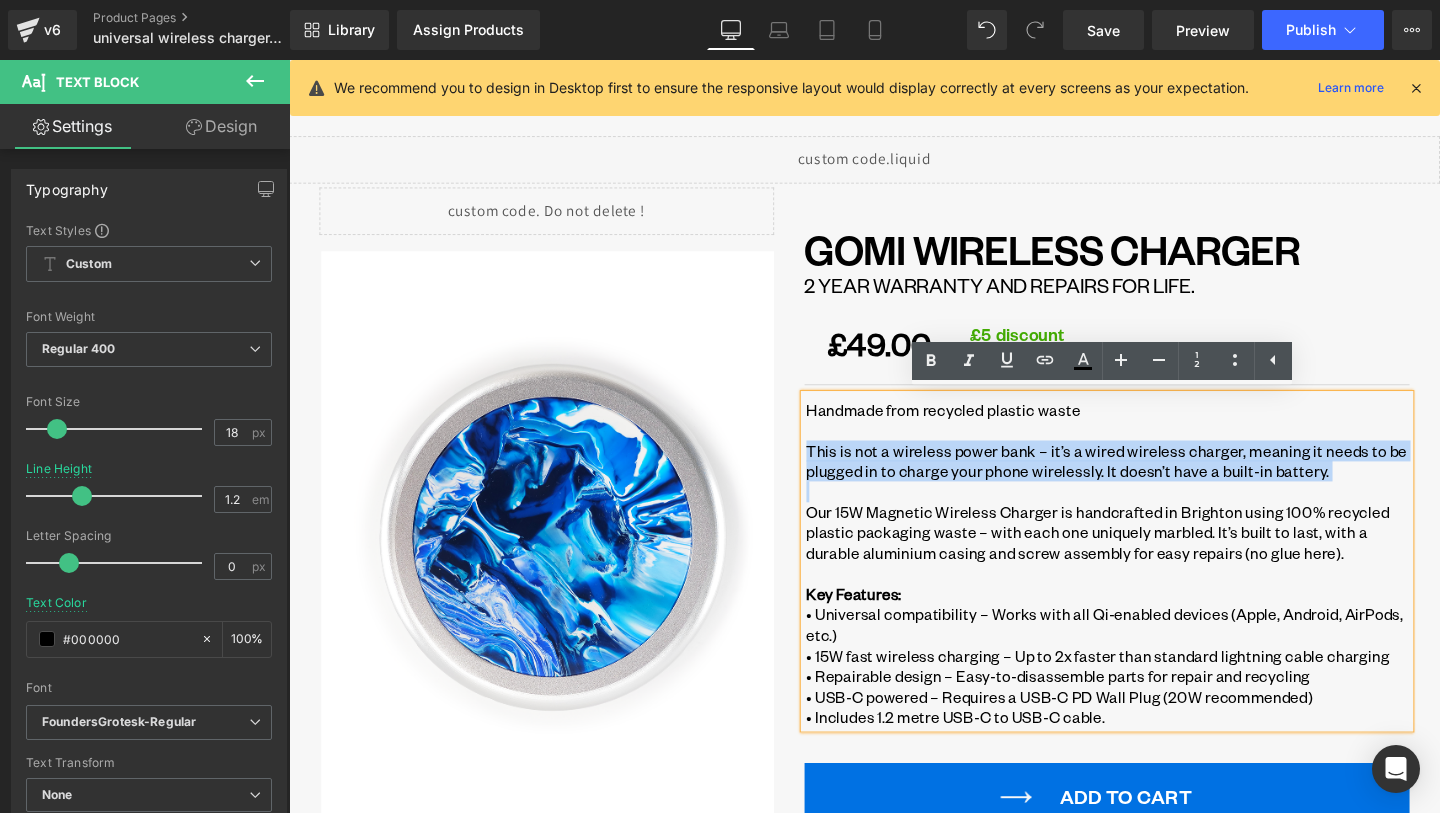 copy on "This is not a wireless power bank – it’s a wired wireless charger, meaning it needs to be plugged in to charge your phone wirelessly. It doesn’t have a built-in battery." 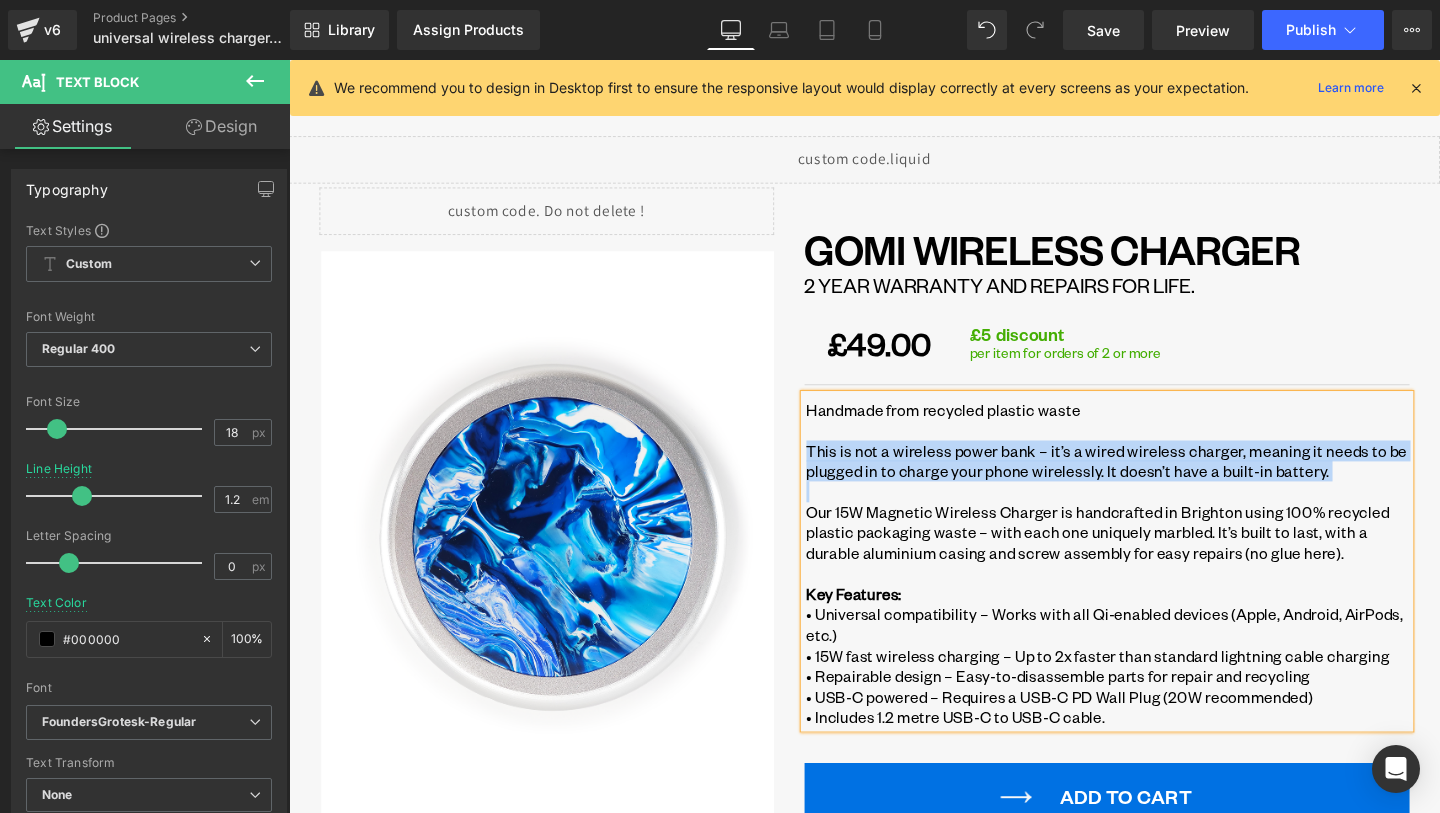 click on "Our 15W Magnetic Wireless Charger is handcrafted in Brighton using 100% recycled plastic packaging waste – with each one uniquely marbled. It’s built to last, with a durable aluminium casing and screw assembly for easy repairs (no glue here)." at bounding box center [1150, 556] 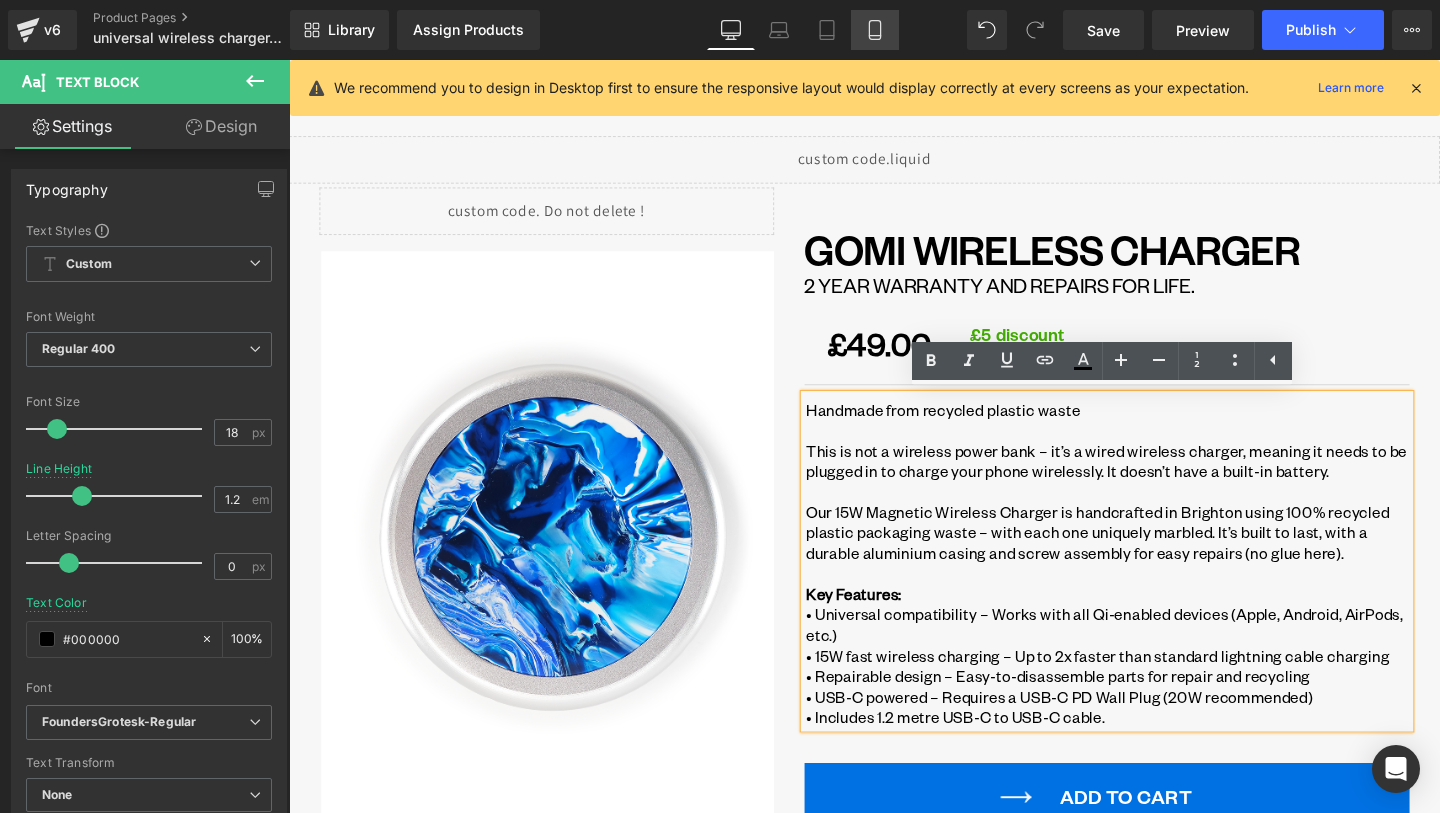 click on "Mobile" at bounding box center [875, 30] 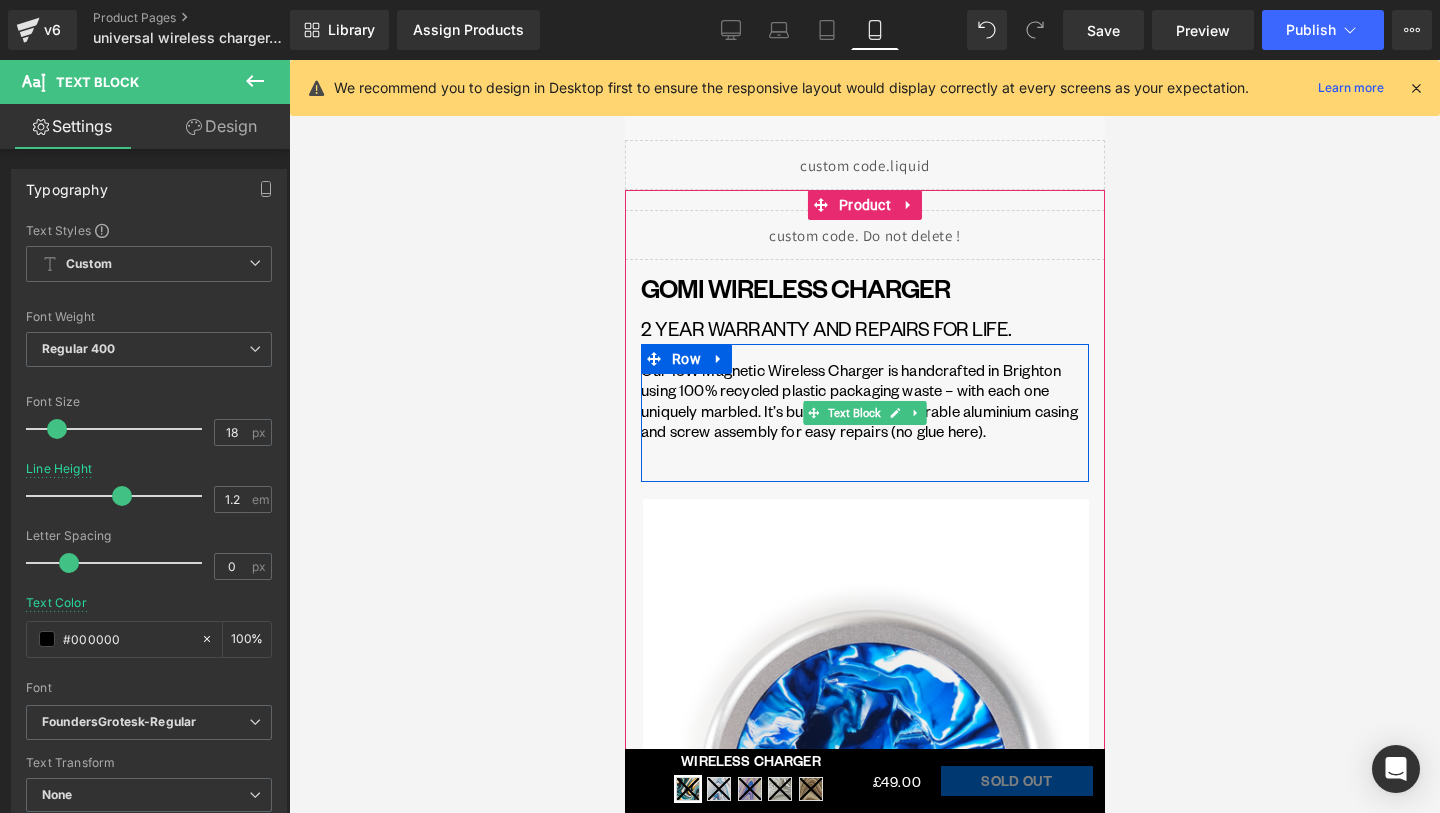 click on "Our 15W Magnetic Wireless Charger is handcrafted in Brighton using 100% recycled plastic packaging waste – with each one uniquely marbled. It’s built to last, with a durable aluminium casing and screw assembly for easy repairs (no glue here)." at bounding box center [864, 401] 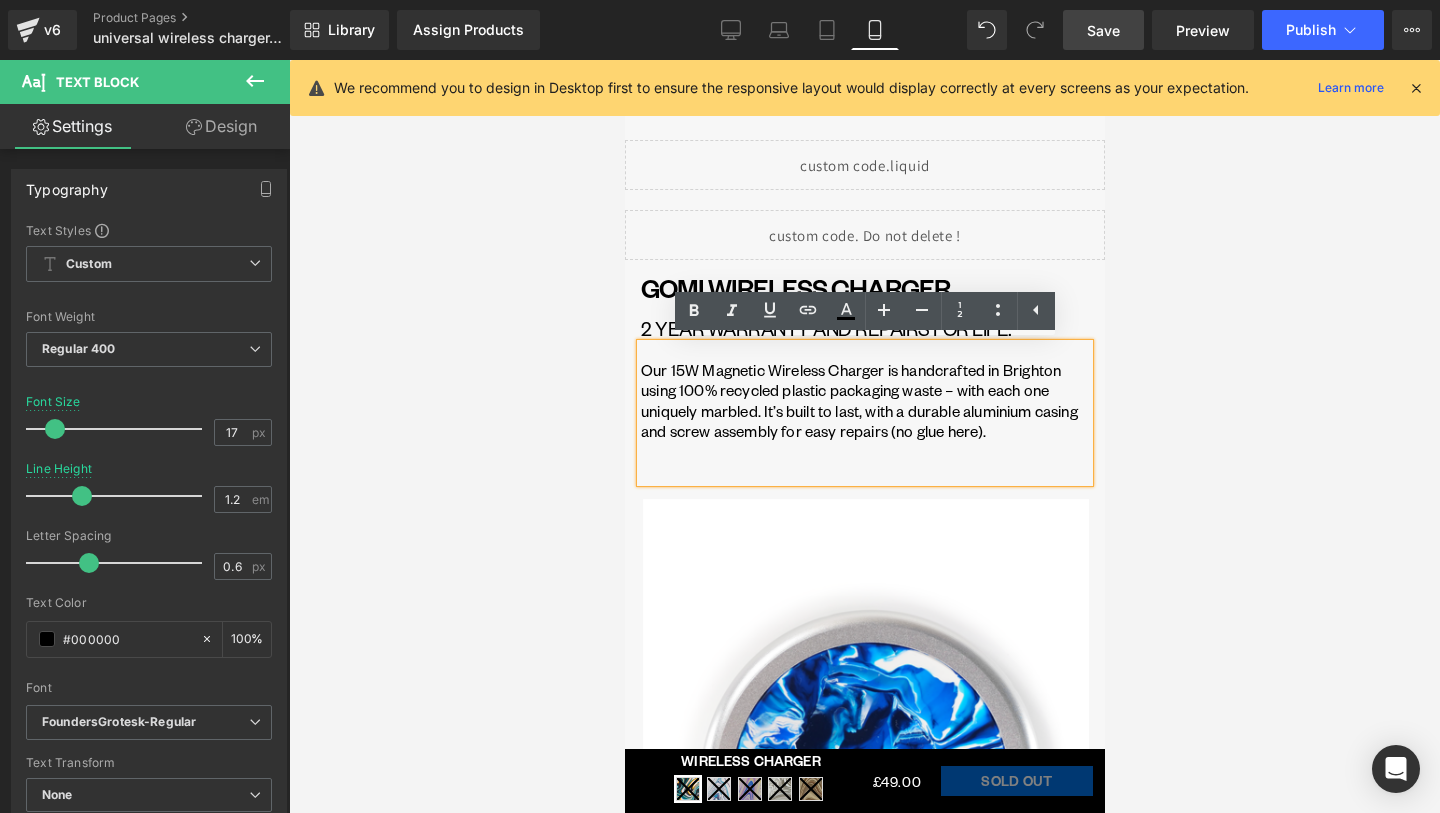 click on "Save" at bounding box center [1103, 30] 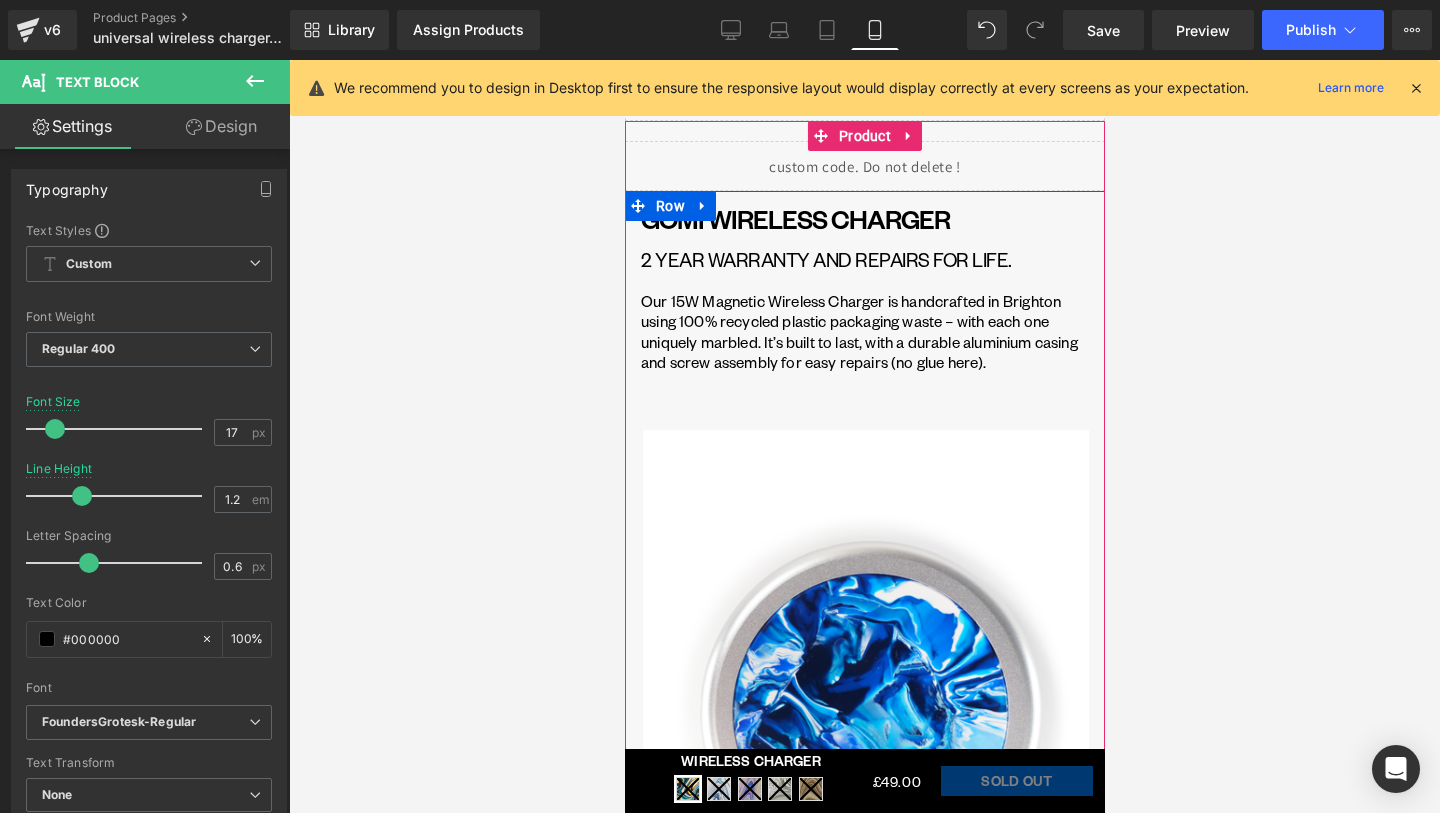 scroll, scrollTop: 0, scrollLeft: 0, axis: both 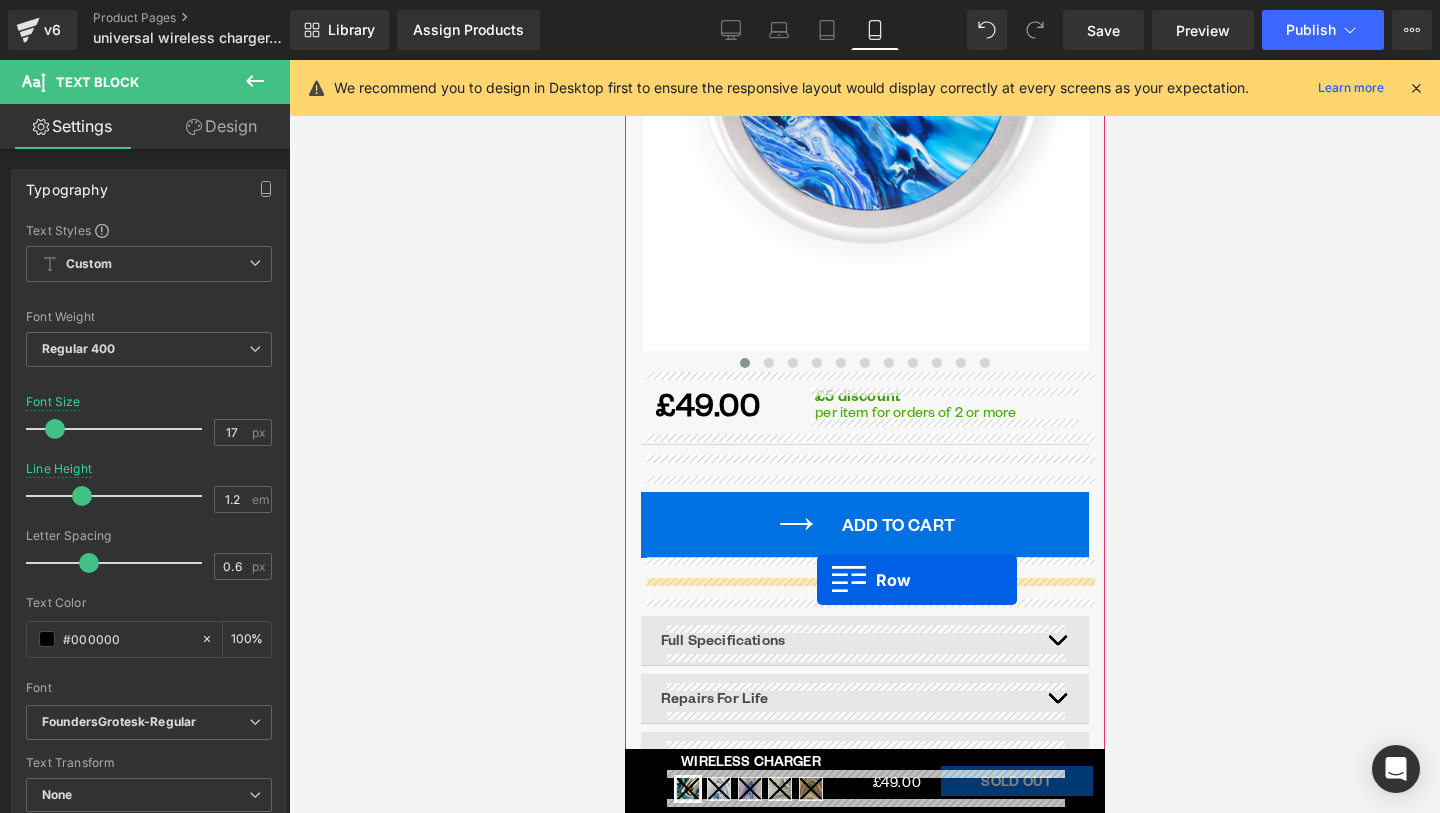 drag, startPoint x: 654, startPoint y: 364, endPoint x: 816, endPoint y: 580, distance: 270 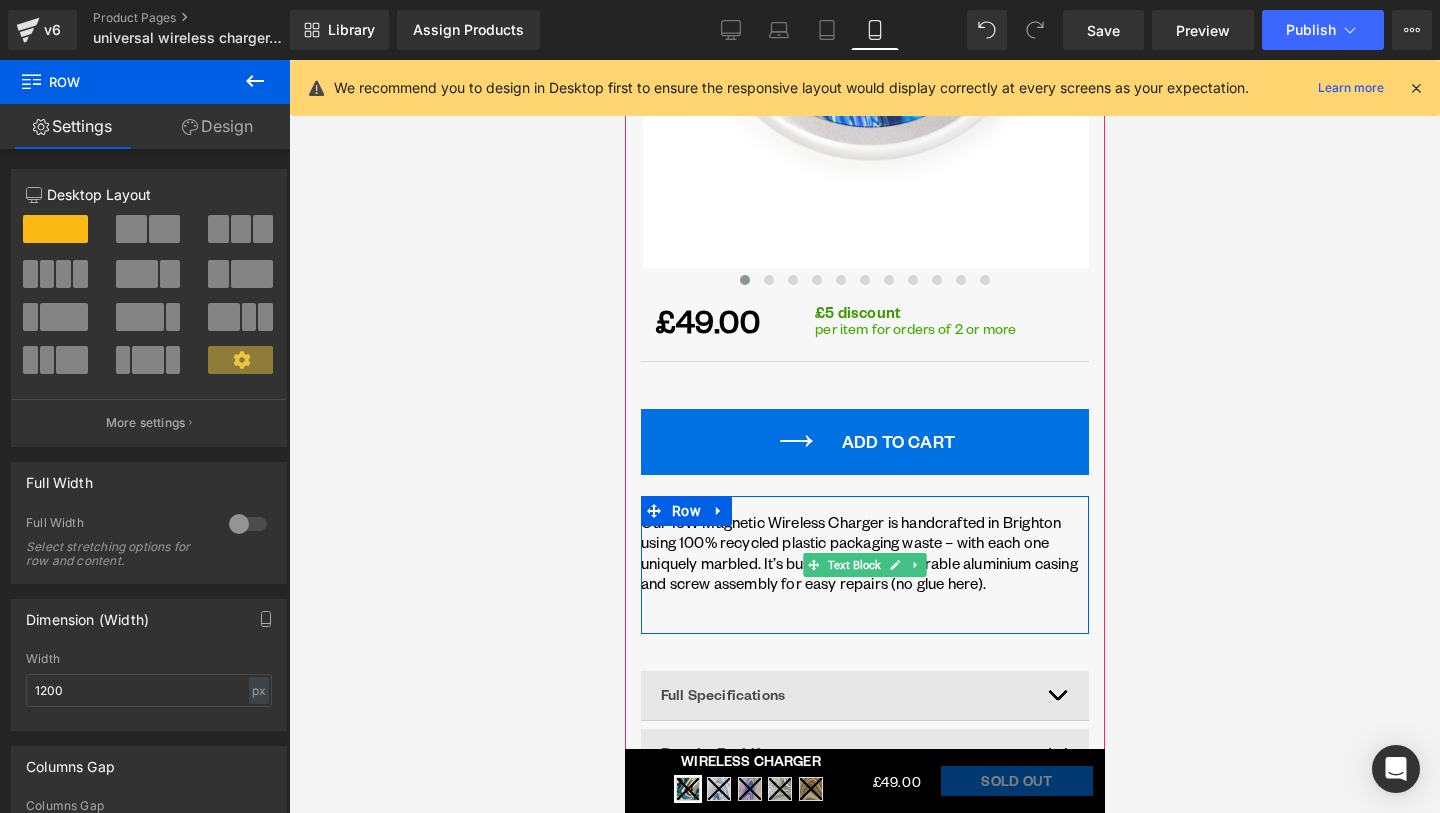 scroll, scrollTop: 788, scrollLeft: 0, axis: vertical 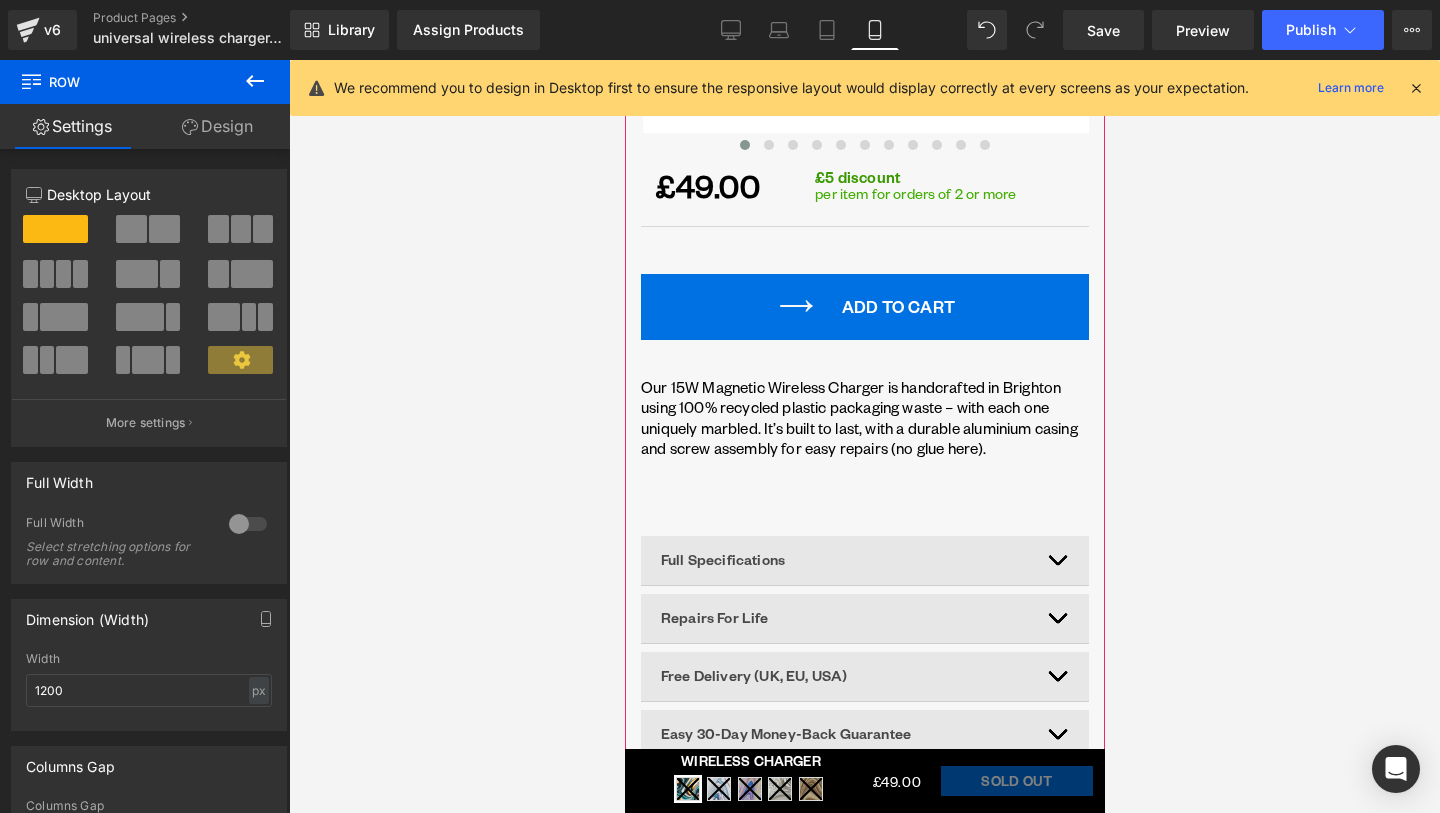 click at bounding box center (864, 489) 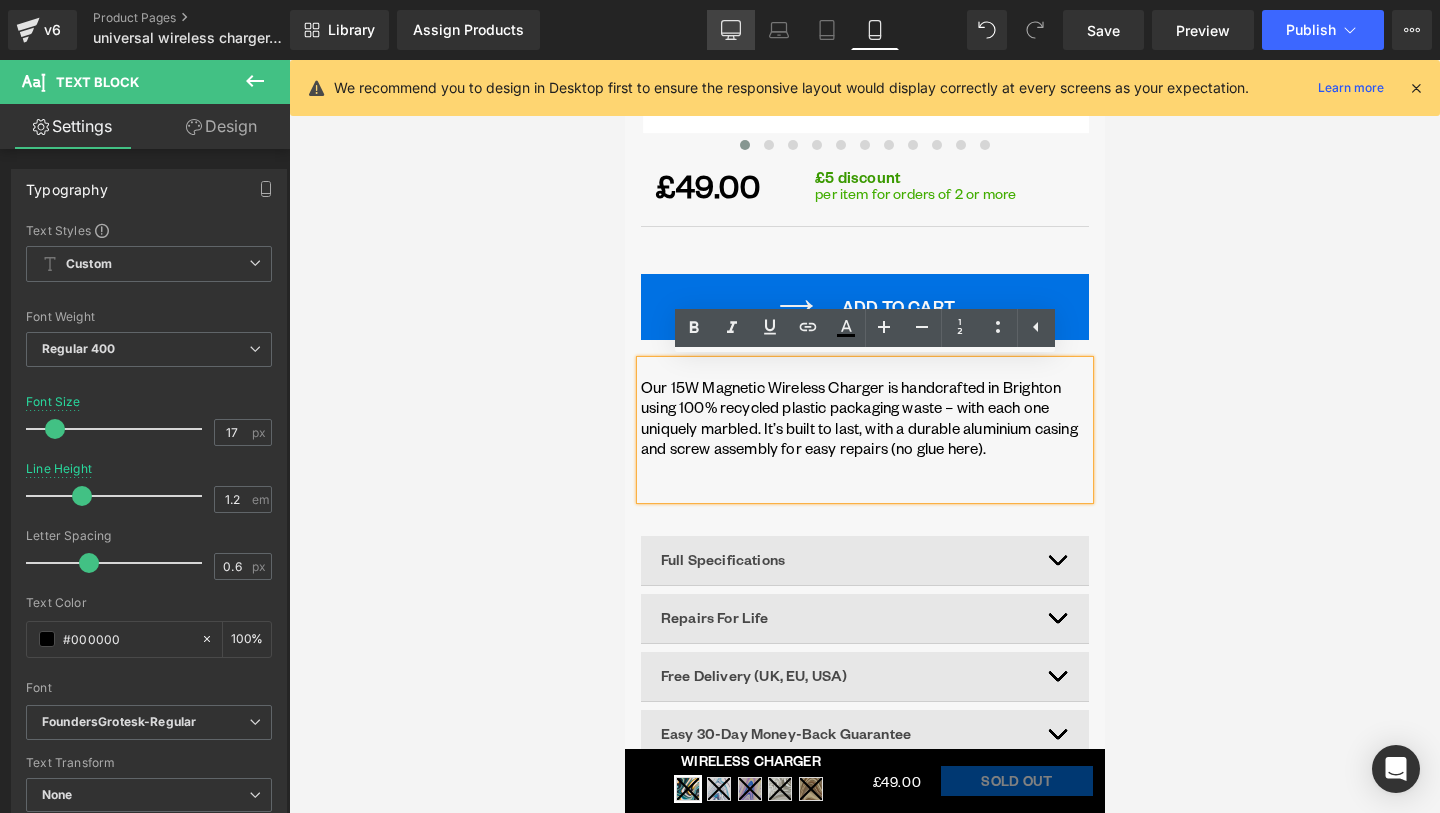 drag, startPoint x: 734, startPoint y: 45, endPoint x: 470, endPoint y: 191, distance: 301.68195 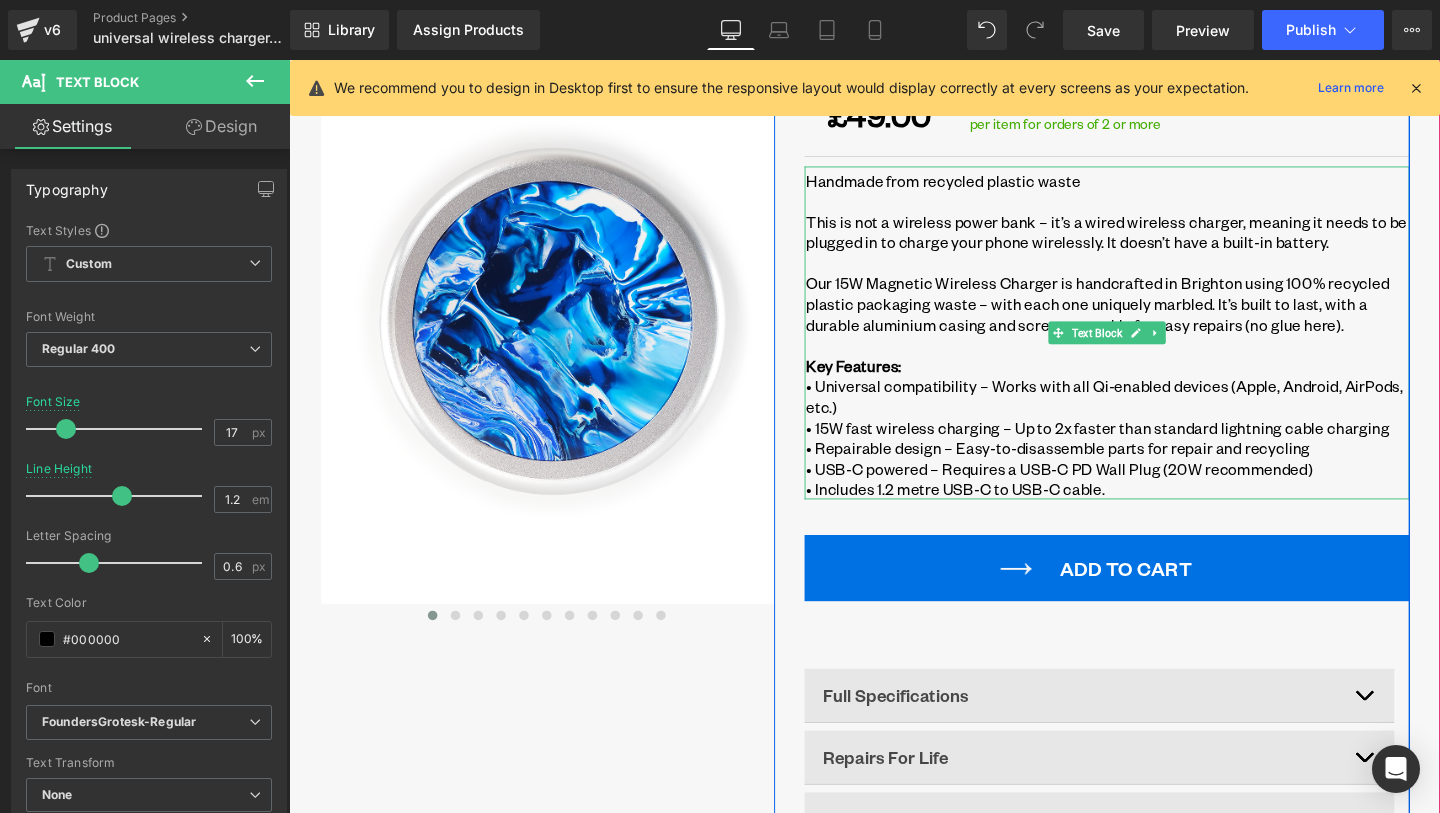 scroll, scrollTop: 239, scrollLeft: 0, axis: vertical 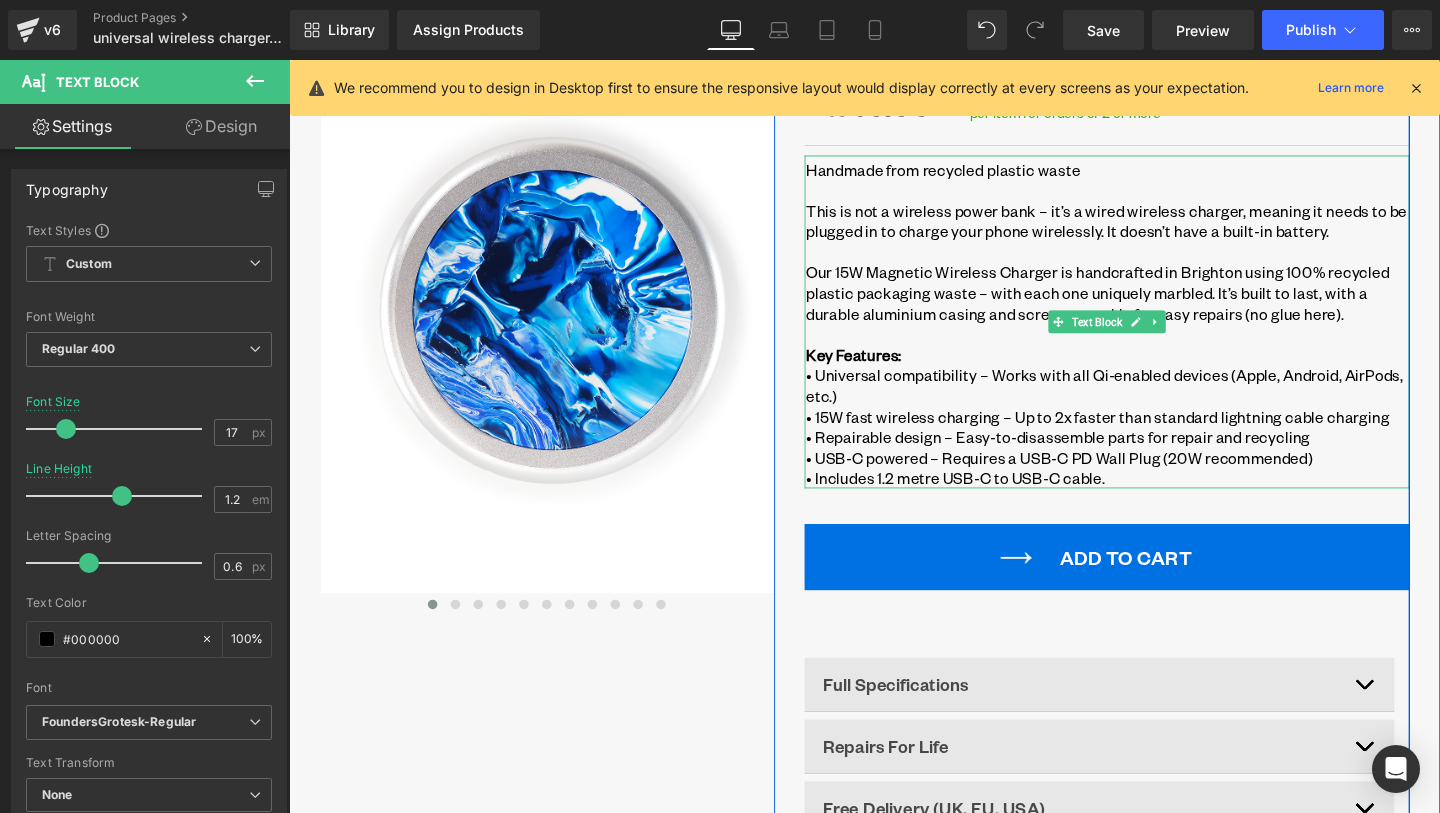 click on "This is not a wireless power bank – it’s a wired wireless charger, meaning it needs to be plugged in to charge your phone wirelessly. It doesn’t have a built-in battery." at bounding box center [1150, 229] 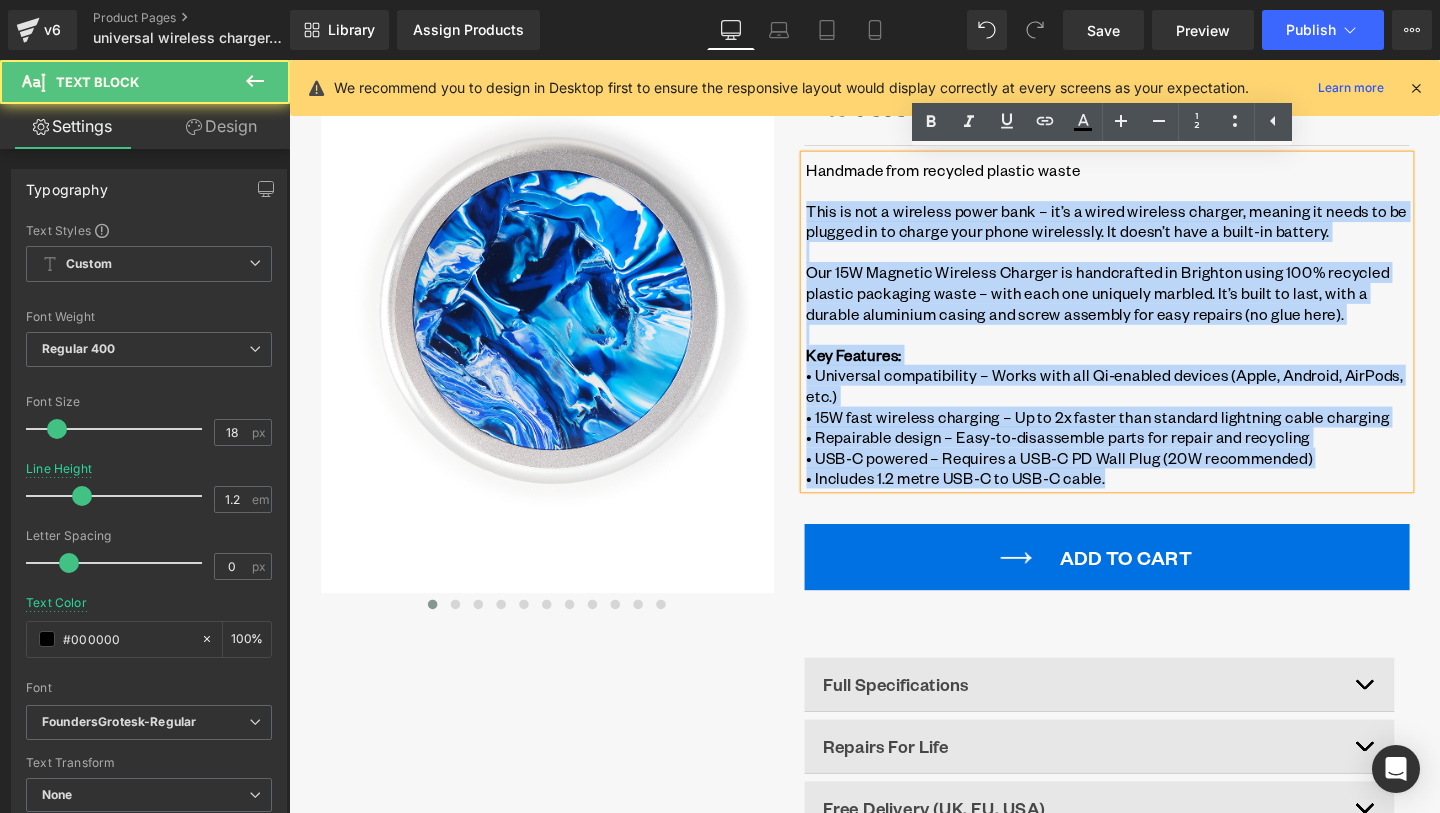 drag, startPoint x: 833, startPoint y: 224, endPoint x: 1265, endPoint y: 535, distance: 532.30164 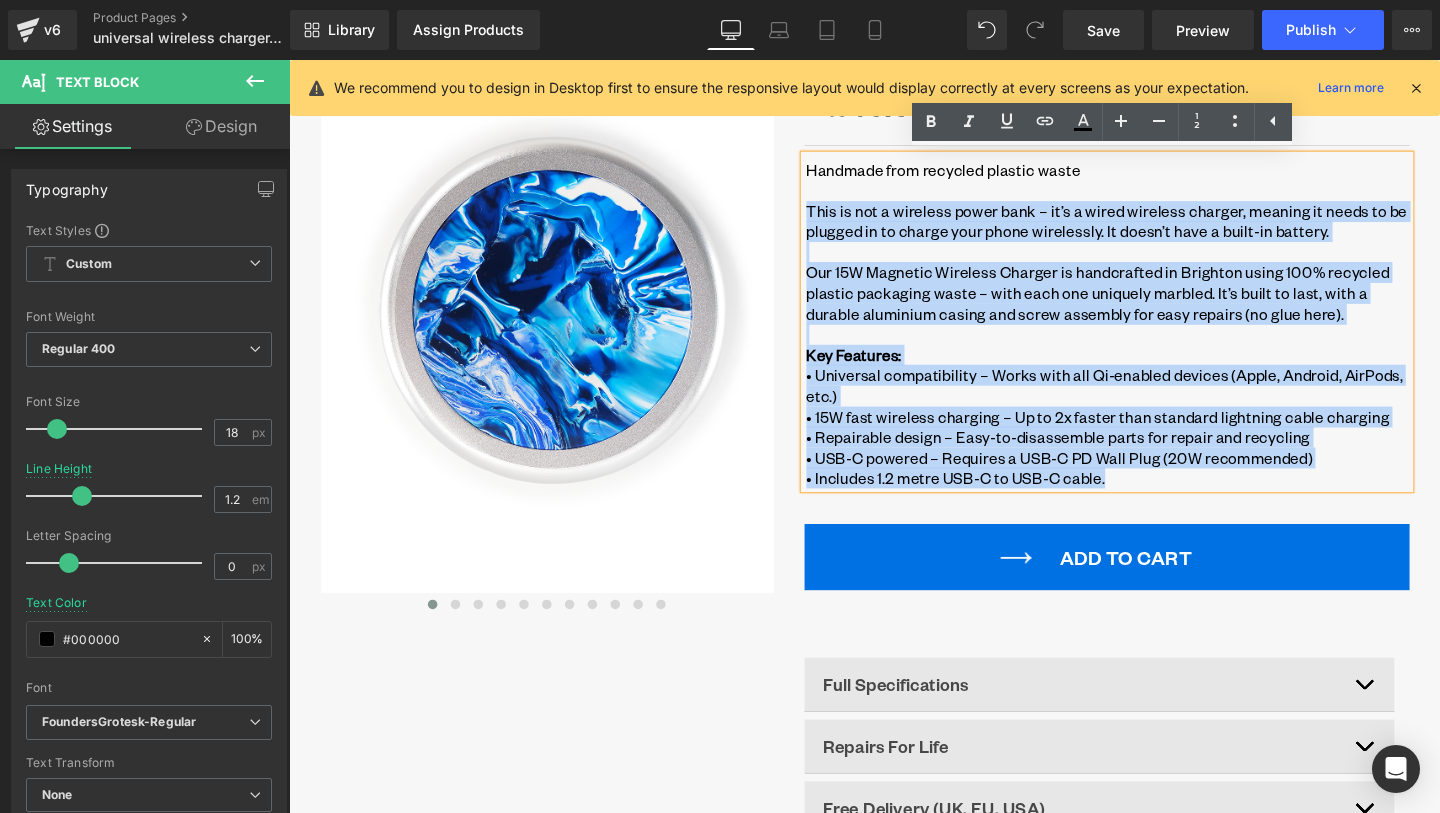 copy on "This is not a wireless power bank – it’s a wired wireless charger, meaning it needs to be plugged in to charge your phone wirelessly. It doesn’t have a built-in battery. Our 15W Magnetic Wireless Charger is handcrafted in Brighton using 100% recycled plastic packaging waste – with each one uniquely marbled. It’s built to last, with a durable aluminium casing and screw assembly for easy repairs (no glue here). Key Features: • Universal compatibility – Works with all Qi-enabled devices (Apple, Android, AirPods, etc.) • 15W fast wireless charging – Up to 2x faster than standard lightning cable charging • Repairable design – Easy-to-disassemble parts for repair and recycling • USB-C powered – Requires a USB-C PD Wall Plug (20W recommended) • Includes 1.2 metre USB-C to USB-C cable." 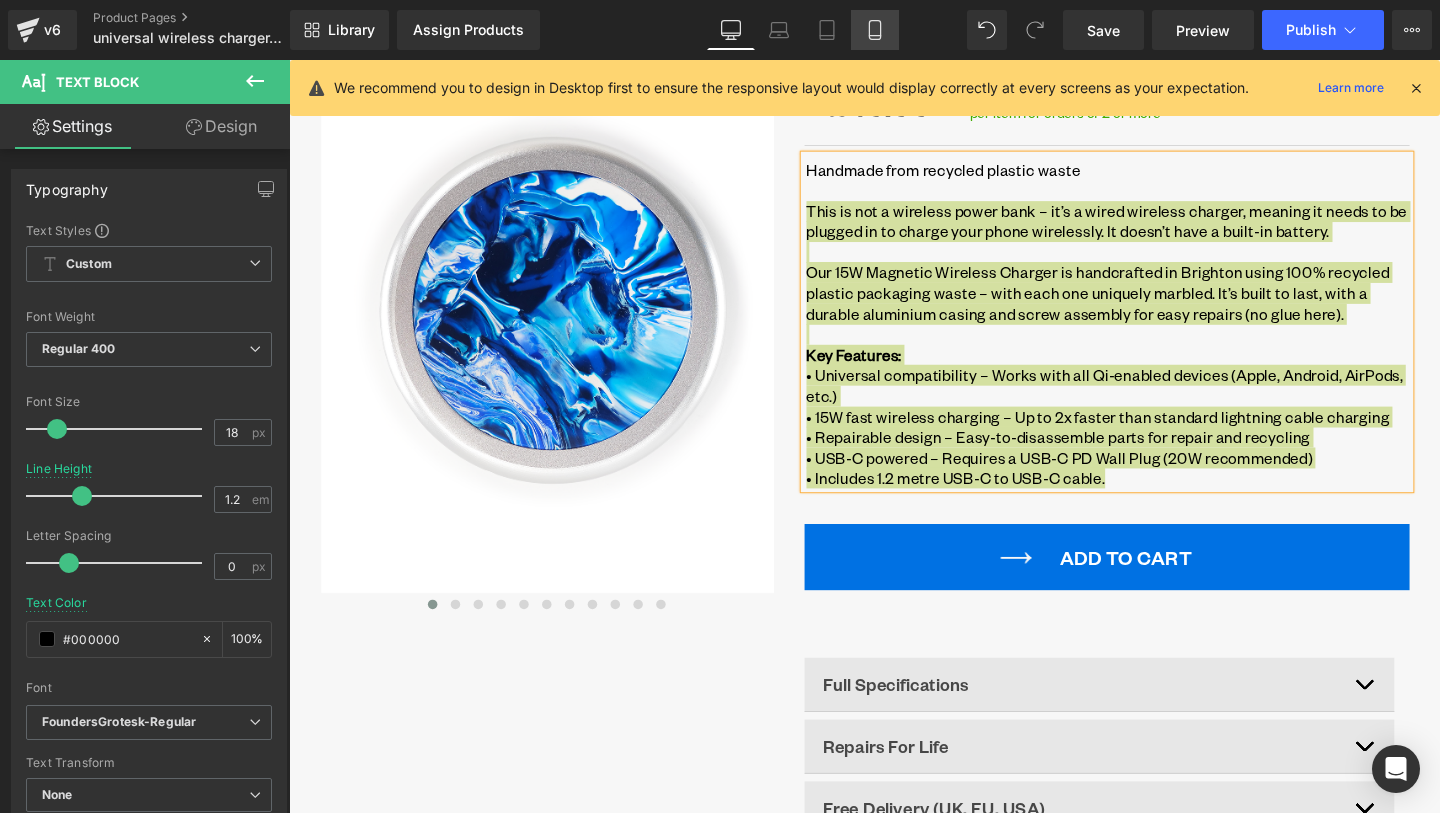 click 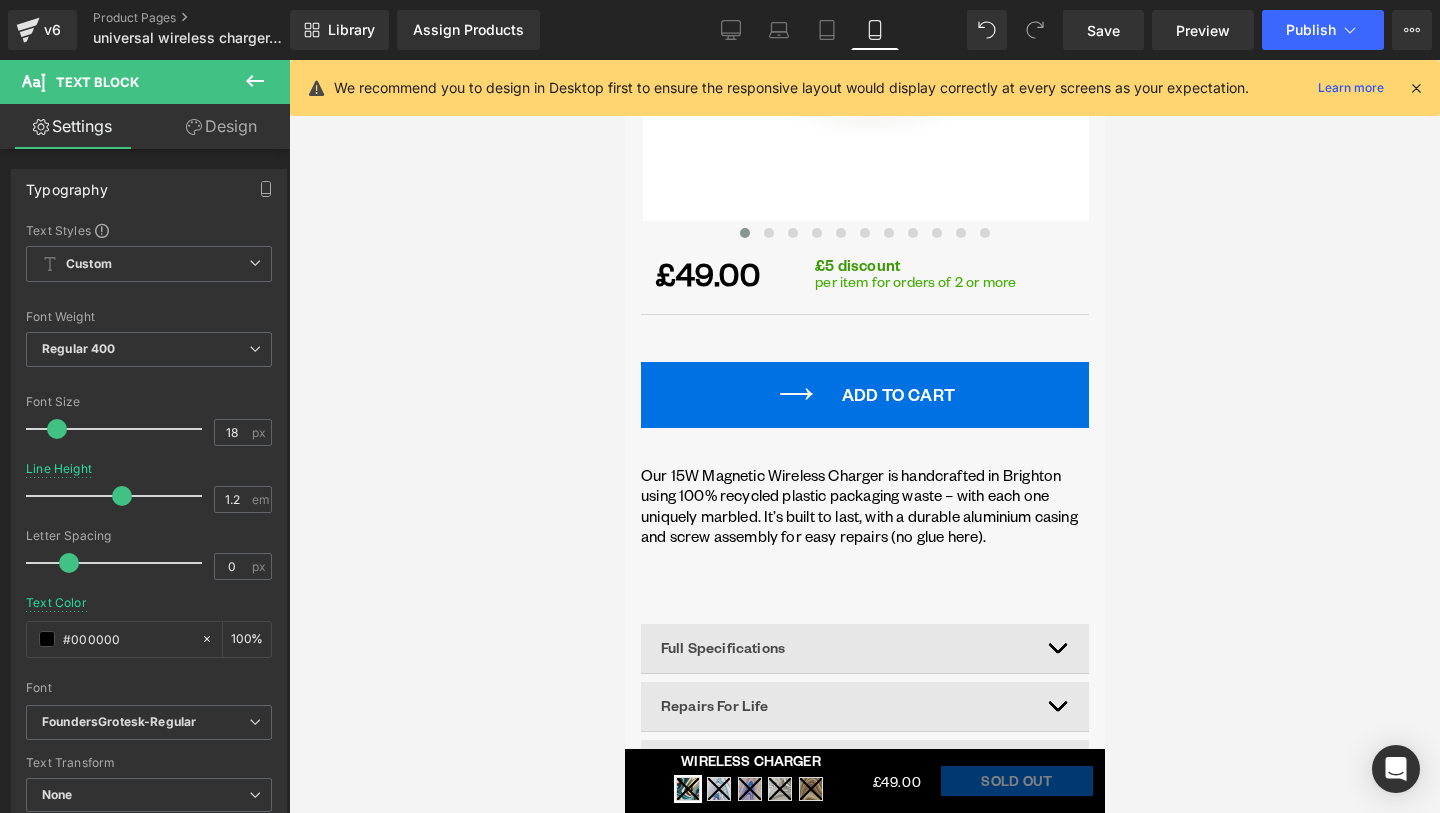 scroll, scrollTop: 724, scrollLeft: 0, axis: vertical 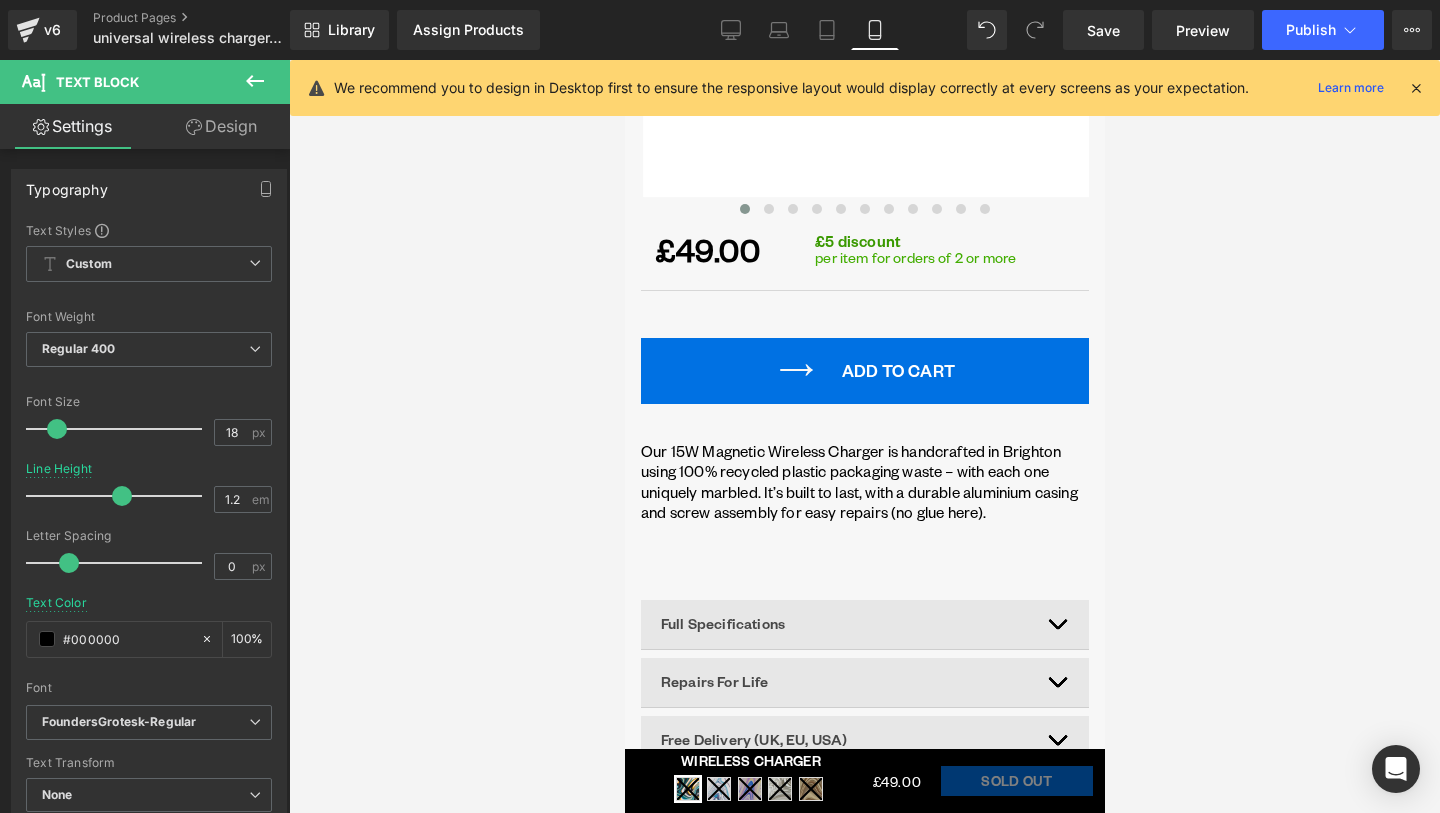click on "Our 15W Magnetic Wireless Charger is handcrafted in [CITY] using 100% recycled plastic packaging waste – with each one uniquely marbled. It’s built to last, with a durable aluminium casing and screw assembly for easy repairs (no glue here).
Text Block" at bounding box center (864, 494) 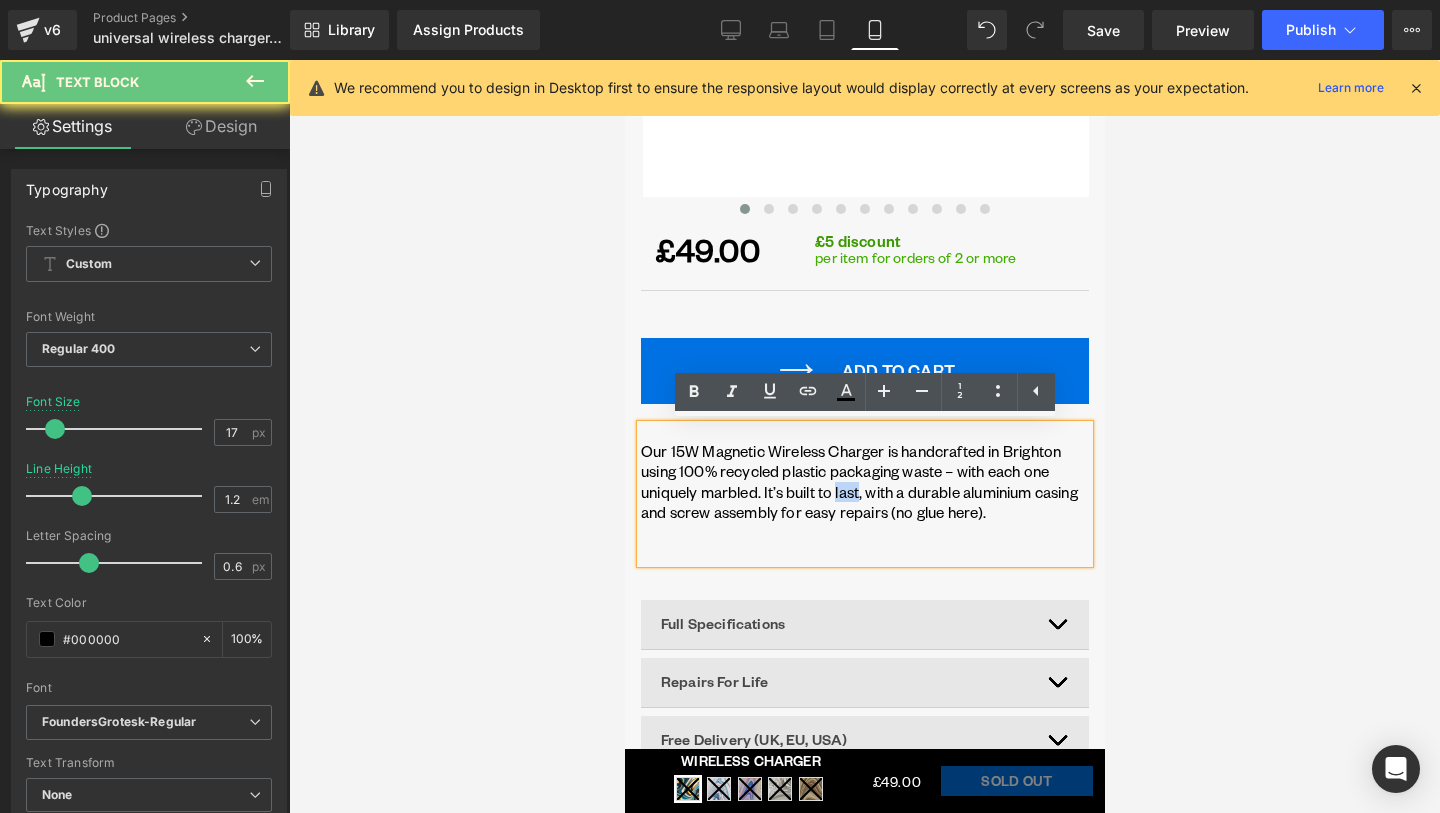 click on "Our 15W Magnetic Wireless Charger is handcrafted in Brighton using 100% recycled plastic packaging waste – with each one uniquely marbled. It’s built to last, with a durable aluminium casing and screw assembly for easy repairs (no glue here)." at bounding box center [864, 482] 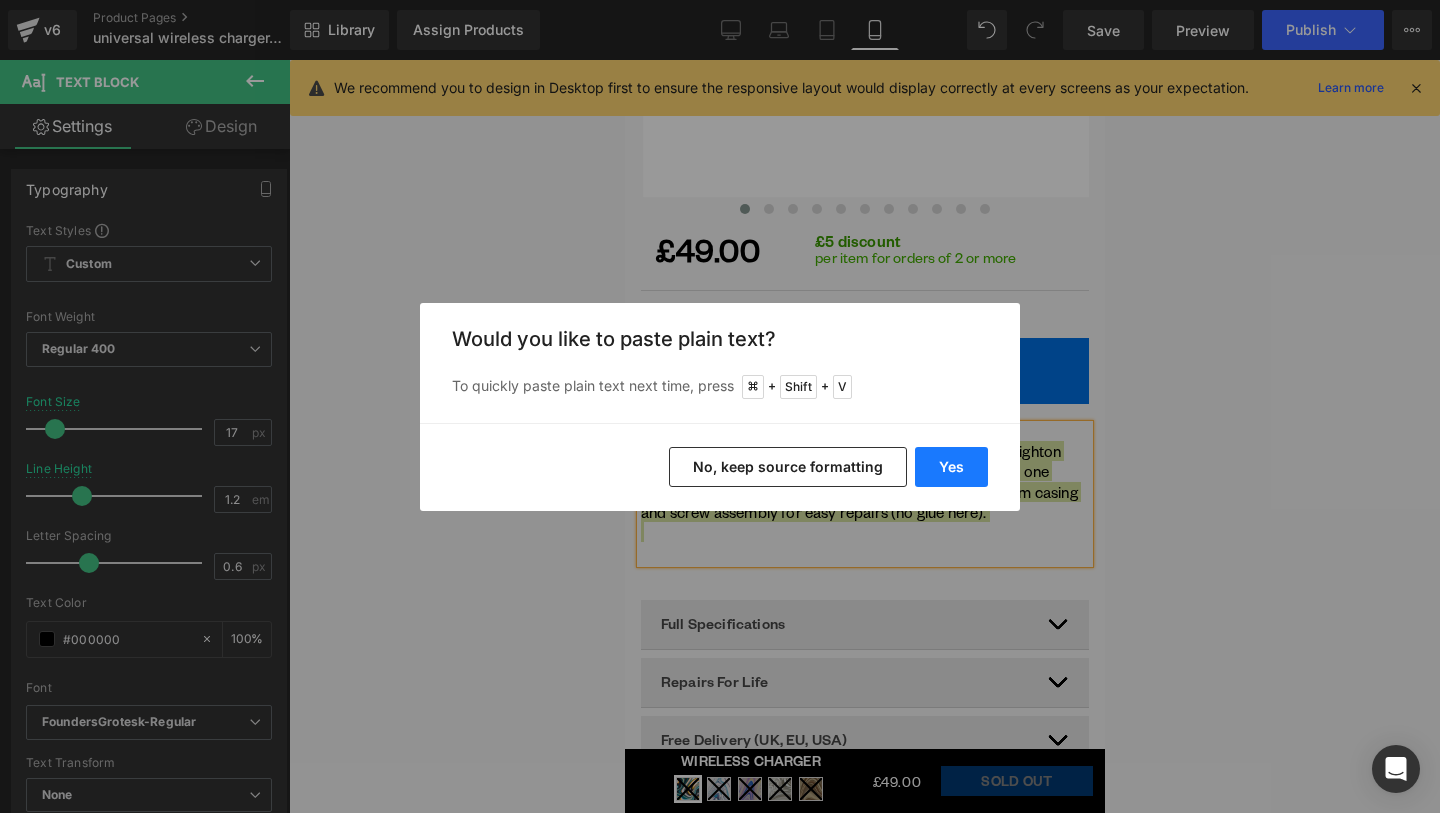 click on "Yes" at bounding box center [951, 467] 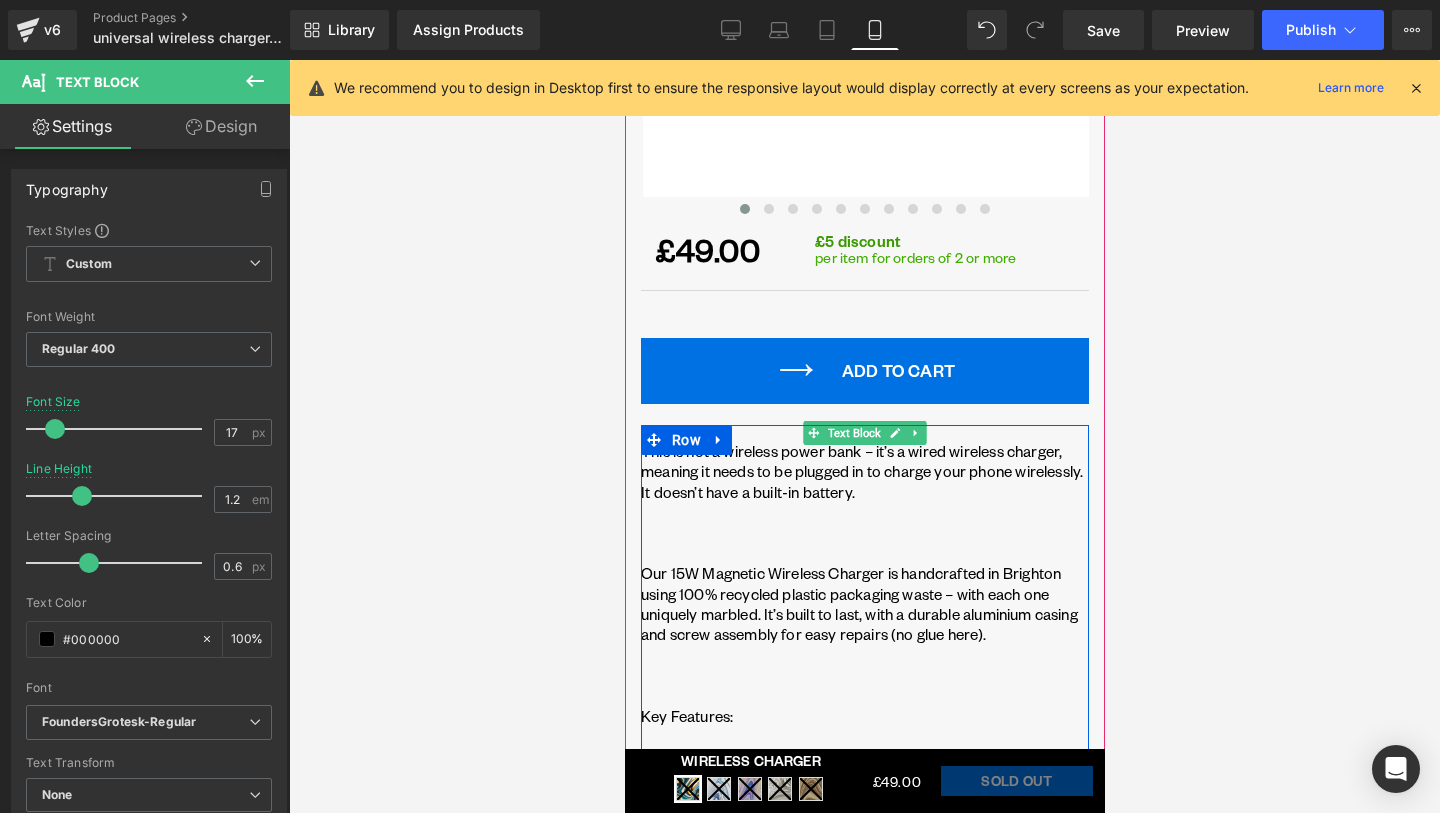 click at bounding box center (864, 532) 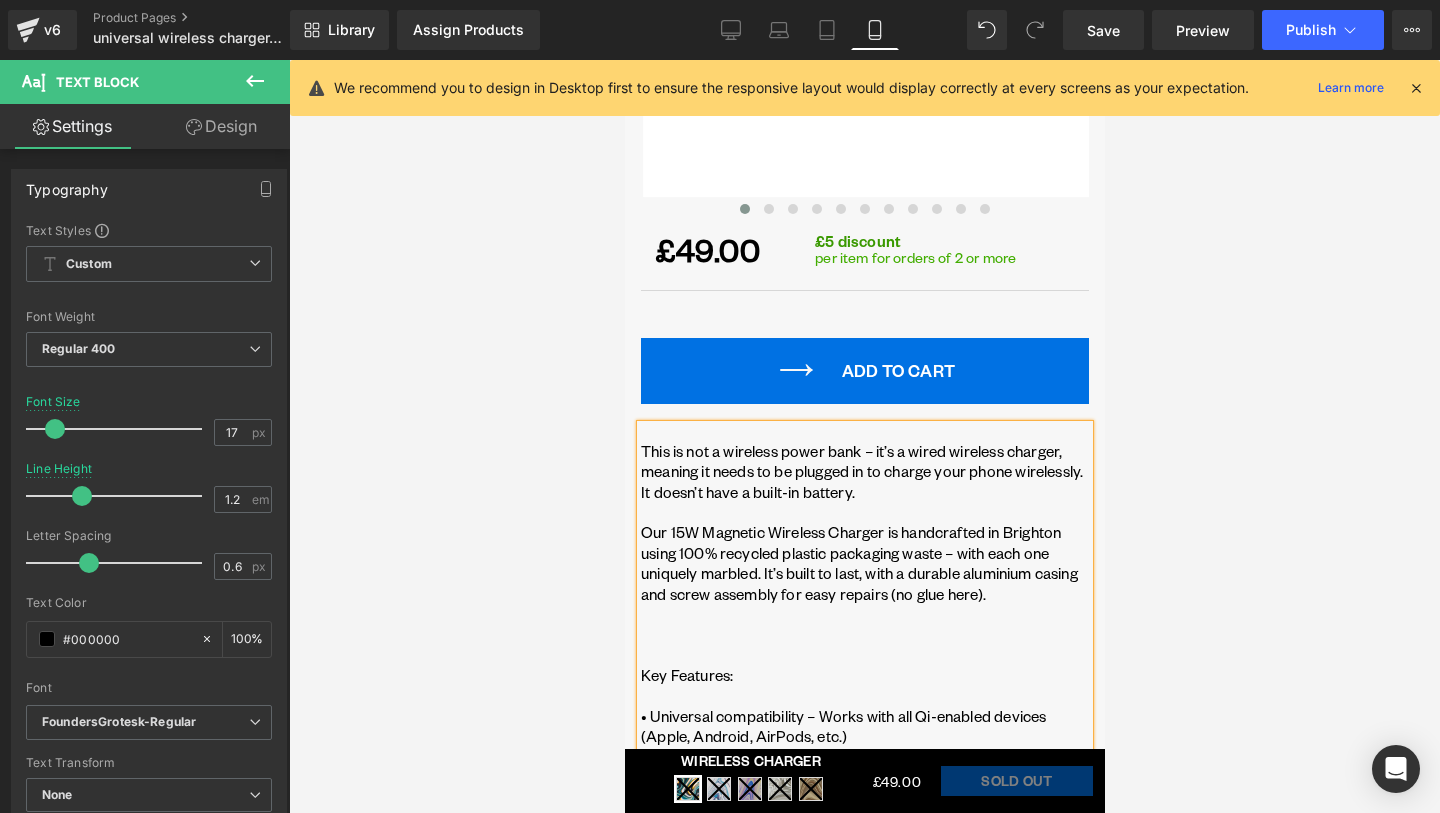 click at bounding box center (864, 655) 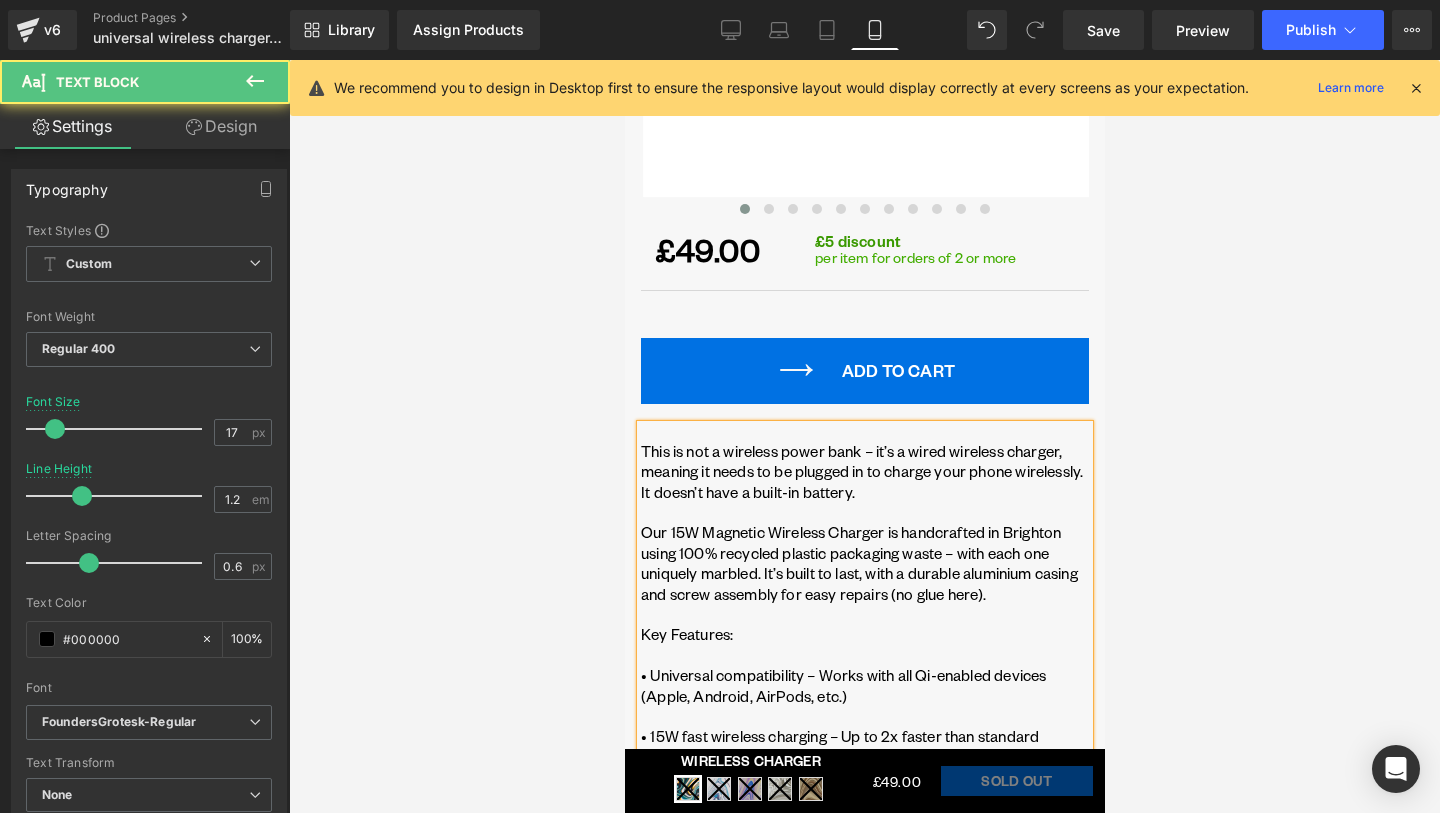 click on "Key Features:" at bounding box center (864, 634) 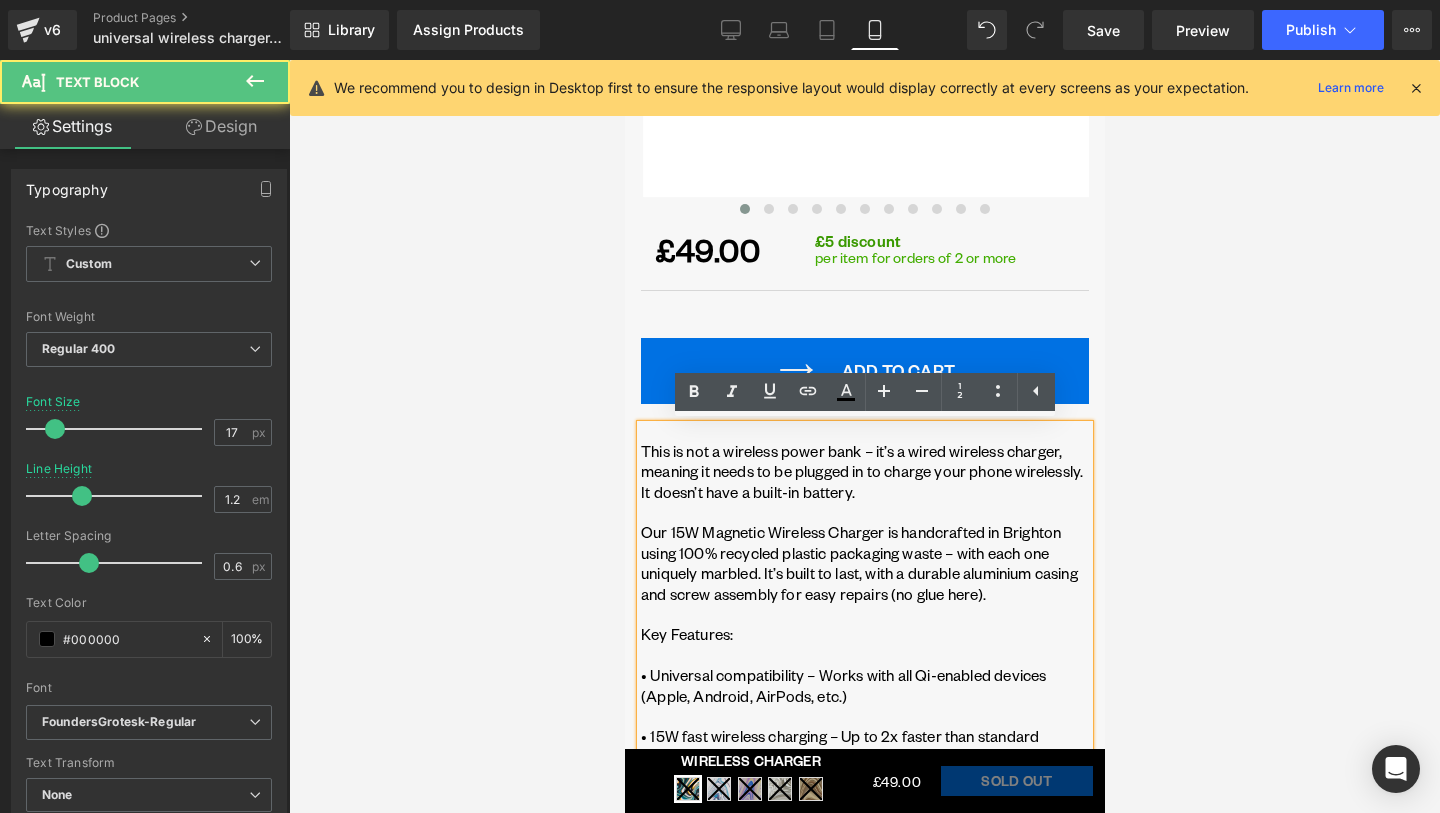 click at bounding box center [864, 655] 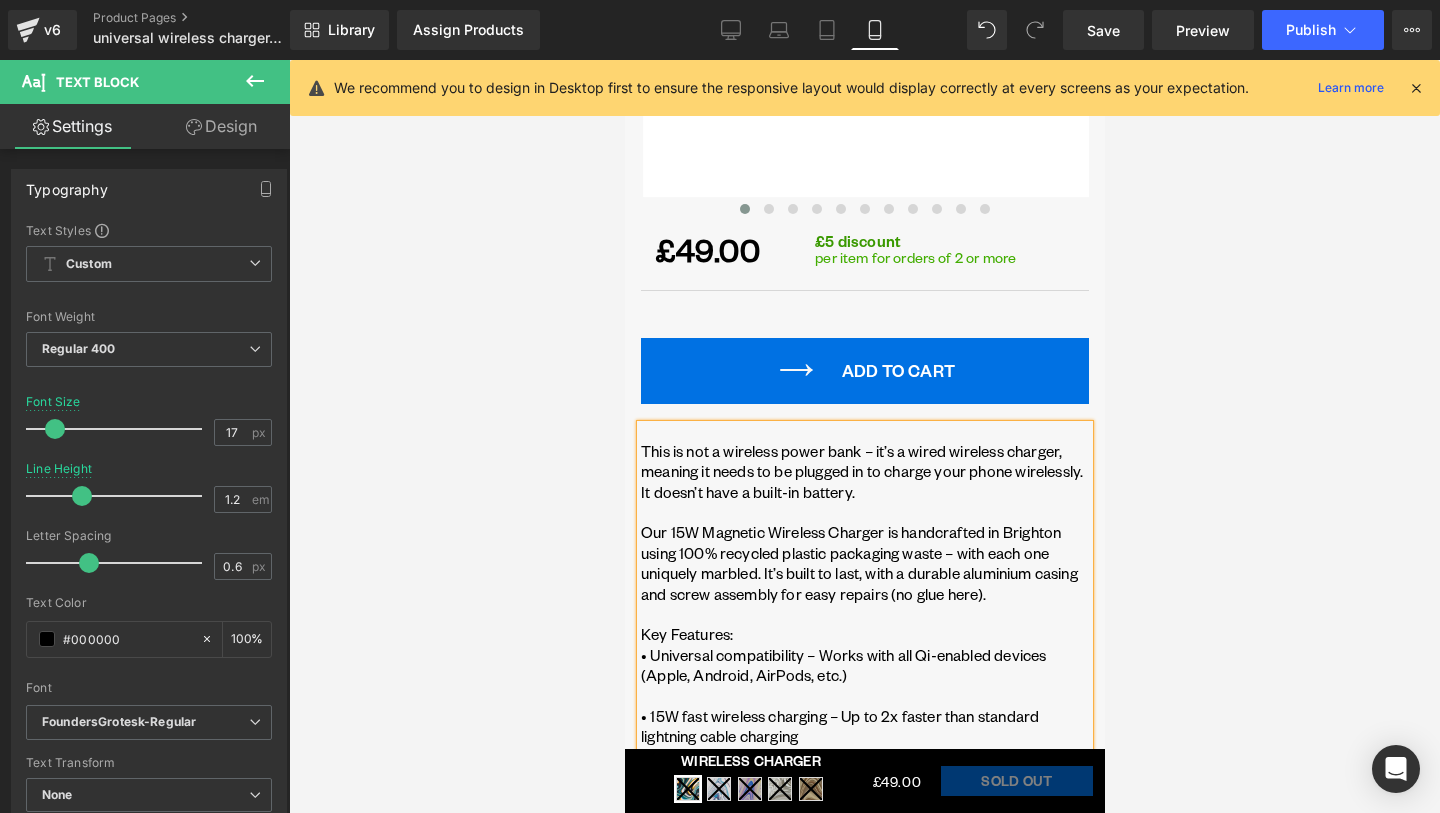 click on "• 15W fast wireless charging – Up to 2x faster than standard lightning cable charging" at bounding box center [864, 726] 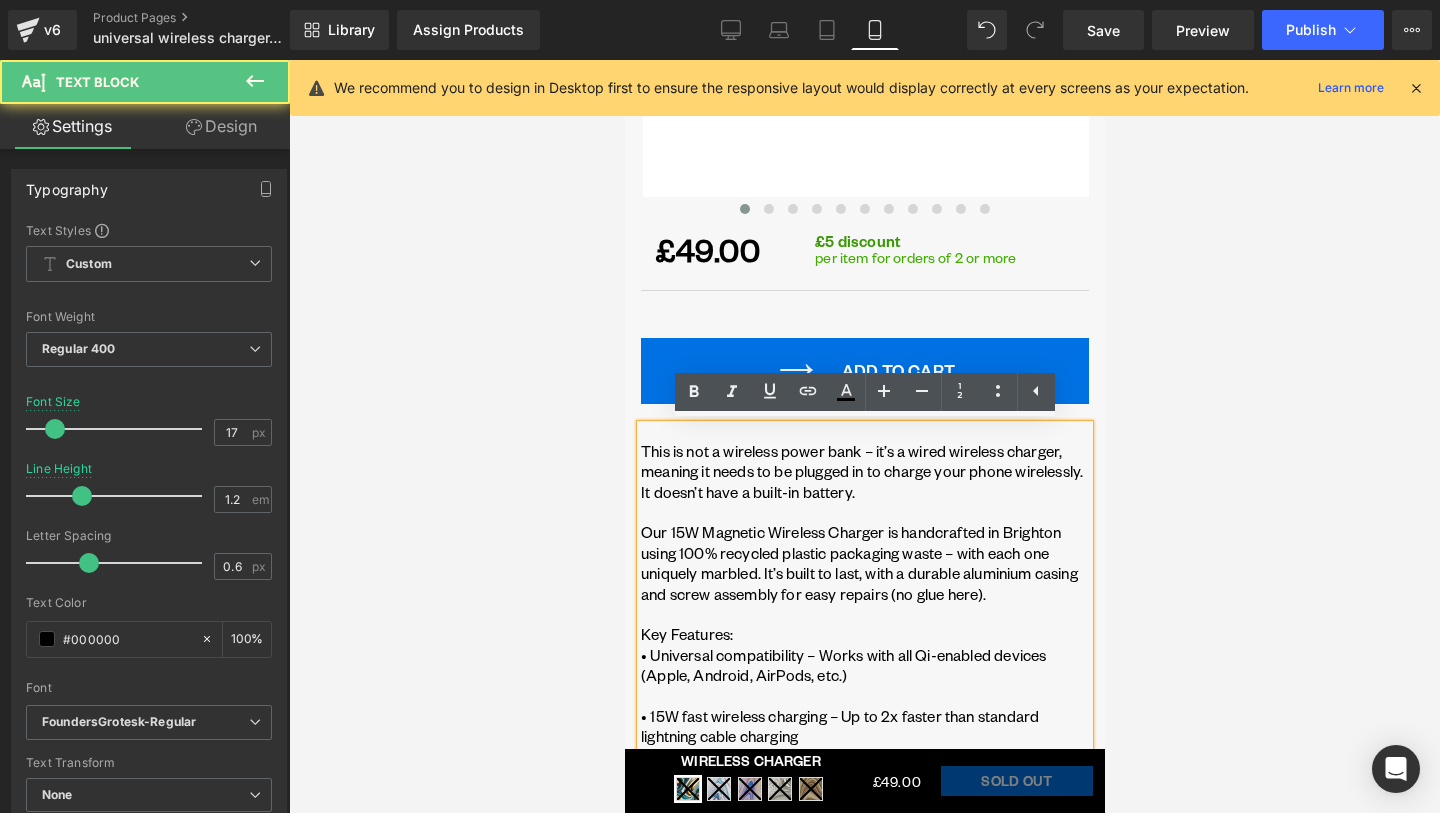 click at bounding box center [864, 696] 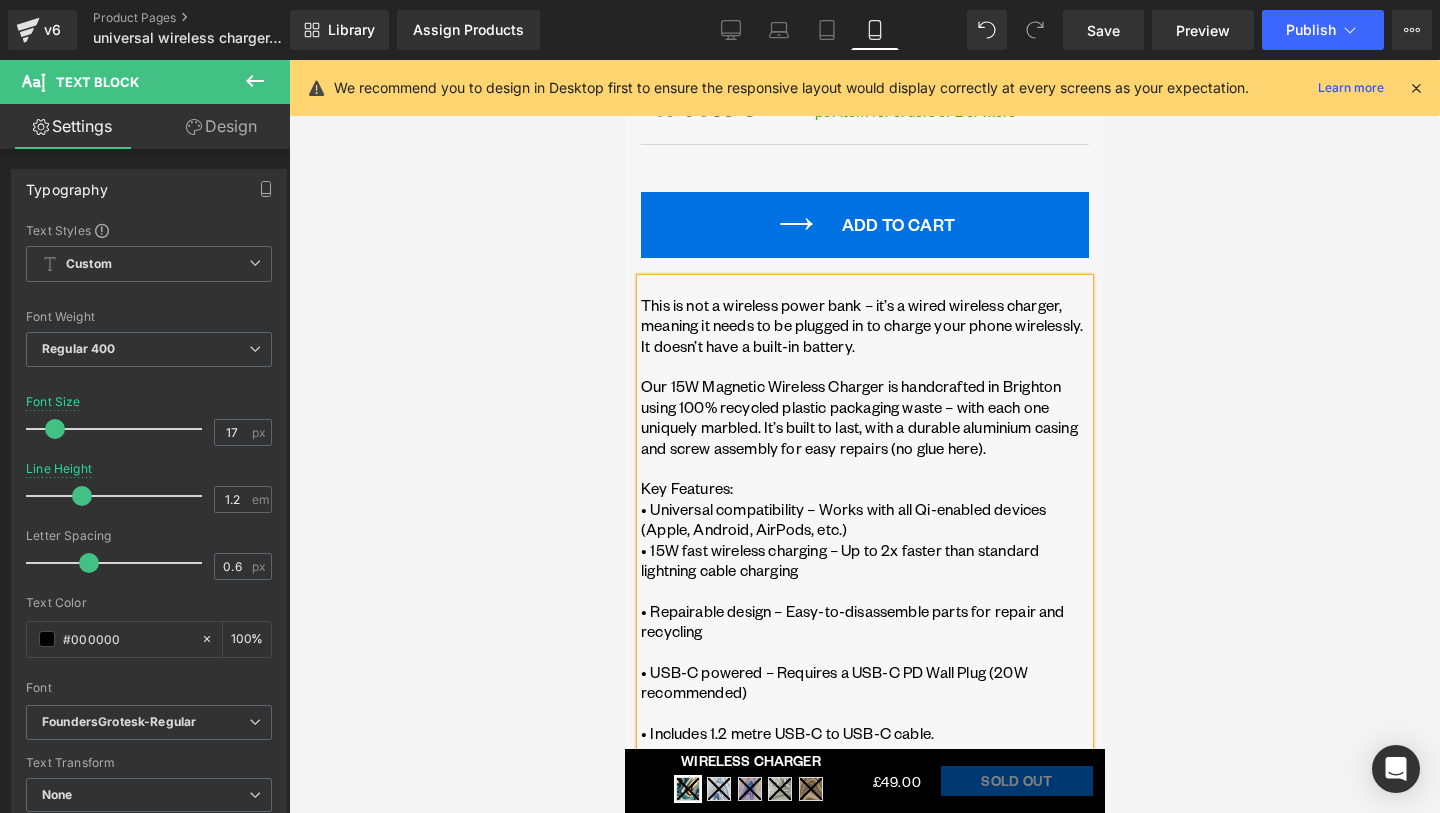 scroll, scrollTop: 889, scrollLeft: 0, axis: vertical 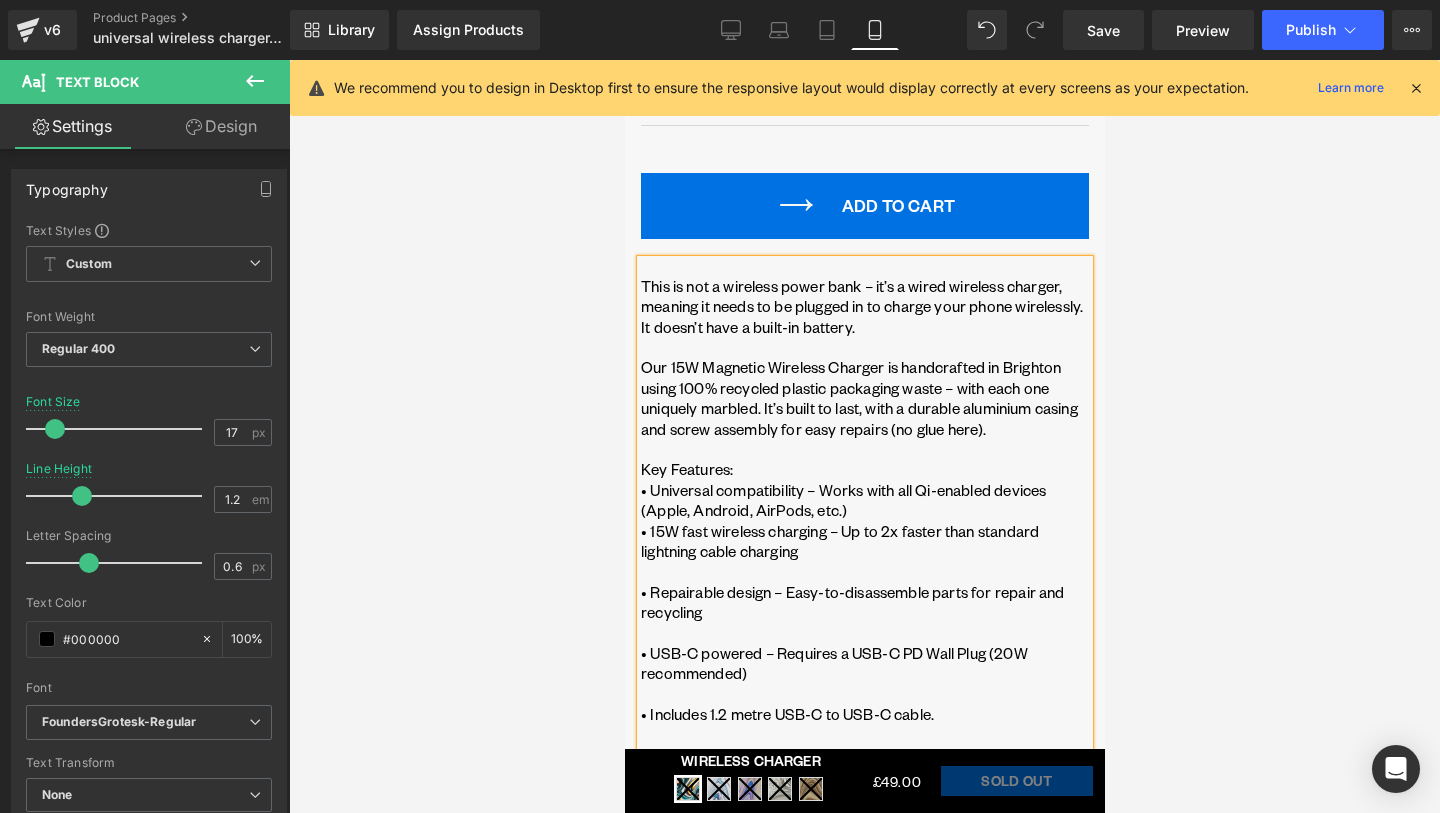 click on "• Repairable design – Easy-to-disassemble parts for repair and recycling" at bounding box center (864, 602) 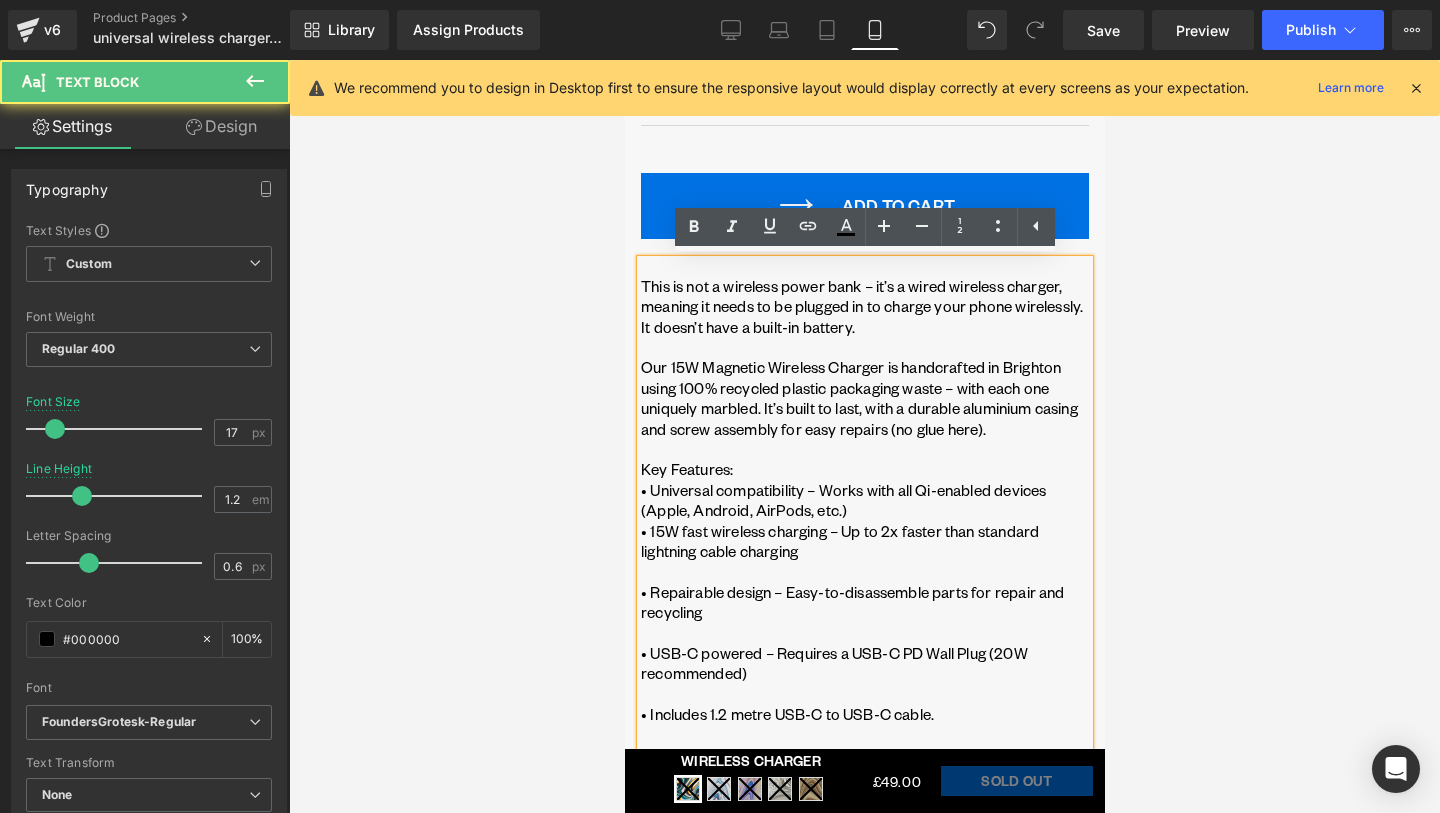 click at bounding box center (864, 571) 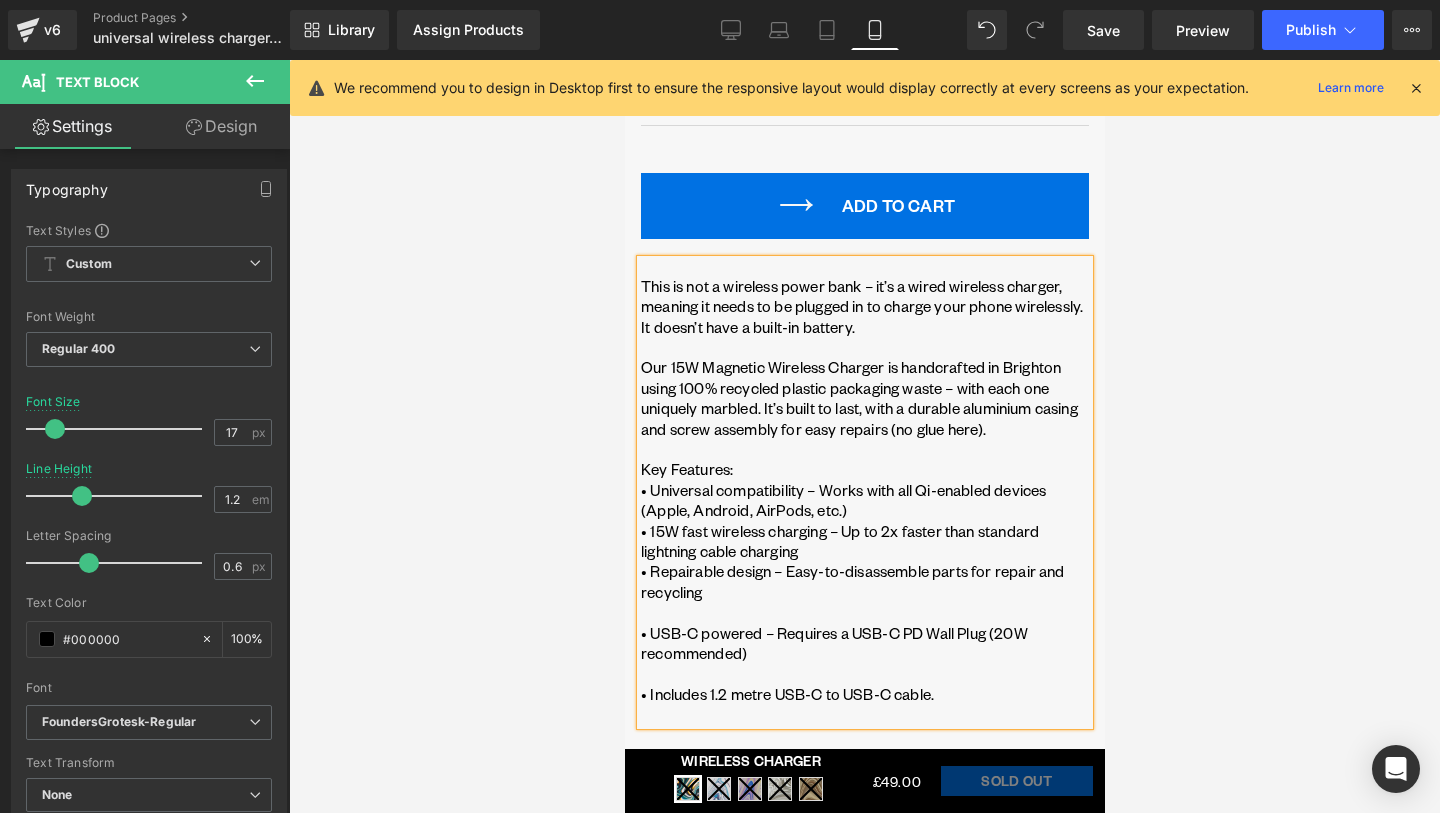 click at bounding box center [864, 612] 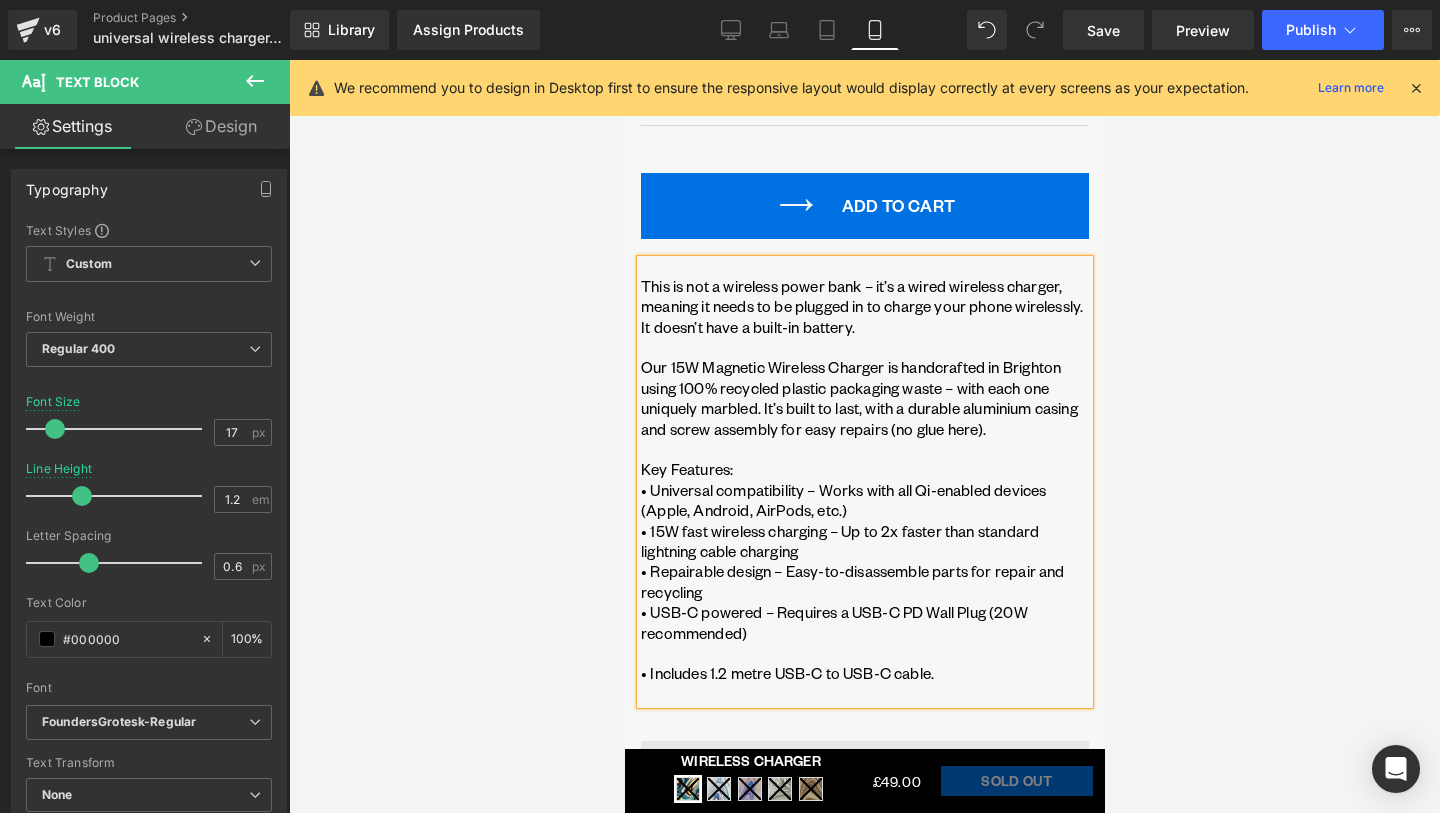 click at bounding box center [864, 653] 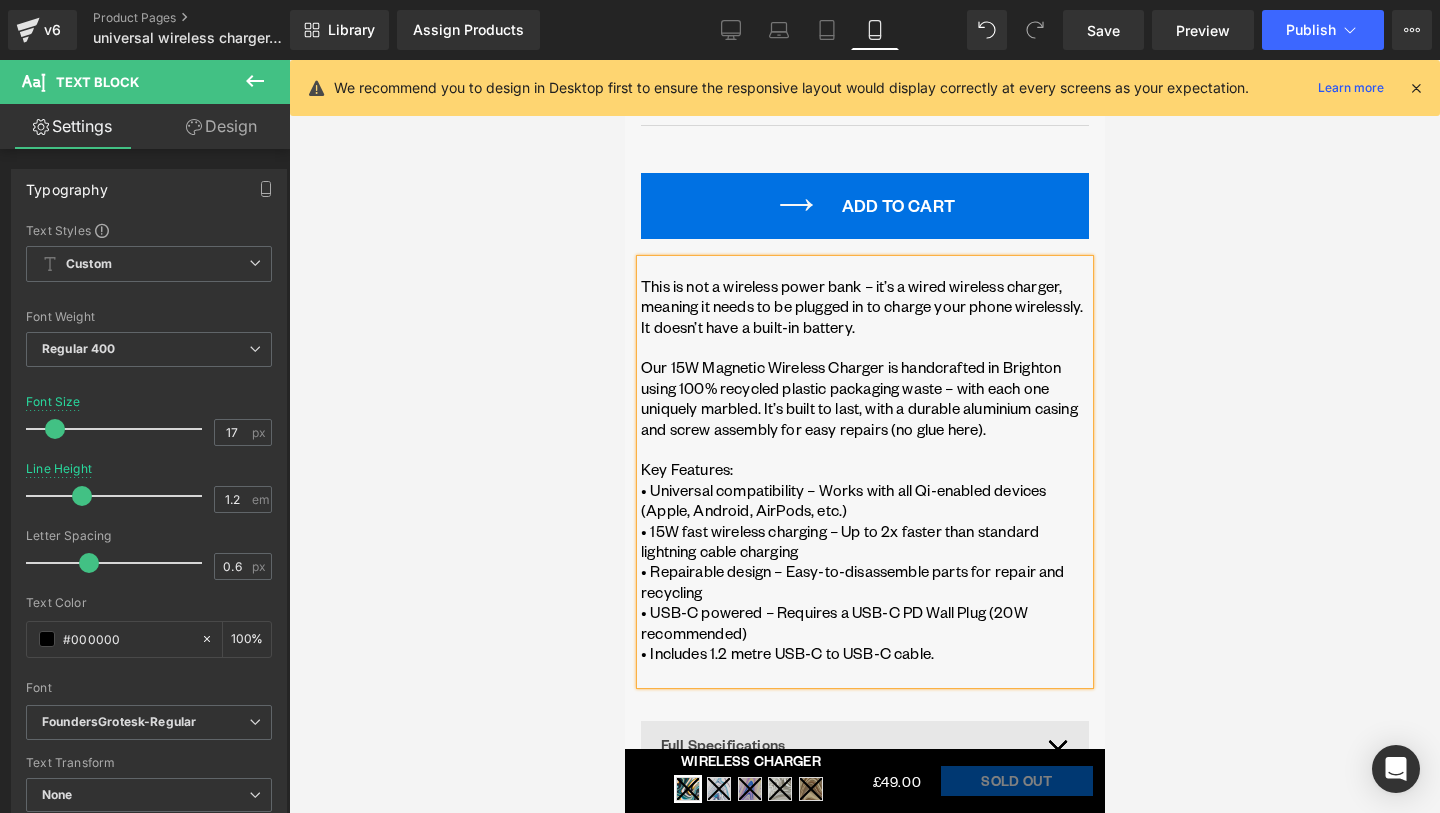 click on "Key Features:" at bounding box center [864, 469] 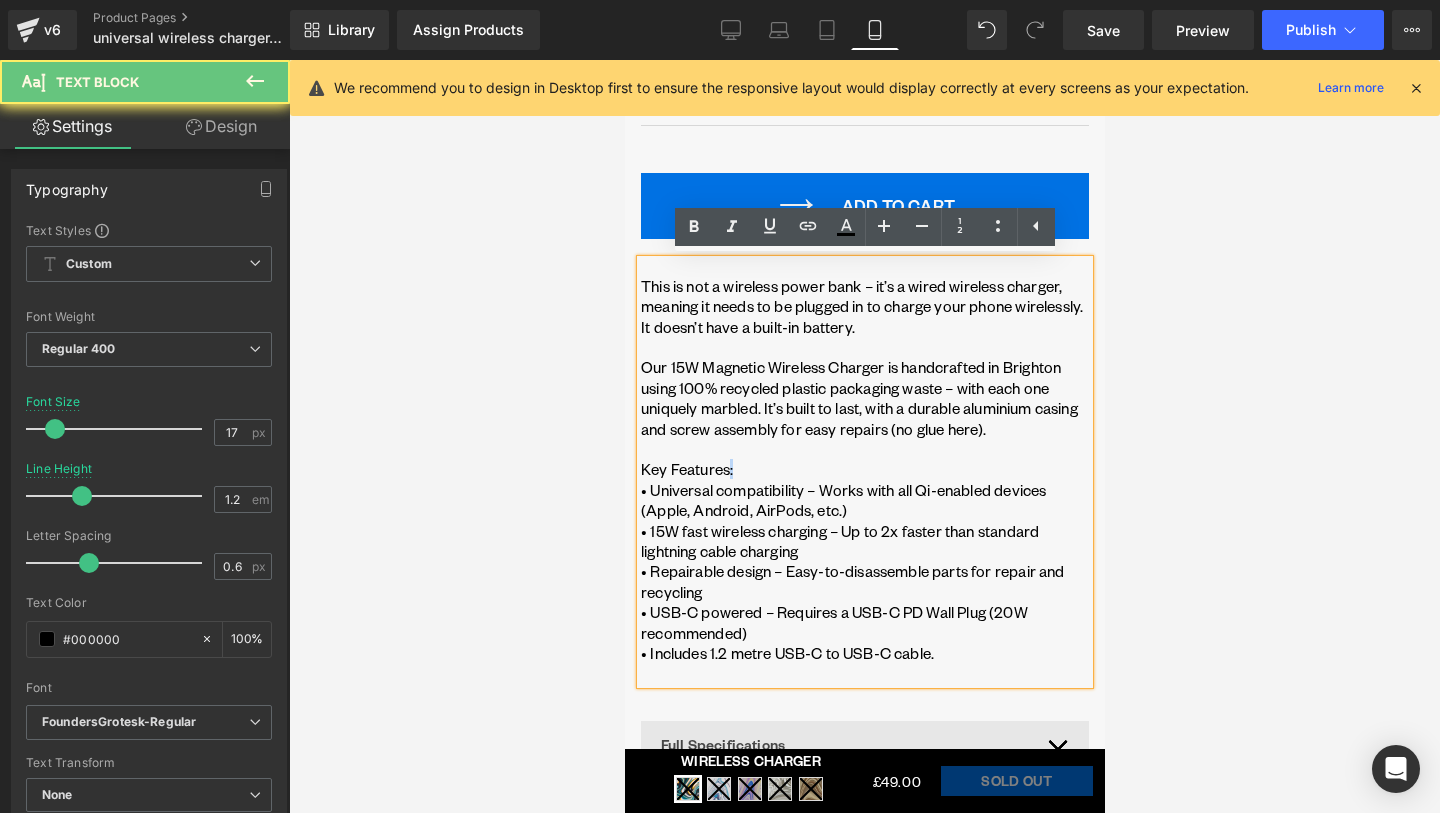 click on "Key Features:" at bounding box center [864, 469] 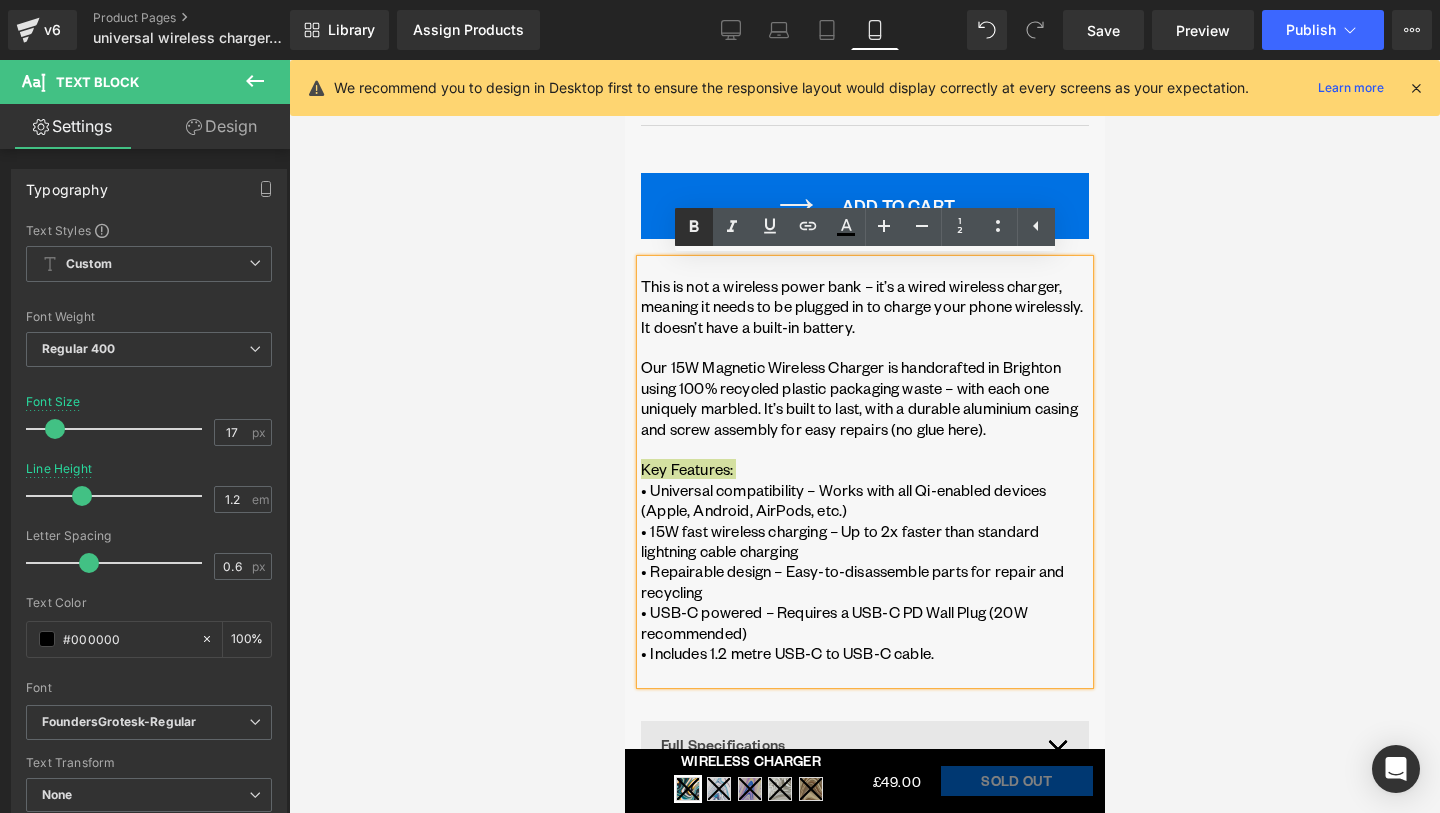 click 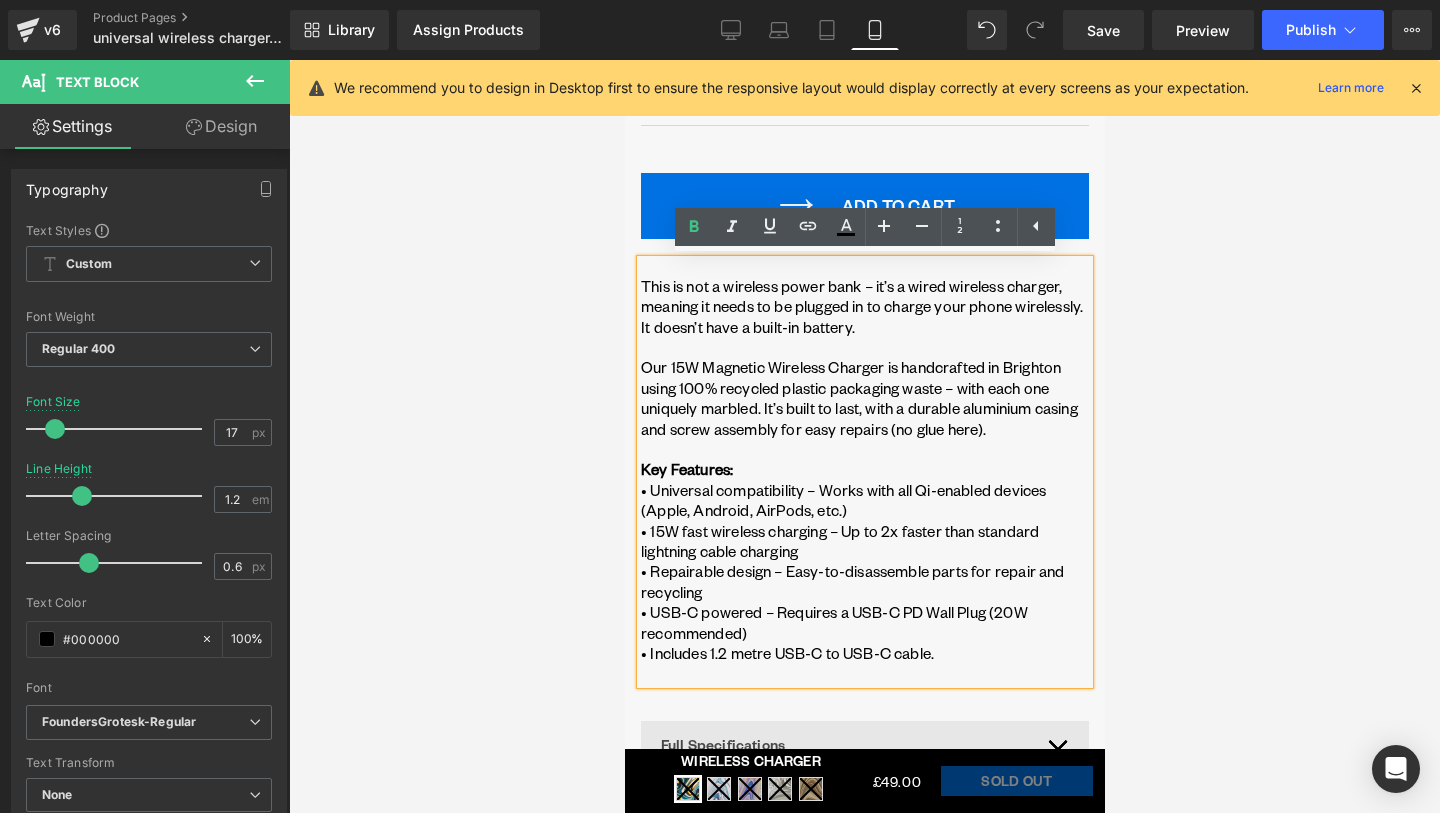 click on "• 15W fast wireless charging – Up to 2x faster than standard lightning cable charging" at bounding box center (864, 541) 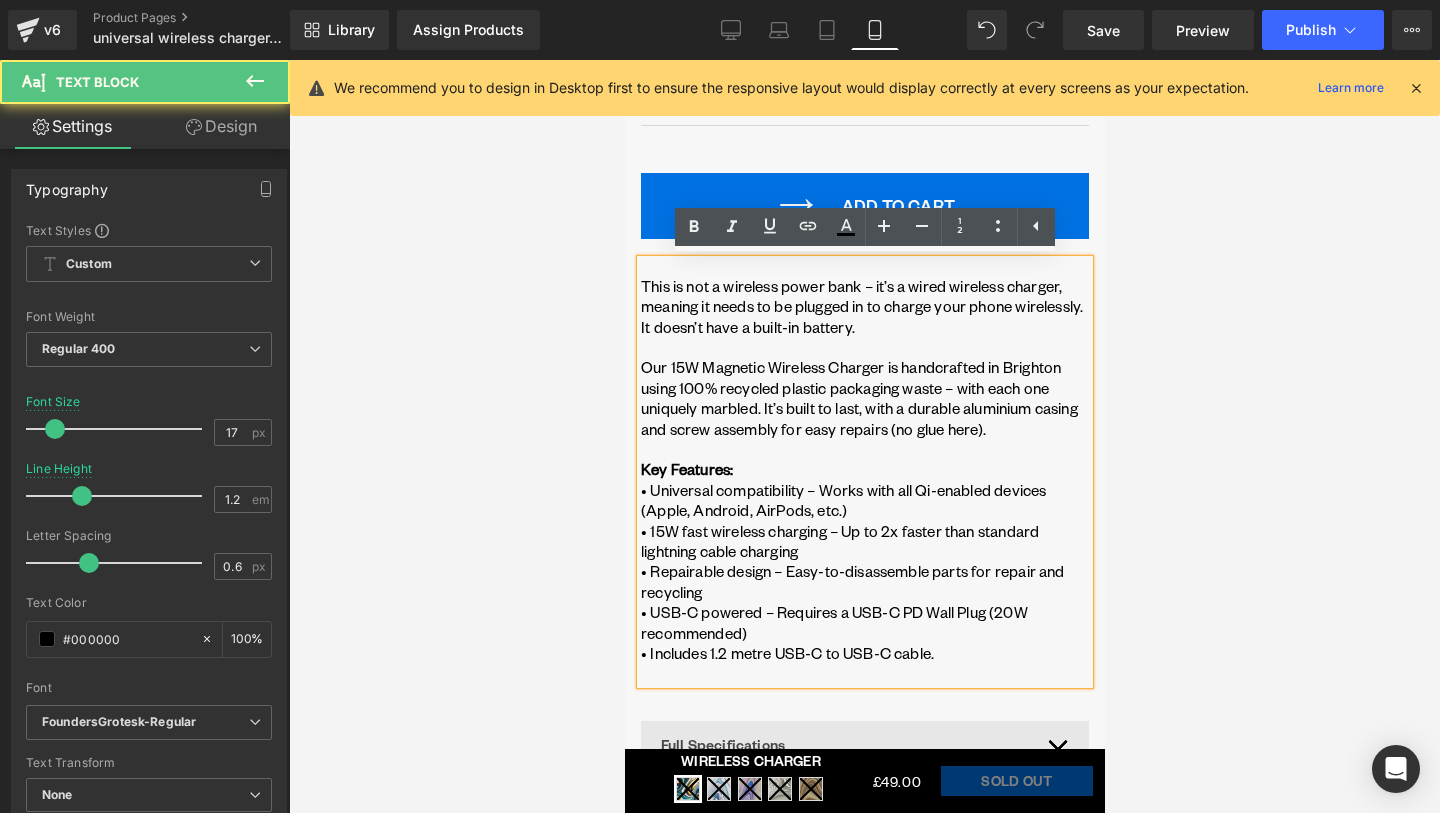 click on "• Repairable design – Easy-to-disassemble parts for repair and recycling" at bounding box center [864, 581] 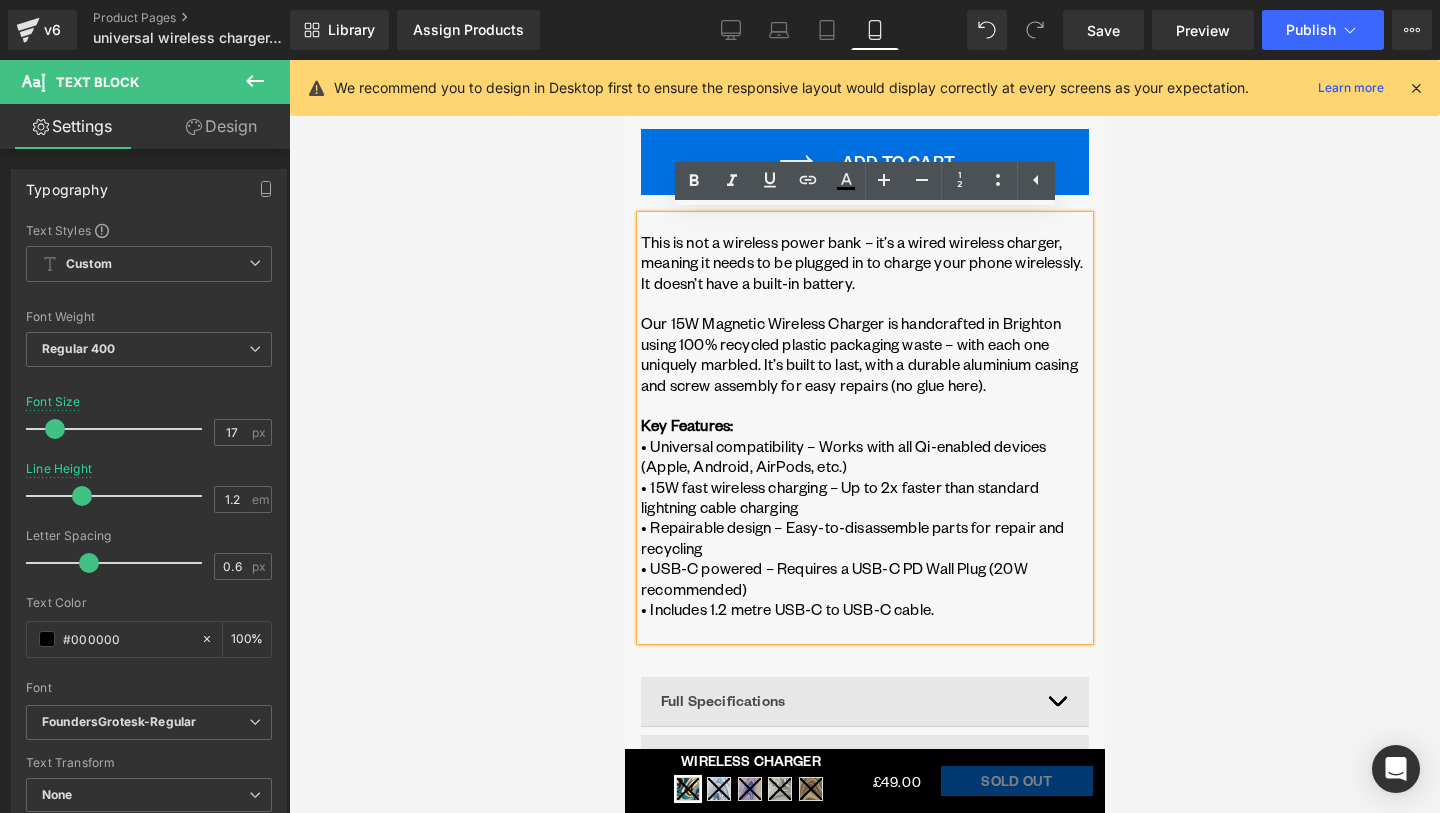 scroll, scrollTop: 936, scrollLeft: 0, axis: vertical 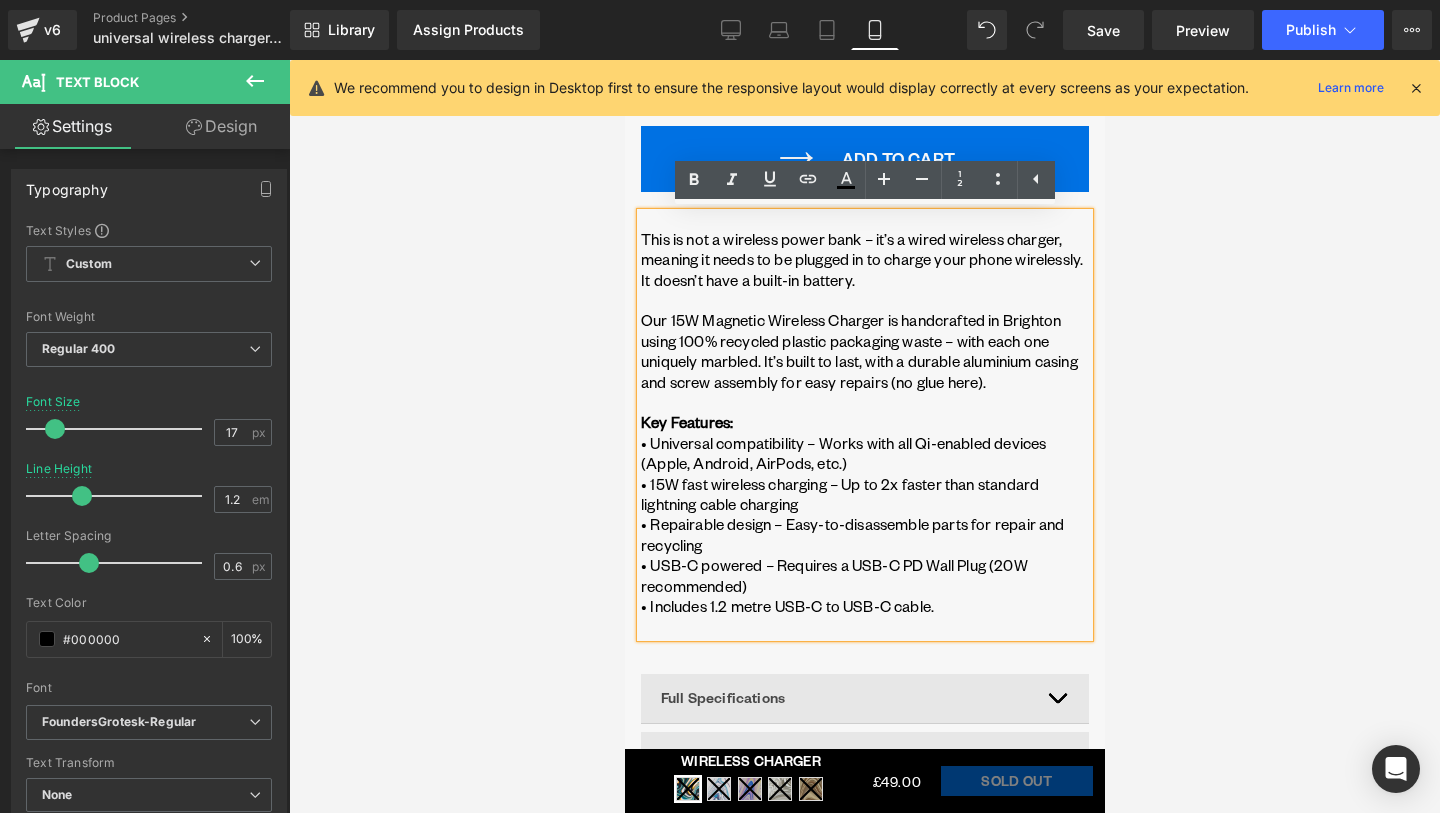 click at bounding box center [864, 436] 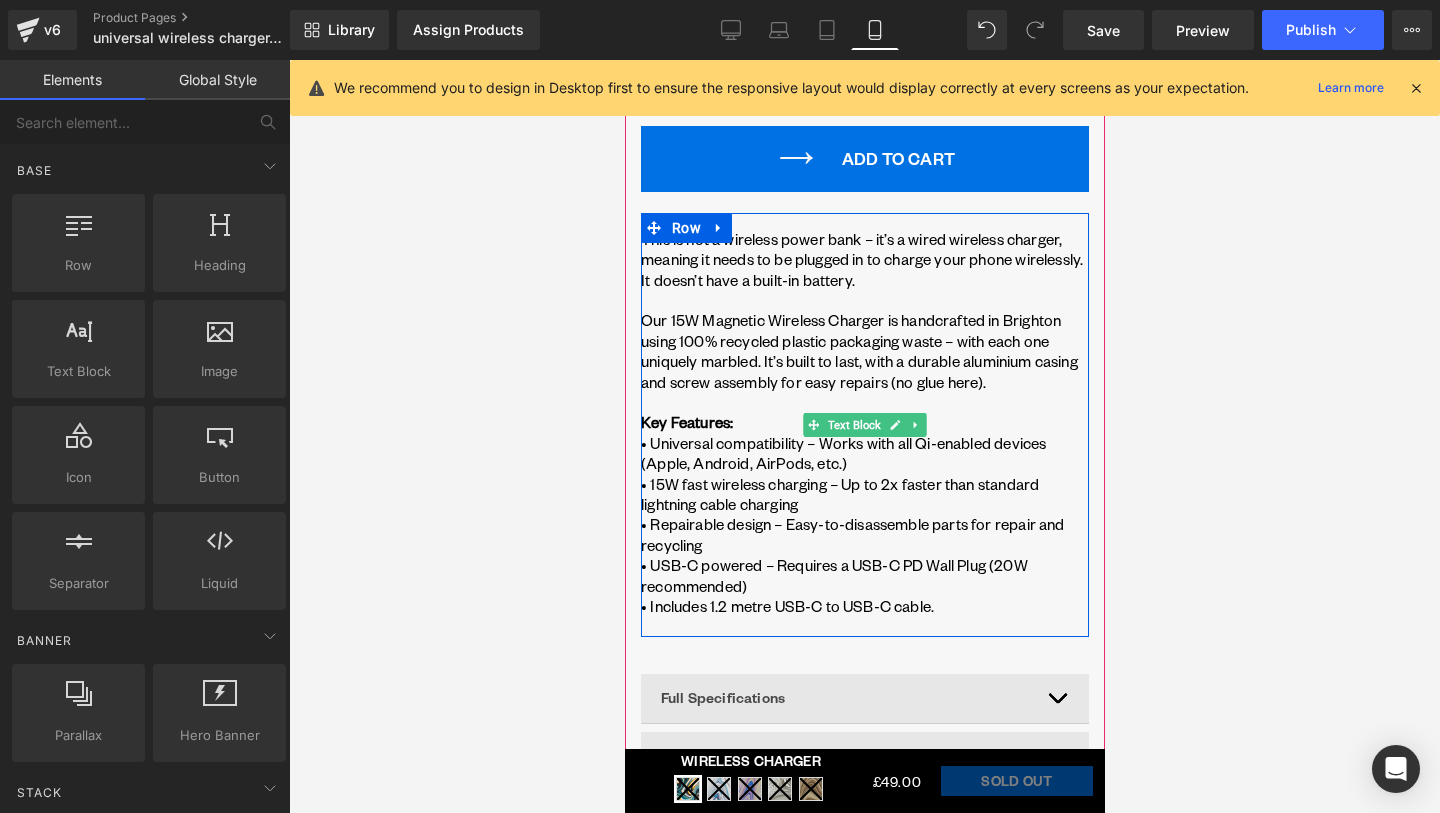 click on "This is not a wireless power bank – it’s a wired wireless charger, meaning it needs to be plugged in to charge your phone wirelessly. It doesn’t have a built-in battery." at bounding box center [864, 259] 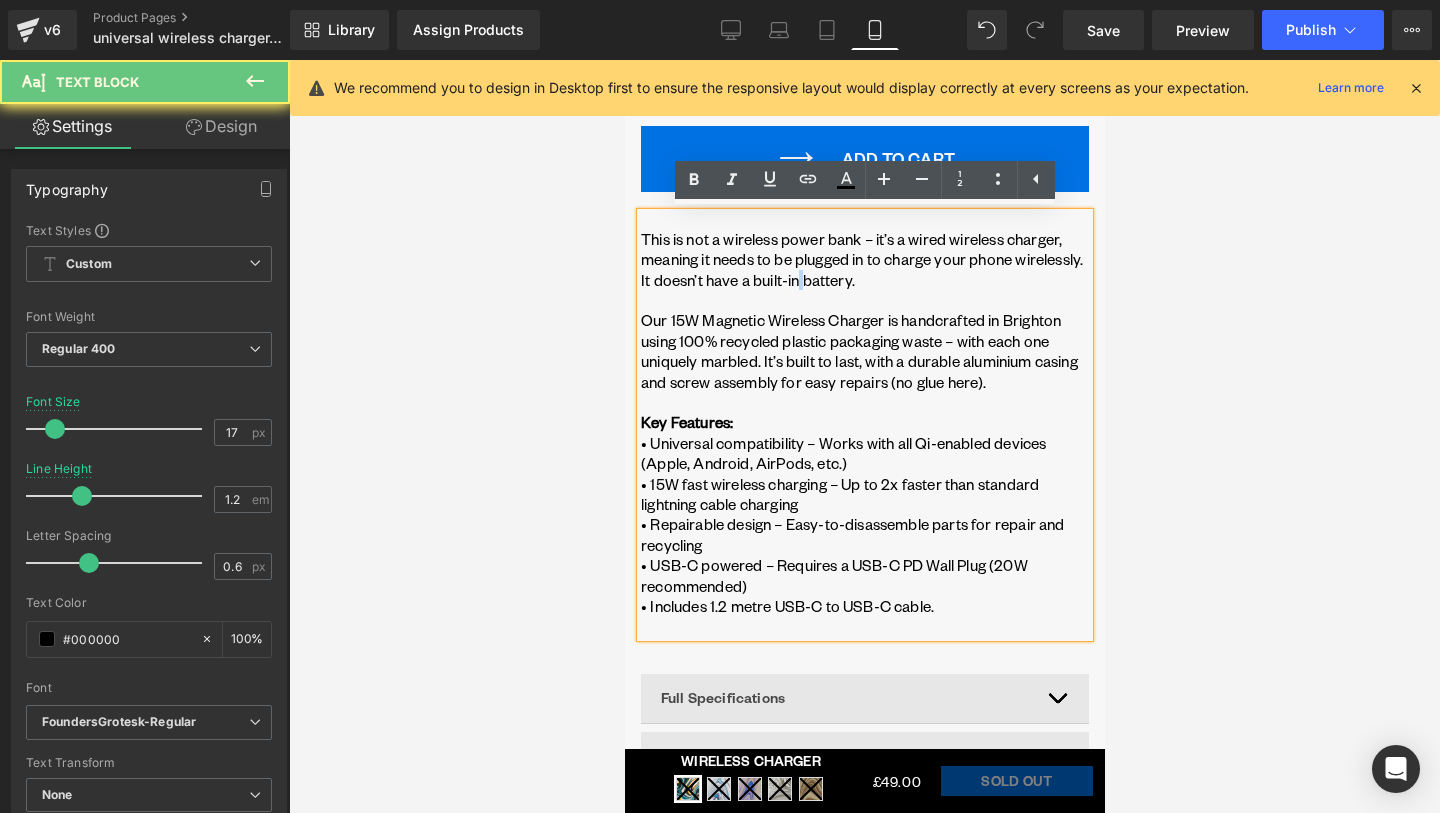 click on "This is not a wireless power bank – it’s a wired wireless charger, meaning it needs to be plugged in to charge your phone wirelessly. It doesn’t have a built-in battery." at bounding box center (864, 259) 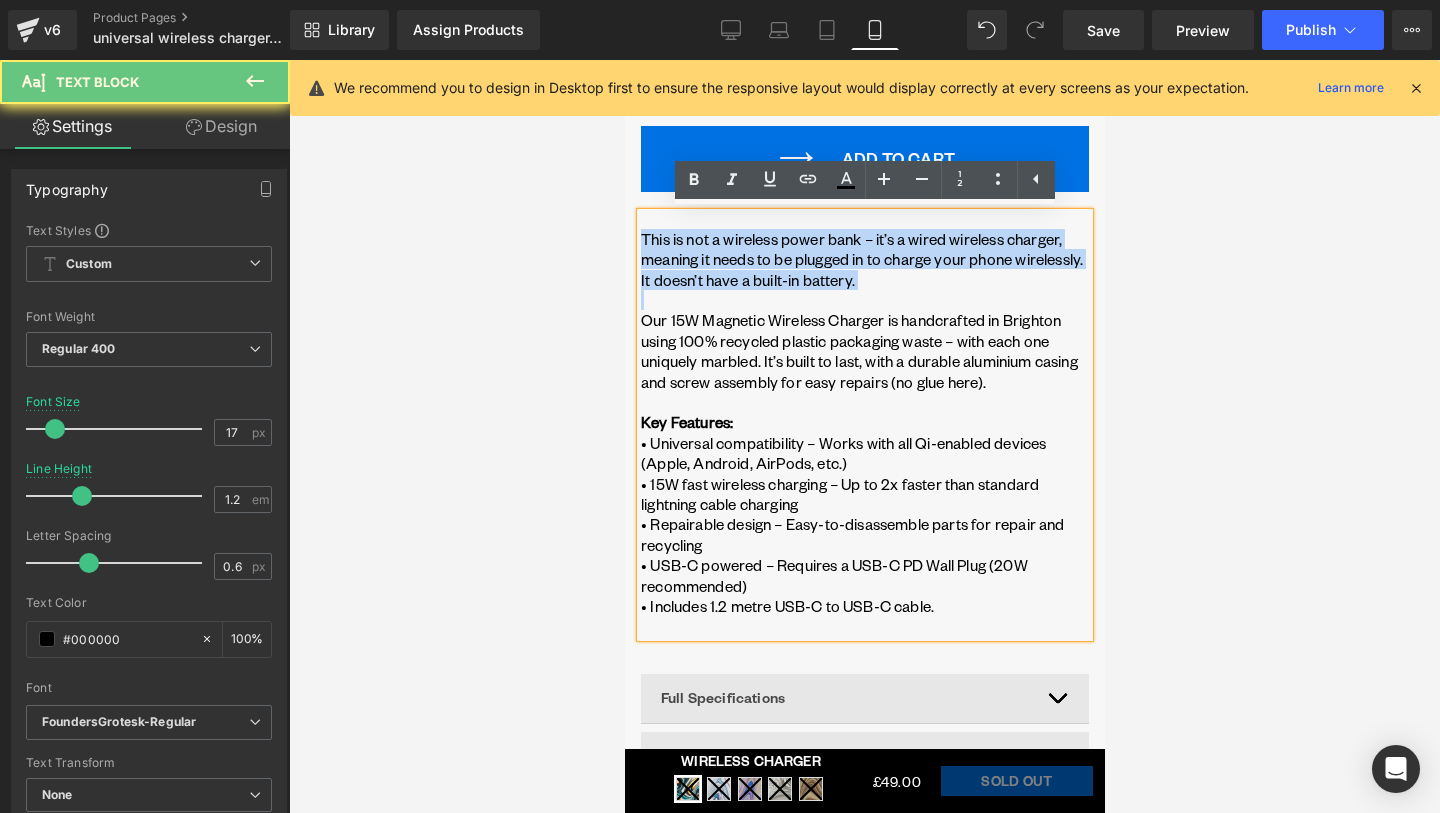 click on "This is not a wireless power bank – it’s a wired wireless charger, meaning it needs to be plugged in to charge your phone wirelessly. It doesn’t have a built-in battery." at bounding box center (864, 259) 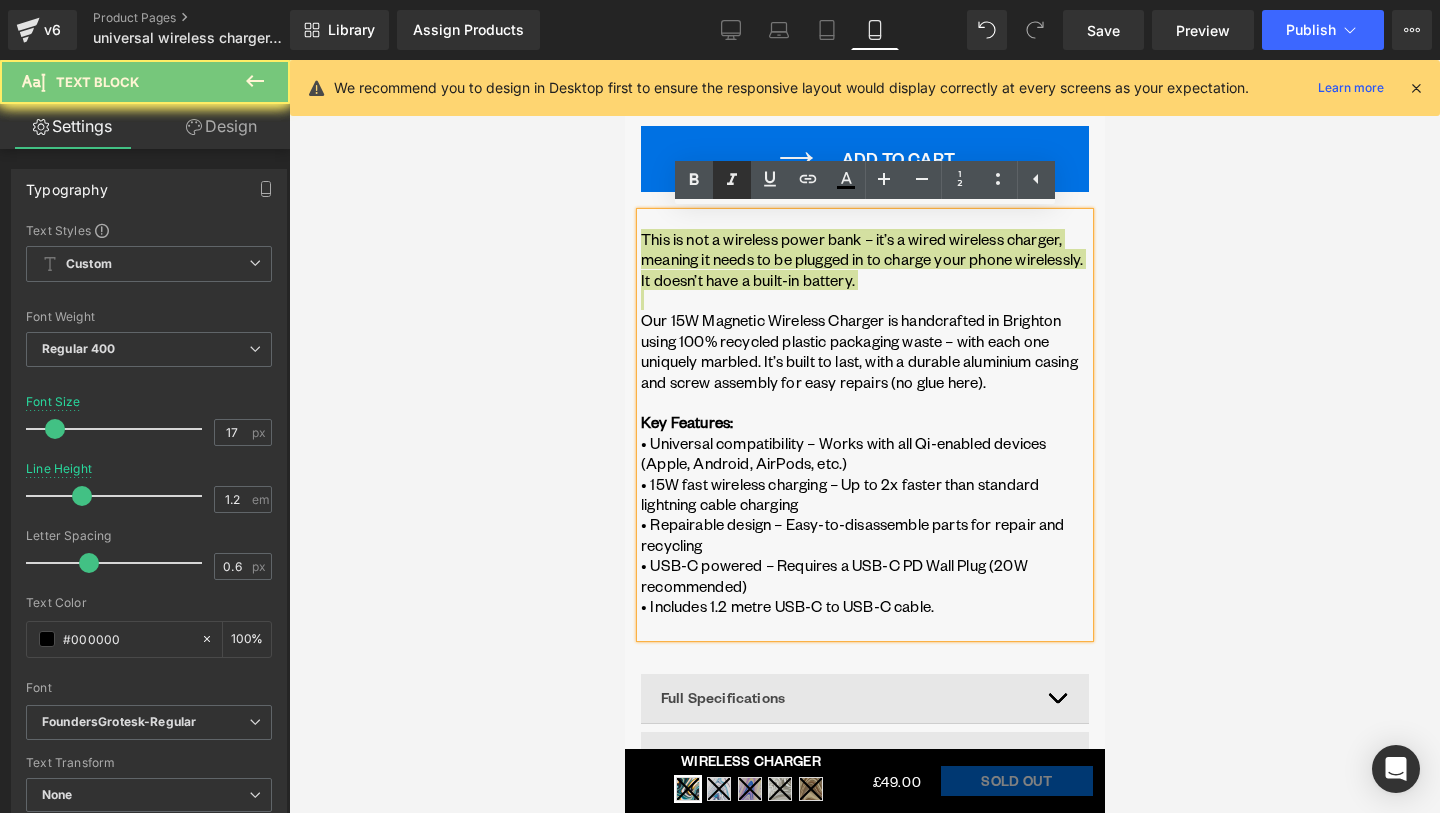click 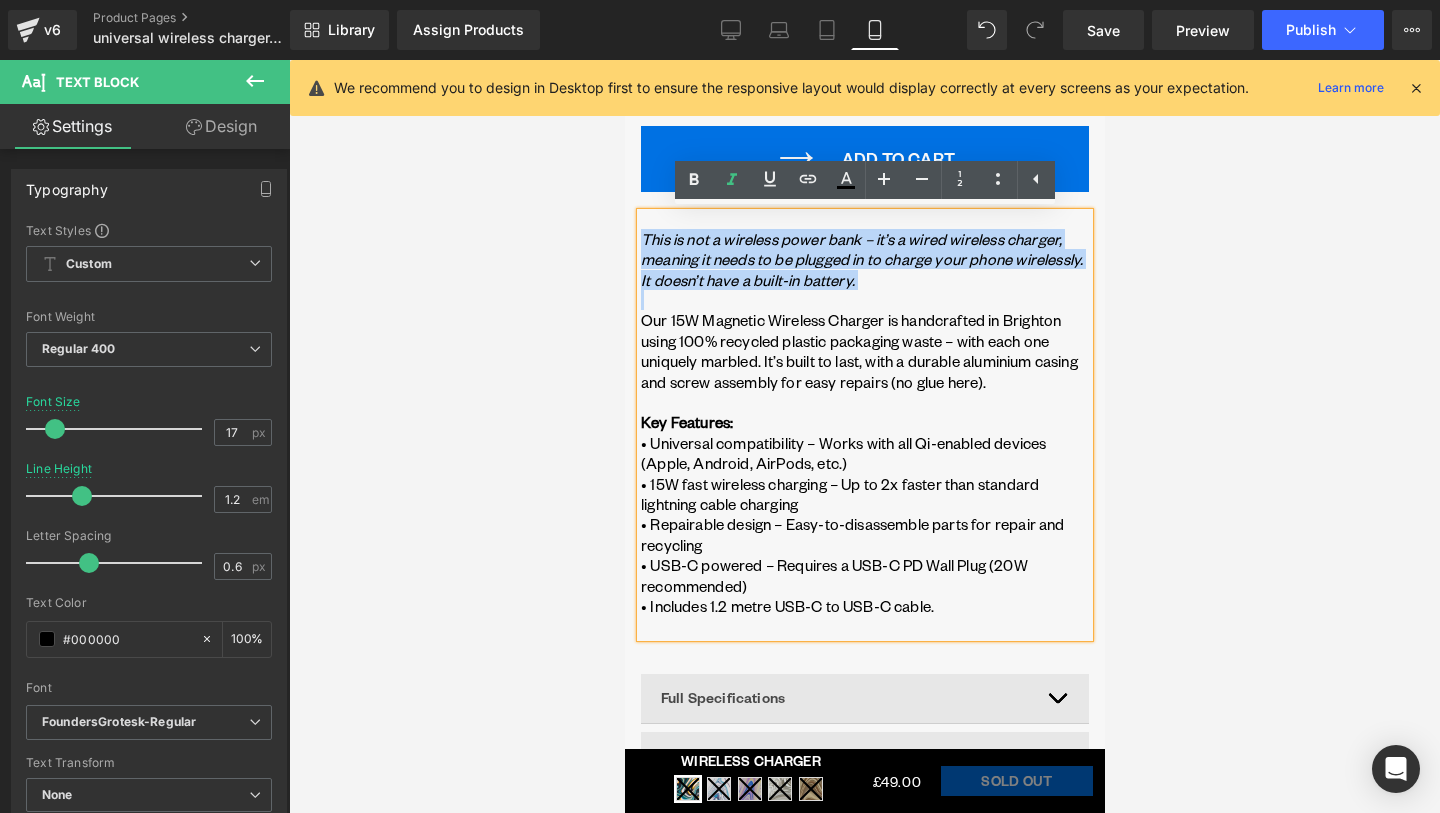 click on "Our 15W Magnetic Wireless Charger is handcrafted in Brighton using 100% recycled plastic packaging waste – with each one uniquely marbled. It’s built to last, with a durable aluminium casing and screw assembly for easy repairs (no glue here)." at bounding box center (864, 351) 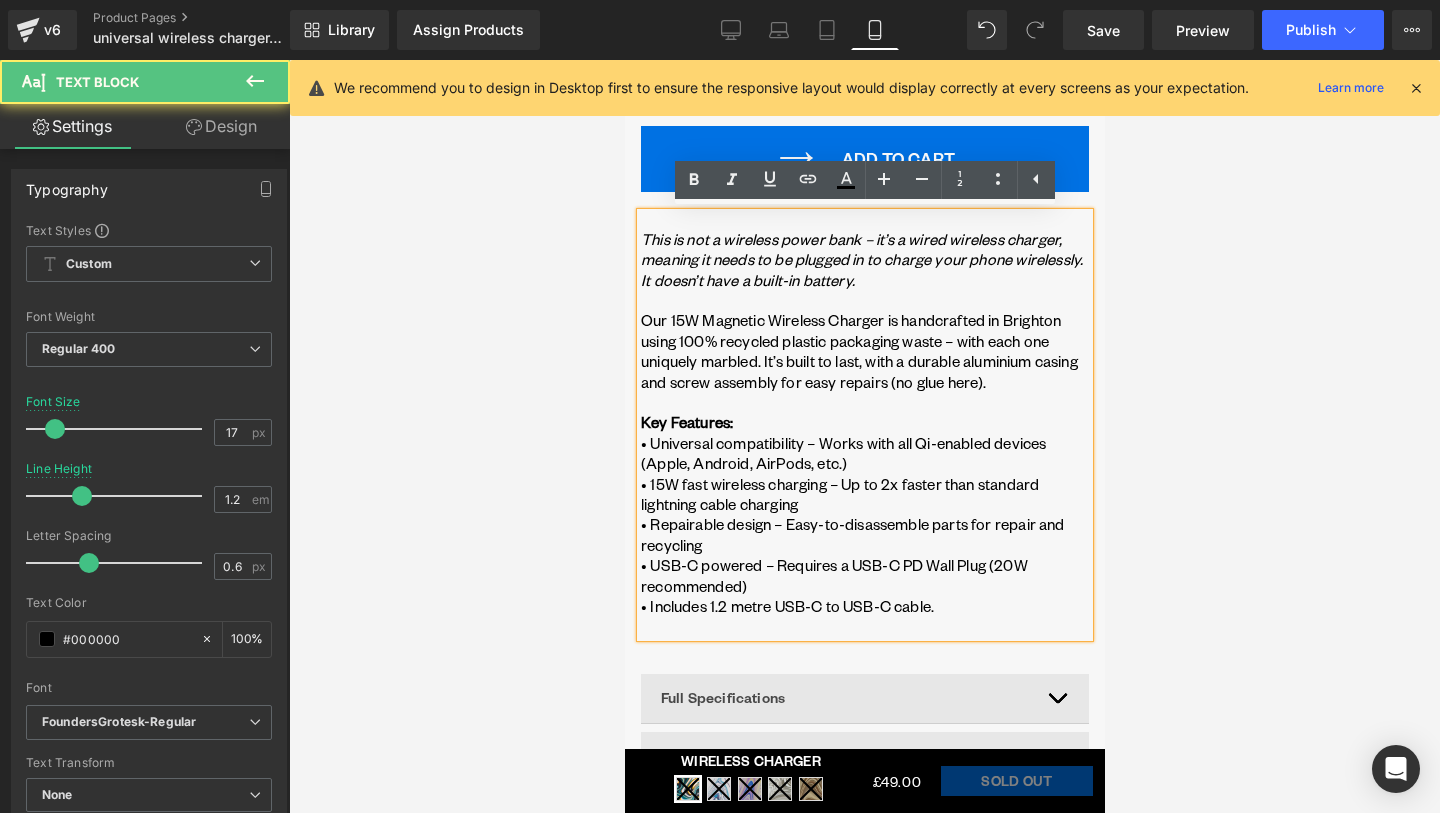 click on "Key Features:" at bounding box center (864, 422) 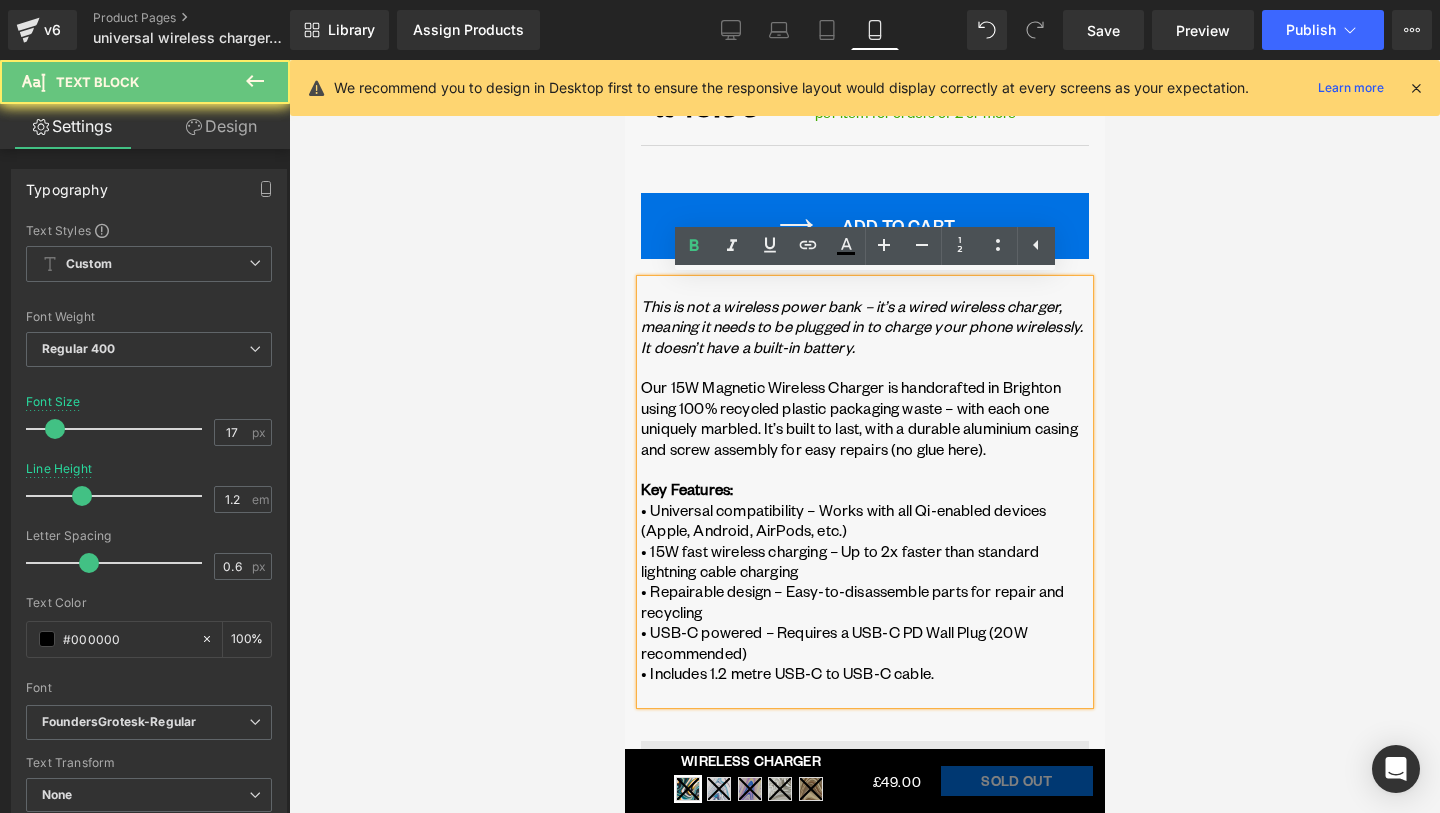 scroll, scrollTop: 867, scrollLeft: 0, axis: vertical 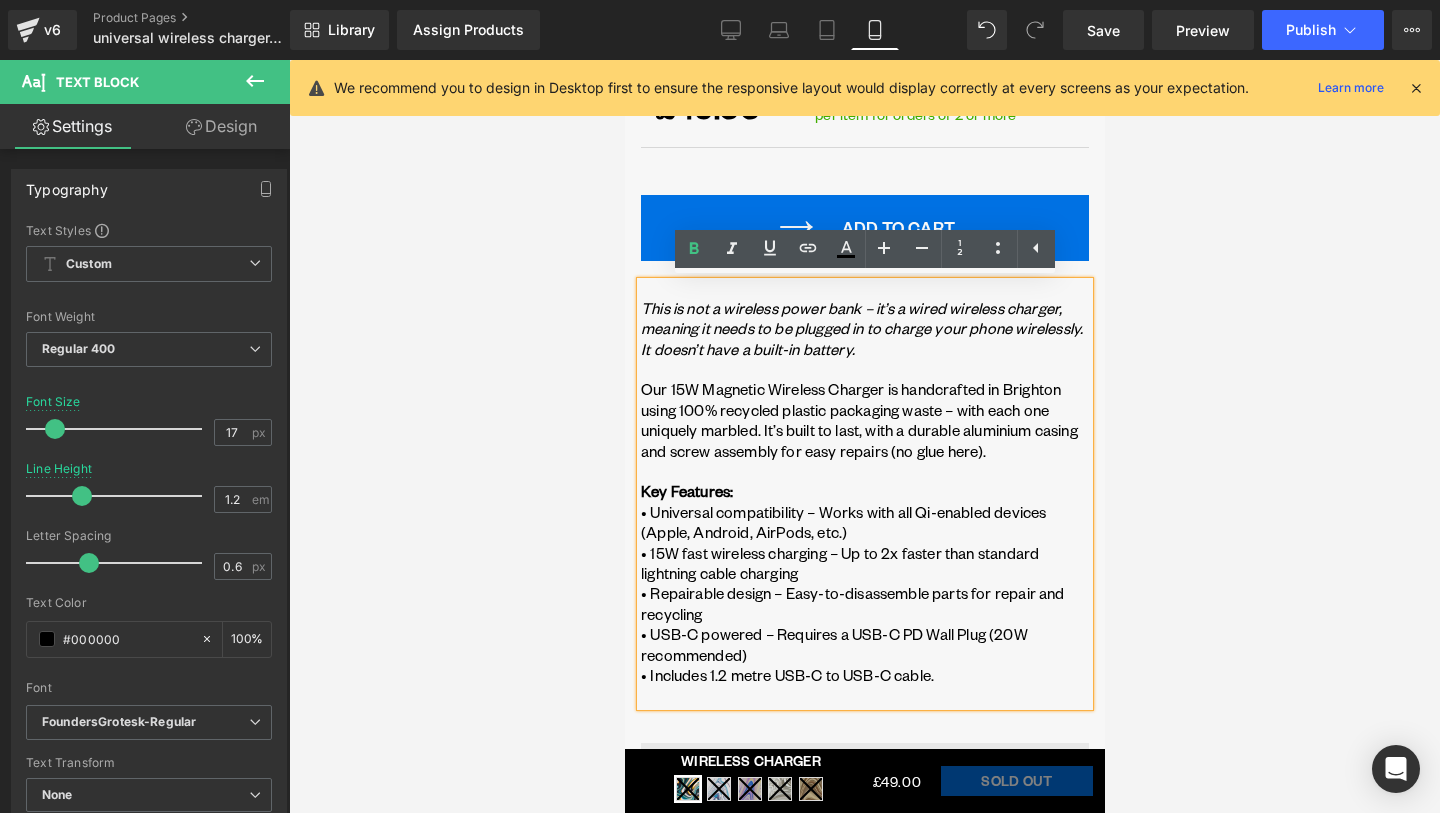 click at bounding box center (864, 436) 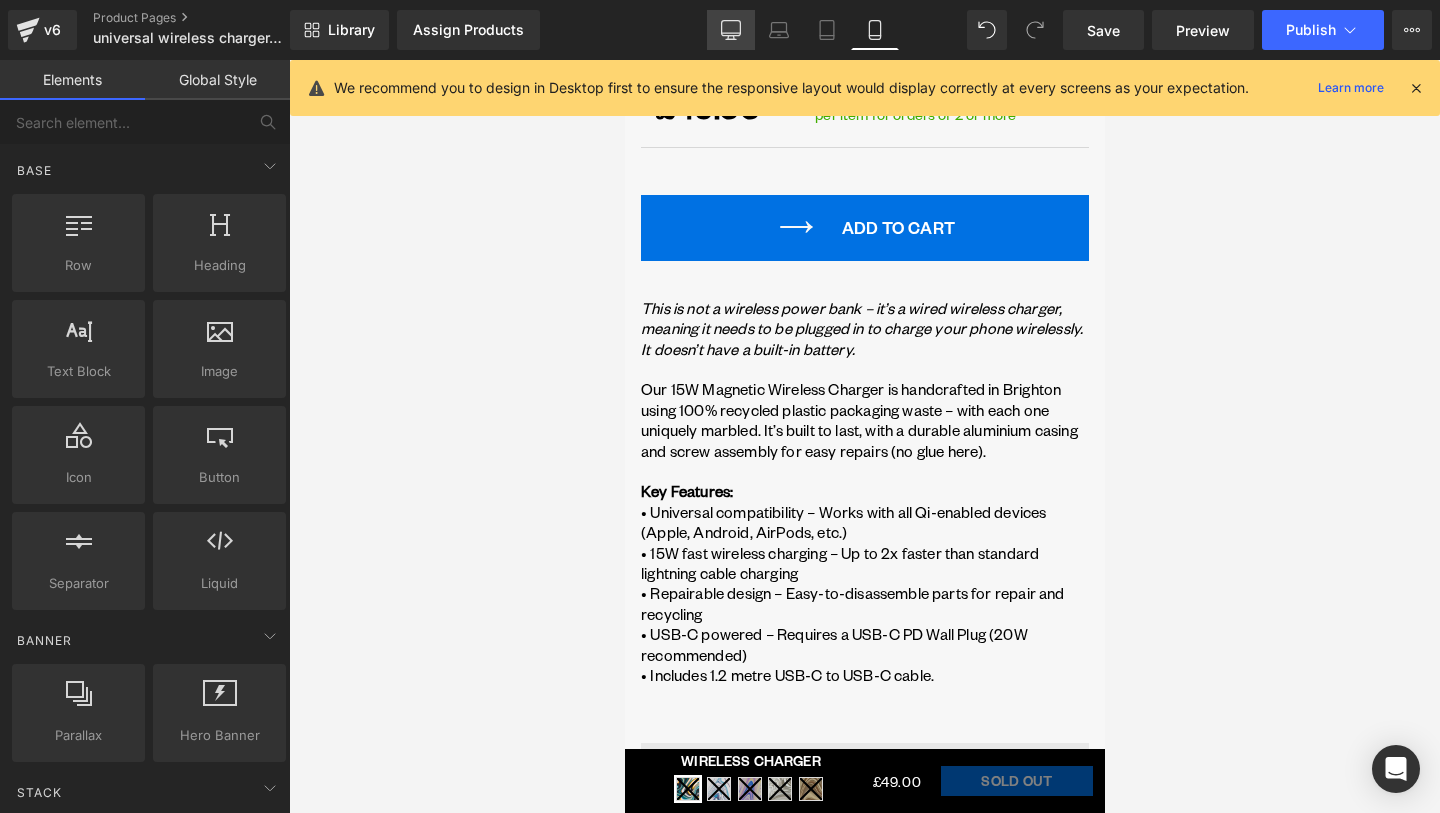 click on "Desktop" at bounding box center (731, 30) 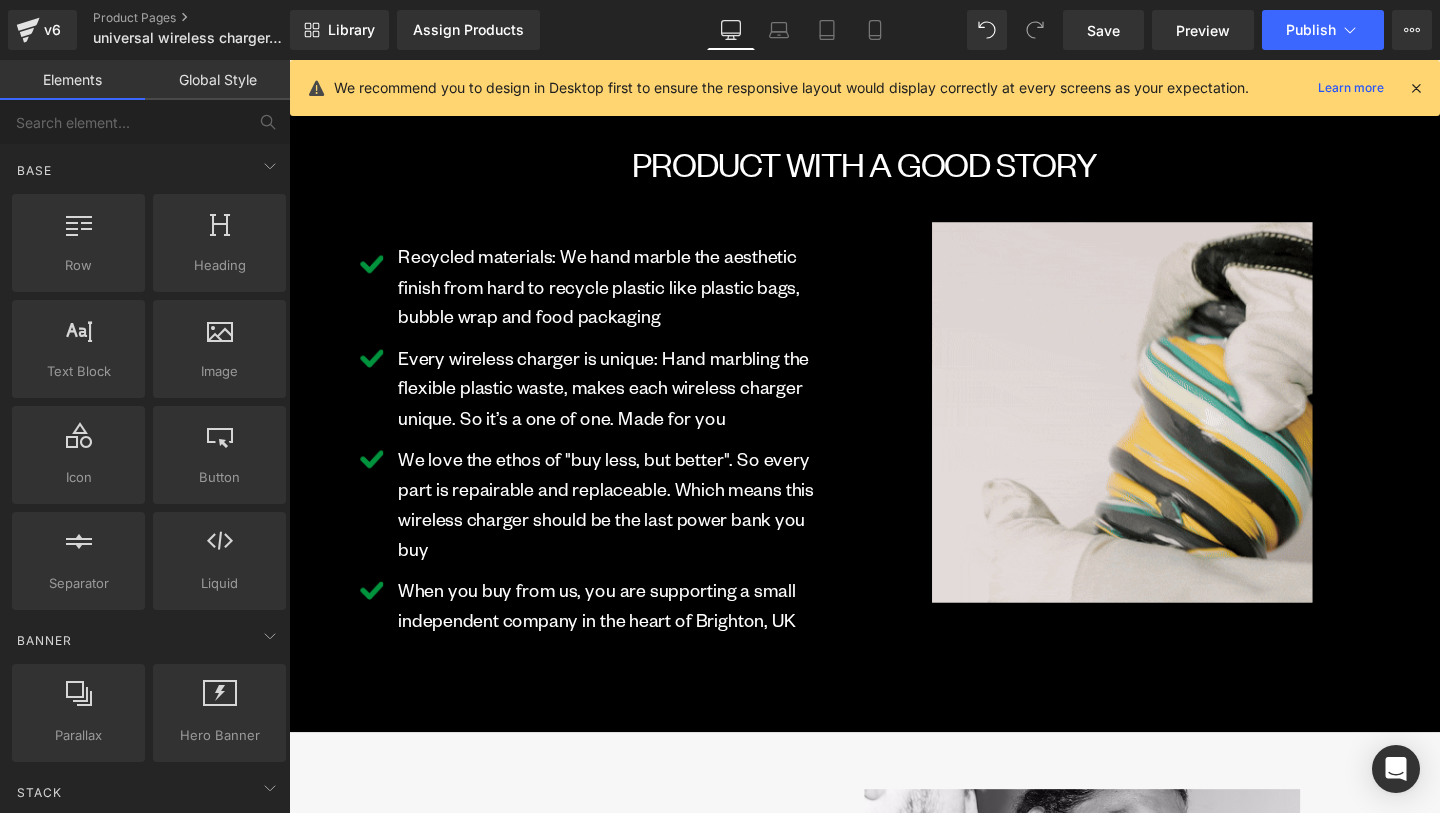 scroll, scrollTop: 0, scrollLeft: 0, axis: both 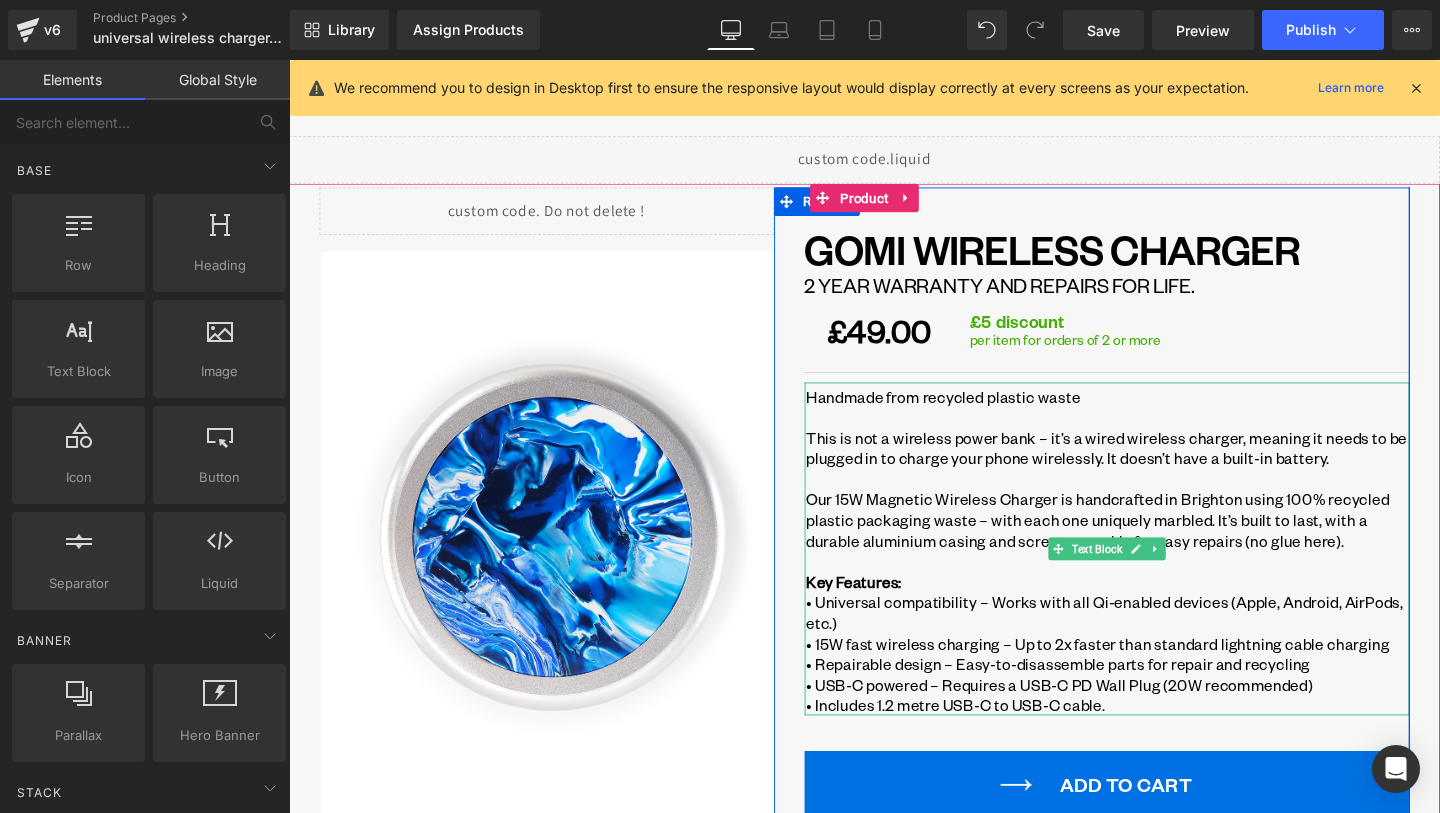click on "This is not a wireless power bank – it’s a wired wireless charger, meaning it needs to be plugged in to charge your phone wirelessly. It doesn’t have a built-in battery." at bounding box center [1150, 468] 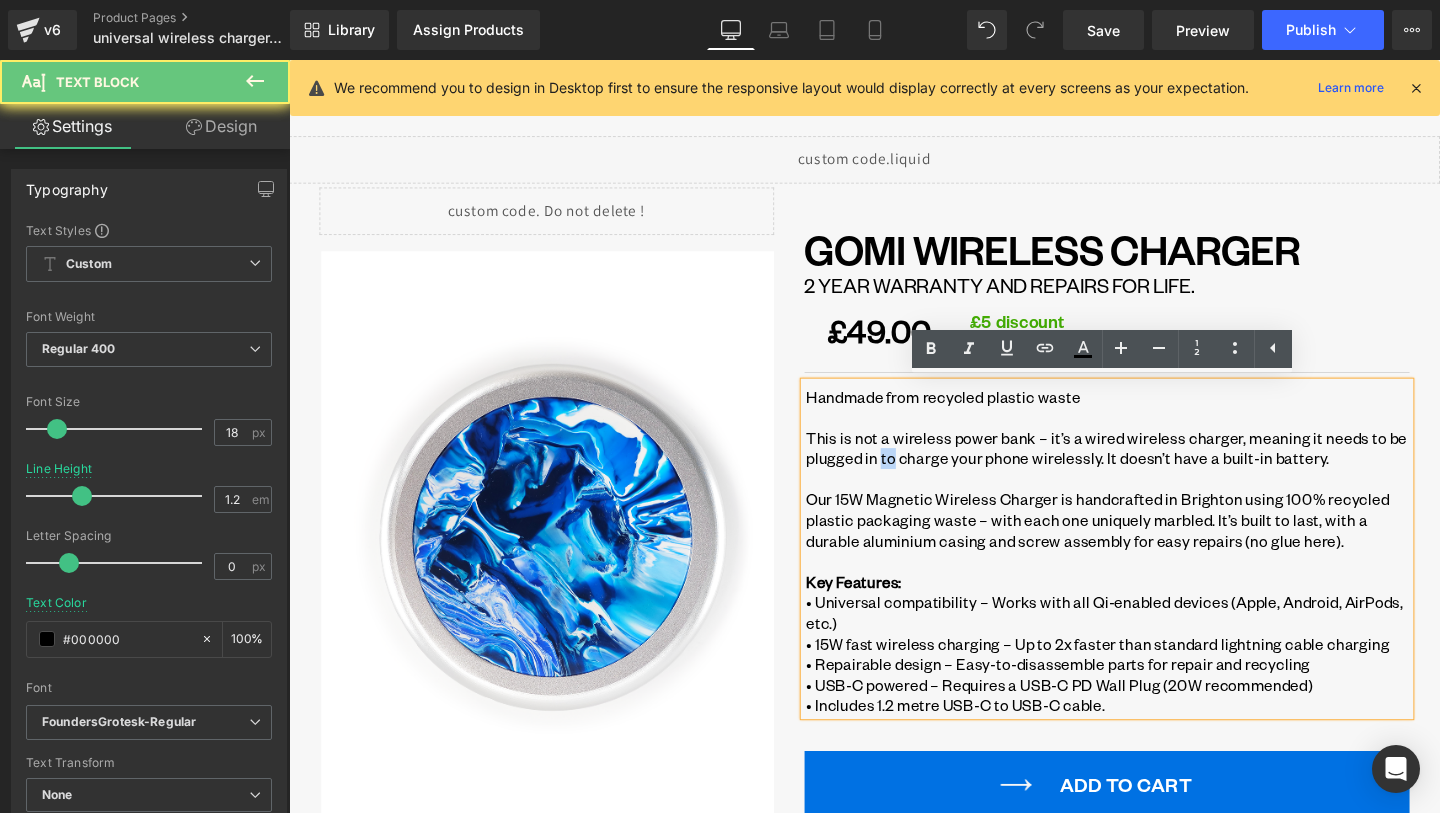 click on "This is not a wireless power bank – it’s a wired wireless charger, meaning it needs to be plugged in to charge your phone wirelessly. It doesn’t have a built-in battery." at bounding box center [1150, 468] 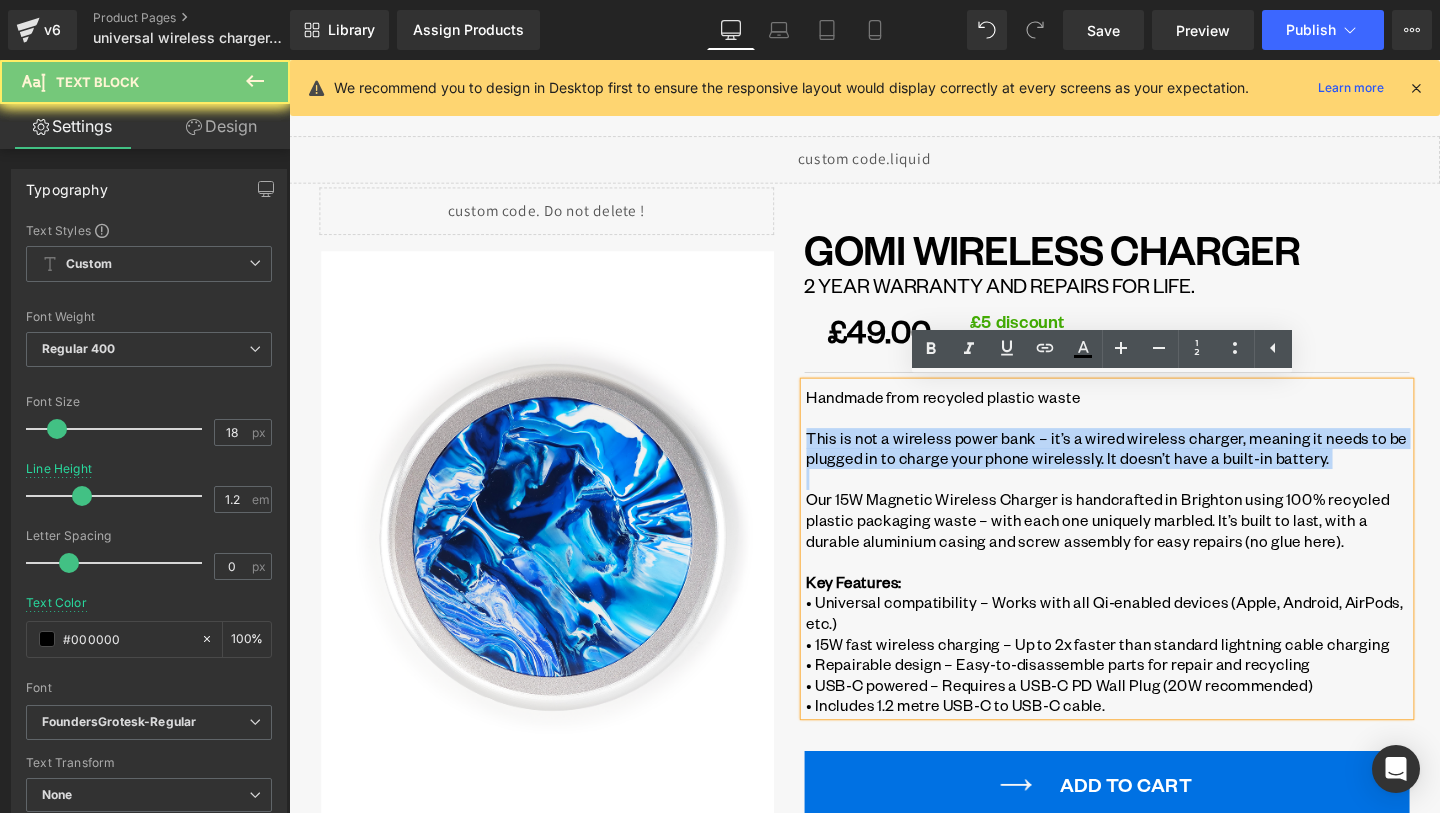 click on "This is not a wireless power bank – it’s a wired wireless charger, meaning it needs to be plugged in to charge your phone wirelessly. It doesn’t have a built-in battery." at bounding box center (1150, 468) 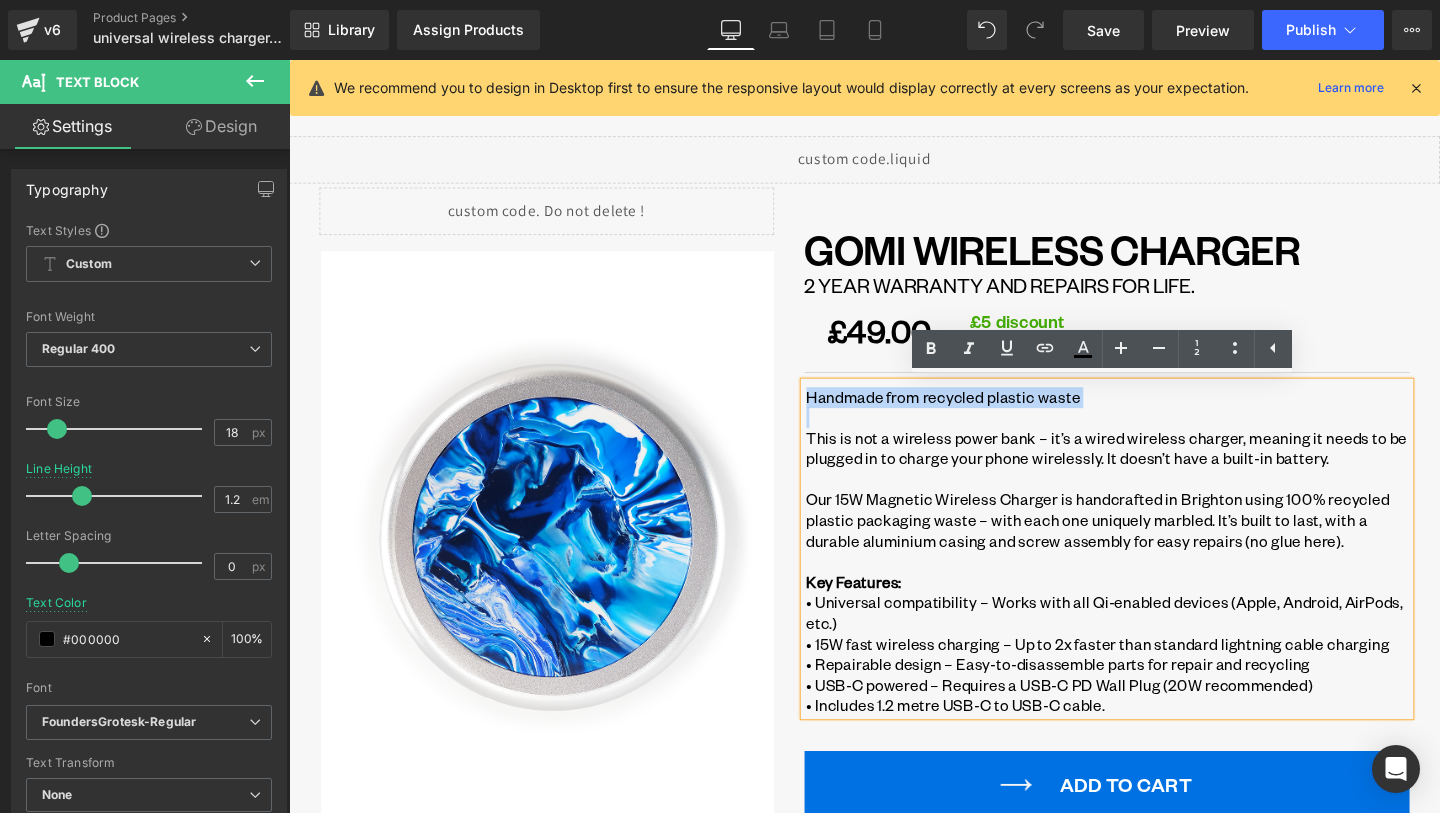 drag, startPoint x: 833, startPoint y: 457, endPoint x: 822, endPoint y: 397, distance: 61 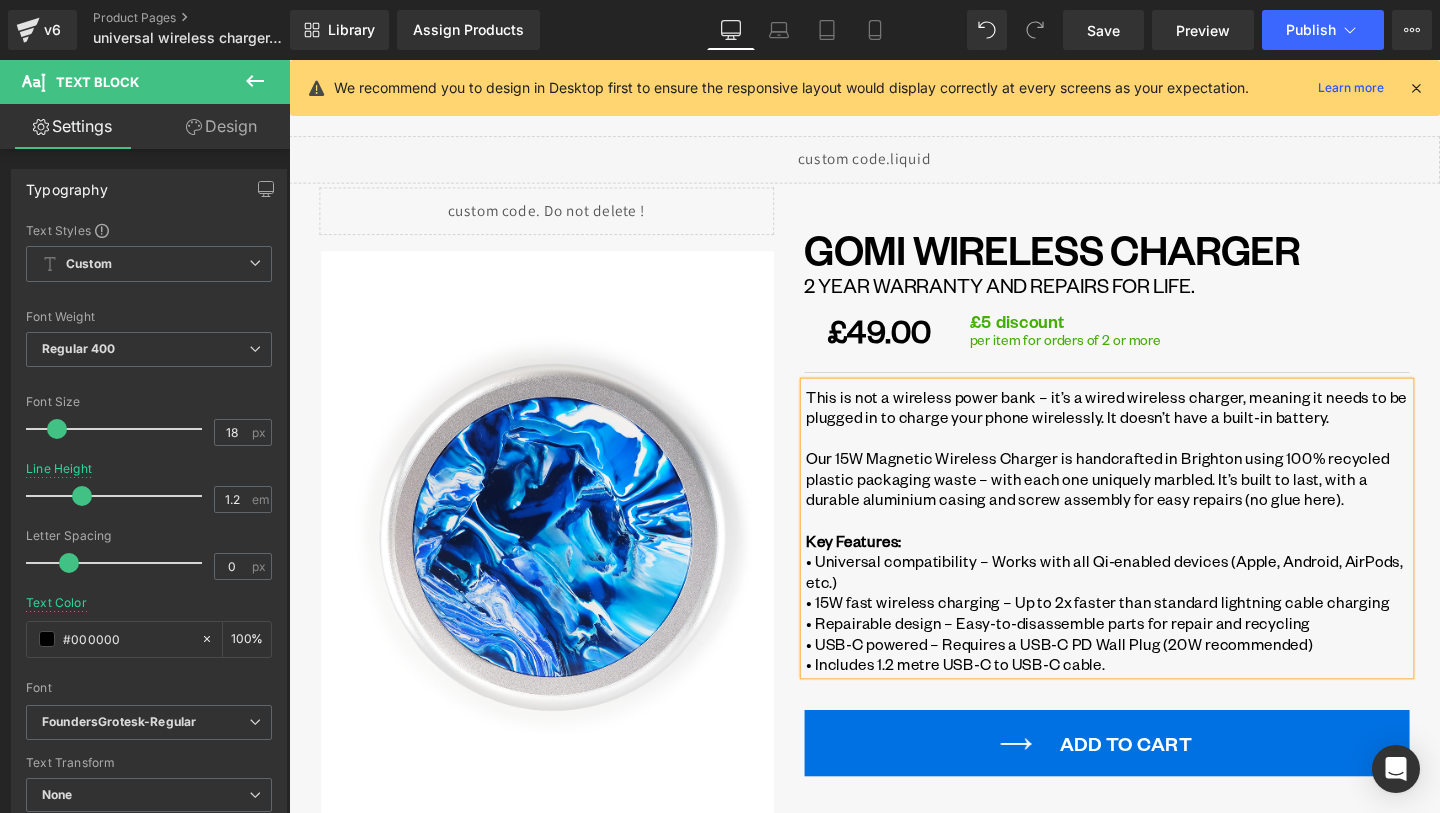 click on "This is not a wireless power bank – it’s a wired wireless charger, meaning it needs to be plugged in to charge your phone wirelessly. It doesn’t have a built-in battery." at bounding box center (1150, 425) 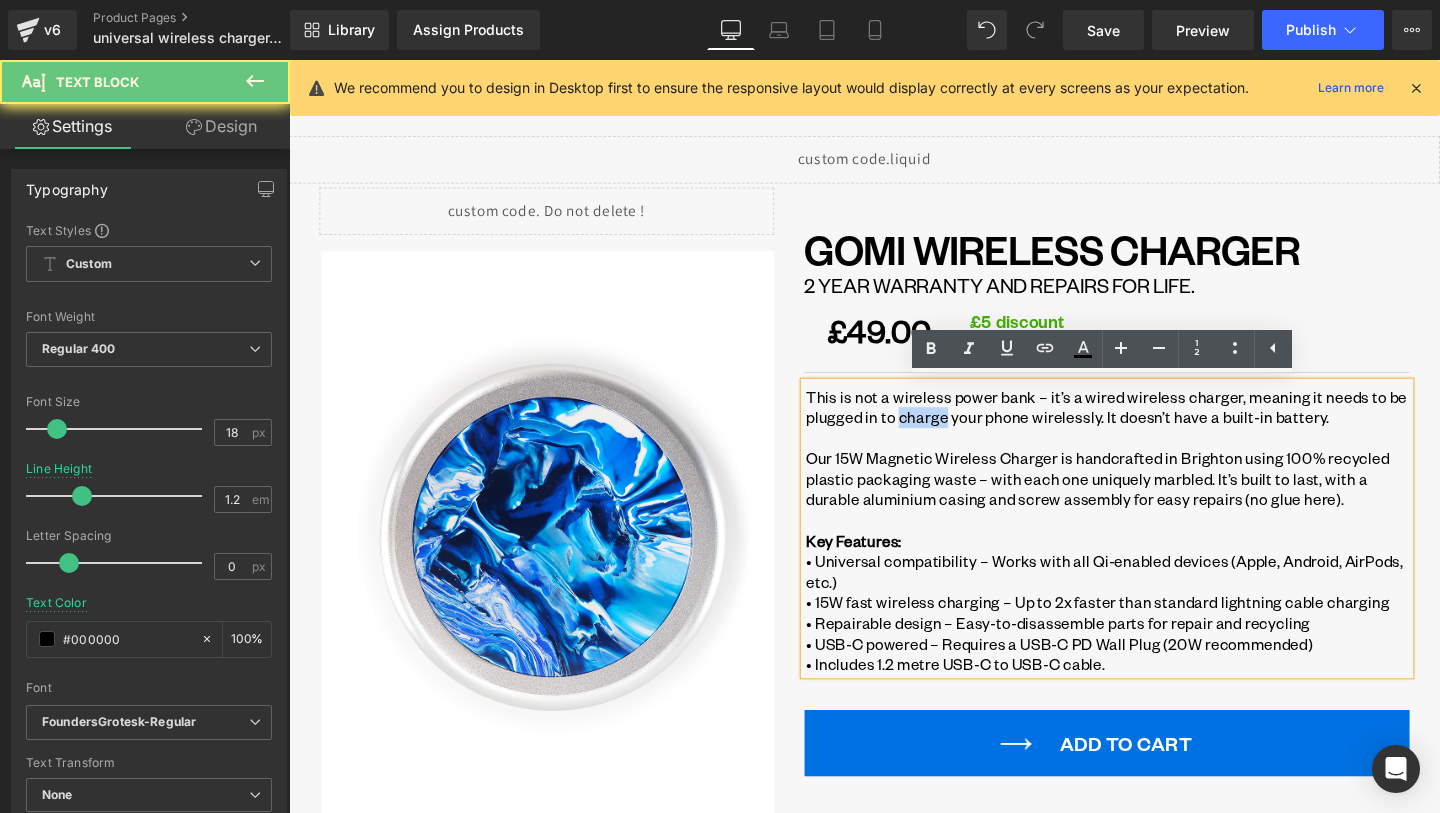 click on "This is not a wireless power bank – it’s a wired wireless charger, meaning it needs to be plugged in to charge your phone wirelessly. It doesn’t have a built-in battery." at bounding box center (1150, 425) 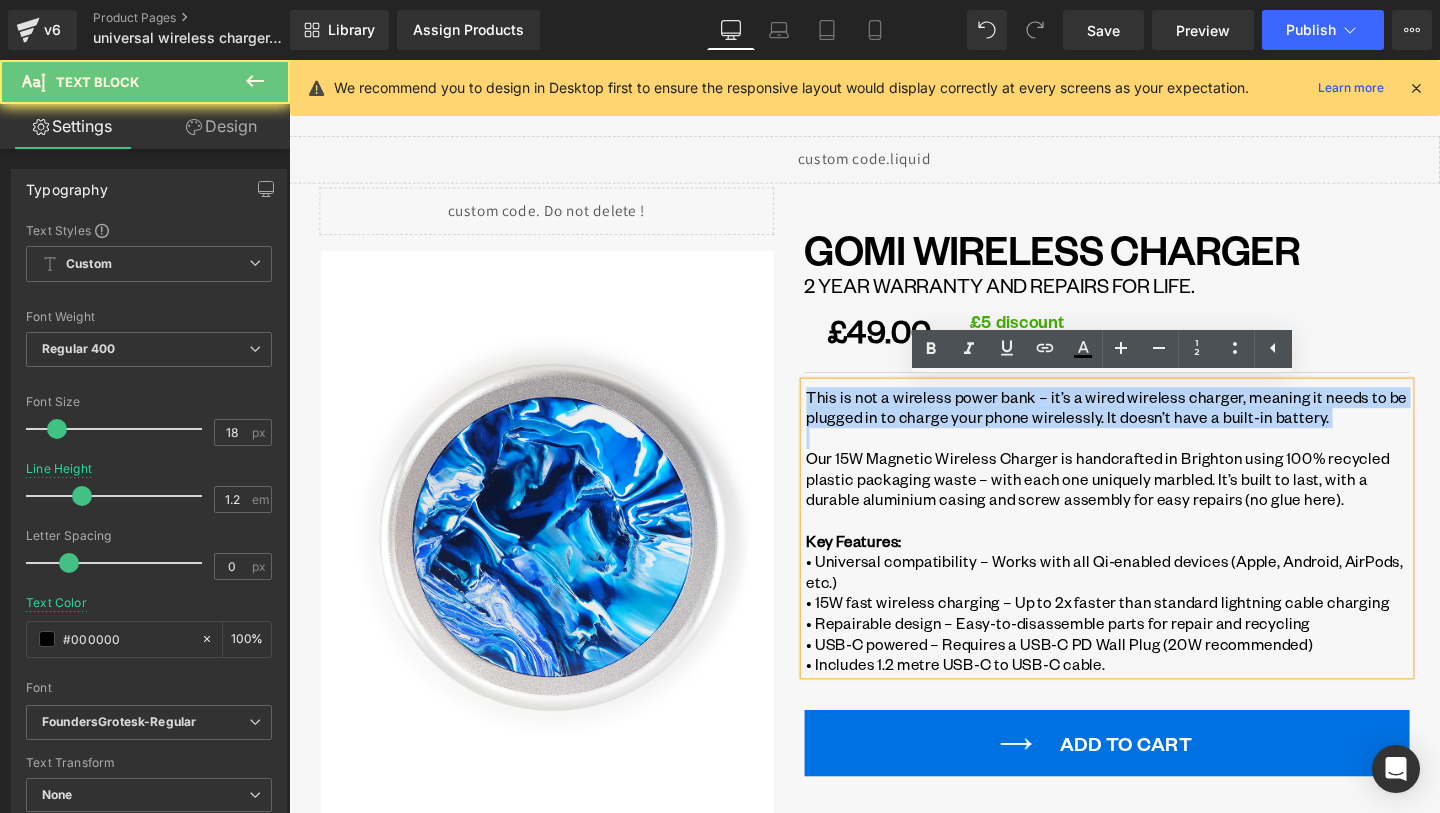 click on "This is not a wireless power bank – it’s a wired wireless charger, meaning it needs to be plugged in to charge your phone wirelessly. It doesn’t have a built-in battery." at bounding box center (1150, 425) 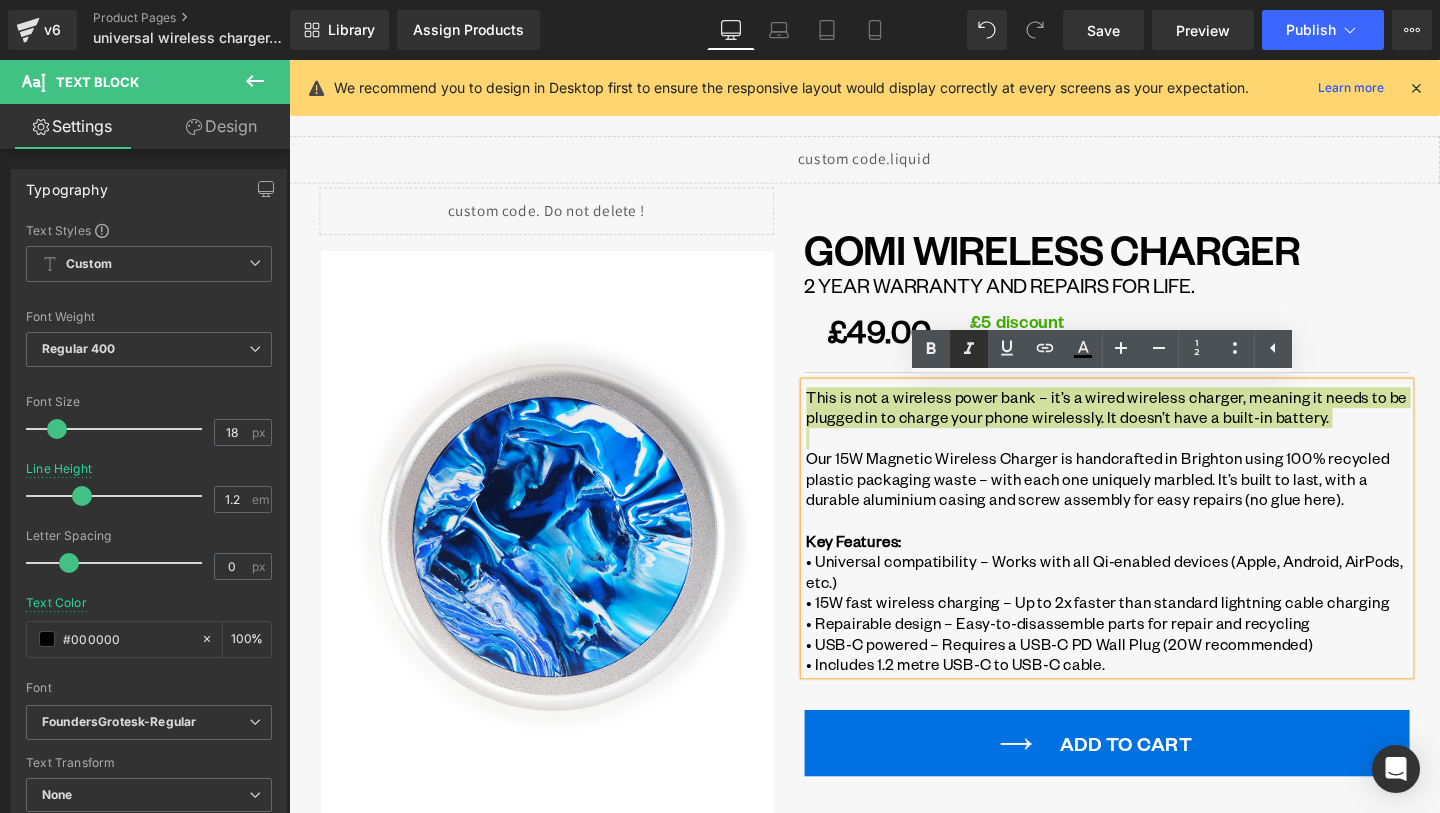 click 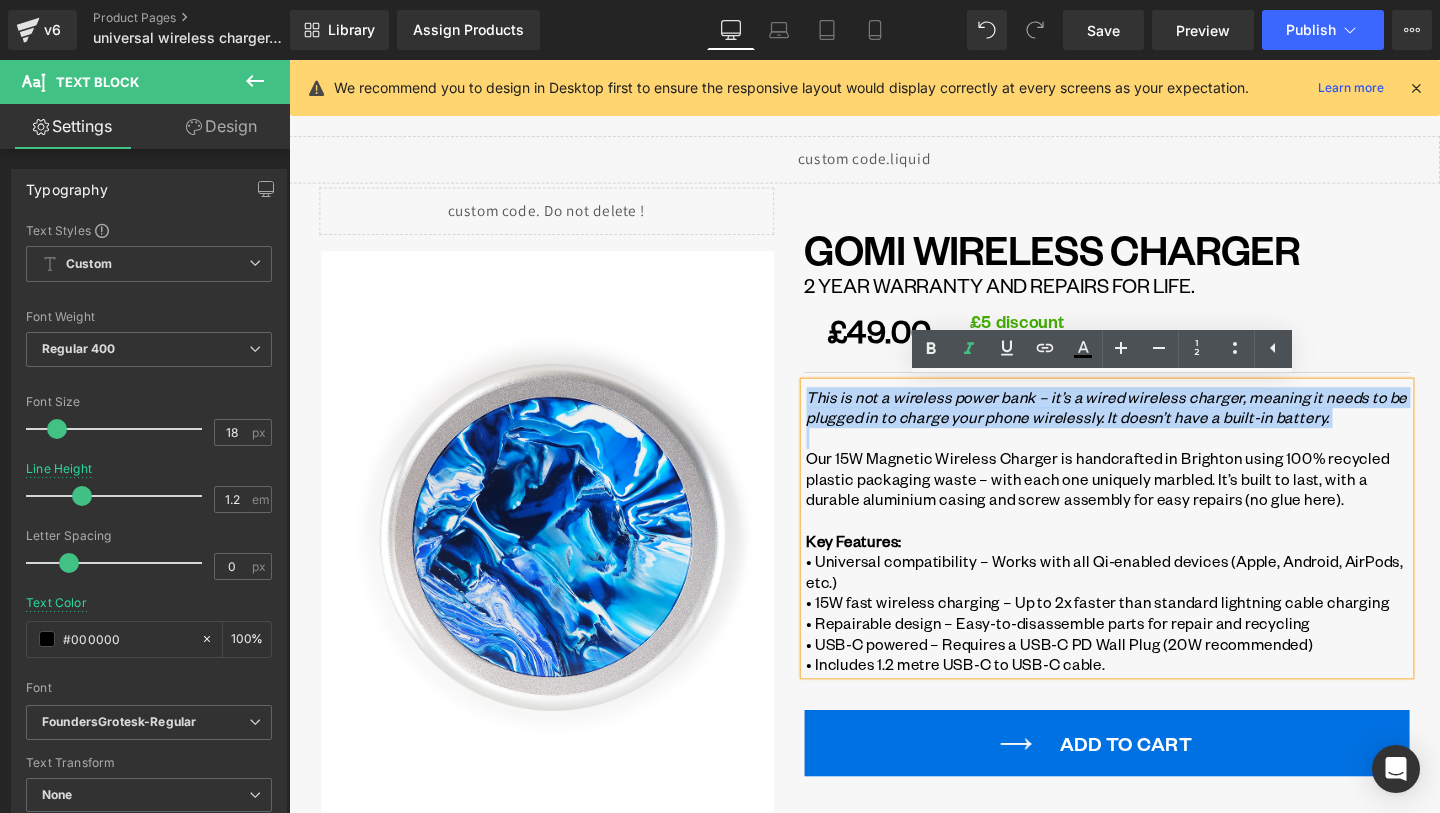 click on "Our 15W Magnetic Wireless Charger is handcrafted in Brighton using 100% recycled plastic packaging waste – with each one uniquely marbled. It’s built to last, with a durable aluminium casing and screw assembly for easy repairs (no glue here)." at bounding box center [1150, 500] 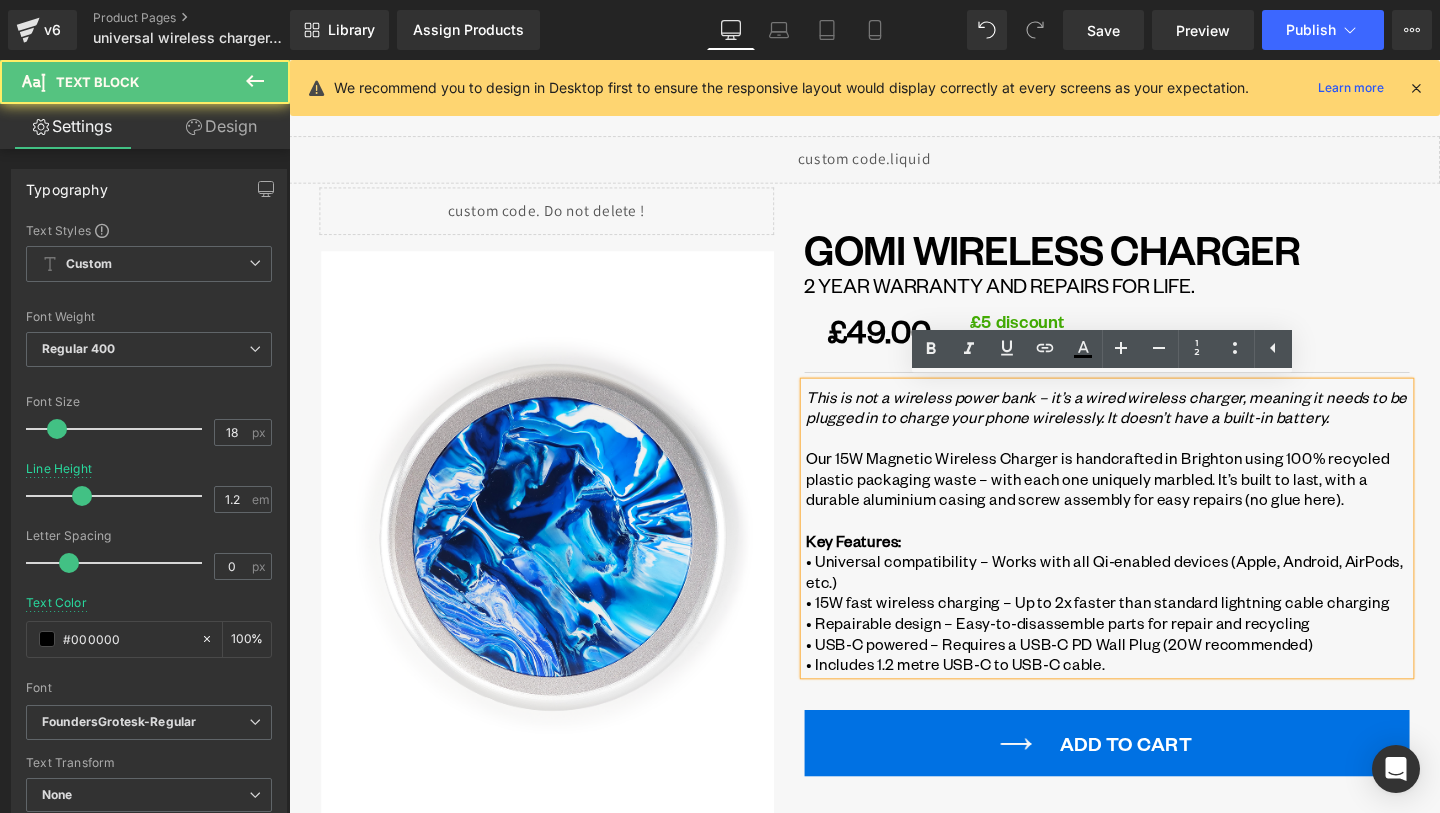click on "Key Features:" at bounding box center [1150, 566] 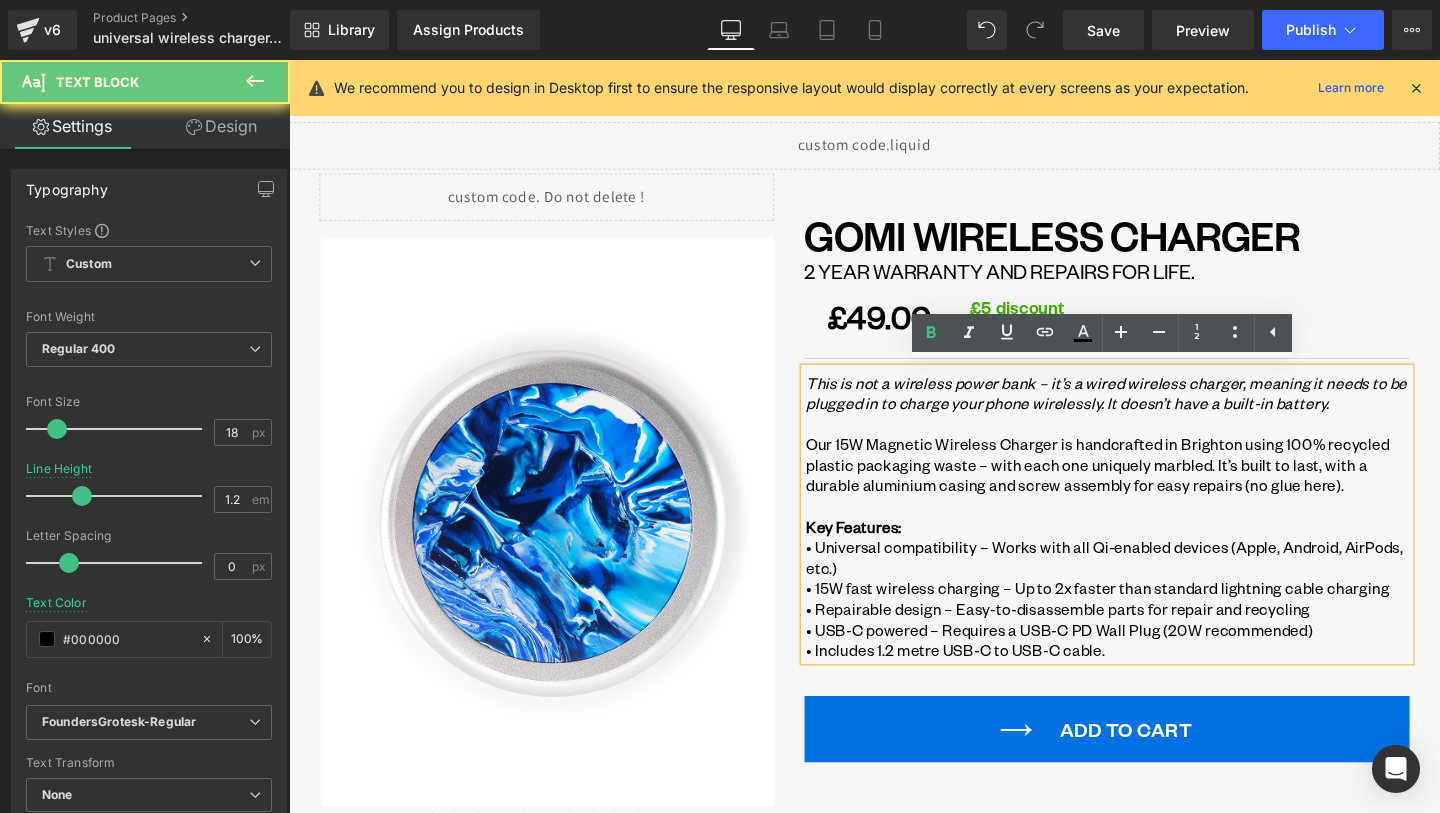 scroll, scrollTop: 17, scrollLeft: 0, axis: vertical 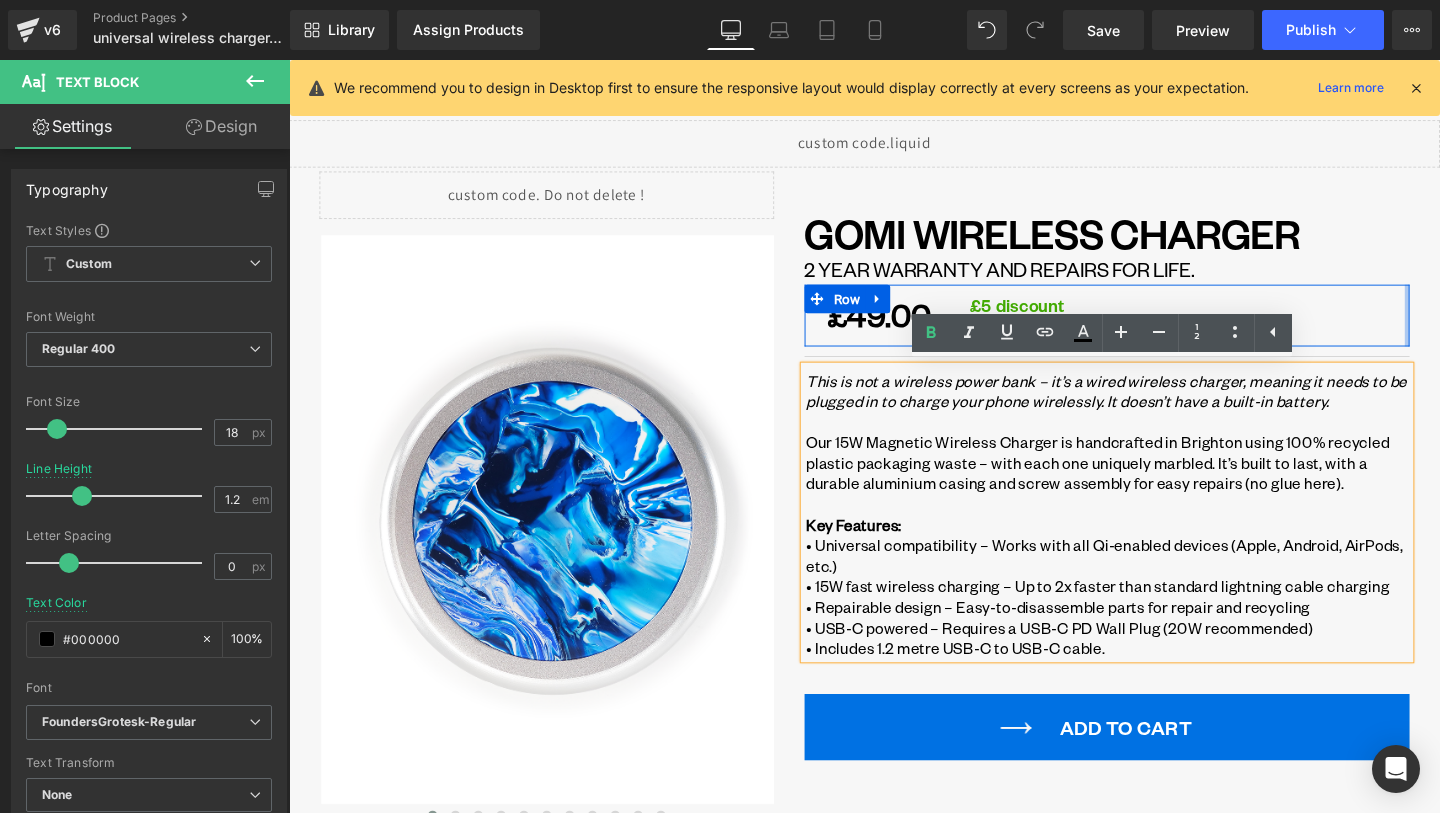 click at bounding box center (1464, 328) 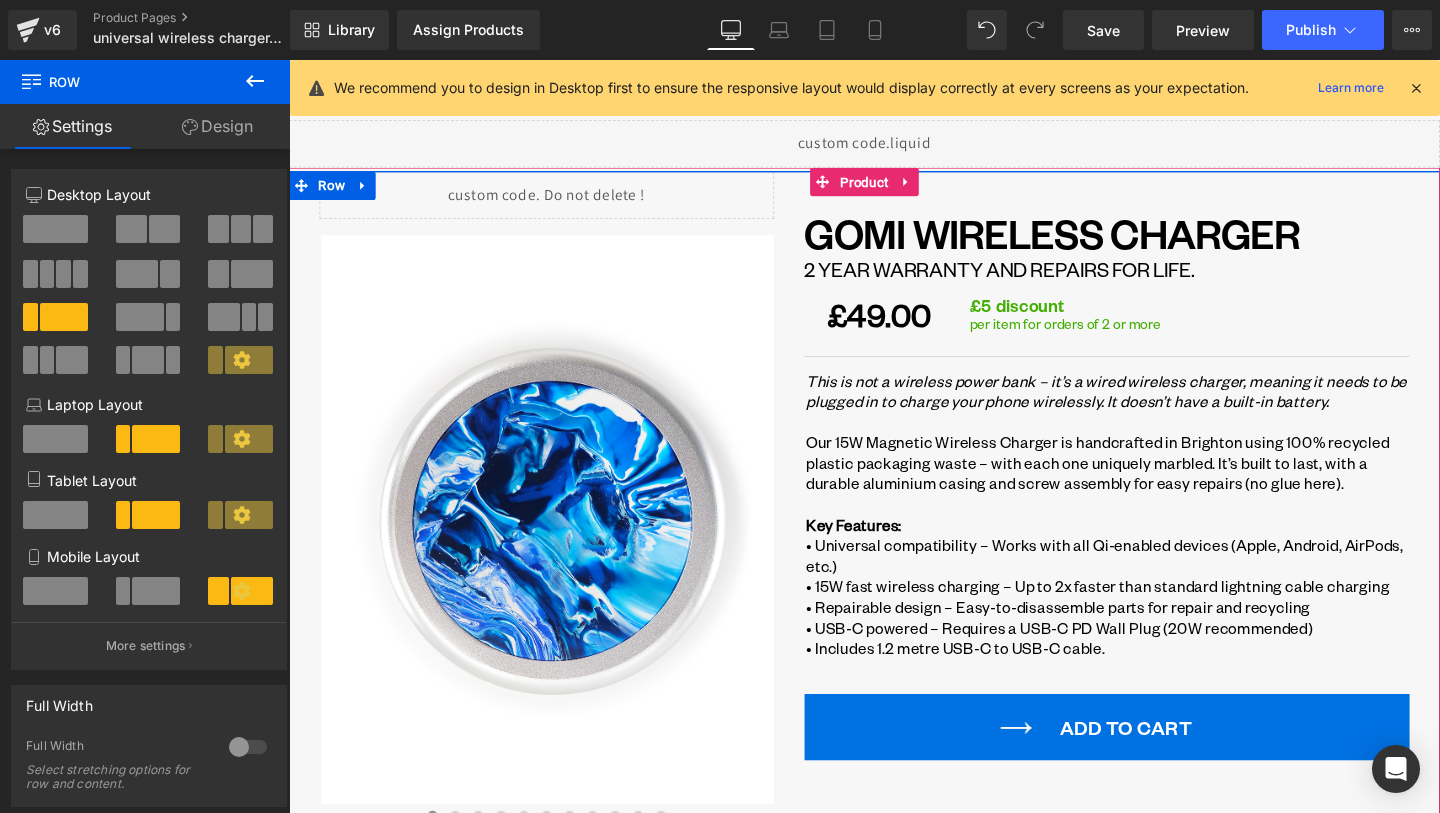 click on "Liquid
‹" at bounding box center [894, 677] 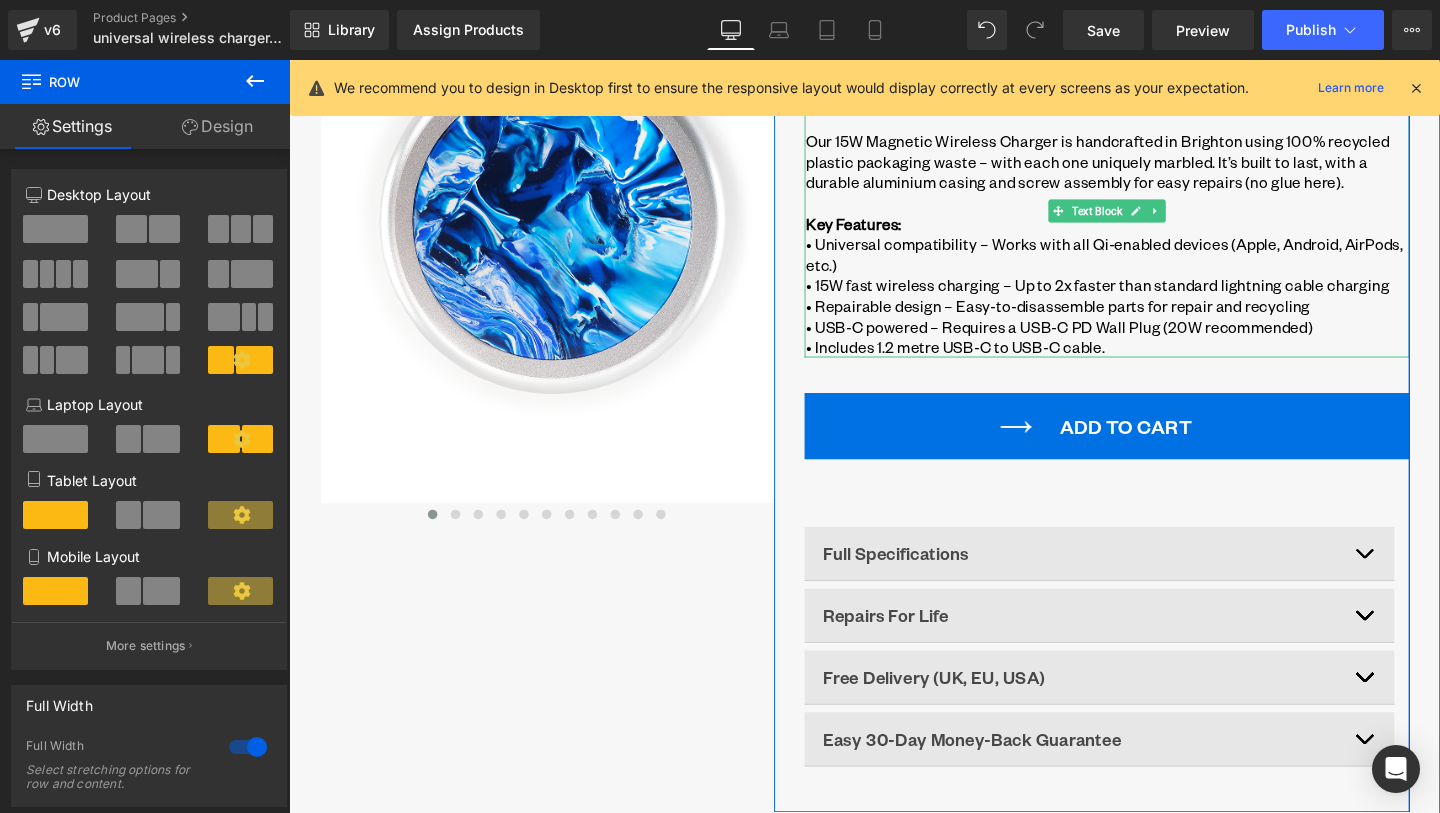 scroll, scrollTop: 461, scrollLeft: 0, axis: vertical 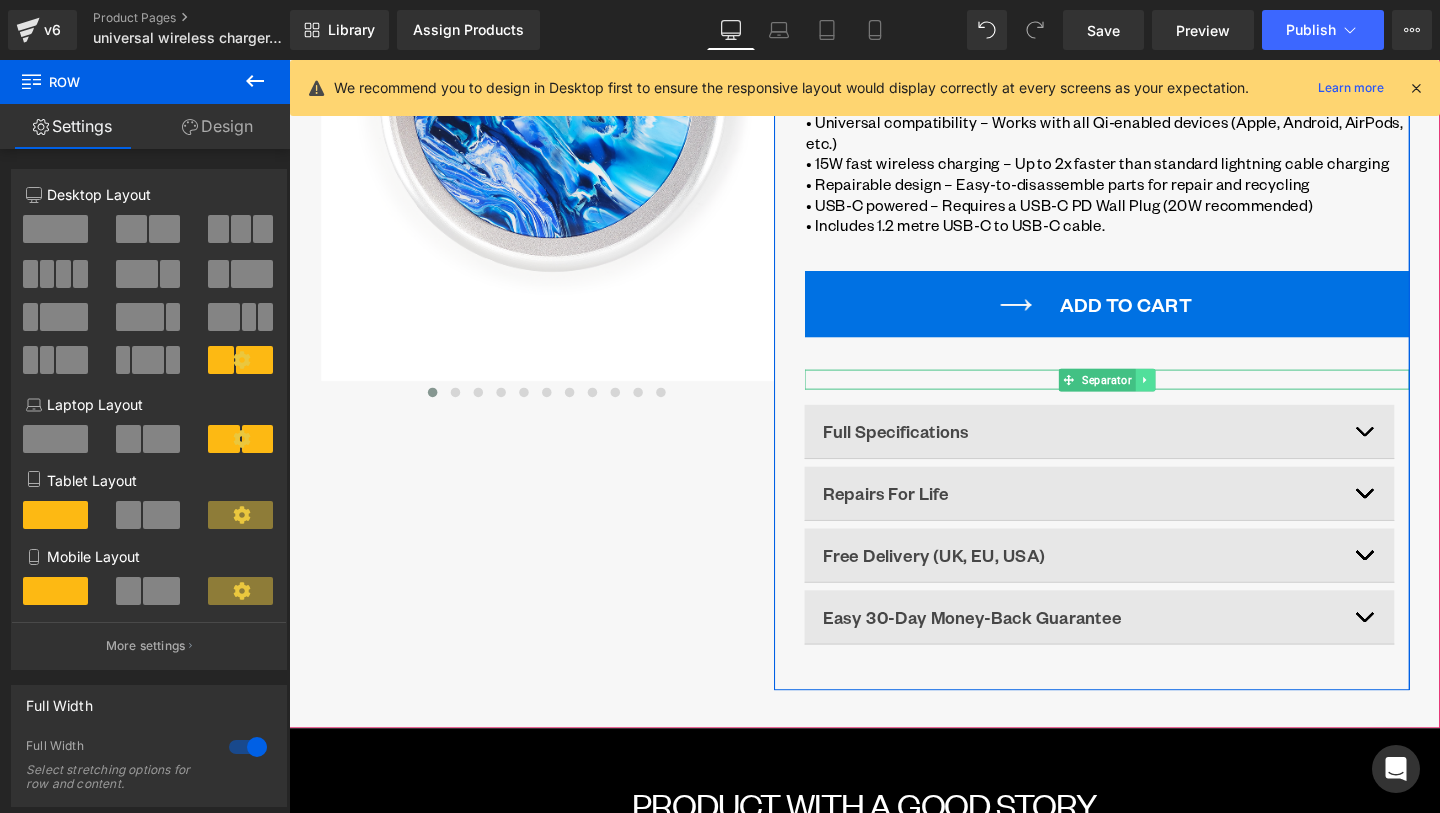 click 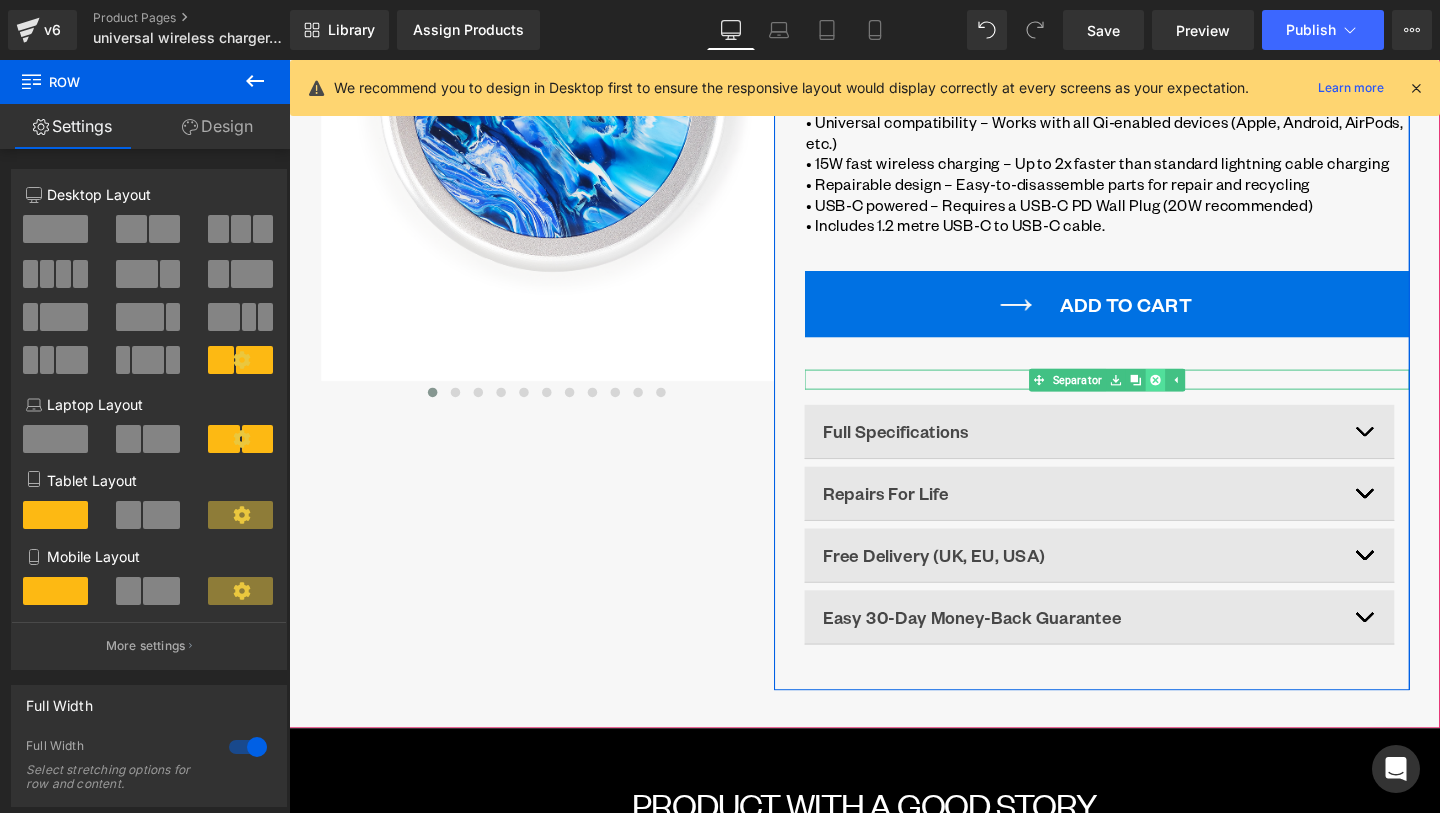 click 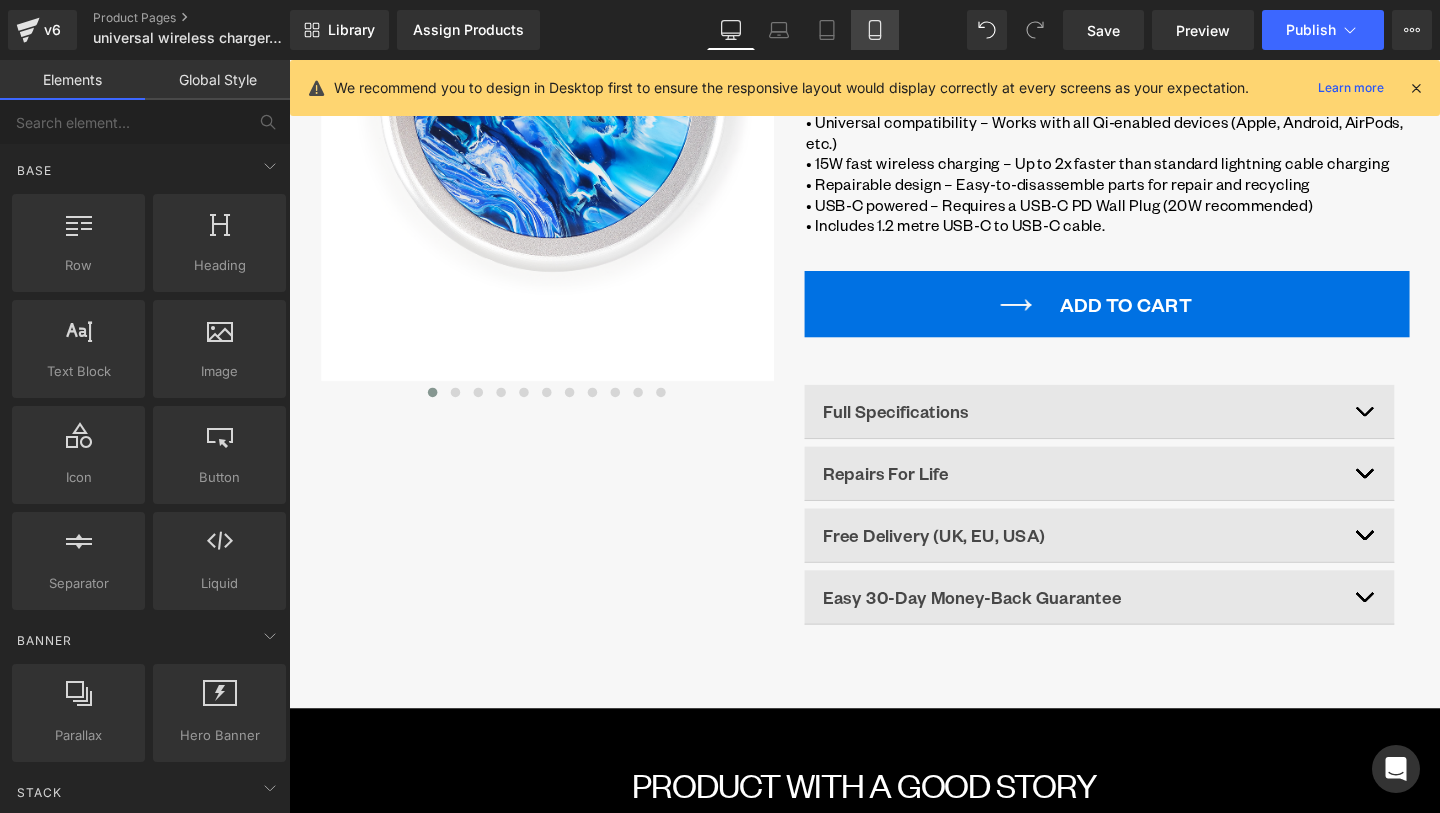 drag, startPoint x: 183, startPoint y: 227, endPoint x: 879, endPoint y: 38, distance: 721.20526 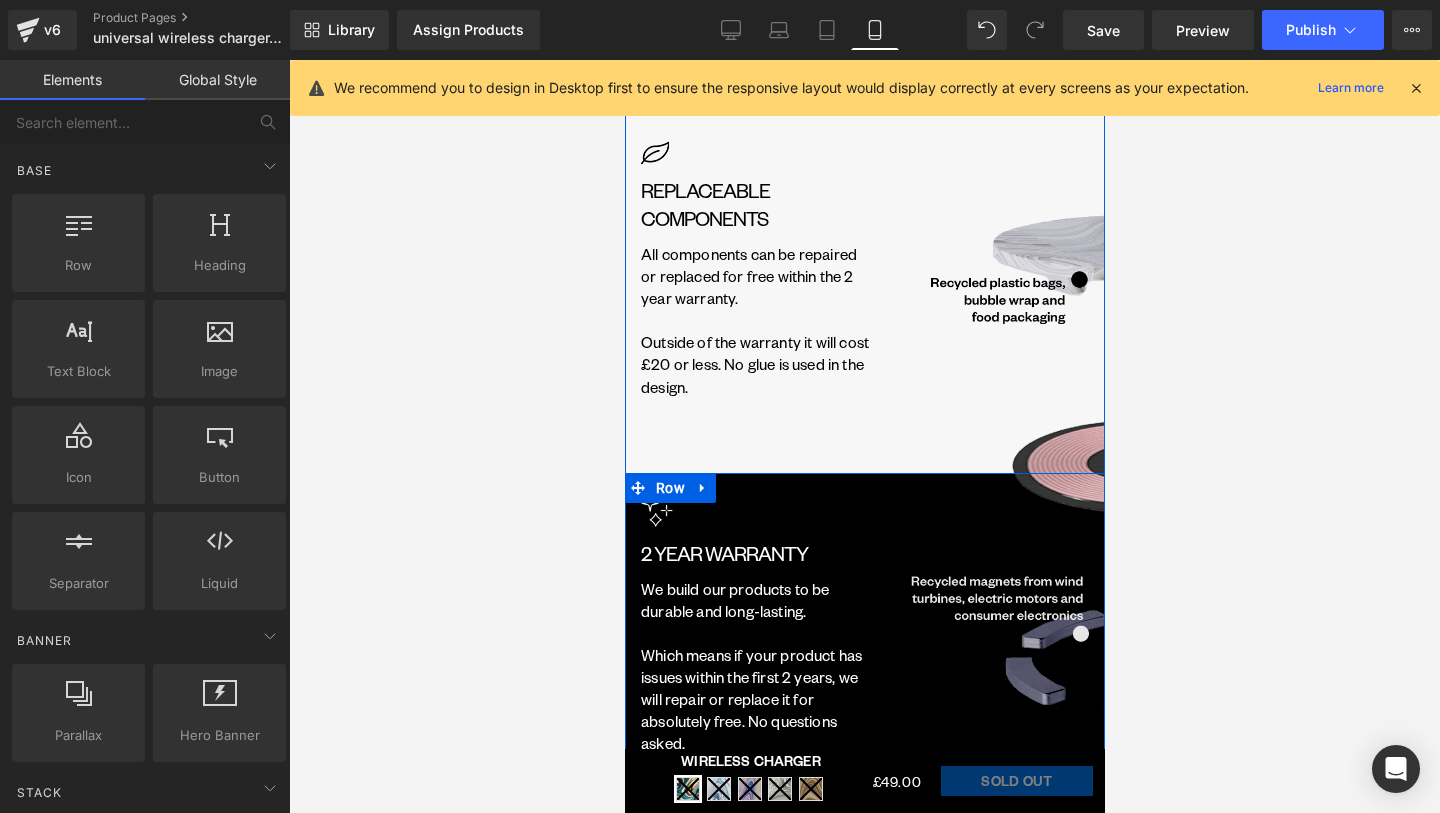 scroll, scrollTop: 5084, scrollLeft: 0, axis: vertical 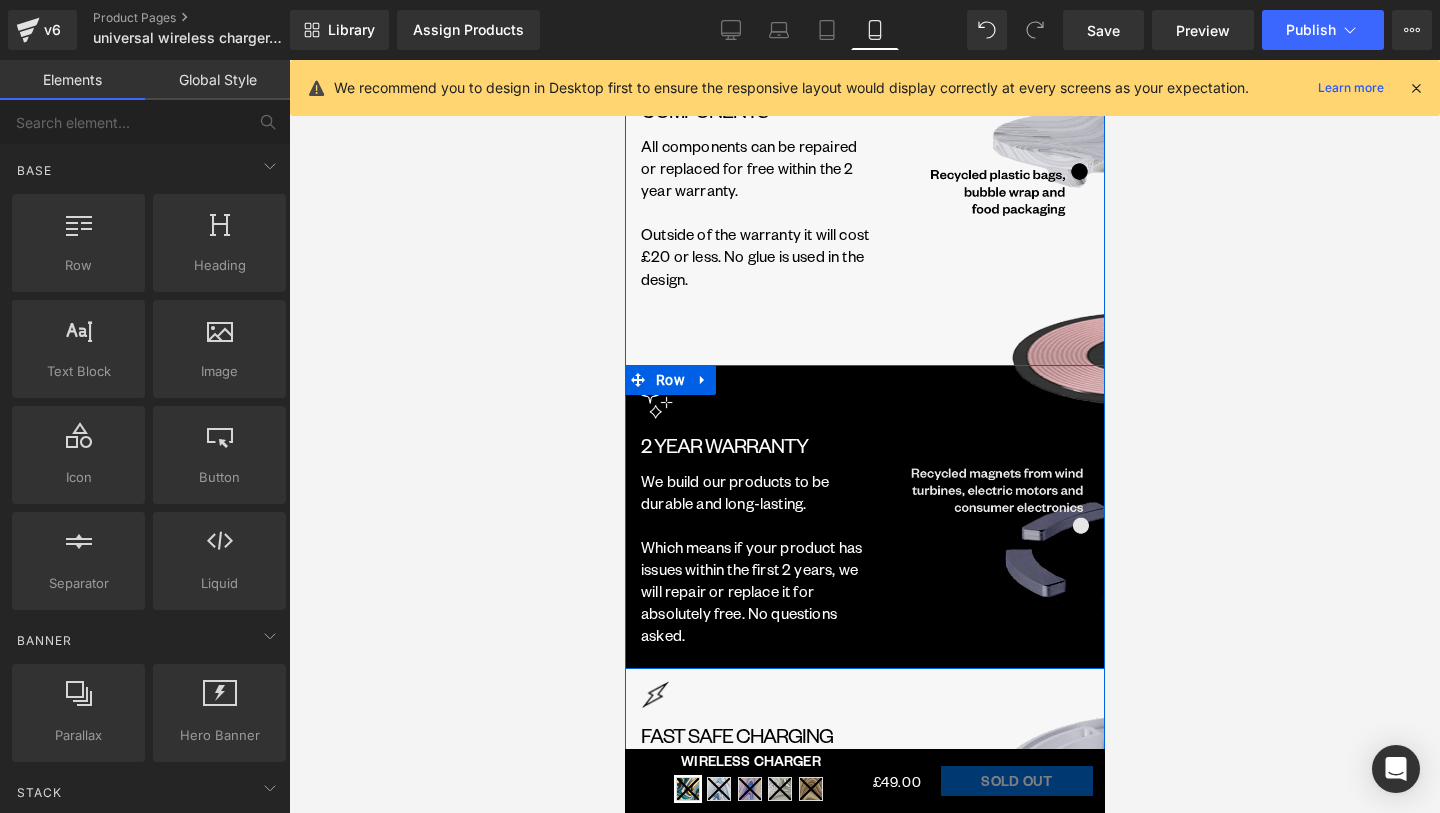 click at bounding box center [988, 456] 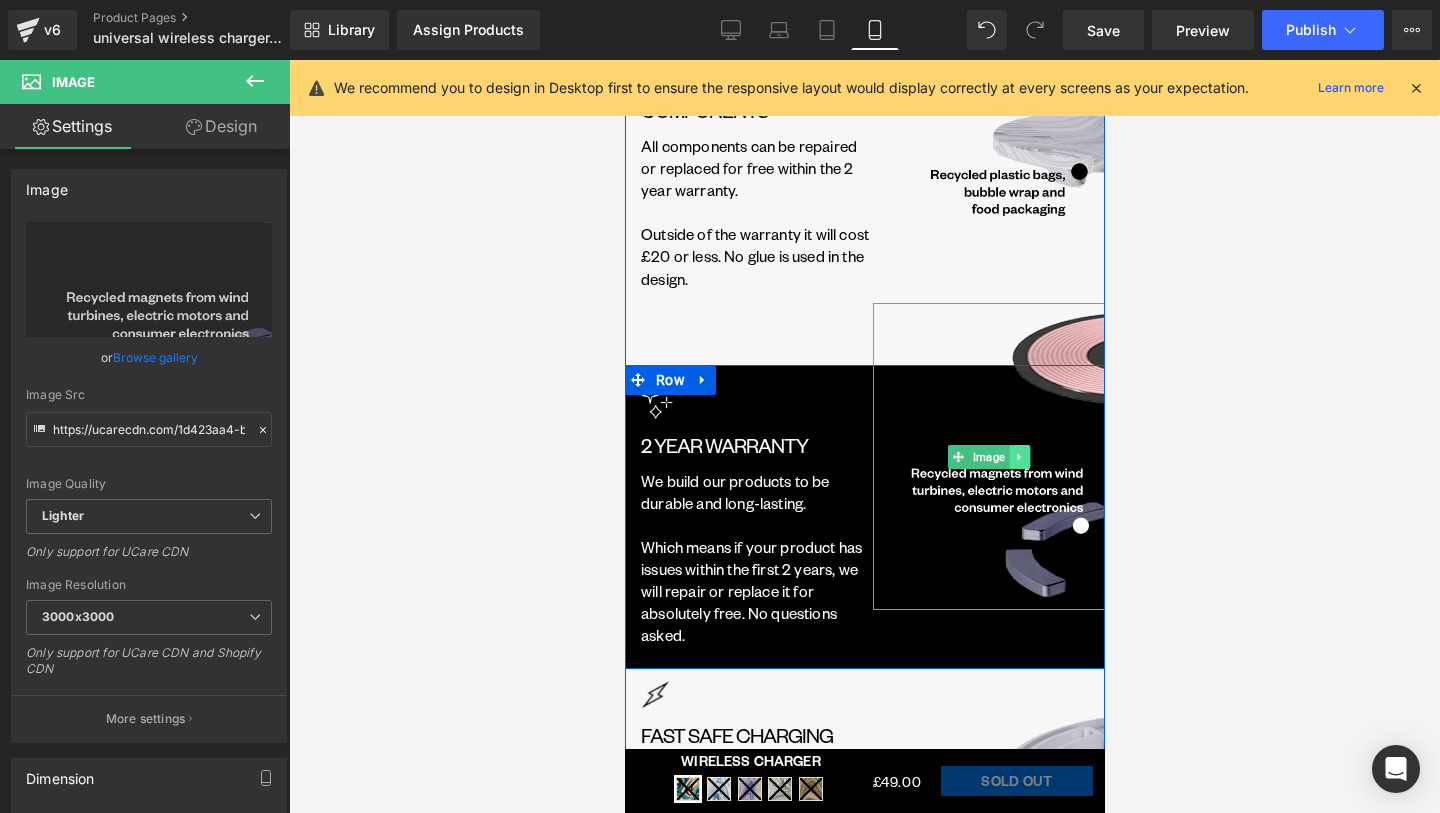 click 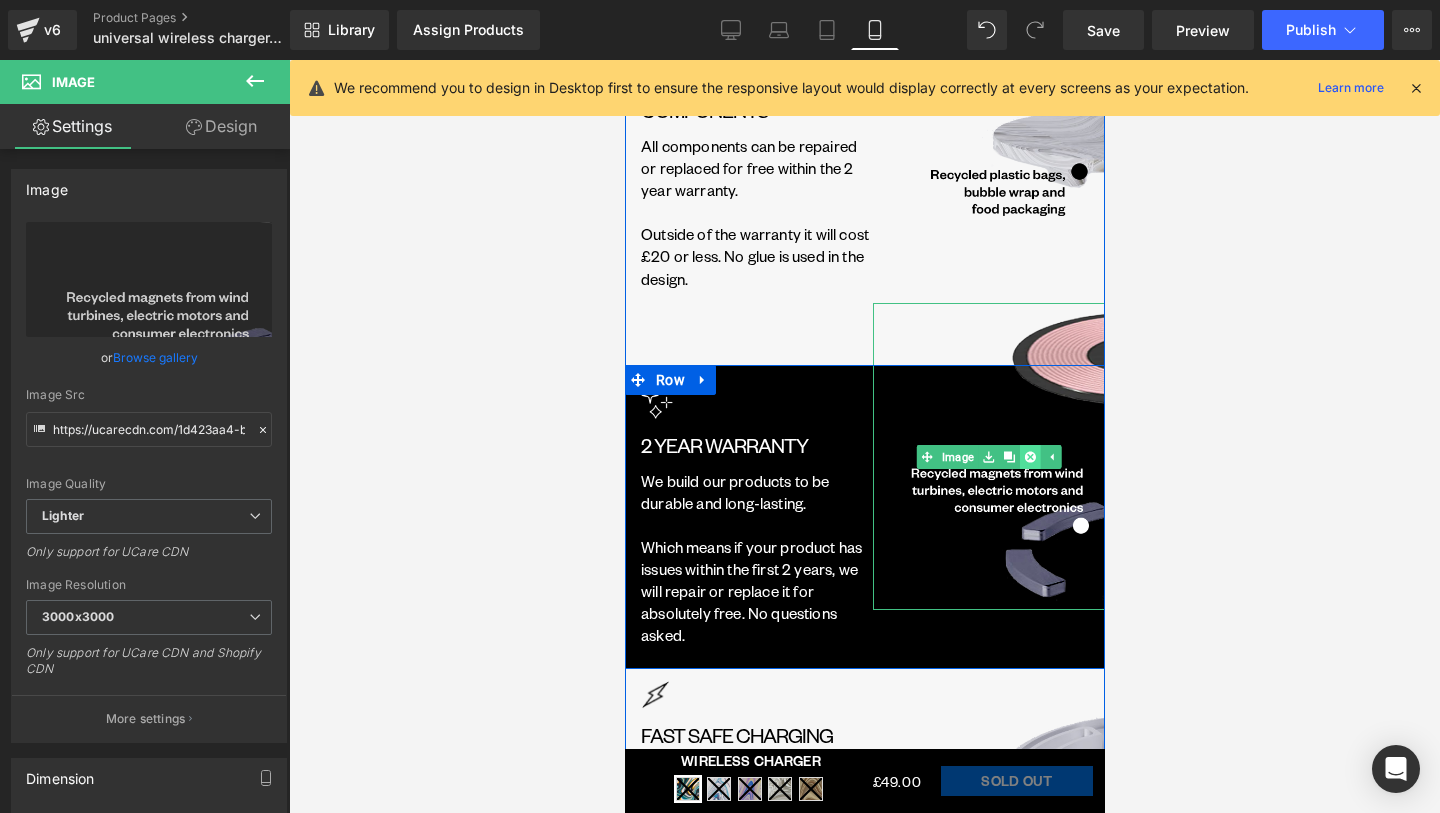 click 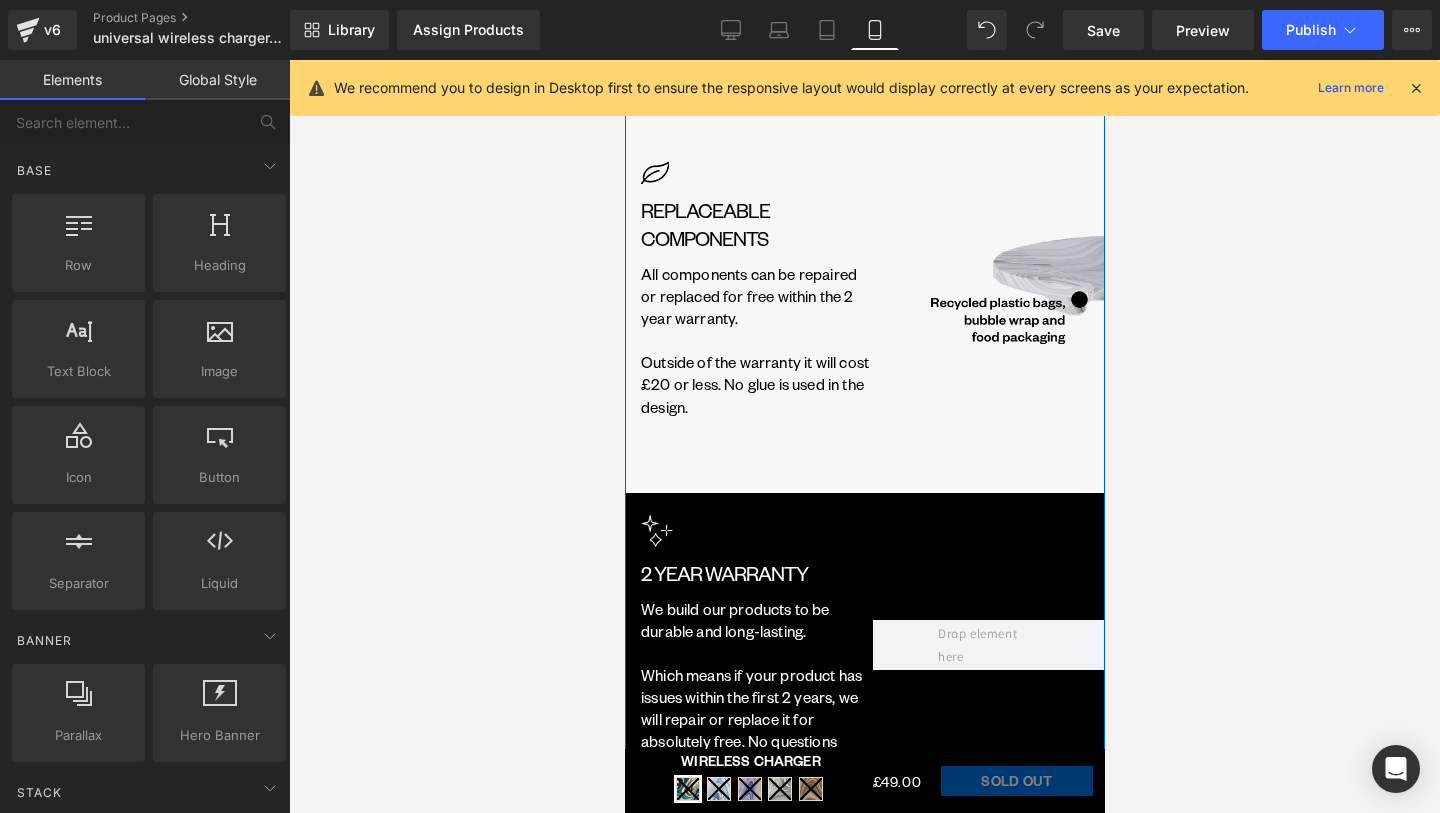 scroll, scrollTop: 4953, scrollLeft: 0, axis: vertical 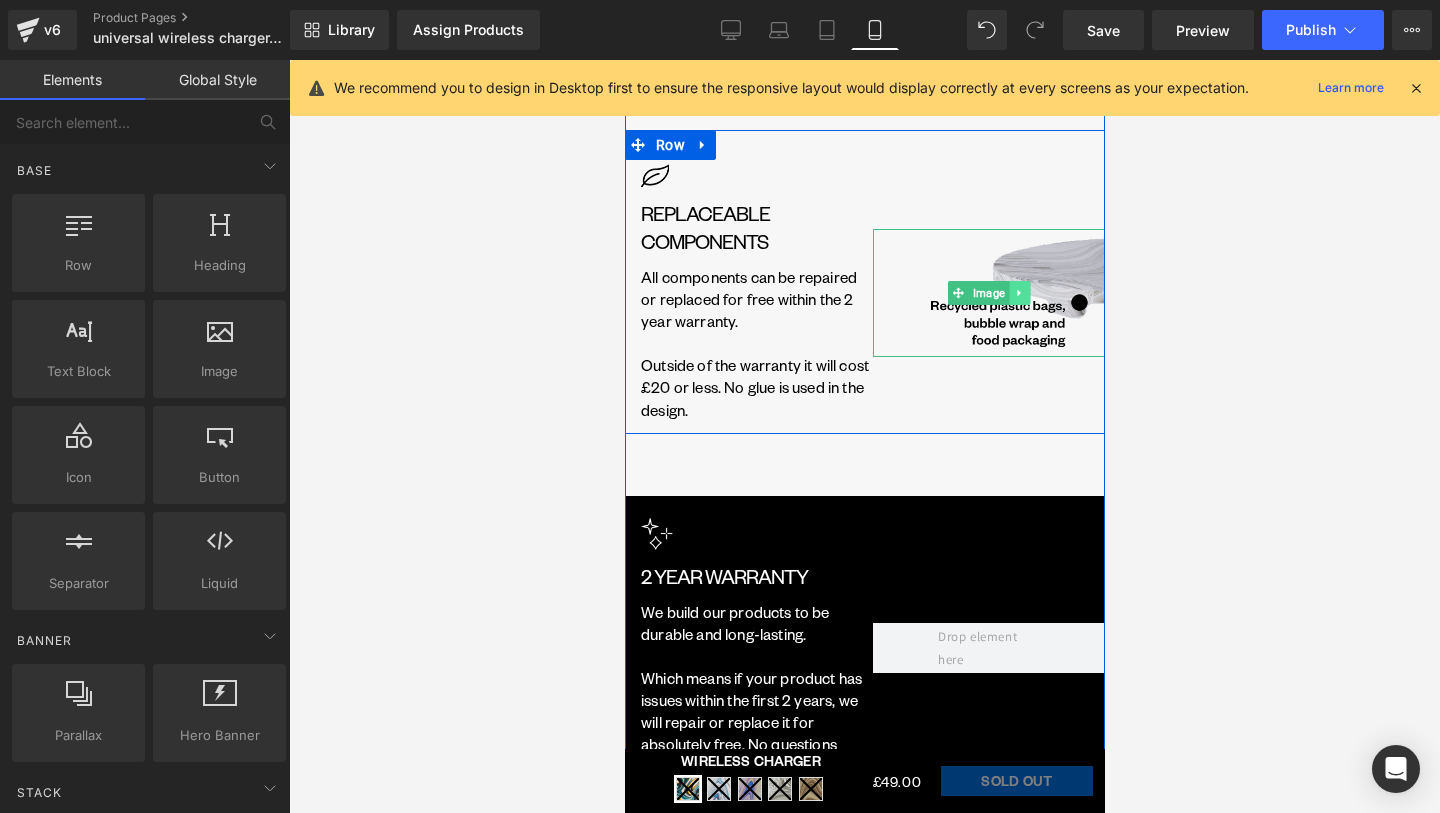 click at bounding box center (1018, 293) 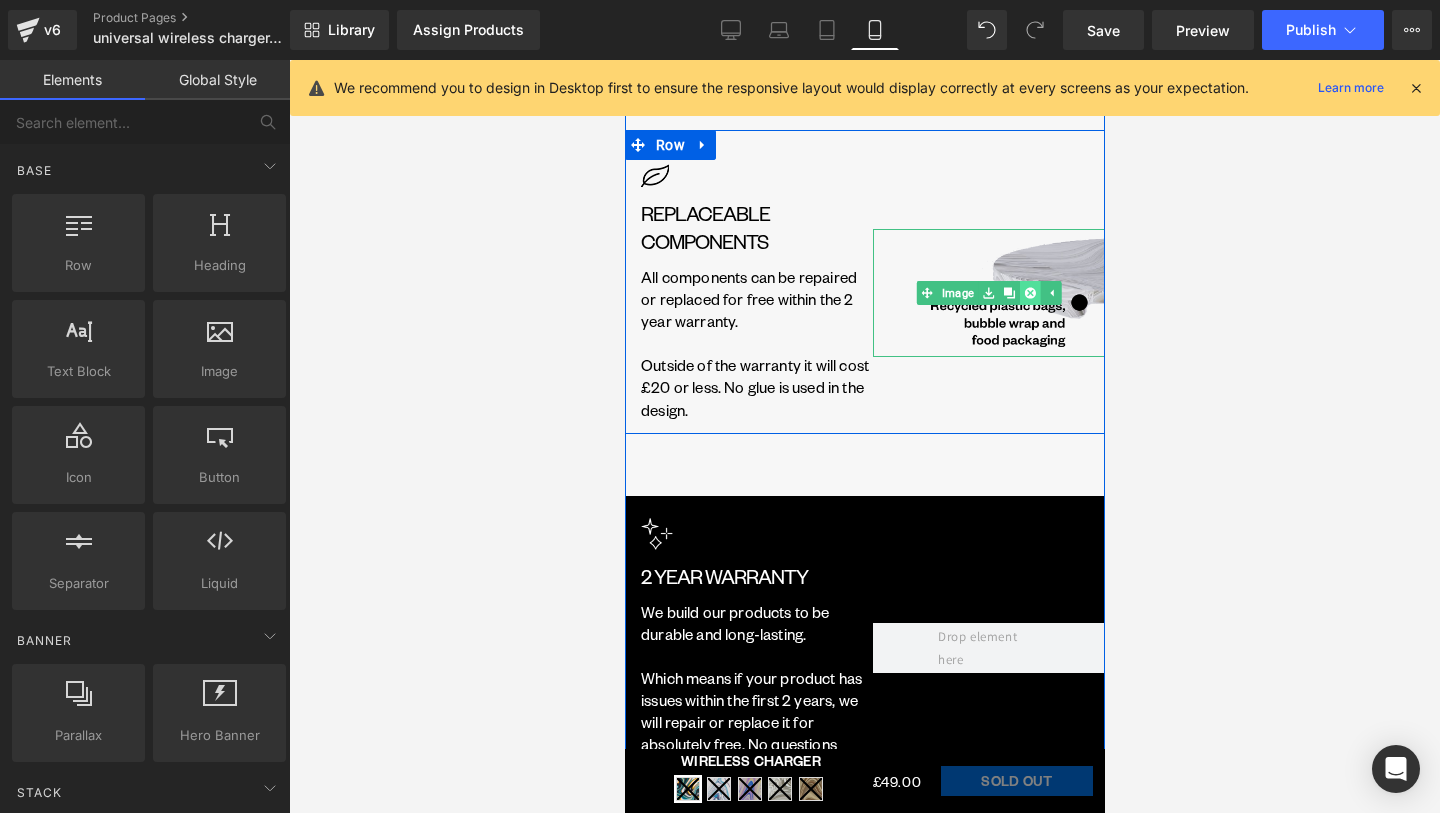 click 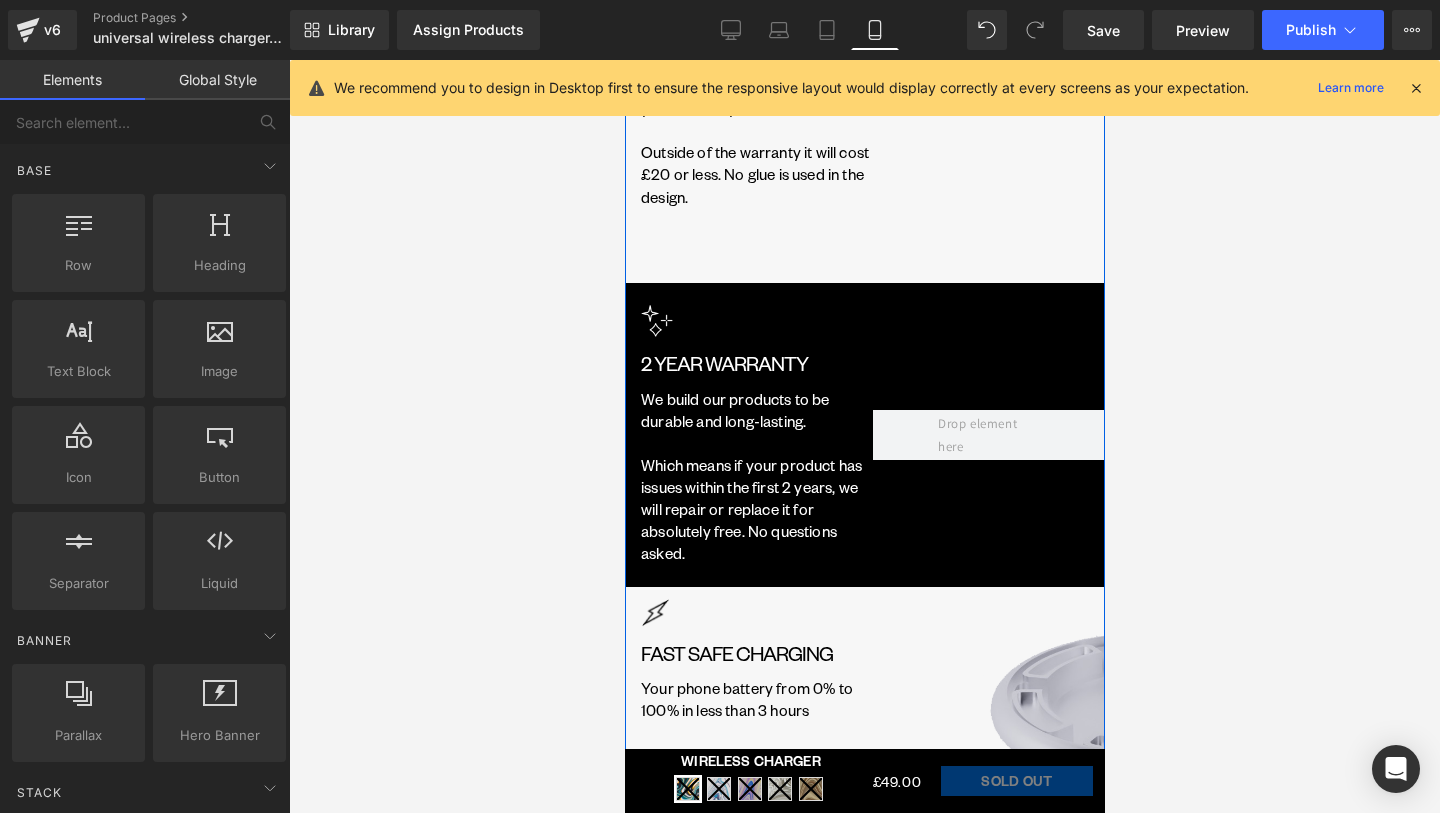 scroll, scrollTop: 5214, scrollLeft: 0, axis: vertical 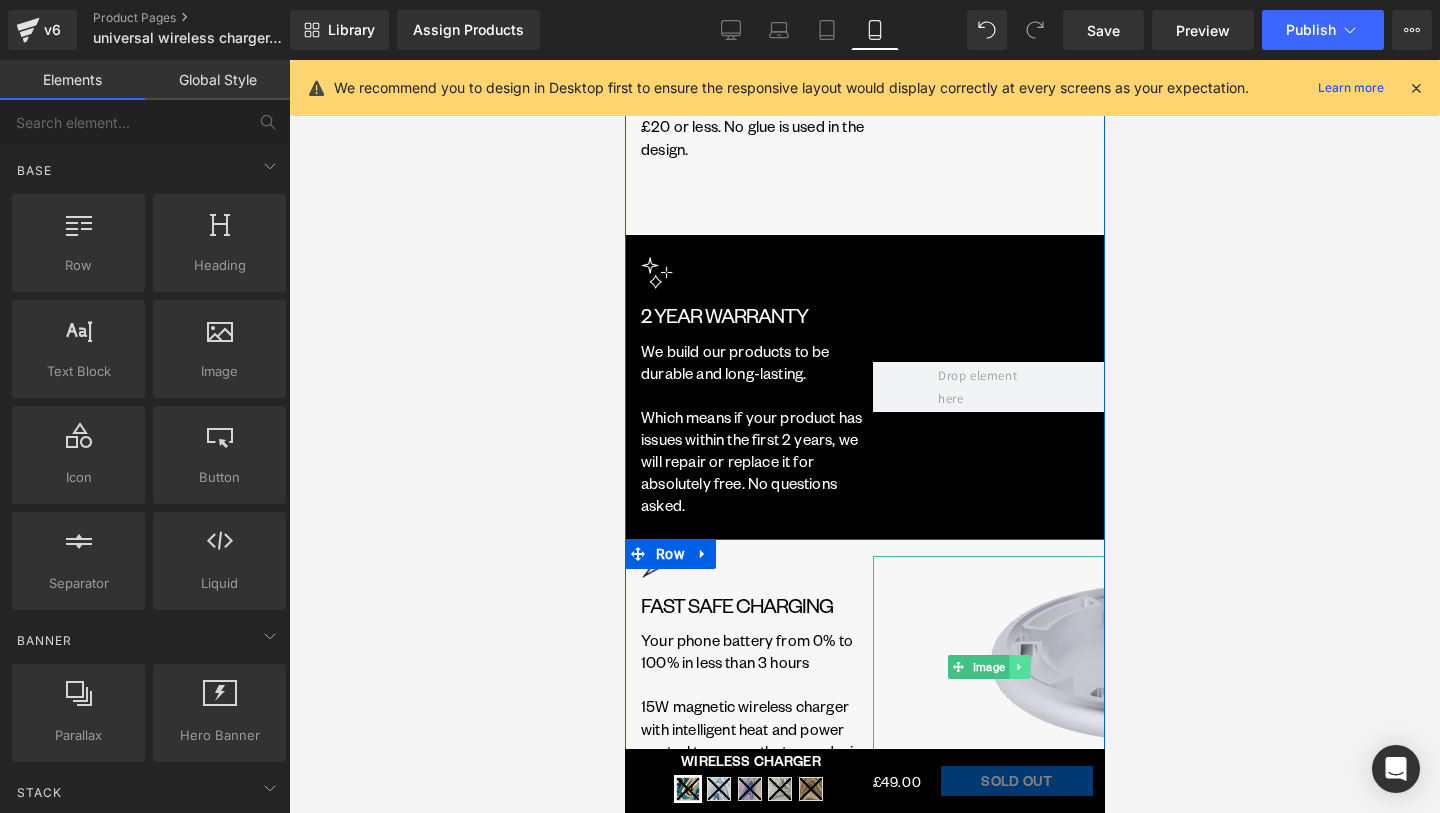 click at bounding box center (1018, 667) 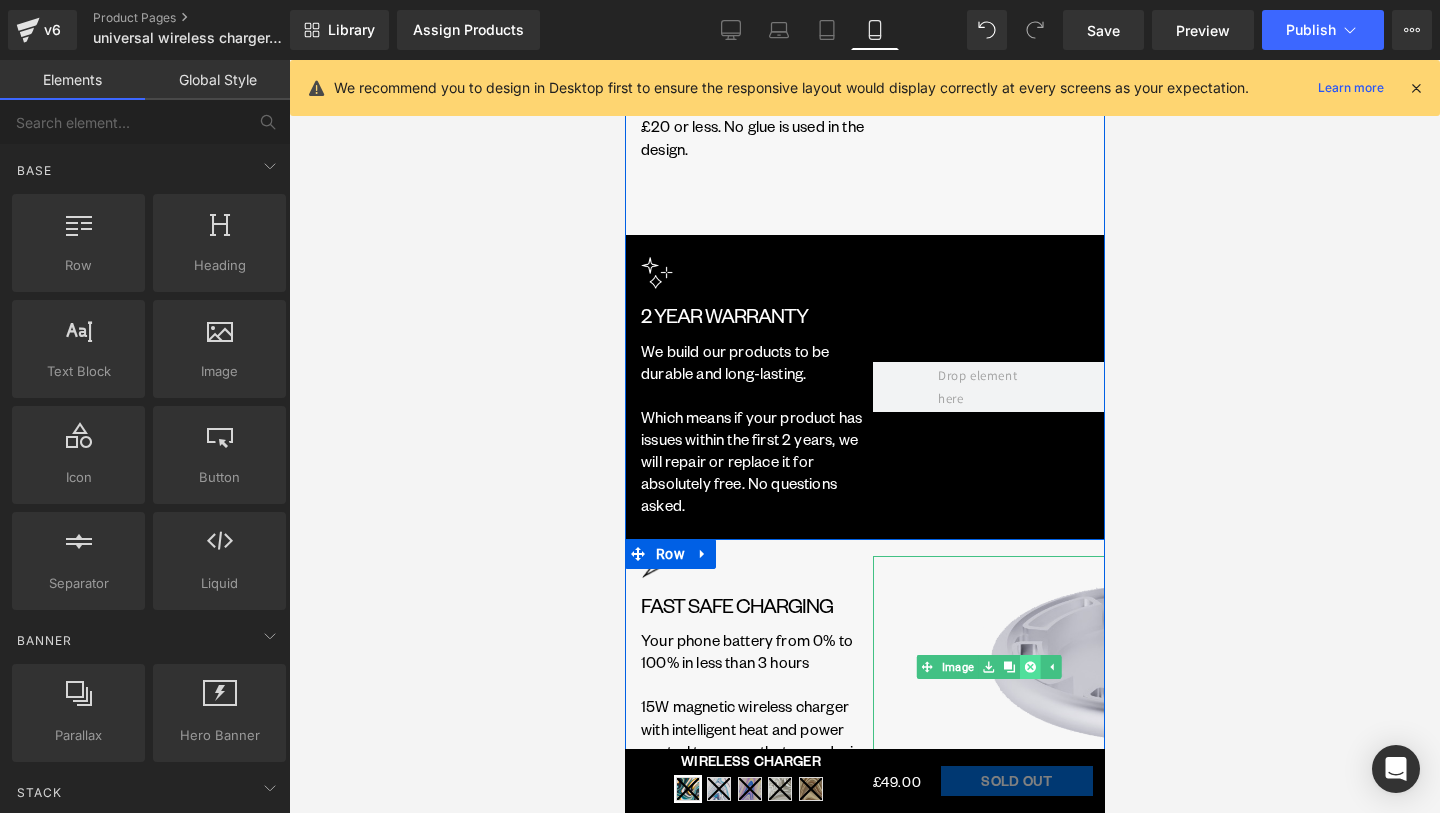 click 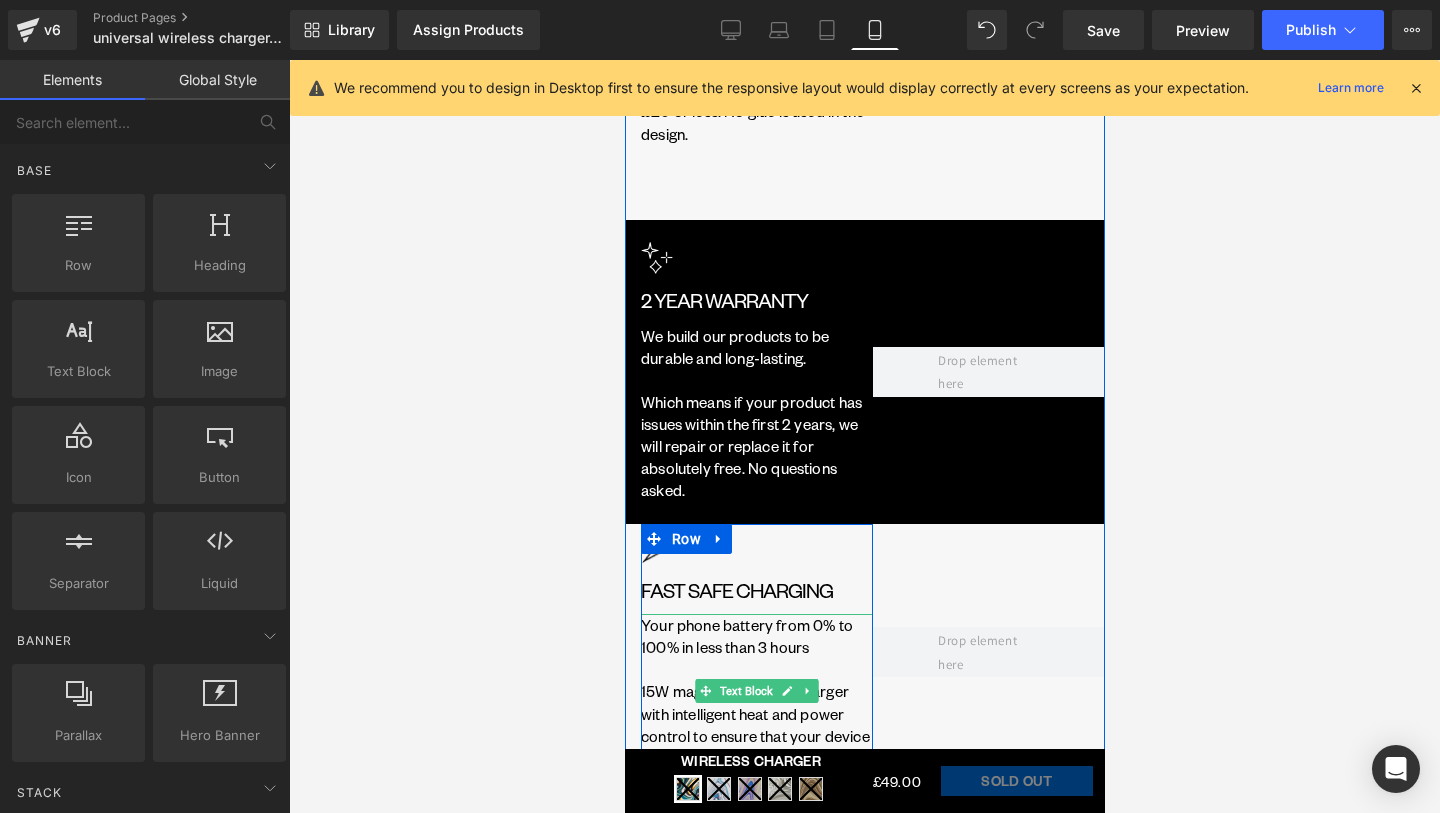 scroll, scrollTop: 5239, scrollLeft: 0, axis: vertical 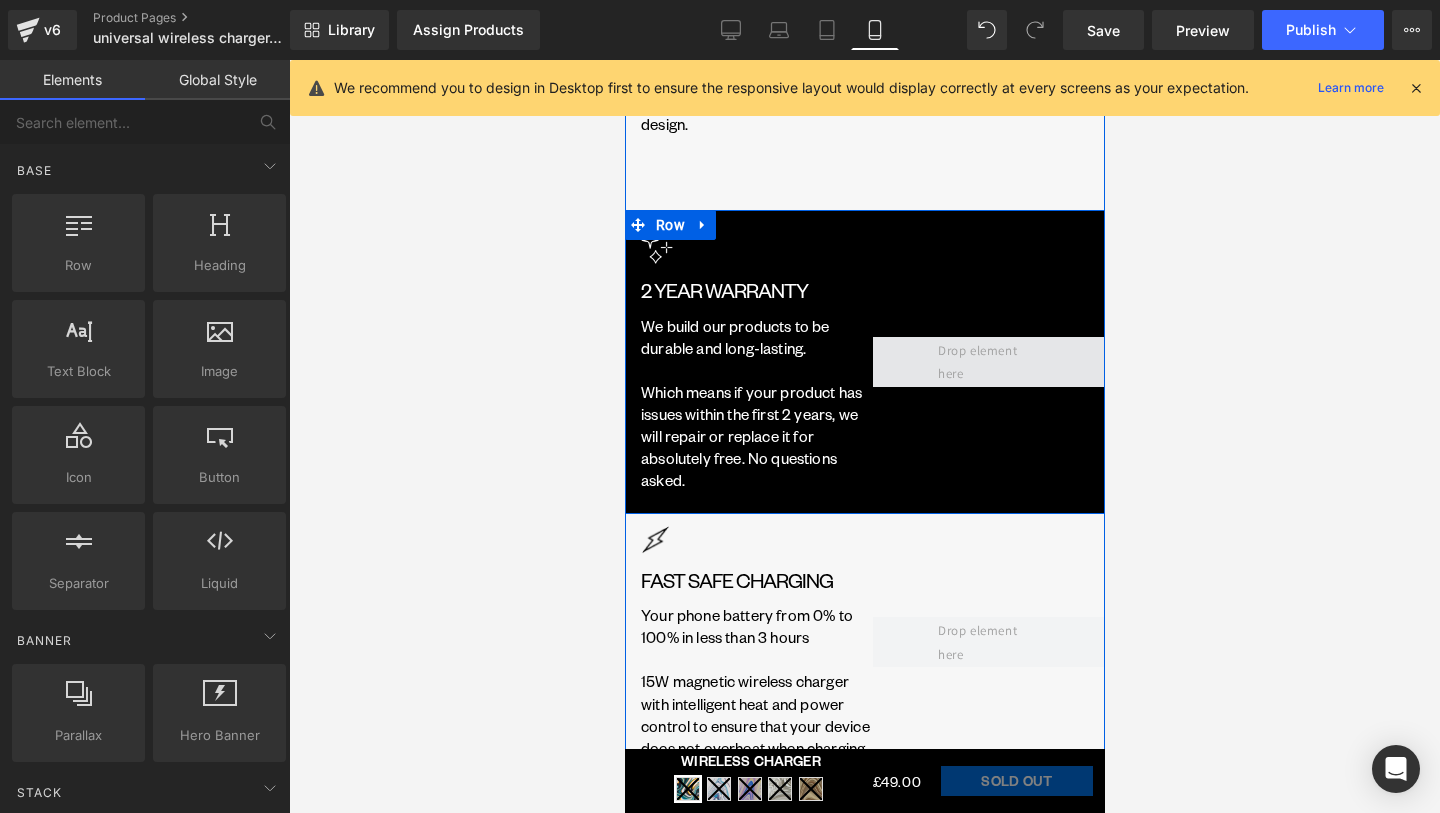 click at bounding box center [988, 361] 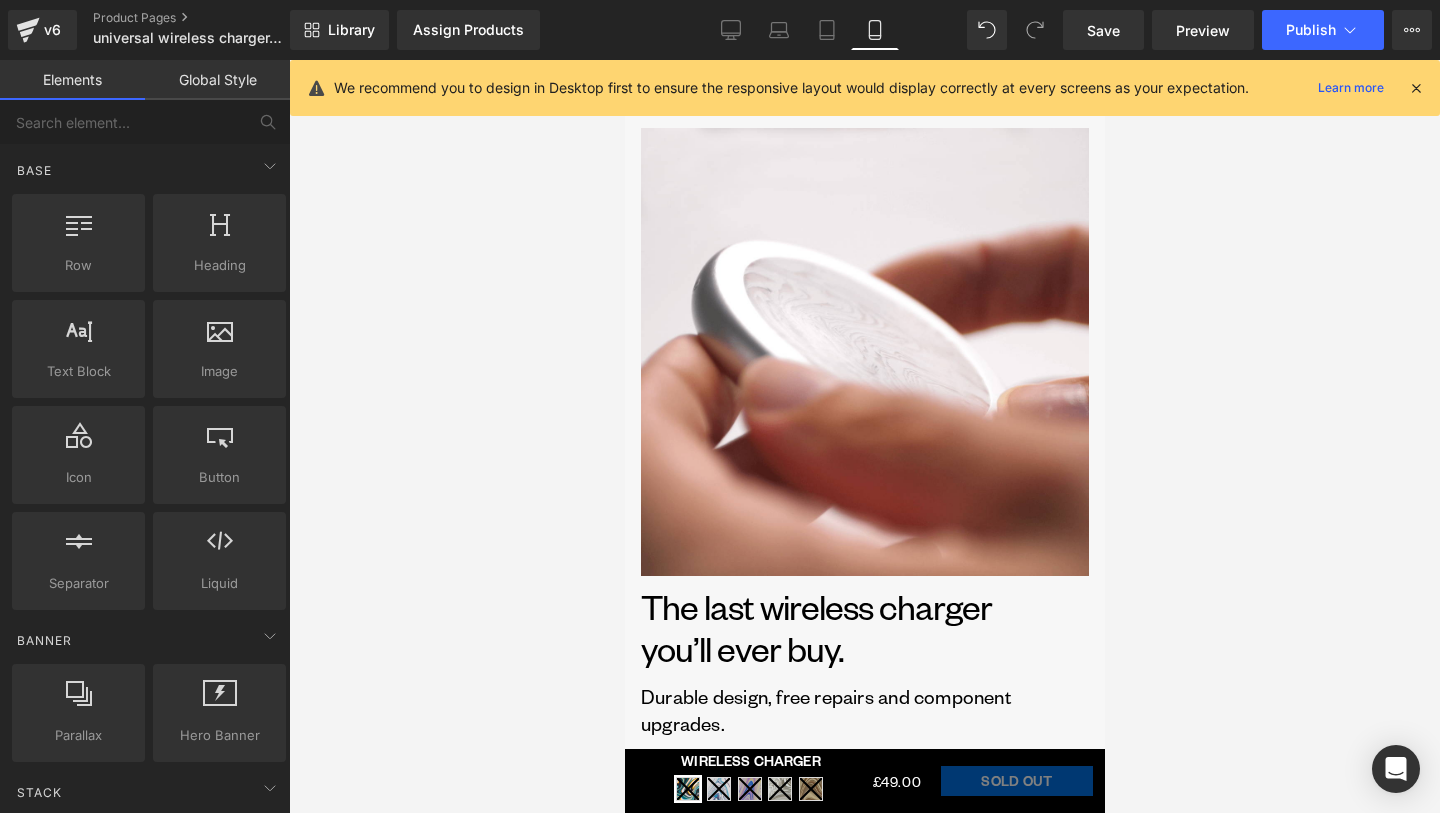 scroll, scrollTop: 8183, scrollLeft: 0, axis: vertical 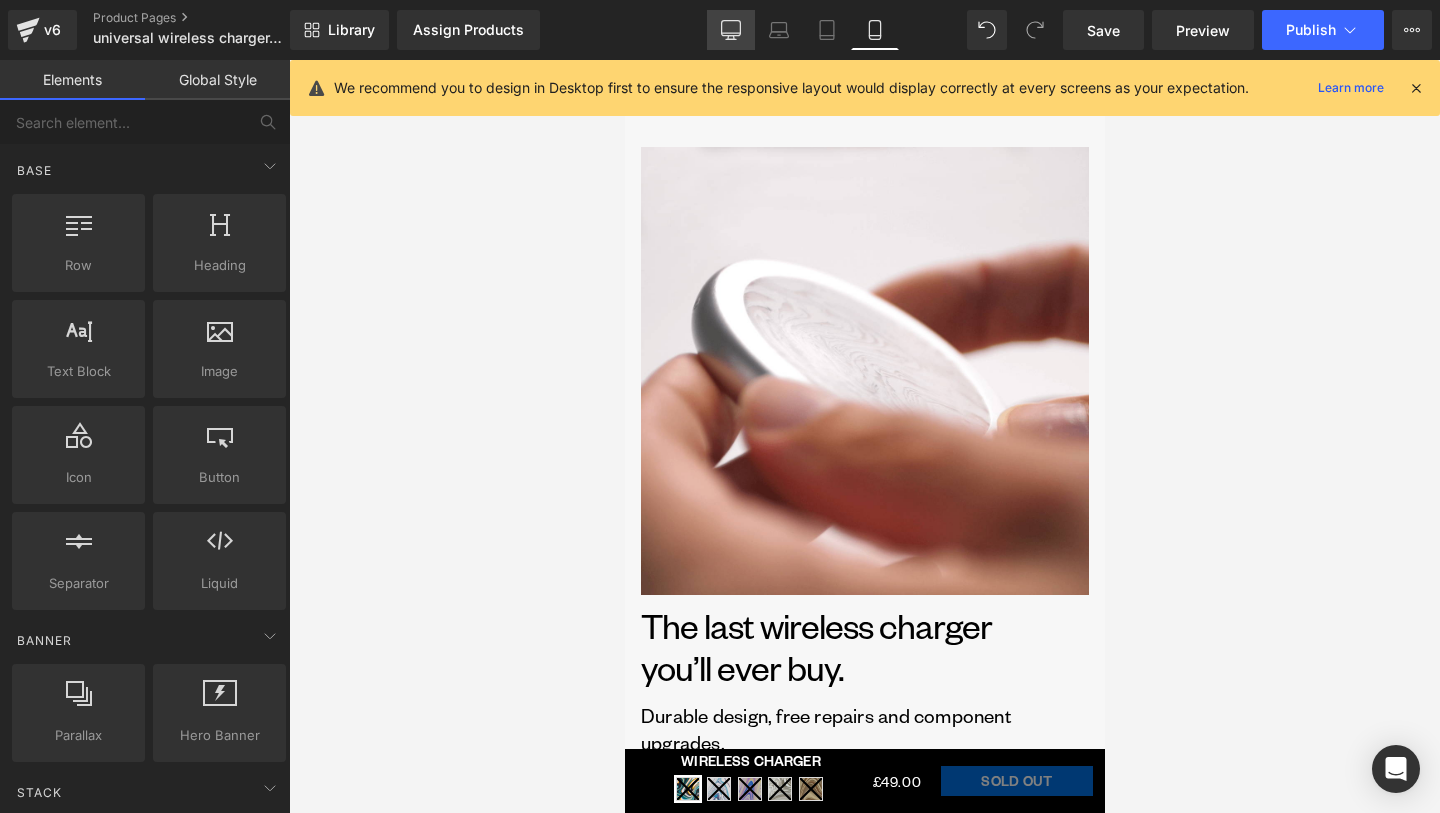 click on "Desktop" at bounding box center (731, 30) 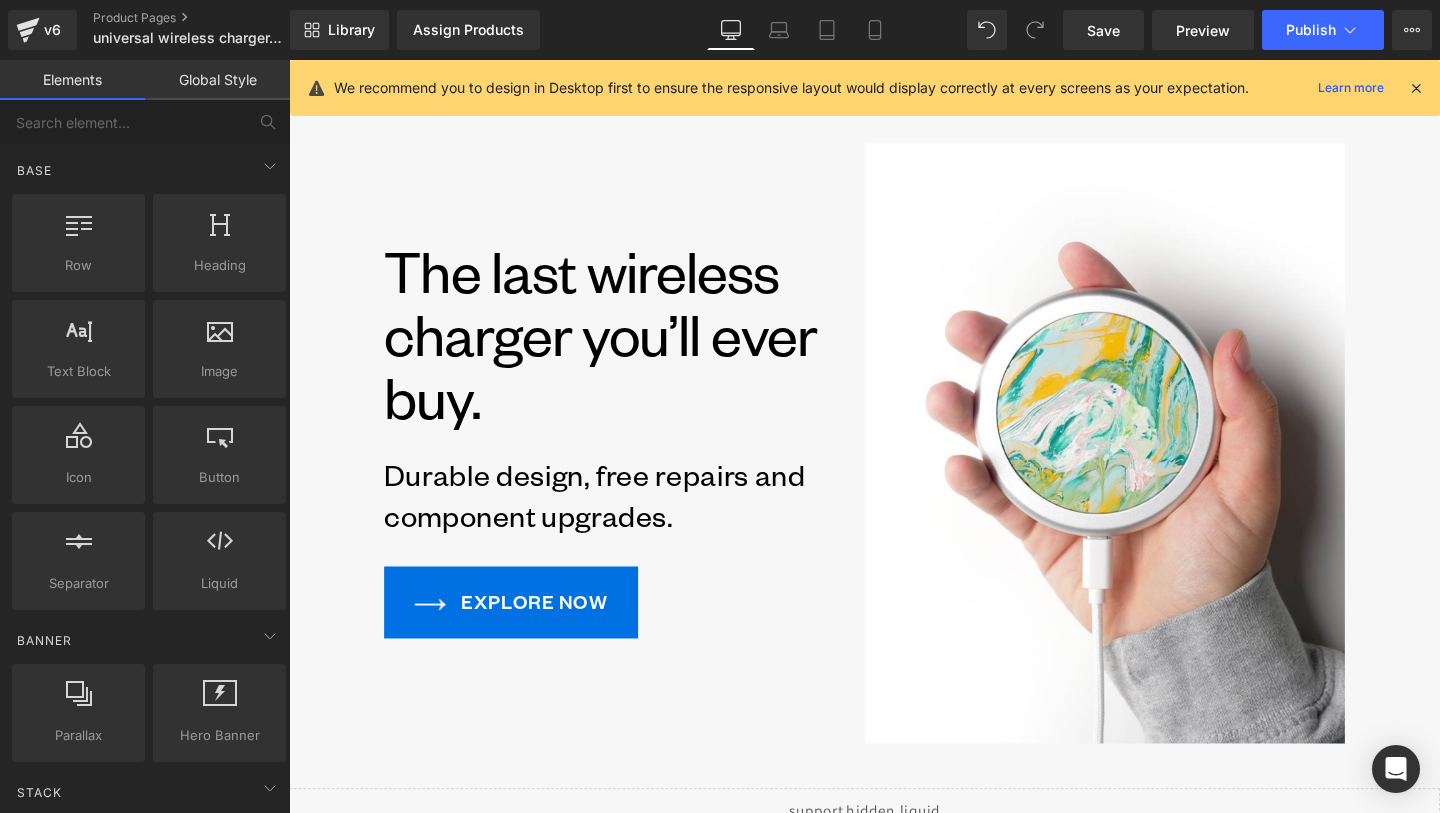 scroll, scrollTop: 6419, scrollLeft: 0, axis: vertical 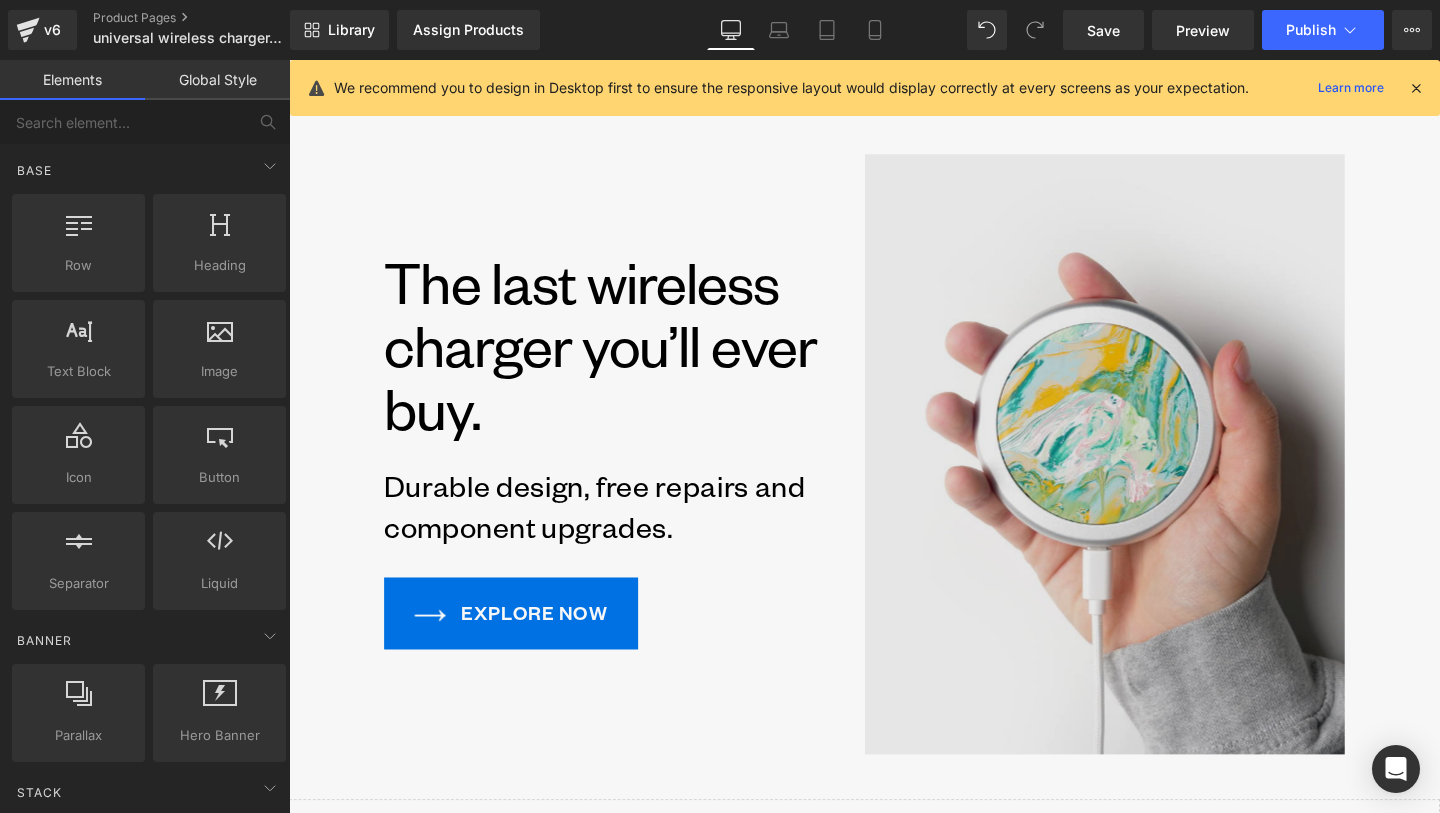 click at bounding box center [1146, 474] 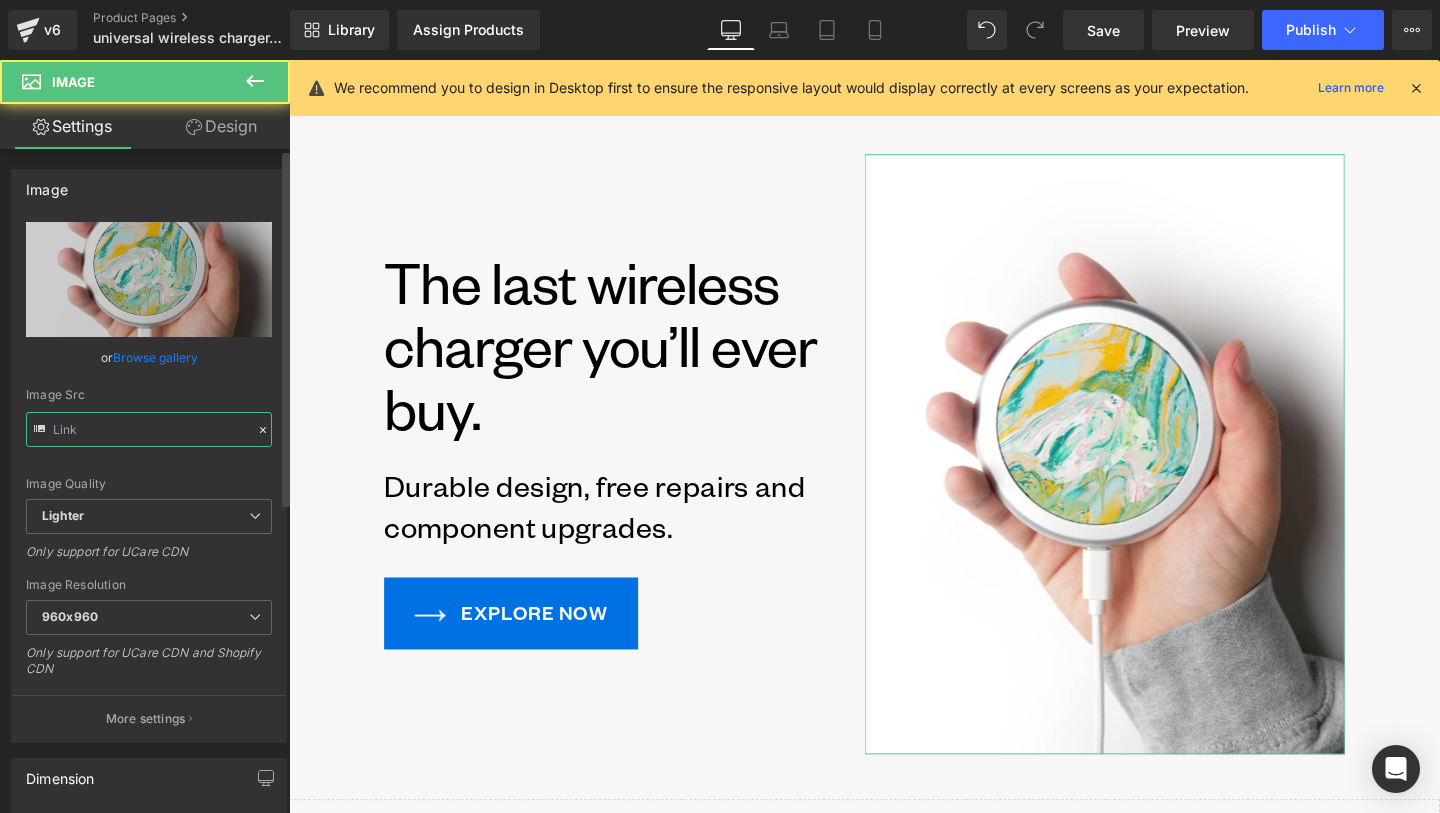 click at bounding box center (149, 429) 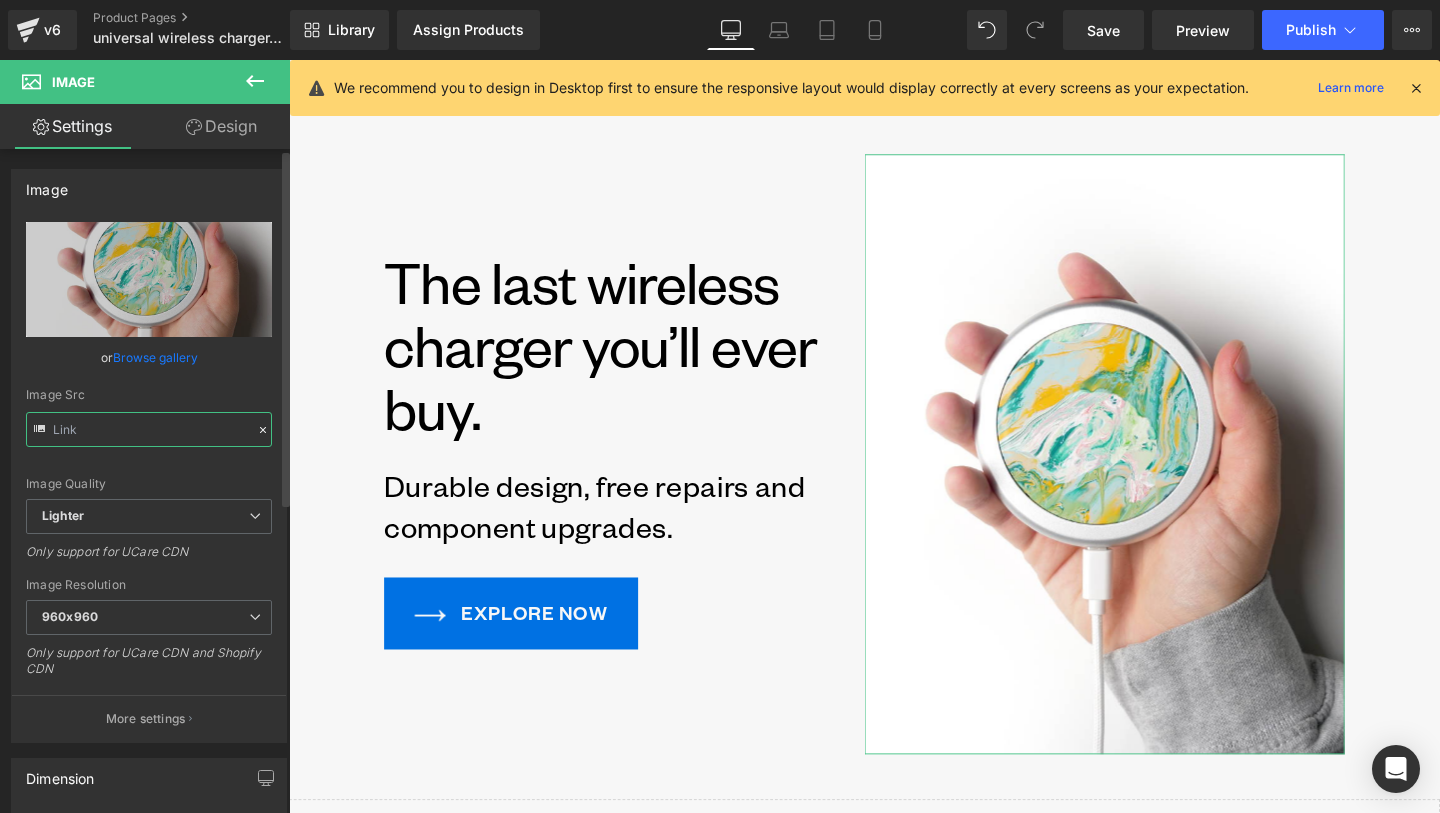 click at bounding box center (149, 429) 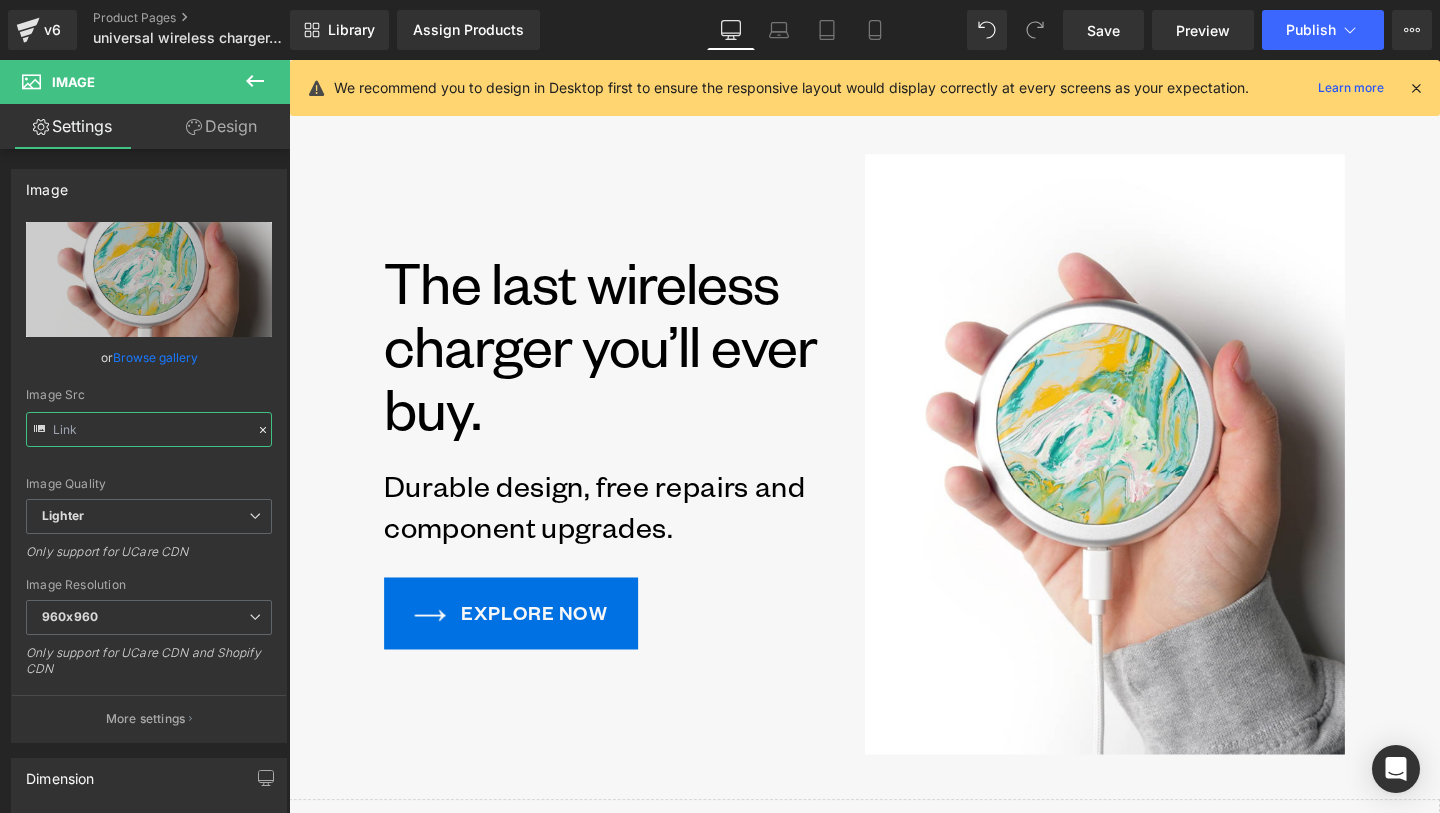 type on "https://ucarecdn.com/068dbde4-9d9f-4e57-b383-5d096d64a168/-/format/auto/-/preview/960x960/-/quality/lighter/gomi%20Wireless%20Charger%202025%20-%202.png" 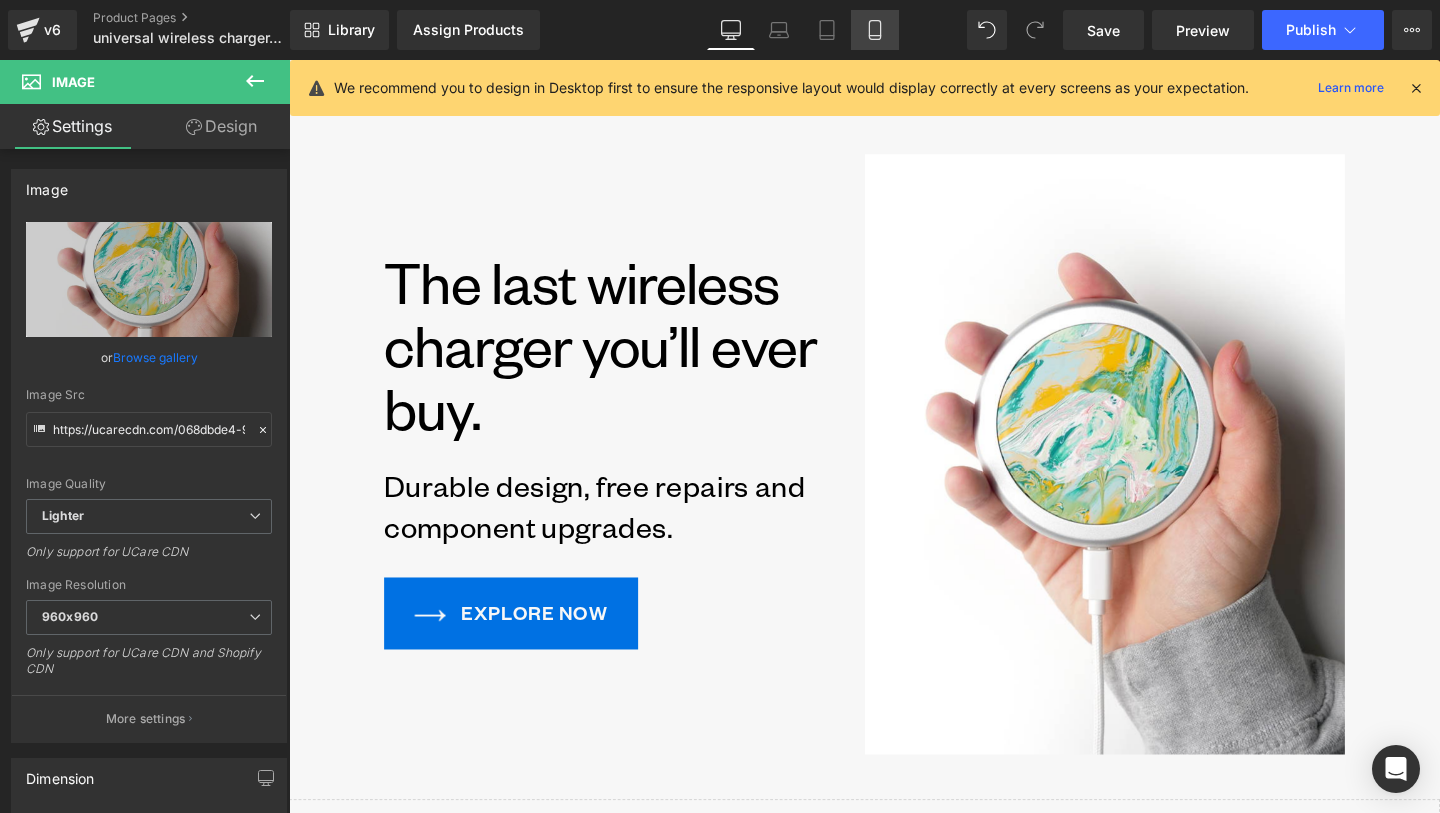 drag, startPoint x: 889, startPoint y: 36, endPoint x: 264, endPoint y: 345, distance: 697.213 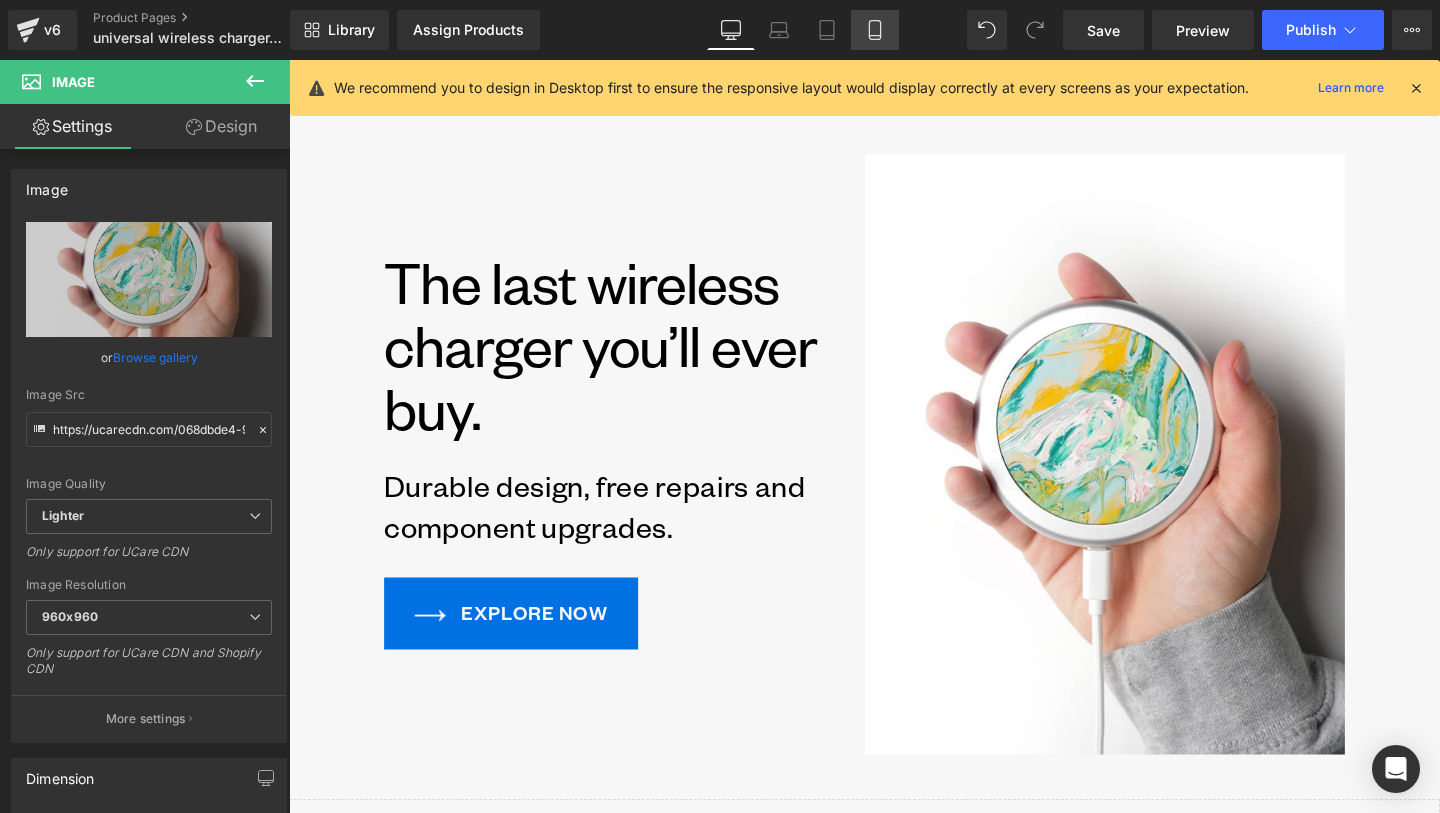 click on "Mobile" at bounding box center (875, 30) 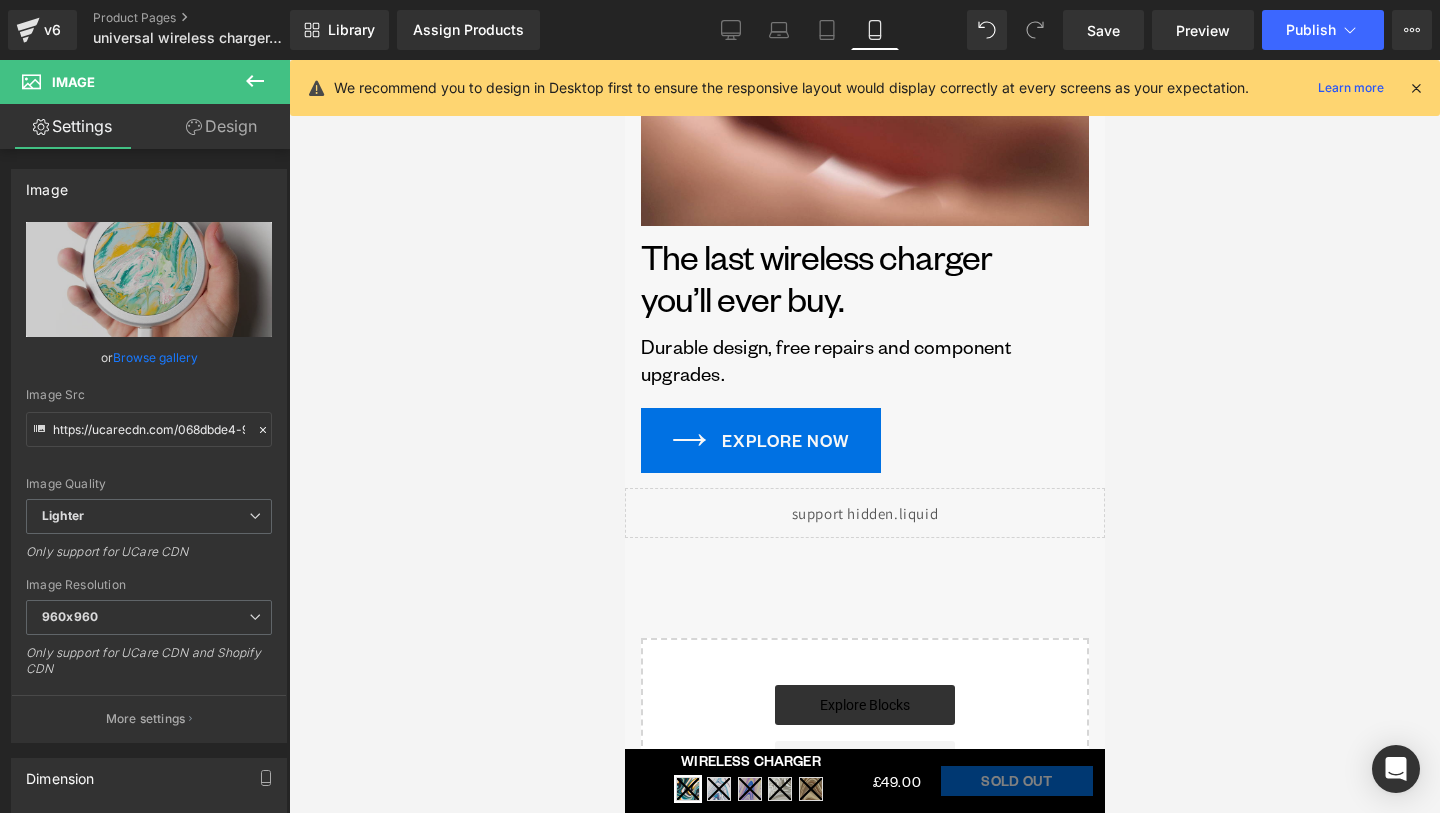 scroll, scrollTop: 8509, scrollLeft: 0, axis: vertical 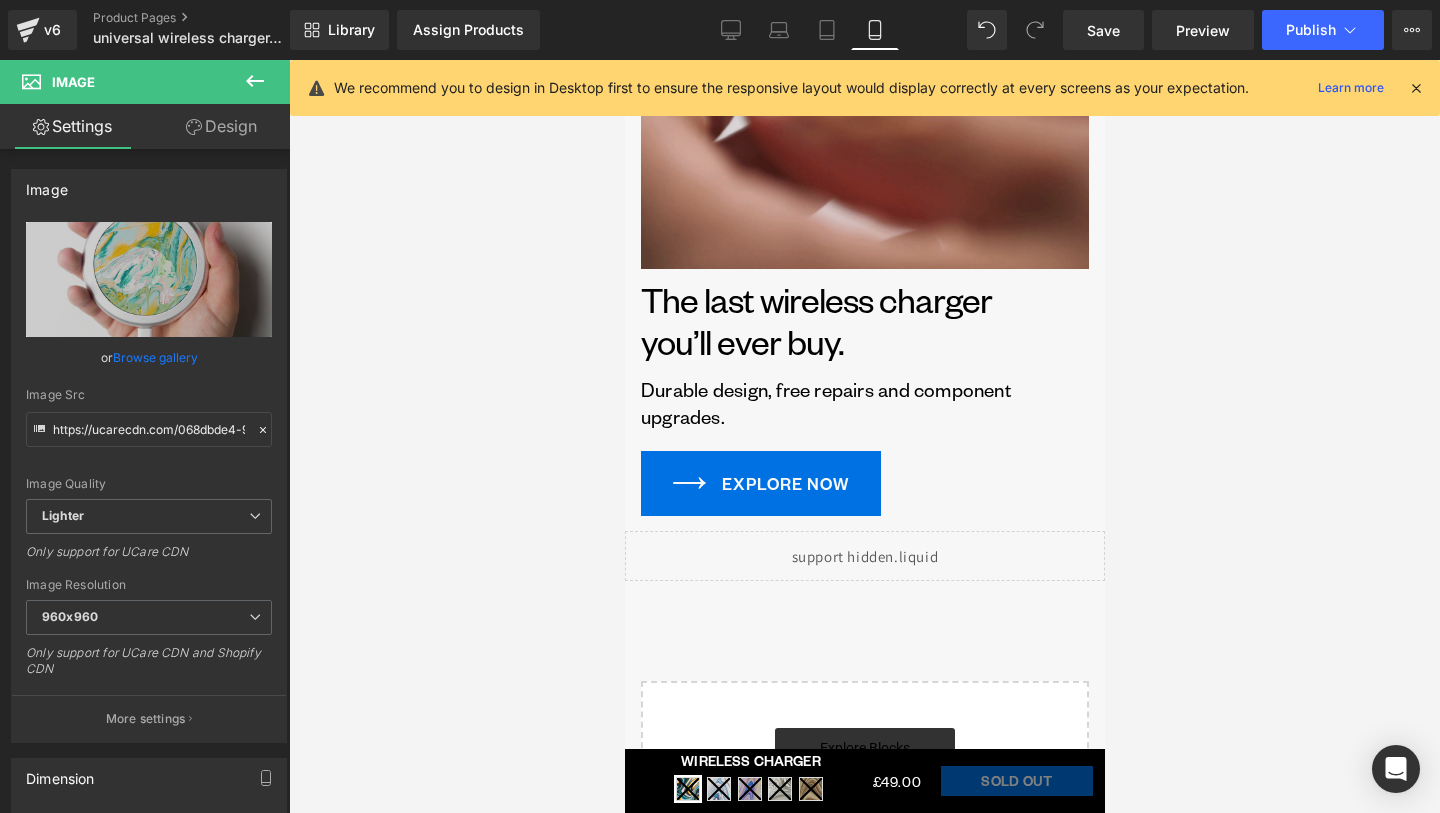 click on "Image" at bounding box center (864, 45) 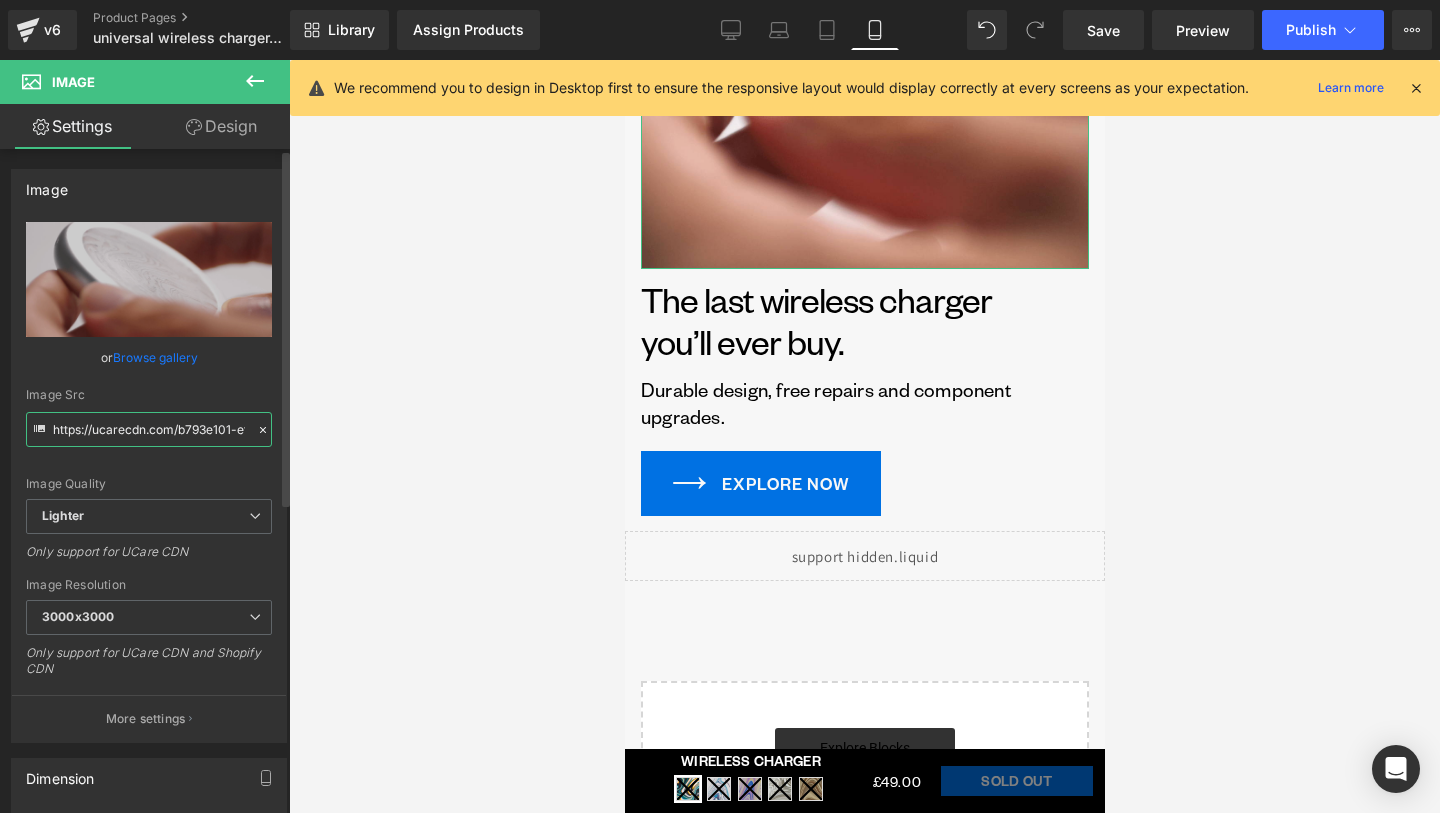 click on "https://ucarecdn.com/b793e101-ef7f-42d3-9981-068f787881f2/-/format/auto/-/preview/3000x3000/-/quality/lighter/gomi%20wireless%20charger%201.png" at bounding box center [149, 429] 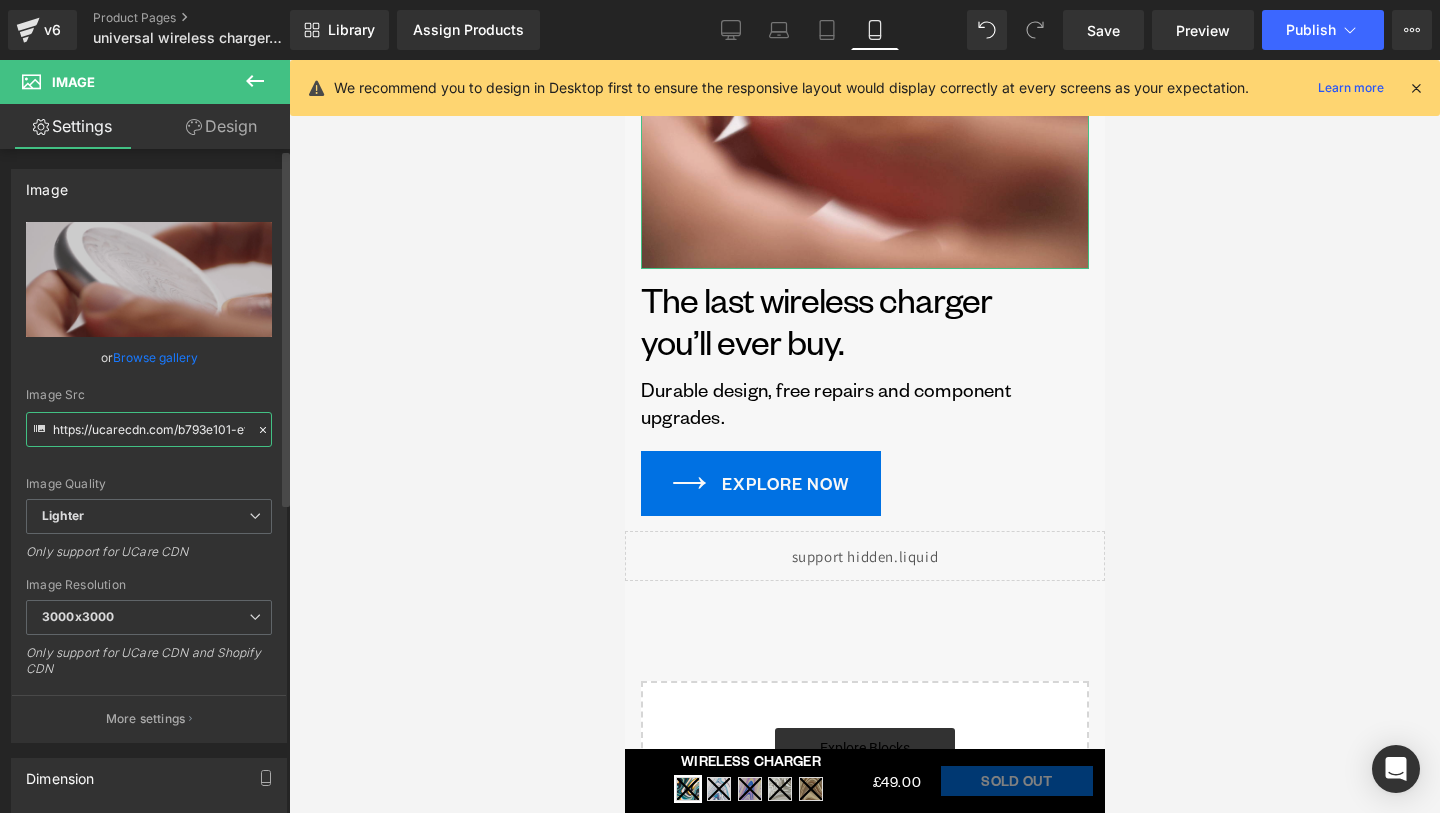 click on "https://ucarecdn.com/b793e101-ef7f-42d3-9981-068f787881f2/-/format/auto/-/preview/3000x3000/-/quality/lighter/gomi%20wireless%20charger%201.png" at bounding box center [149, 429] 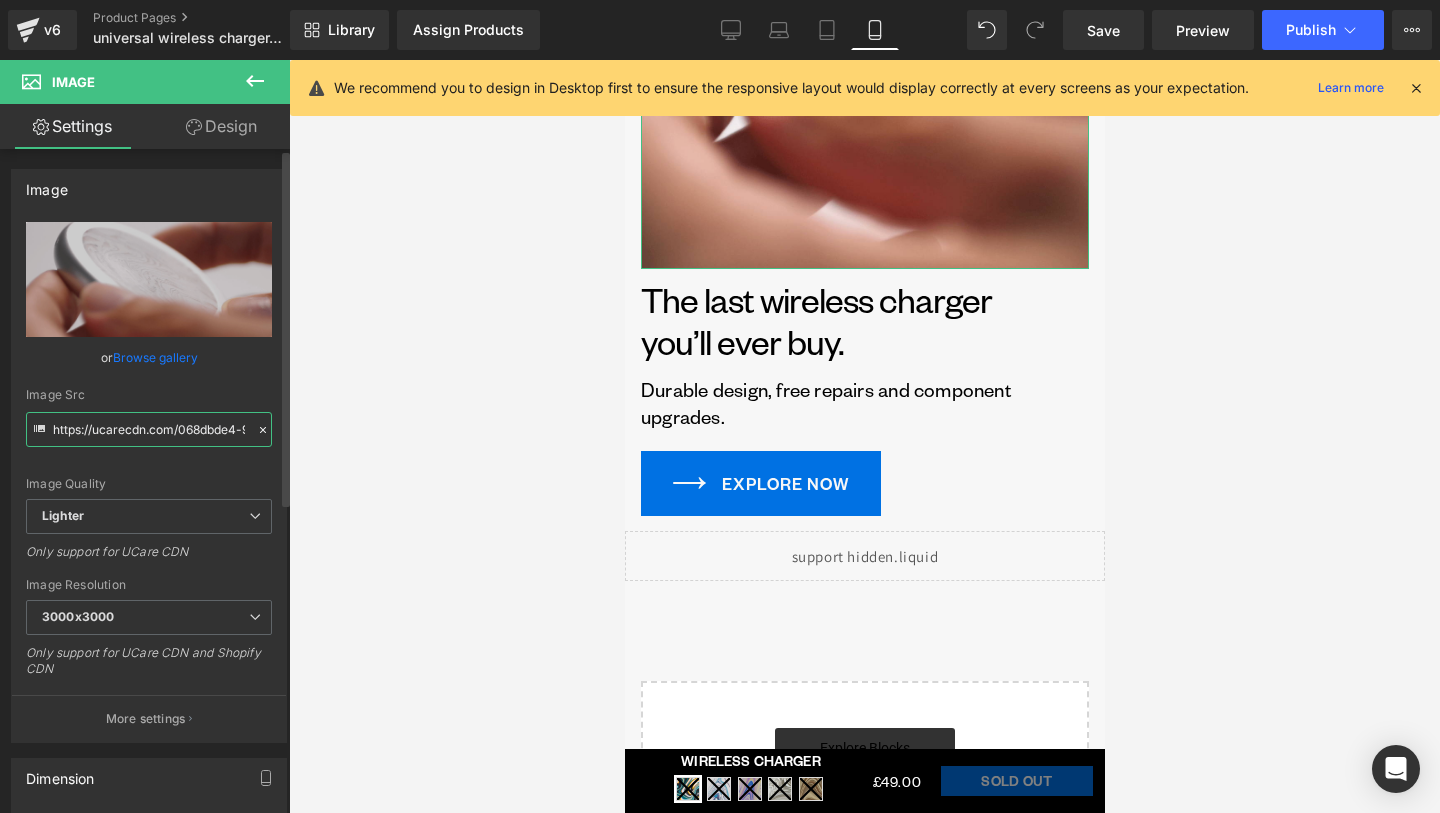 scroll, scrollTop: 0, scrollLeft: 798, axis: horizontal 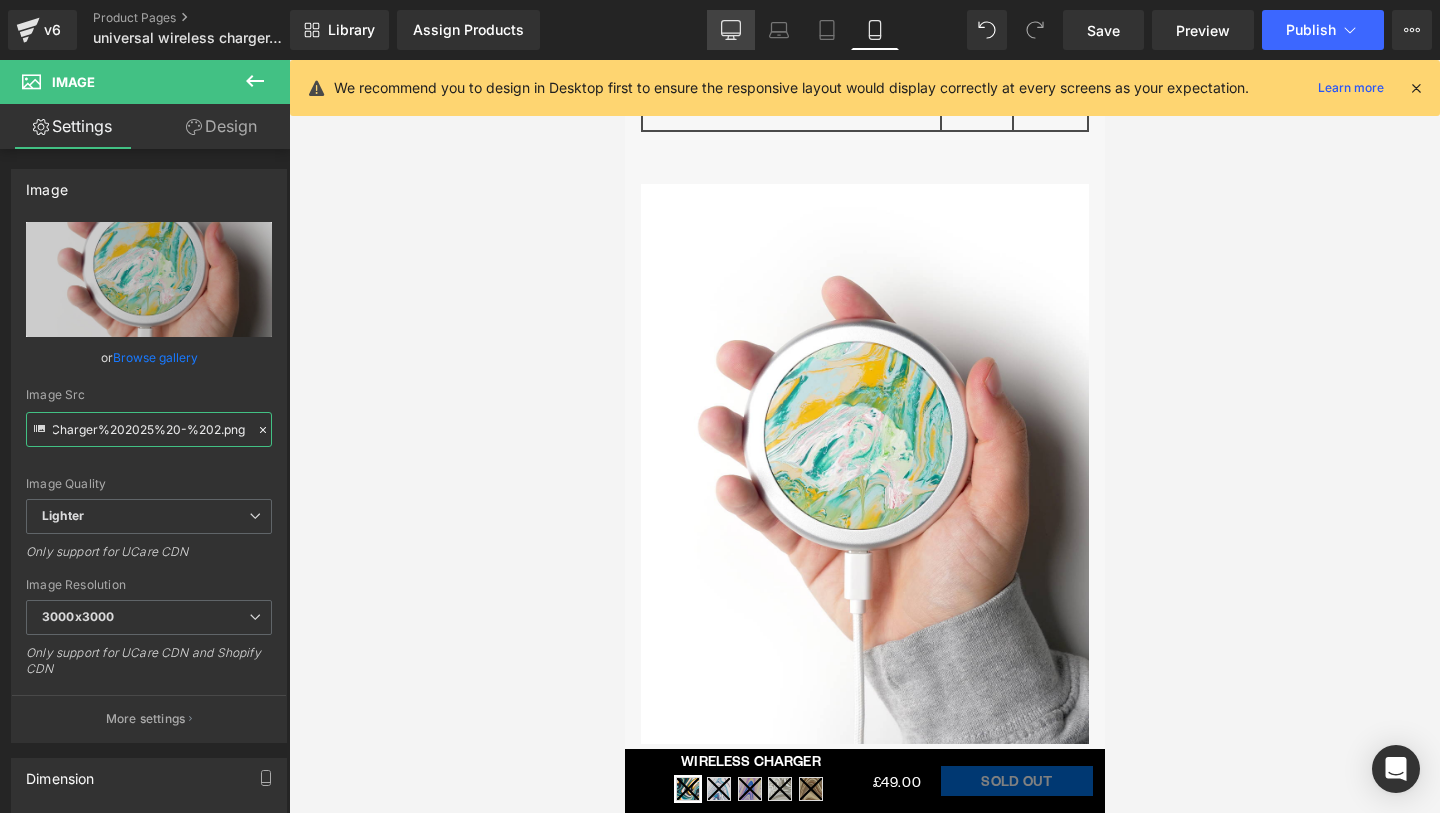 type on "https://ucarecdn.com/068dbde4-9d9f-4e57-b383-5d096d64a168/-/format/auto/-/preview/3000x3000/-/quality/lighter/gomi%20Wireless%20Charger%202025%20-%202.png" 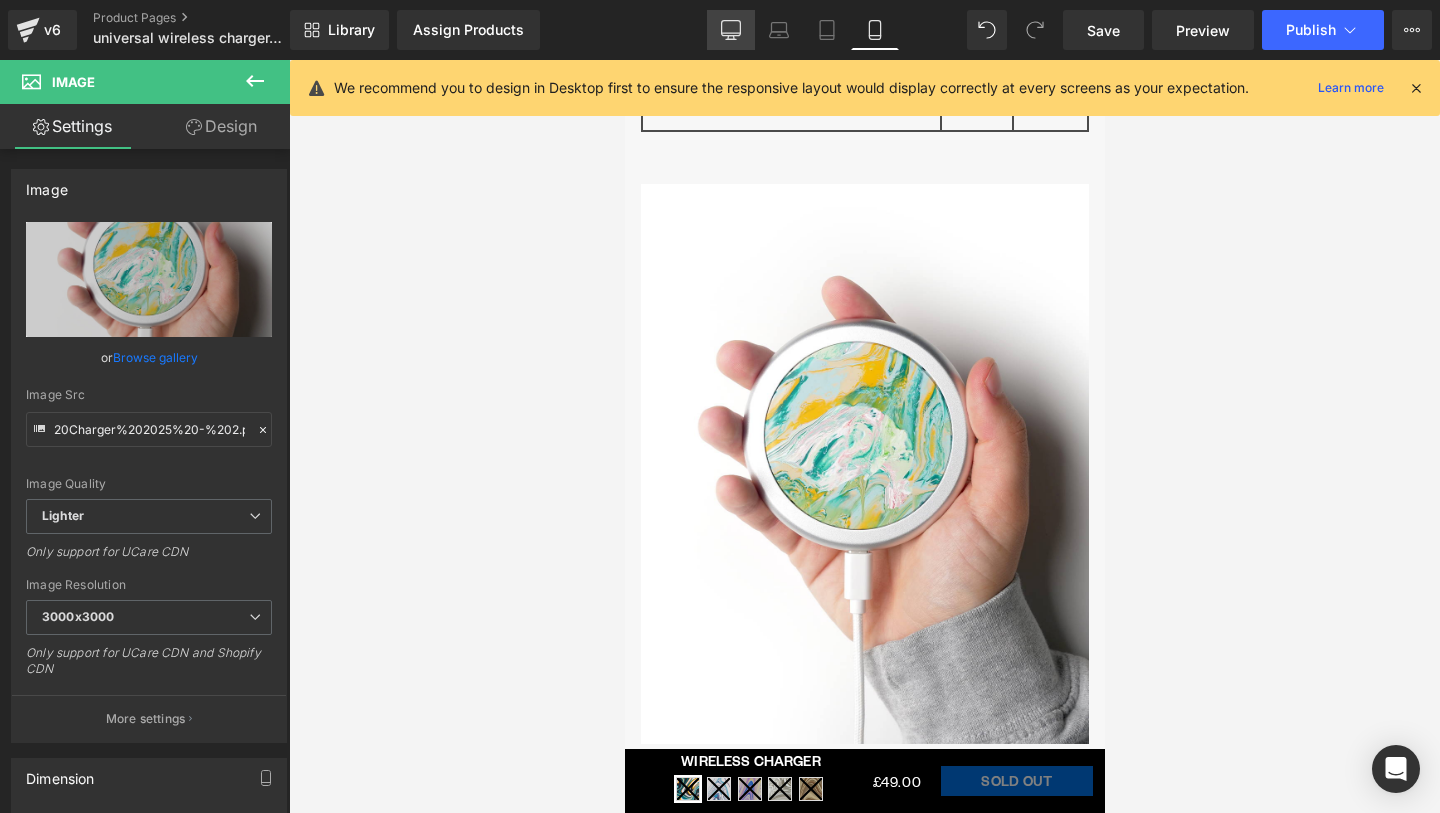 click 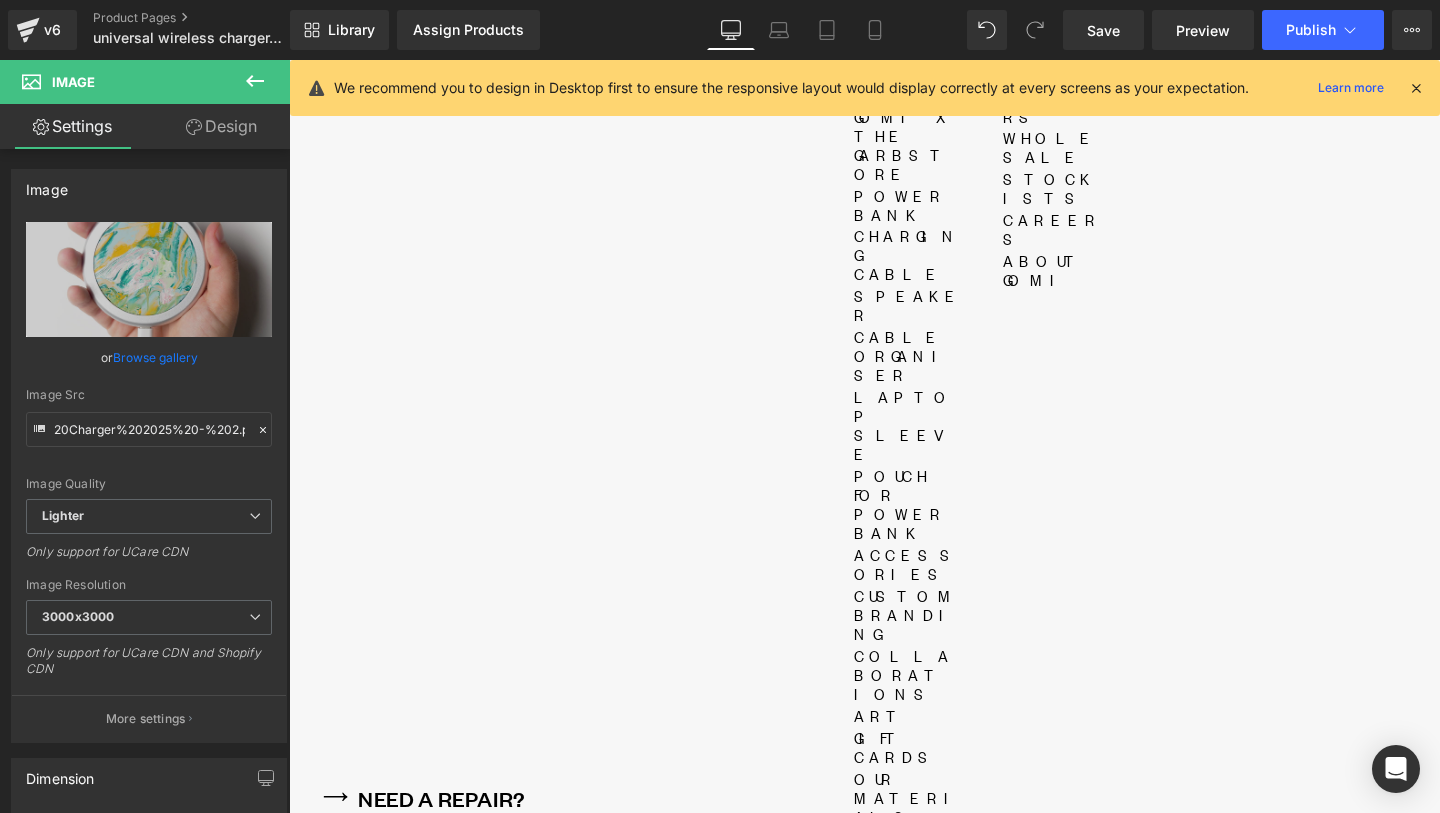 scroll, scrollTop: 0, scrollLeft: 0, axis: both 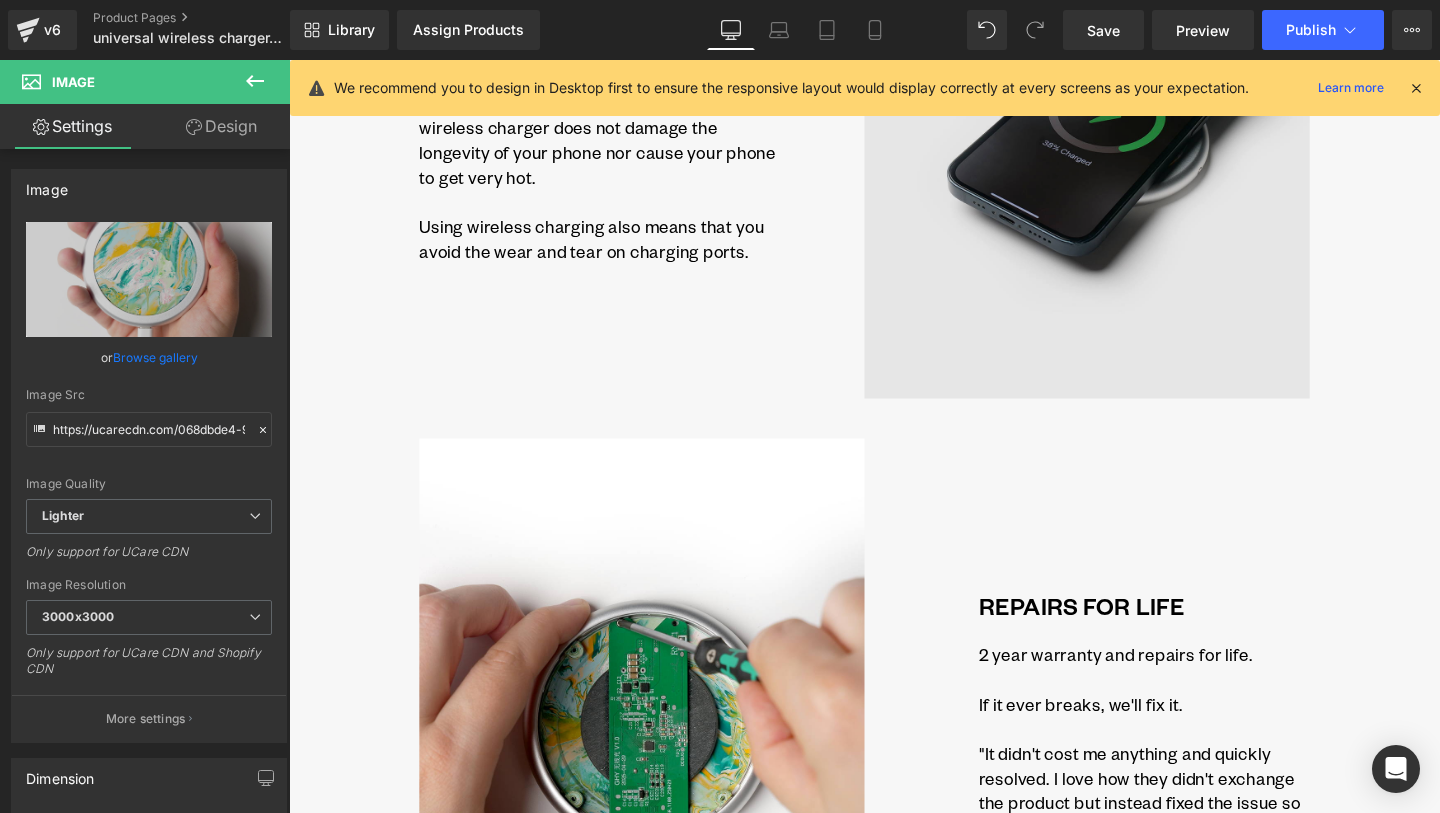 click at bounding box center [1128, 123] 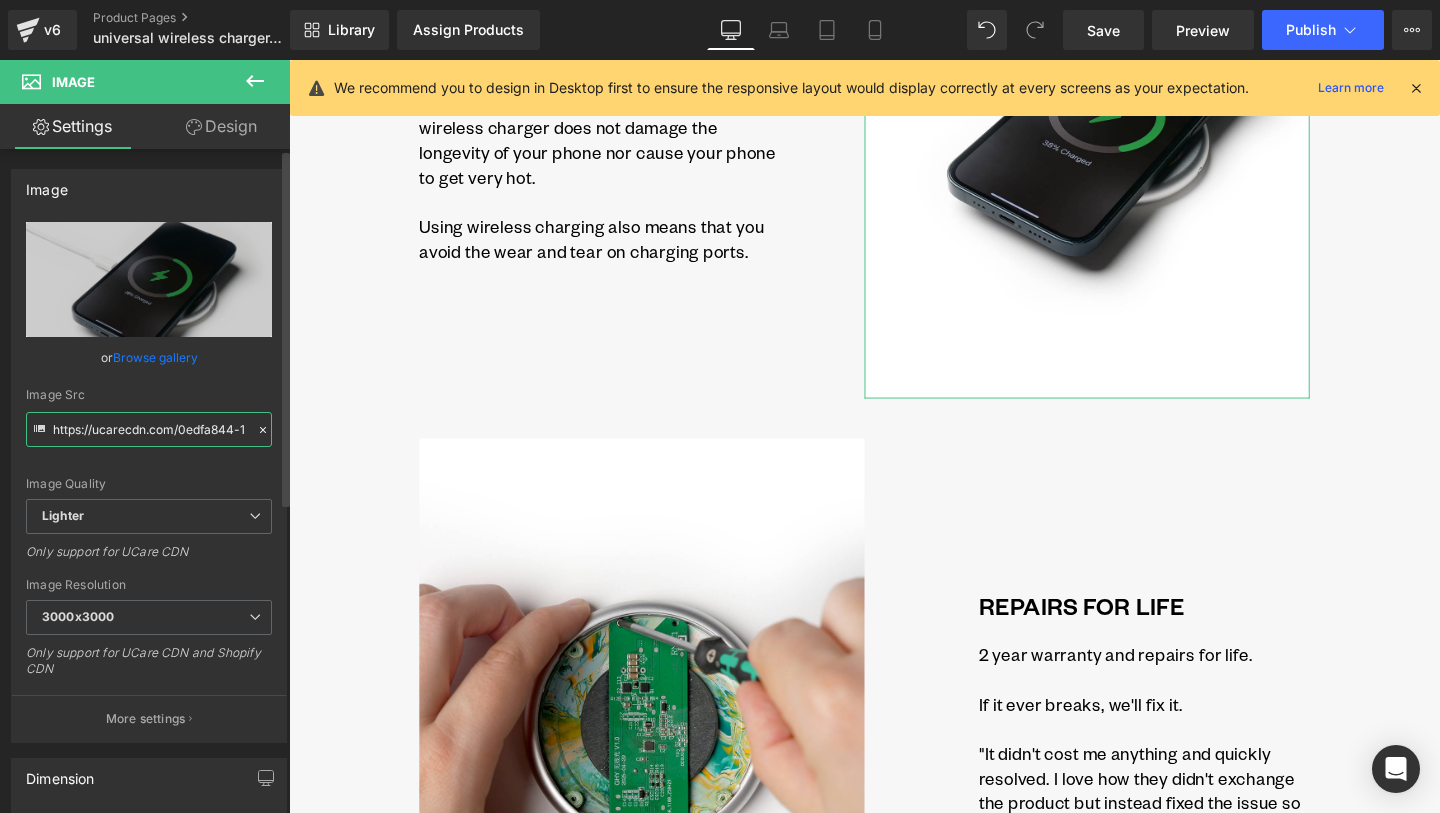 click on "https://ucarecdn.com/0edfa844-1aeb-4b21-ab88-96fe65afc669/-/format/auto/-/preview/3000x3000/-/quality/lighter/gomi%20Wireless%20Charger%202025%20-%205.png" at bounding box center [149, 429] 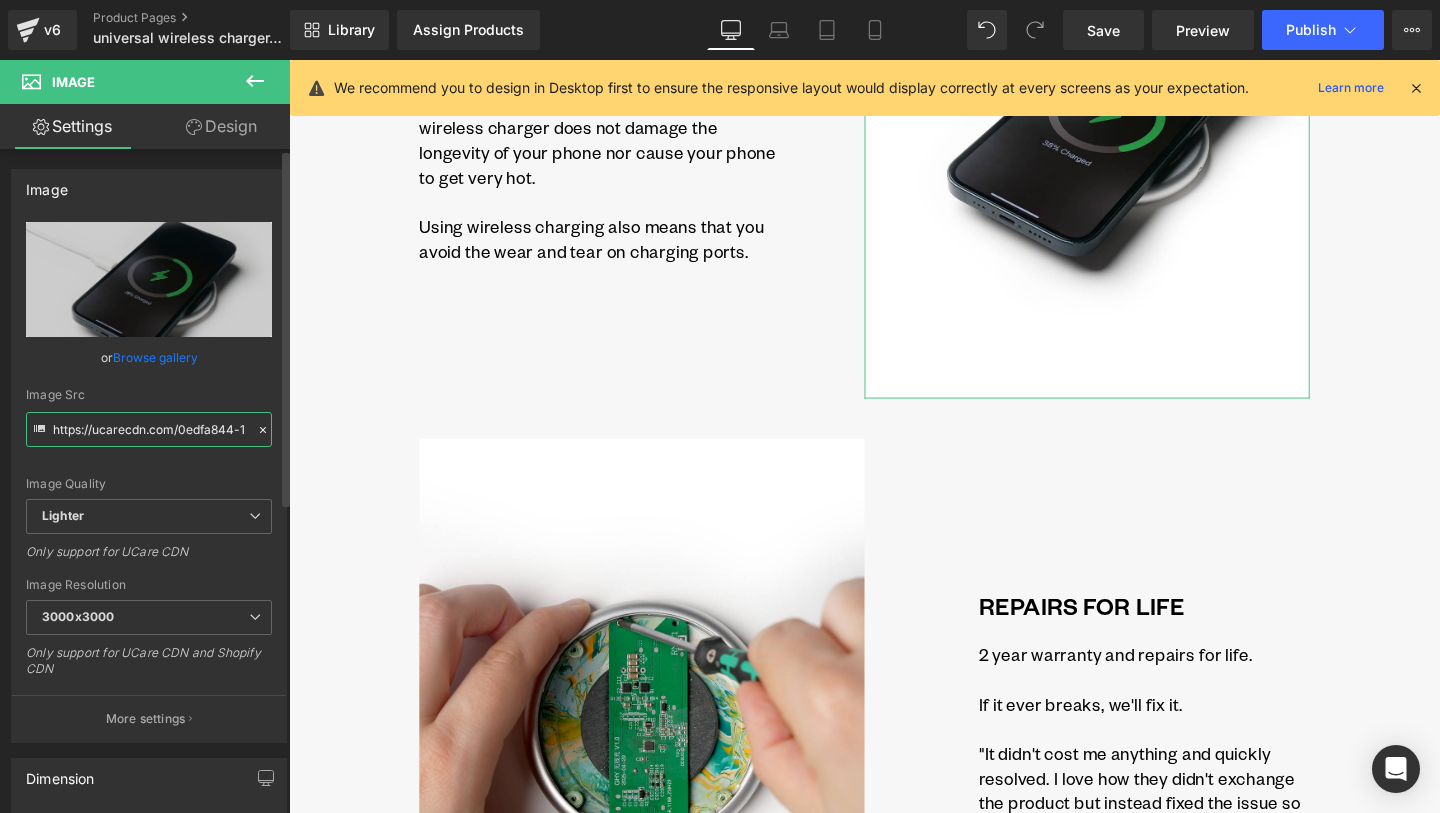 click on "https://ucarecdn.com/0edfa844-1aeb-4b21-ab88-96fe65afc669/-/format/auto/-/preview/3000x3000/-/quality/lighter/gomi%20Wireless%20Charger%202025%20-%205.png" at bounding box center (149, 429) 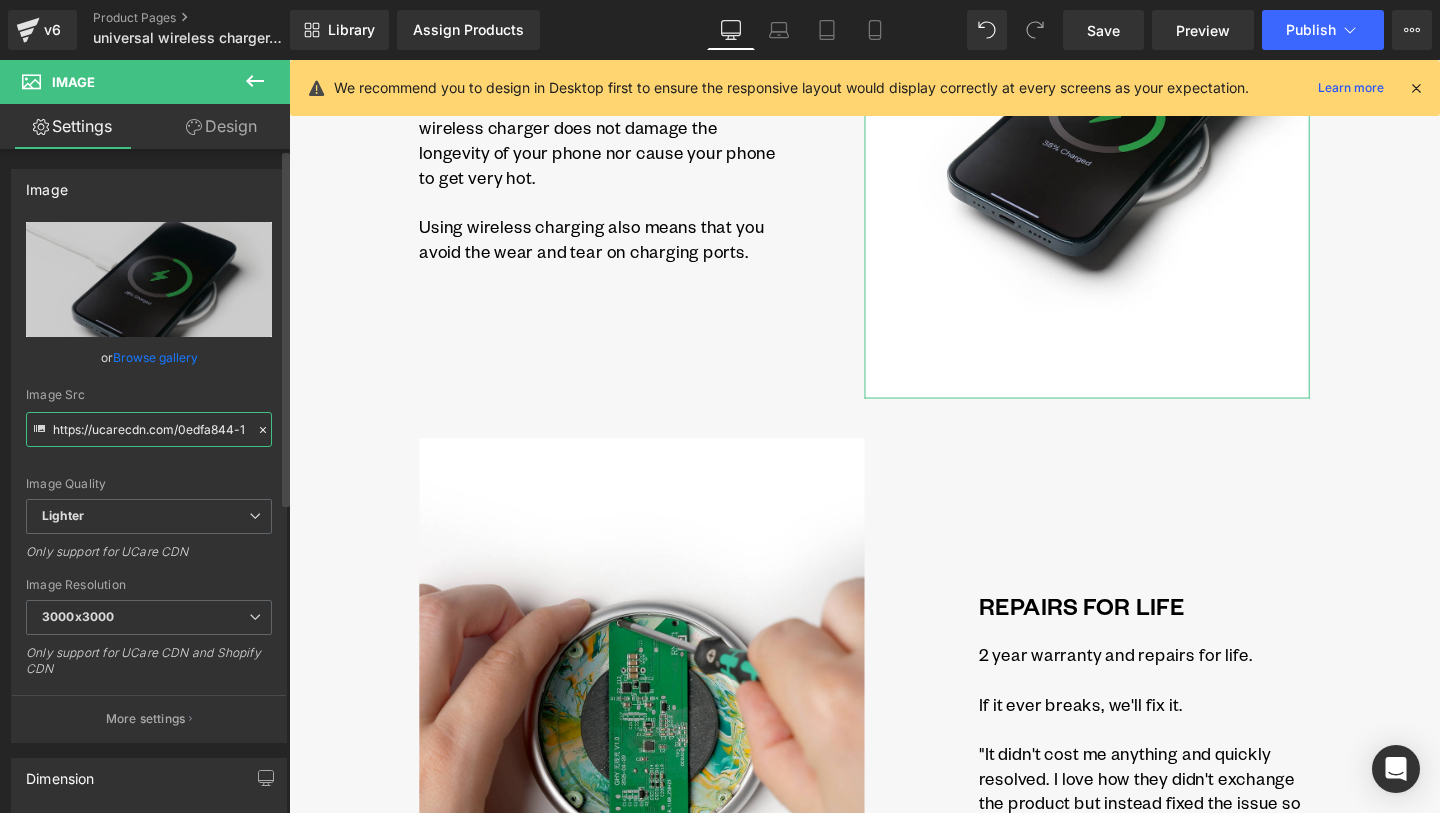click on "https://ucarecdn.com/0edfa844-1aeb-4b21-ab88-96fe65afc669/-/format/auto/-/preview/3000x3000/-/quality/lighter/gomi%20Wireless%20Charger%202025%20-%205.png" at bounding box center [149, 429] 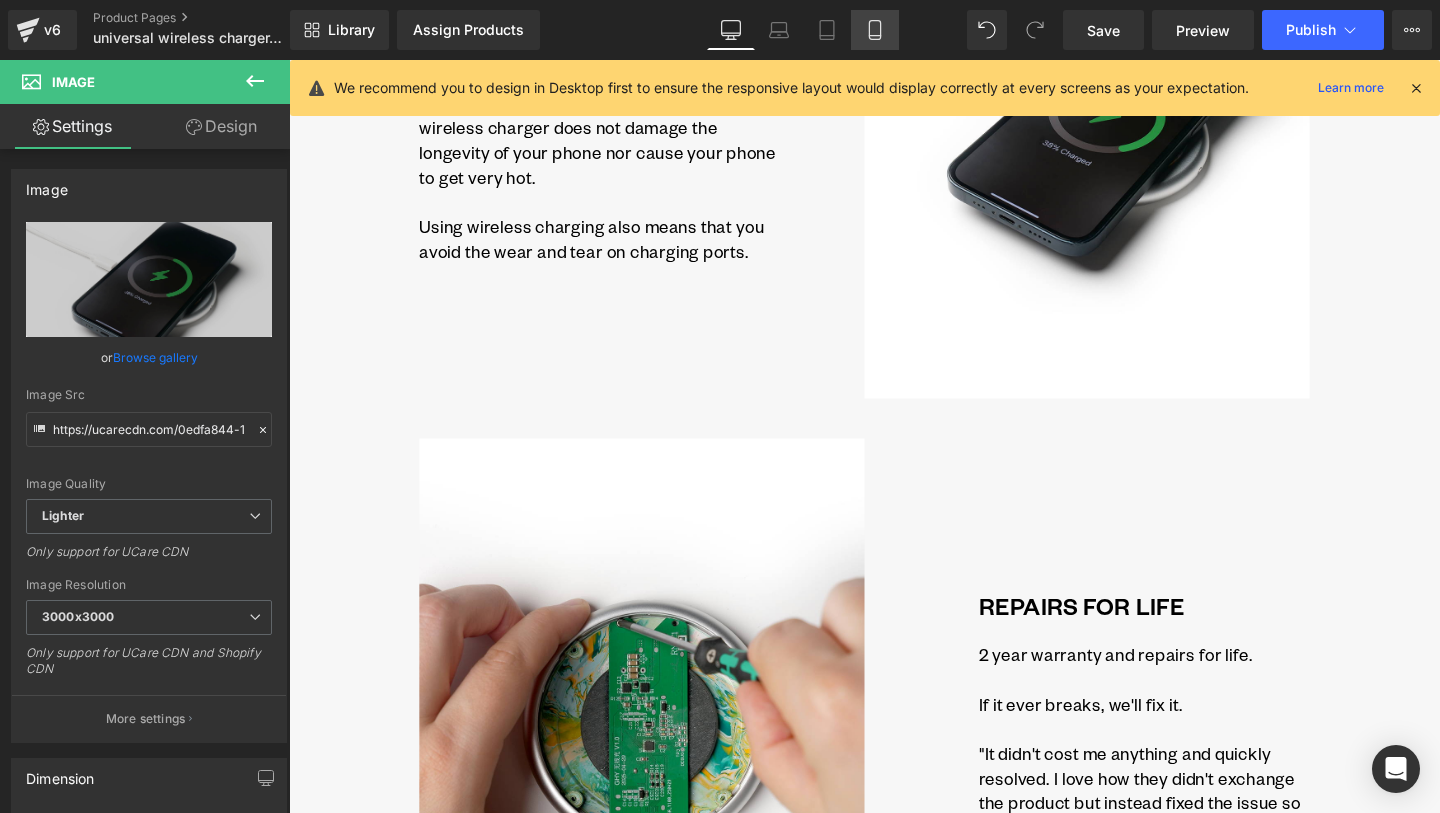 click 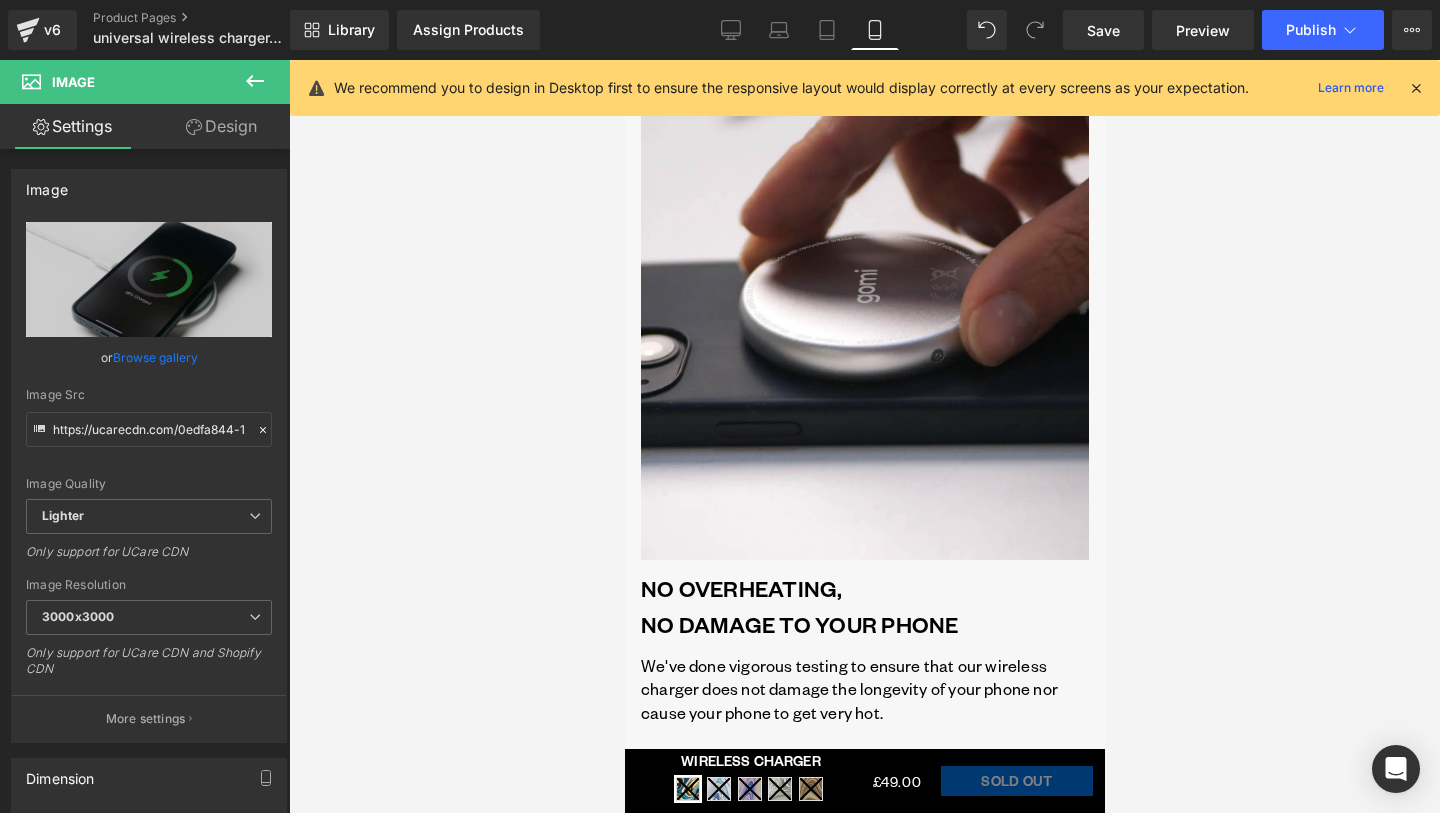 scroll, scrollTop: 6058, scrollLeft: 0, axis: vertical 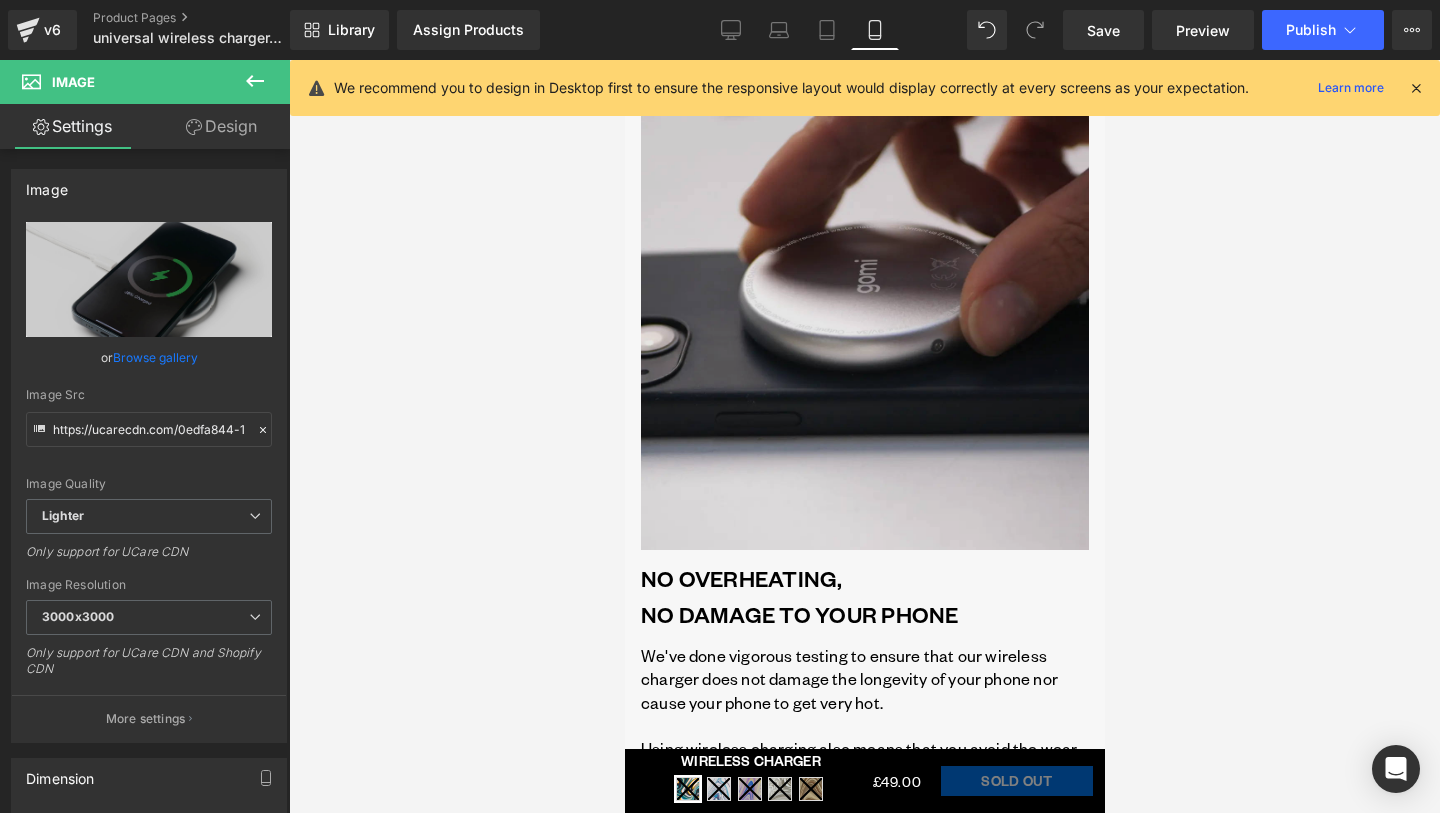 click at bounding box center [864, 326] 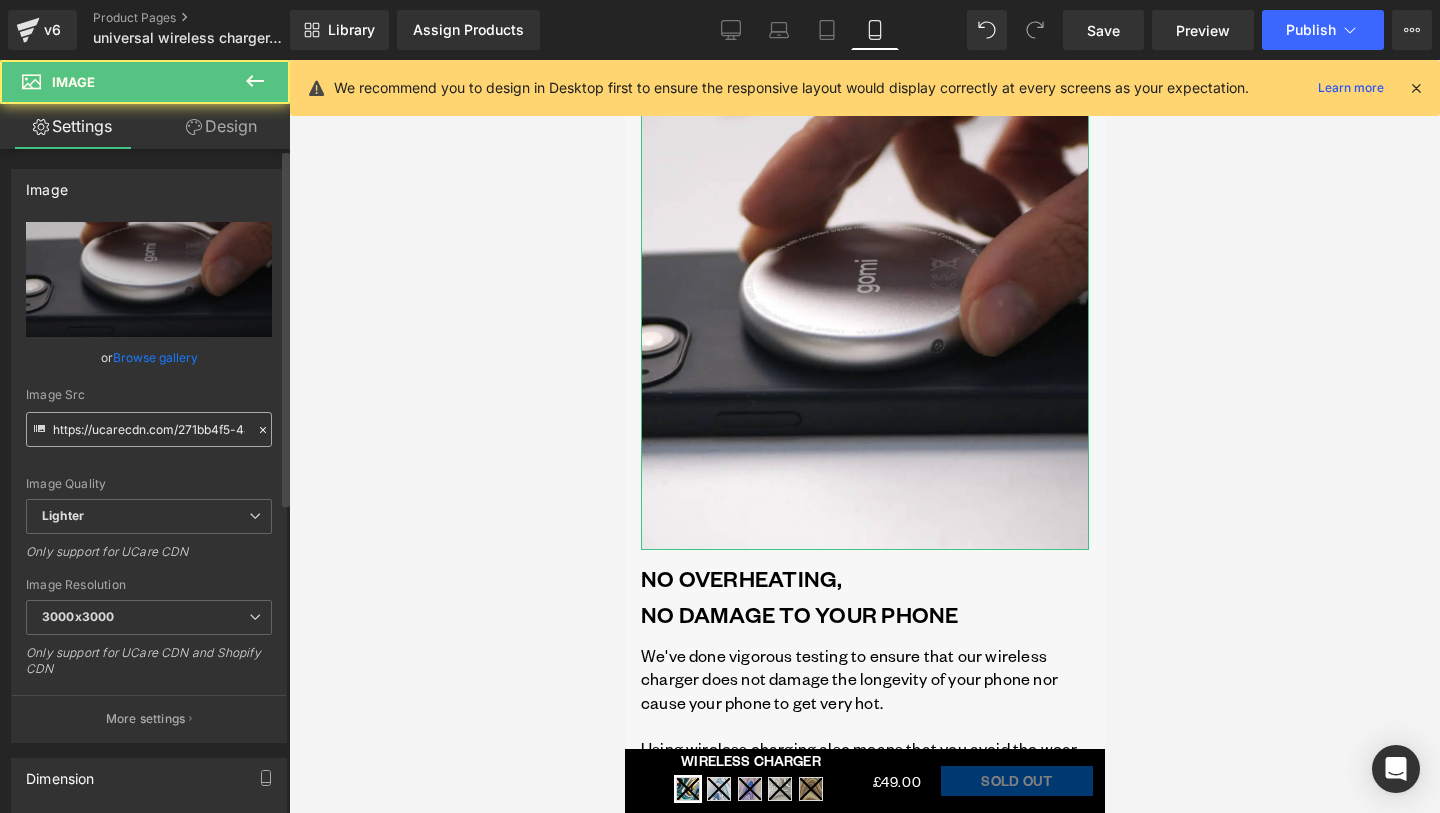 click on "https://ucarecdn.com/271bb4f5-48c6-448a-9c06-5a30af314a76/-/format/auto/-/preview/3000x3000/-/quality/lighter/Wireless%20charger%20gomi%20copy%20_1_.webp" at bounding box center [149, 429] 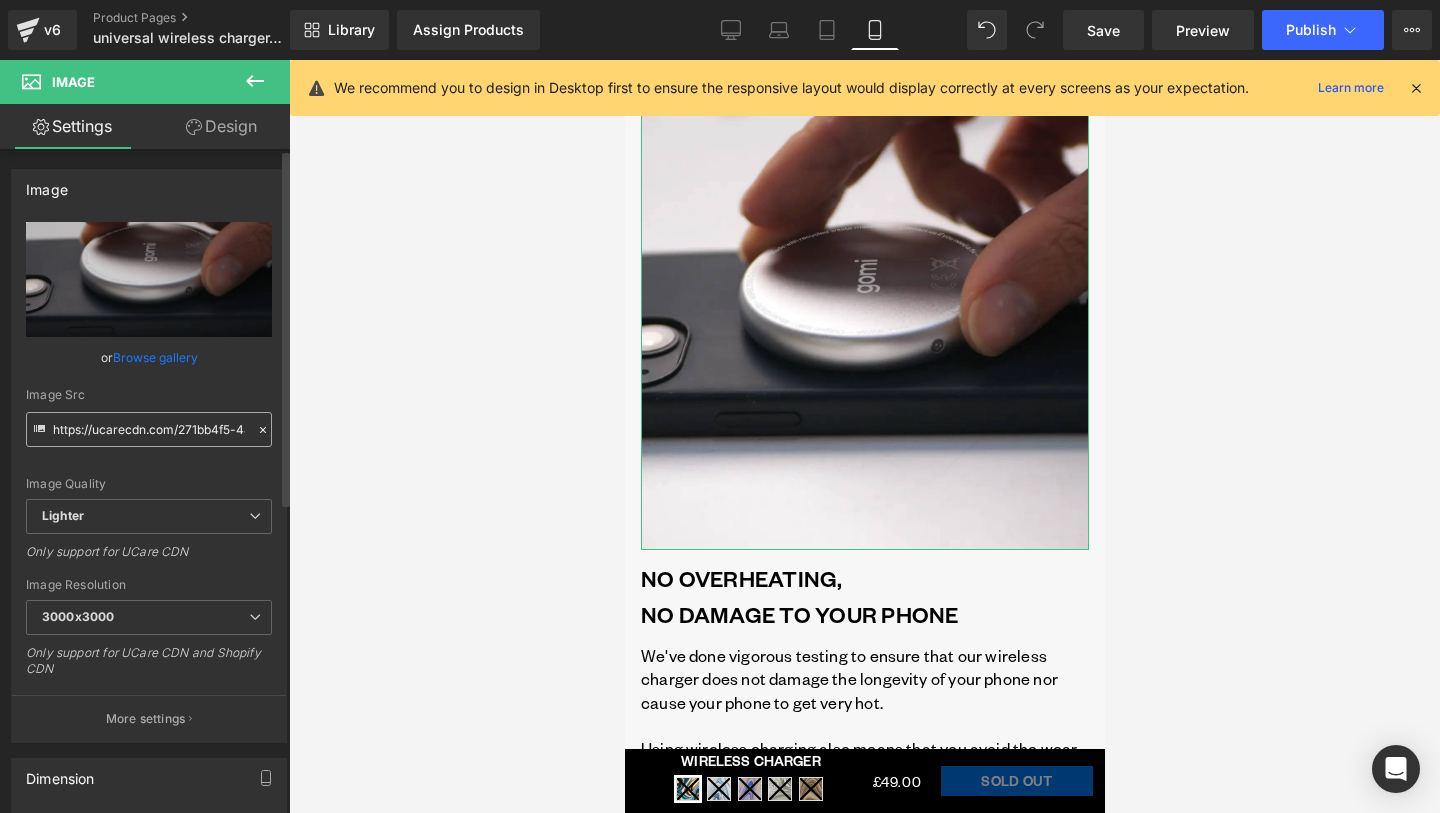 type on "https://ucarecdn.com/0edfa844-1aeb-4b21-ab88-96fe65afc669/-/format/auto/-/preview/3000x3000/-/quality/lighter/gomi%20Wireless%20Charger%202025%20-%205.png" 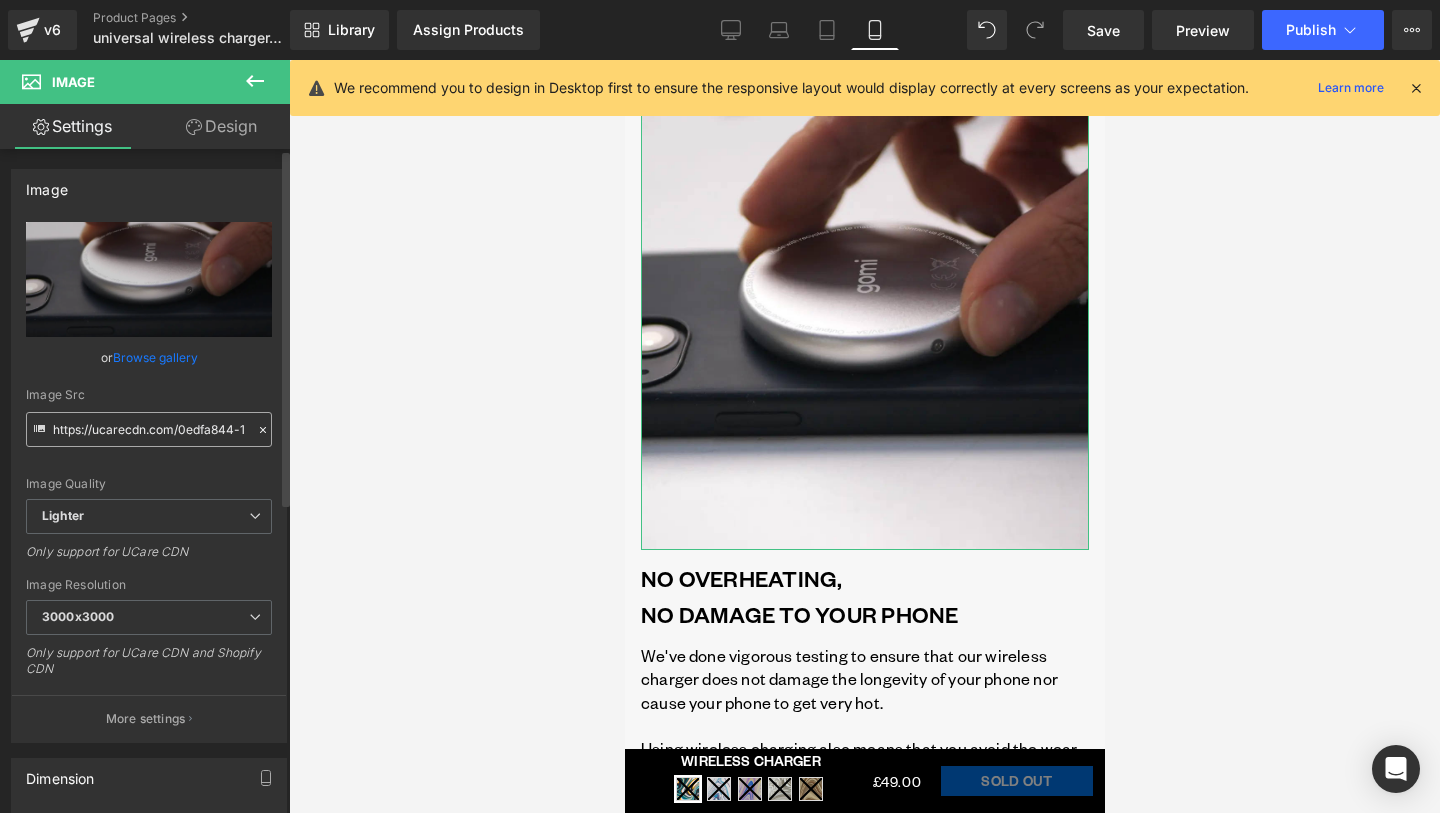 scroll, scrollTop: 0, scrollLeft: 801, axis: horizontal 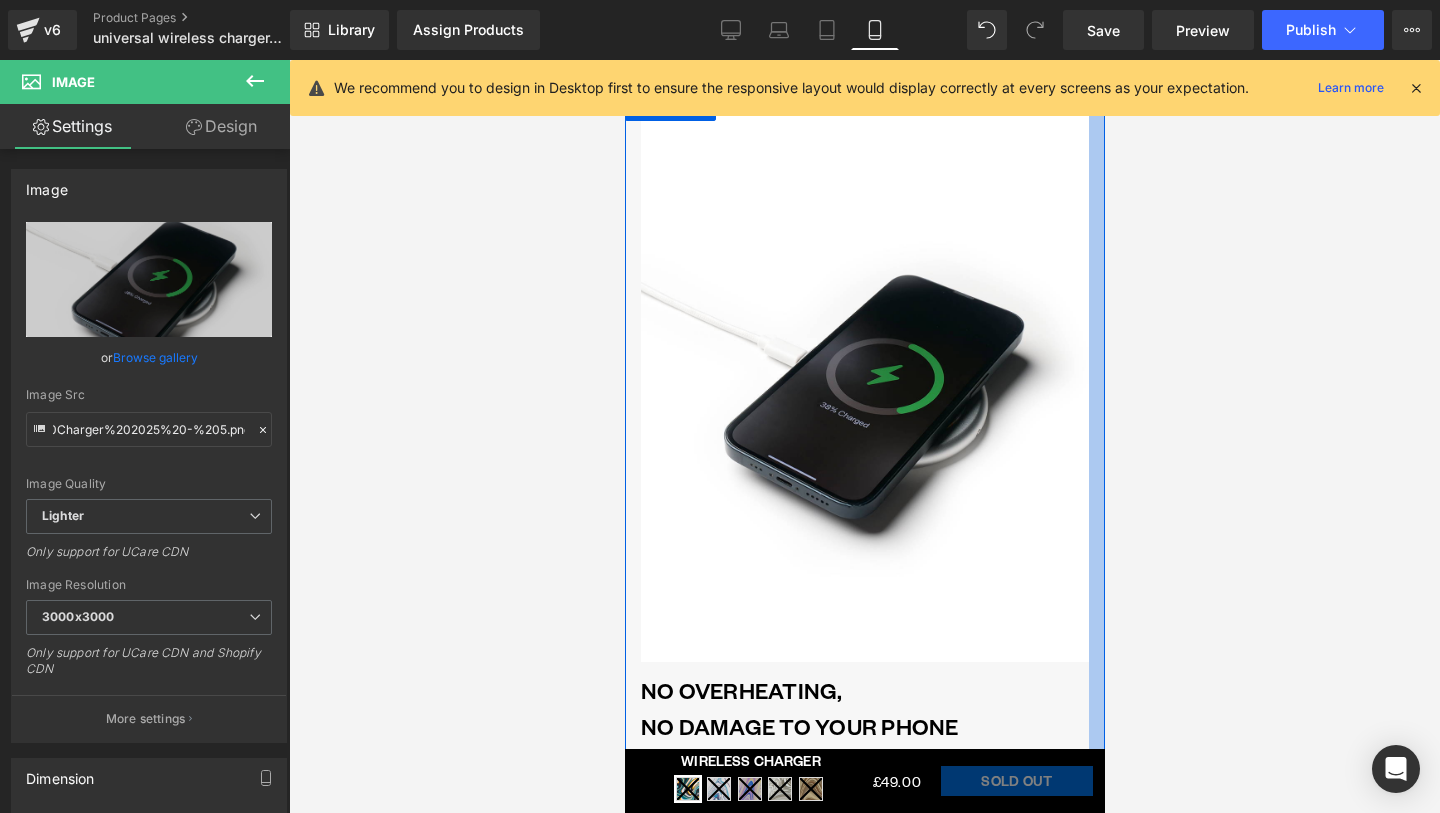 click at bounding box center (864, 436) 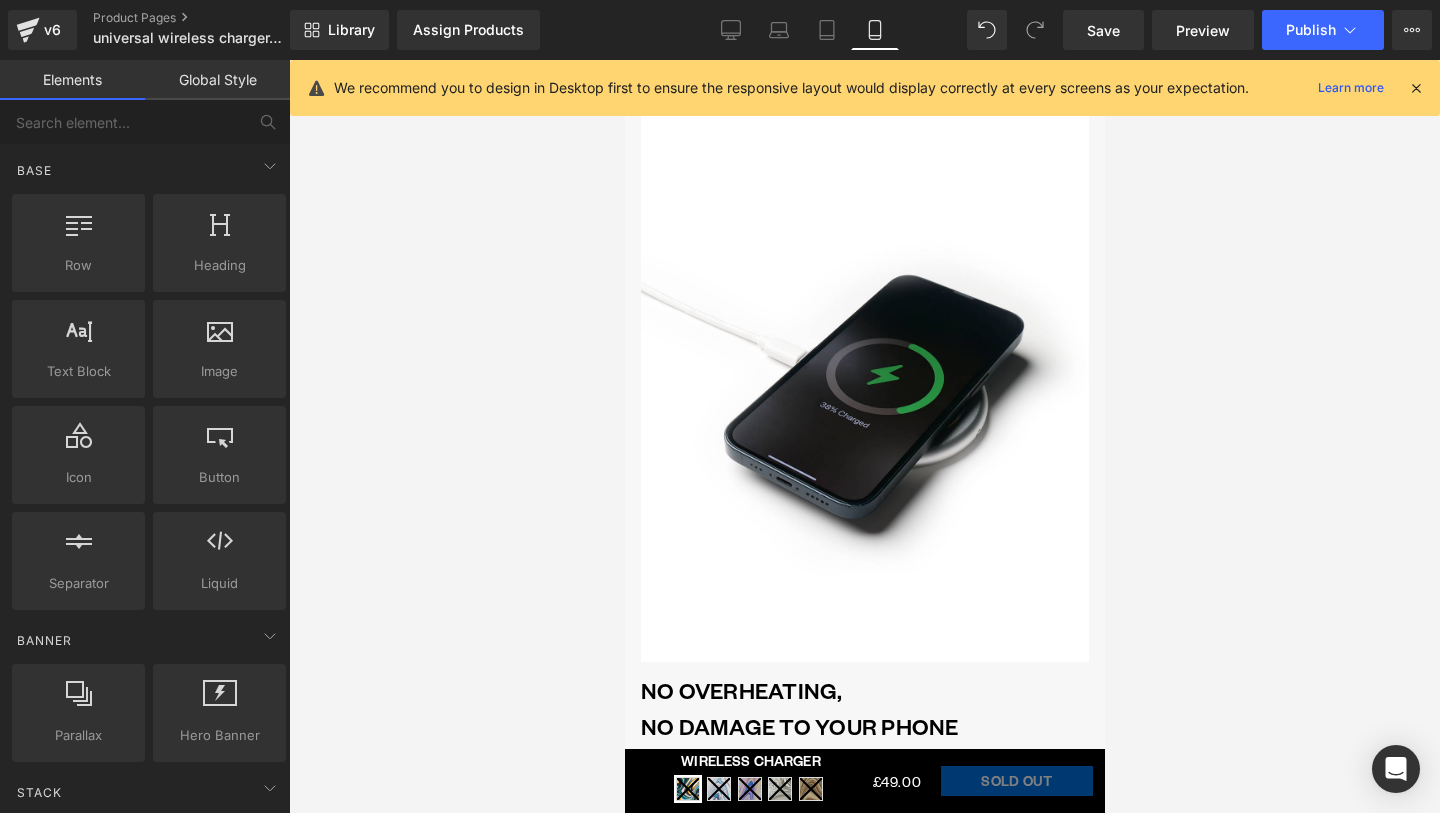 scroll, scrollTop: 0, scrollLeft: 0, axis: both 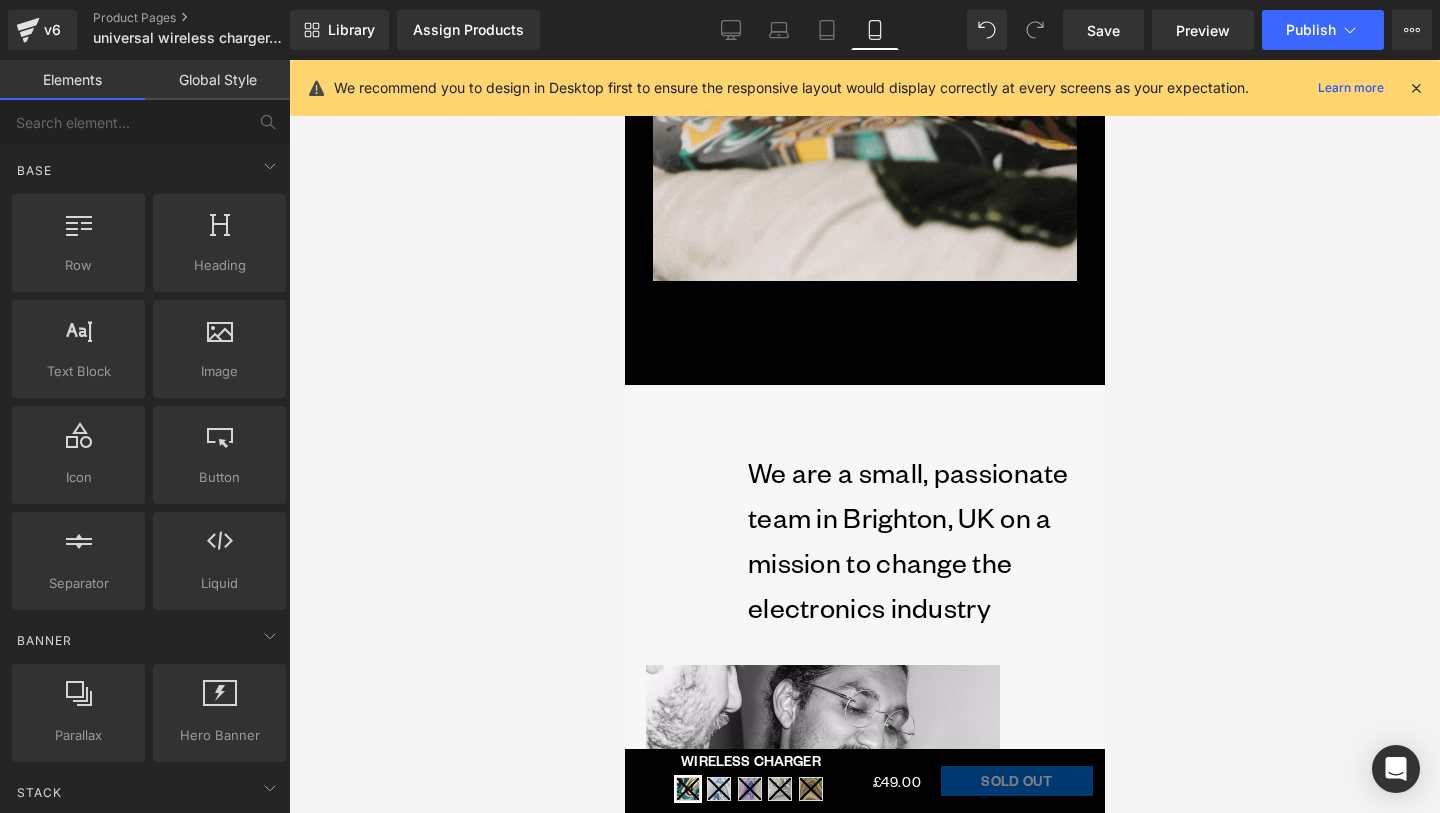 click on "We are a small, passionate team in Brighton, UK on a mission to change the electronics industry" at bounding box center (917, 540) 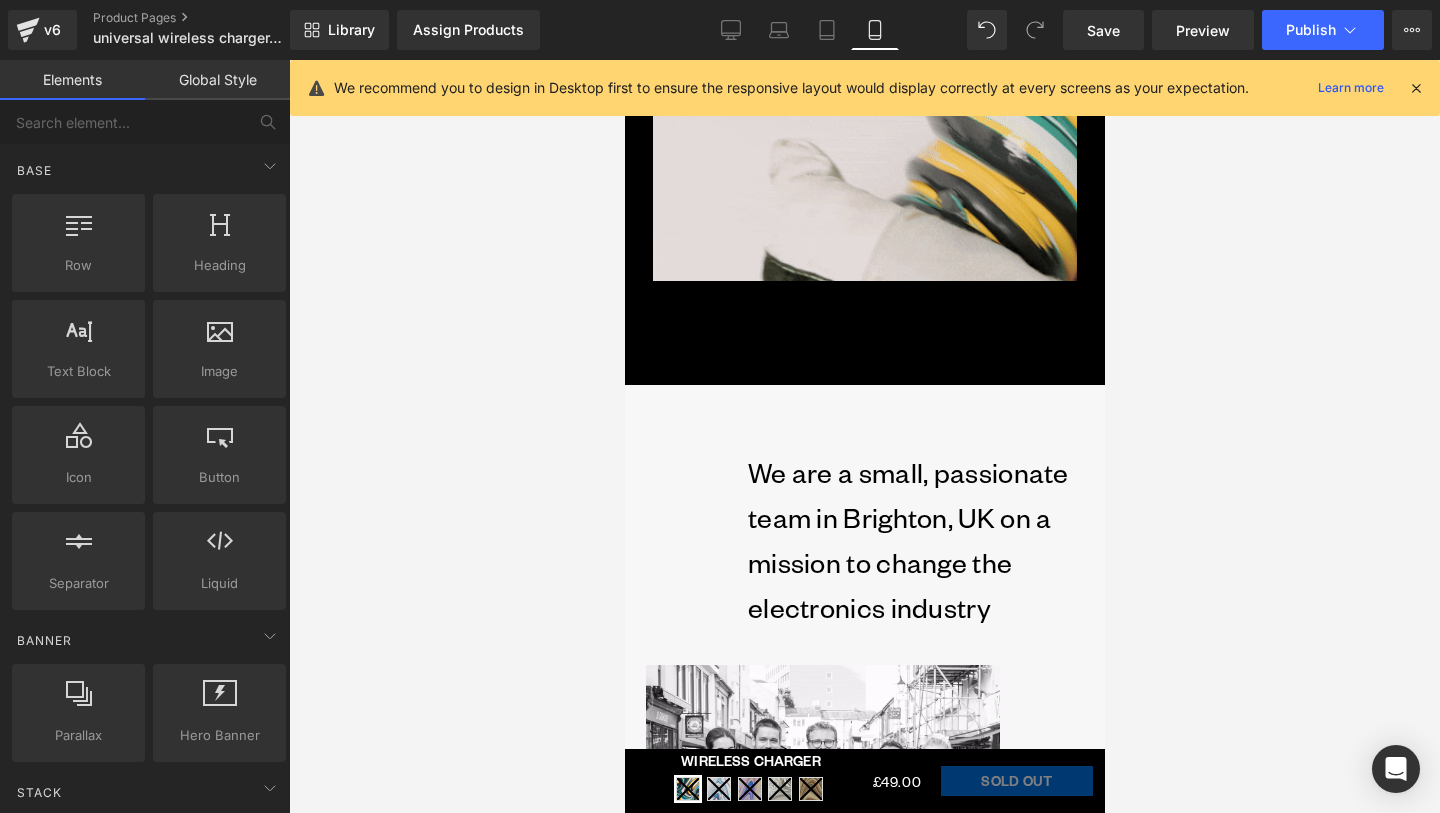 click on "We are a small, passionate team in Brighton, UK on a mission to change the electronics industry" at bounding box center [917, 540] 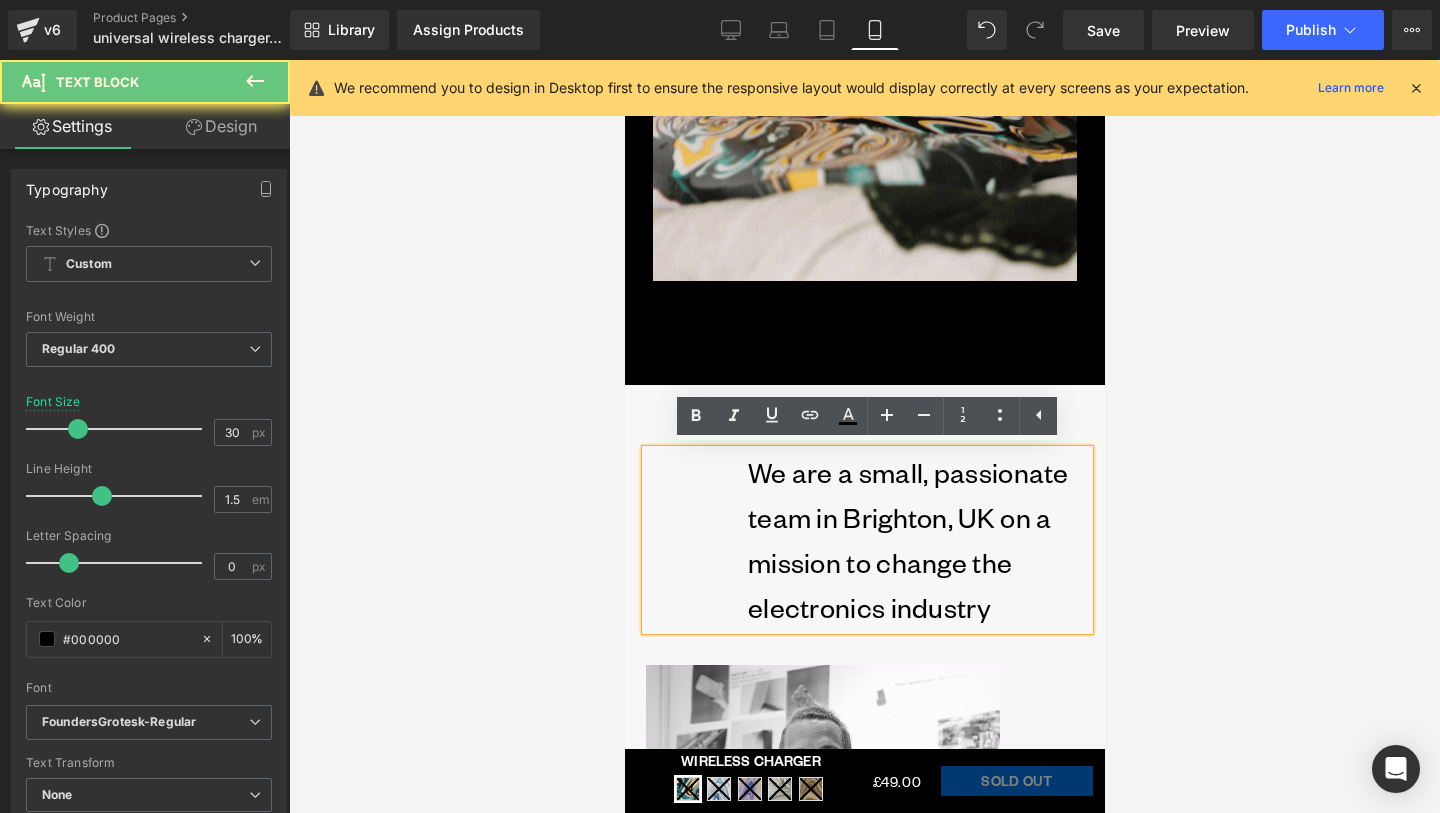 click on "We are a small, passionate team in Brighton, UK on a mission to change the electronics industry" at bounding box center (917, 540) 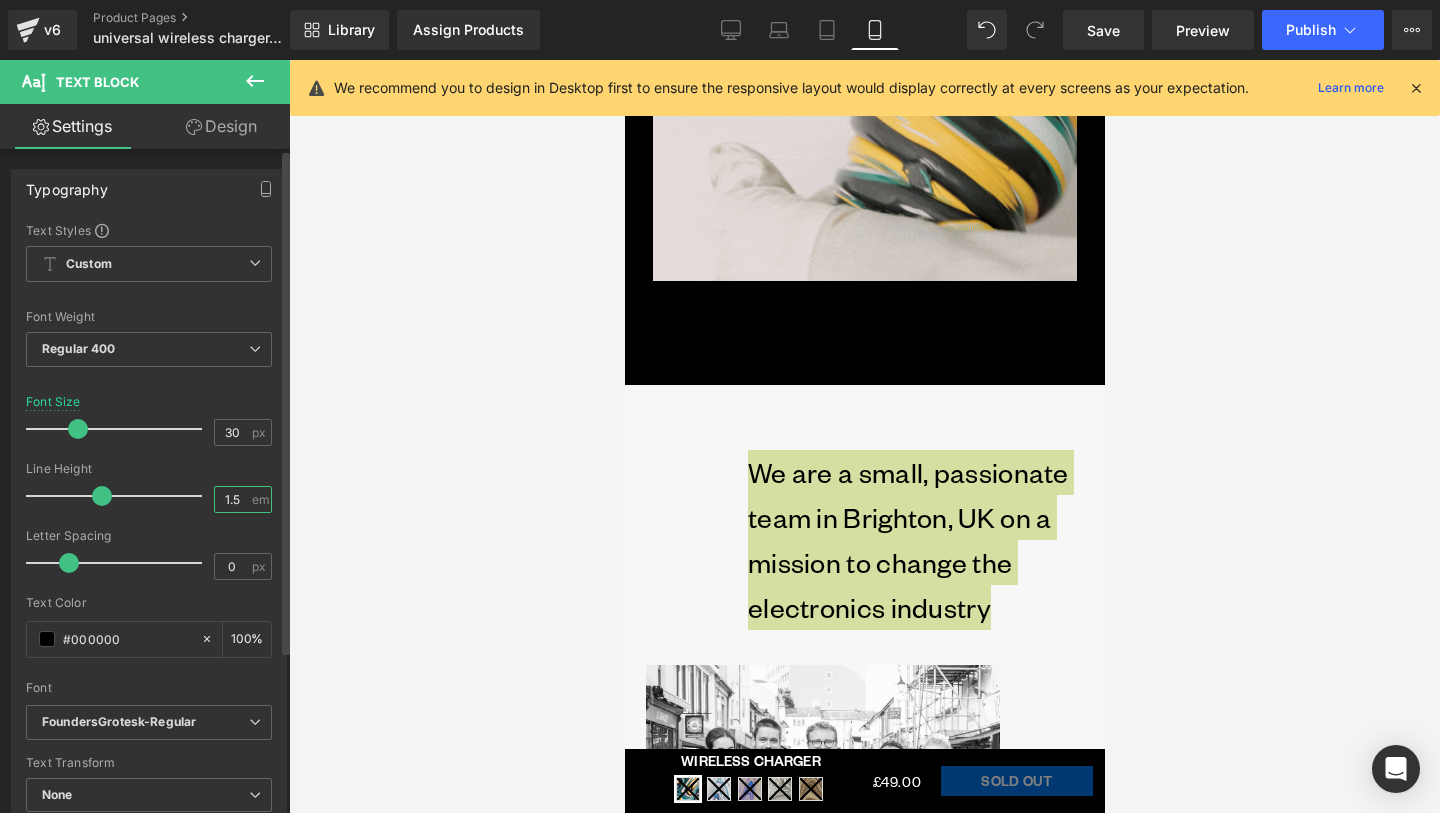 click on "1.5" at bounding box center (232, 499) 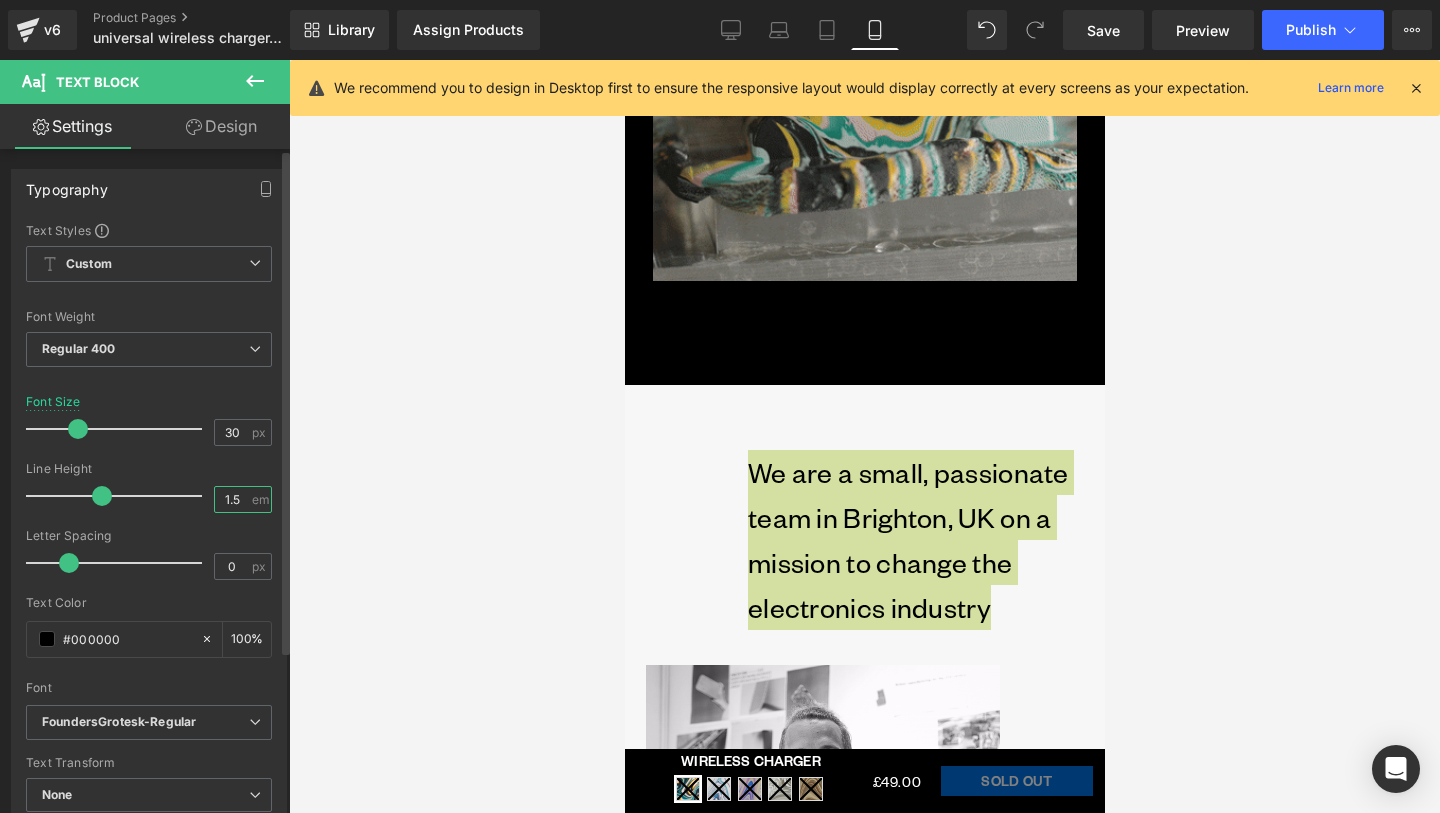 click on "1.5" at bounding box center (232, 499) 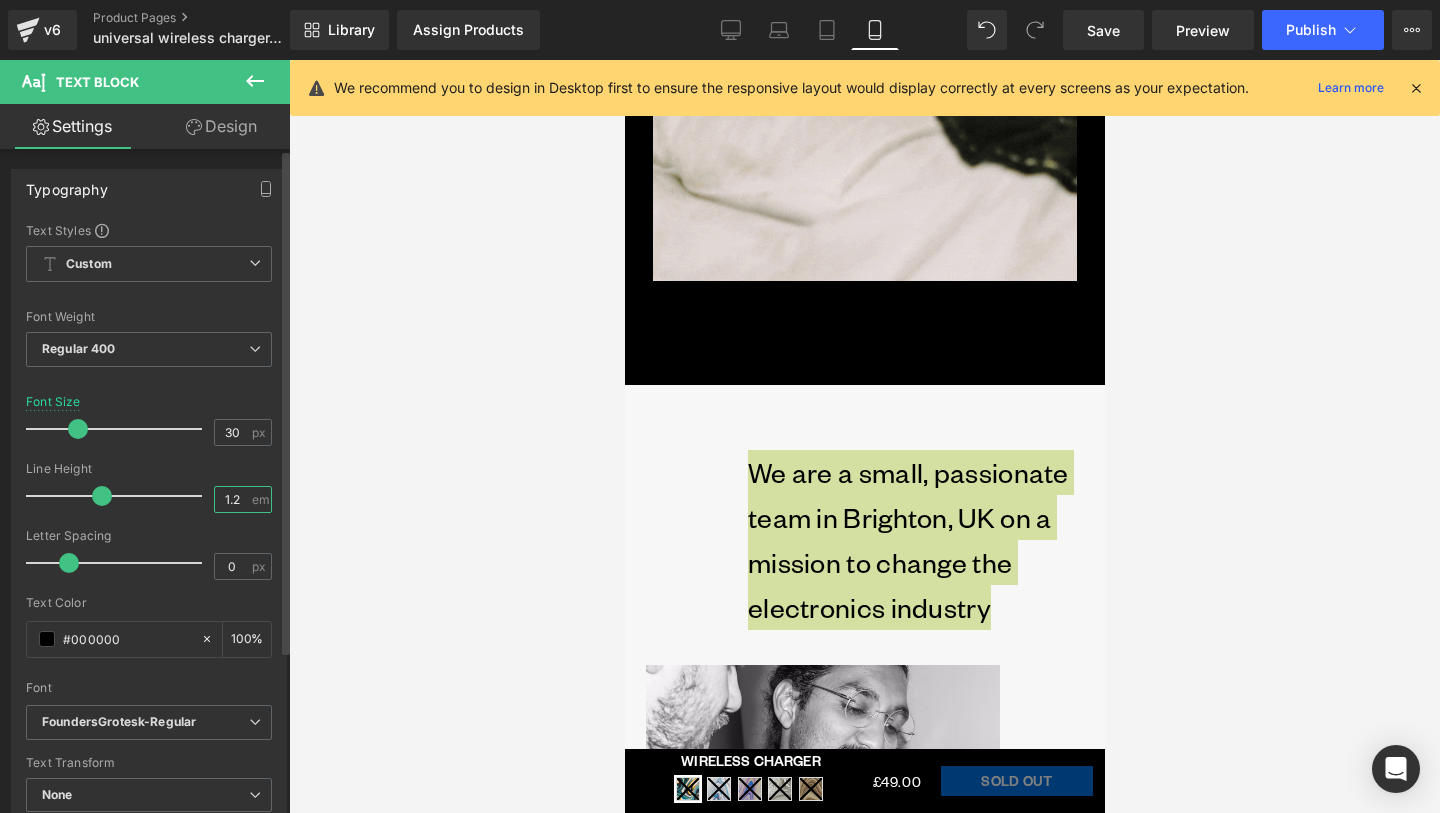 type on "1.2" 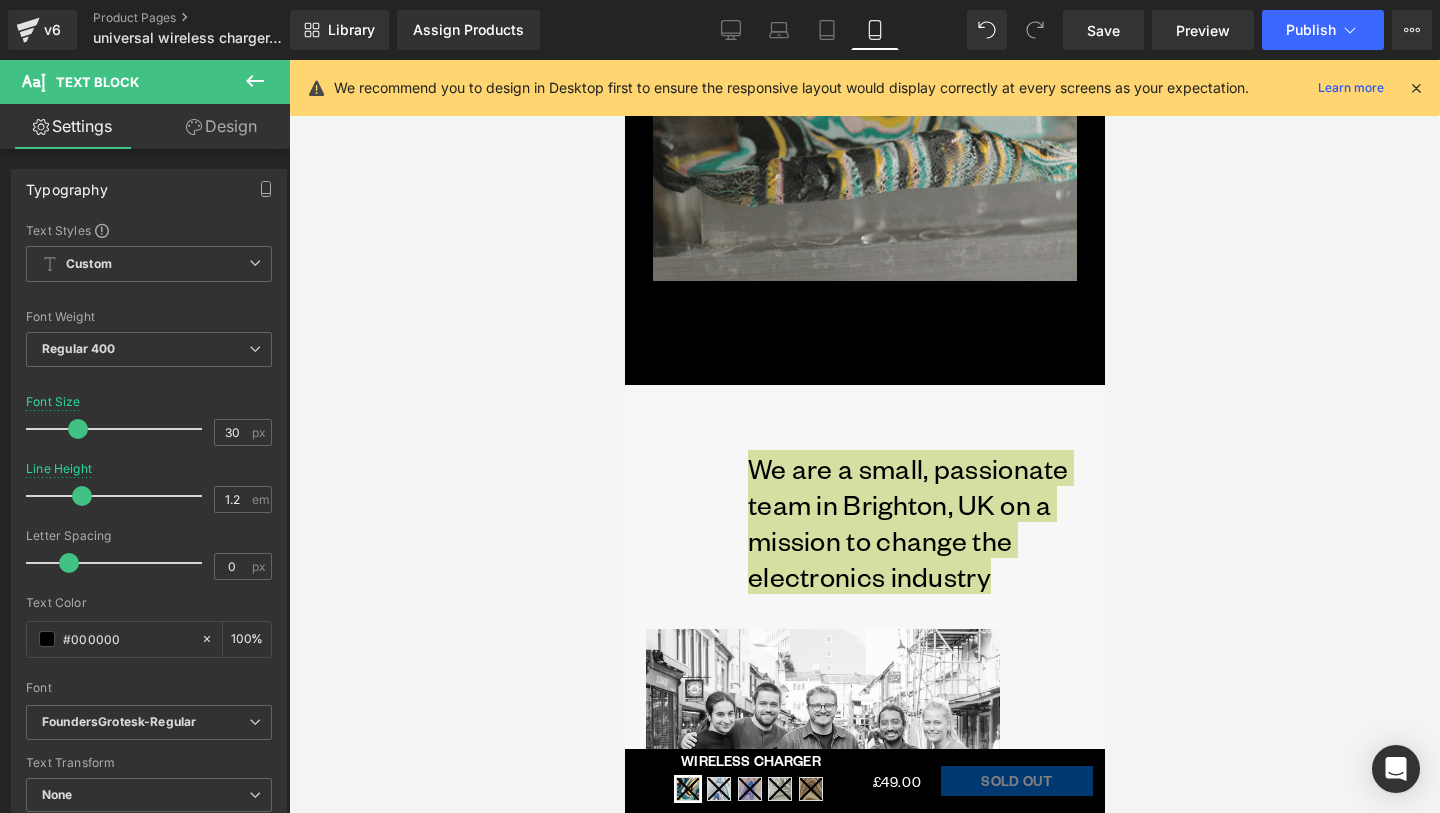 click at bounding box center [864, 436] 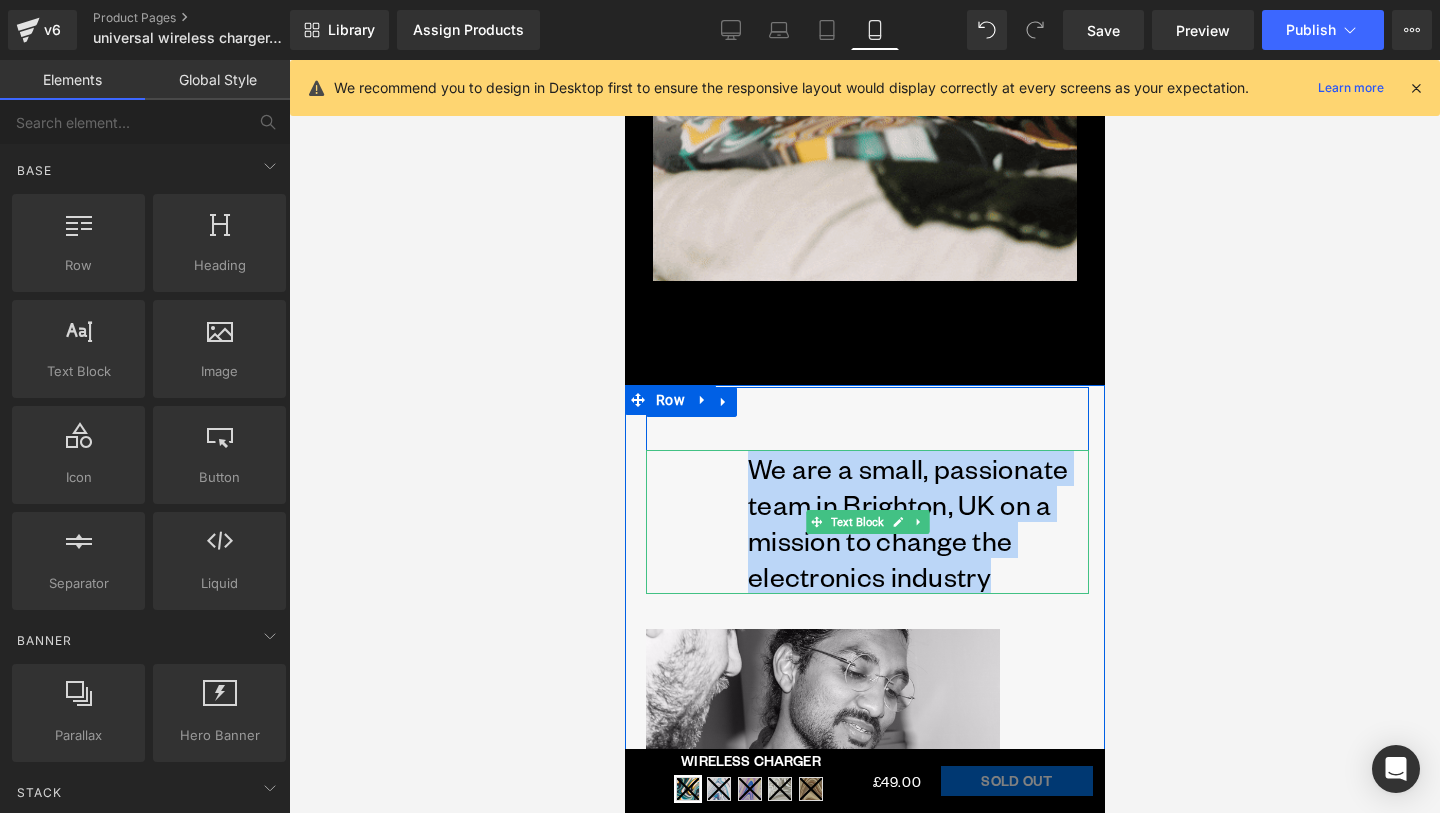 click on "We are a small, passionate team in Brighton, UK on a mission to change the electronics industry" at bounding box center (917, 522) 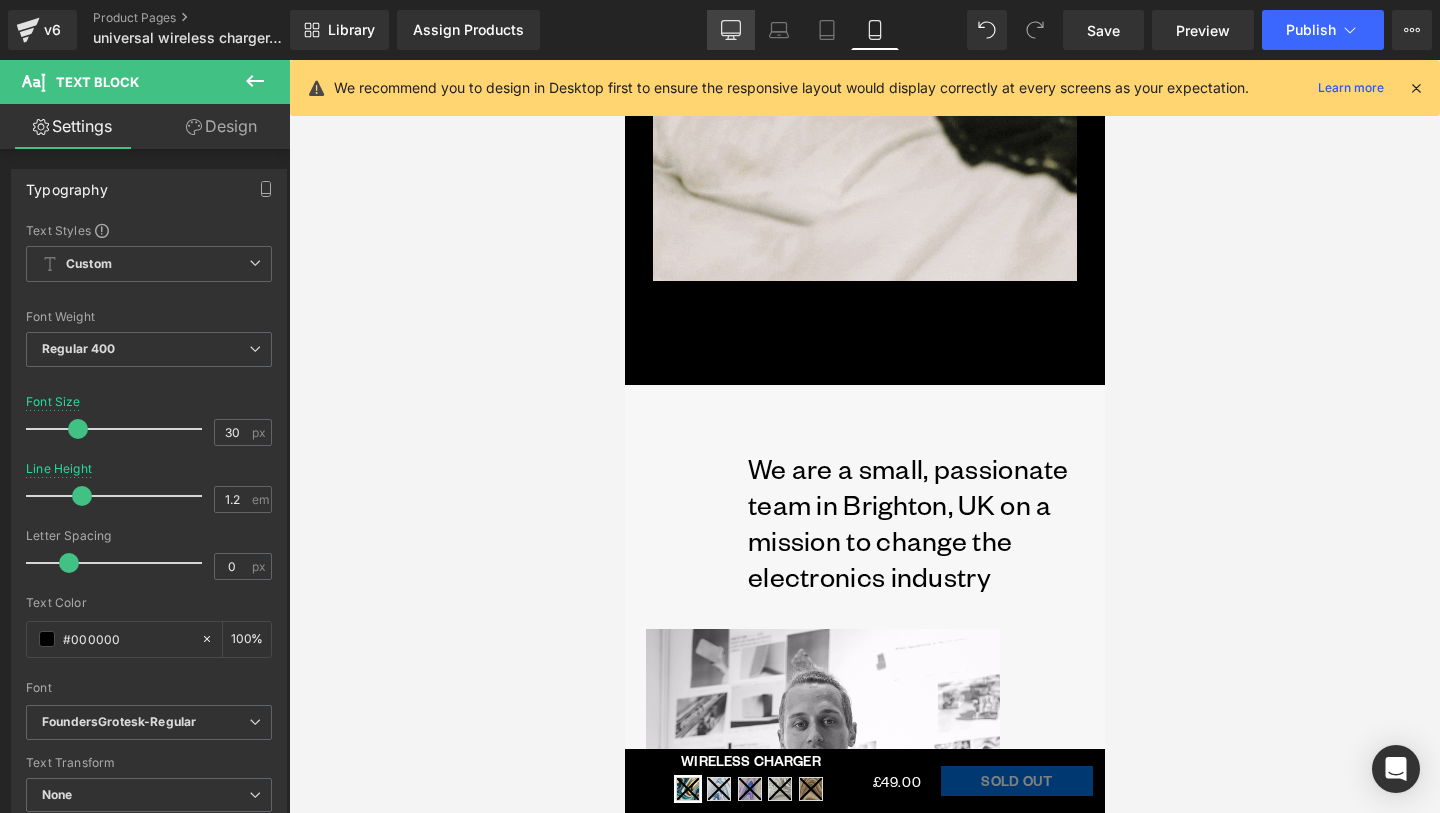 click on "Desktop" at bounding box center (731, 30) 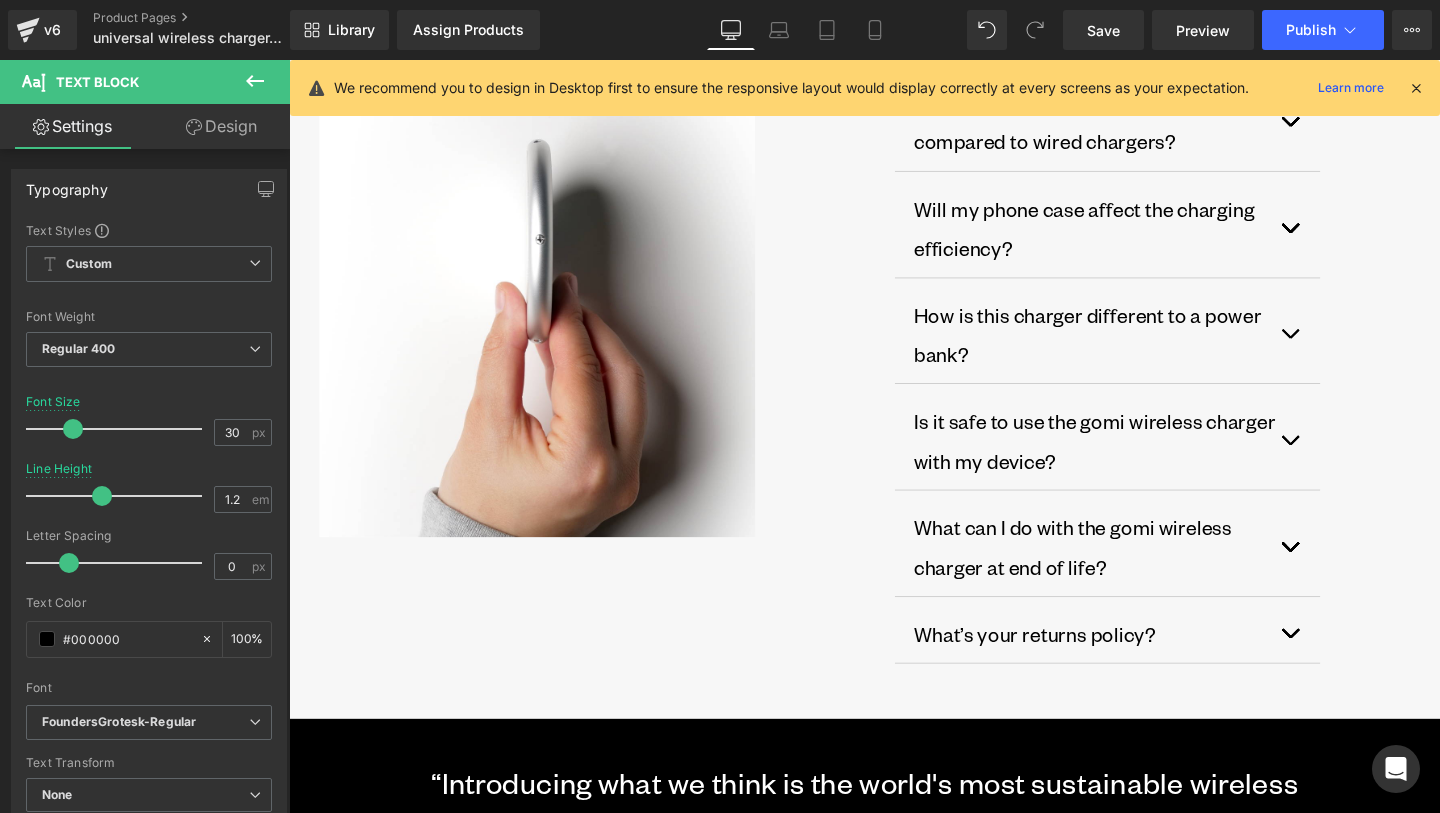 scroll, scrollTop: 1626, scrollLeft: 0, axis: vertical 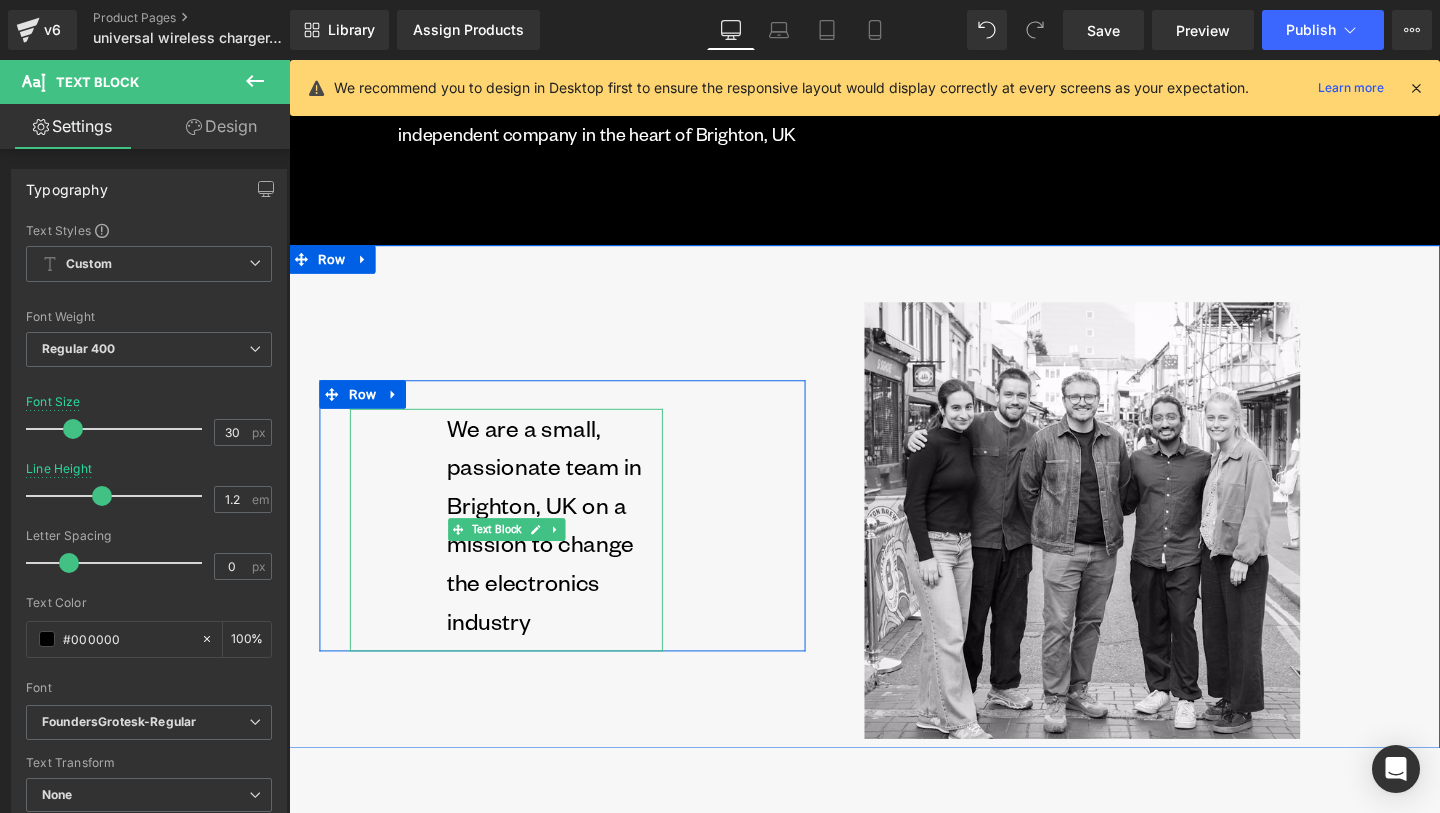 click on "We are a small, passionate team in Brighton, UK on a mission to change the electronics industry" at bounding box center [568, 548] 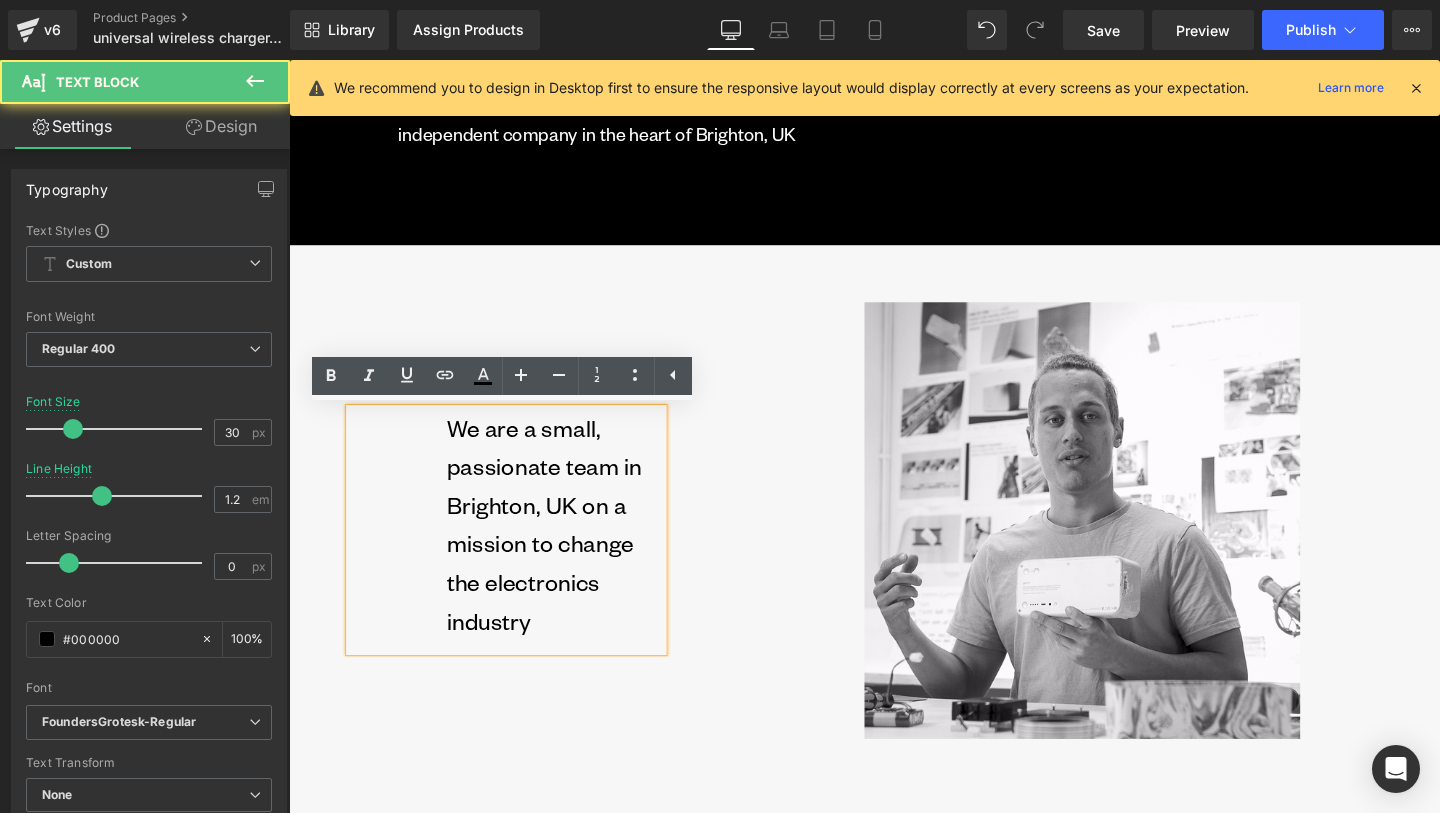 click on "We are a small, passionate team in Brighton, UK on a mission to change the electronics industry" at bounding box center [568, 548] 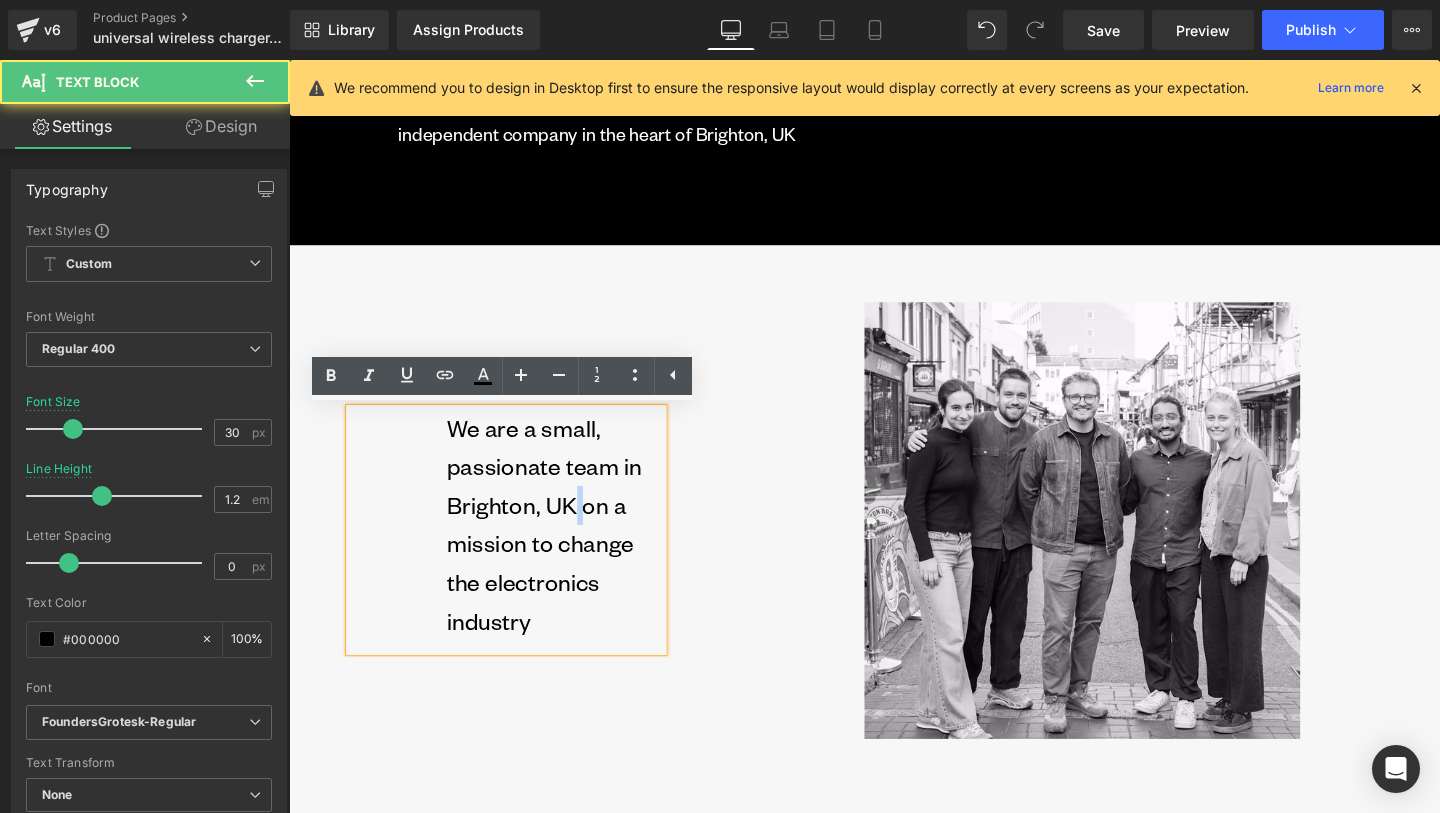 click on "We are a small, passionate team in Brighton, UK on a mission to change the electronics industry" at bounding box center (568, 548) 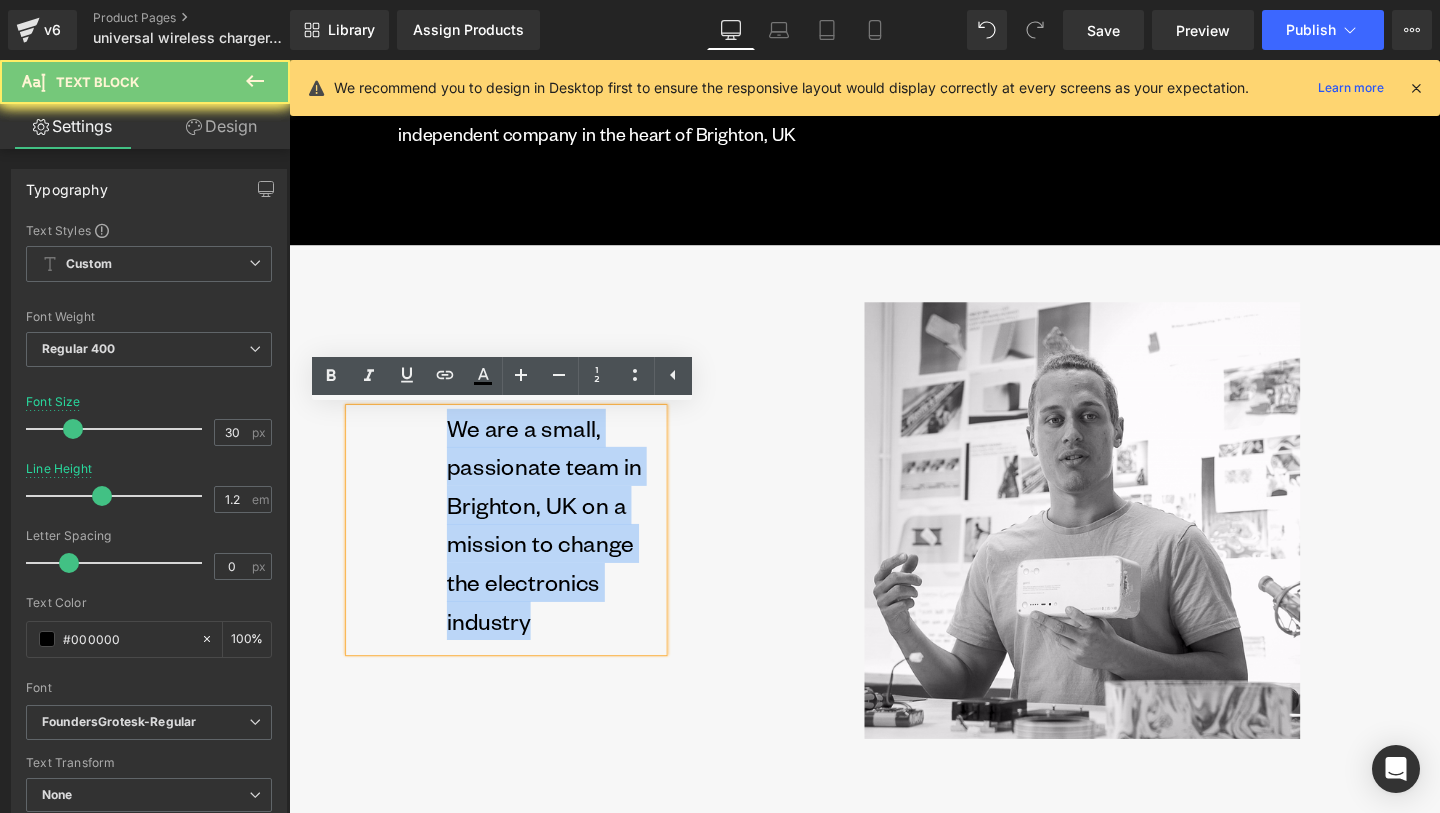 click on "We are a small, passionate team in Brighton, UK on a mission to change the electronics industry" at bounding box center (568, 548) 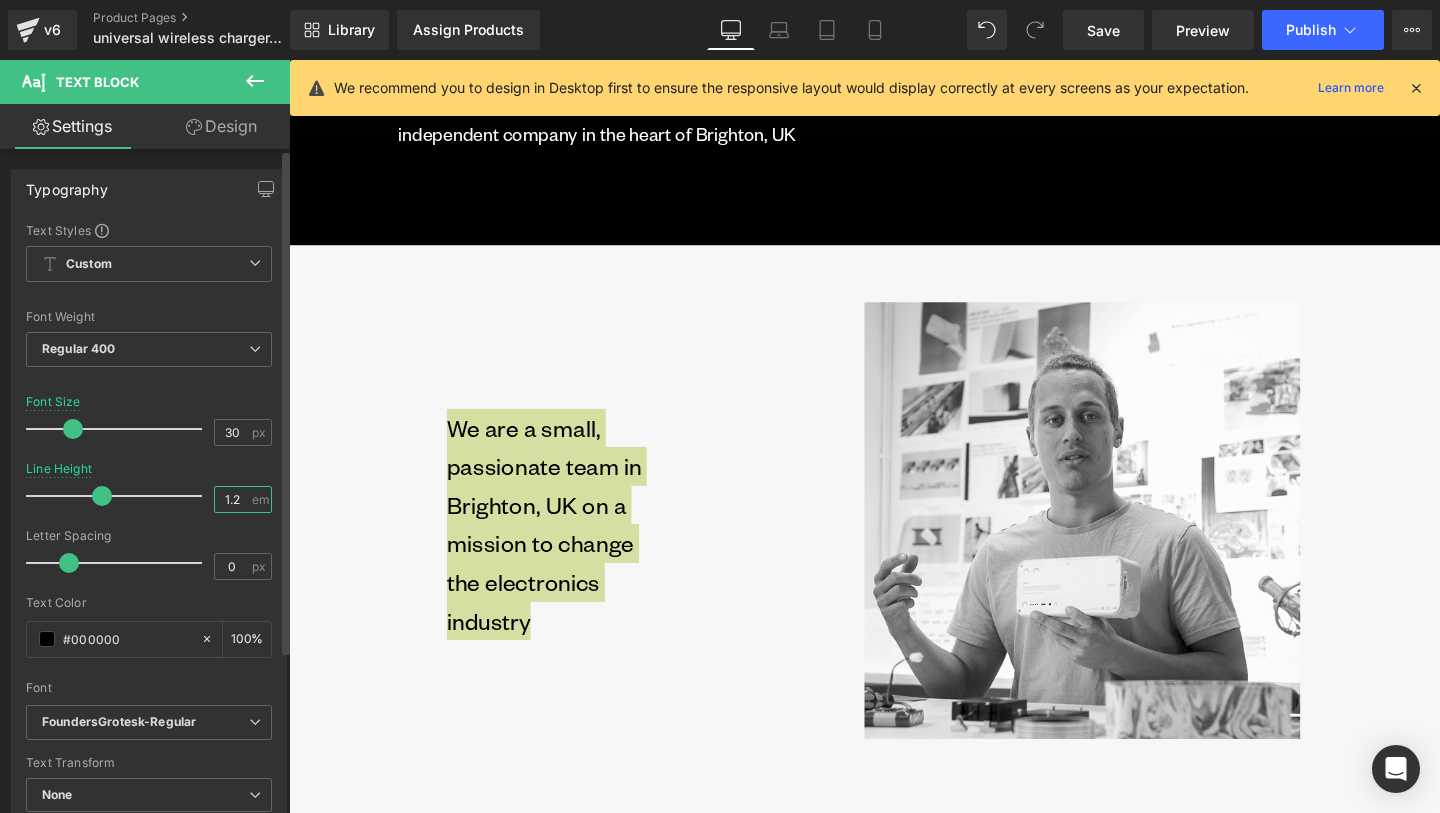 click on "1.2" at bounding box center (232, 499) 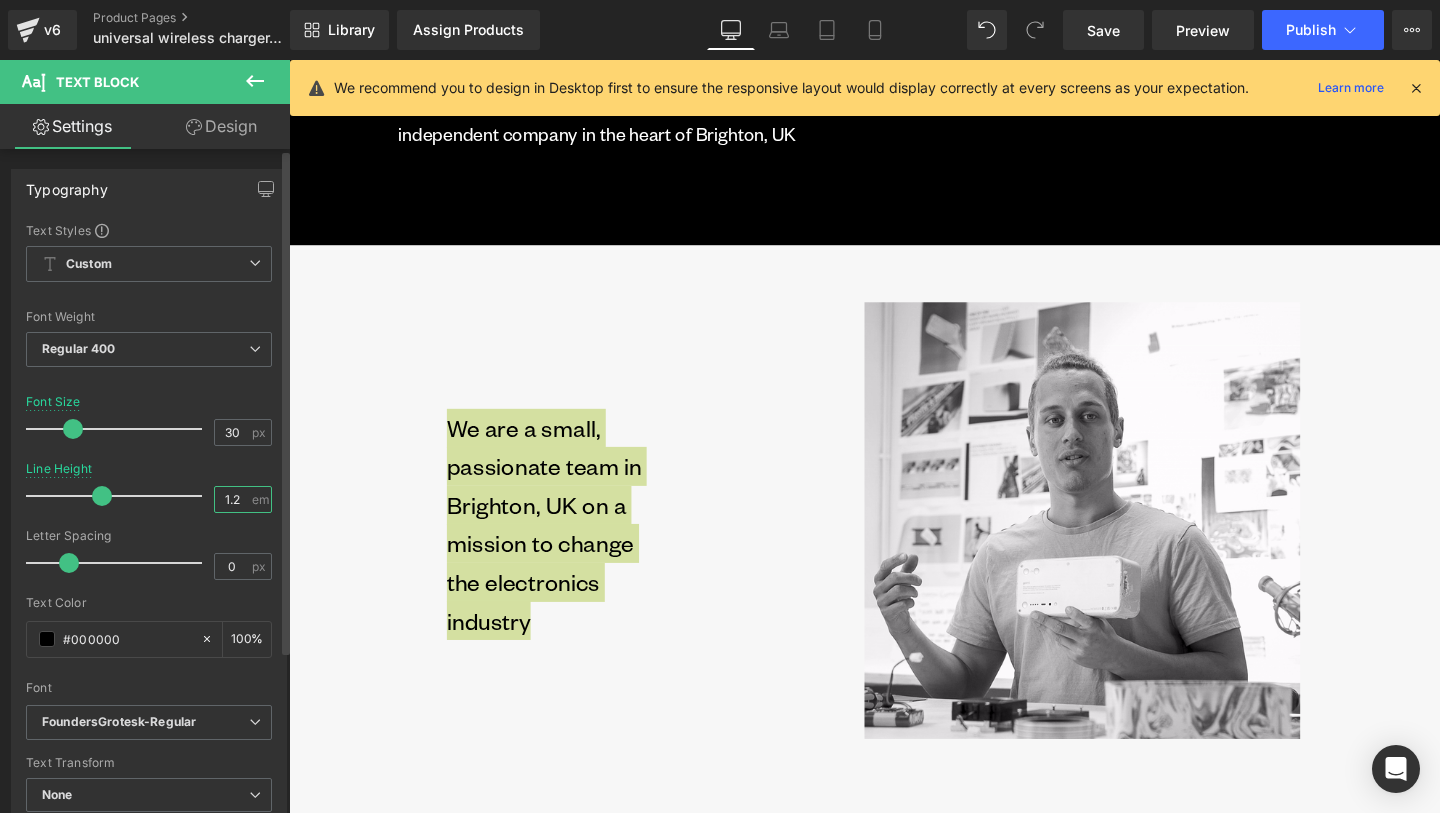 click on "1.2" at bounding box center [232, 499] 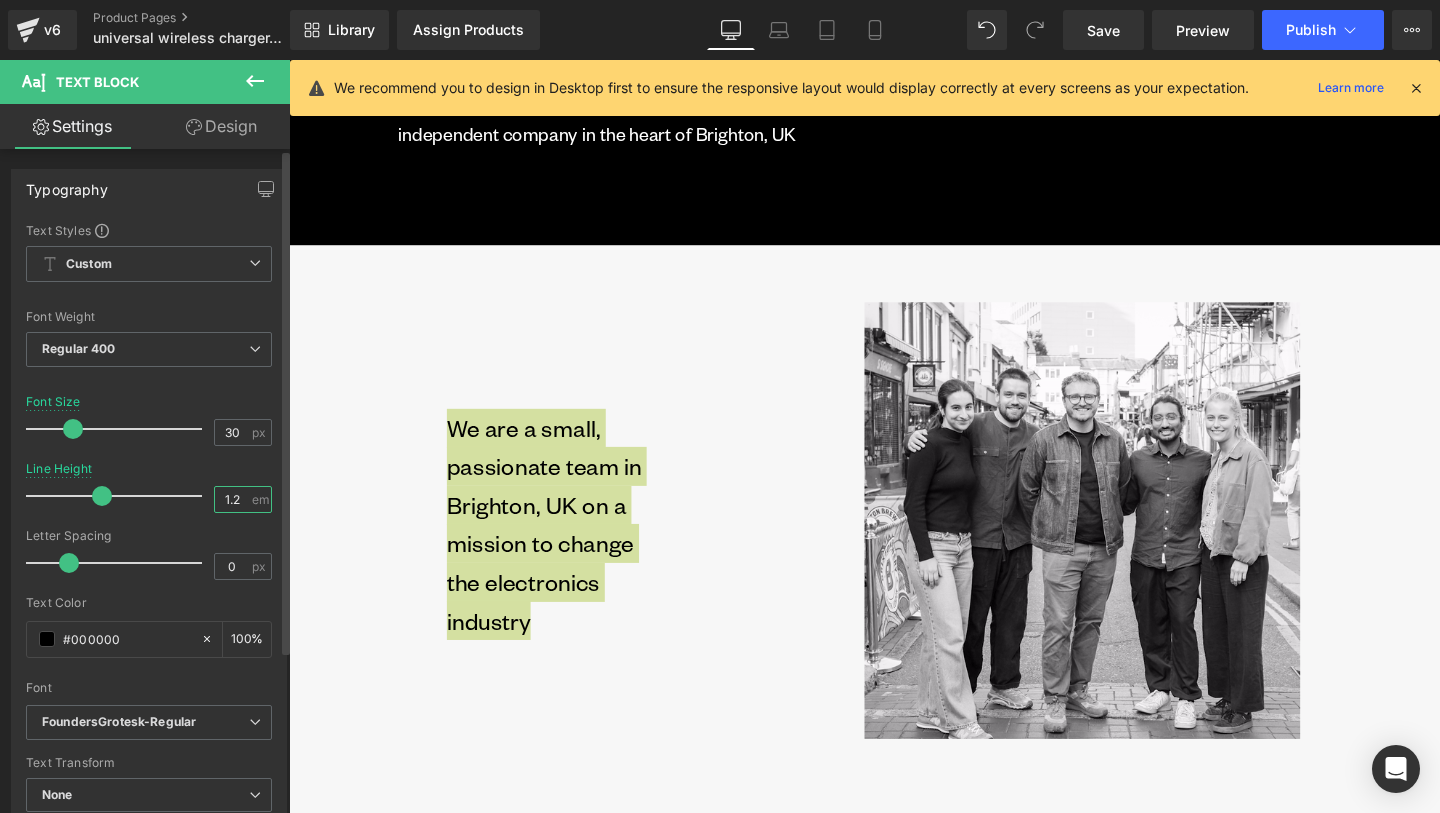 type on "1.2" 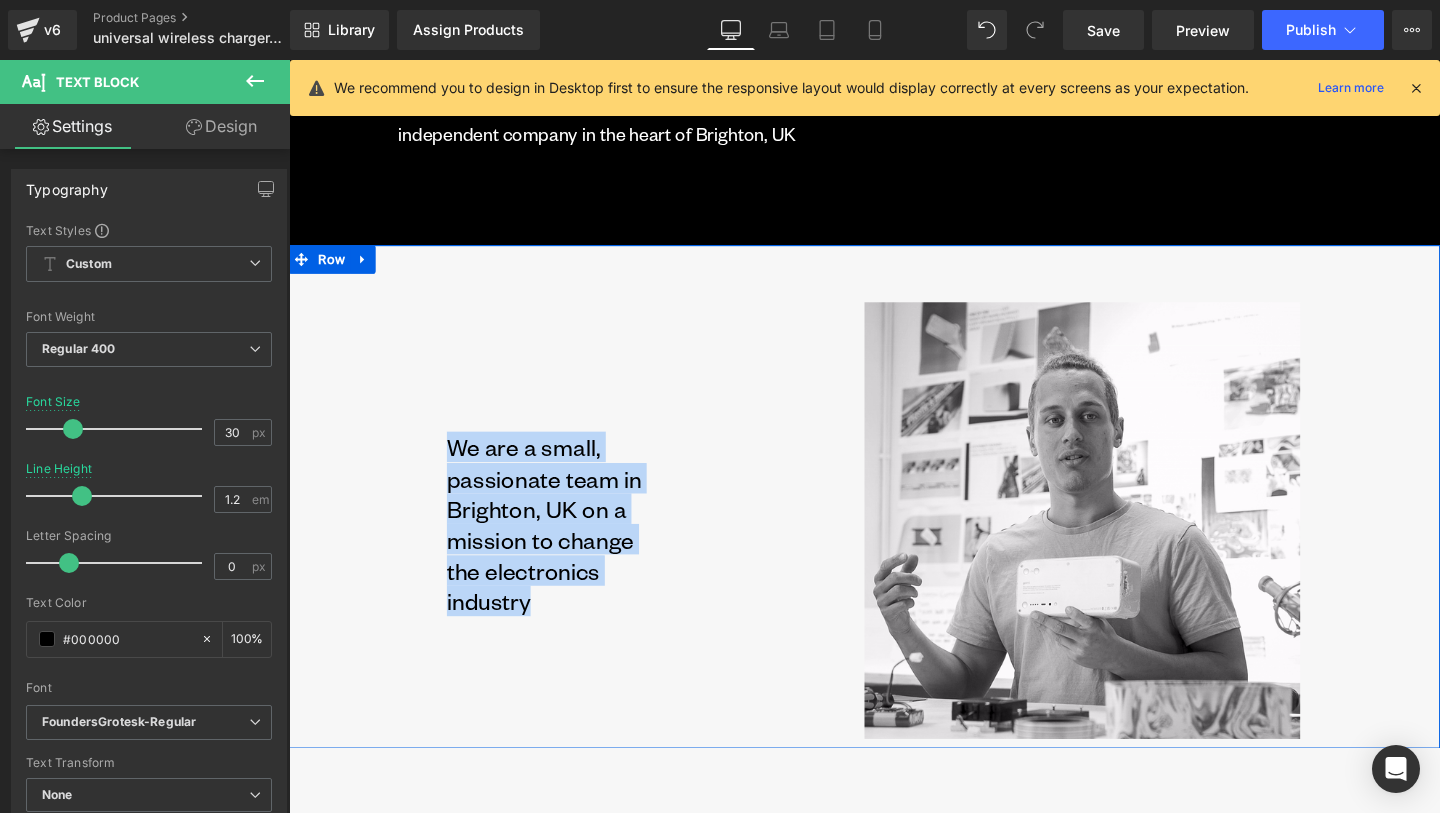 click on "We are a small, passionate team in Brighton, UK on a mission to change the electronics industry Text Block         Row         Row" at bounding box center (607, 544) 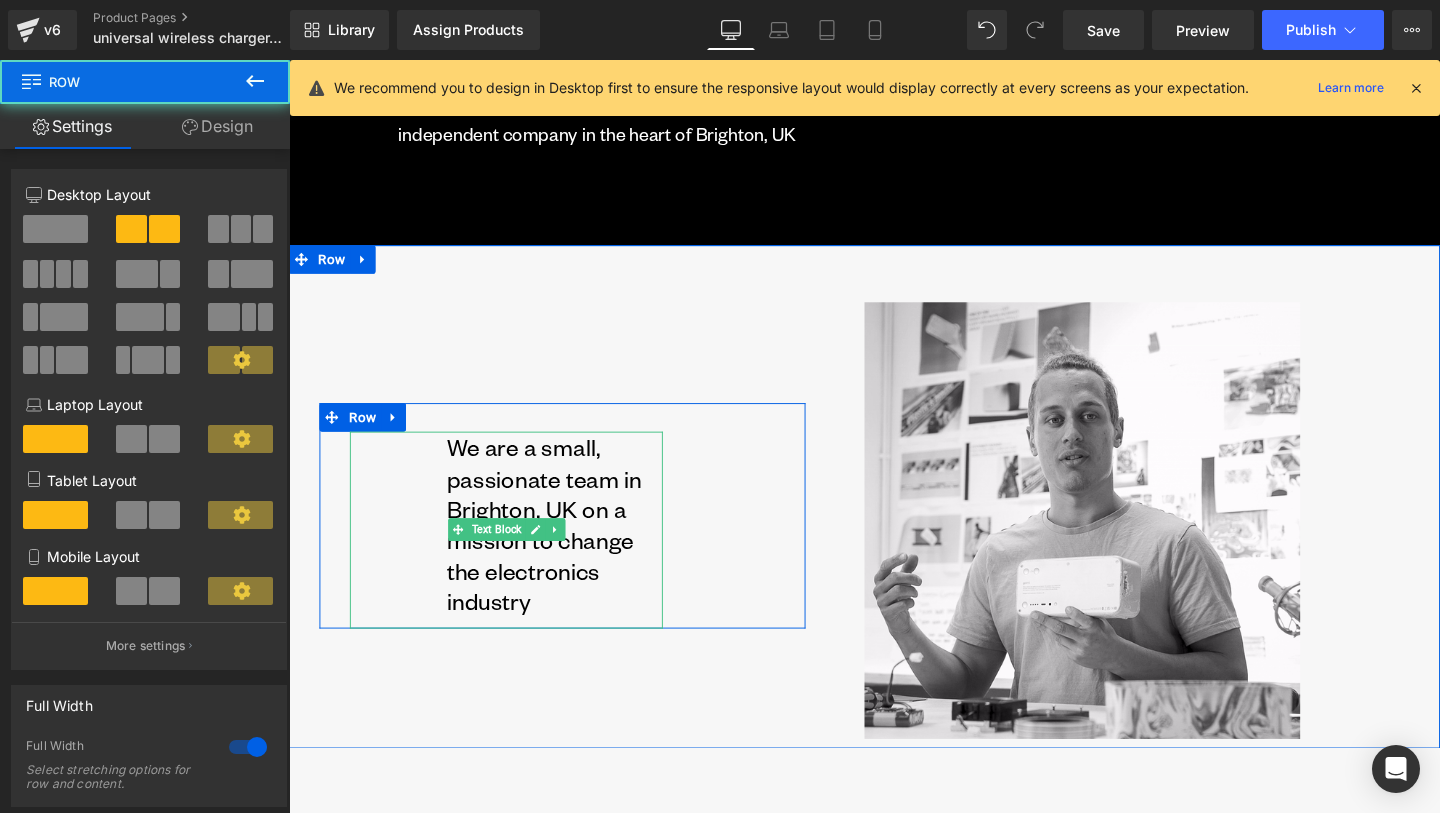 click on "We are a small, passionate team in Brighton, UK on a mission to change the electronics industry" at bounding box center (568, 548) 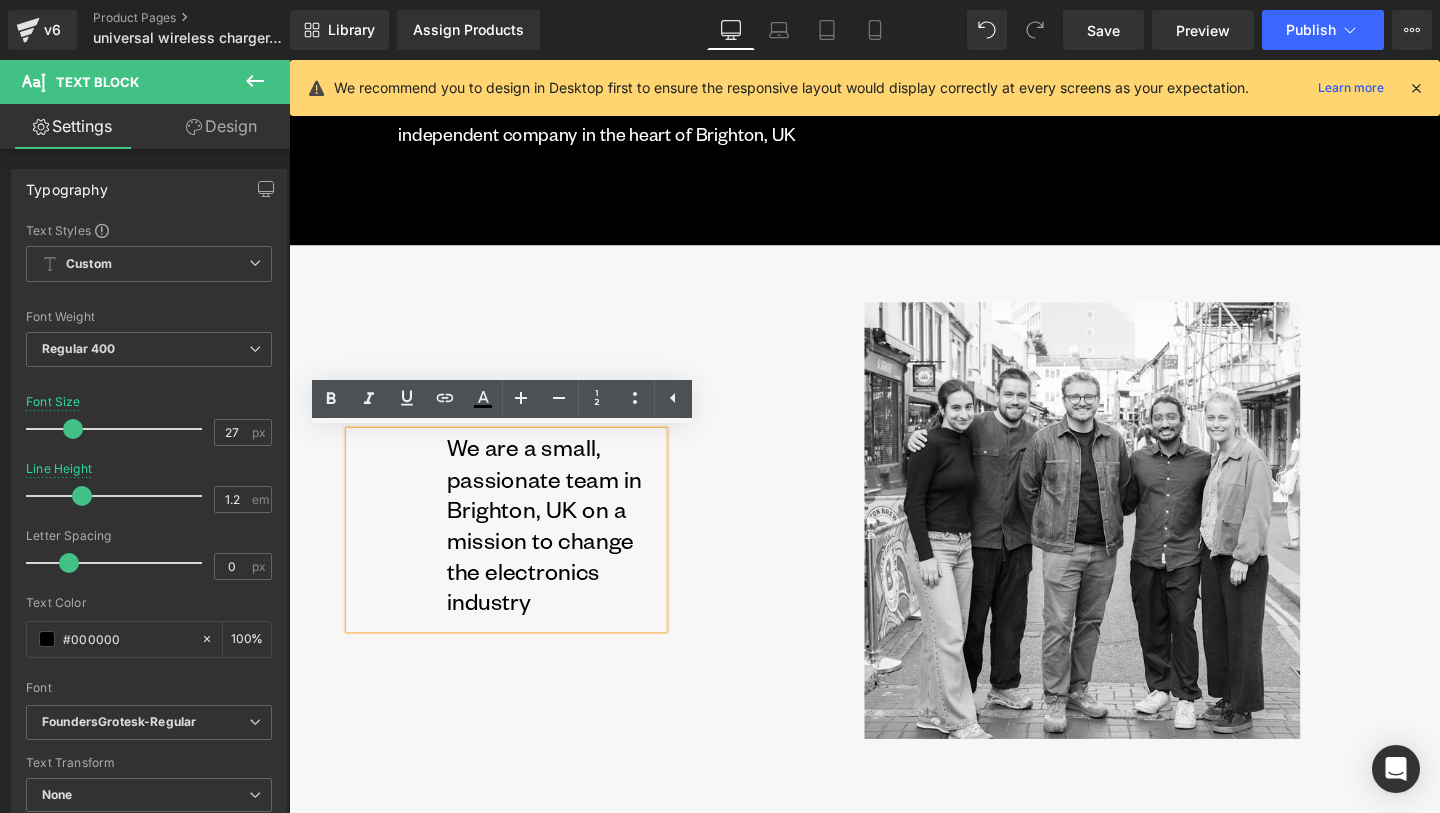 click on "We are a small, passionate team in Brighton, UK on a mission to change the electronics industry Text Block         Row" at bounding box center (576, 539) 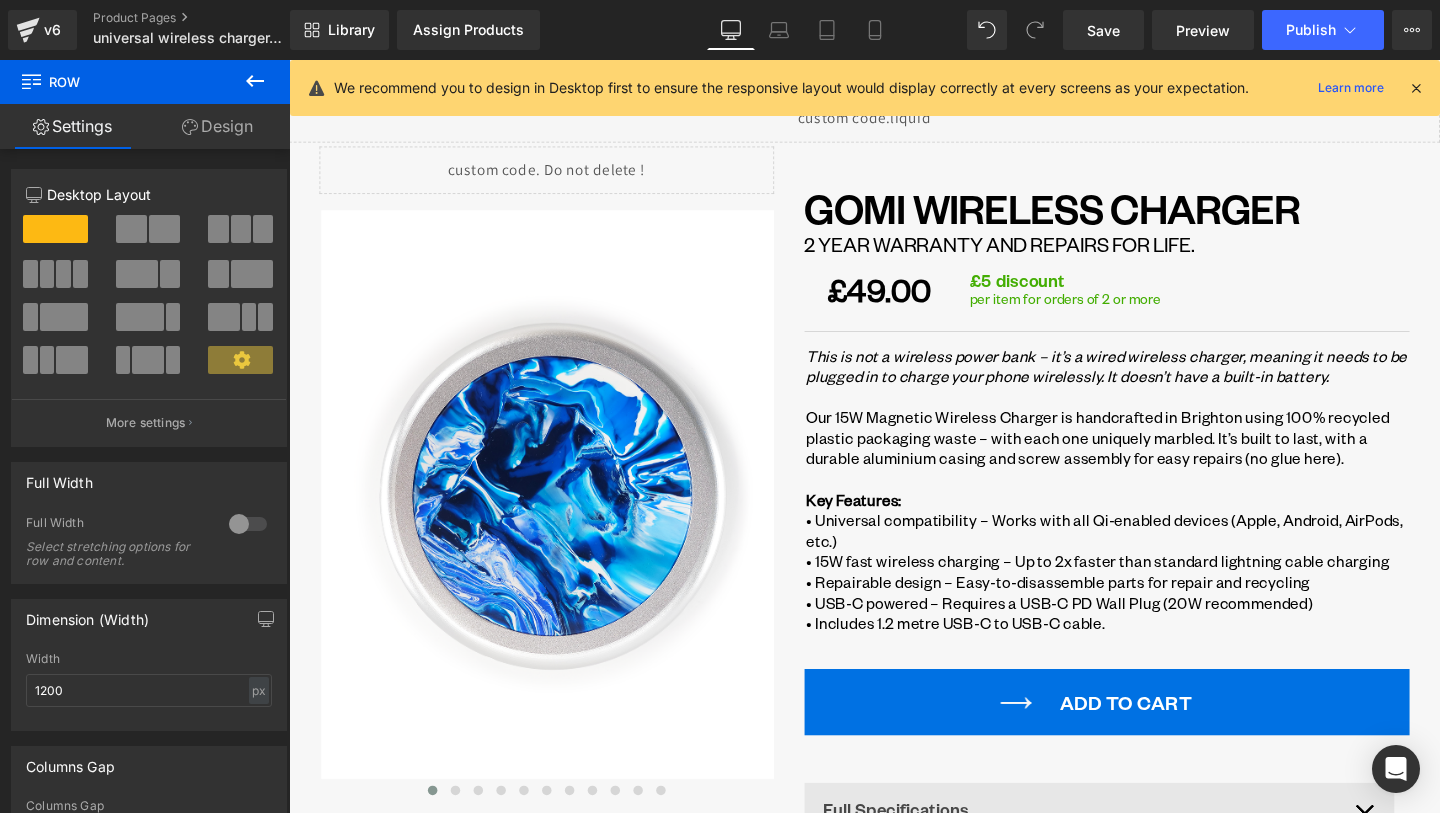 scroll, scrollTop: 0, scrollLeft: 0, axis: both 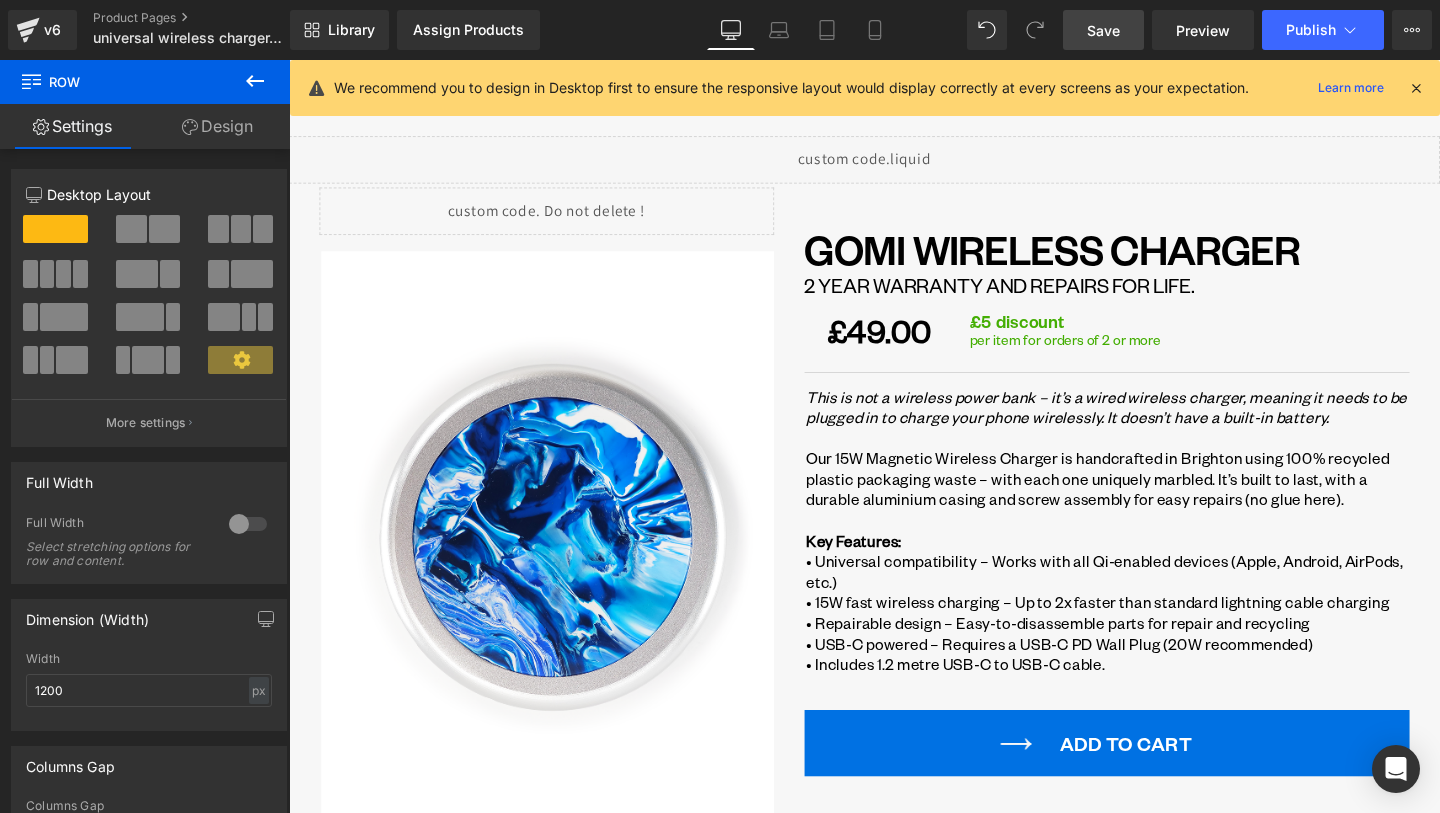click on "Save" at bounding box center (1103, 30) 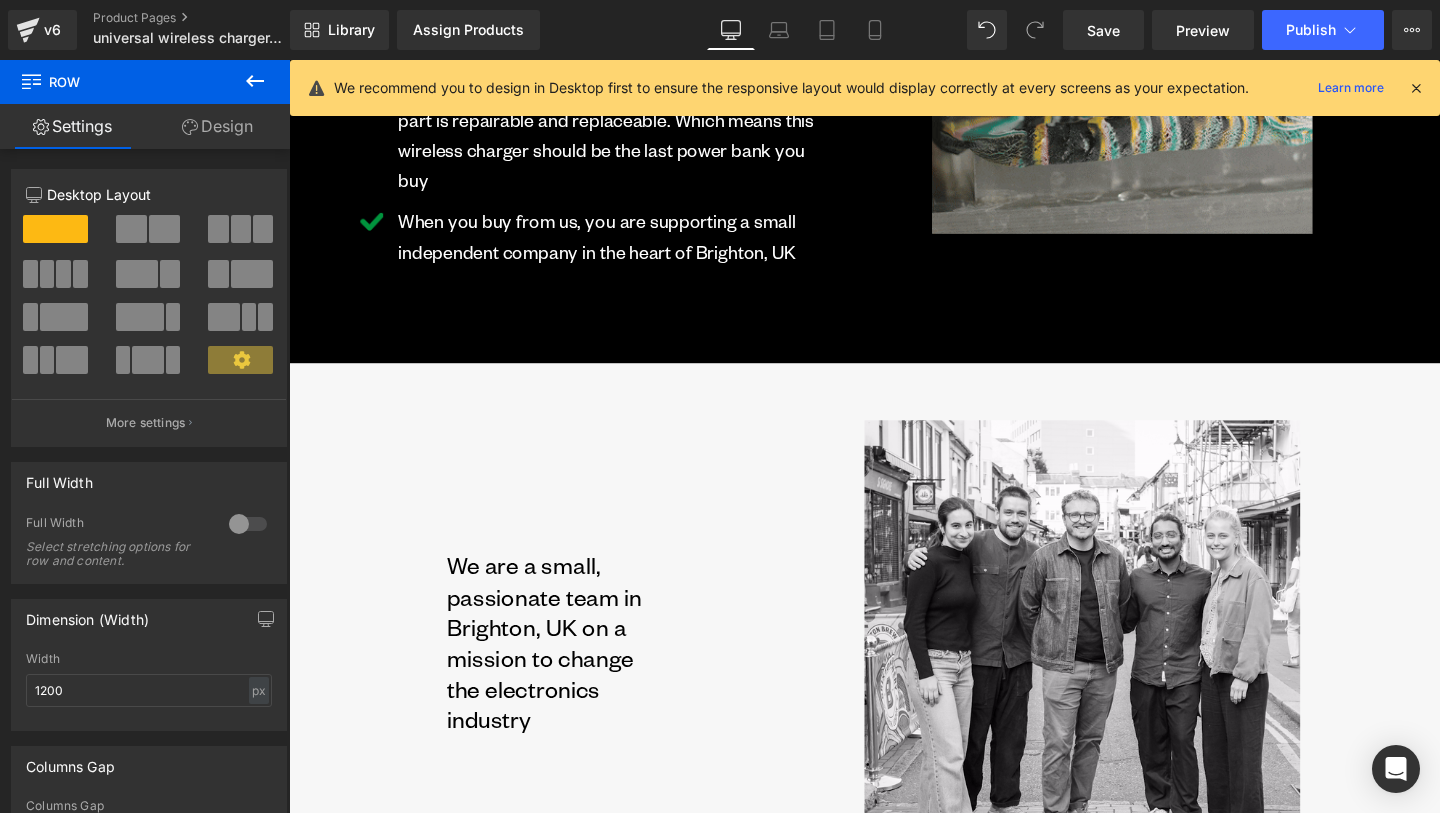 scroll, scrollTop: 1511, scrollLeft: 0, axis: vertical 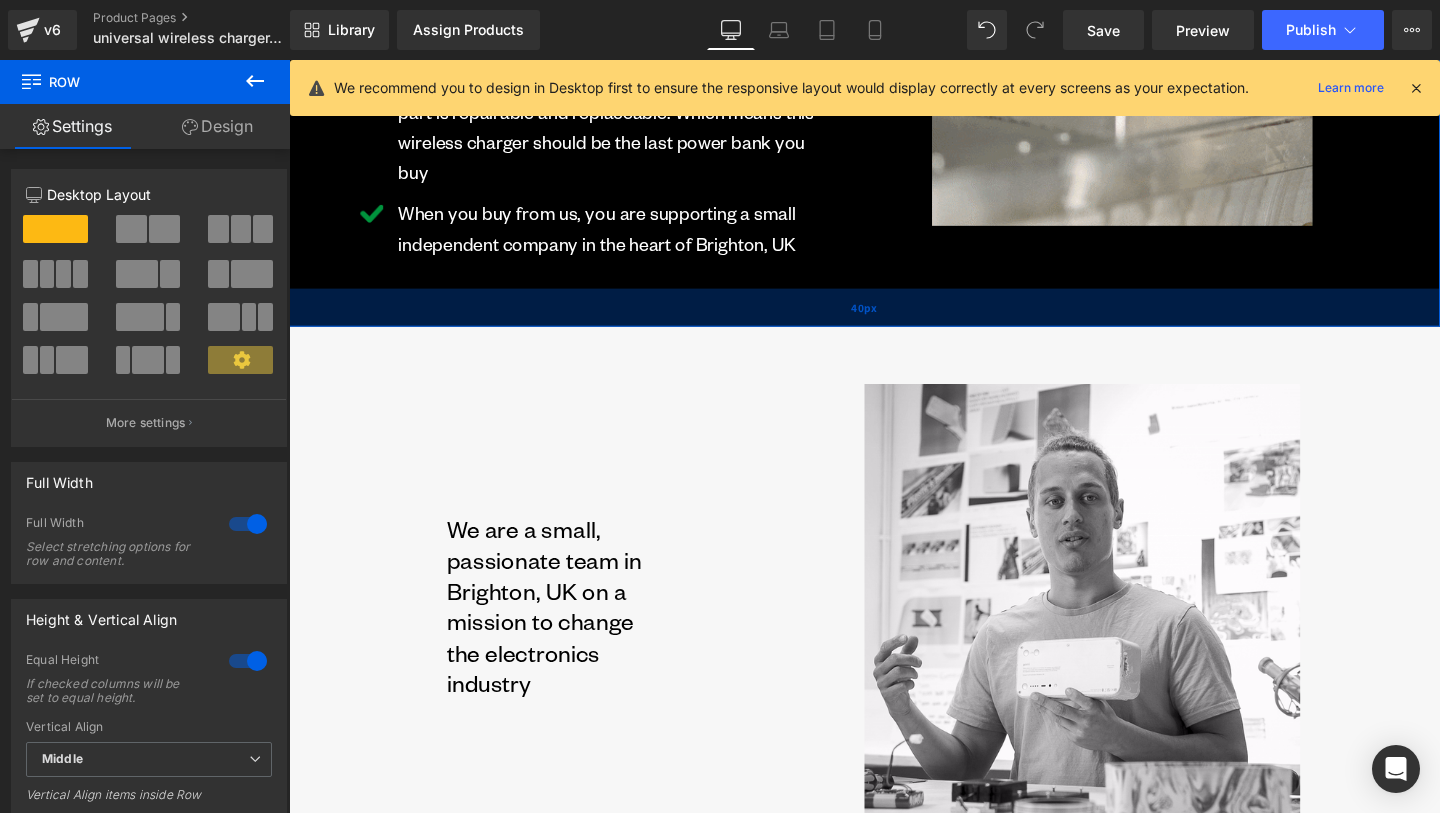 drag, startPoint x: 897, startPoint y: 354, endPoint x: 899, endPoint y: 324, distance: 30.066593 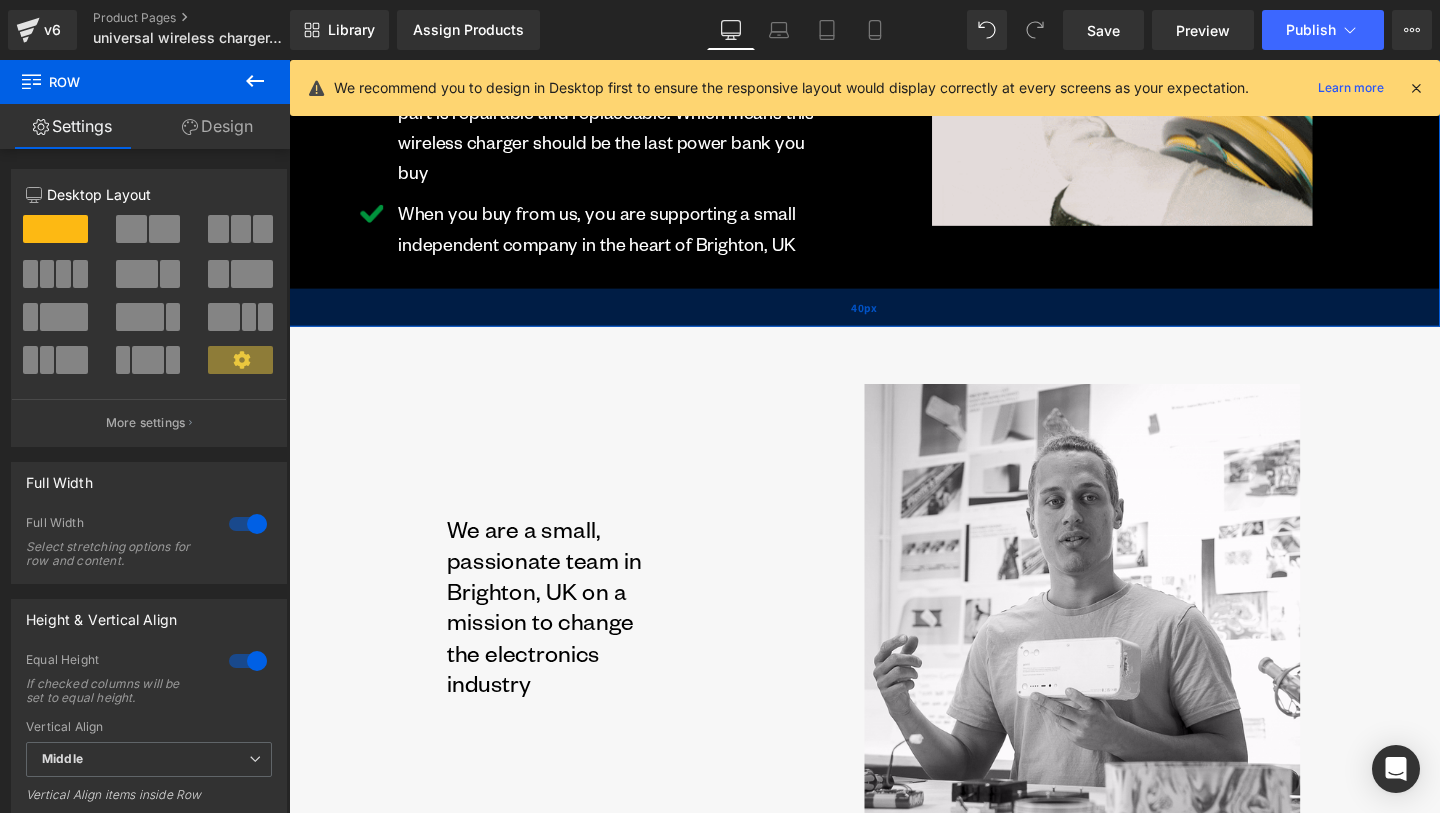 click on "40px" at bounding box center (894, 320) 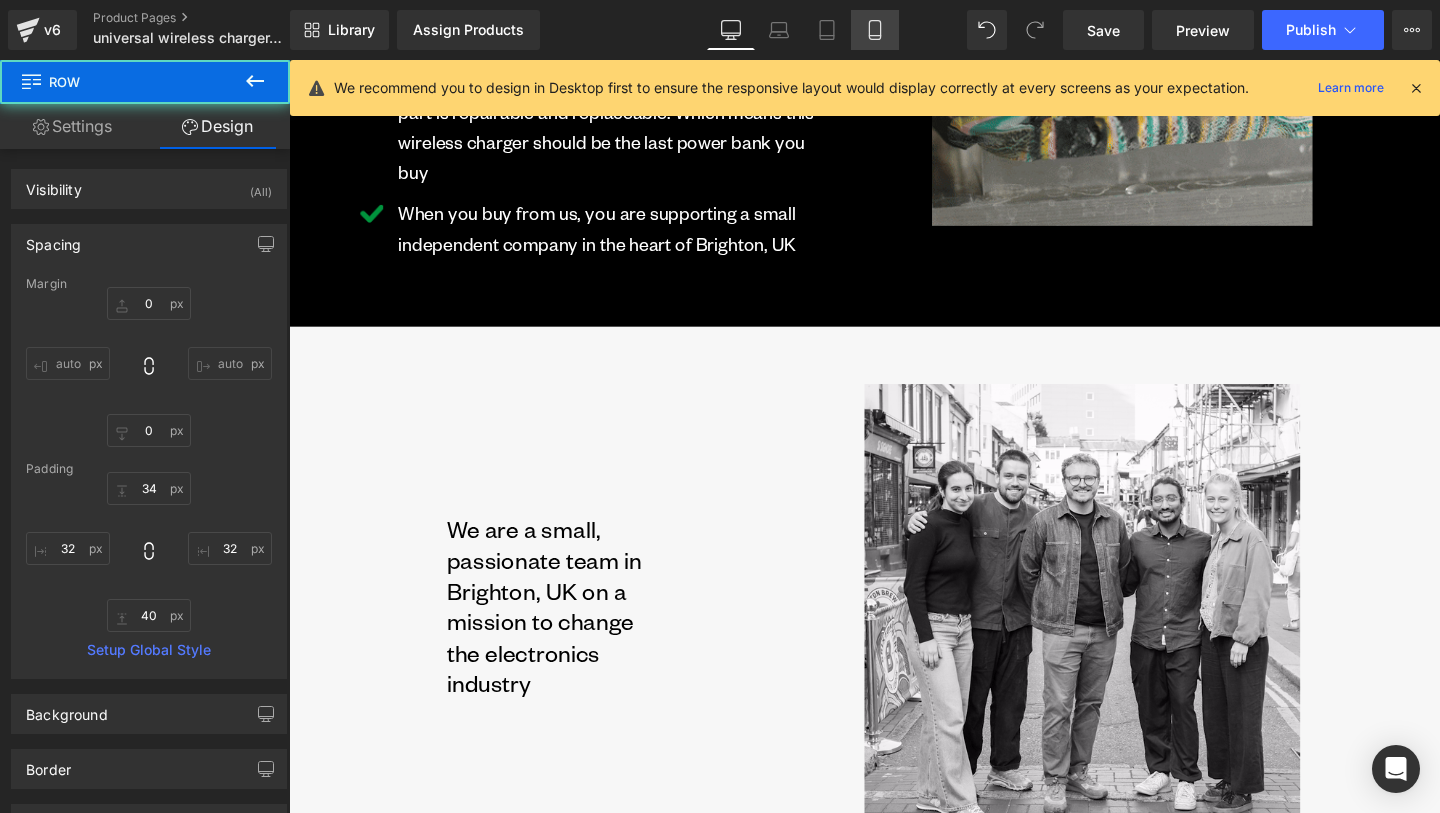 click on "Mobile" at bounding box center [875, 30] 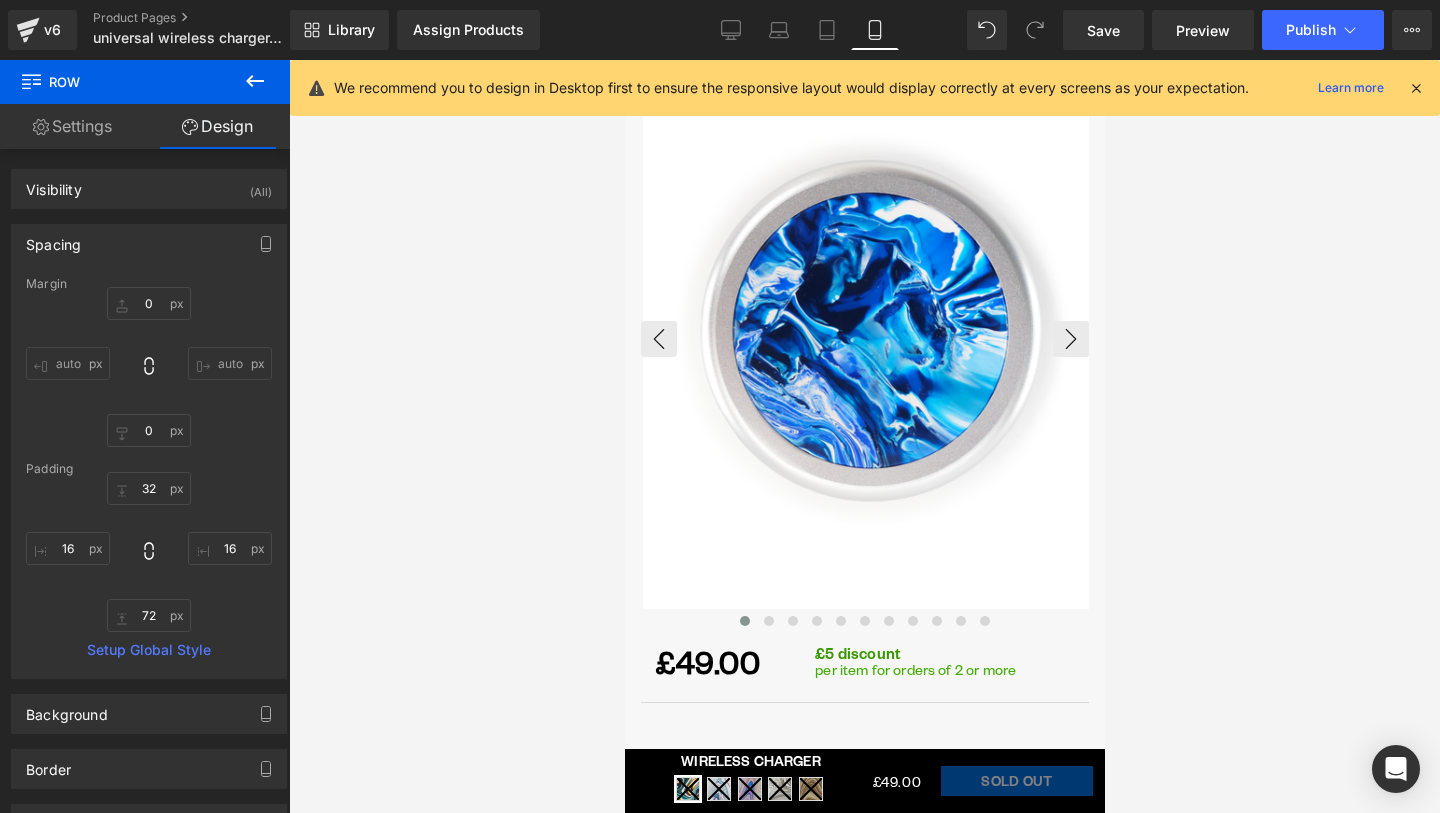 scroll, scrollTop: 0, scrollLeft: 0, axis: both 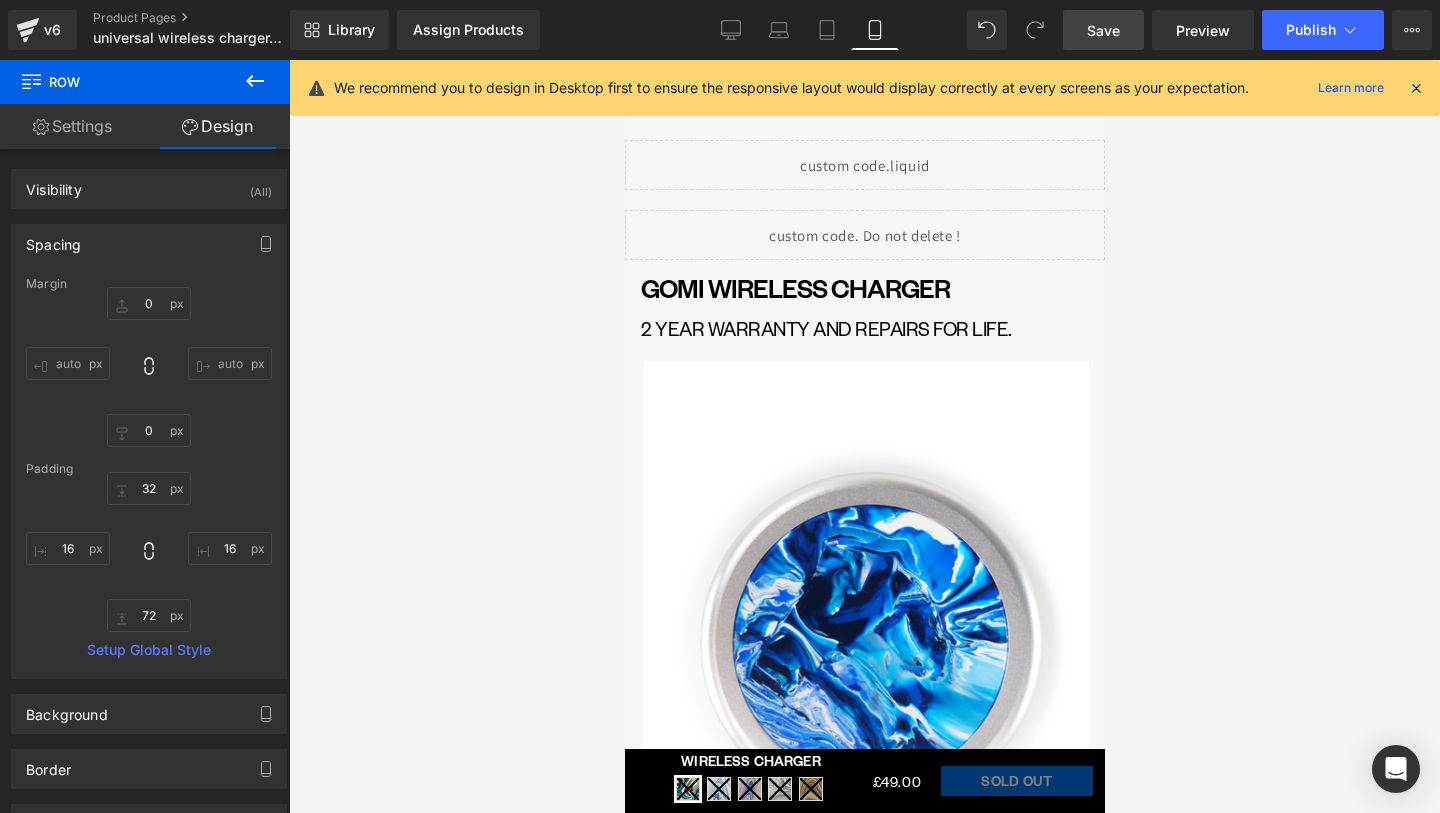 click on "Save" at bounding box center [1103, 30] 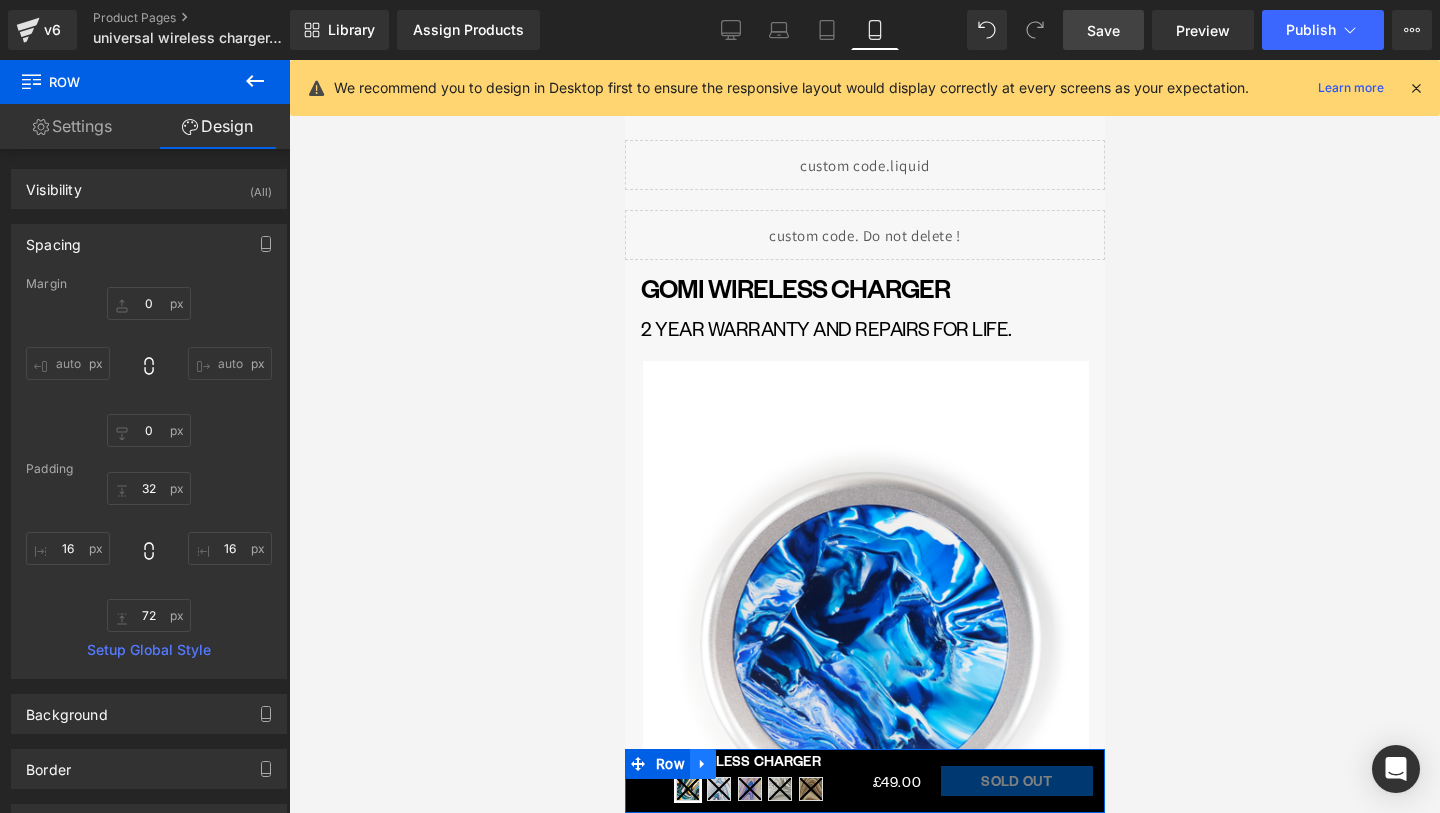 click at bounding box center (702, 764) 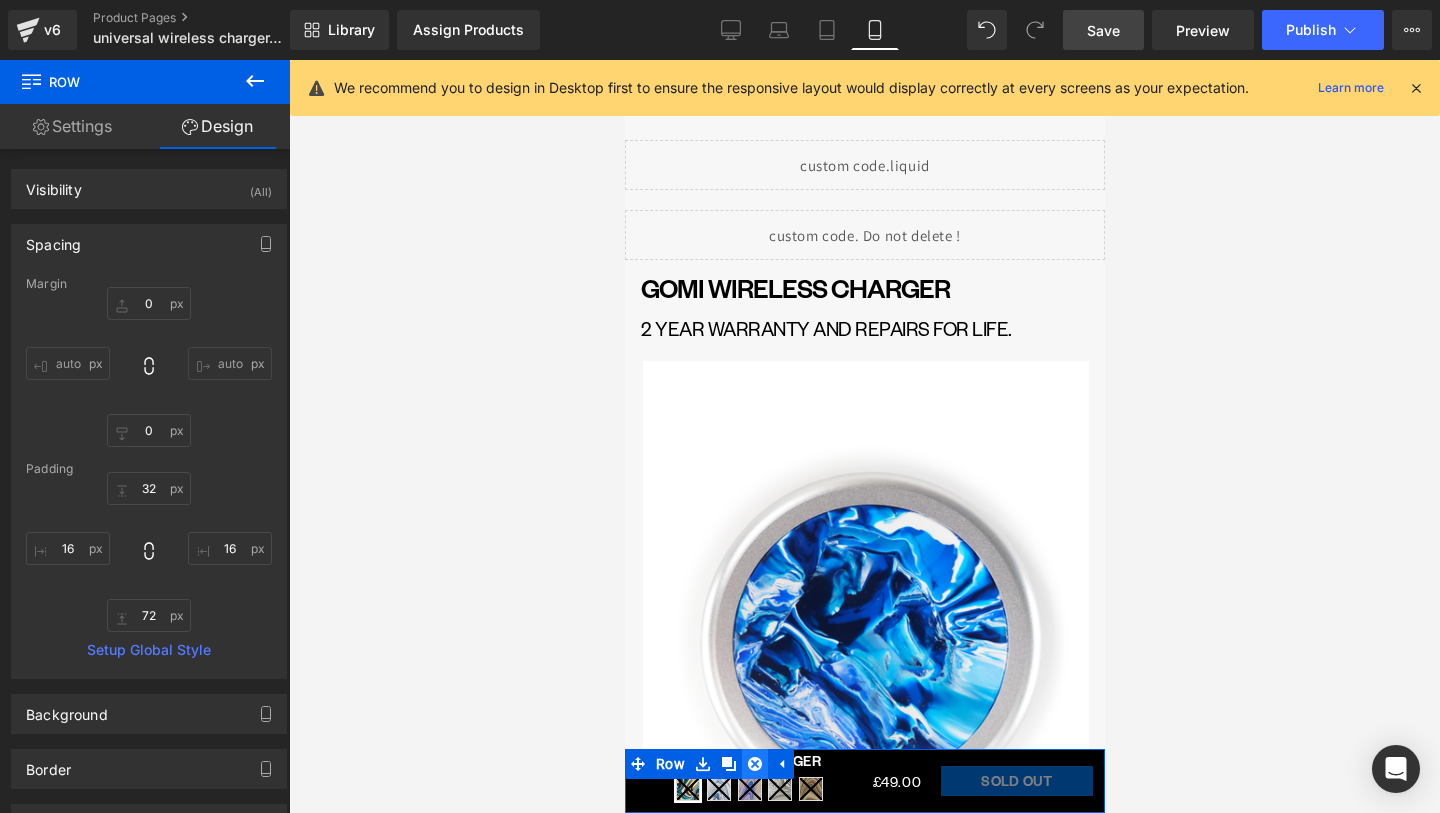 click 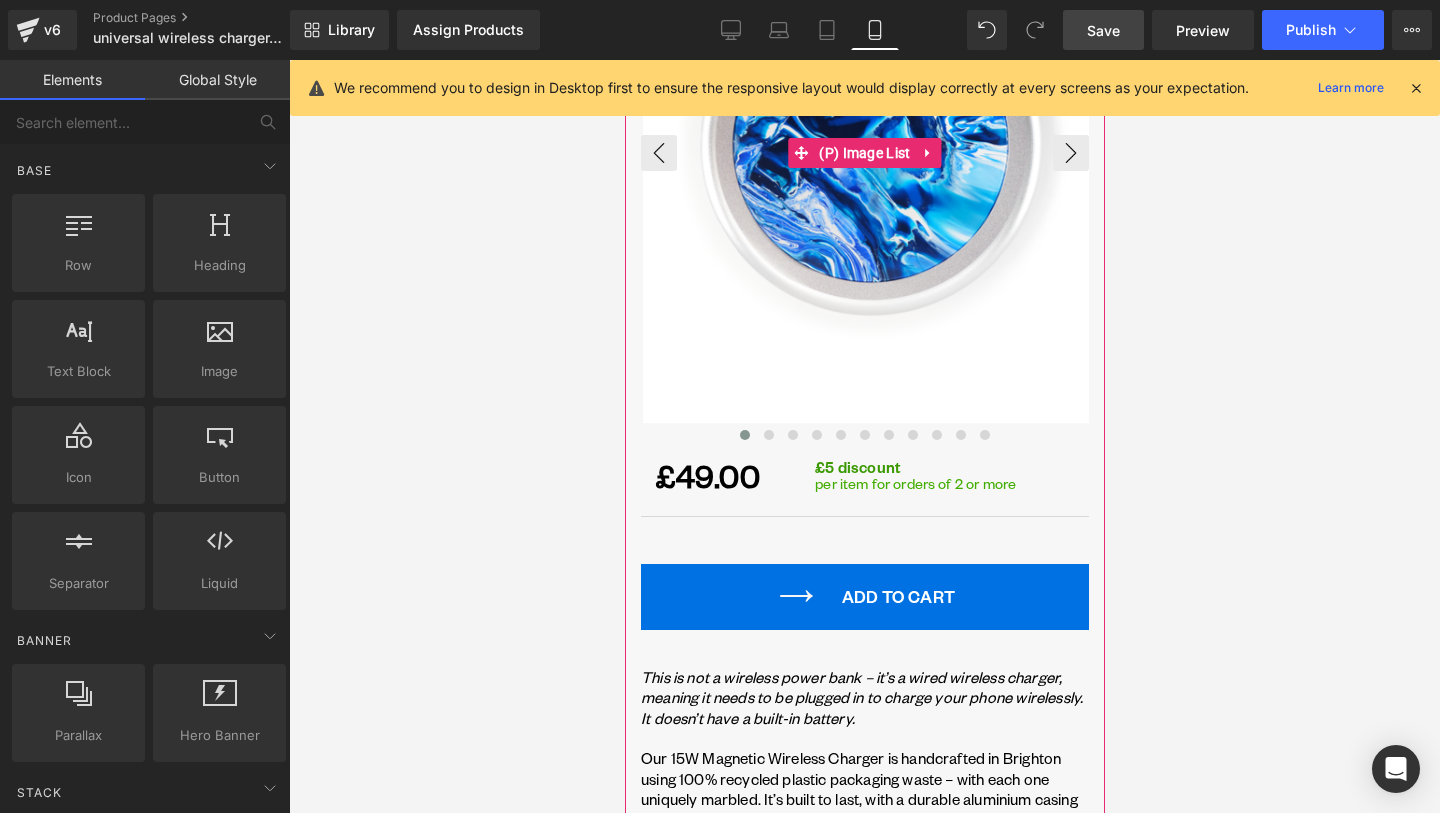 scroll, scrollTop: 694, scrollLeft: 0, axis: vertical 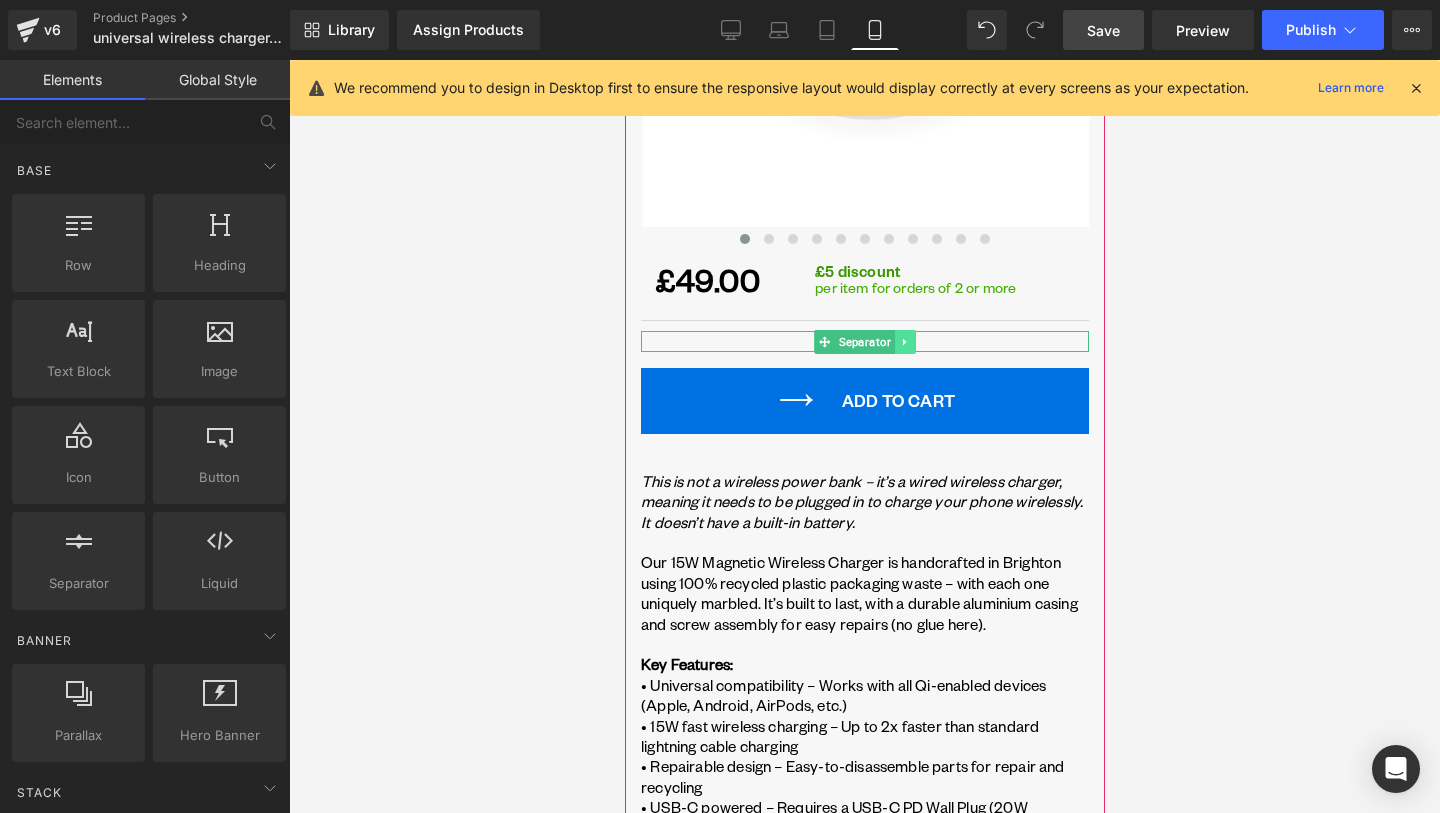 click at bounding box center [904, 342] 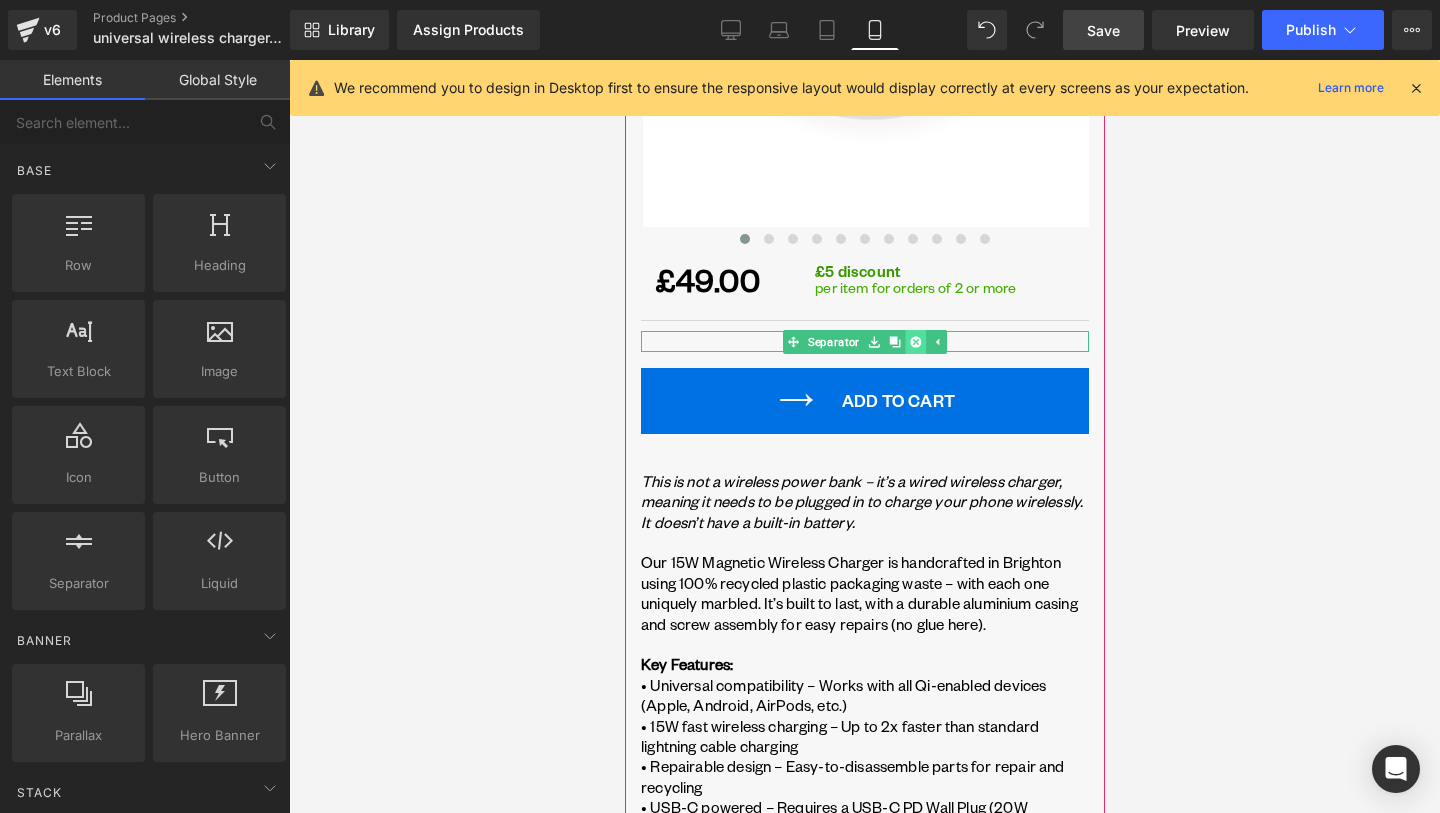 click 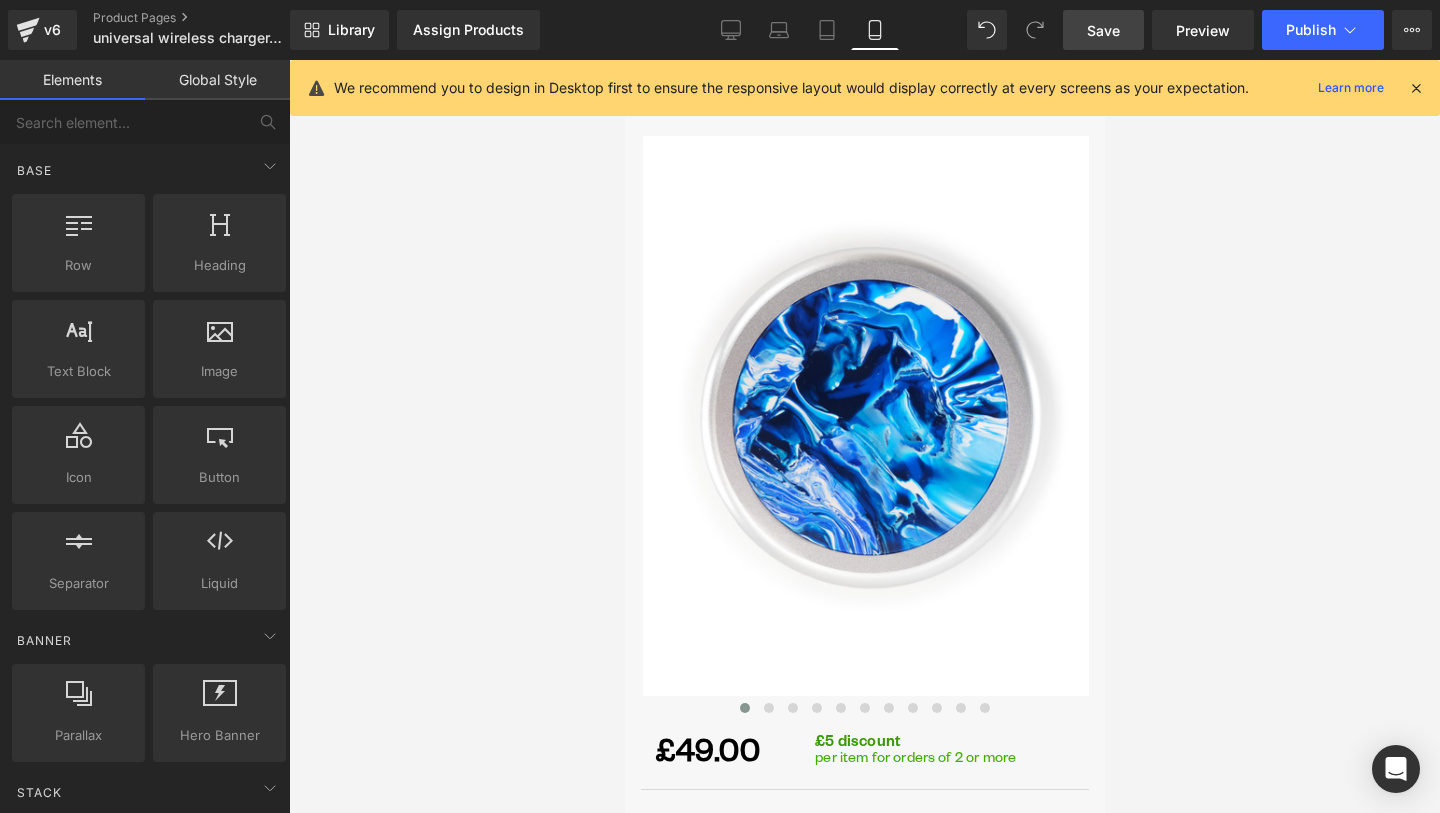 scroll, scrollTop: 0, scrollLeft: 0, axis: both 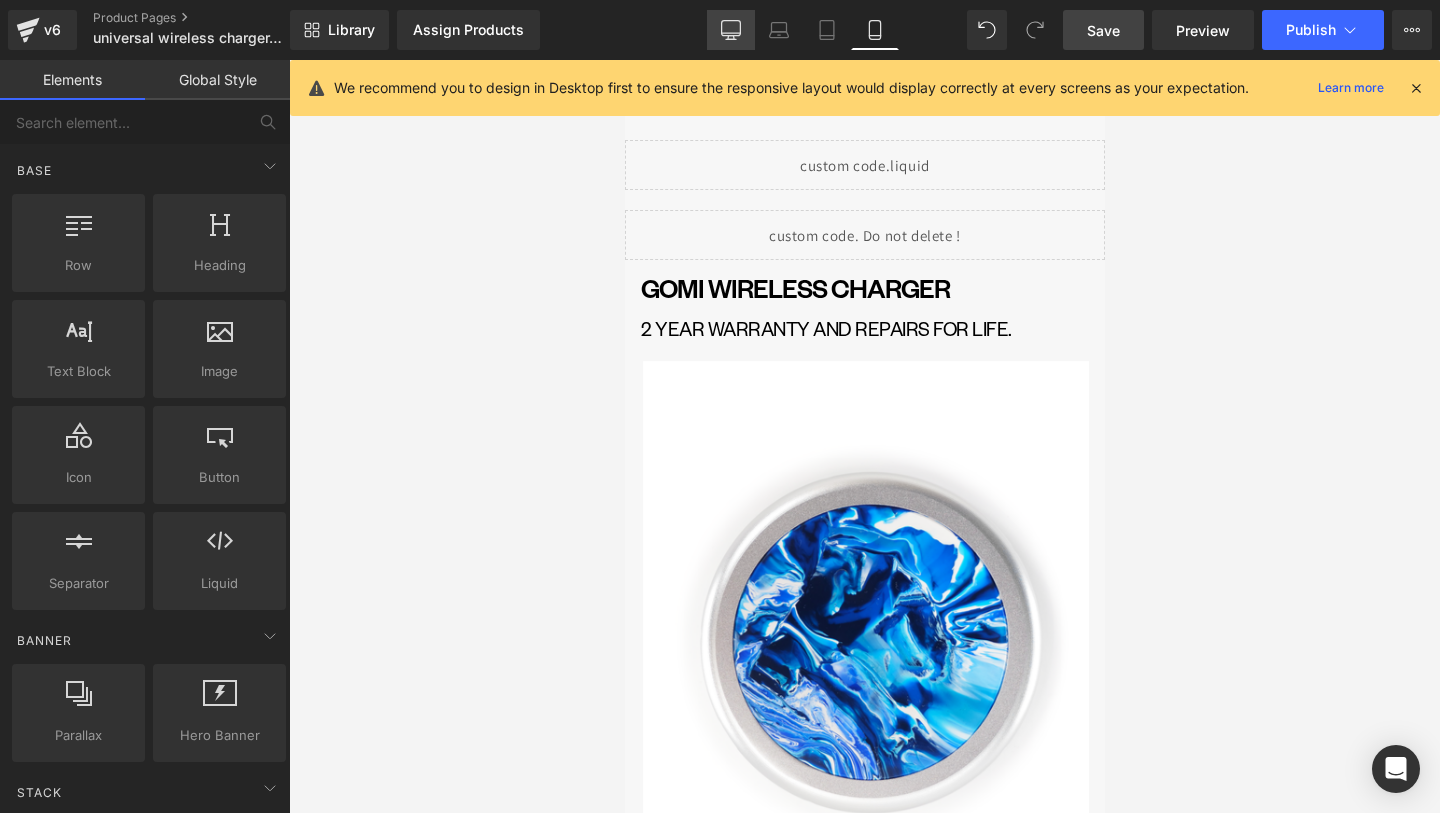click on "Desktop" at bounding box center (731, 30) 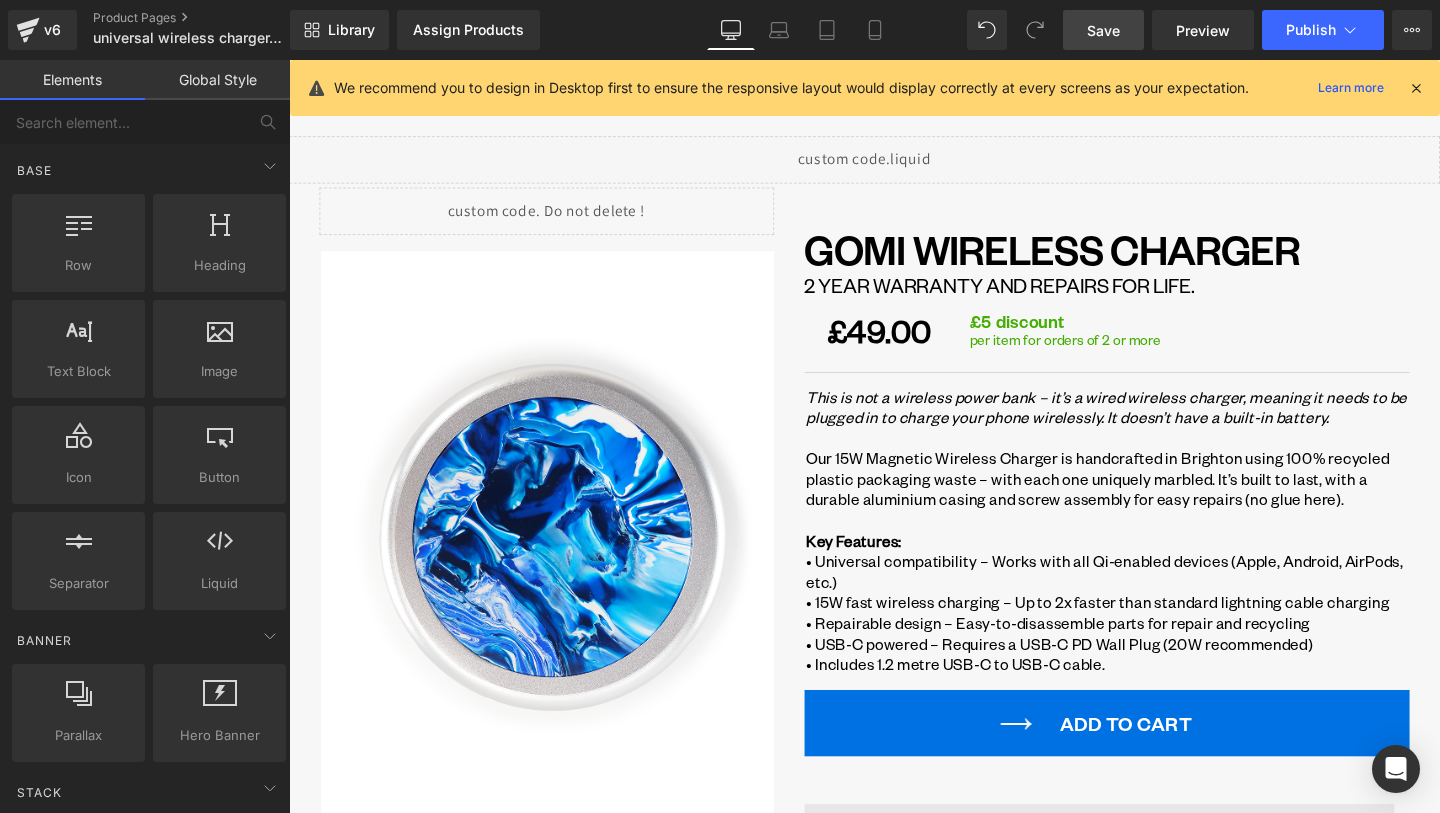 scroll, scrollTop: 80, scrollLeft: 0, axis: vertical 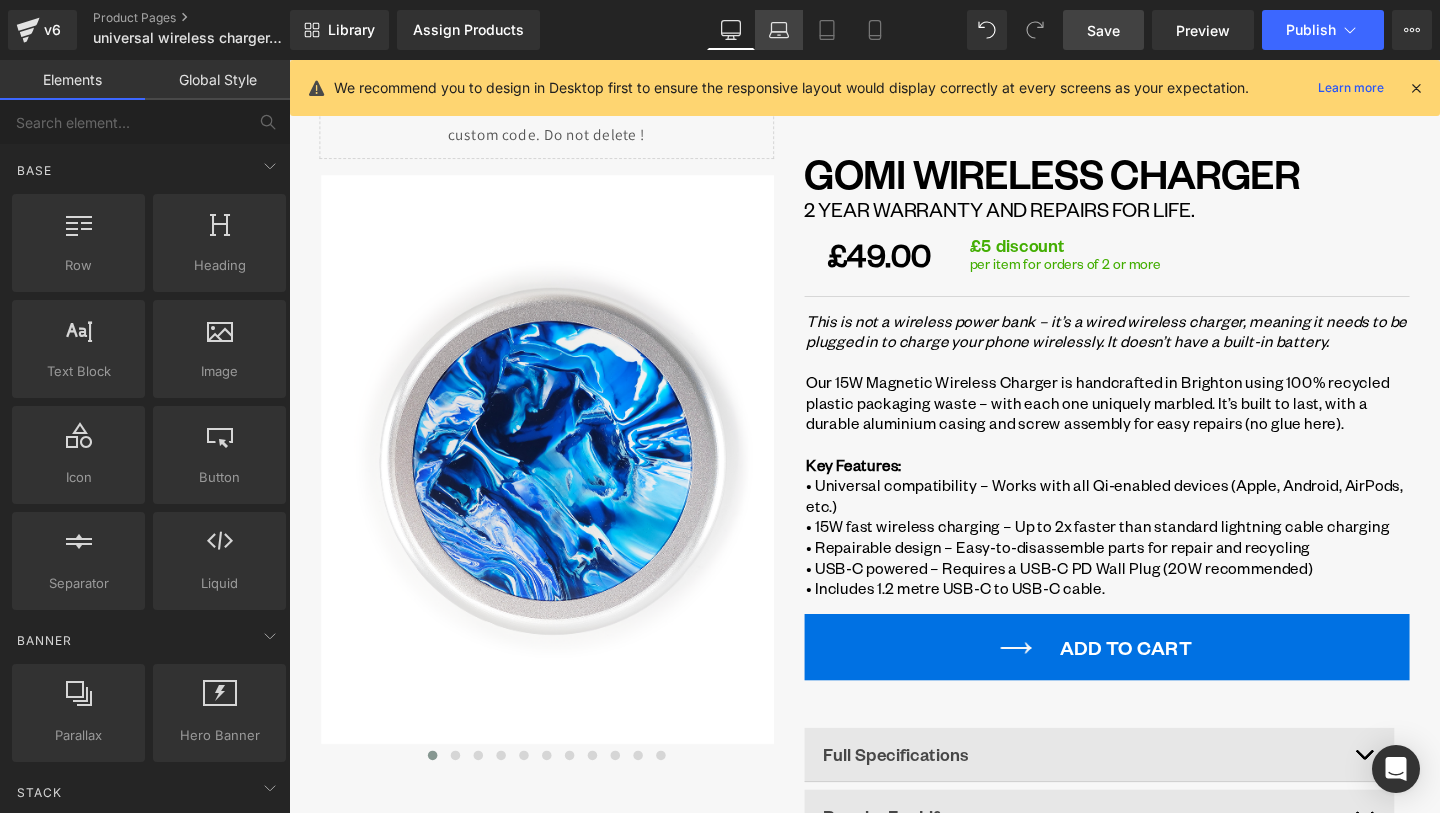 click on "Laptop" at bounding box center [779, 30] 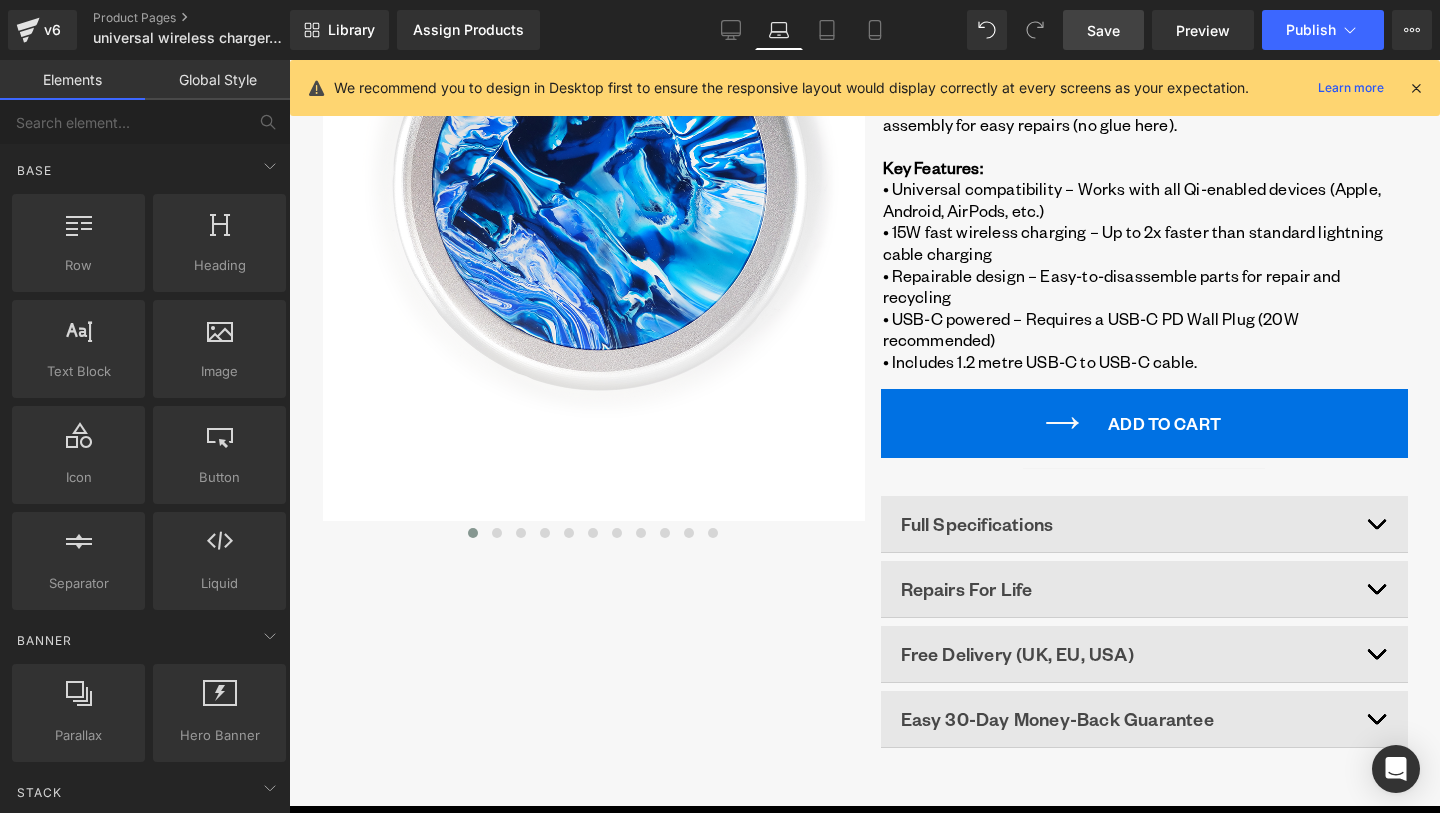 scroll, scrollTop: 0, scrollLeft: 0, axis: both 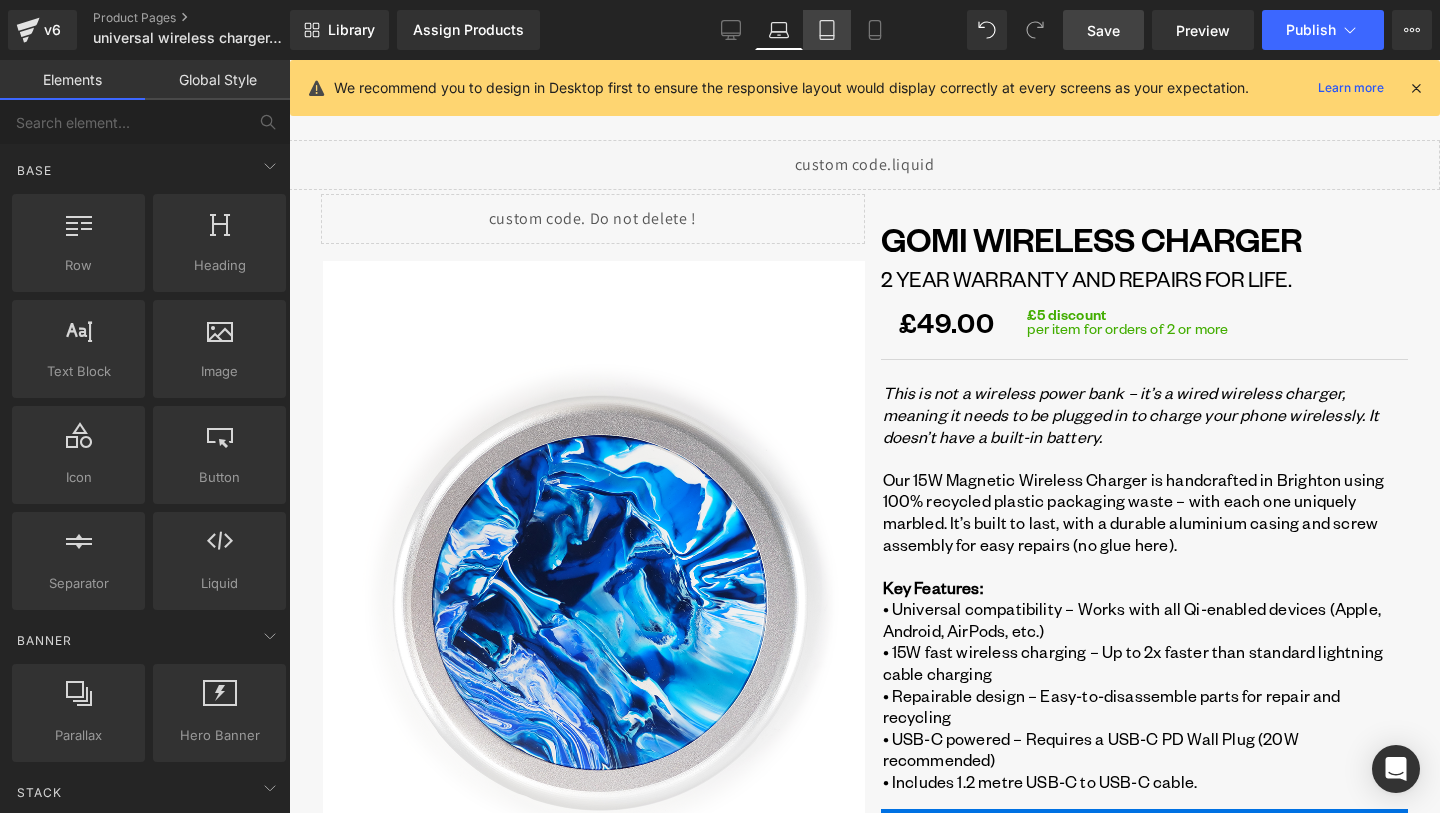 click on "Tablet" at bounding box center [827, 30] 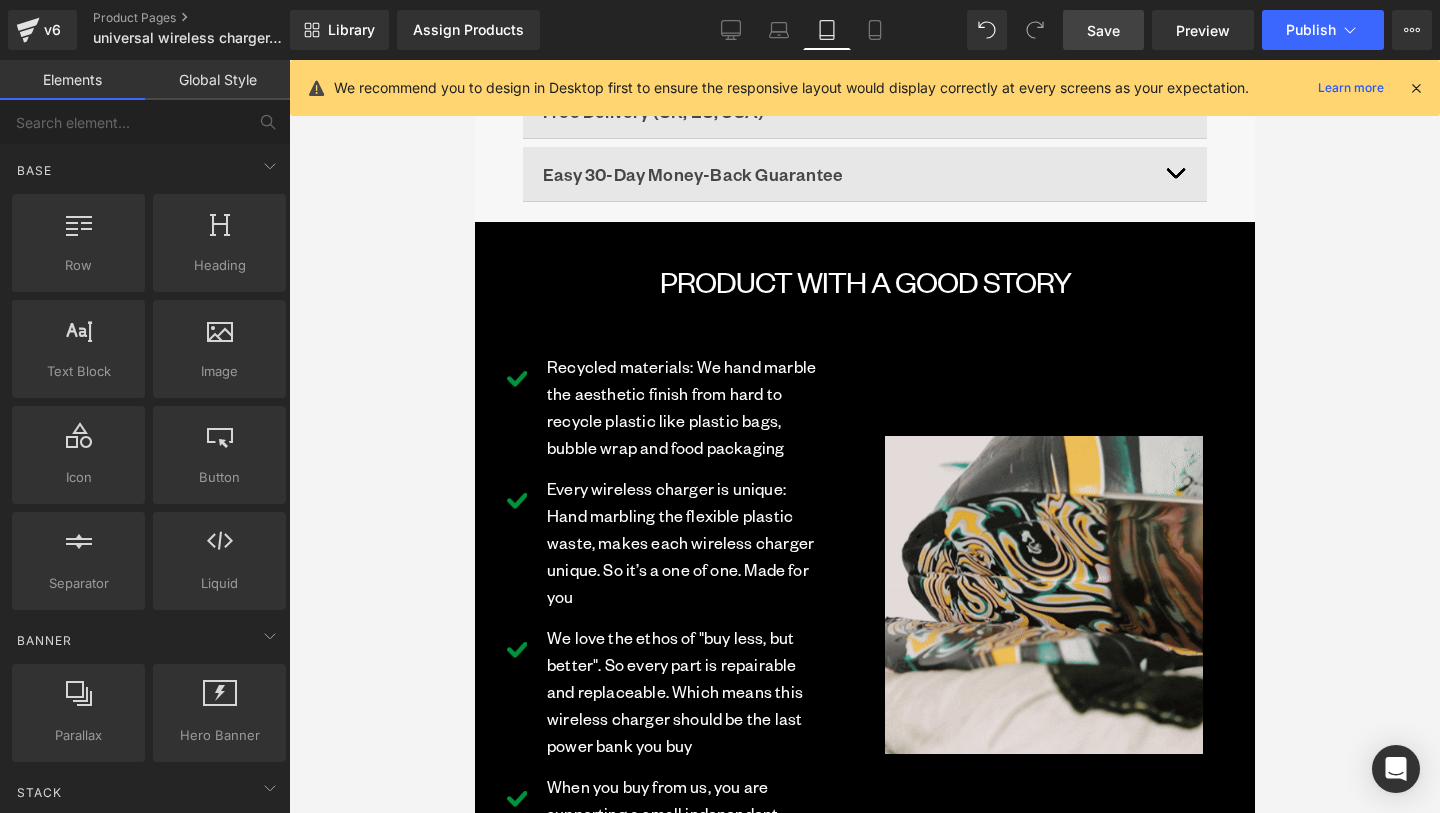 scroll, scrollTop: 1842, scrollLeft: 0, axis: vertical 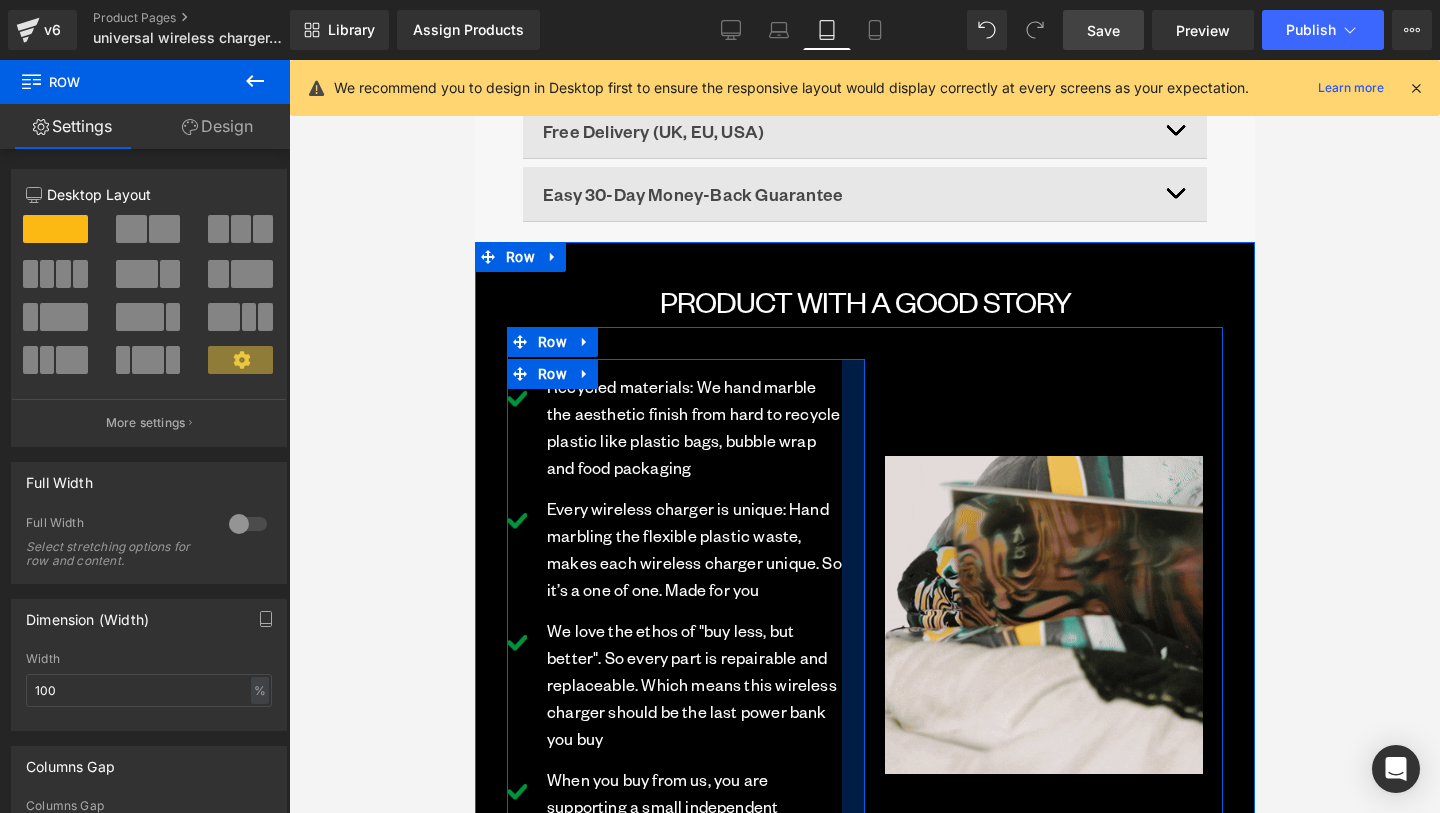 drag, startPoint x: 842, startPoint y: 466, endPoint x: 861, endPoint y: 473, distance: 20.248457 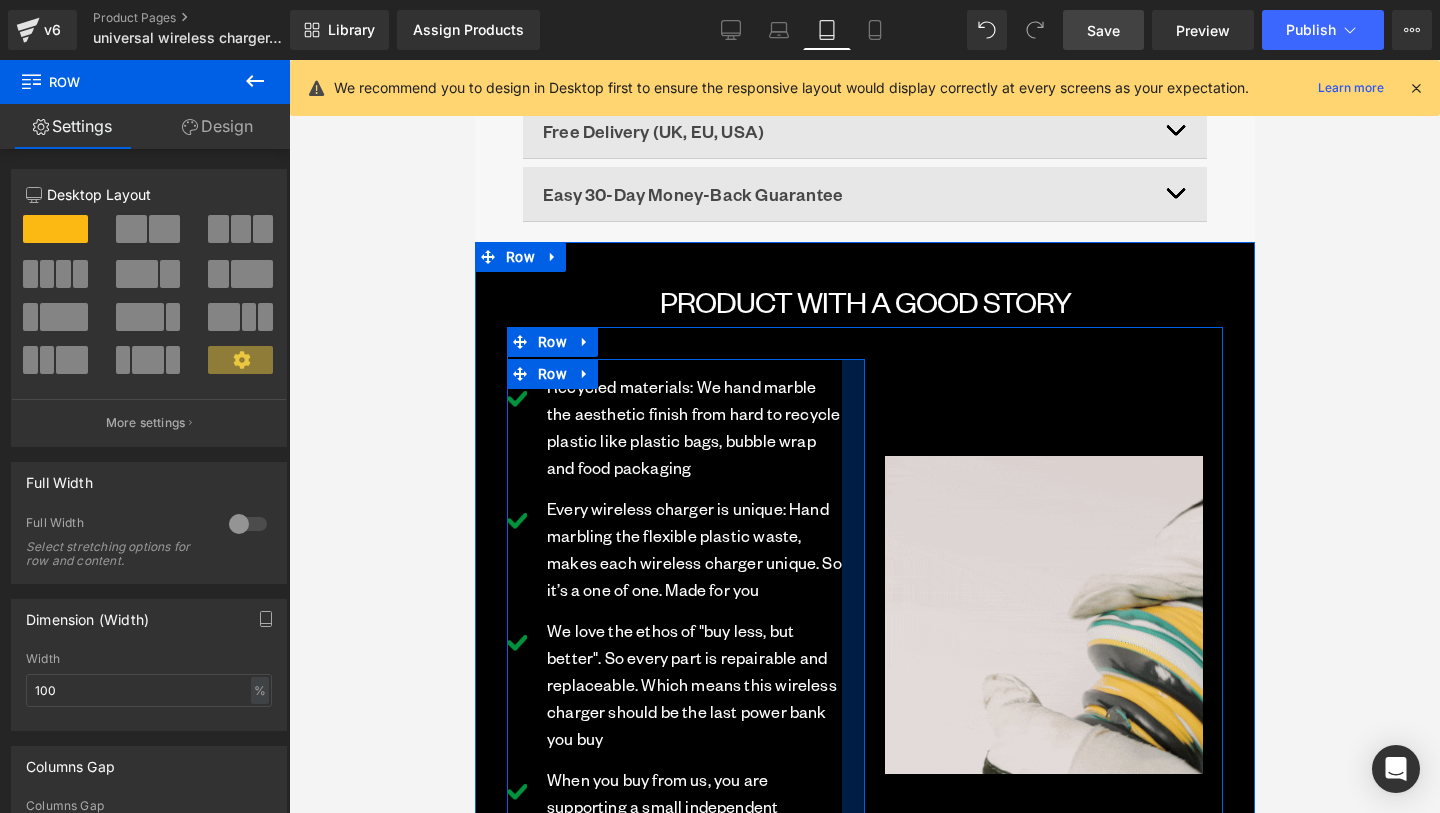 click at bounding box center (852, 623) 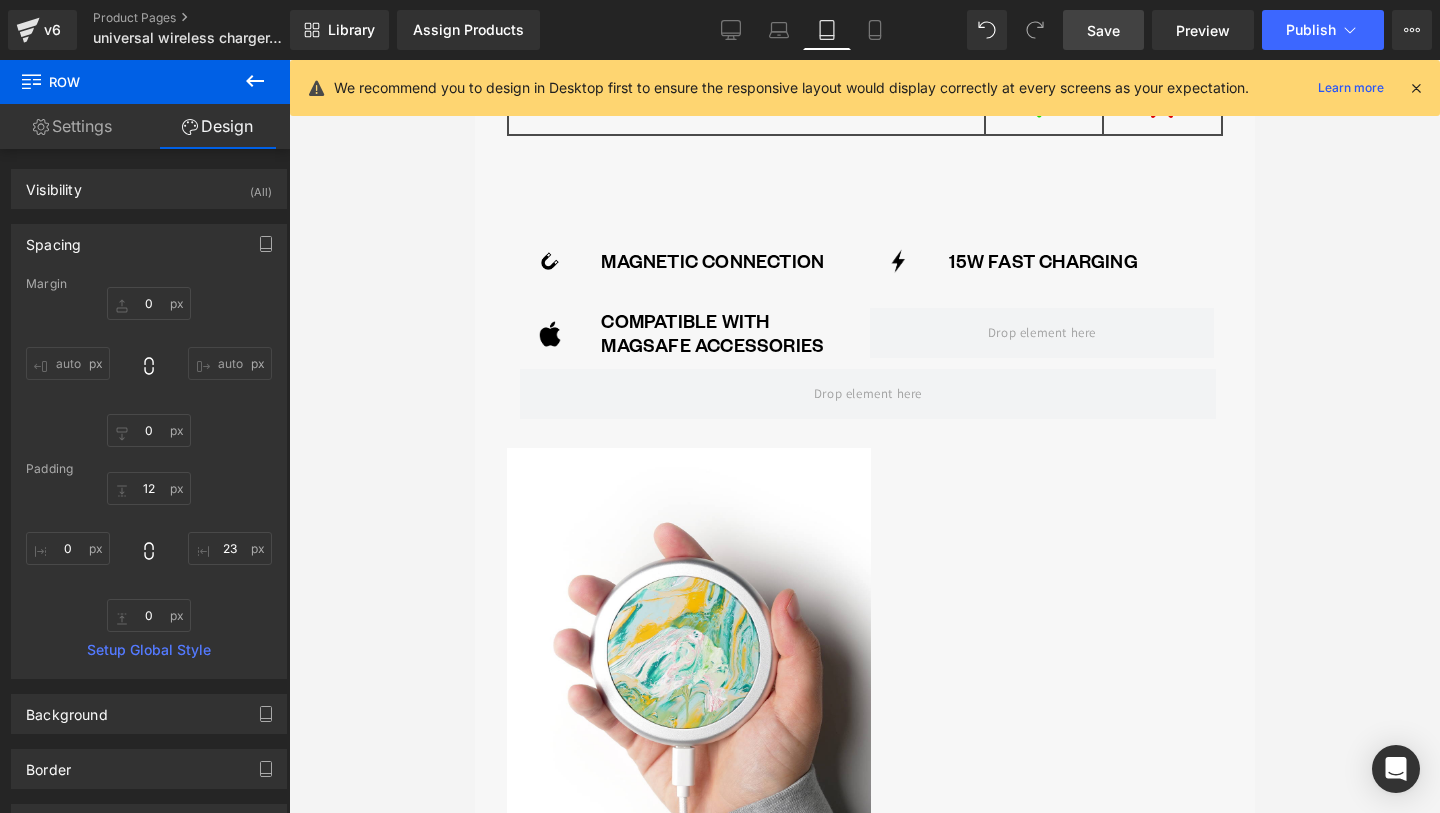 scroll, scrollTop: 7077, scrollLeft: 0, axis: vertical 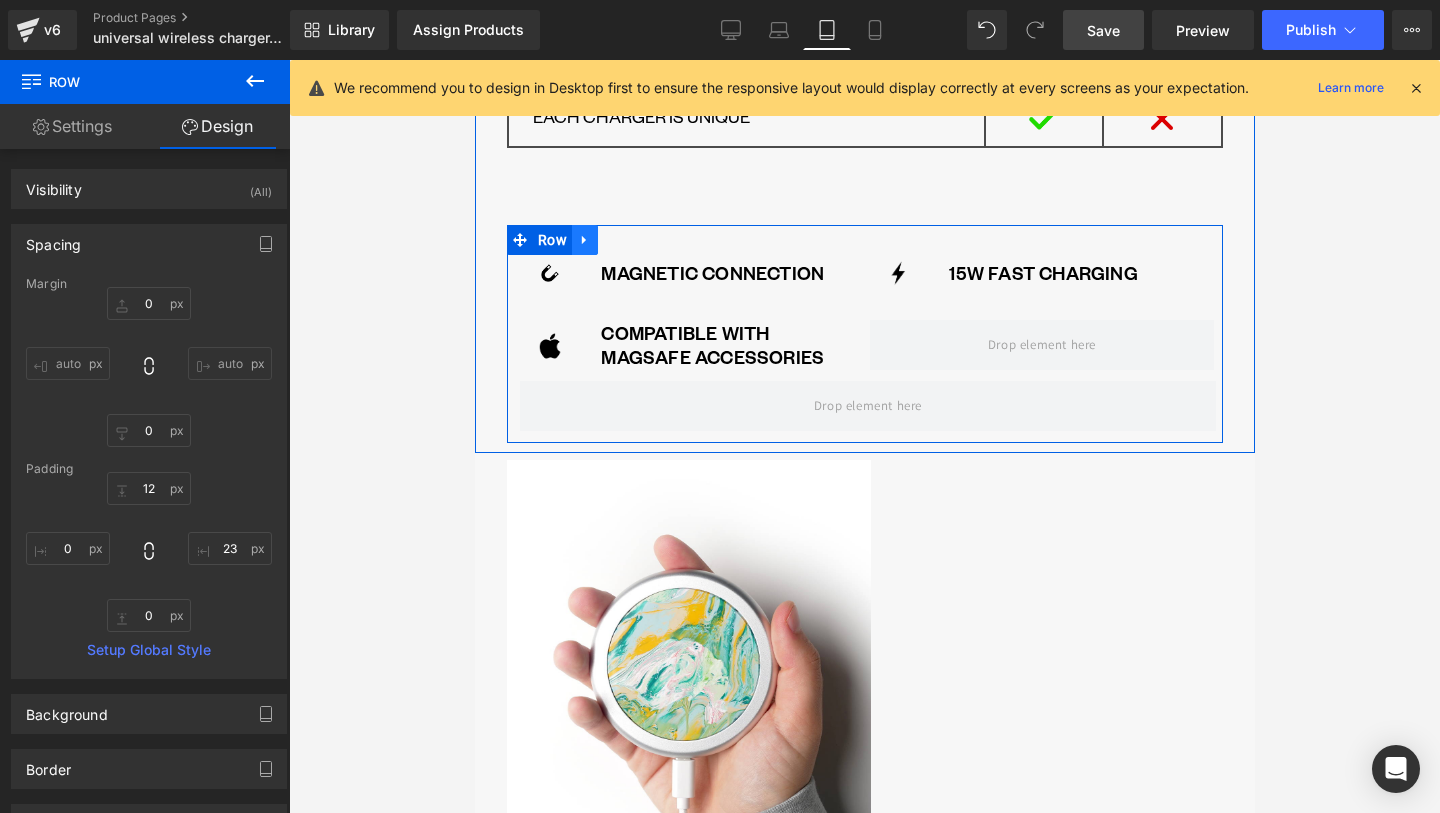 click 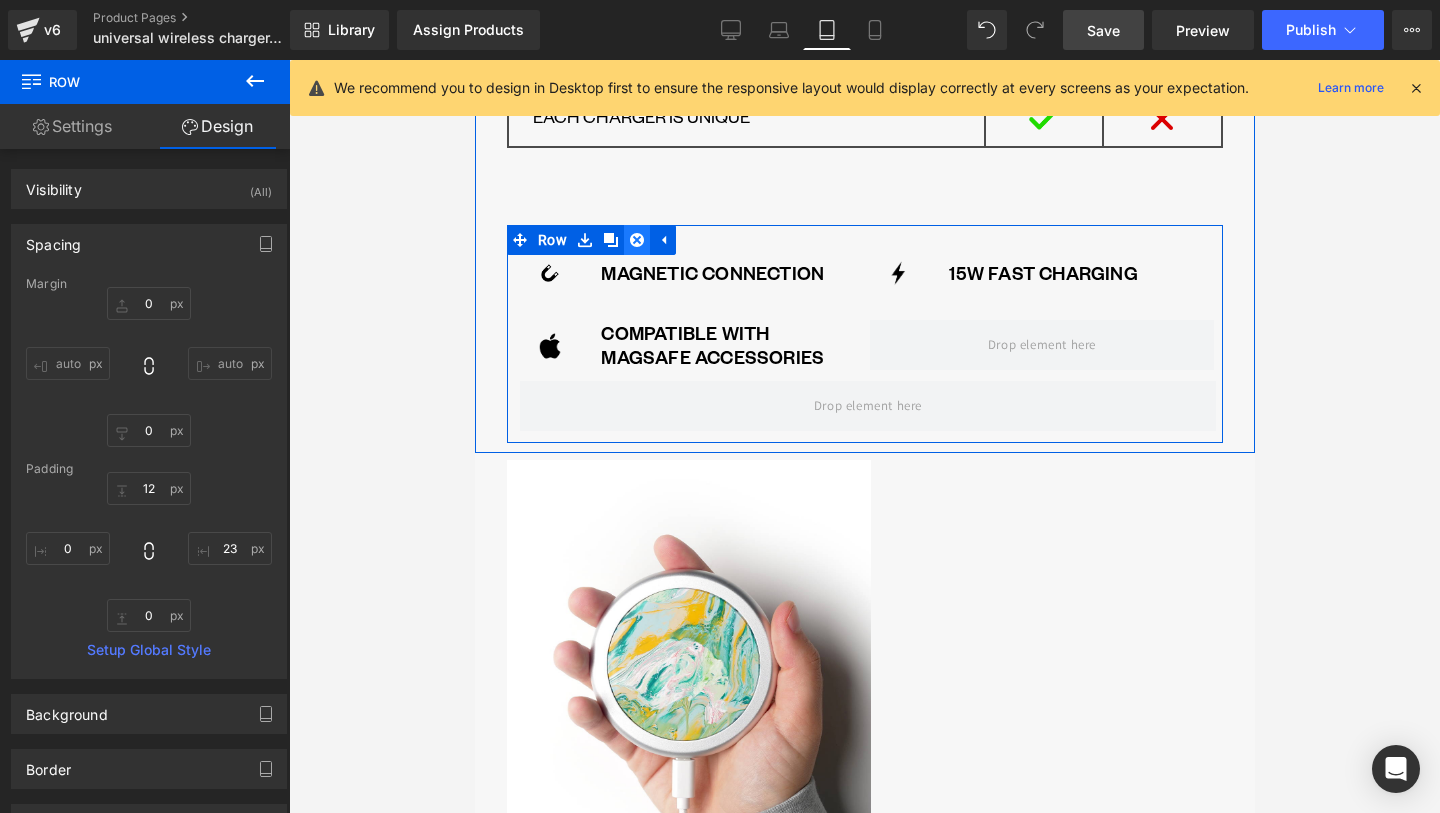 click 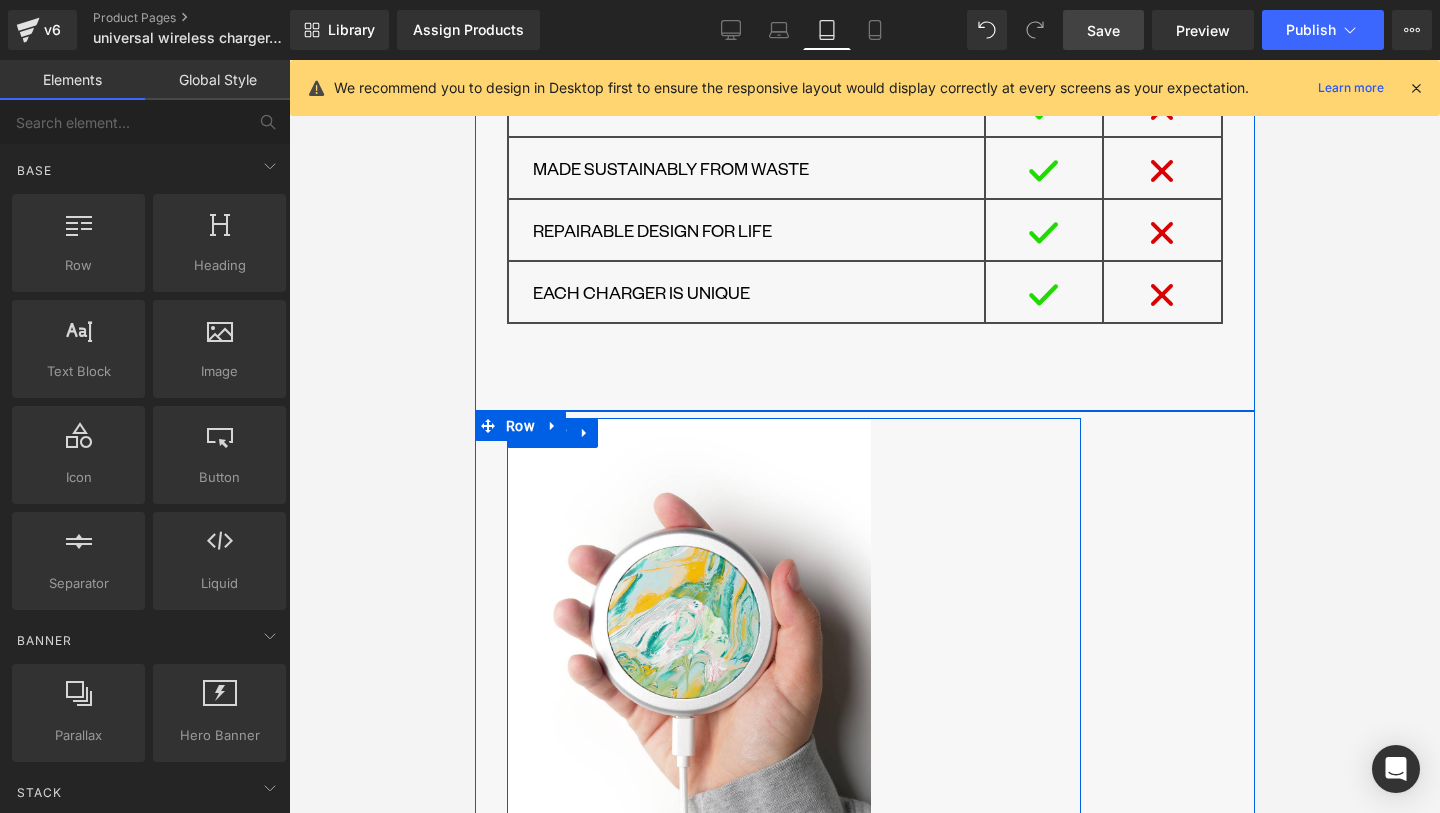 scroll, scrollTop: 6841, scrollLeft: 0, axis: vertical 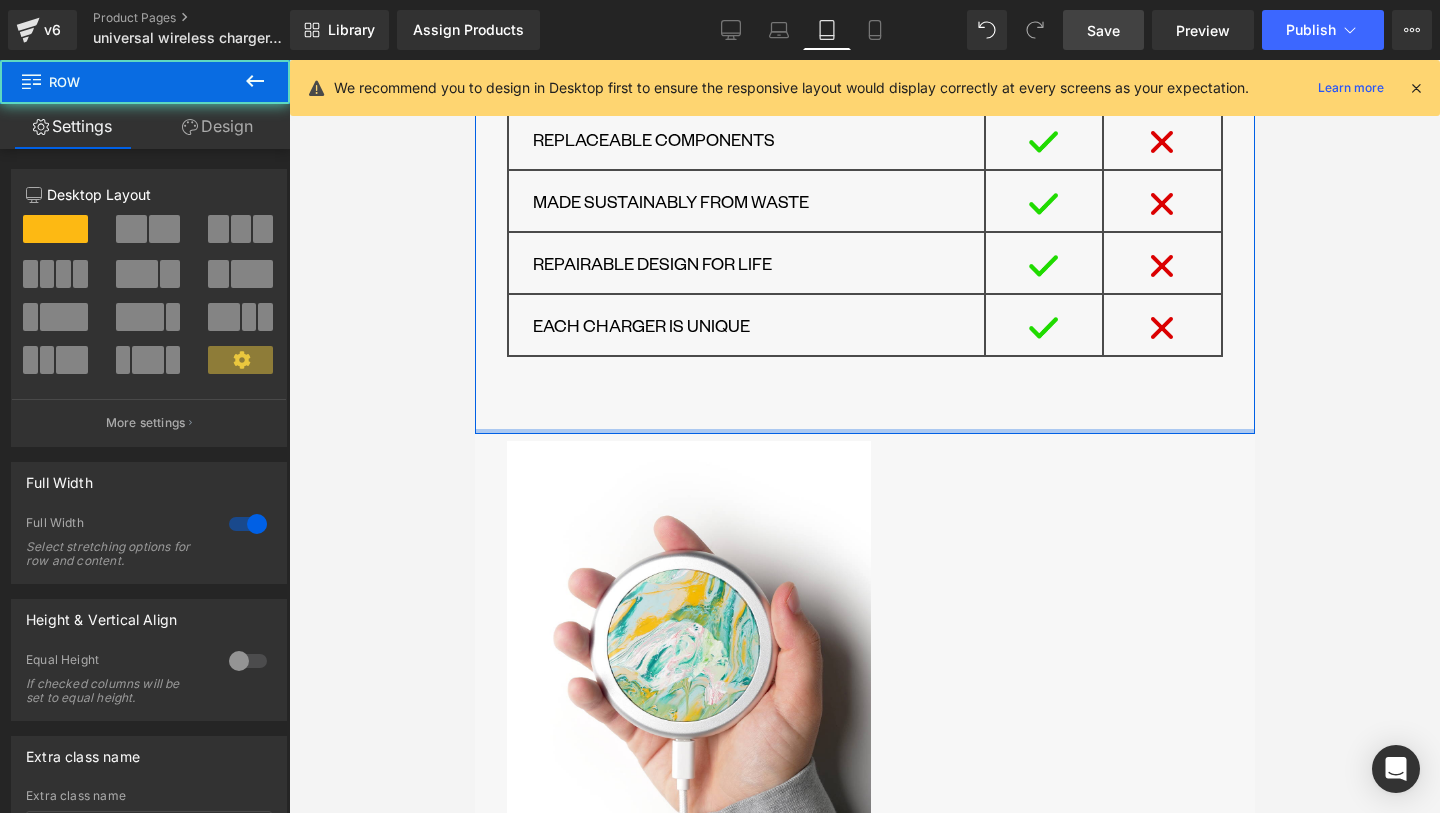 drag, startPoint x: 979, startPoint y: 400, endPoint x: 979, endPoint y: 369, distance: 31 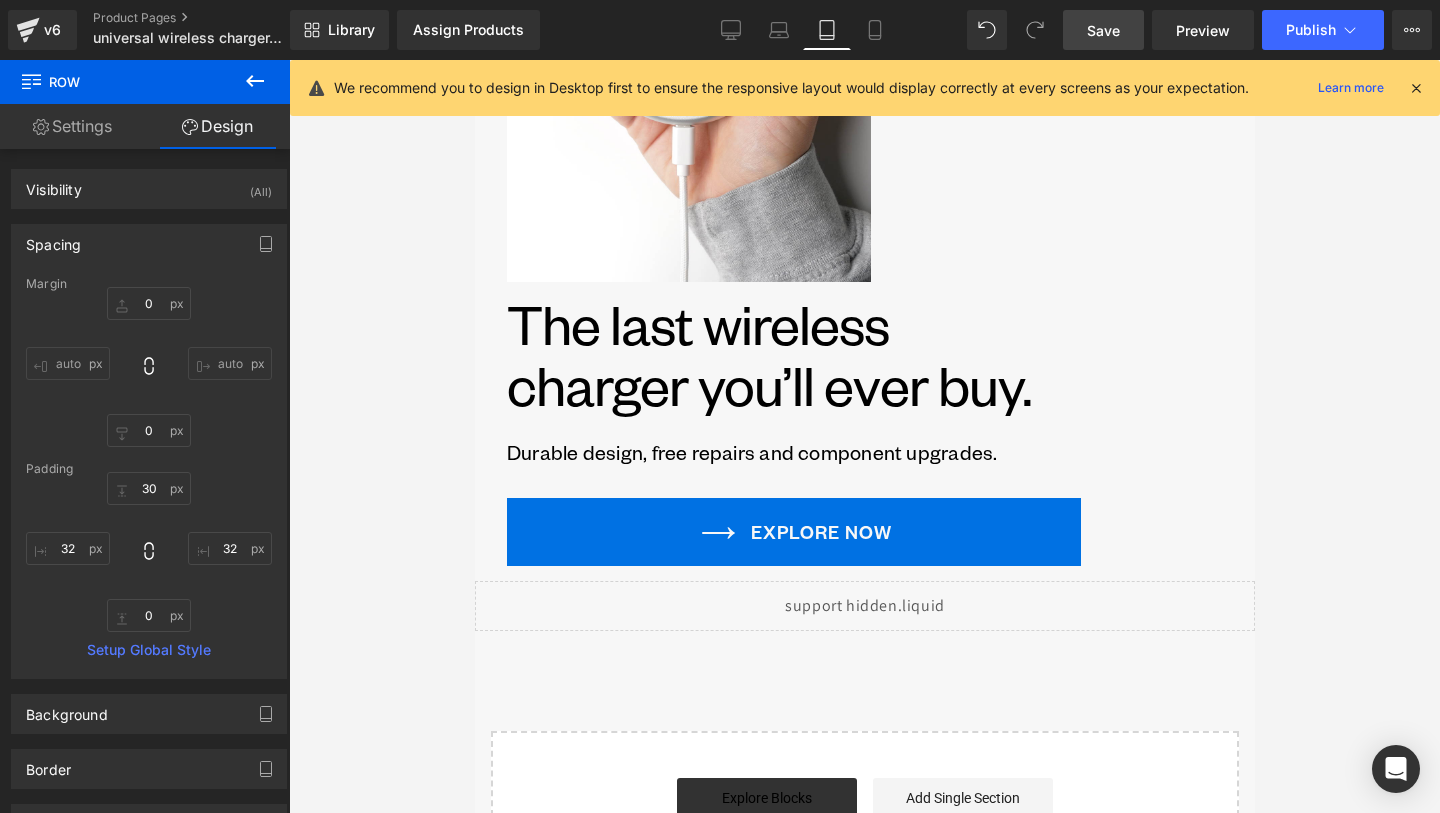 scroll, scrollTop: 7734, scrollLeft: 0, axis: vertical 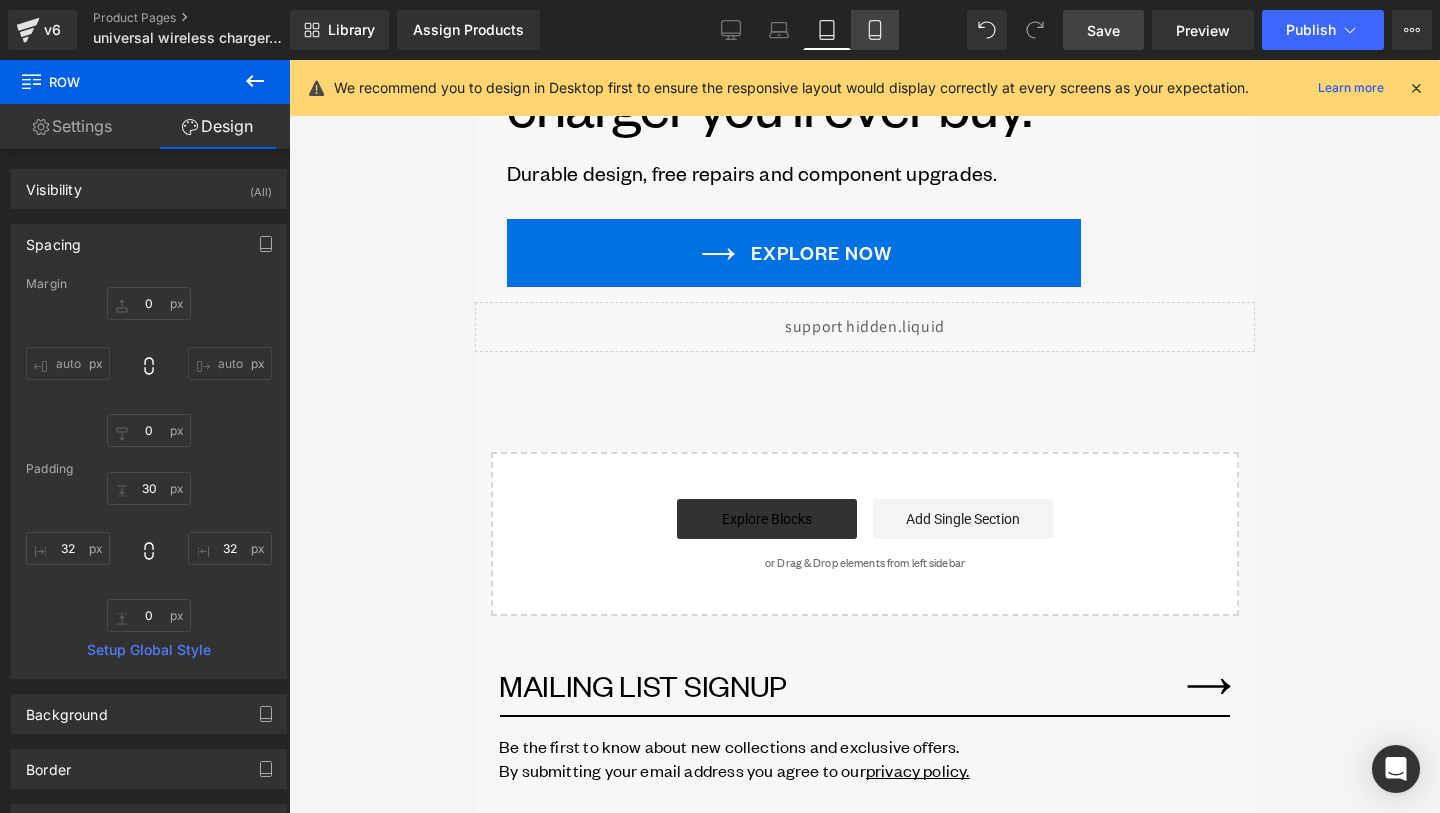 click 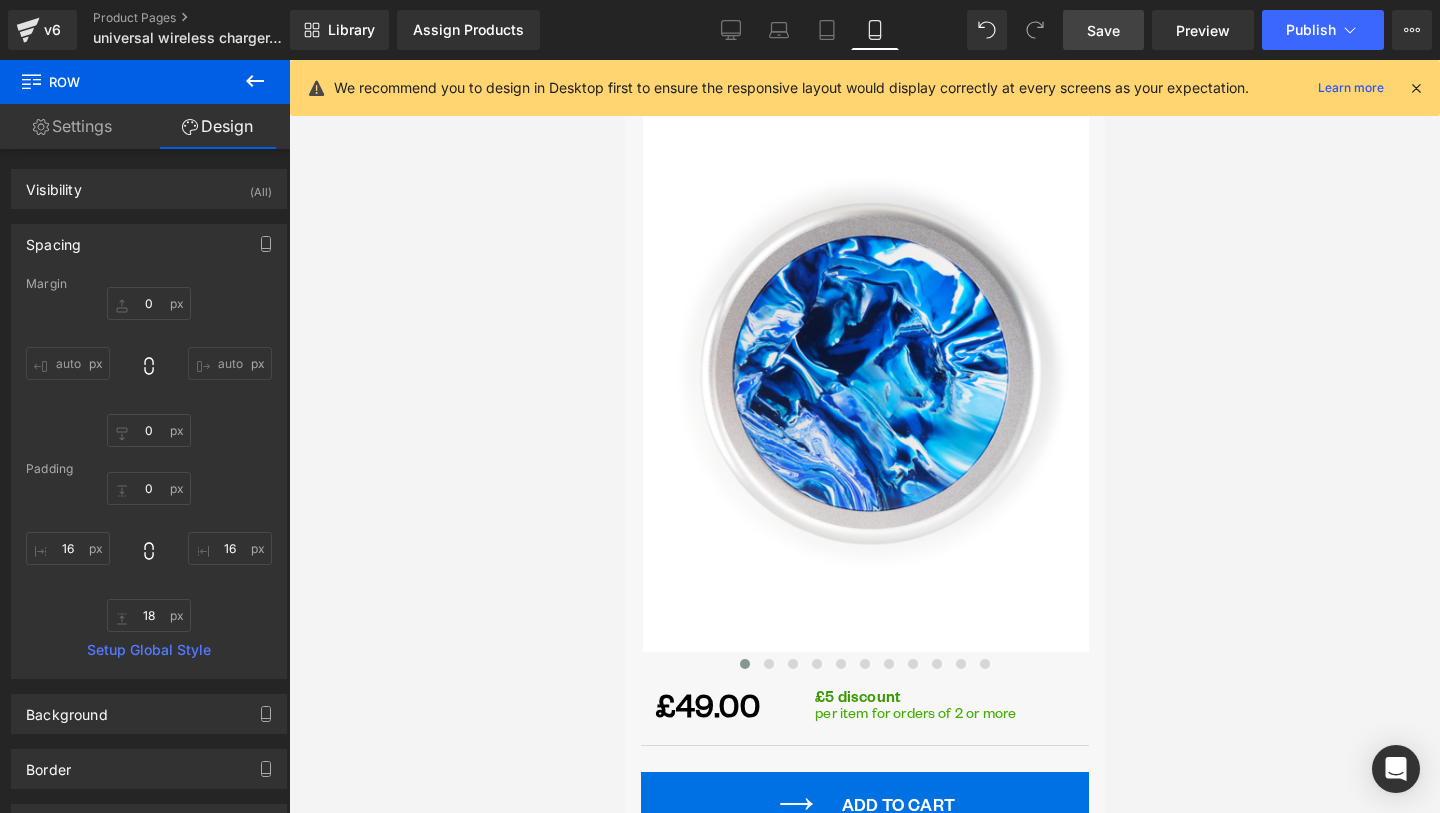 scroll, scrollTop: 0, scrollLeft: 0, axis: both 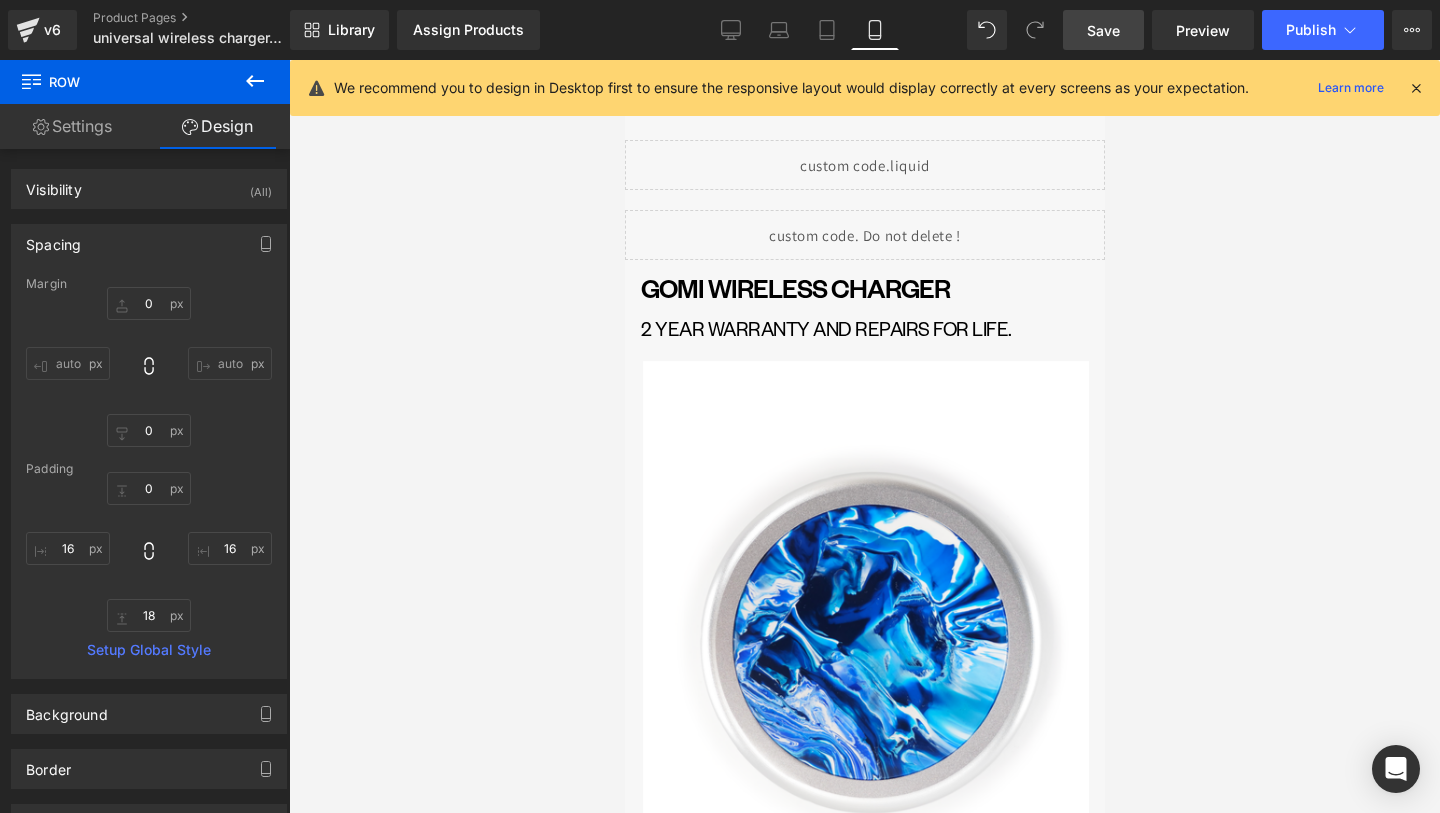 click on "Save" at bounding box center [1103, 30] 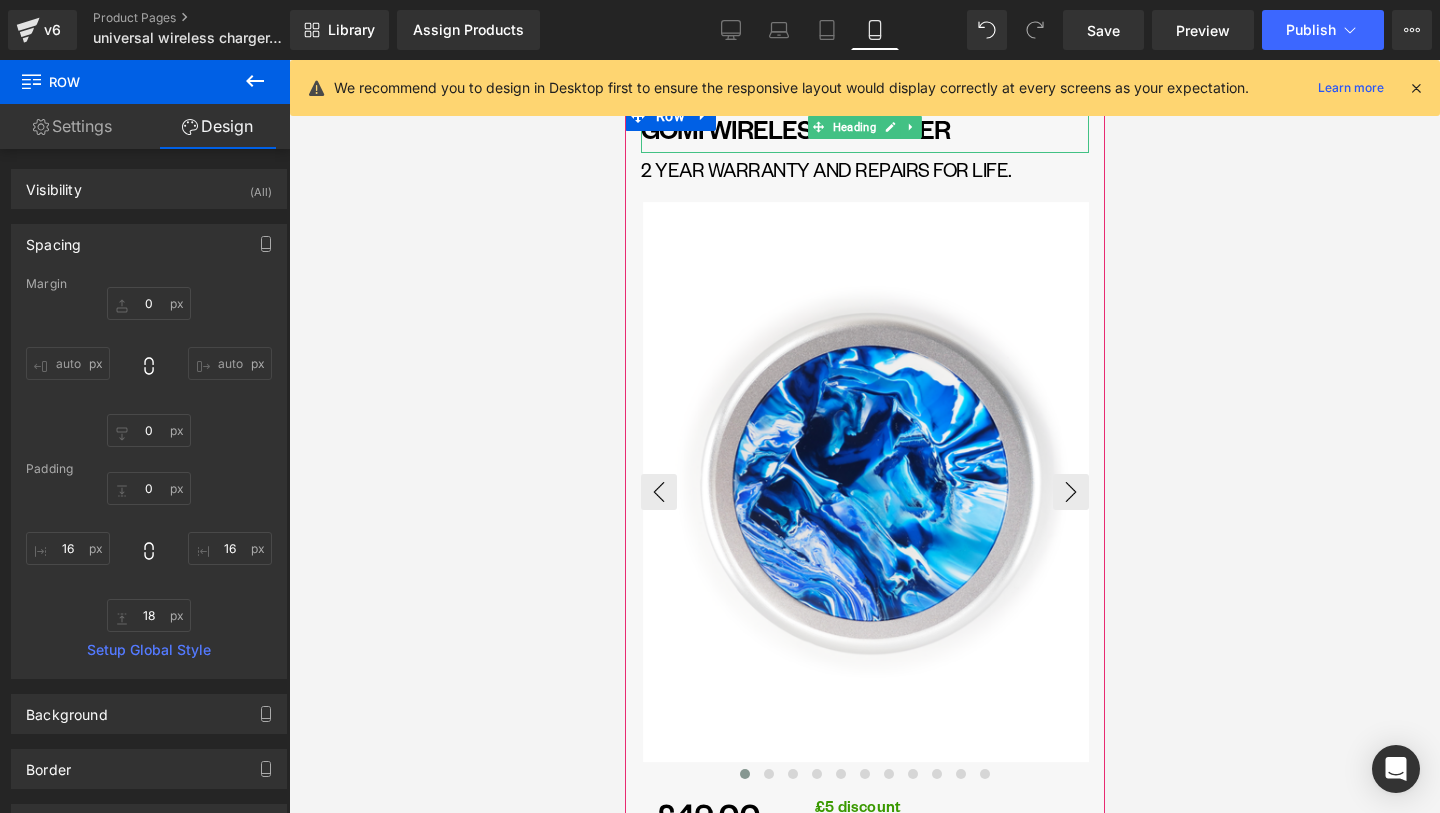 scroll, scrollTop: 269, scrollLeft: 0, axis: vertical 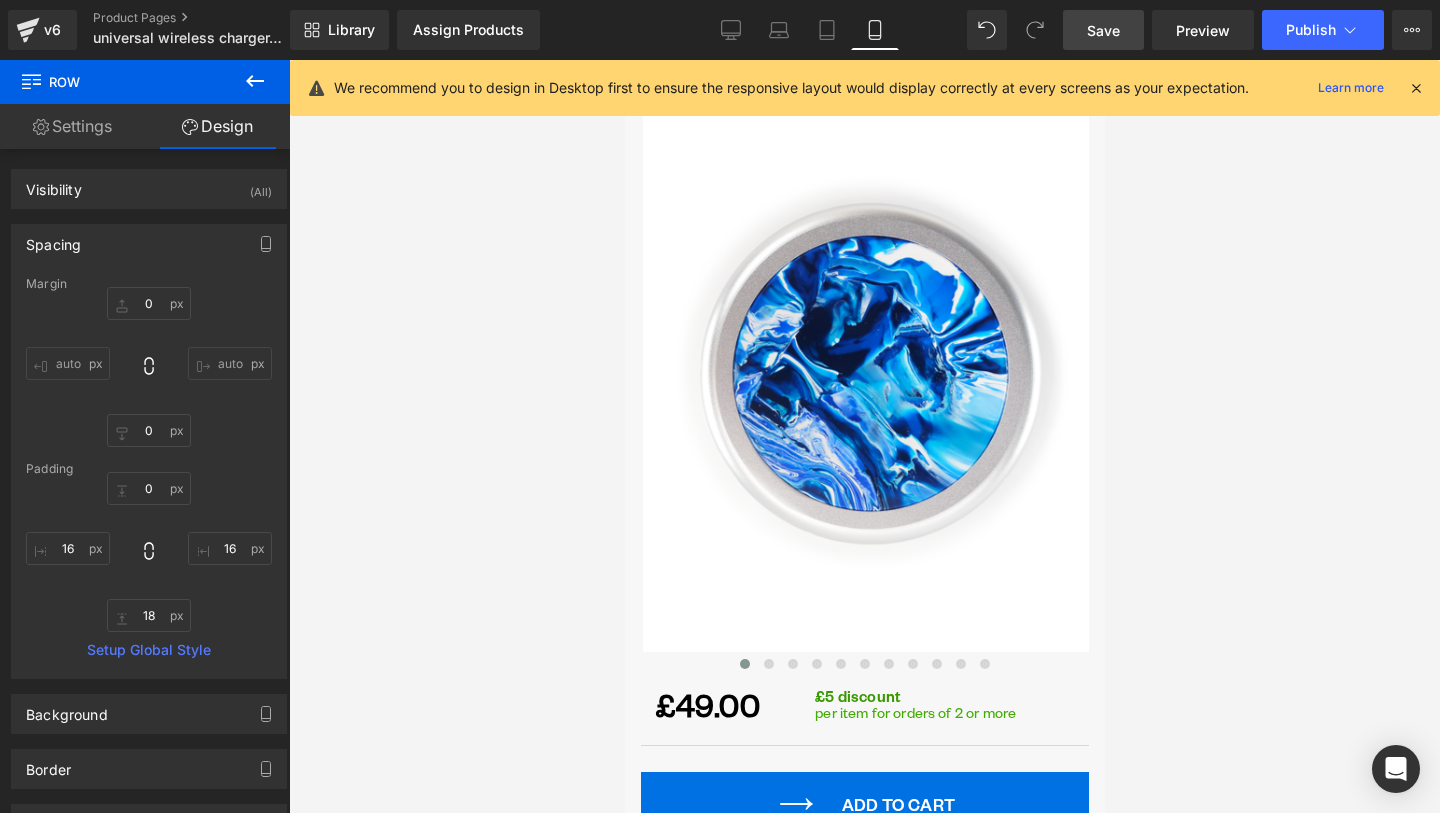 click on "Save" at bounding box center (1103, 30) 